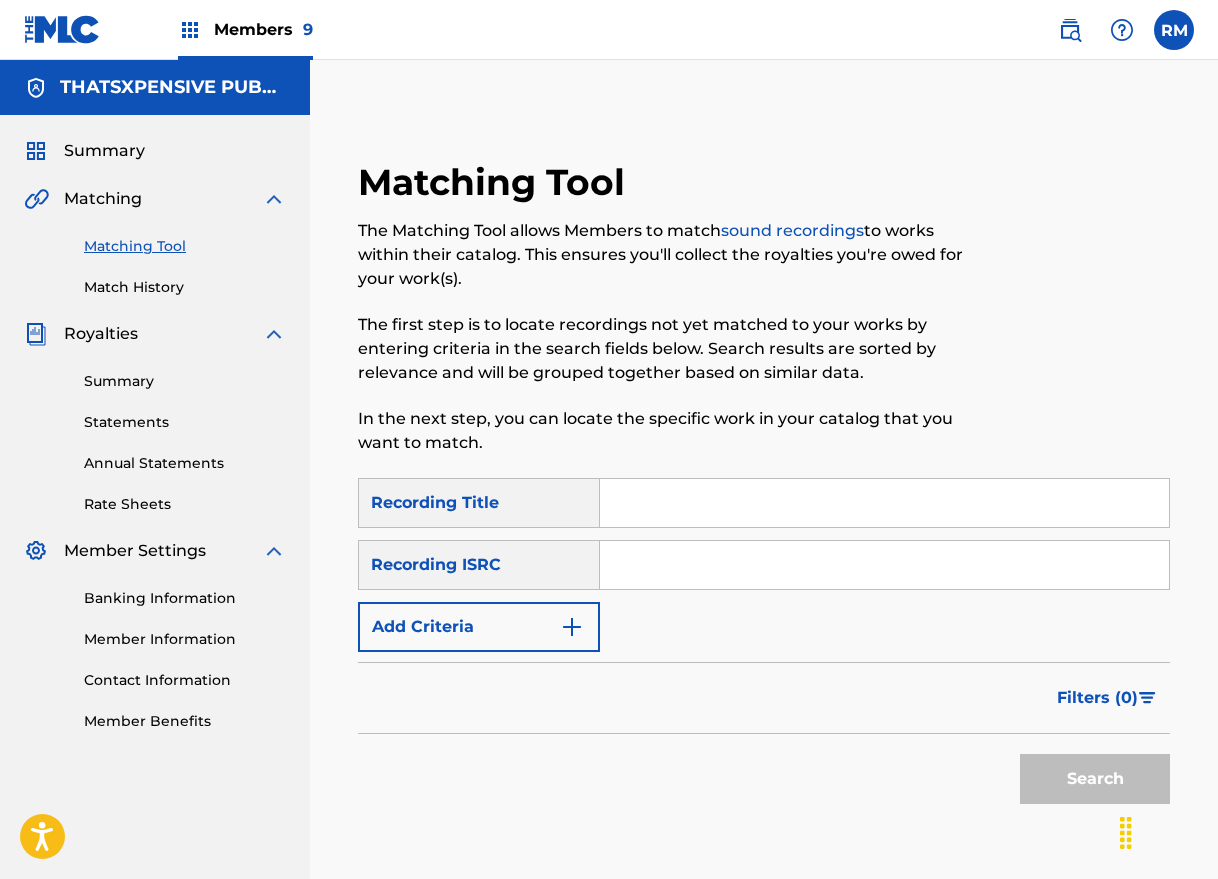scroll, scrollTop: 63, scrollLeft: 0, axis: vertical 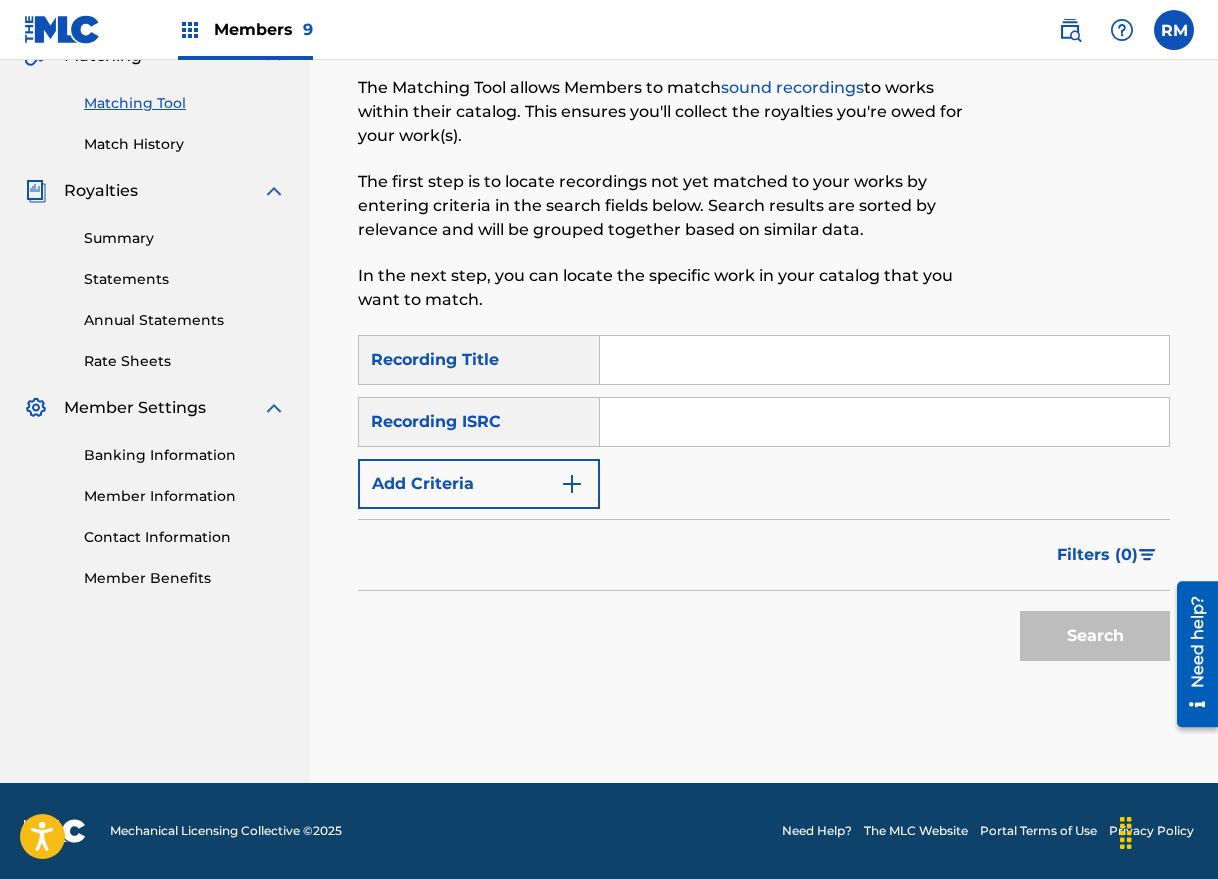 click at bounding box center [884, 422] 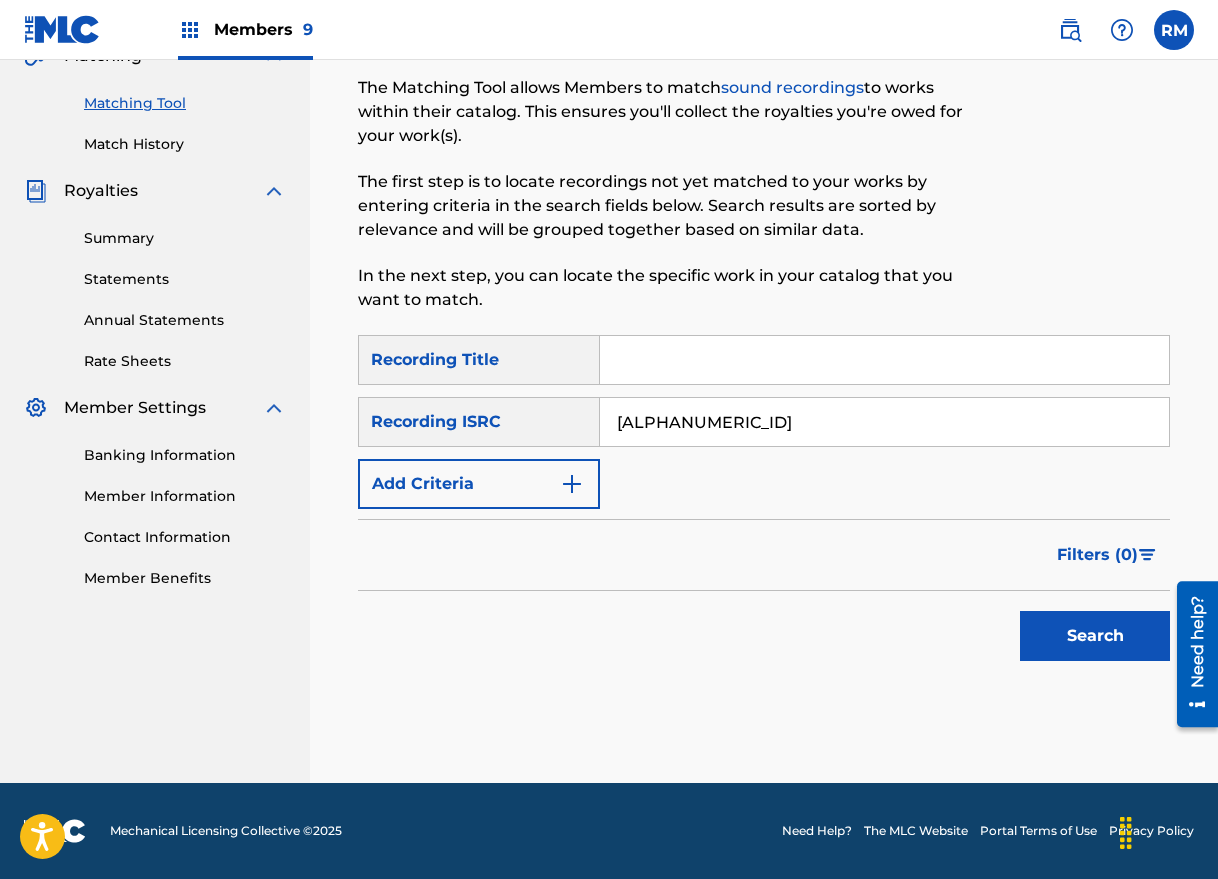 type on "[ALPHANUMERIC_ID]" 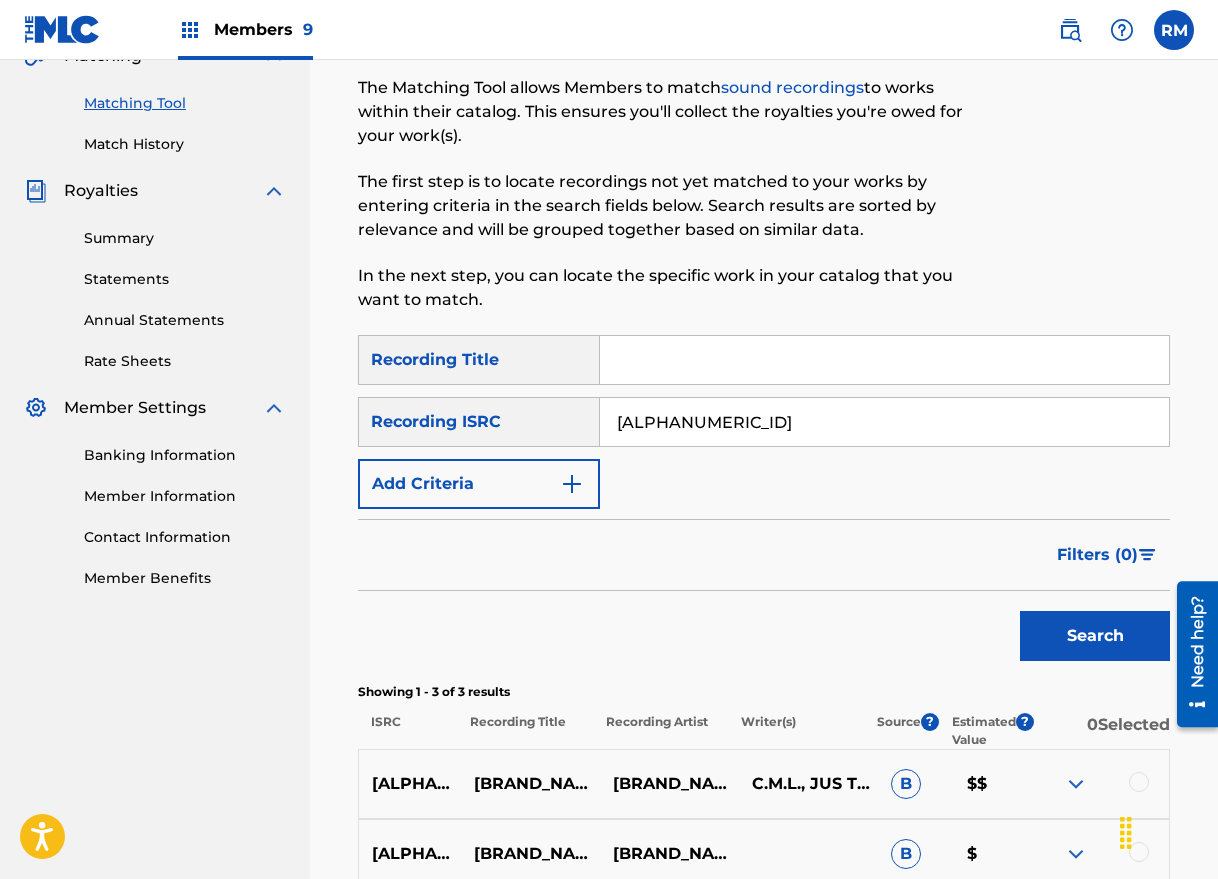 click on "Match History" at bounding box center (185, 144) 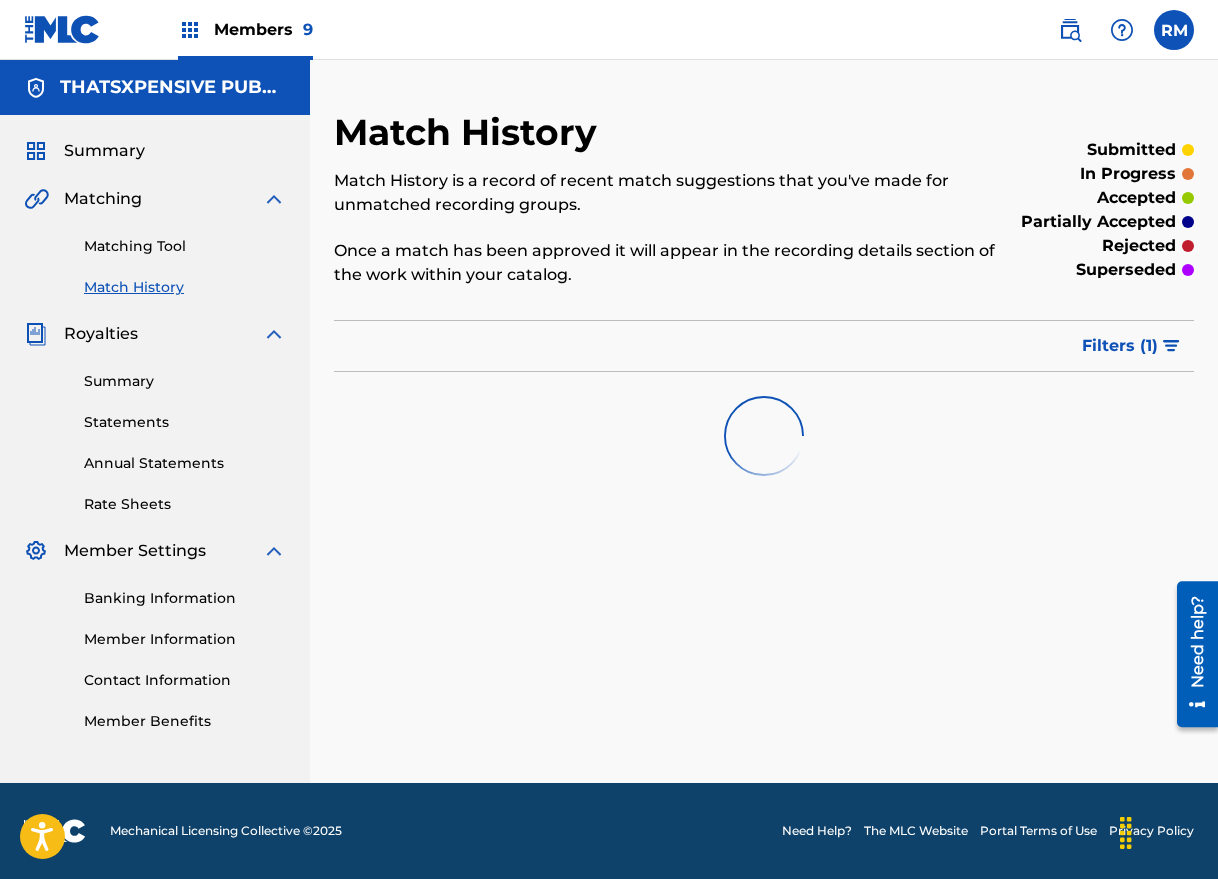 scroll, scrollTop: 0, scrollLeft: 0, axis: both 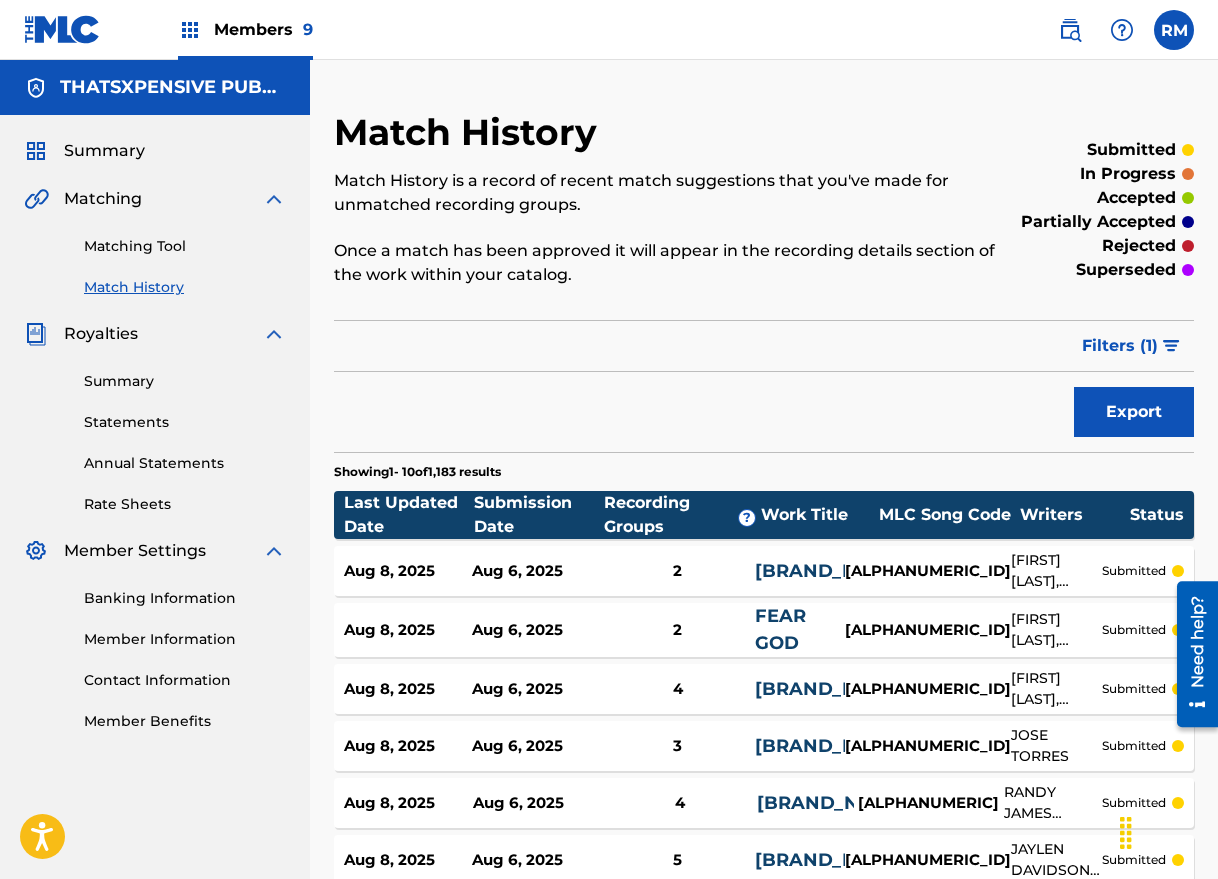 click on "Filters ( 1 )" at bounding box center [1120, 346] 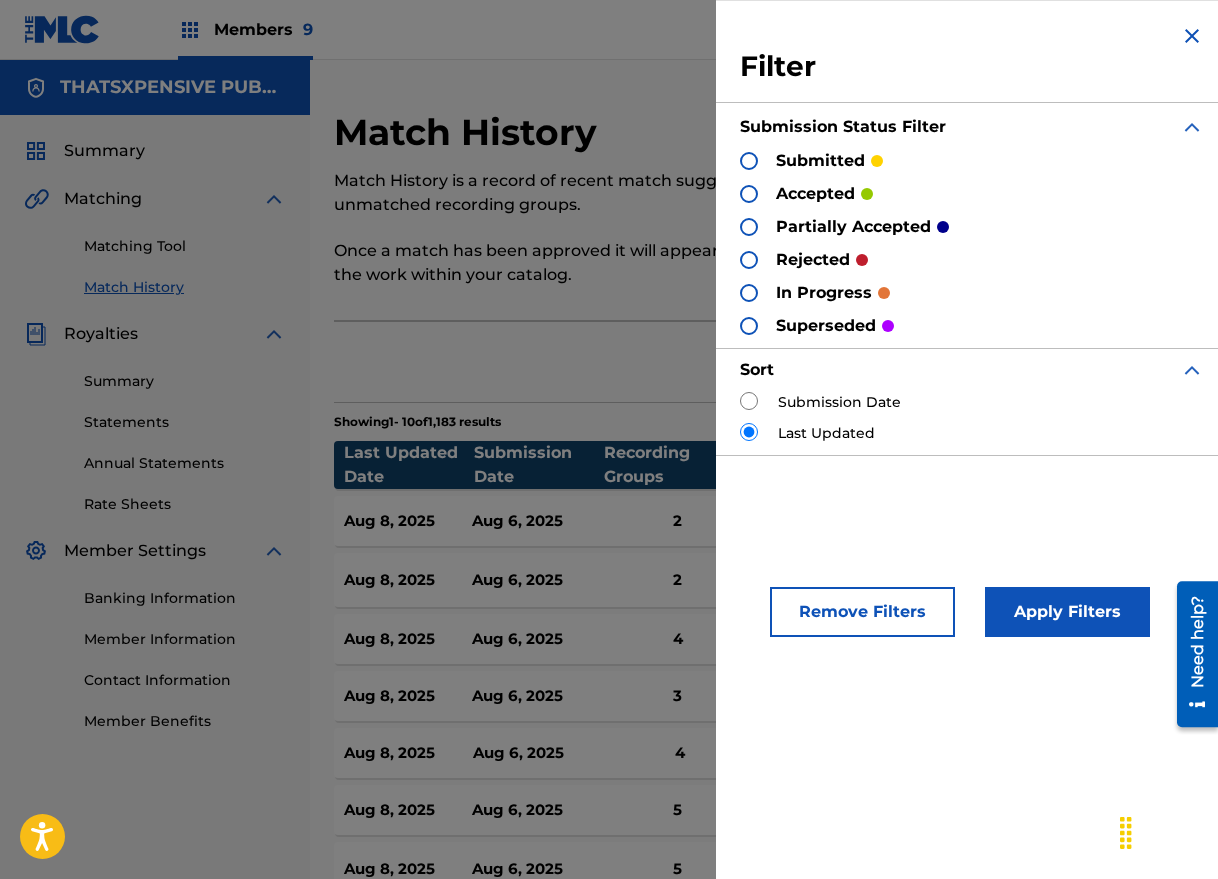 click at bounding box center (749, 401) 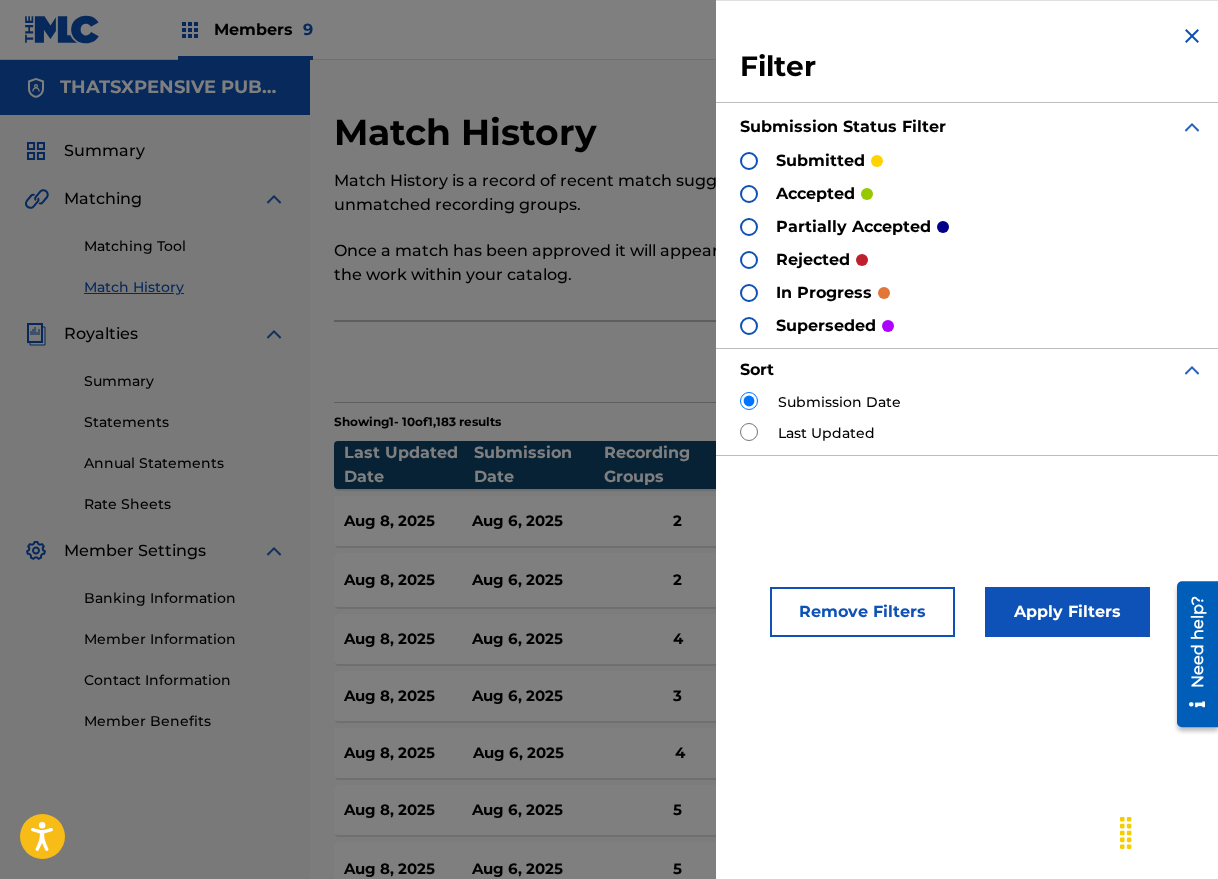 click on "Apply Filters" at bounding box center [1067, 612] 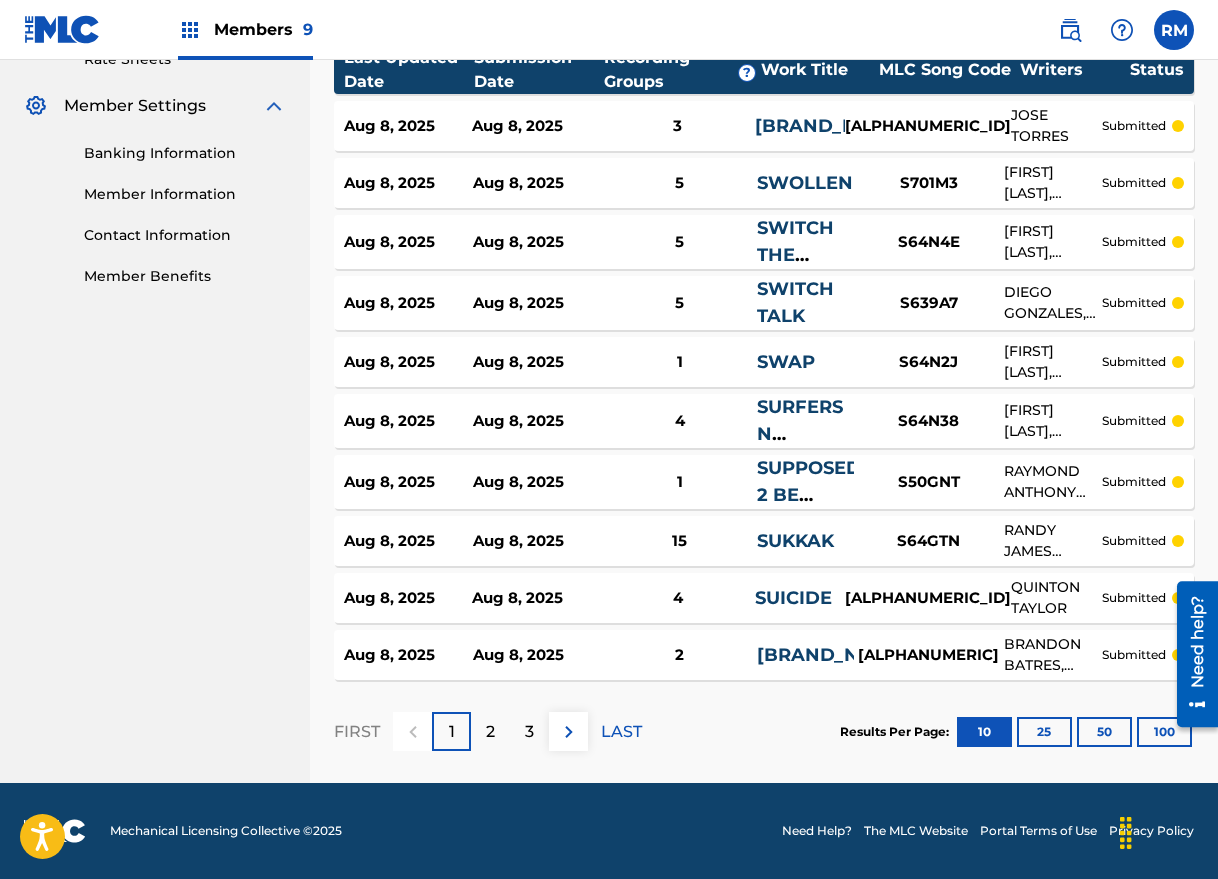scroll, scrollTop: 203, scrollLeft: 0, axis: vertical 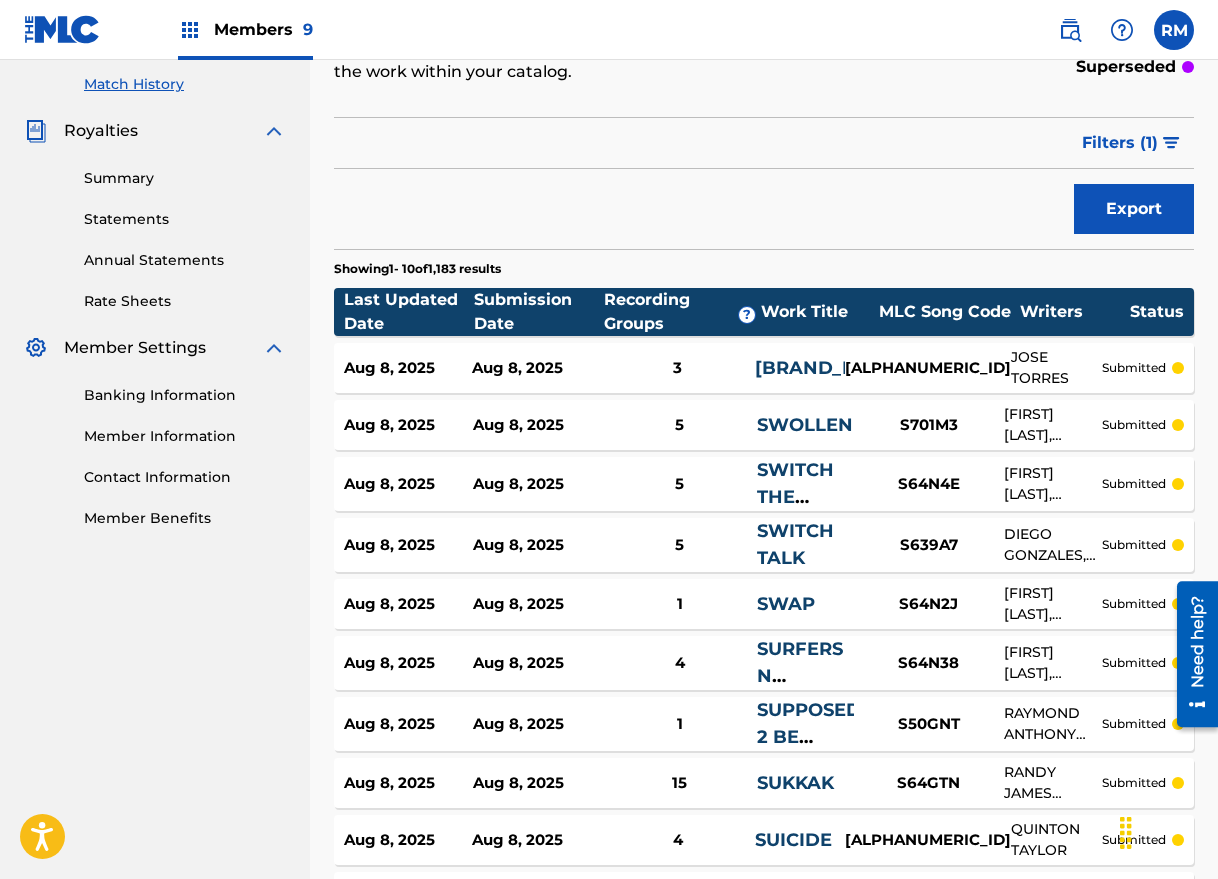 click on "Match History Match History is a record of recent match suggestions that you've made for unmatched recording groups. Once a match has been approved it will appear in the recording details section of the work within your catalog. submitted in progress accepted partially accepted rejected superseded Filter Submission Status Filter submitted accepted partially accepted rejected in progress superseded Sort Submission Date Last Updated Remove Filters Apply Filters Filters ( 1 ) Export Showing 1 - 10 of 1,183 results Last Updated Date Submission Date Recording Groups ? Work Title MLC Song Code Writers Status Aug 8, 2025 Aug 8, 2025 3 [BRAND_NAME] [ALPHANUMERIC_ID] [FIRST] [LAST], [UNKNOWN] submitted Aug 8, 2025 Aug 8, 2025 5 [BRAND_NAME] [ALPHANUMERIC_ID] [FIRST] [LAST], [UNKNOWN] submitted Aug 8, 2025 Aug 8, 2025 5 [BRAND_NAME] [ALPHANUMERIC_ID] [FIRST] [LAST], [FIRST] [LAST], [FIRST] [LAST] submitted Aug 8, 2025 Aug 8, 2025 5 [BRAND_NAME] [ALPHANUMERIC_ID] [FIRST] [LAST], [UNKNOWN] submitted Aug 8, 2025 Aug 8, 2025 1 [BRAND_NAME] 4" at bounding box center [764, 466] 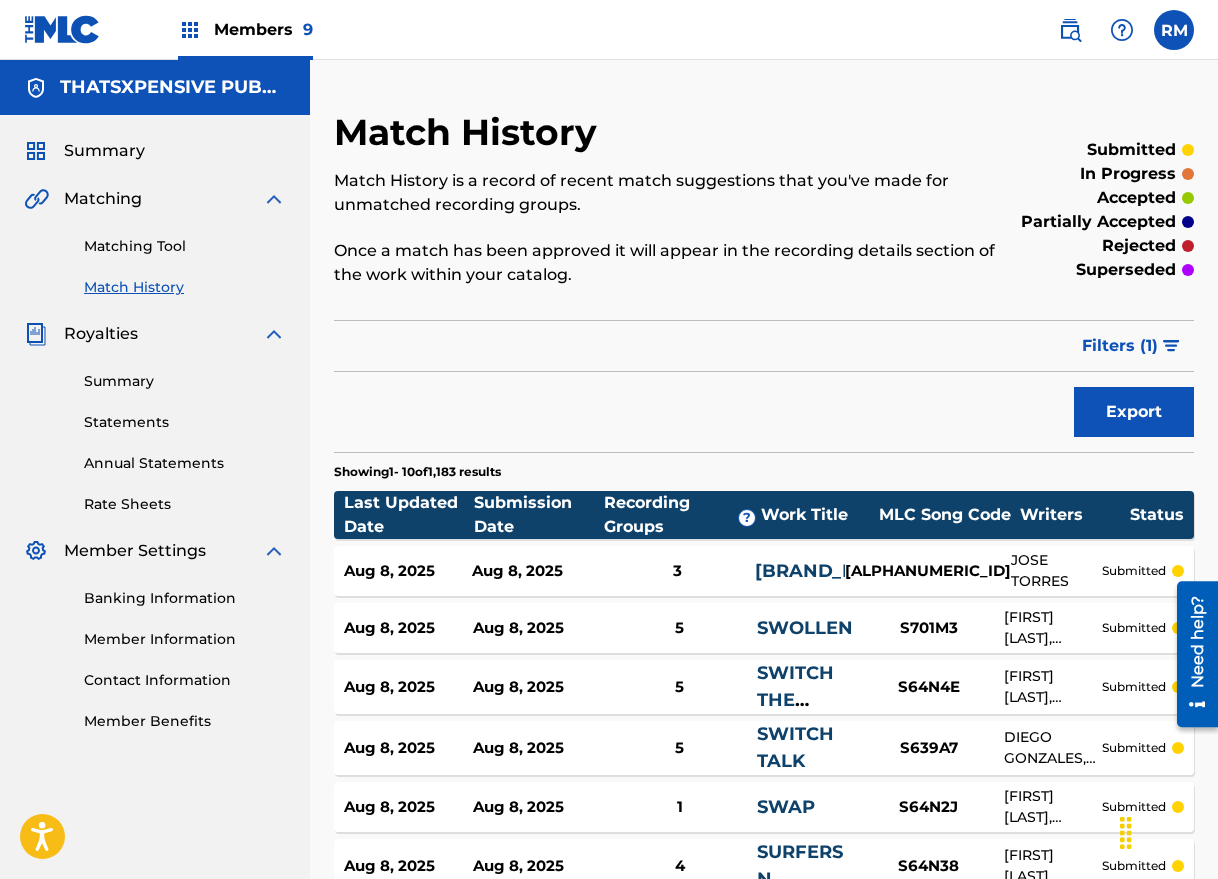 click on "Matching Tool" at bounding box center [185, 246] 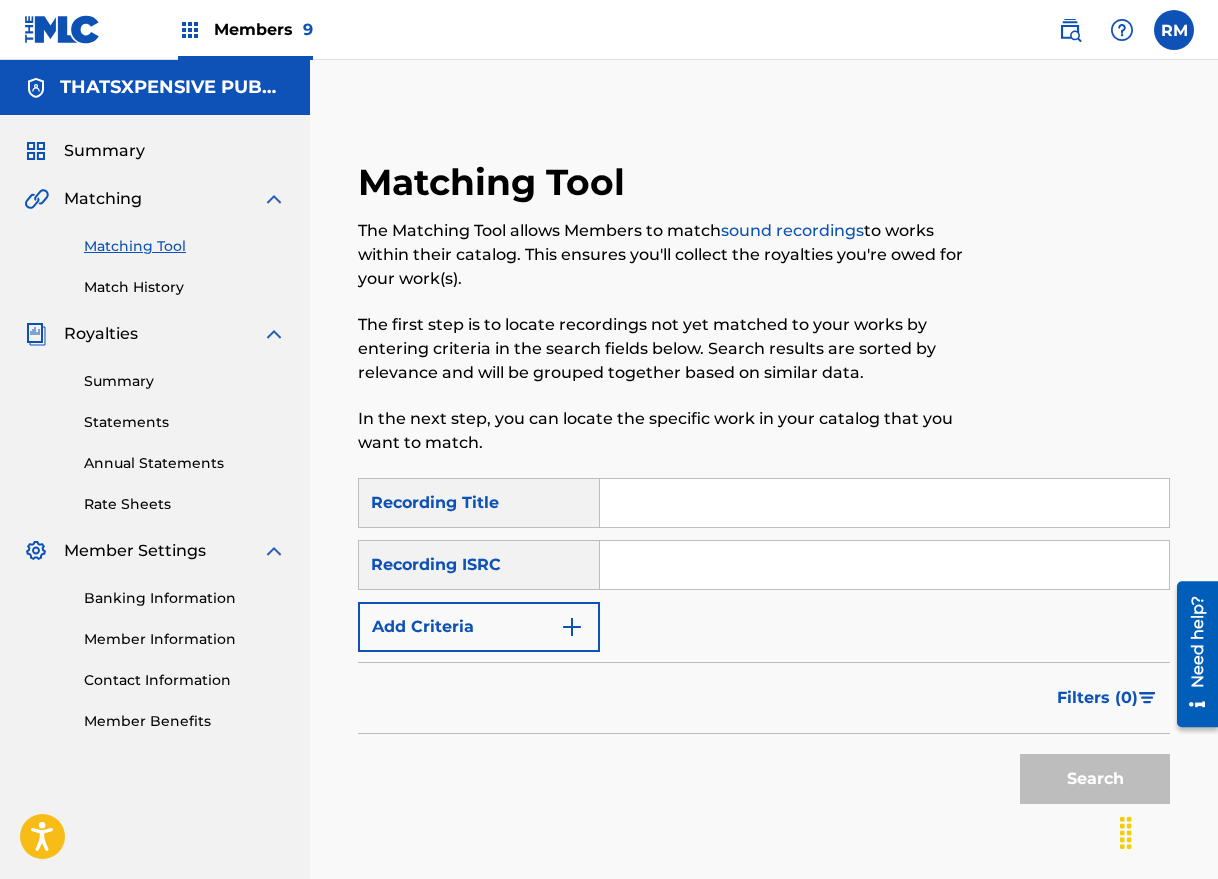 click at bounding box center [884, 565] 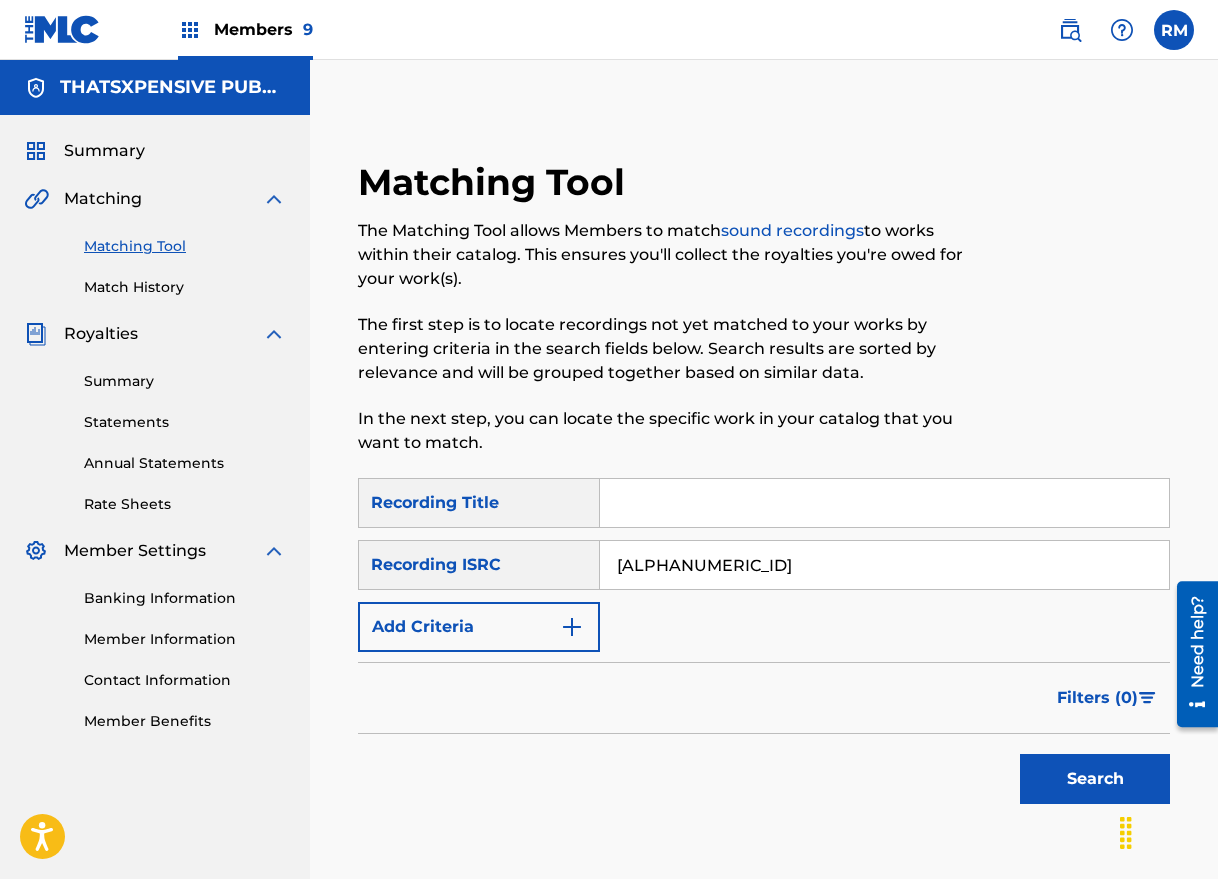 click on "Search" at bounding box center [1095, 779] 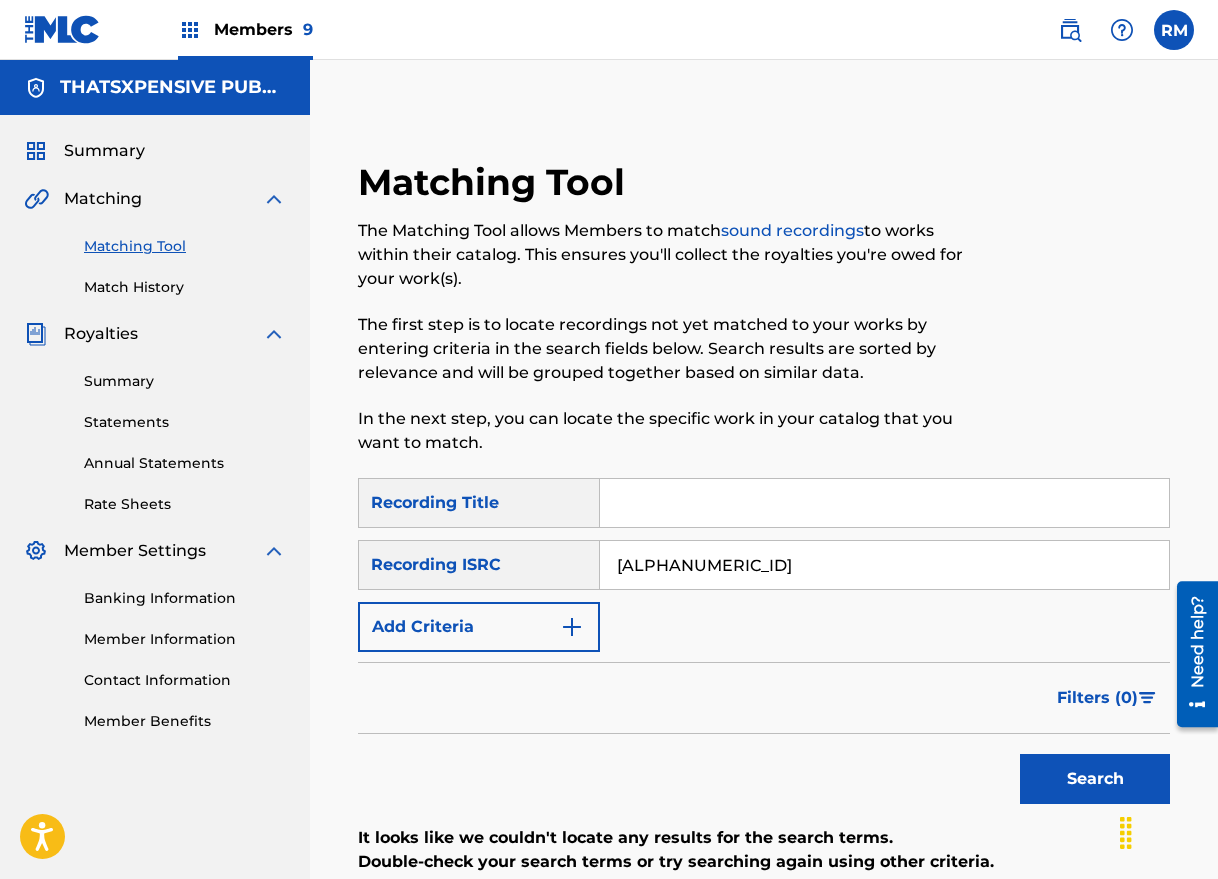scroll, scrollTop: 359, scrollLeft: 0, axis: vertical 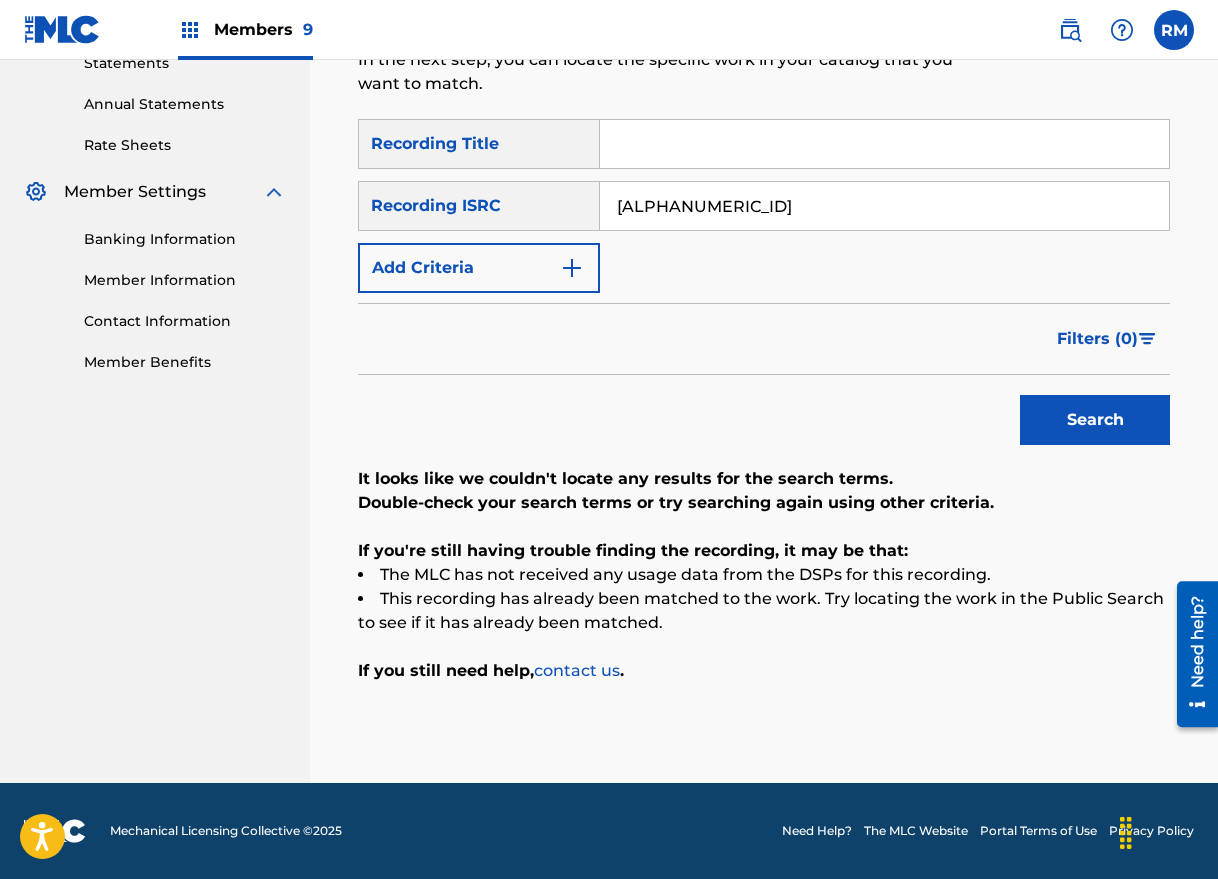 click on "Search" at bounding box center (1095, 420) 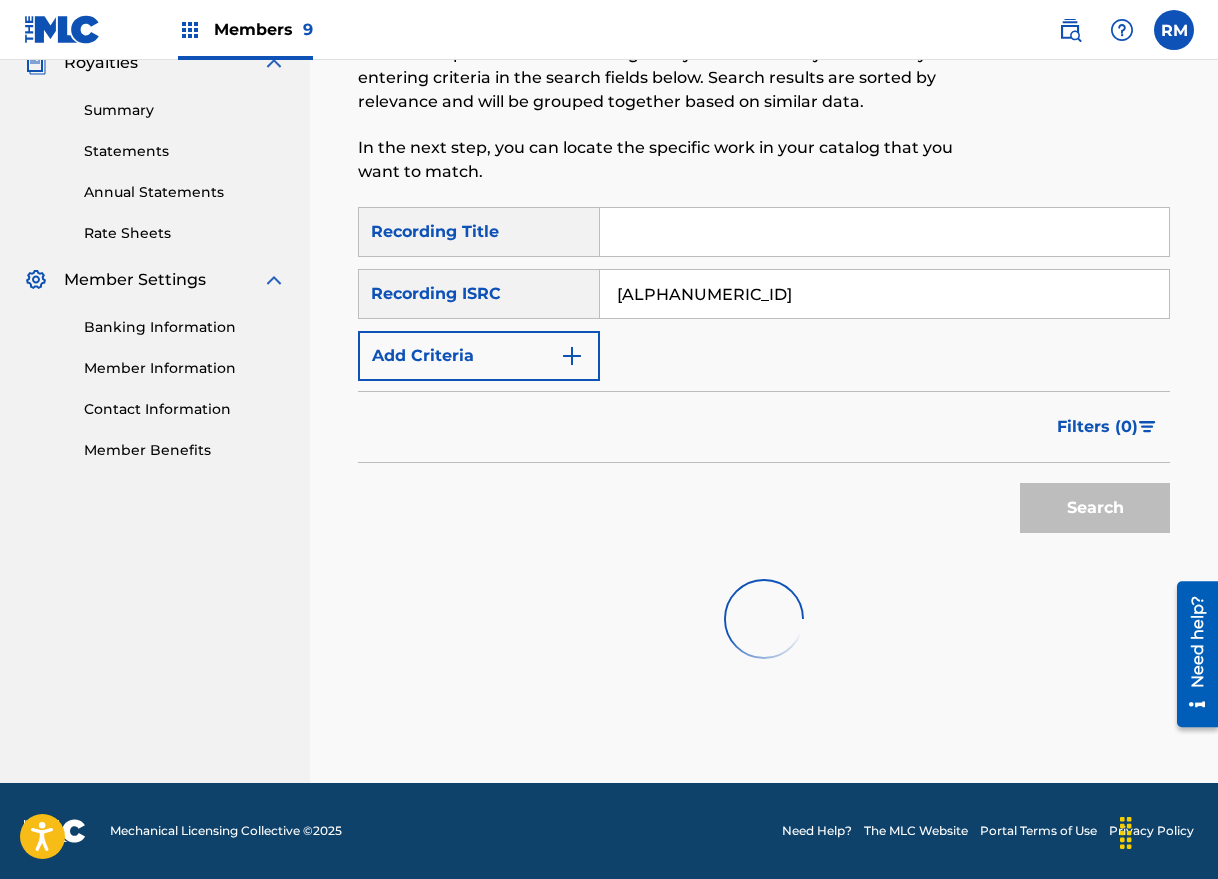 scroll, scrollTop: 359, scrollLeft: 0, axis: vertical 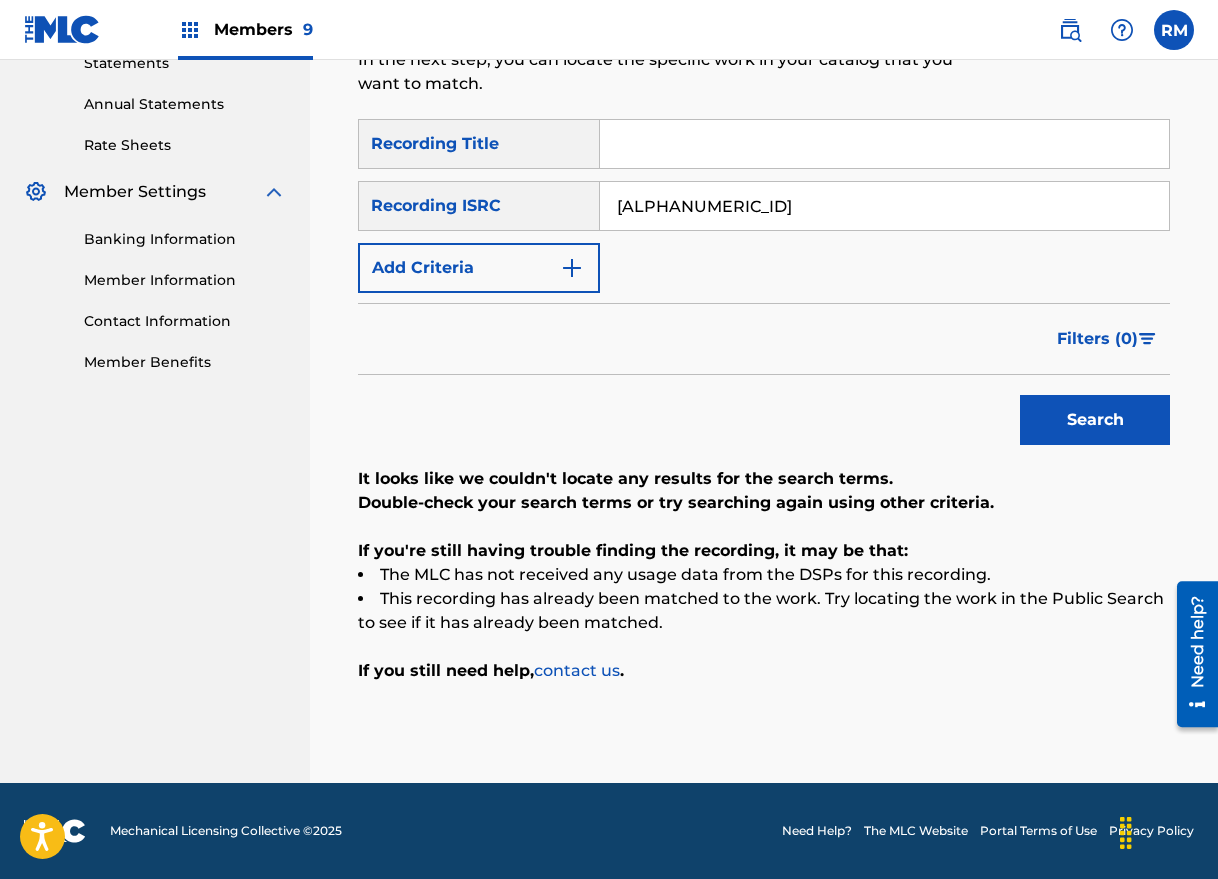 click on "[ALPHANUMERIC_ID]" at bounding box center [884, 206] 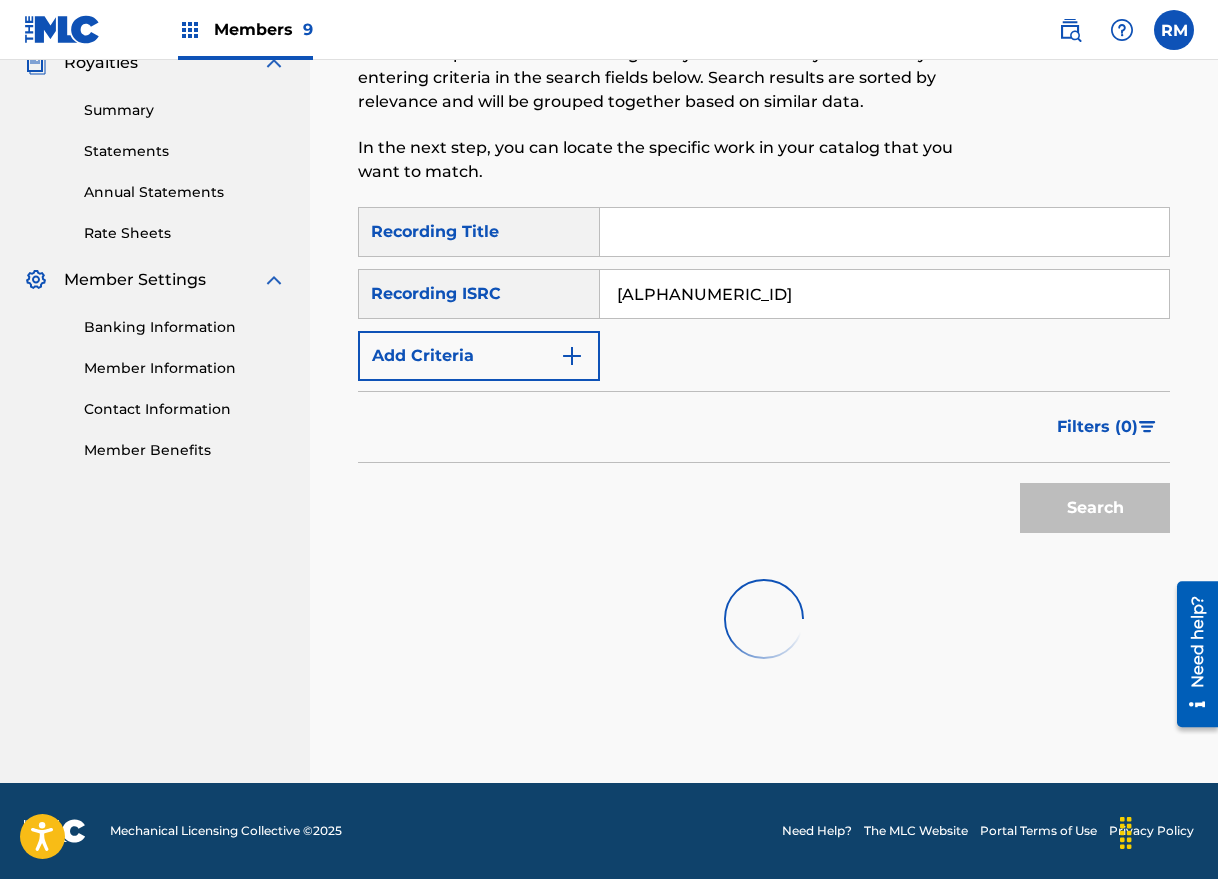 scroll, scrollTop: 279, scrollLeft: 0, axis: vertical 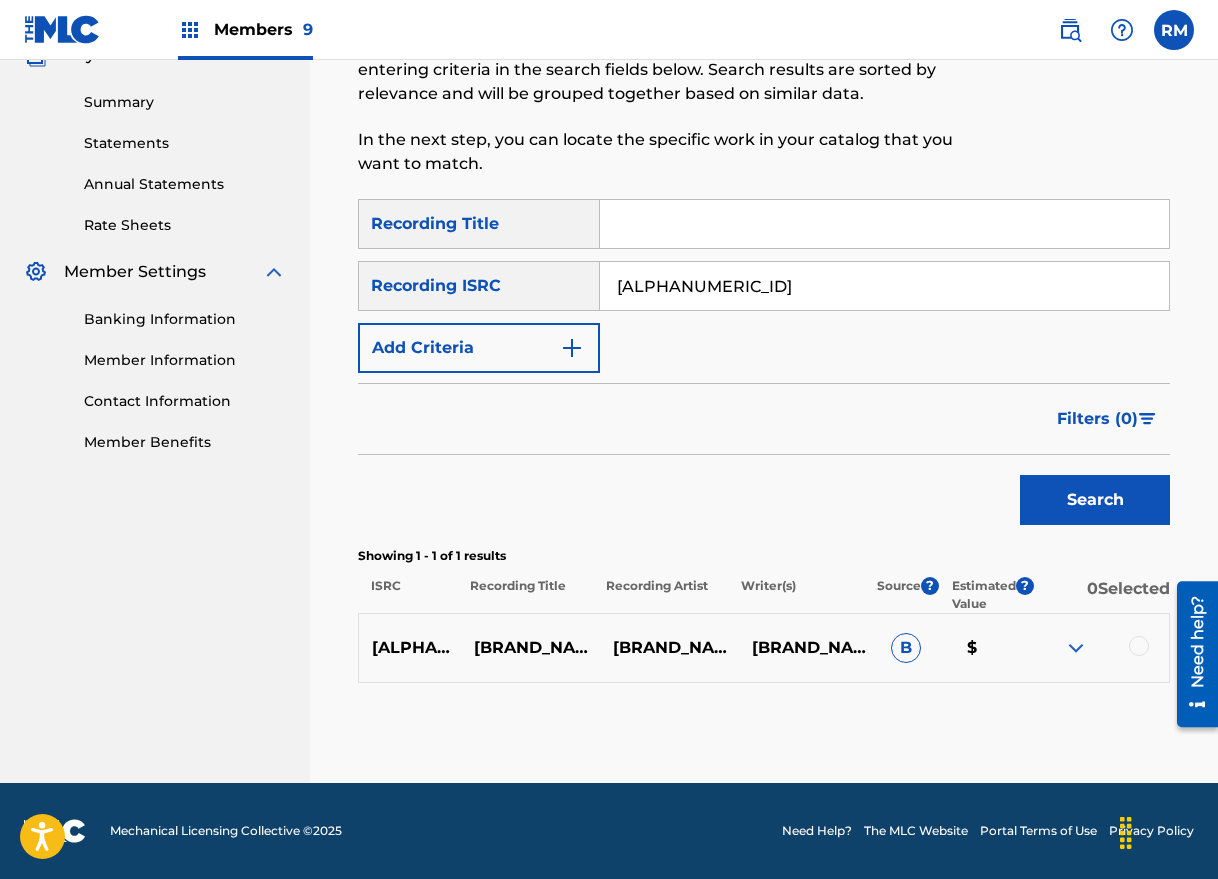 click at bounding box center (1139, 646) 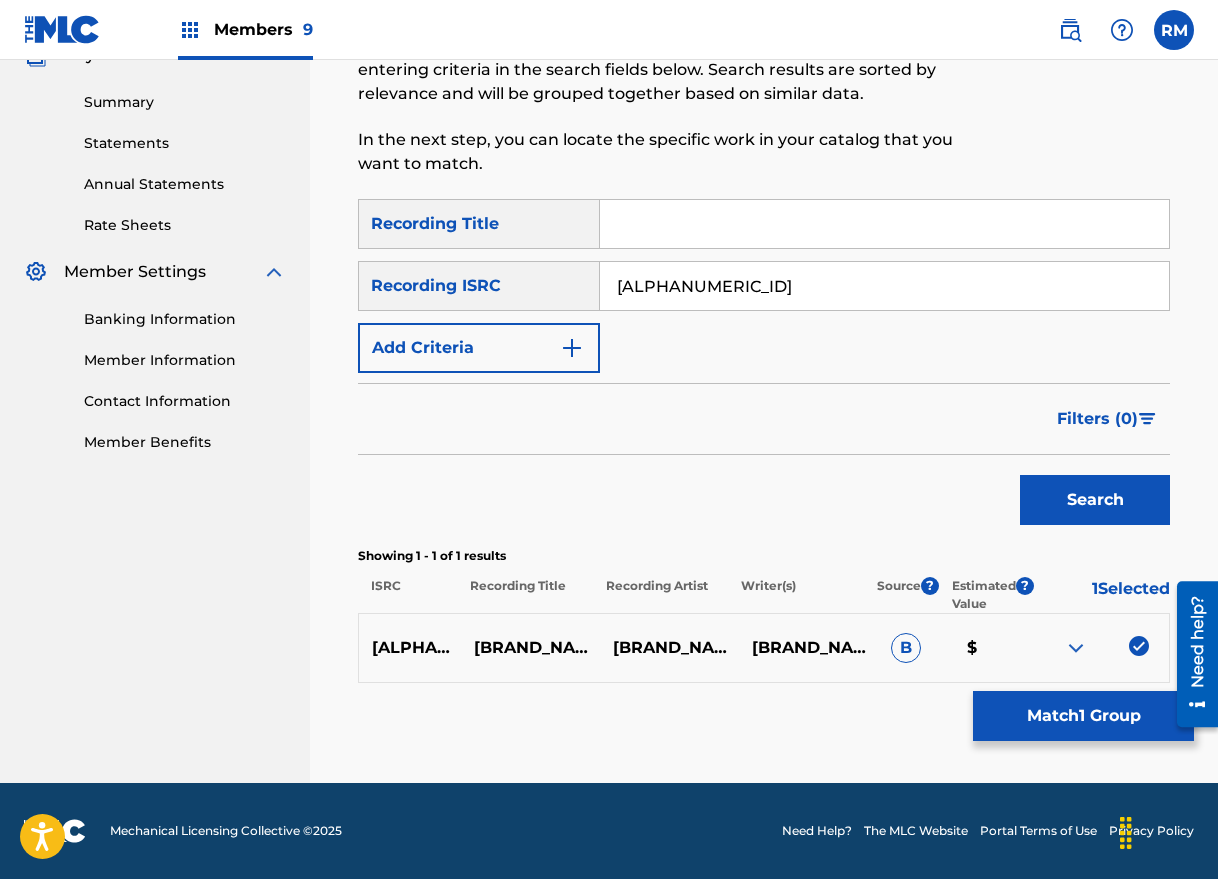click on "Match  1 Group" at bounding box center [1083, 716] 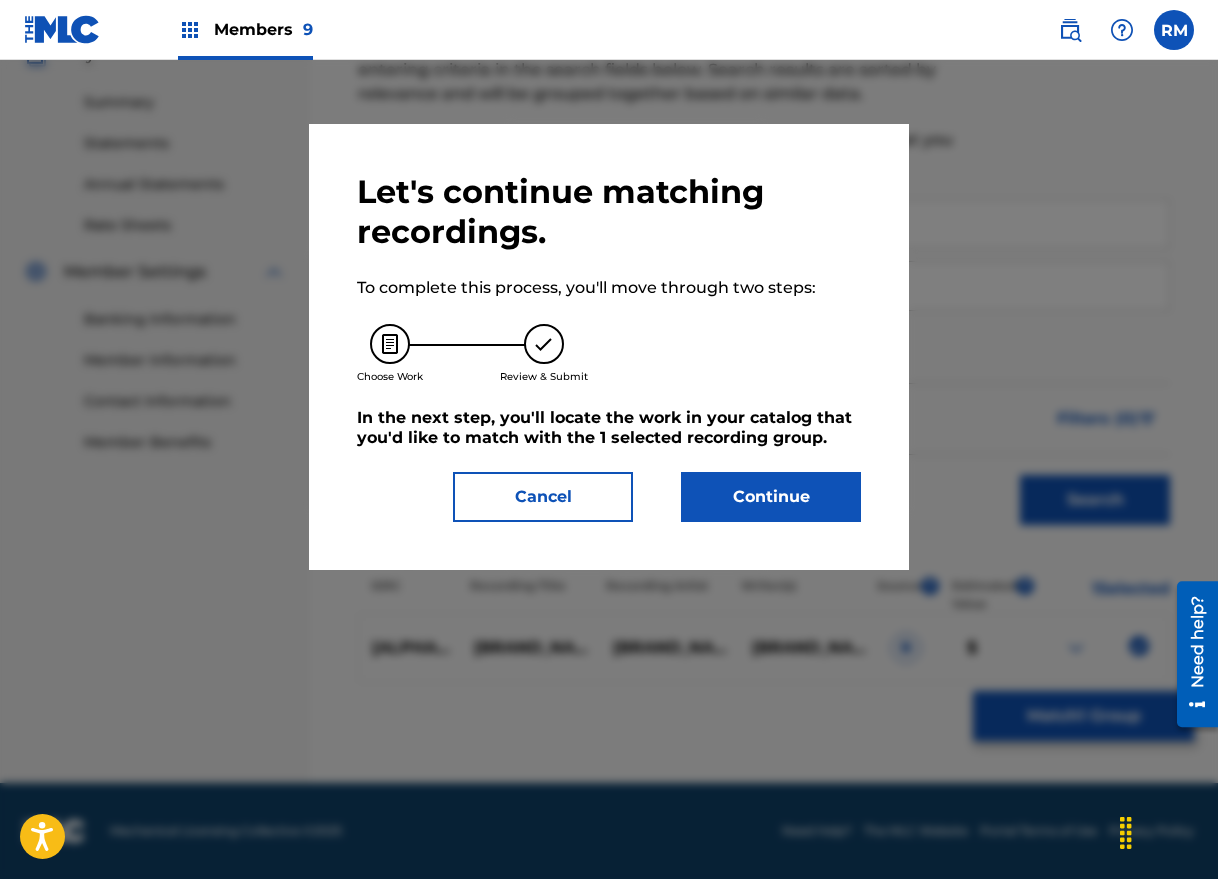 click on "Let's continue matching recordings. To complete this process, you'll move through two steps: Choose Work Review & Submit In the next step, you'll locate the work in your catalog that you'd like to match with the   1 selected recording group . Cancel Continue" at bounding box center (609, 347) 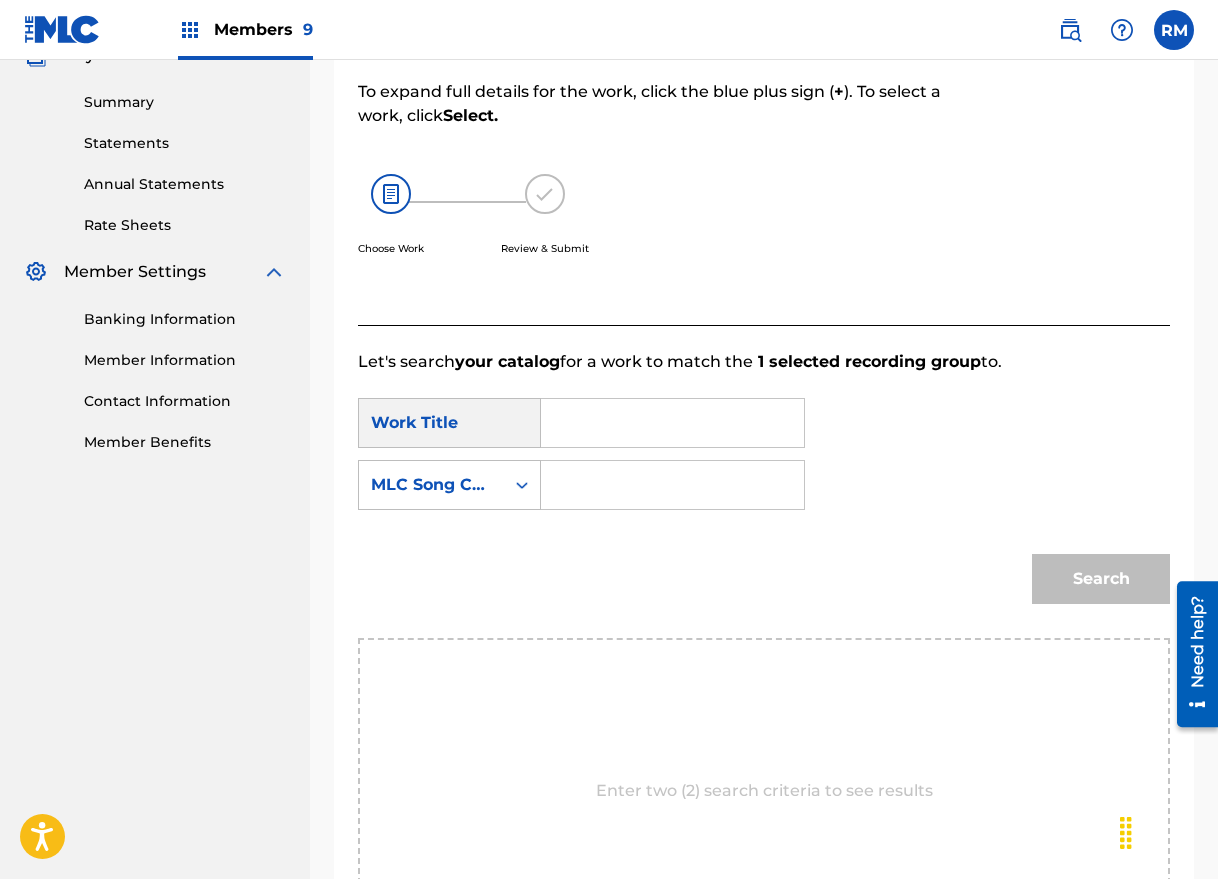 click at bounding box center [672, 423] 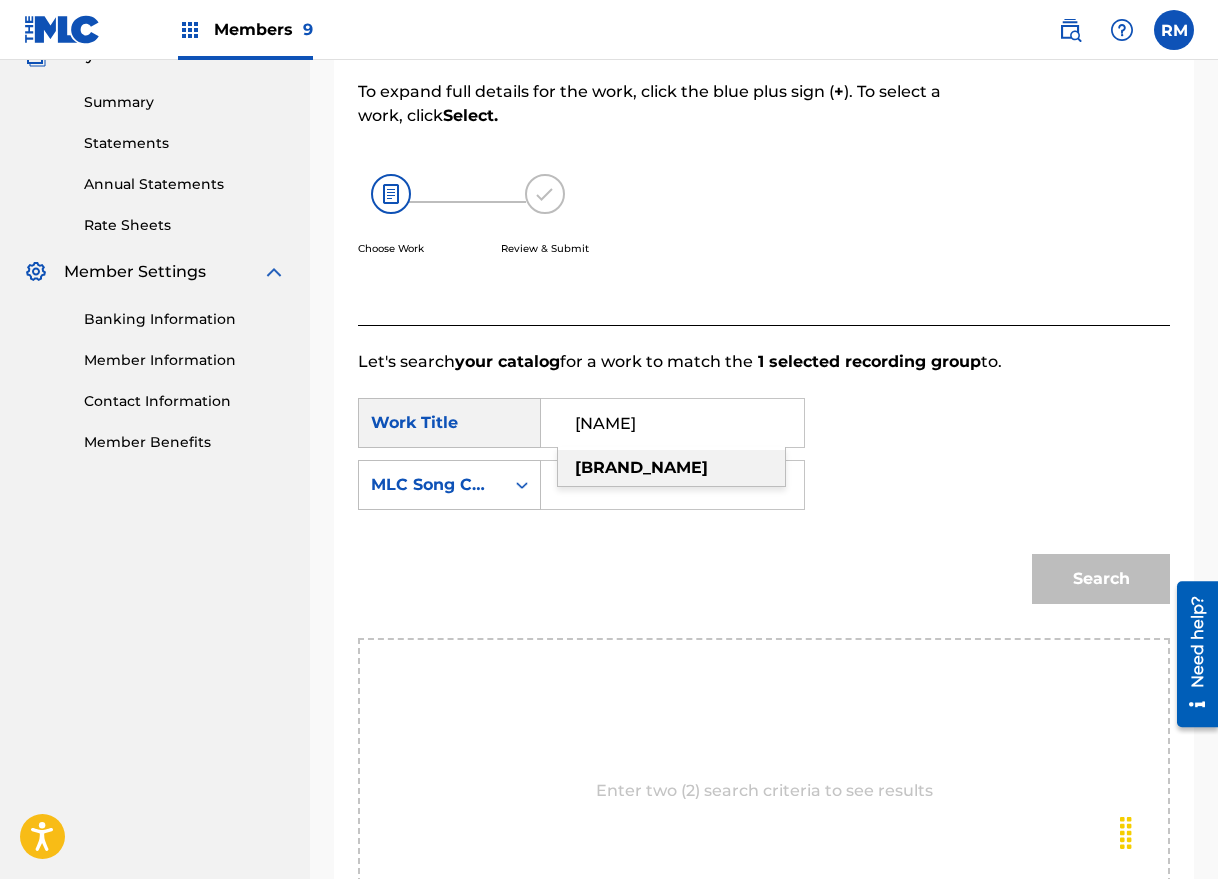 type on "[NAME]" 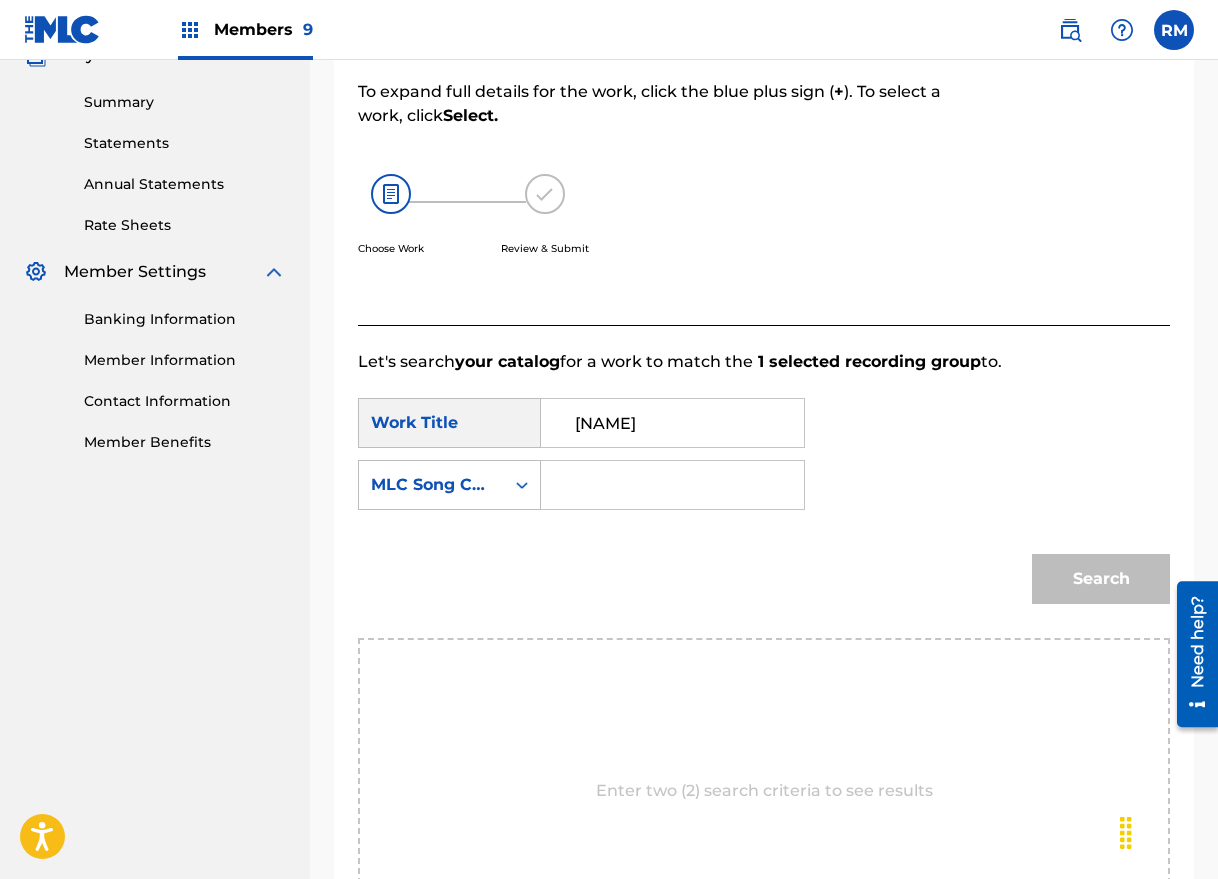 click at bounding box center [672, 485] 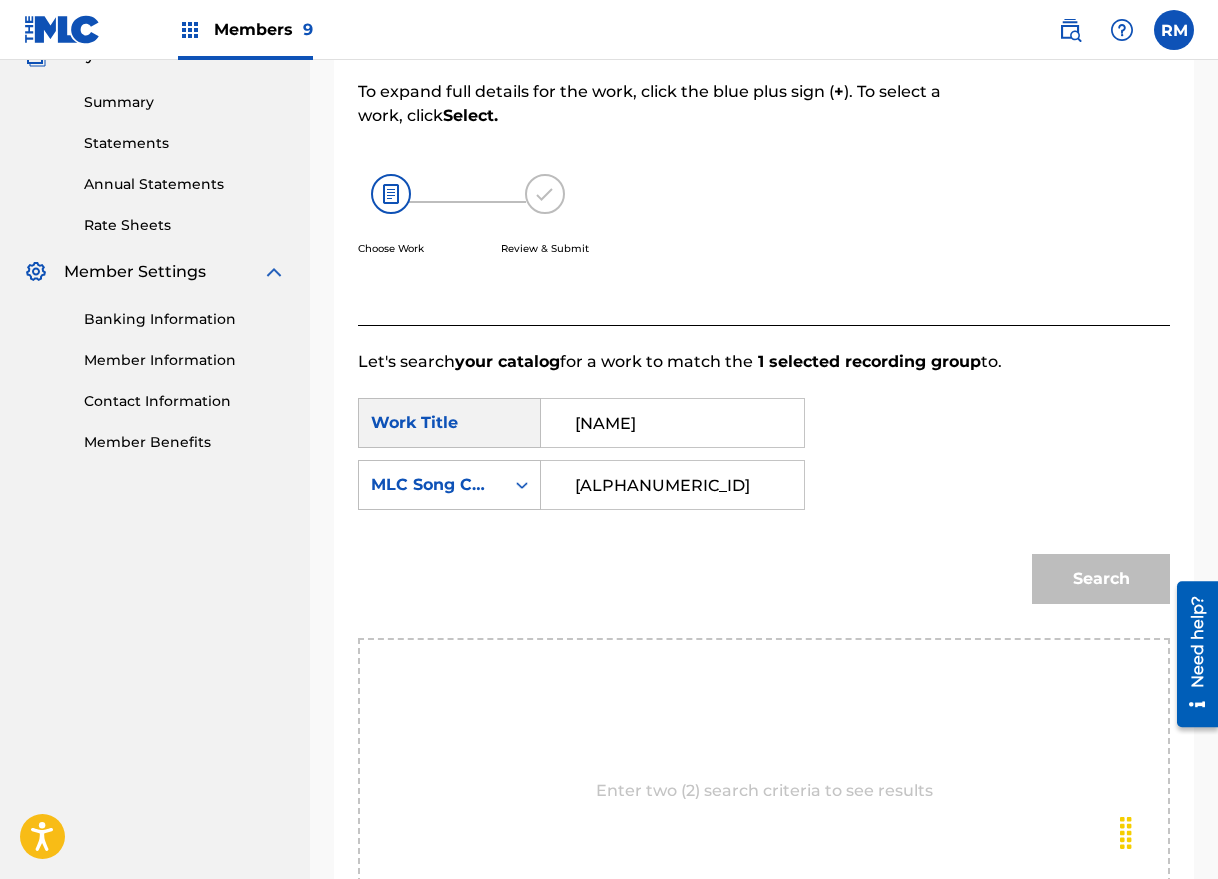 type on "[ALPHANUMERIC_ID]" 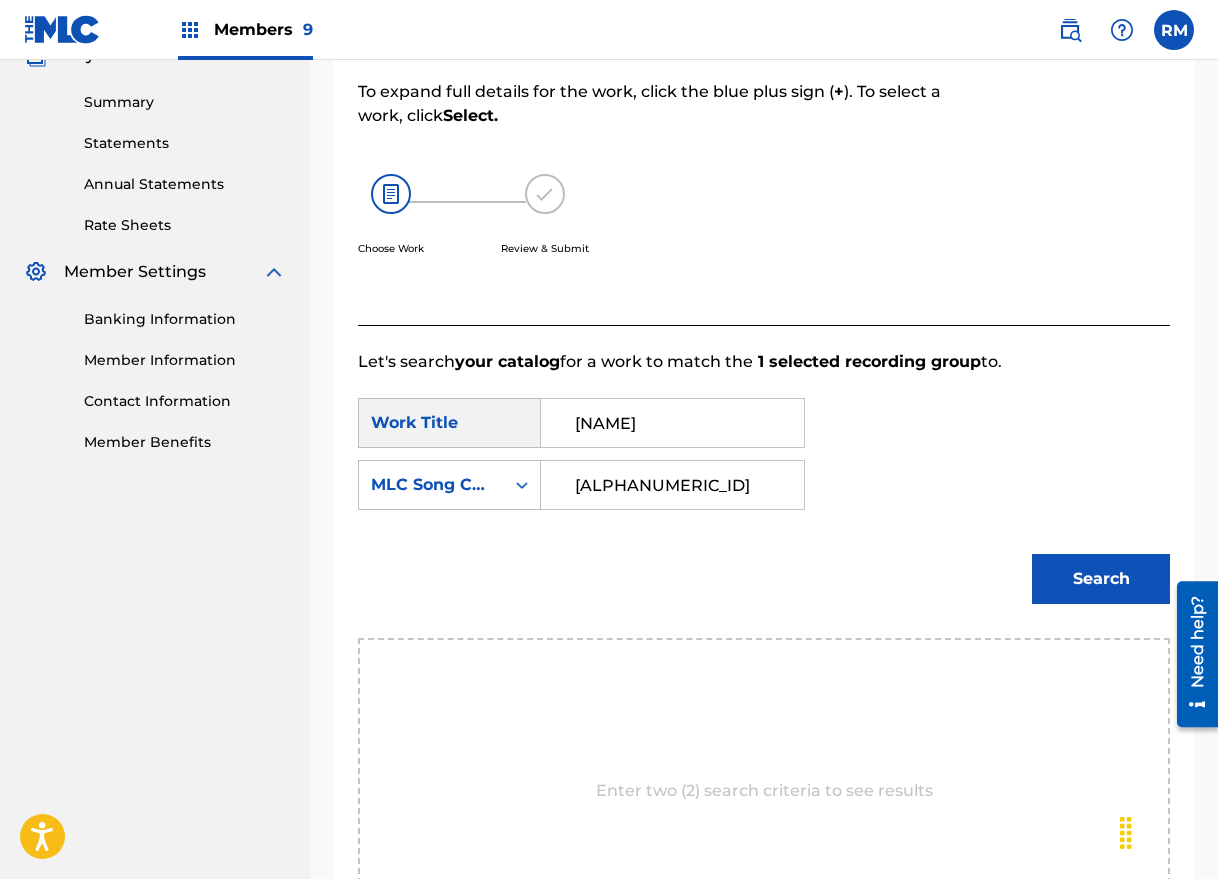 click on "Search" at bounding box center [1101, 579] 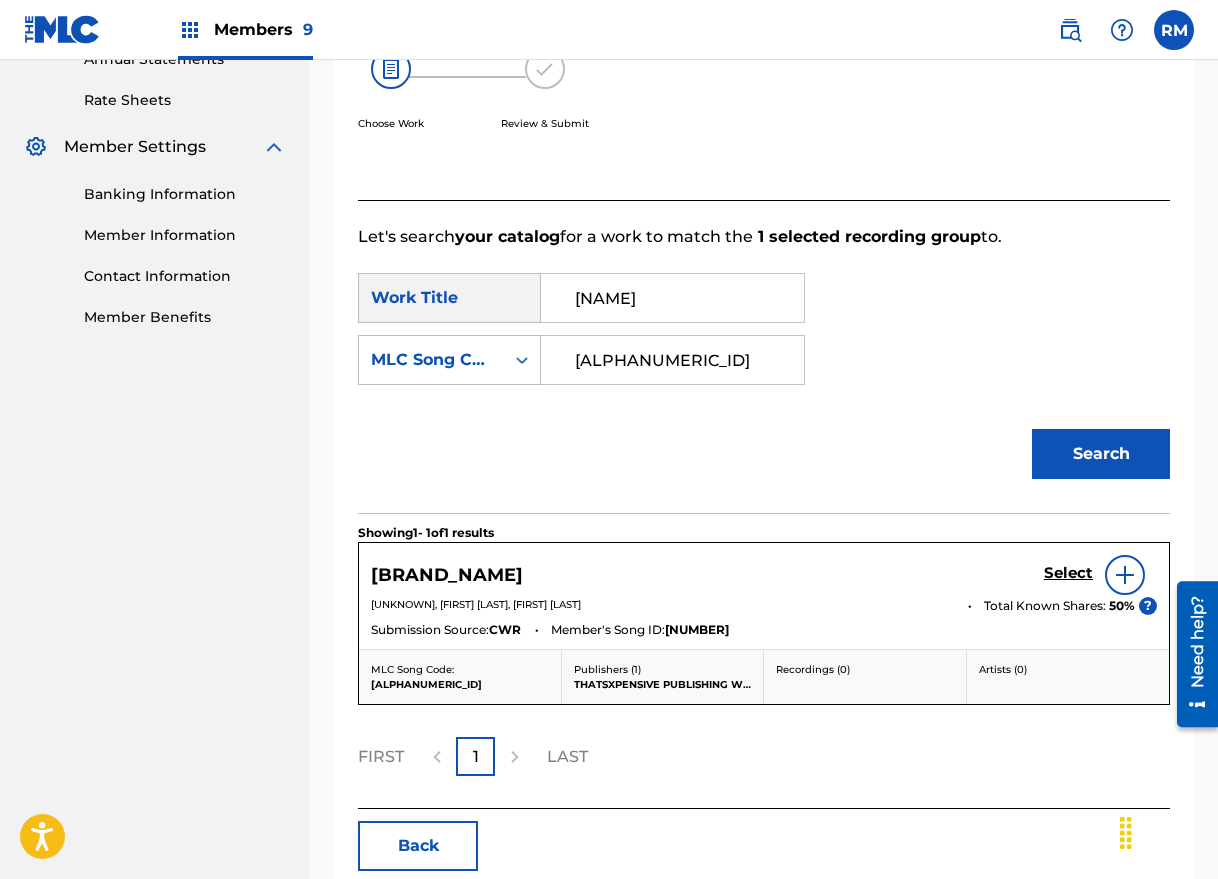 scroll, scrollTop: 504, scrollLeft: 0, axis: vertical 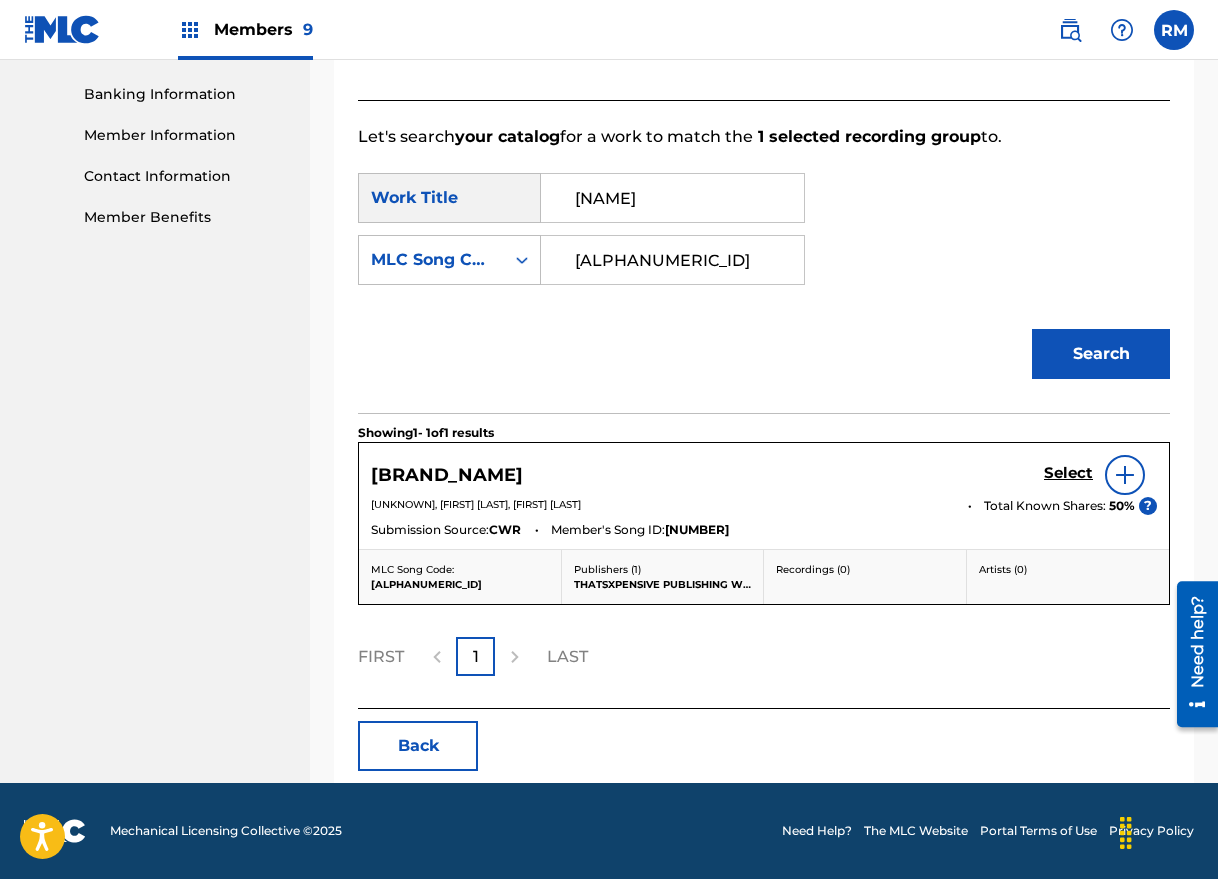 click on "Select" at bounding box center [1068, 473] 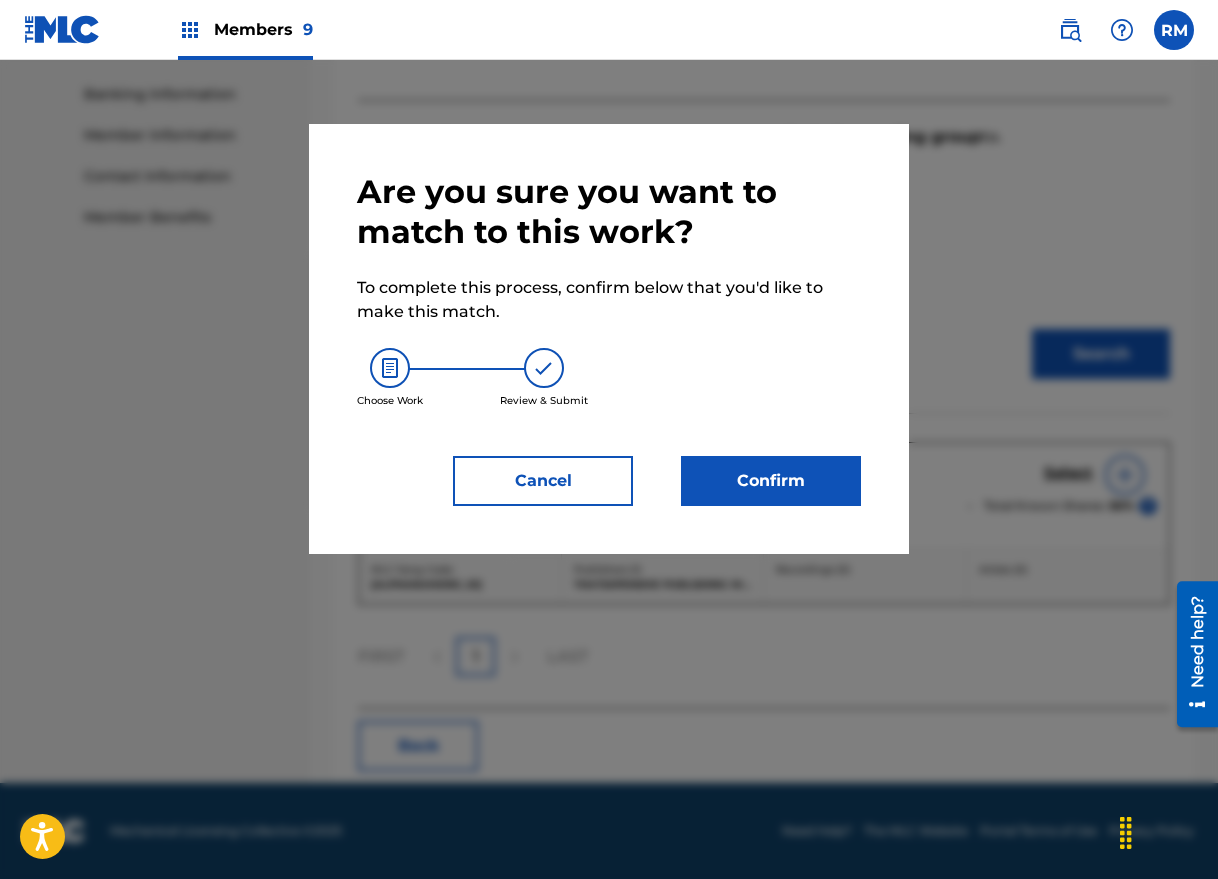 click on "Confirm" at bounding box center (771, 481) 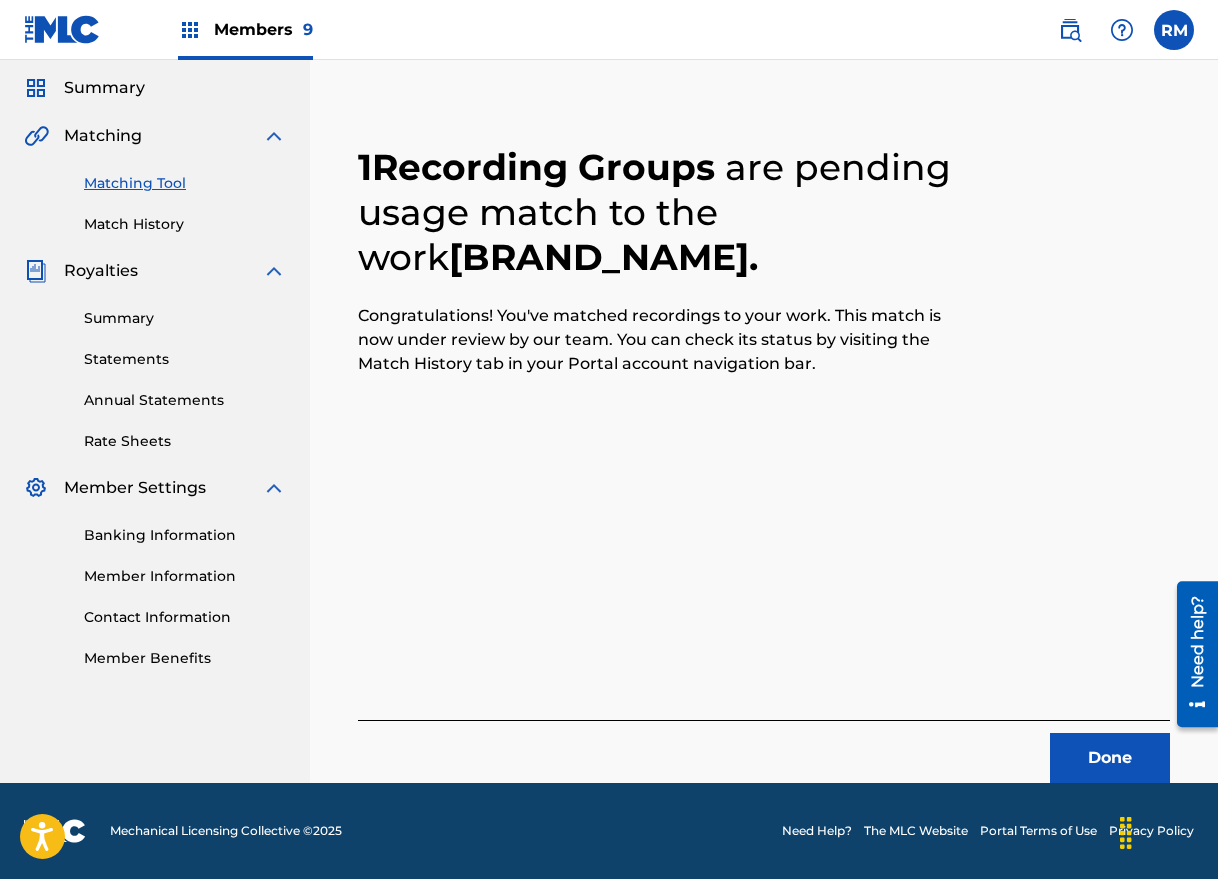 scroll, scrollTop: 63, scrollLeft: 0, axis: vertical 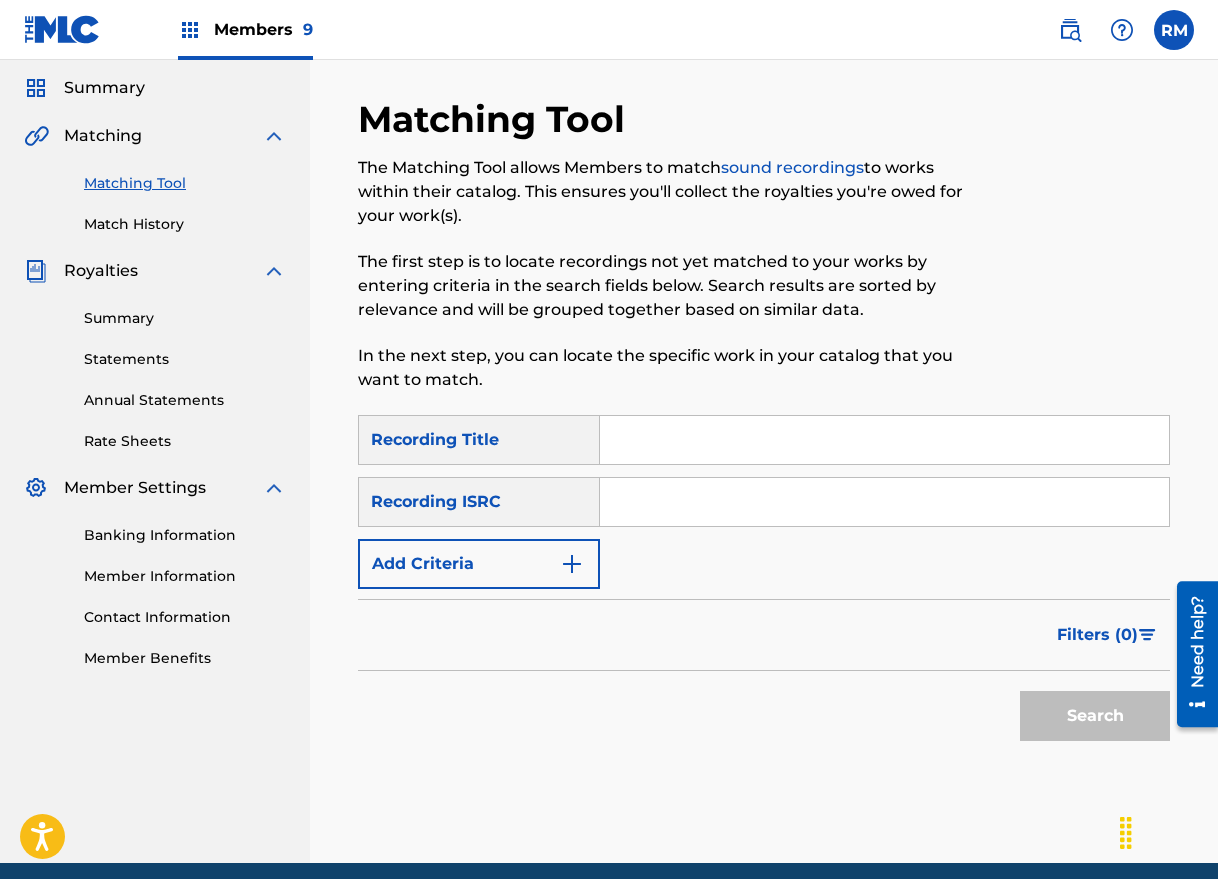 click at bounding box center (884, 502) 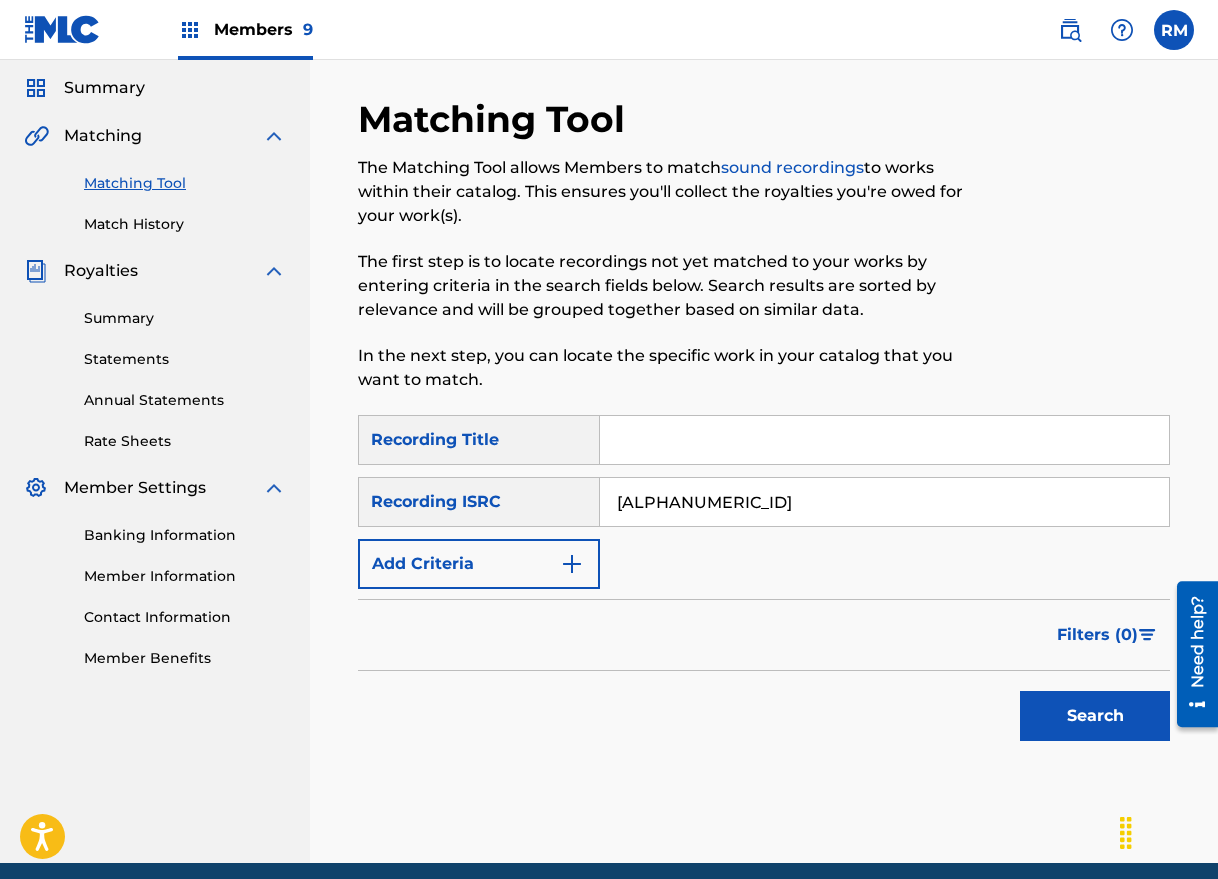 type on "[ALPHANUMERIC_ID]" 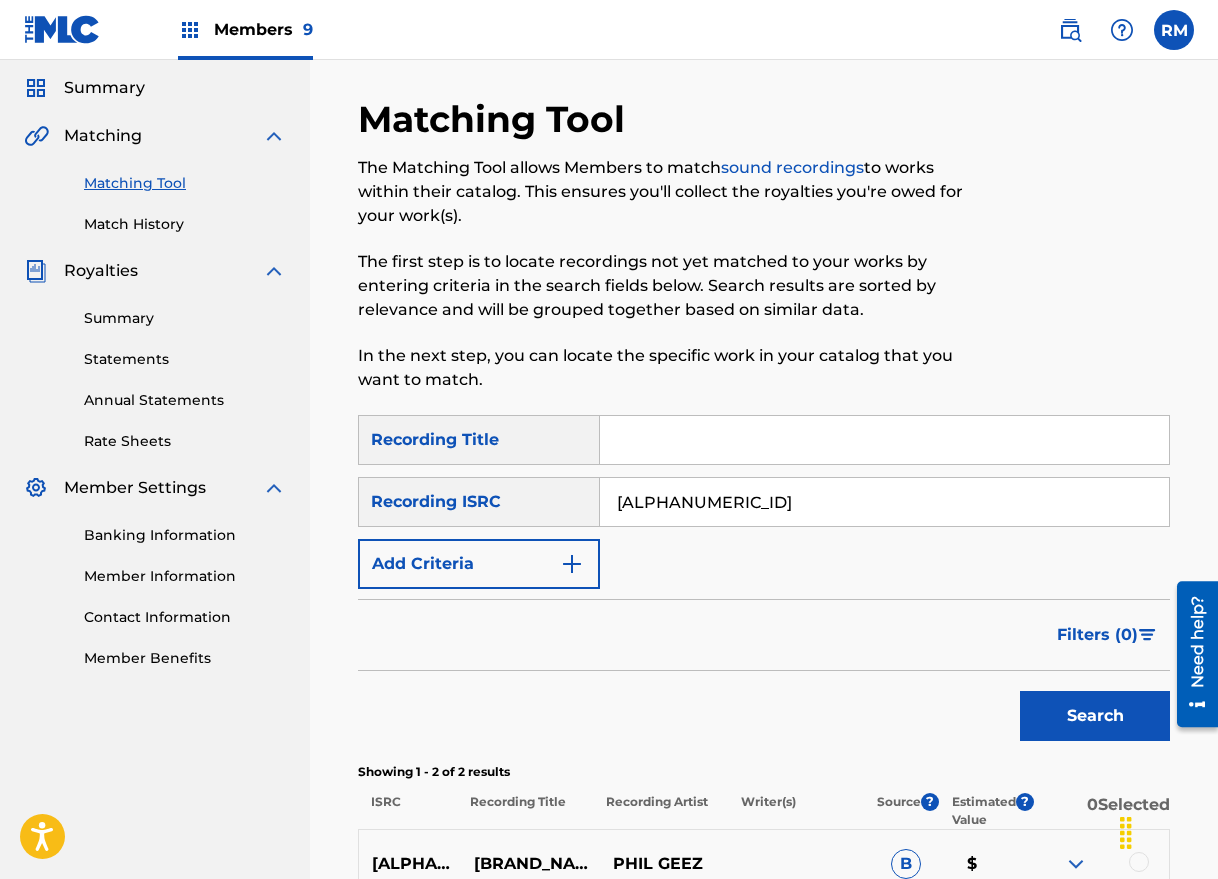 click on "Filters ( 0 )" at bounding box center [764, 635] 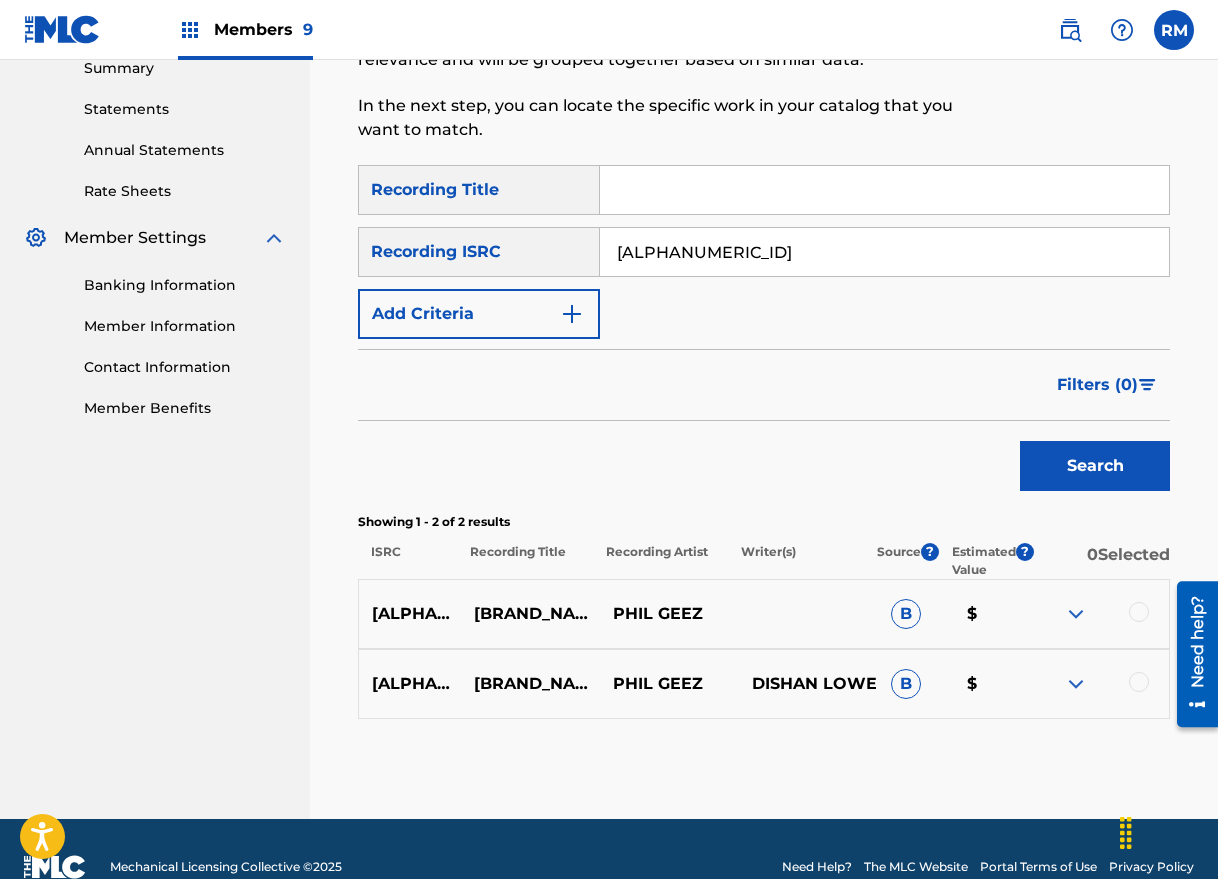 scroll, scrollTop: 349, scrollLeft: 0, axis: vertical 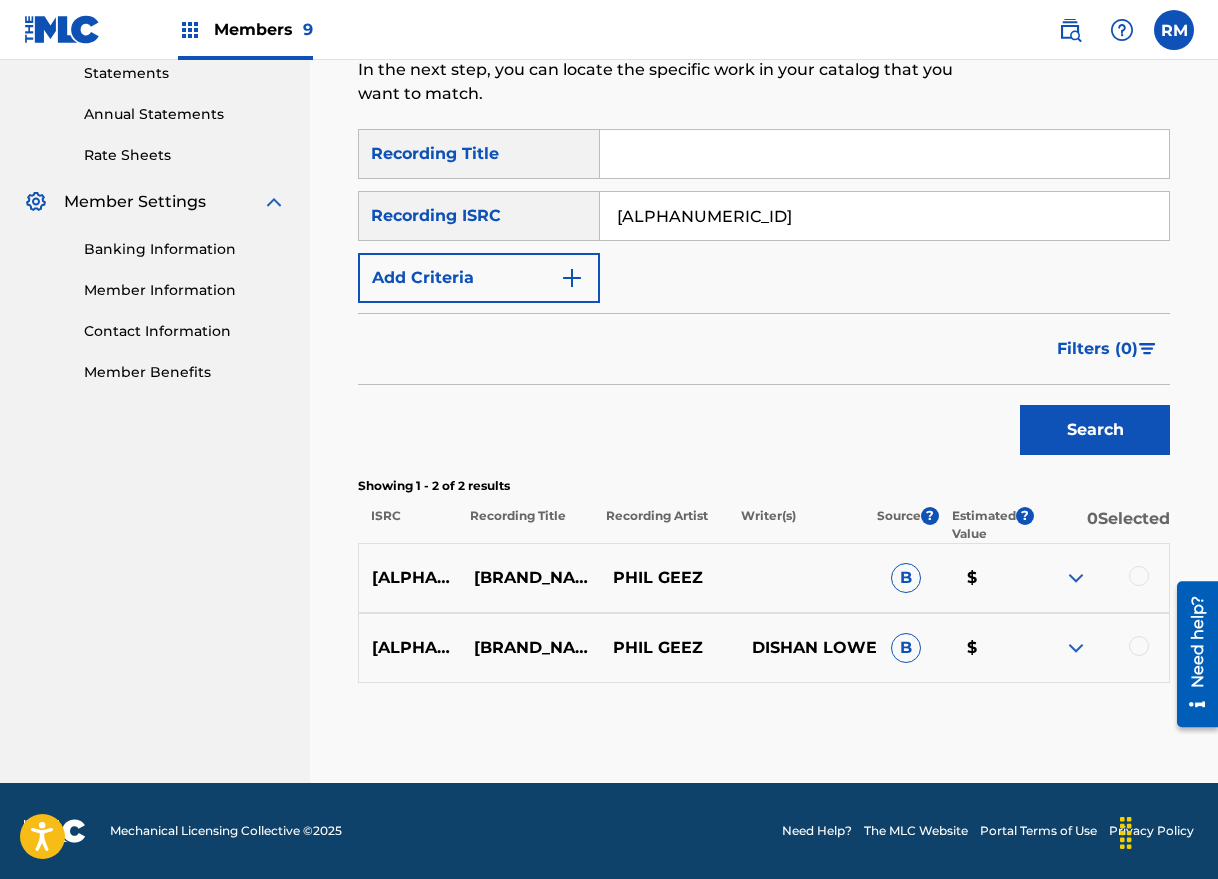 click at bounding box center [1099, 578] 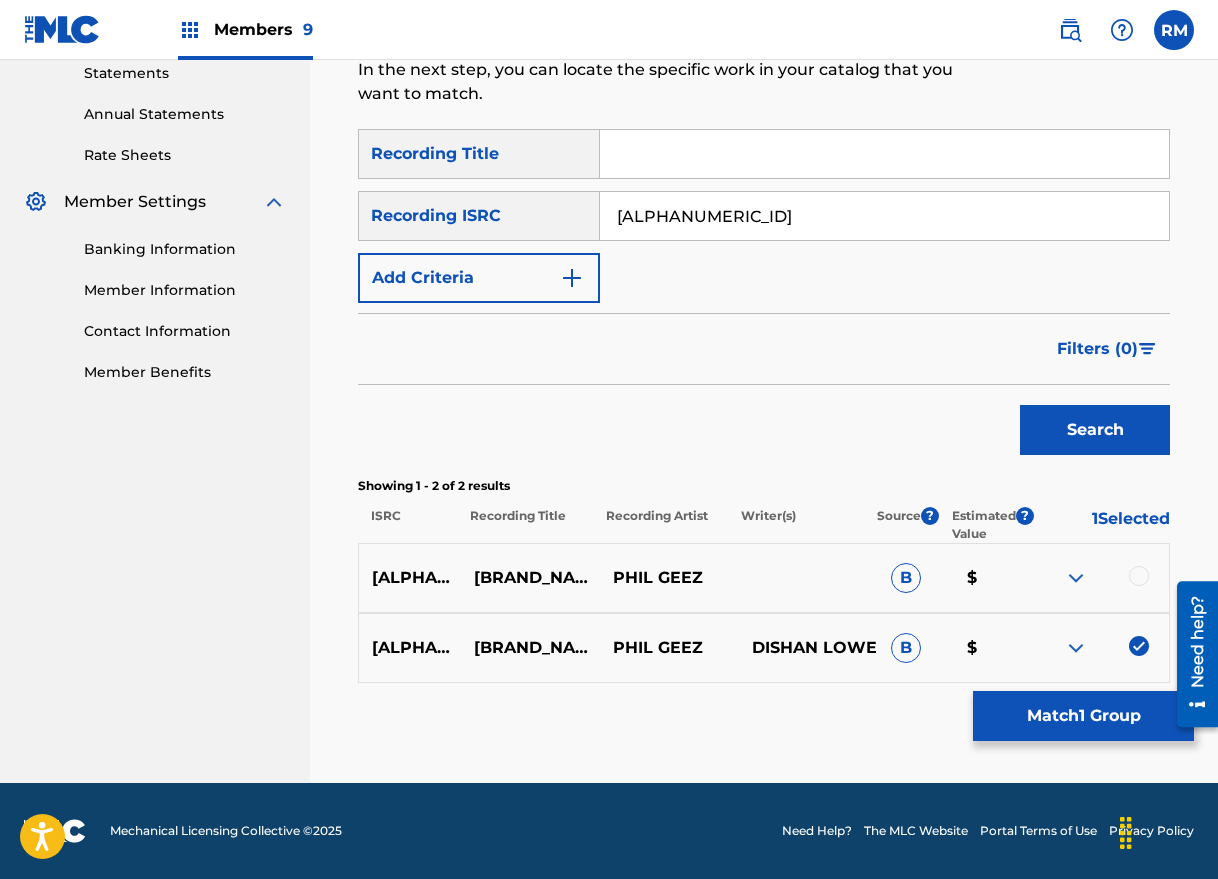click at bounding box center [1139, 576] 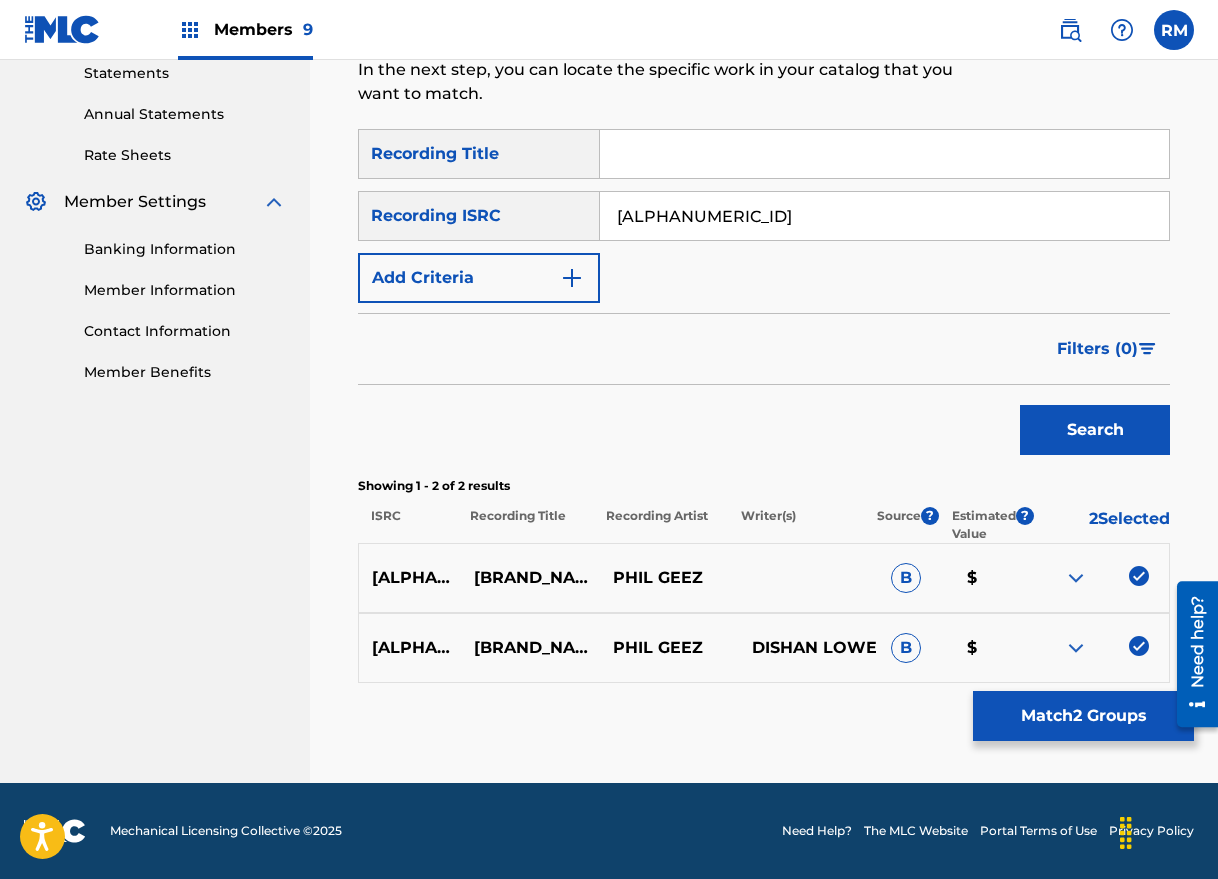 click on "Match  2 Groups" at bounding box center (1083, 716) 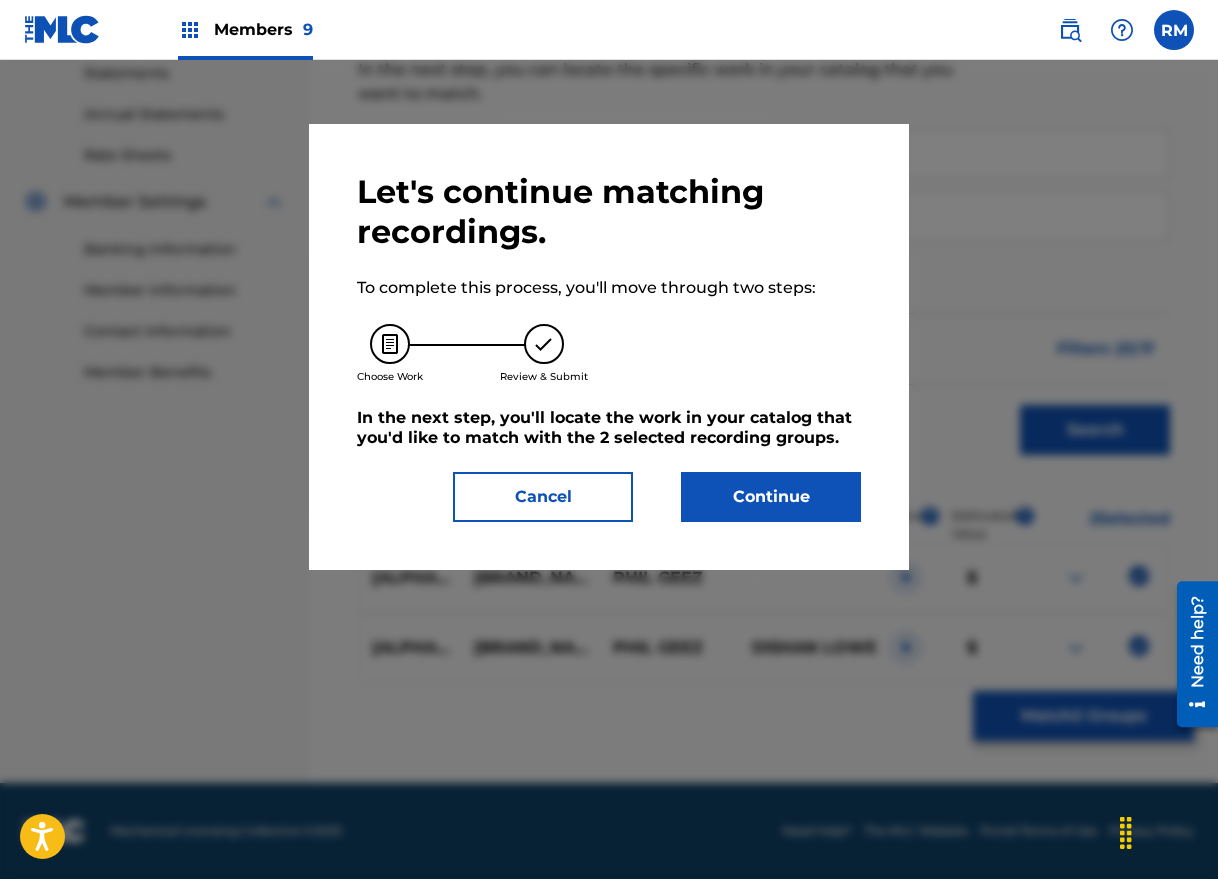 click on "Continue" at bounding box center (771, 497) 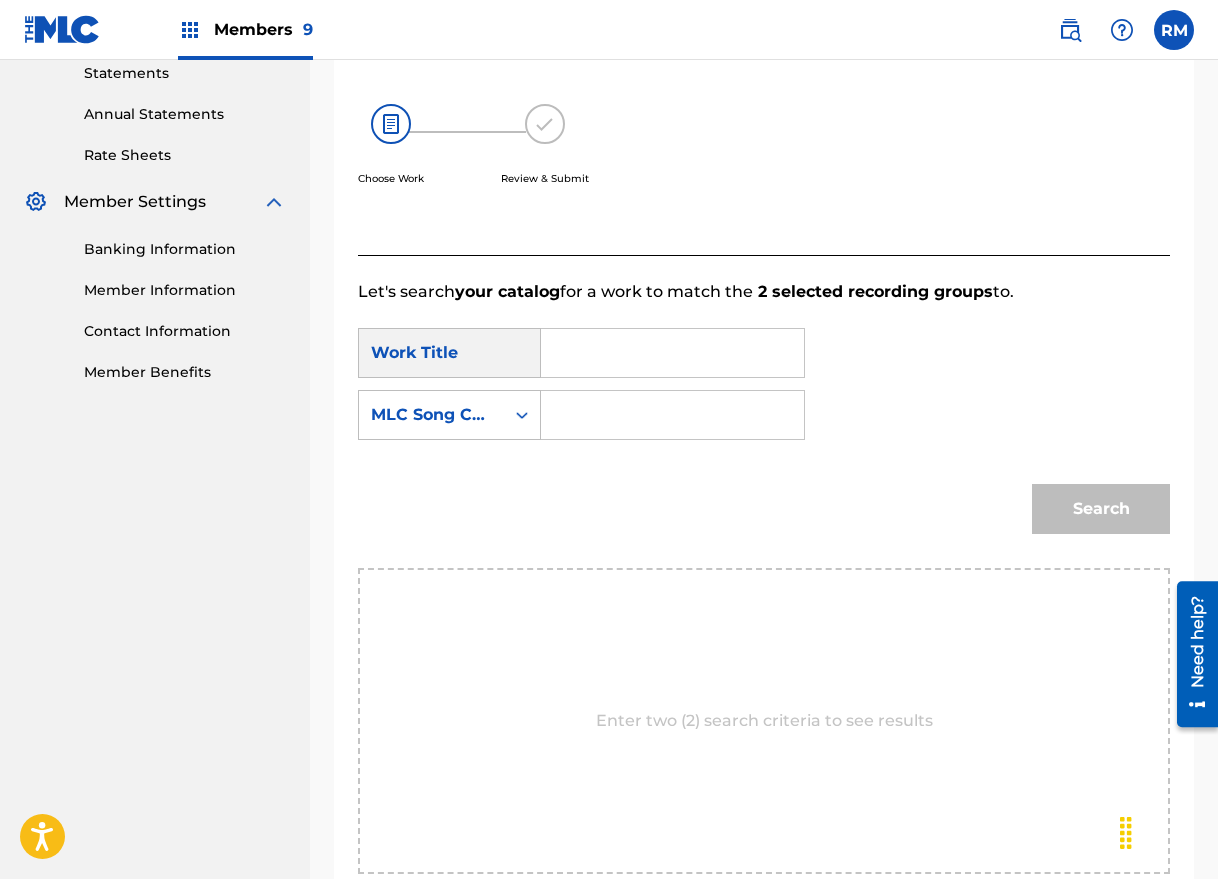 click at bounding box center (672, 353) 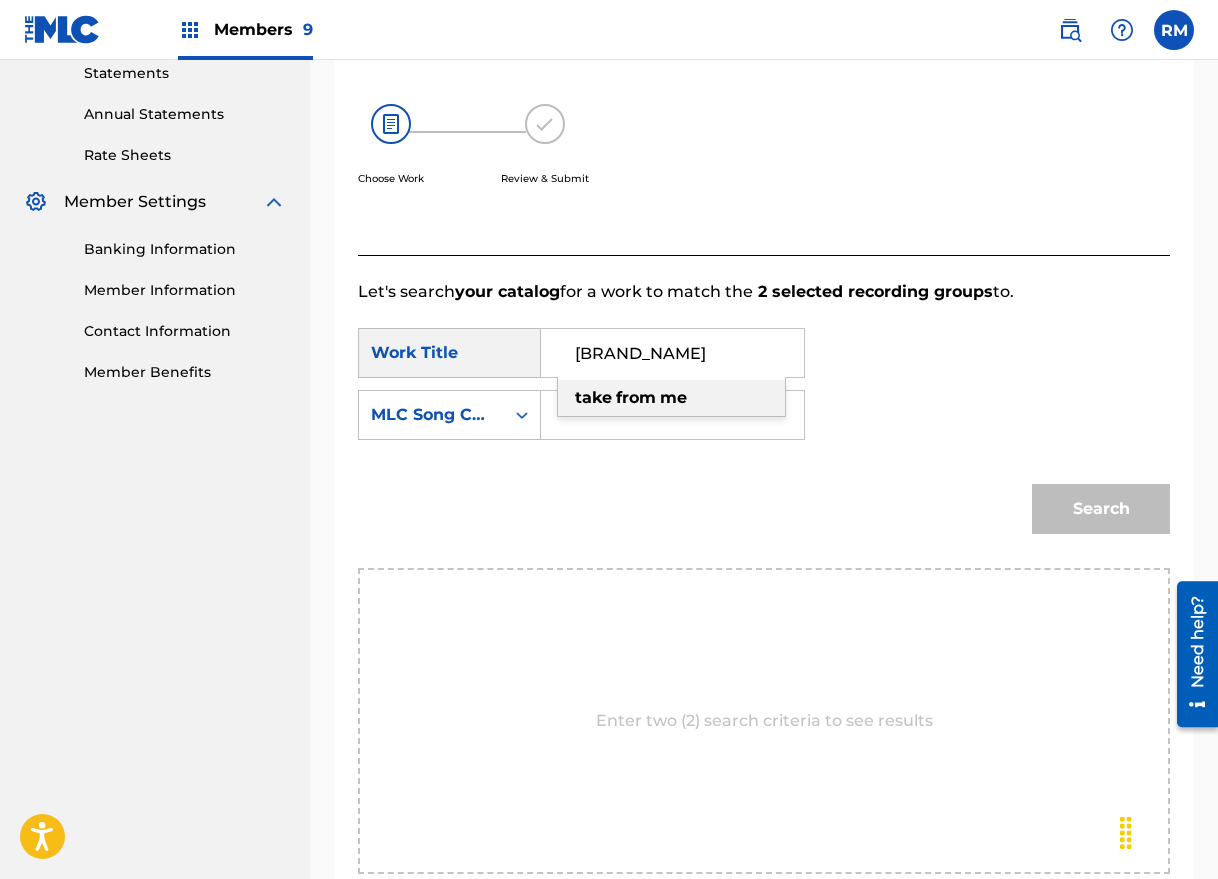 type on "[BRAND_NAME]" 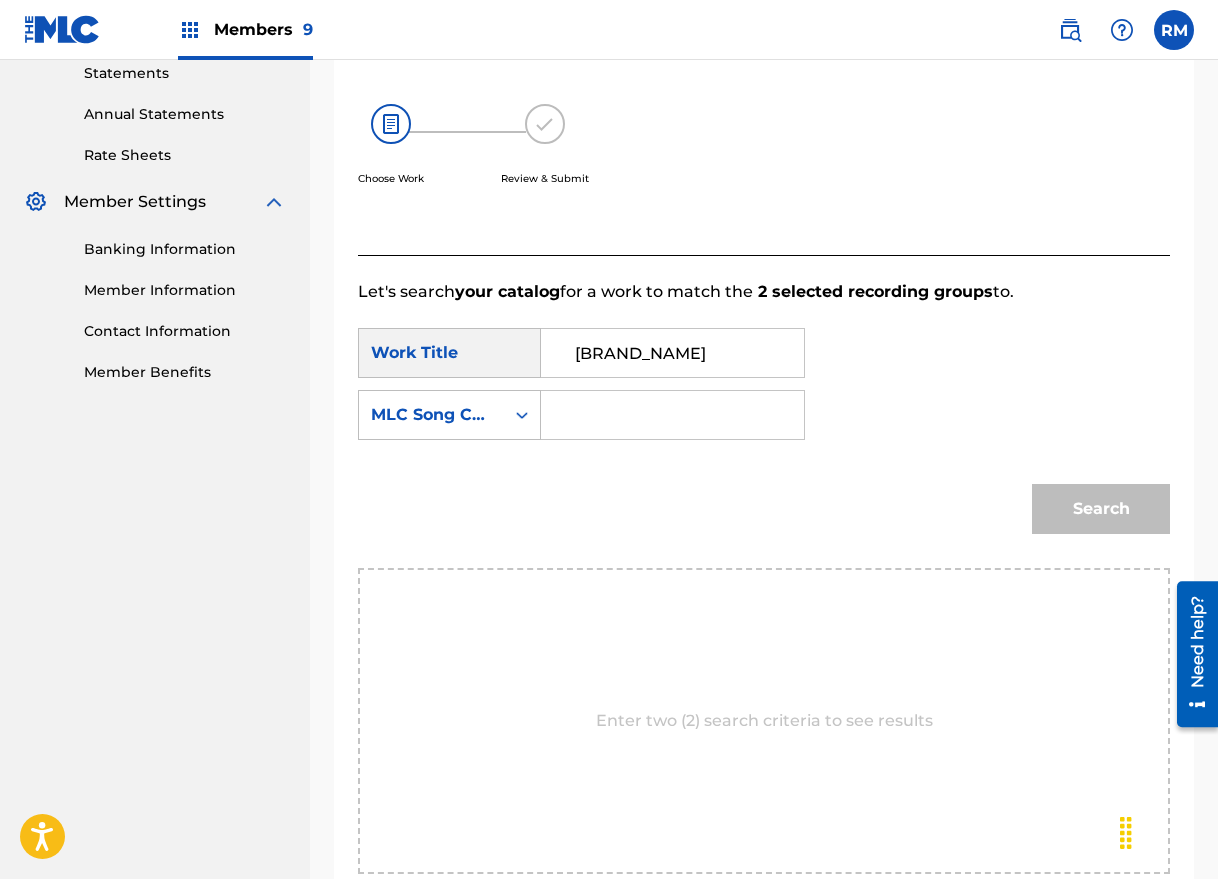 click at bounding box center (672, 415) 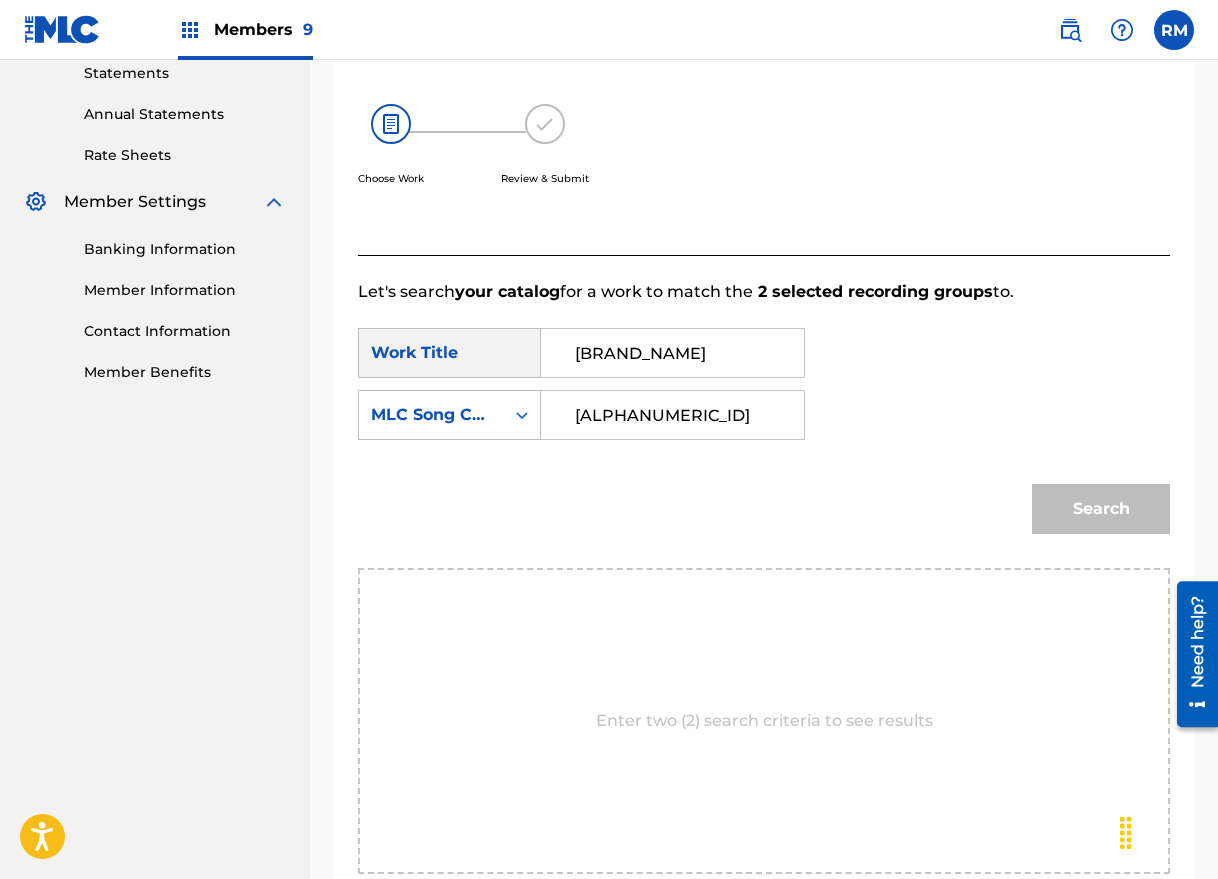 type on "[ALPHANUMERIC_ID]" 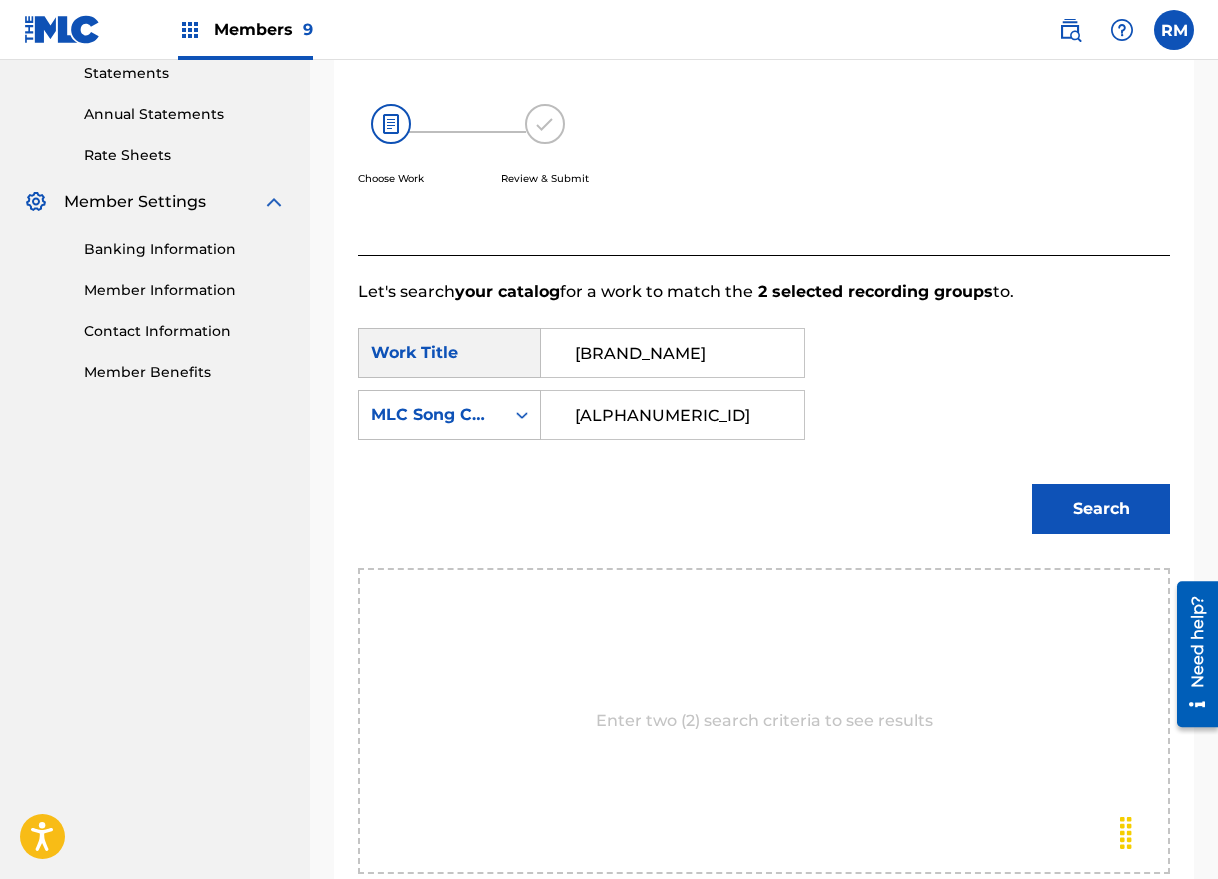drag, startPoint x: 1071, startPoint y: 384, endPoint x: 1068, endPoint y: 398, distance: 14.3178215 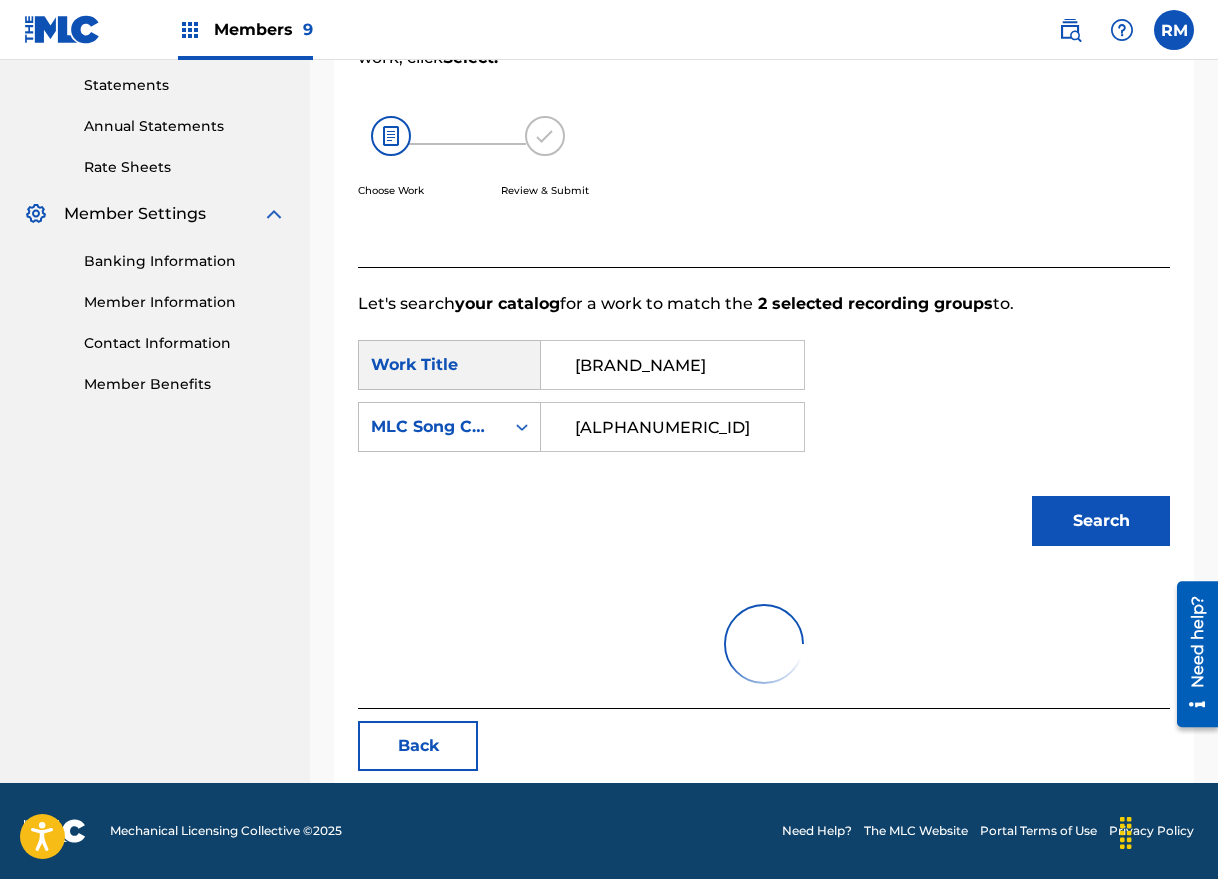 scroll, scrollTop: 349, scrollLeft: 0, axis: vertical 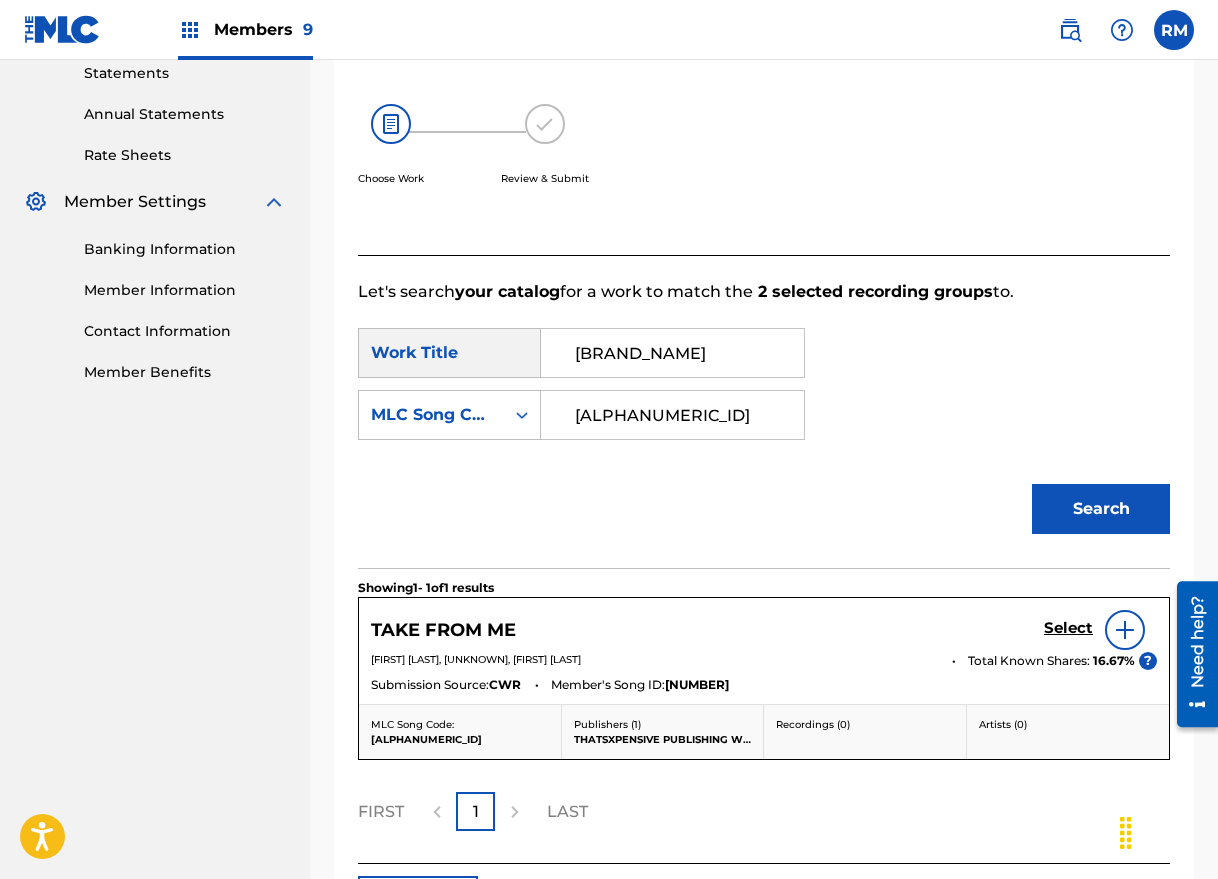 click on "Select" at bounding box center (1068, 628) 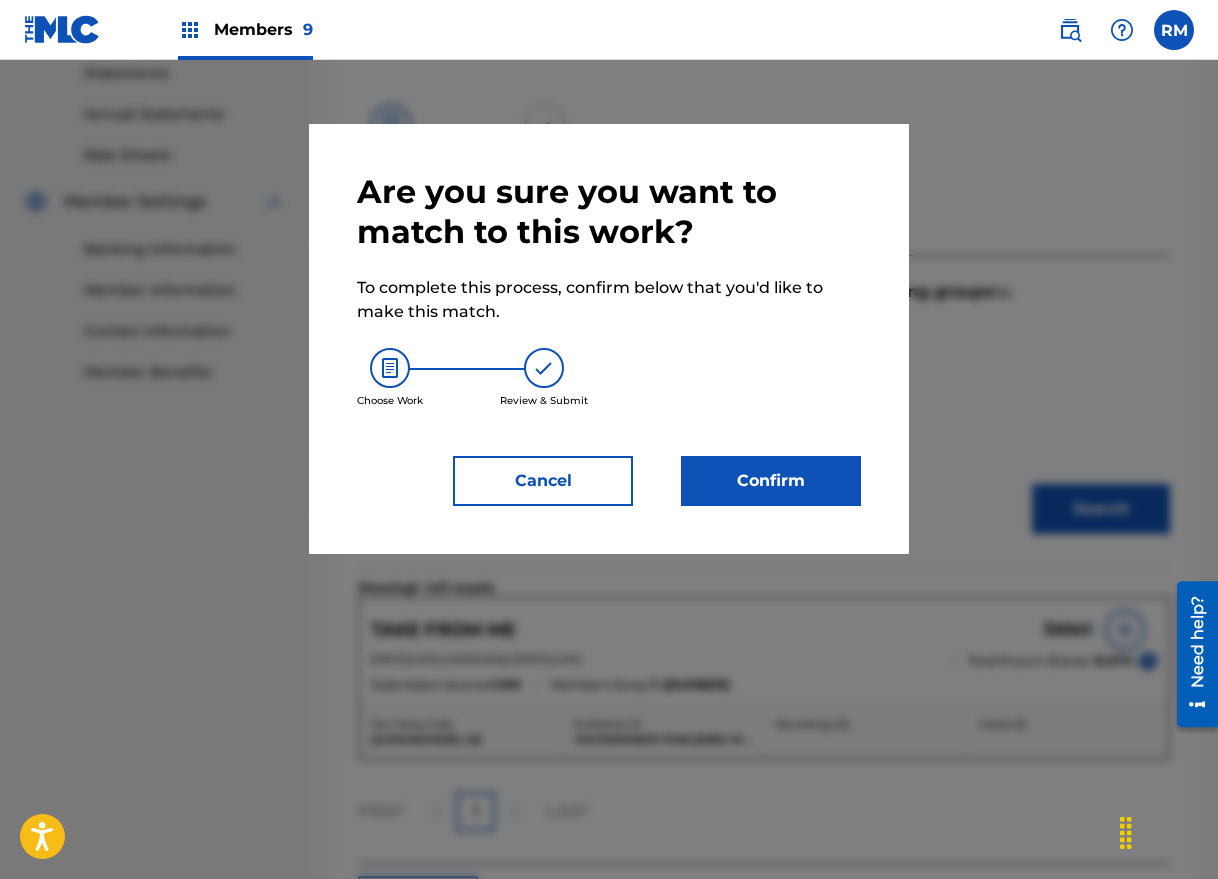 click on "Confirm" at bounding box center [771, 481] 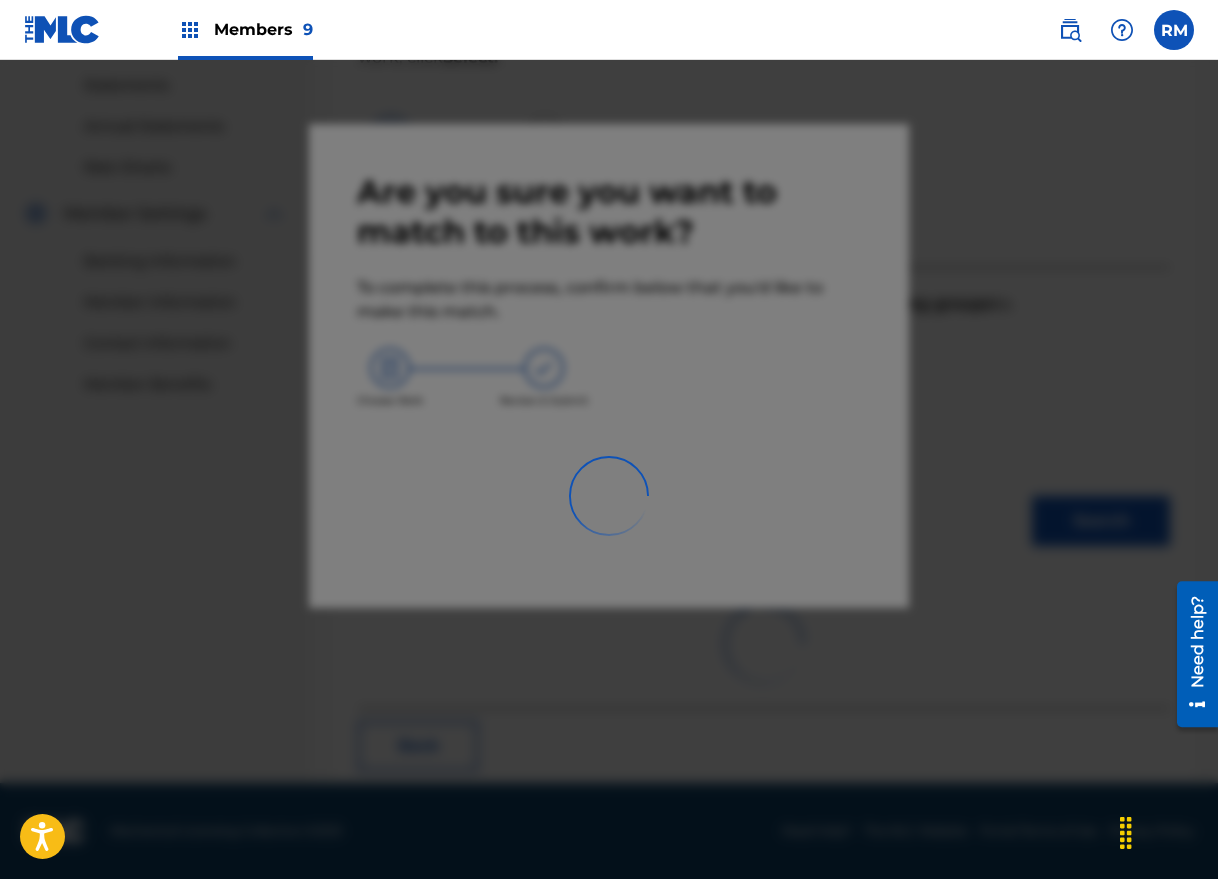 scroll, scrollTop: 63, scrollLeft: 0, axis: vertical 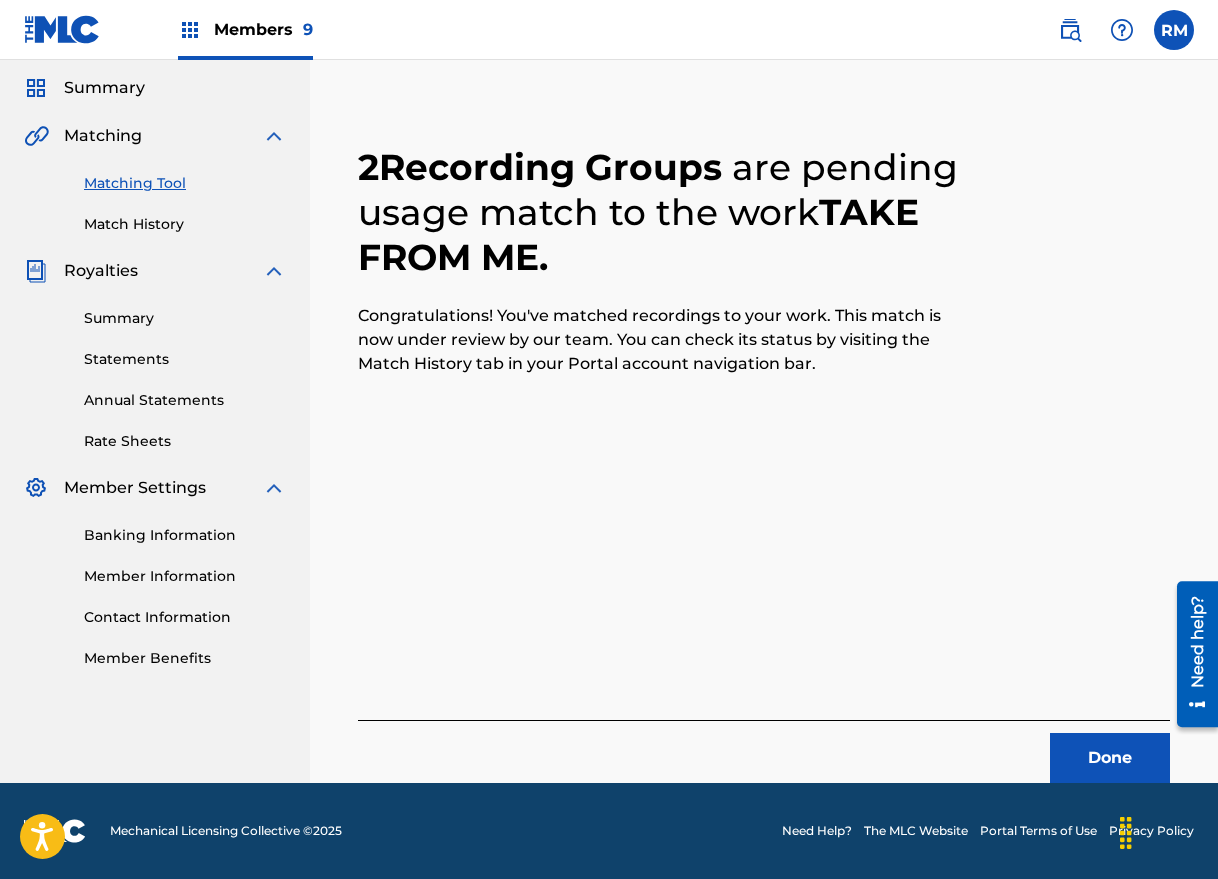 click on "Done" at bounding box center (1110, 758) 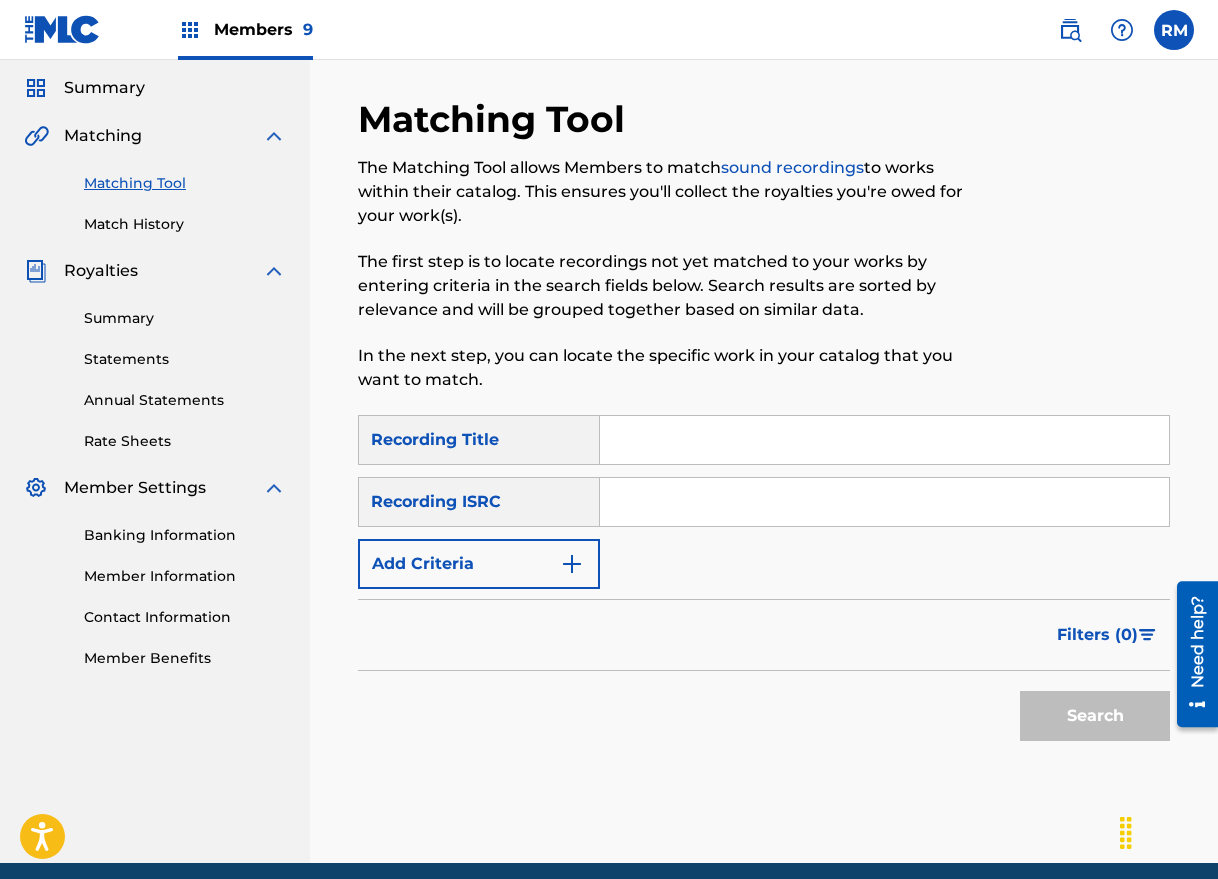 click at bounding box center (884, 502) 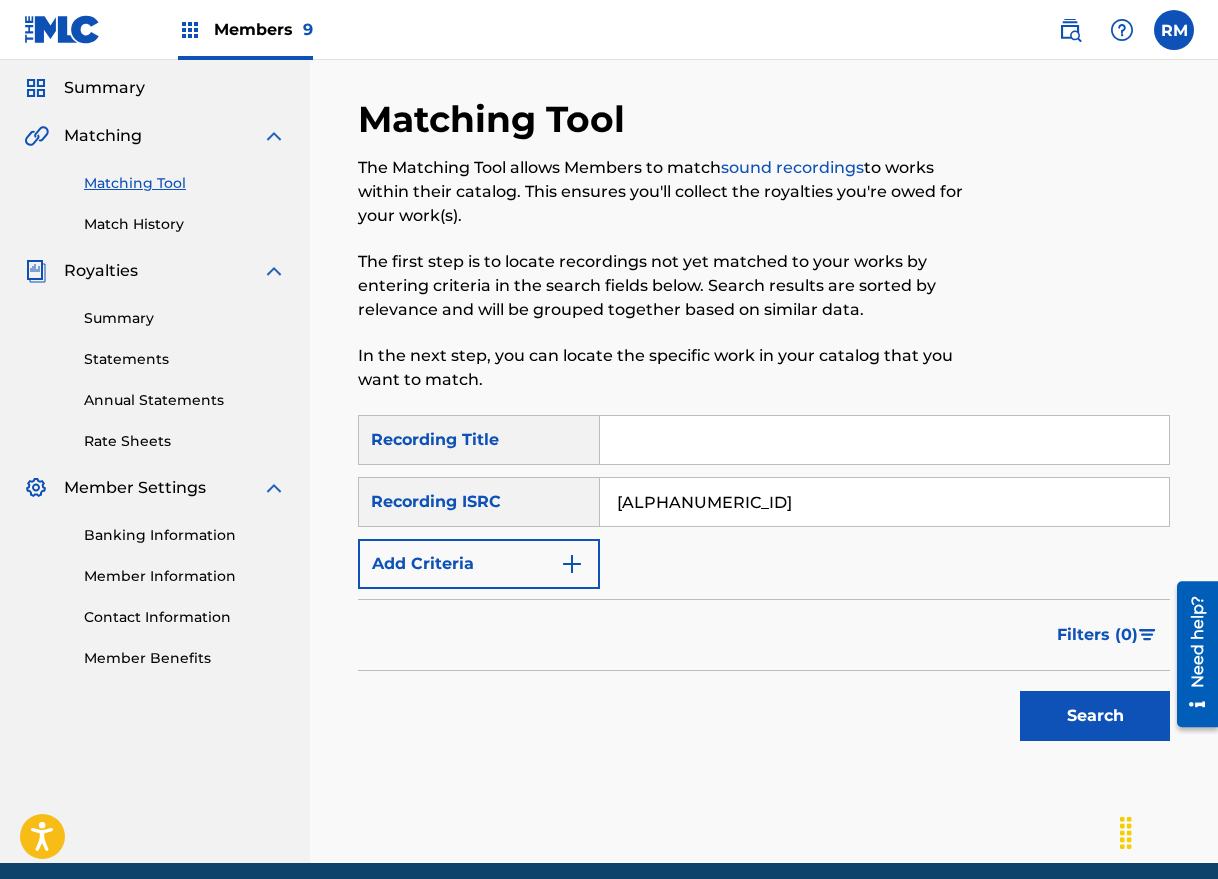click on "Search" at bounding box center [1095, 716] 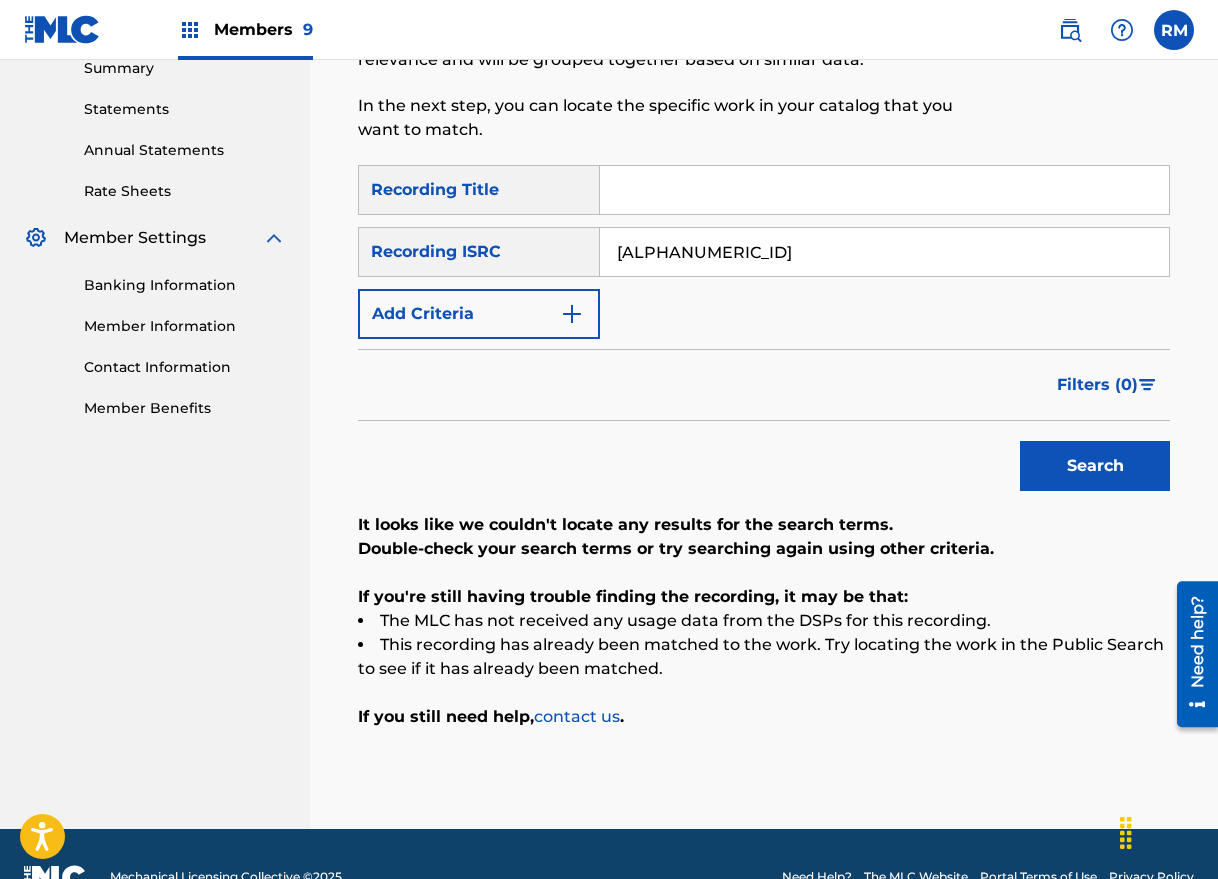 scroll, scrollTop: 359, scrollLeft: 0, axis: vertical 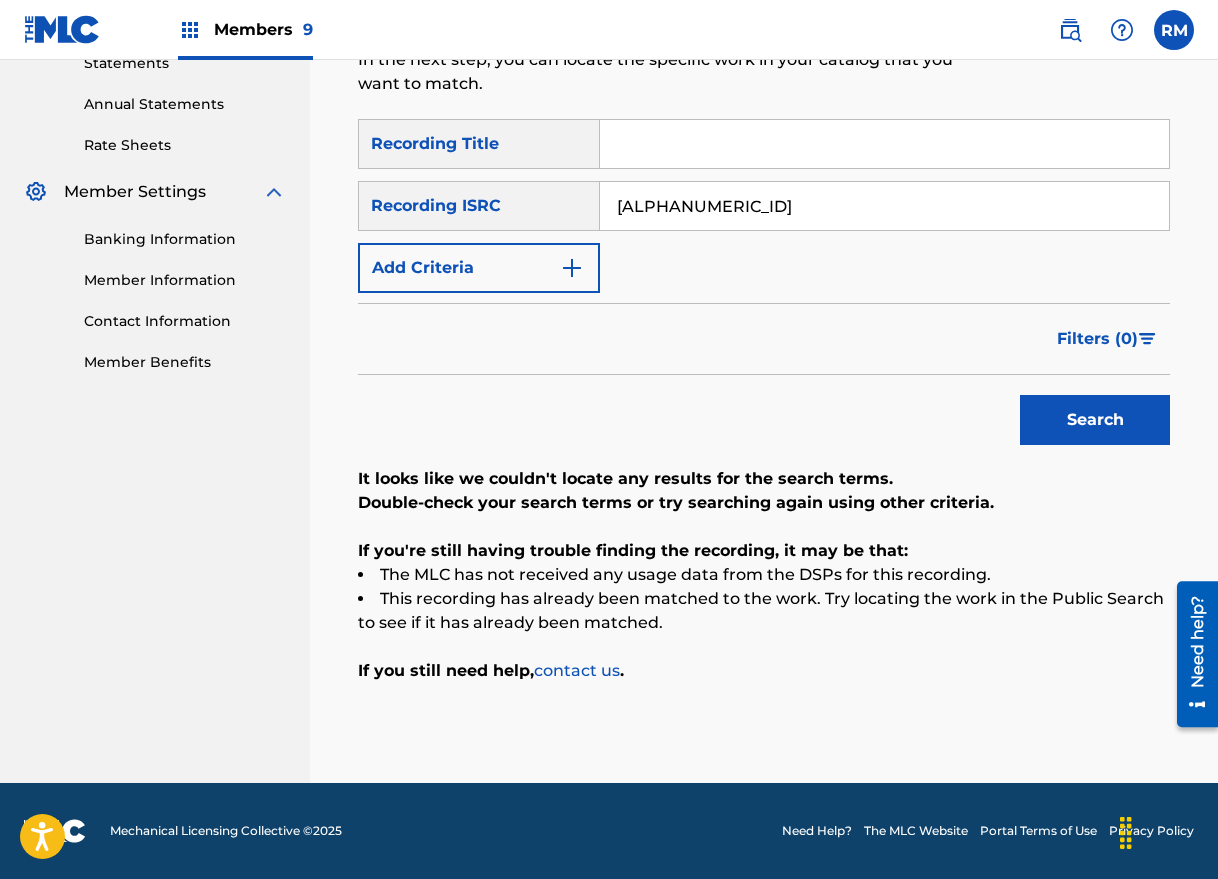 click on "[ALPHANUMERIC_ID]" at bounding box center (884, 206) 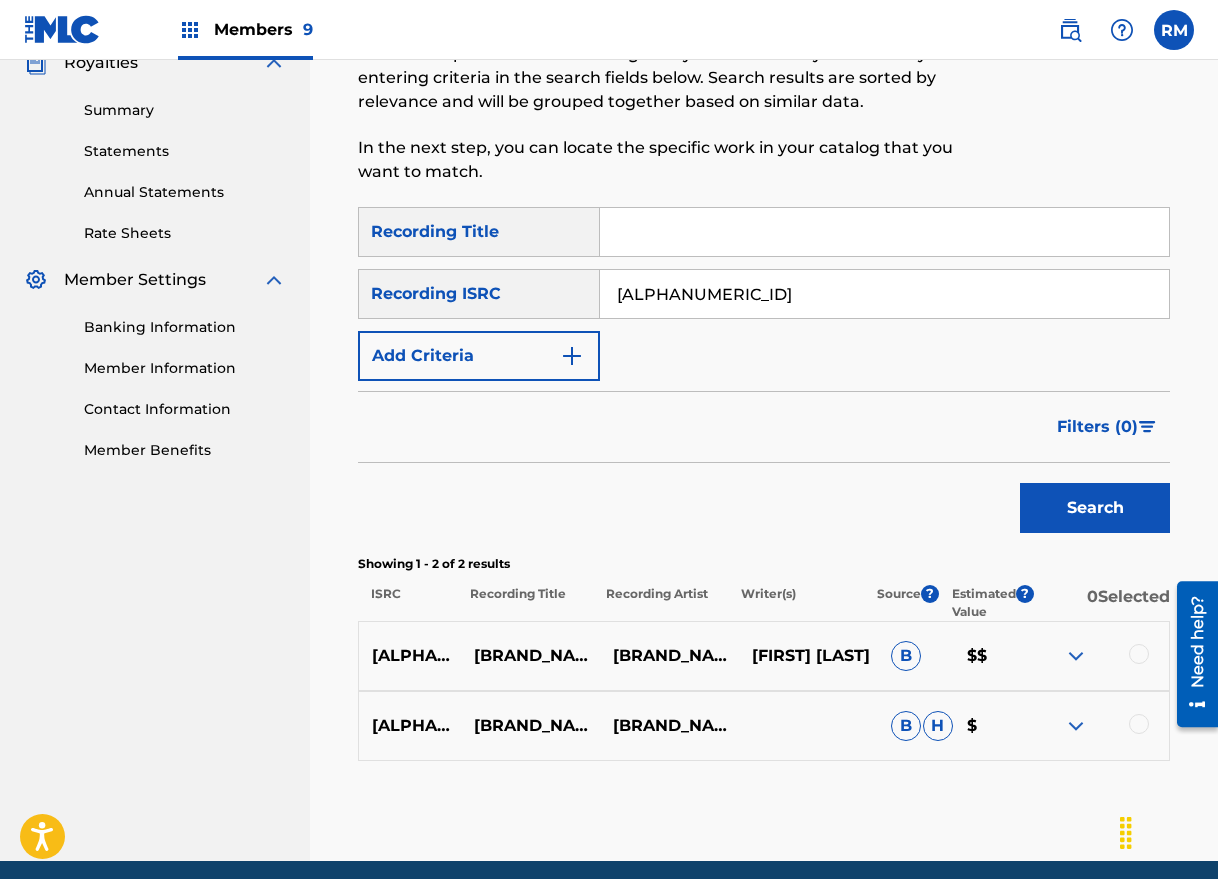 scroll, scrollTop: 349, scrollLeft: 0, axis: vertical 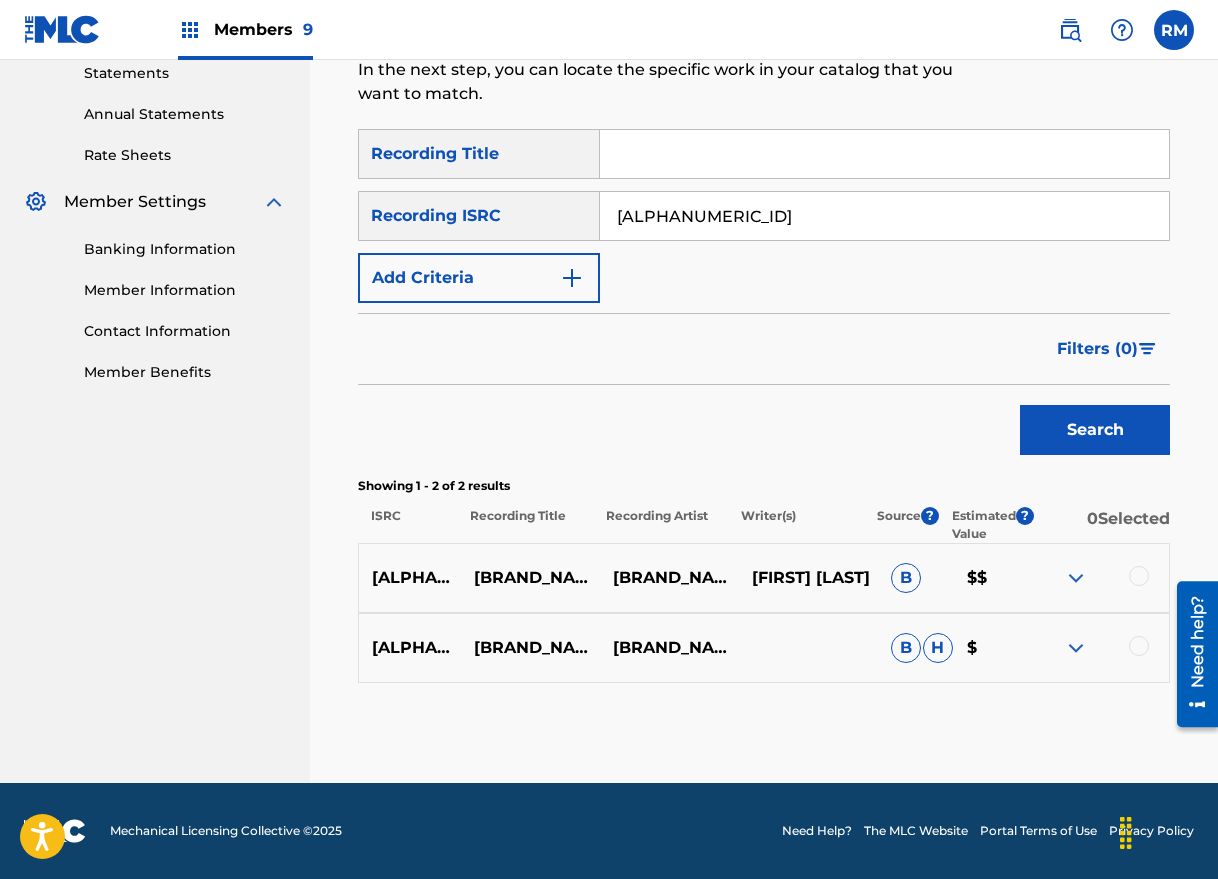click at bounding box center (1139, 576) 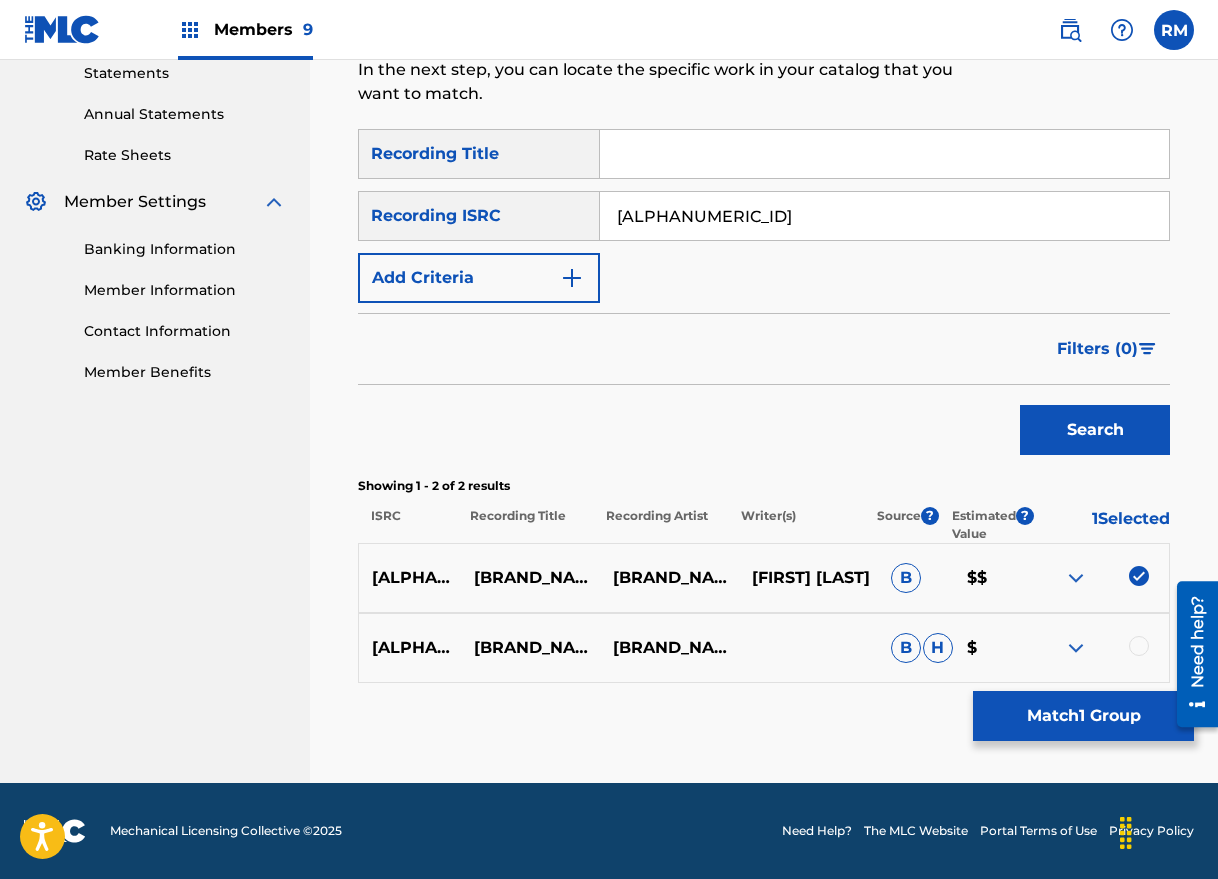 click at bounding box center (1139, 646) 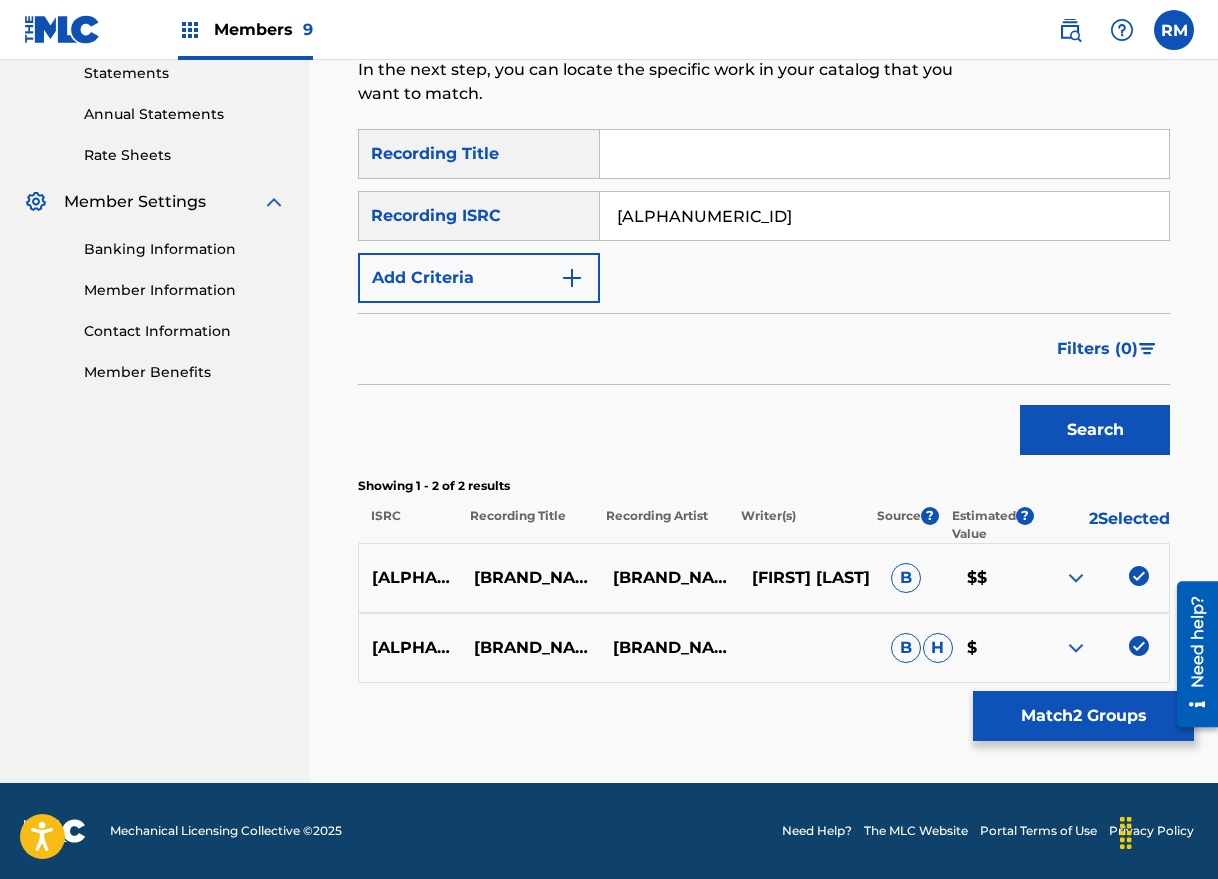 click on "Match  2 Groups" at bounding box center (1083, 716) 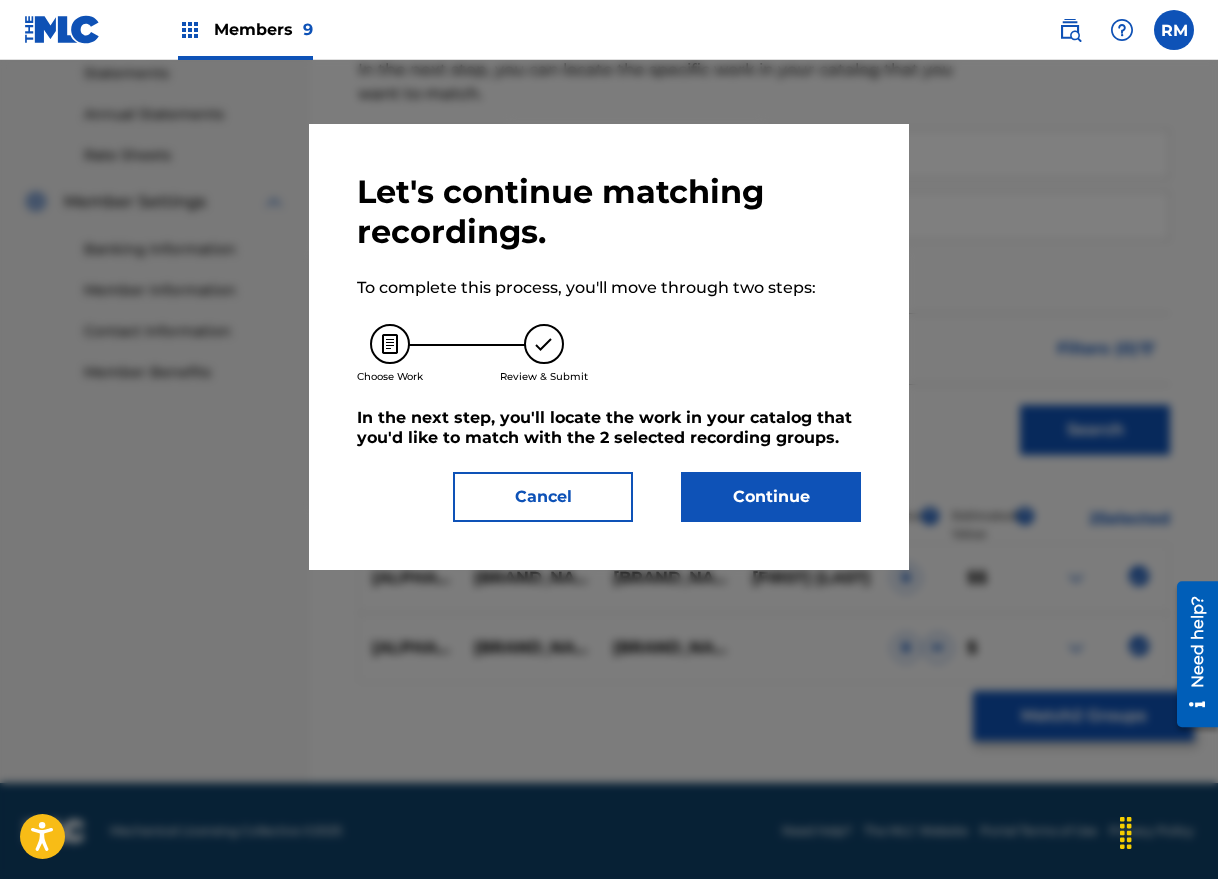 click on "Continue" at bounding box center [771, 497] 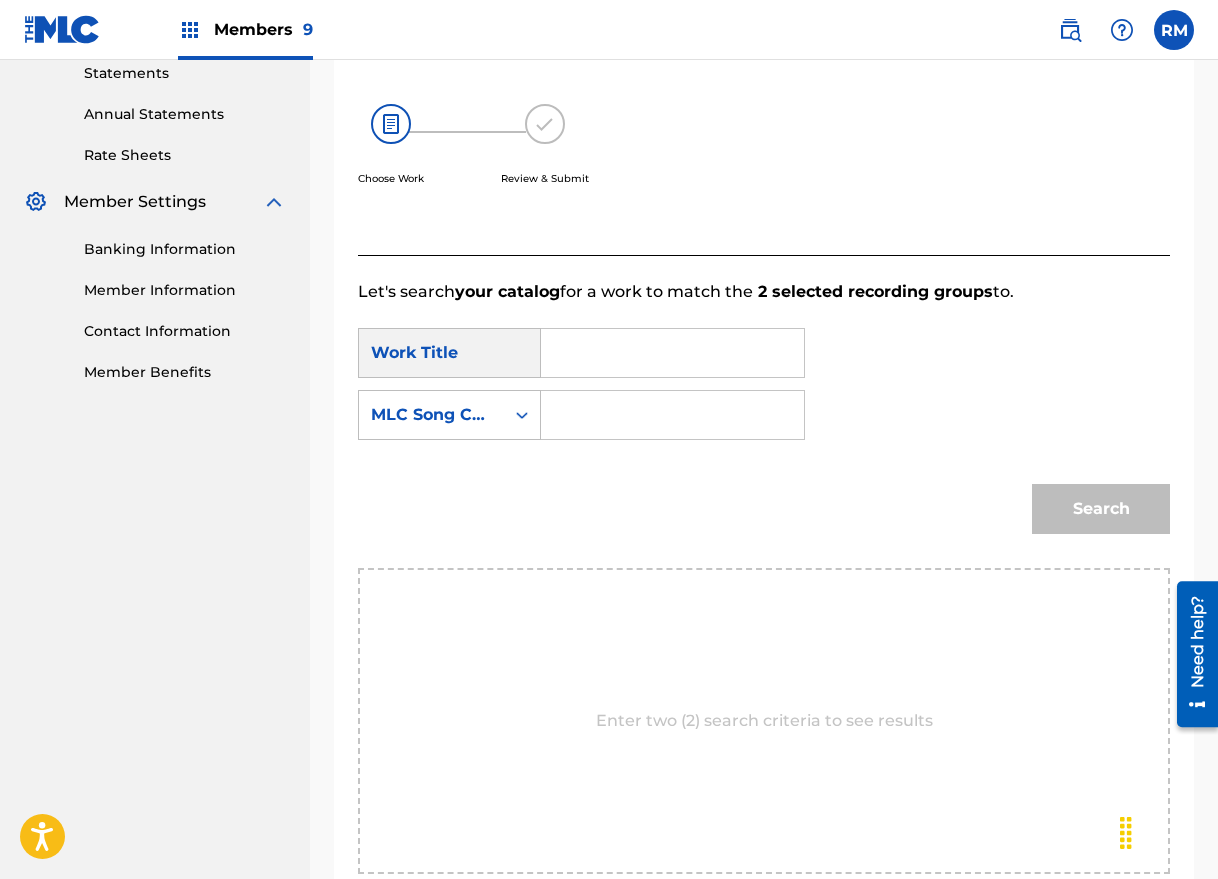 click at bounding box center (672, 353) 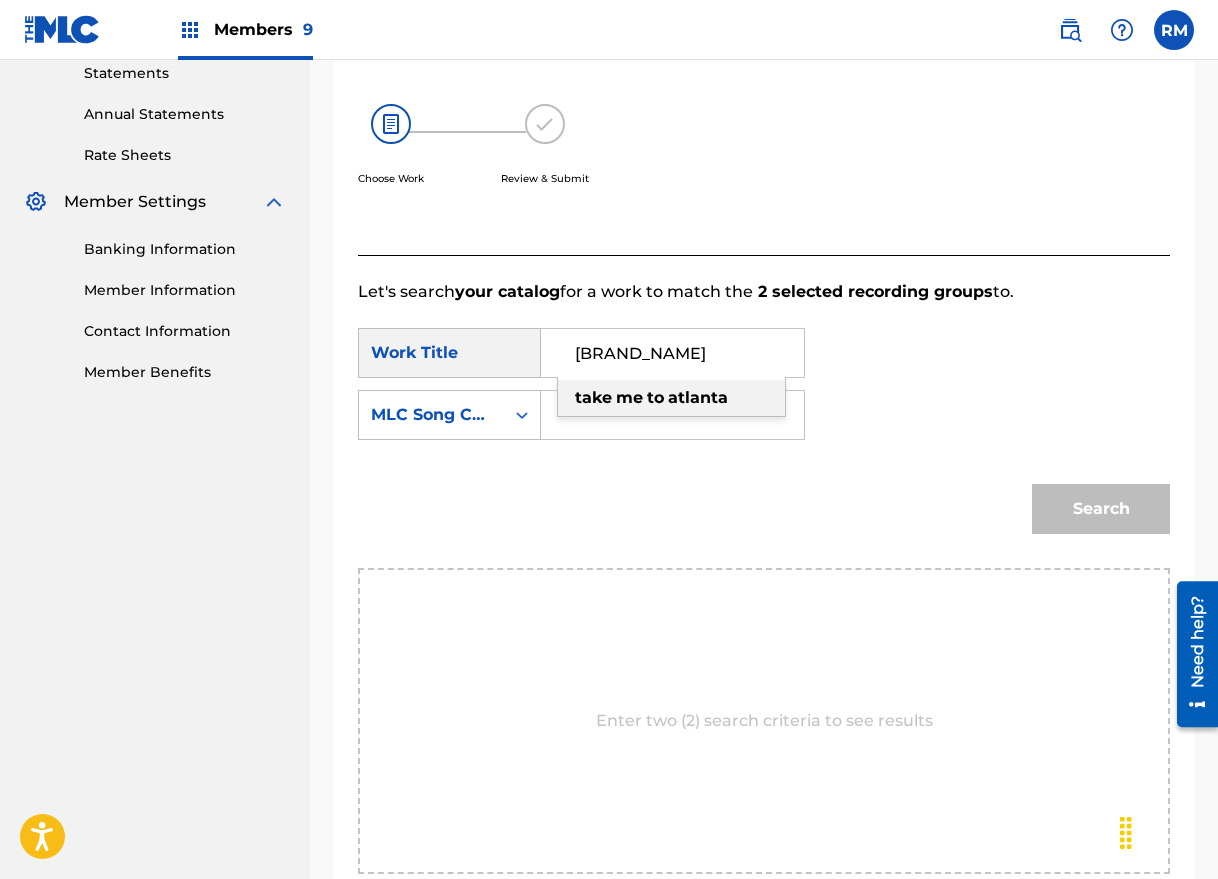type on "[BRAND_NAME]" 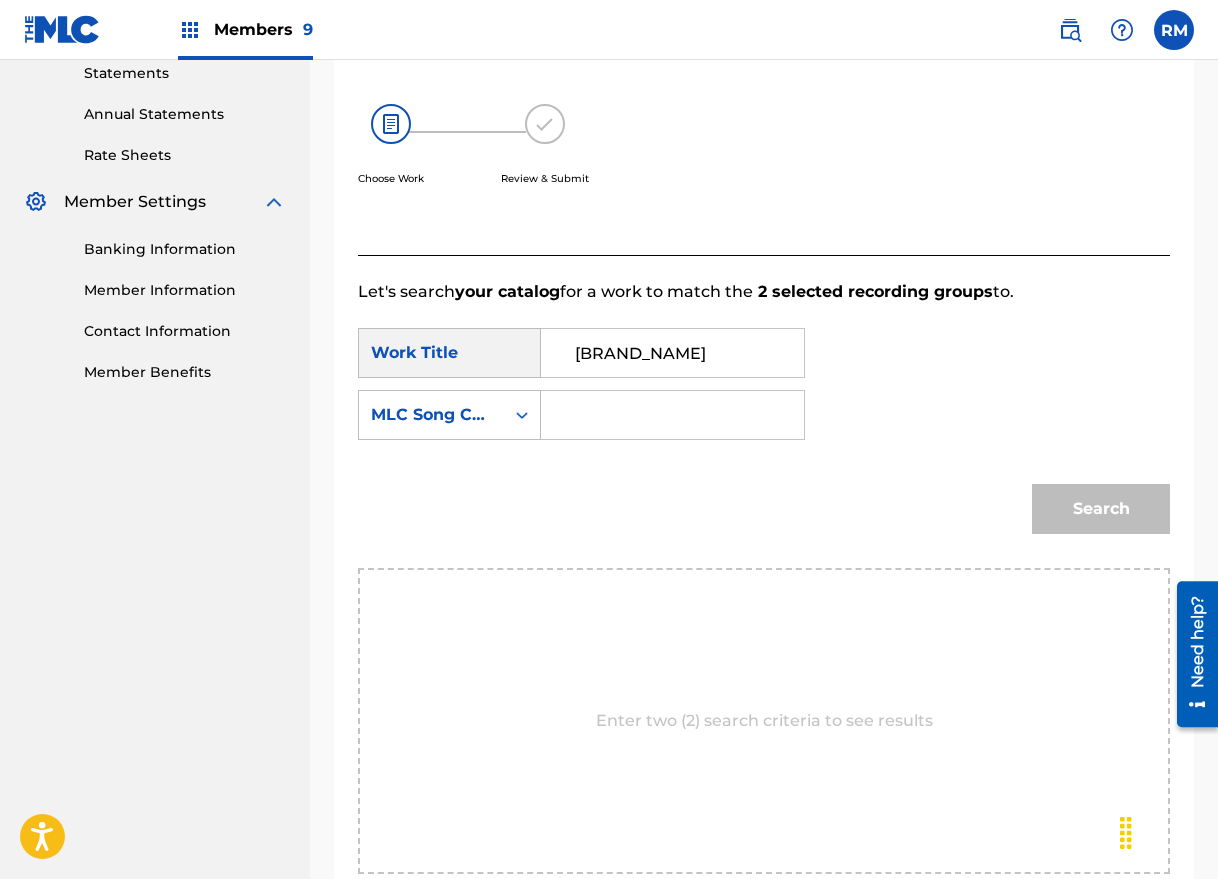 click at bounding box center (672, 415) 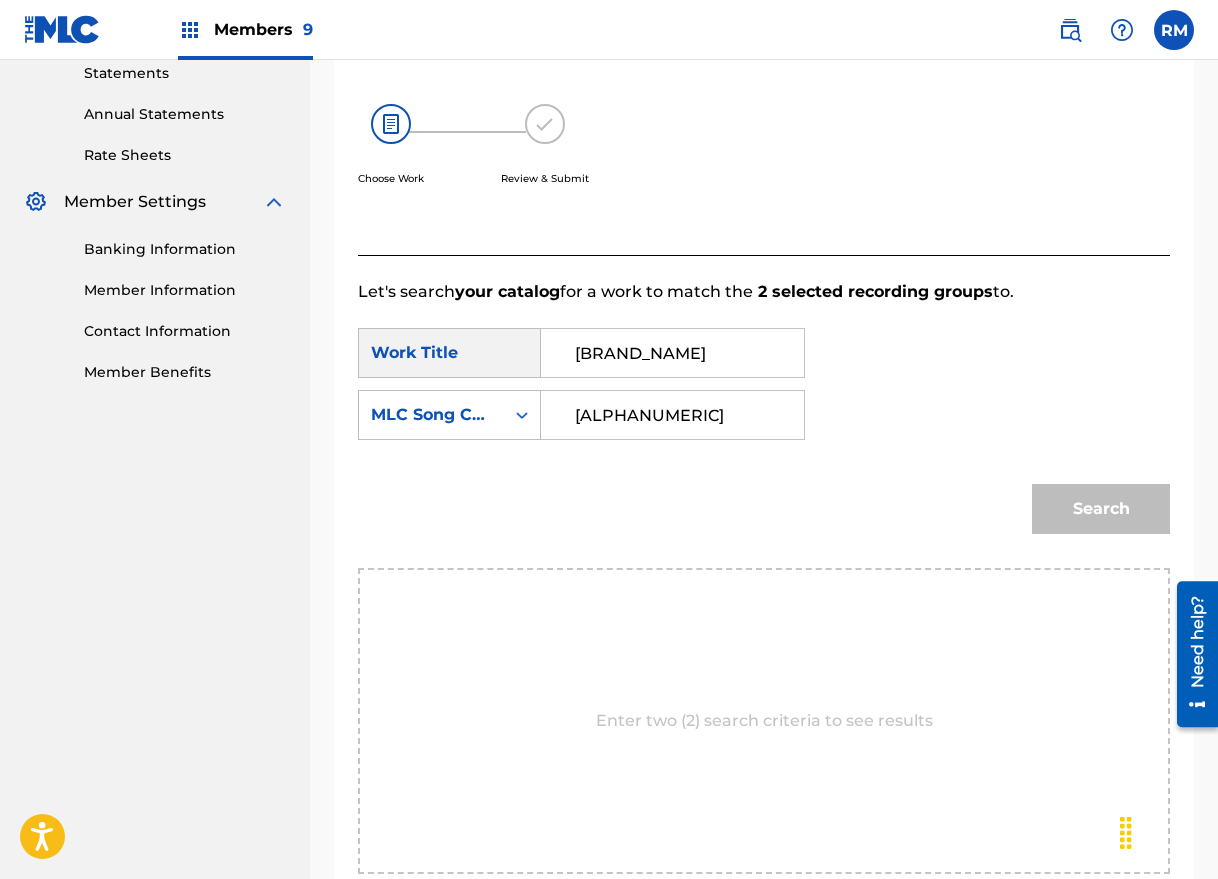 type on "[ALPHANUMERIC]" 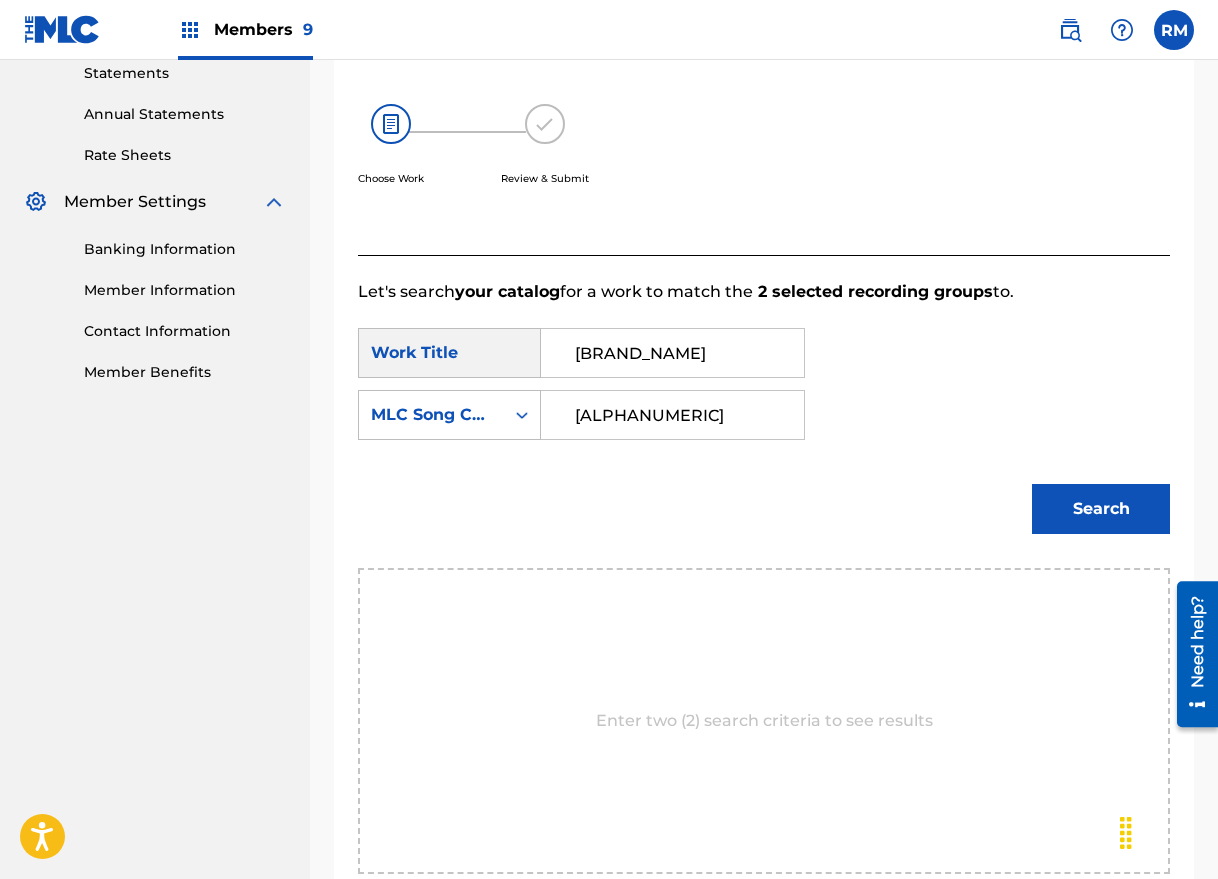click on "SearchWithCriteria Work Title [BRAND_NAME] SearchWithCriteria MLC Song Code [ALPHANUMERIC_ID]" at bounding box center (764, 390) 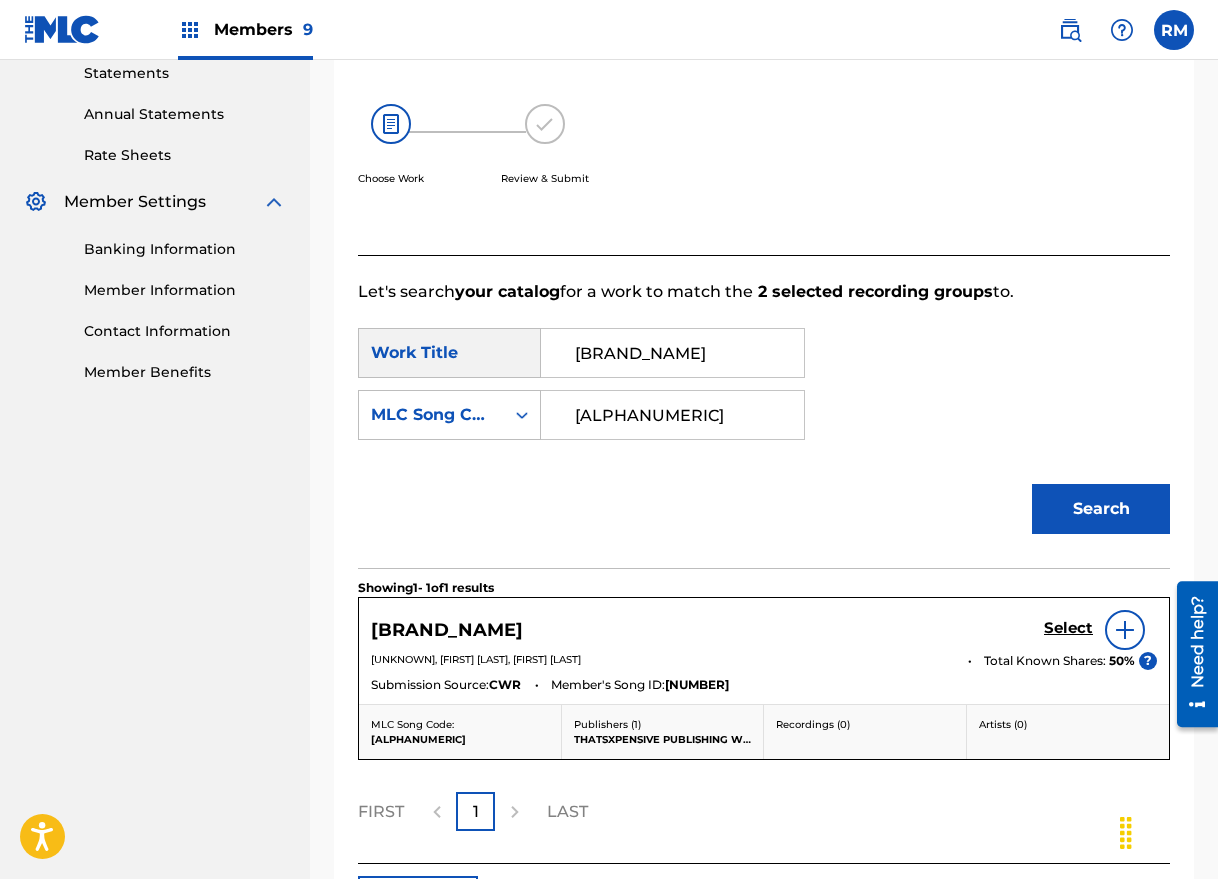 scroll, scrollTop: 504, scrollLeft: 0, axis: vertical 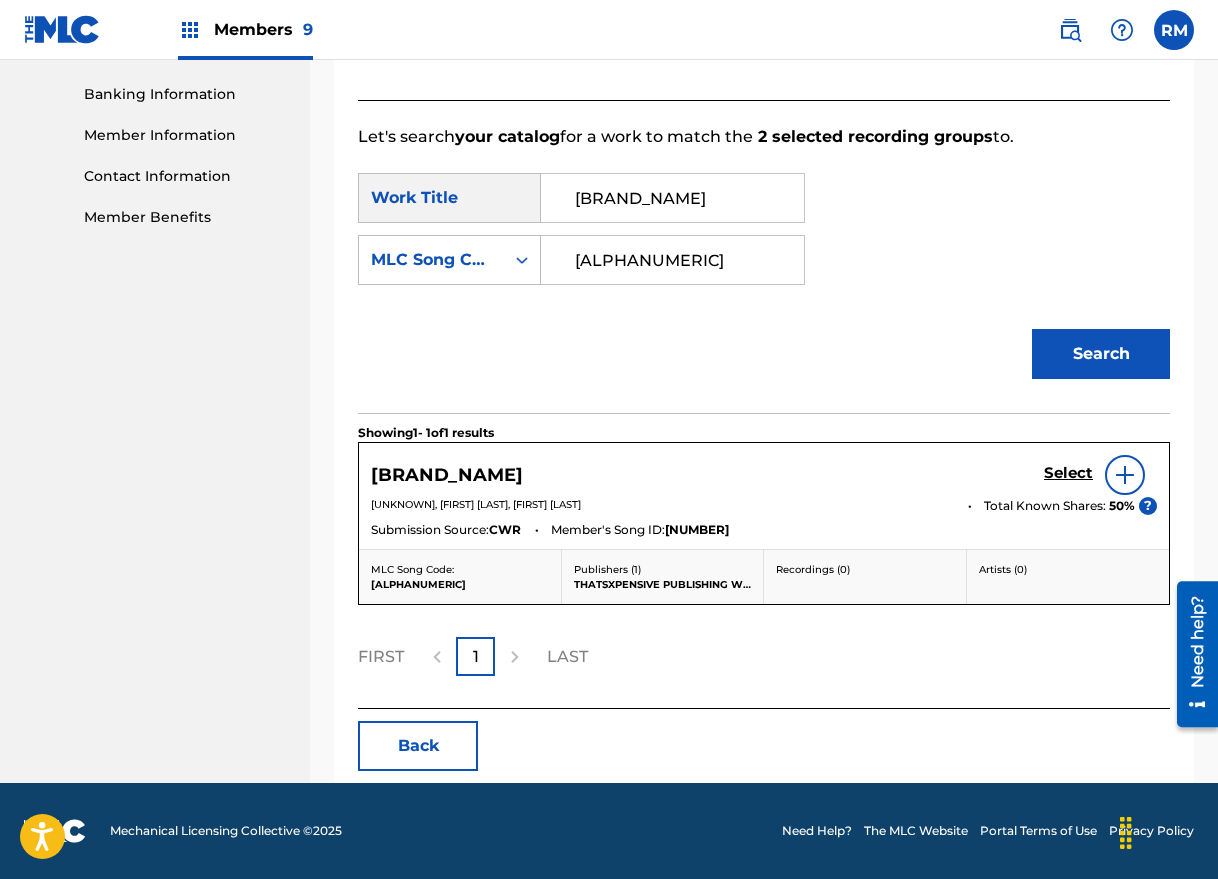 click on "Select" at bounding box center [1068, 473] 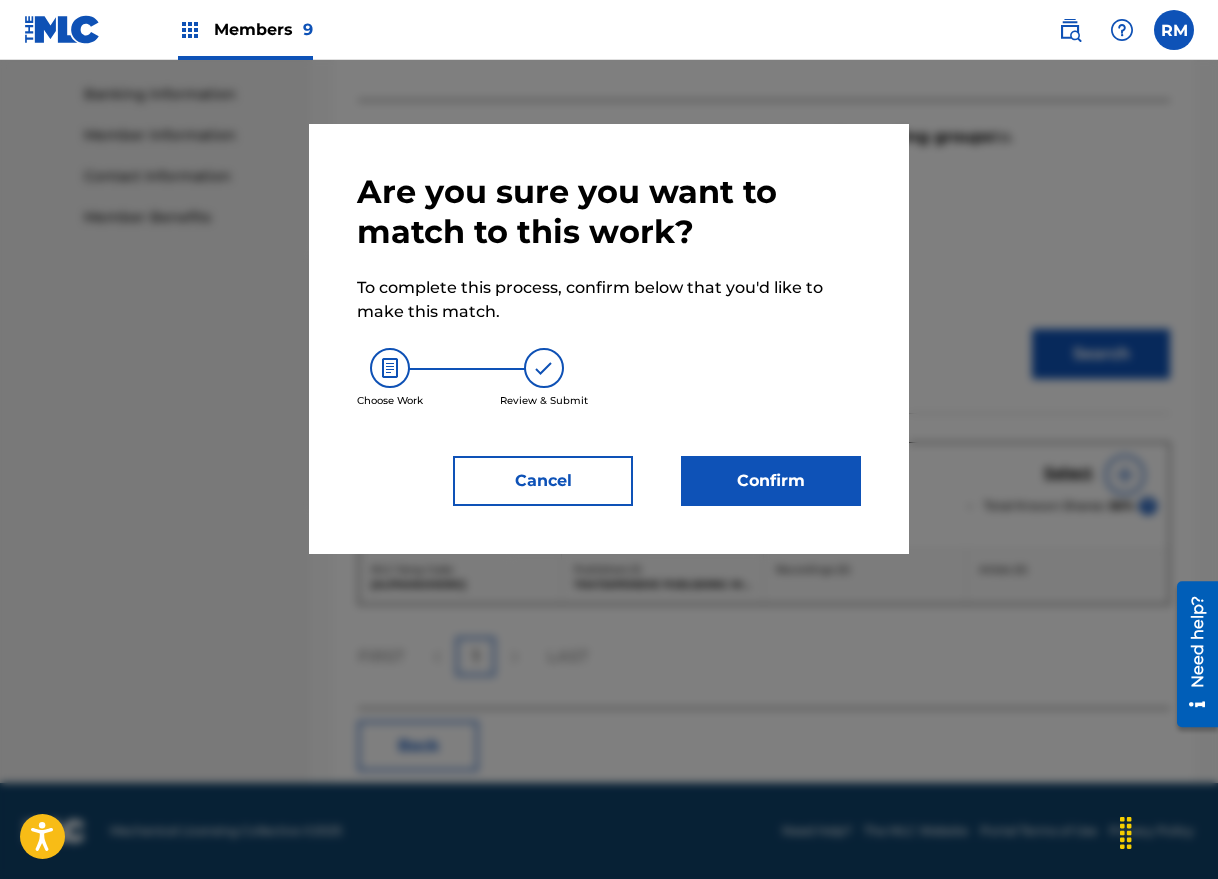click on "Confirm" at bounding box center (771, 481) 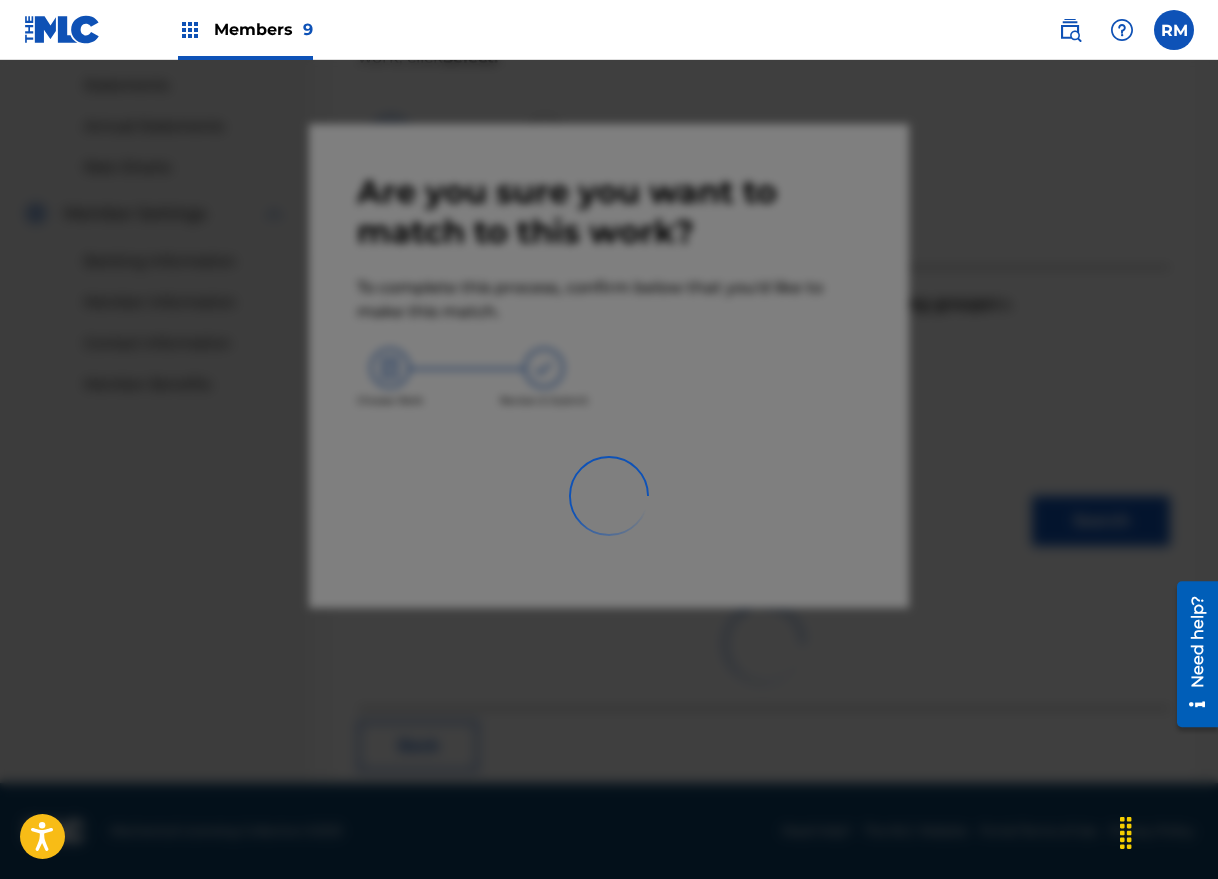 scroll, scrollTop: 63, scrollLeft: 0, axis: vertical 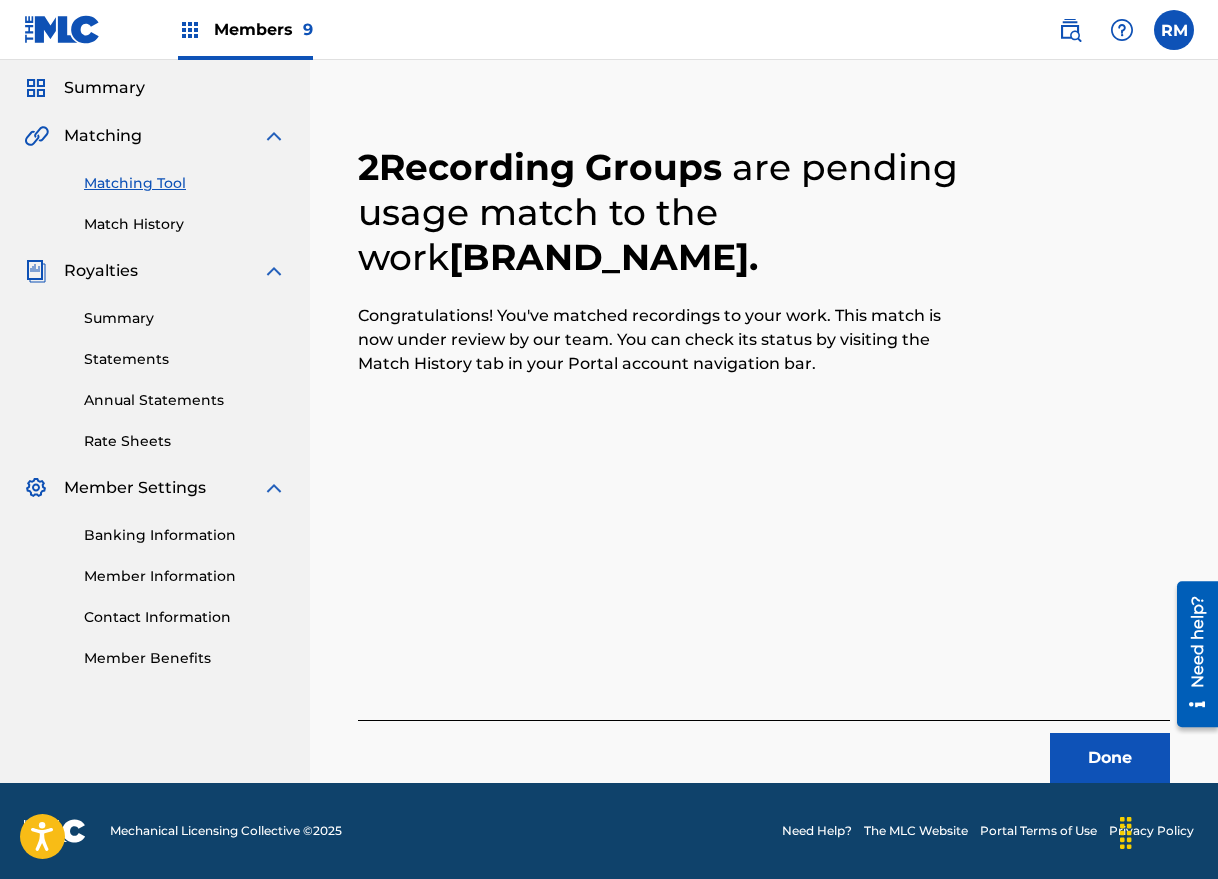 click on "Done" at bounding box center [1110, 758] 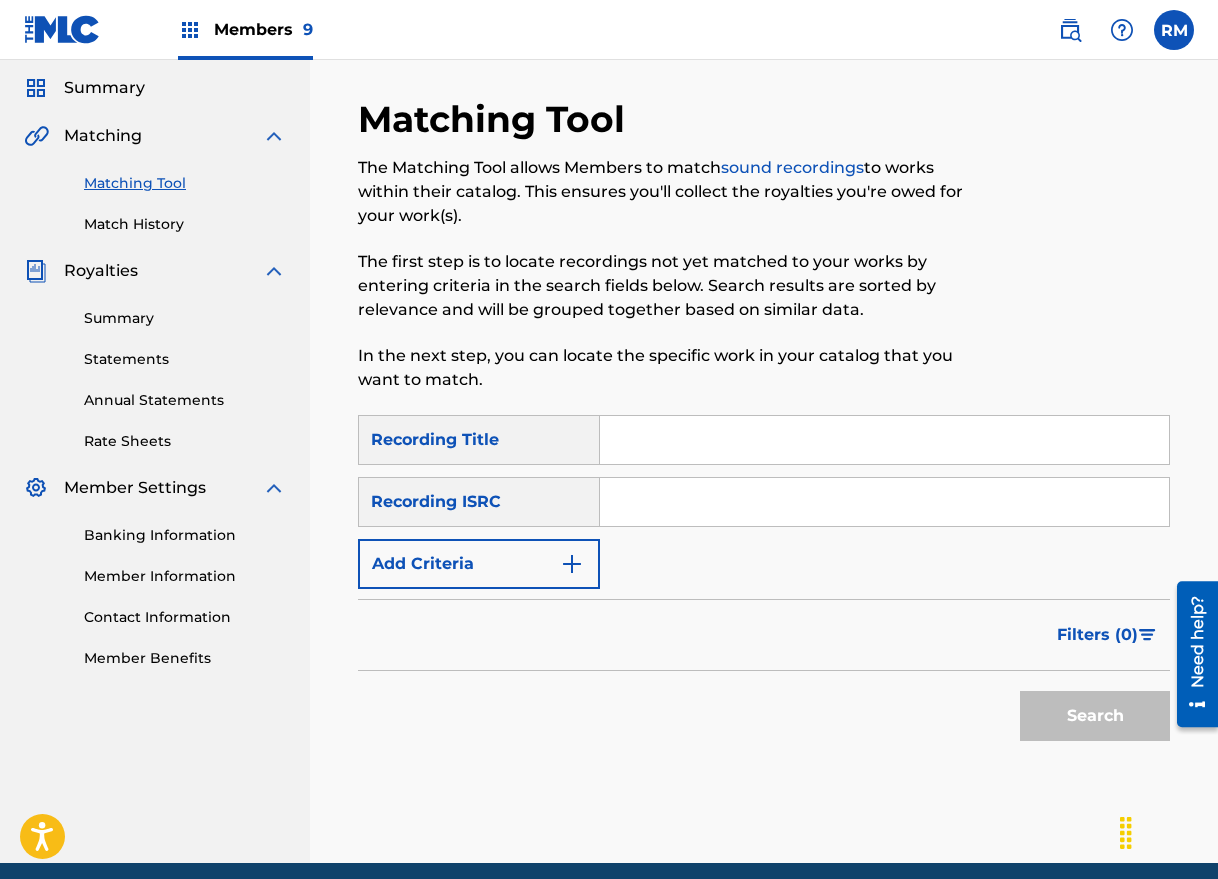 click at bounding box center (884, 502) 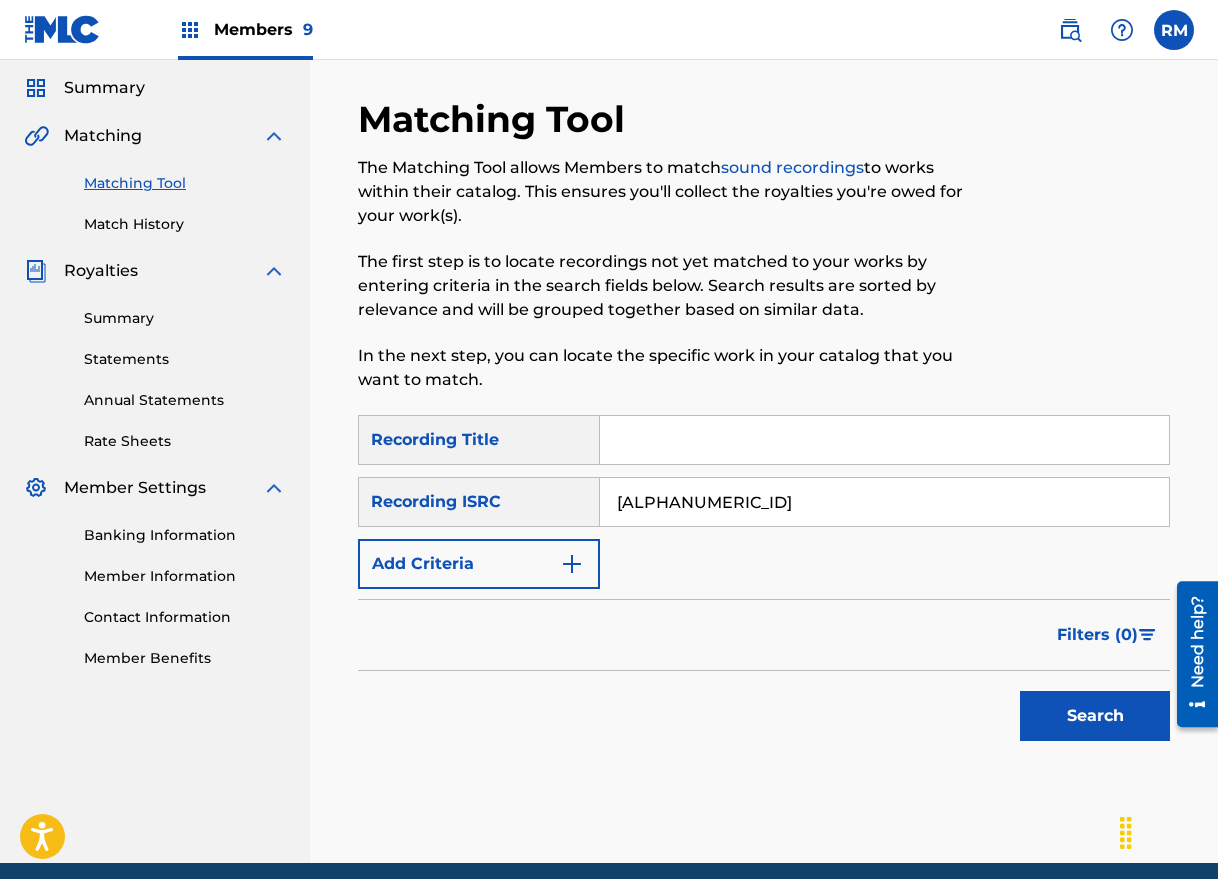 click at bounding box center [1076, 256] 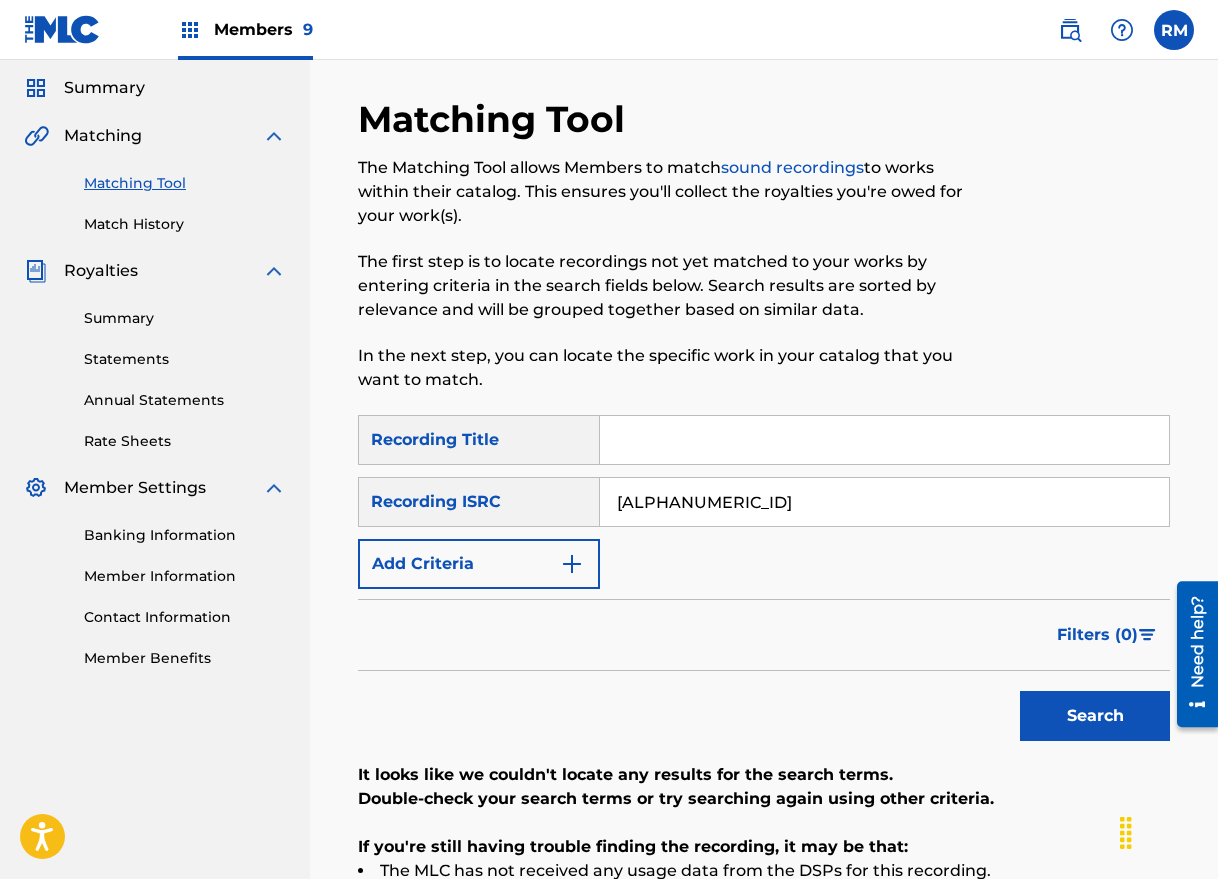 scroll, scrollTop: 359, scrollLeft: 0, axis: vertical 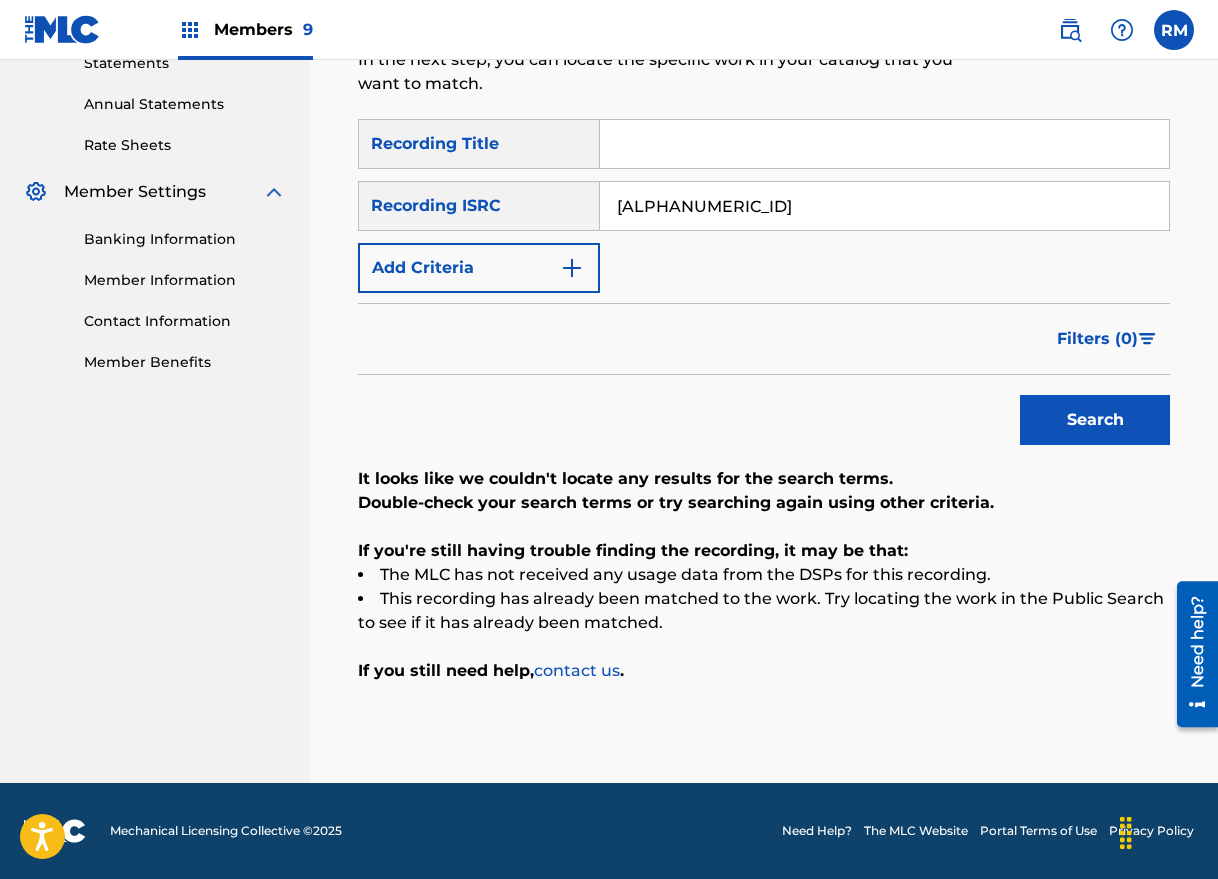 click on "[ALPHANUMERIC_ID]" at bounding box center [884, 206] 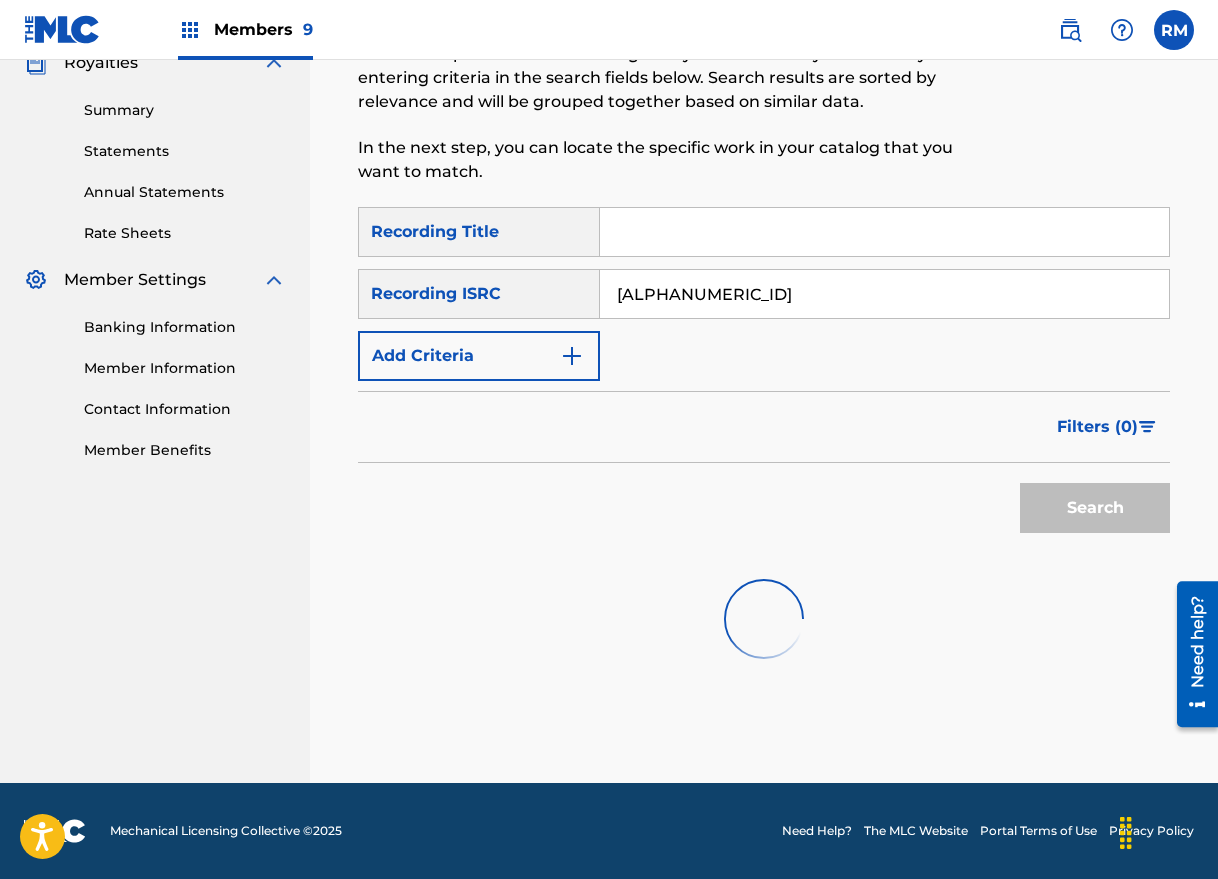 scroll, scrollTop: 349, scrollLeft: 0, axis: vertical 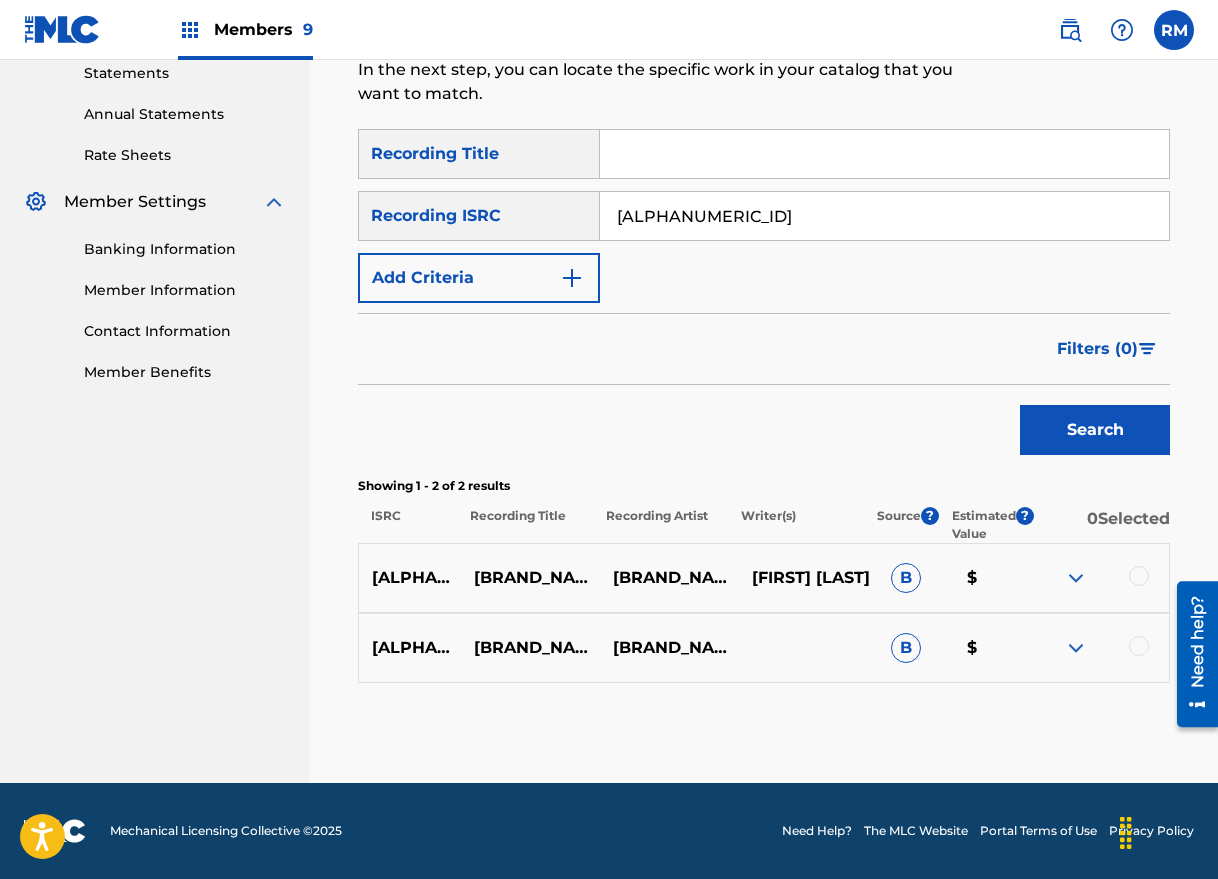 click at bounding box center [1139, 576] 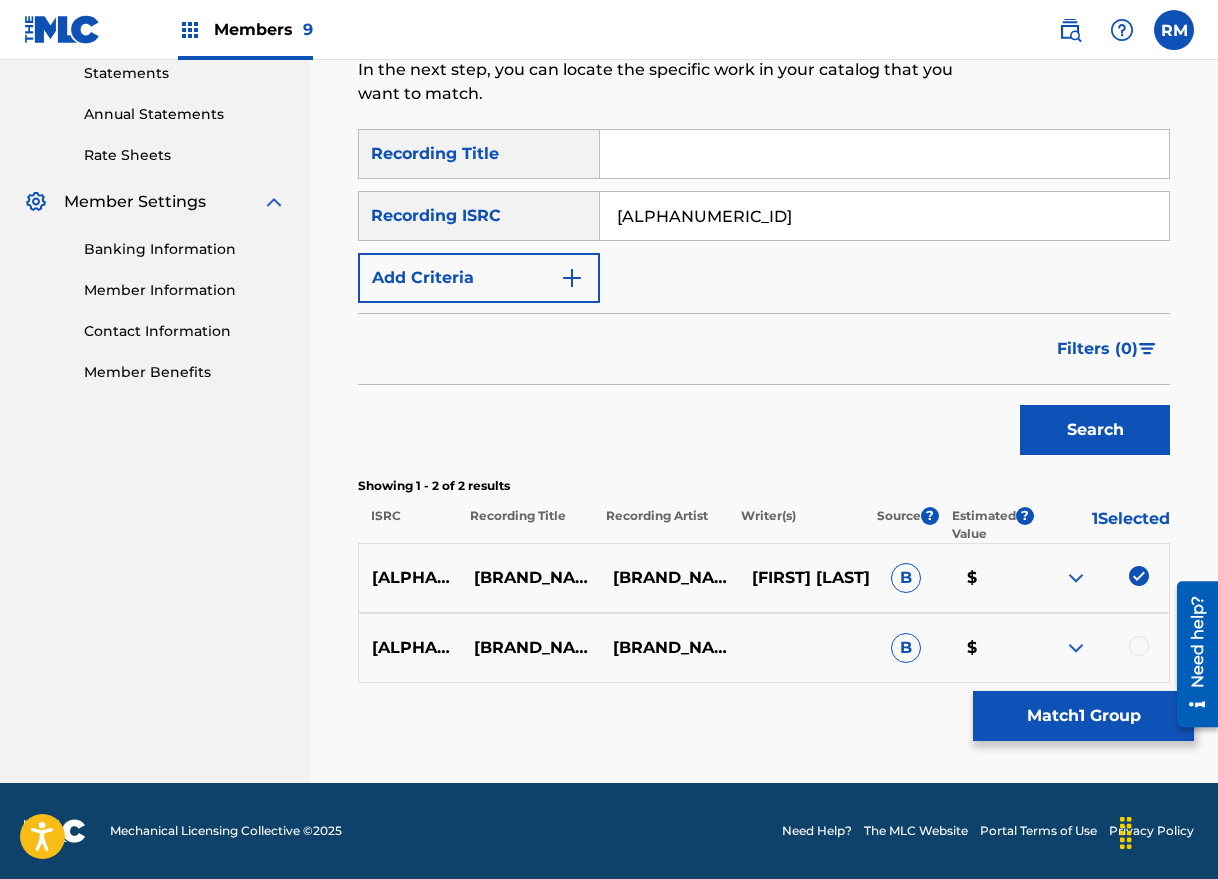 click at bounding box center (1139, 646) 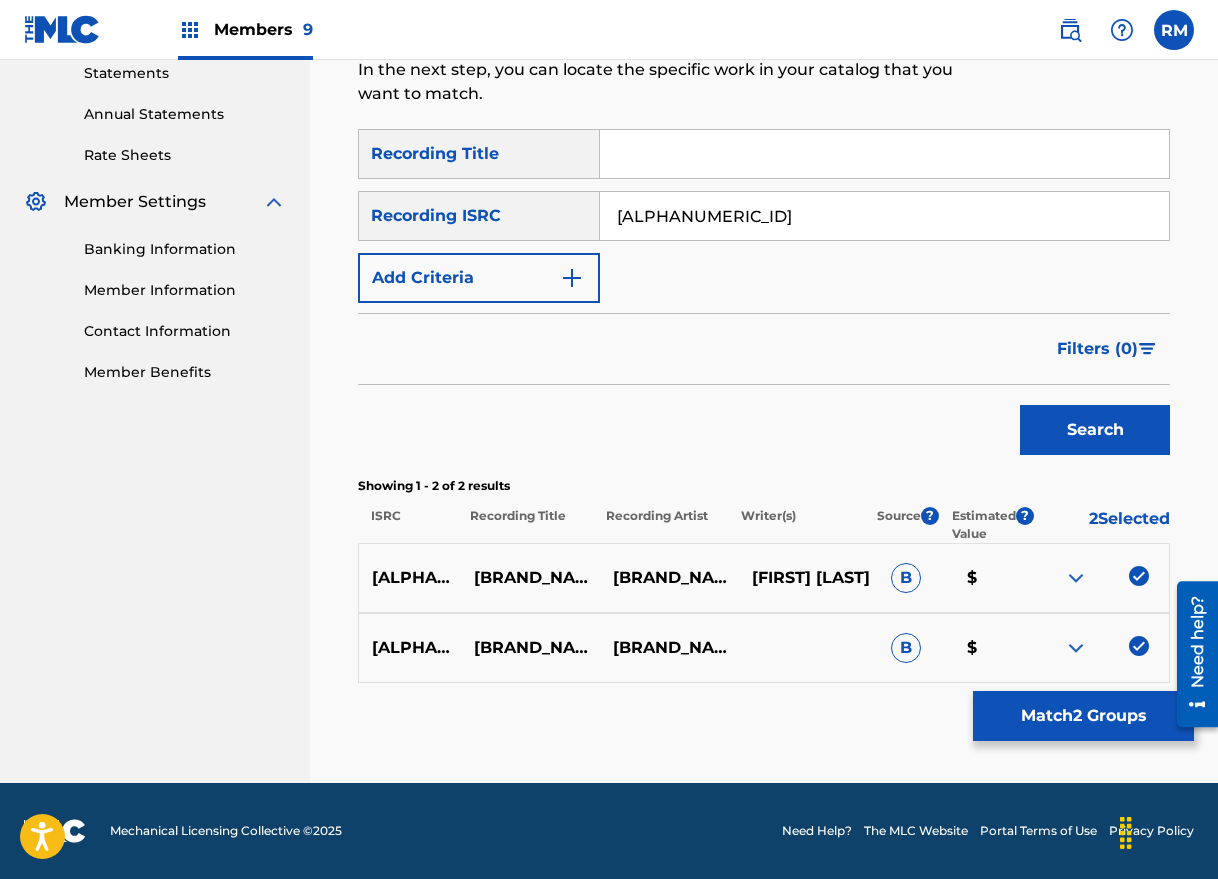 click on "Match  2 Groups" at bounding box center (1083, 716) 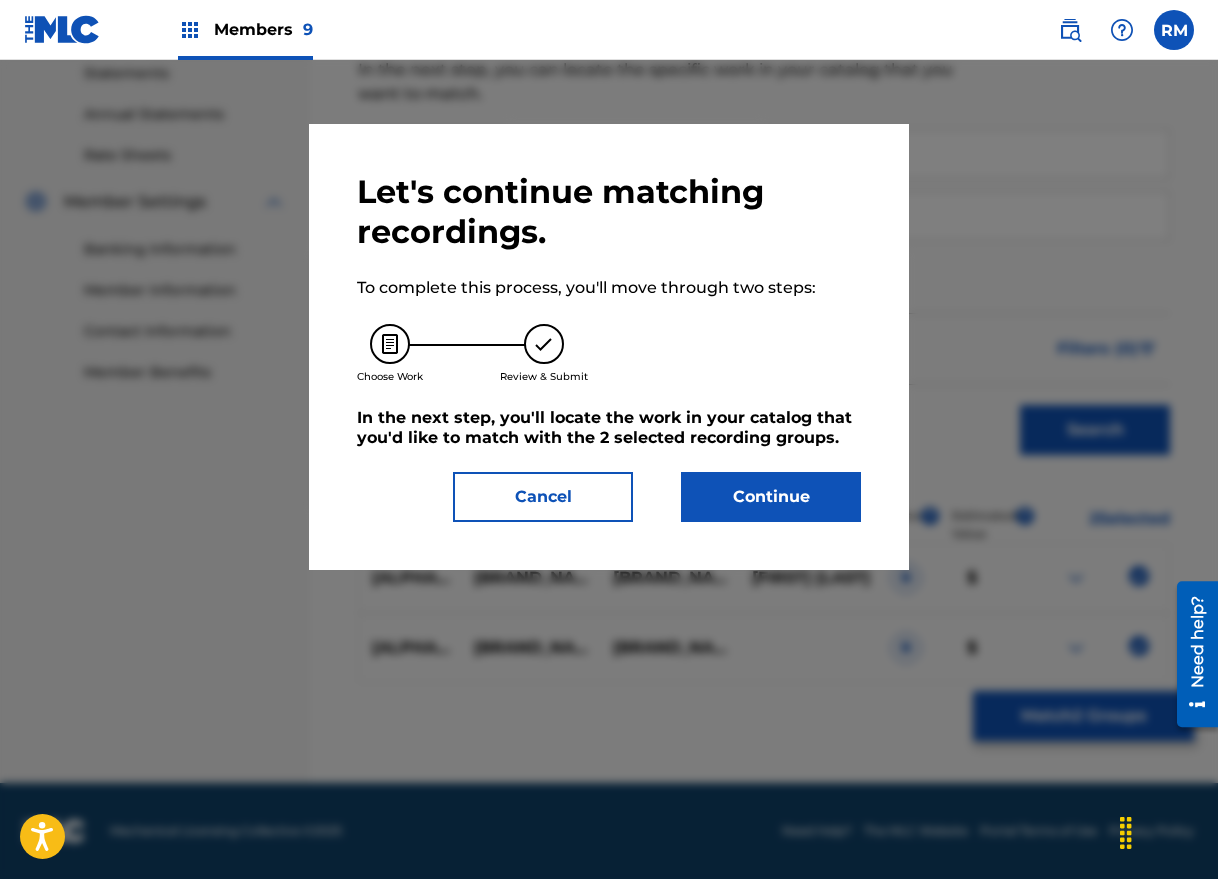 click on "Continue" at bounding box center [771, 497] 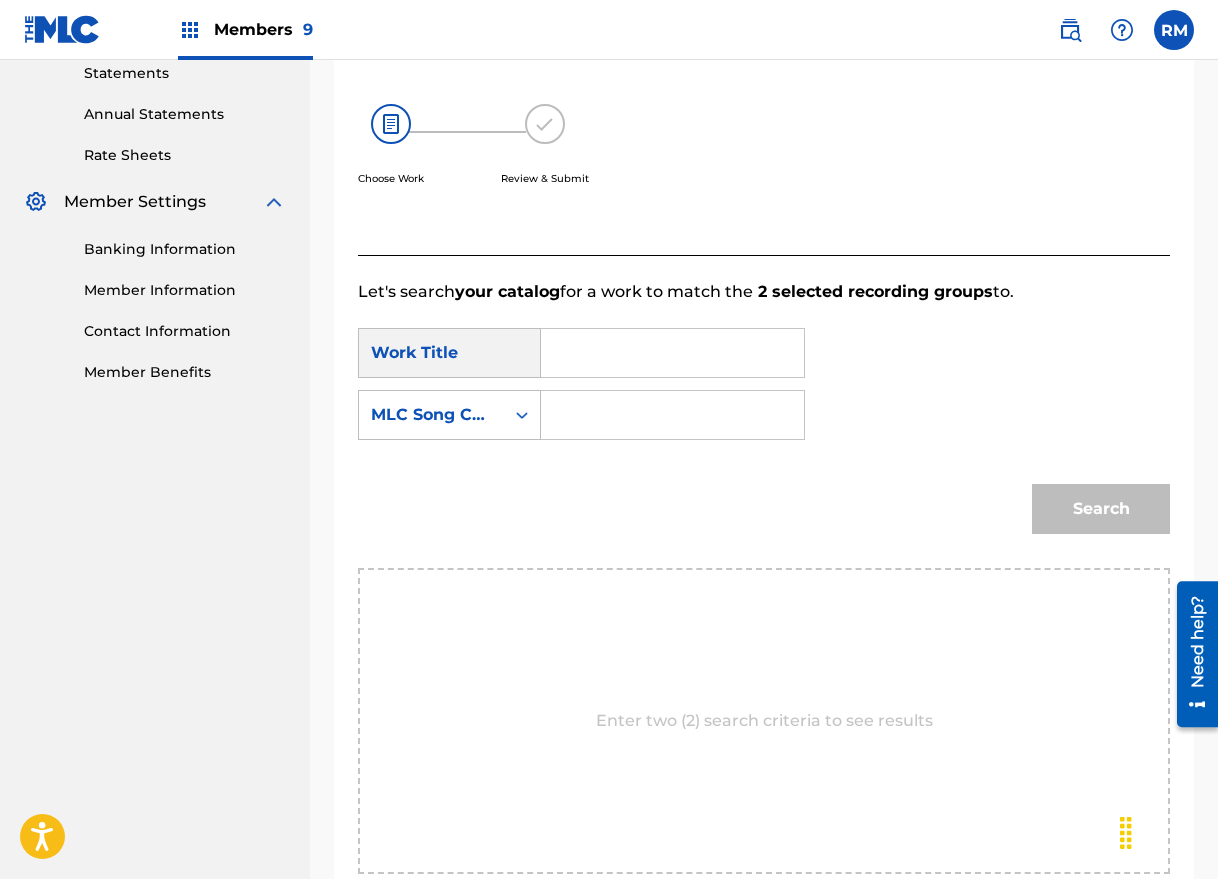 click at bounding box center (672, 353) 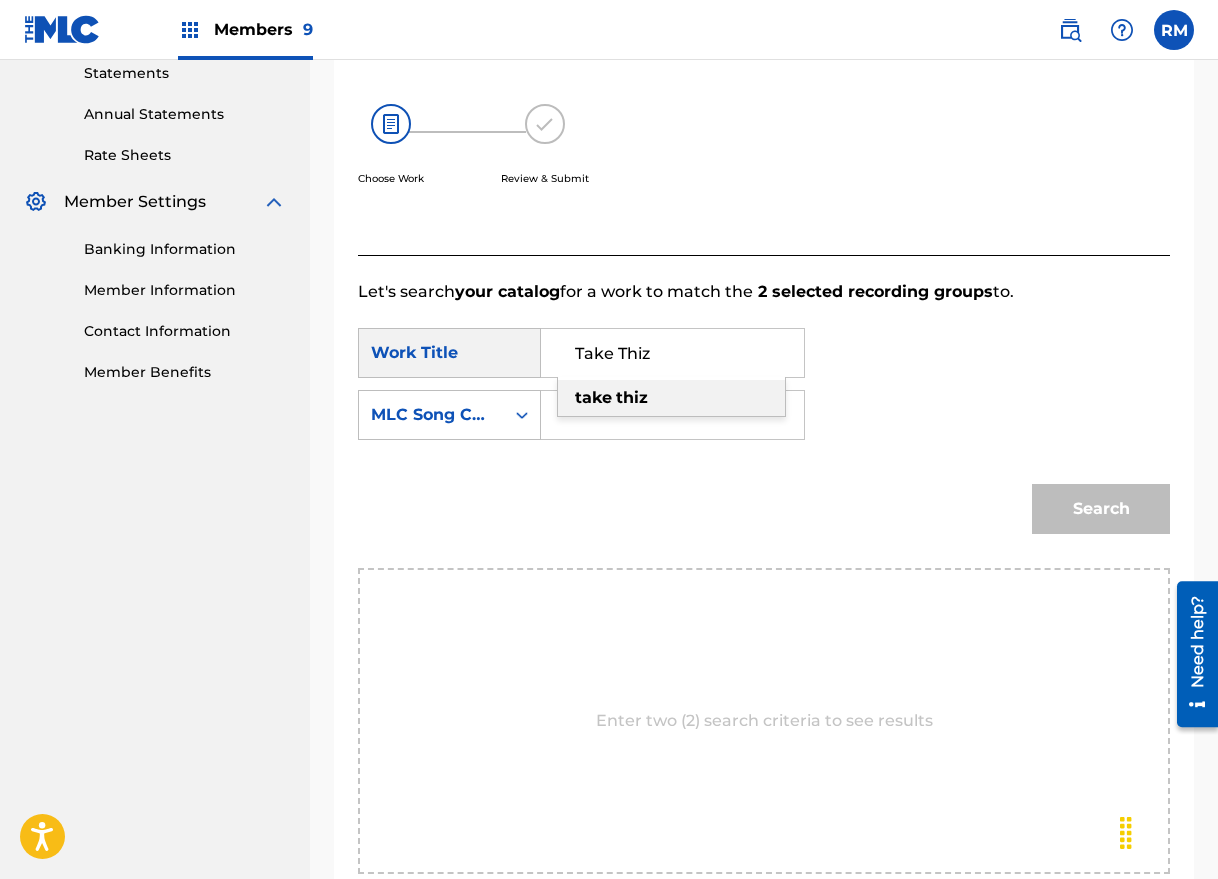 type on "Take Thiz" 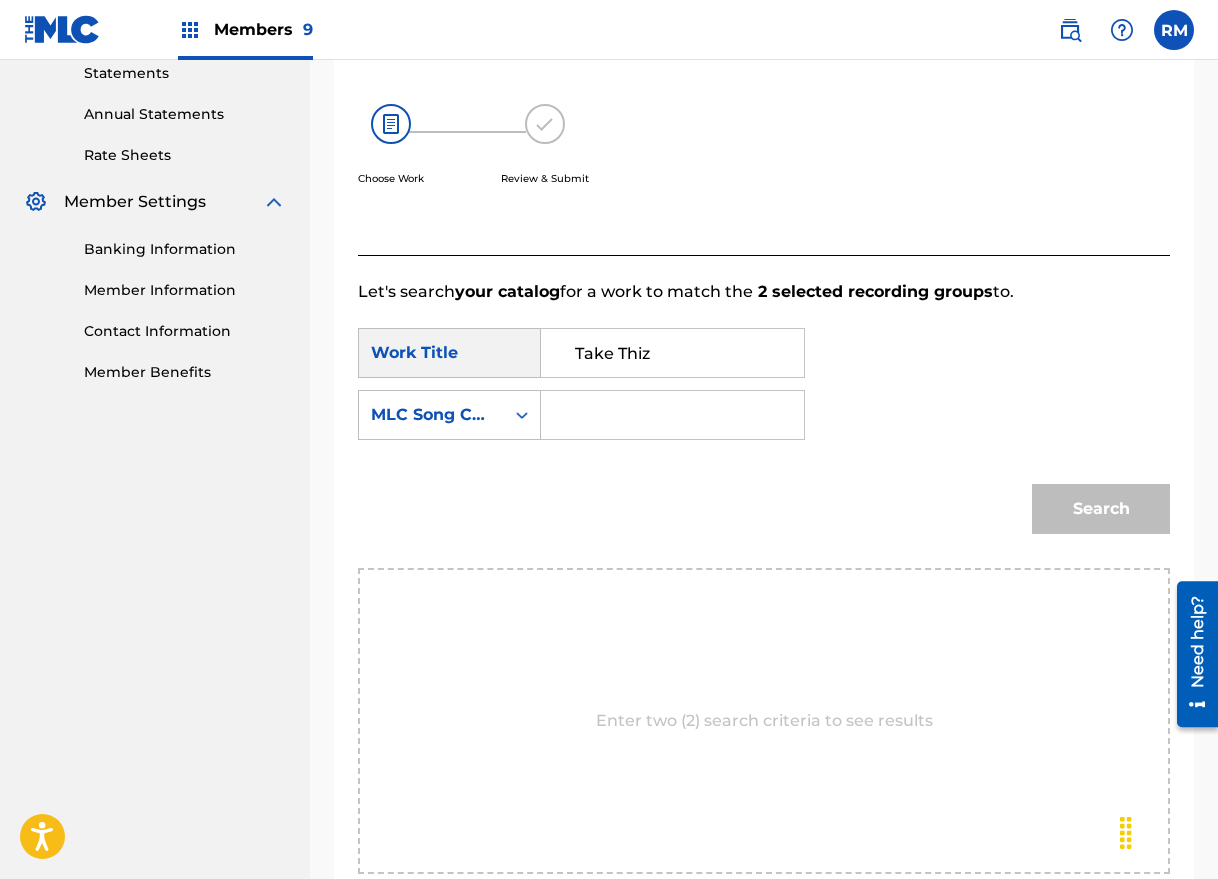 click at bounding box center [672, 415] 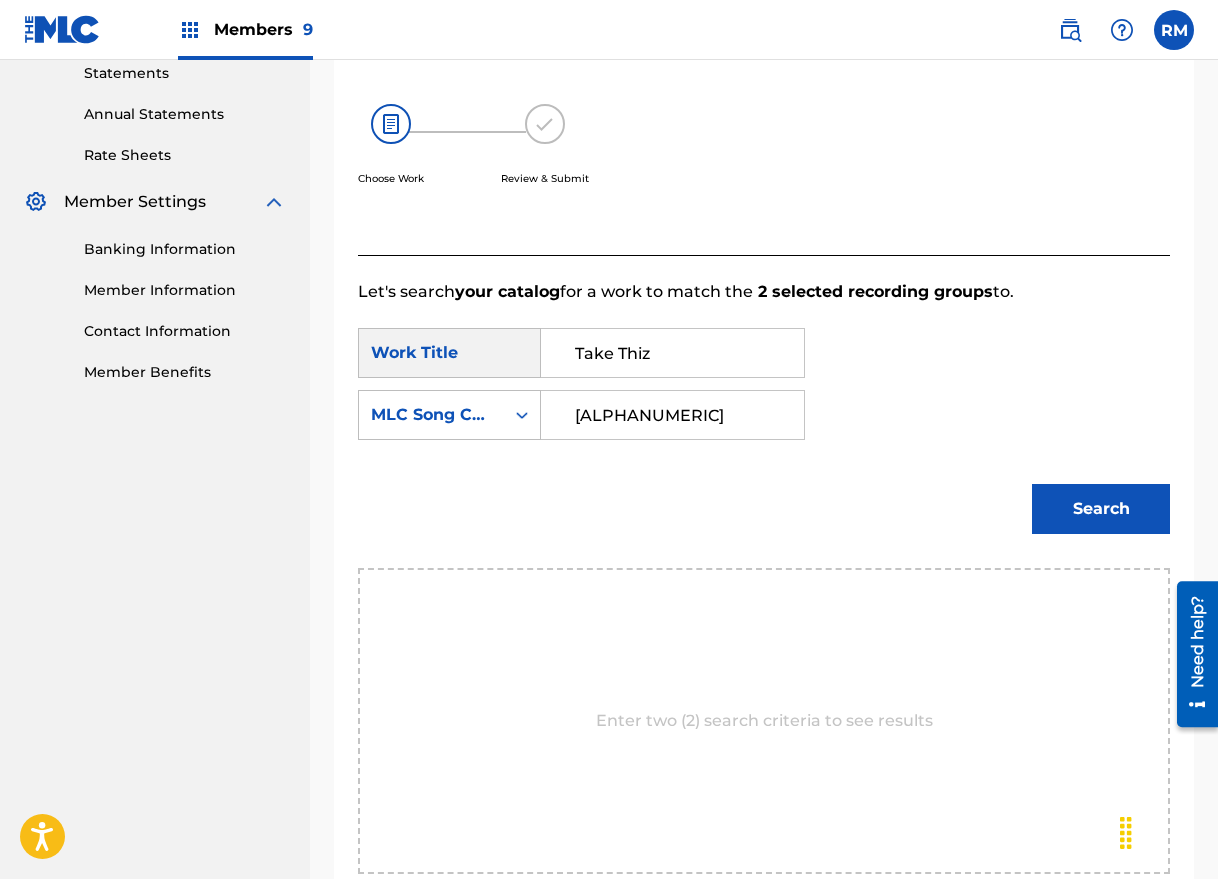 type on "[ALPHANUMERIC]" 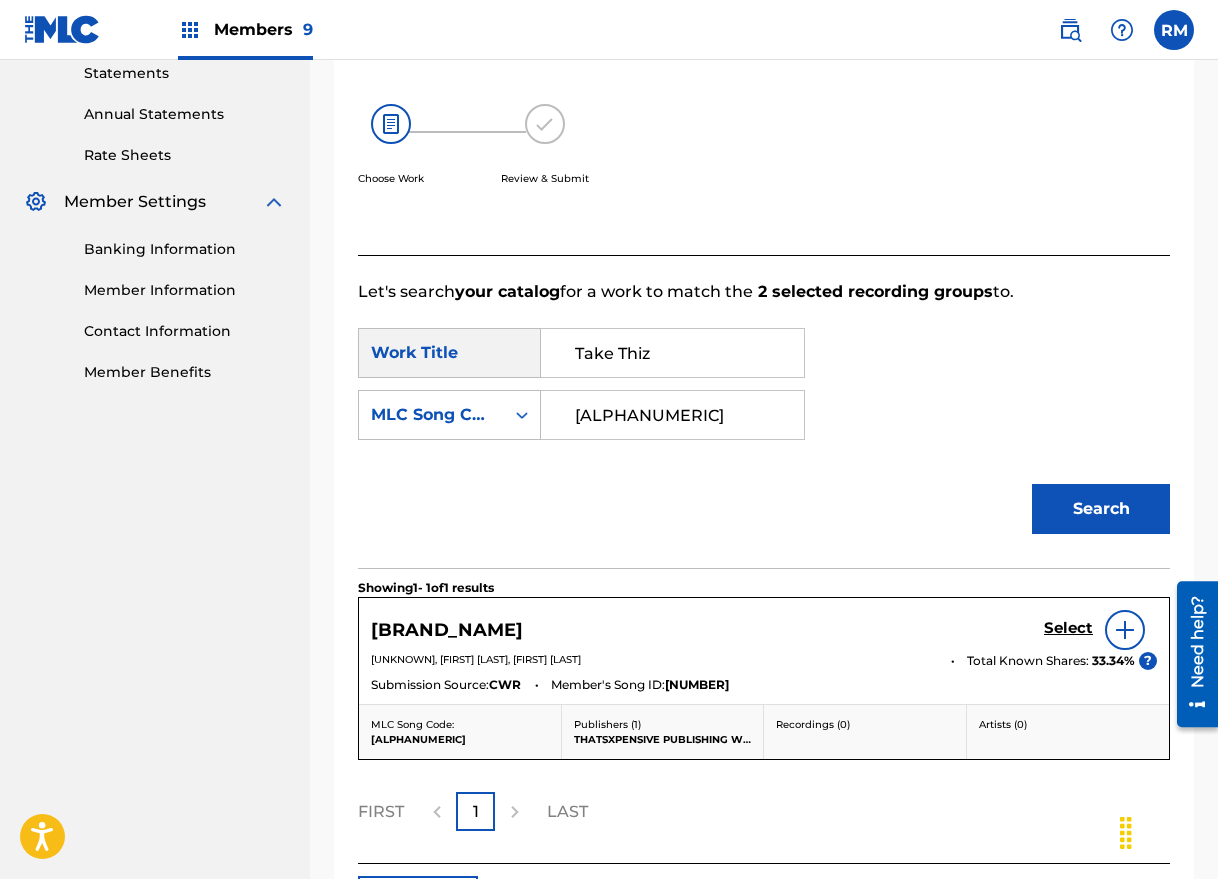 scroll, scrollTop: 504, scrollLeft: 0, axis: vertical 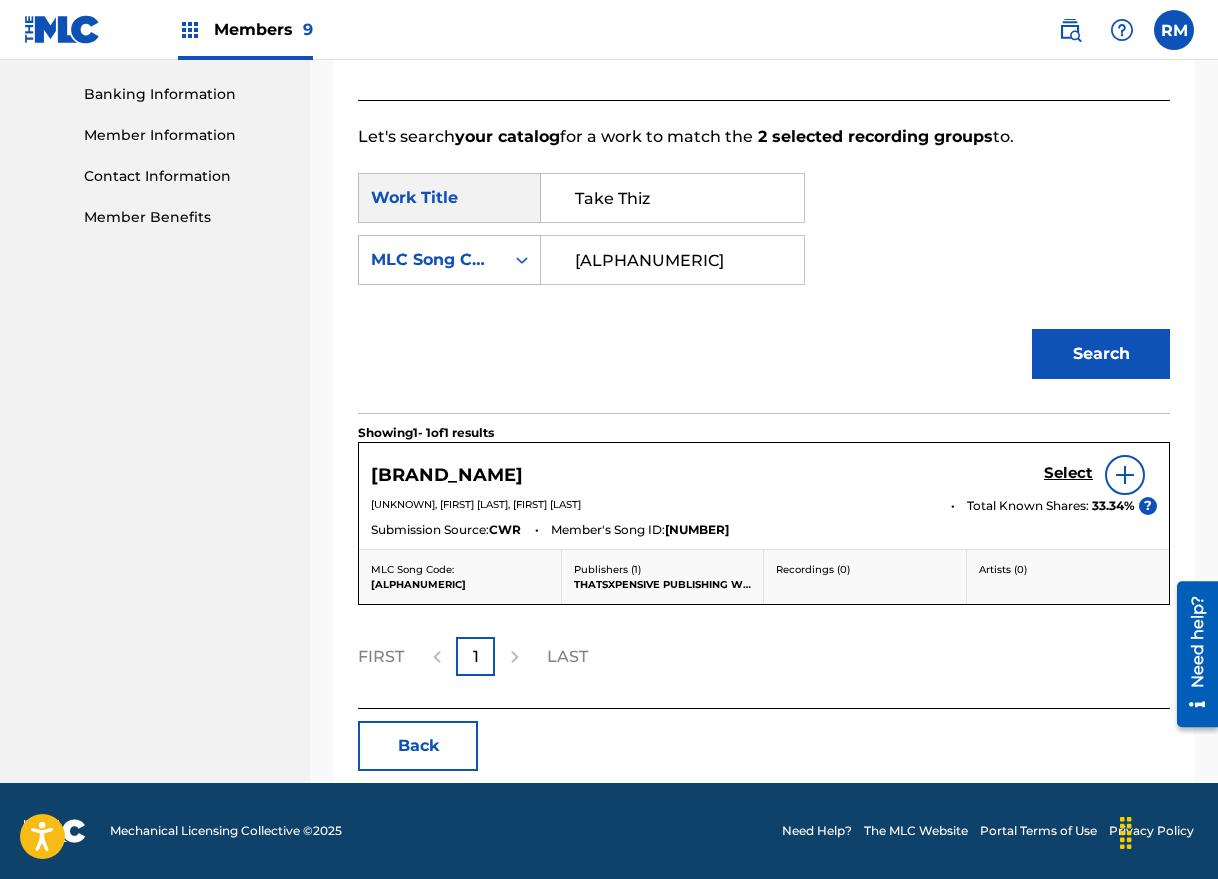 click on "Select" at bounding box center (1068, 473) 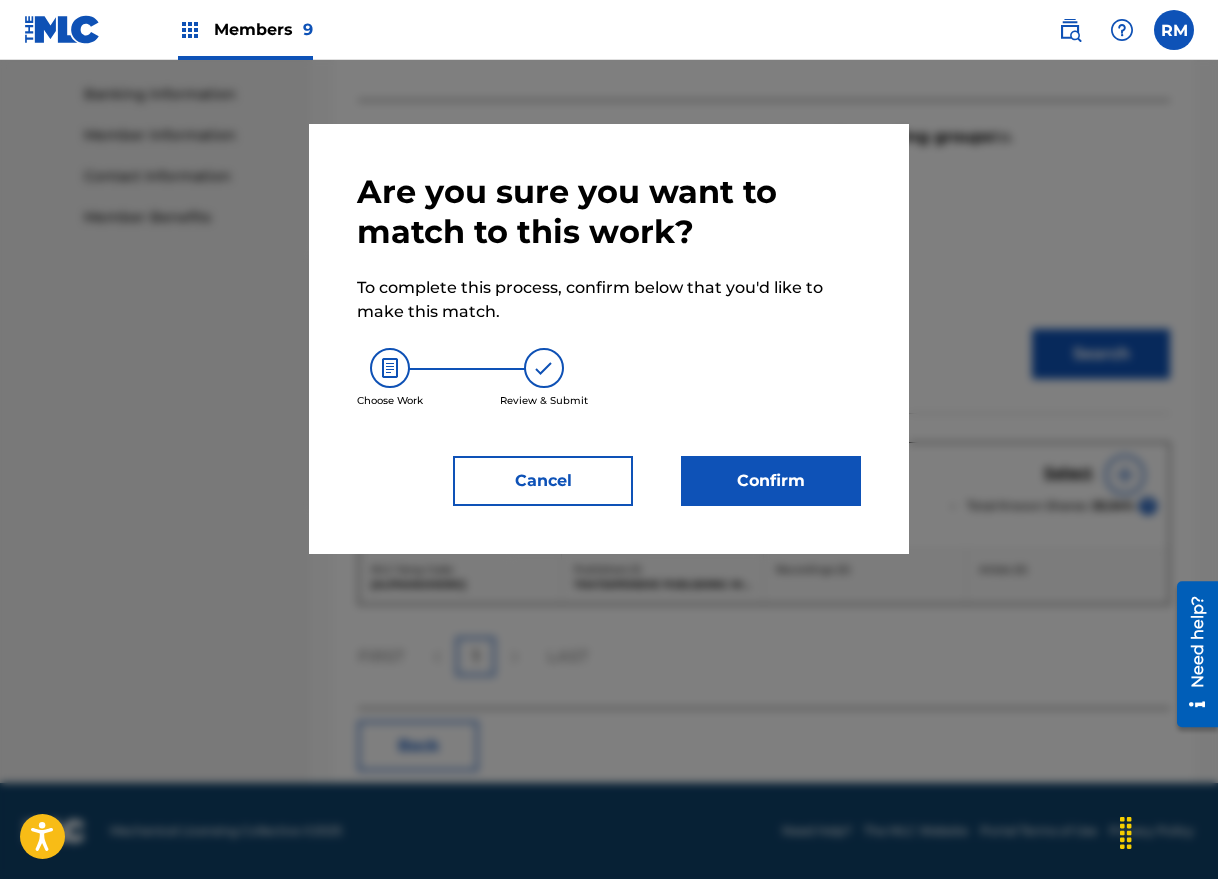 click on "Confirm" at bounding box center [771, 481] 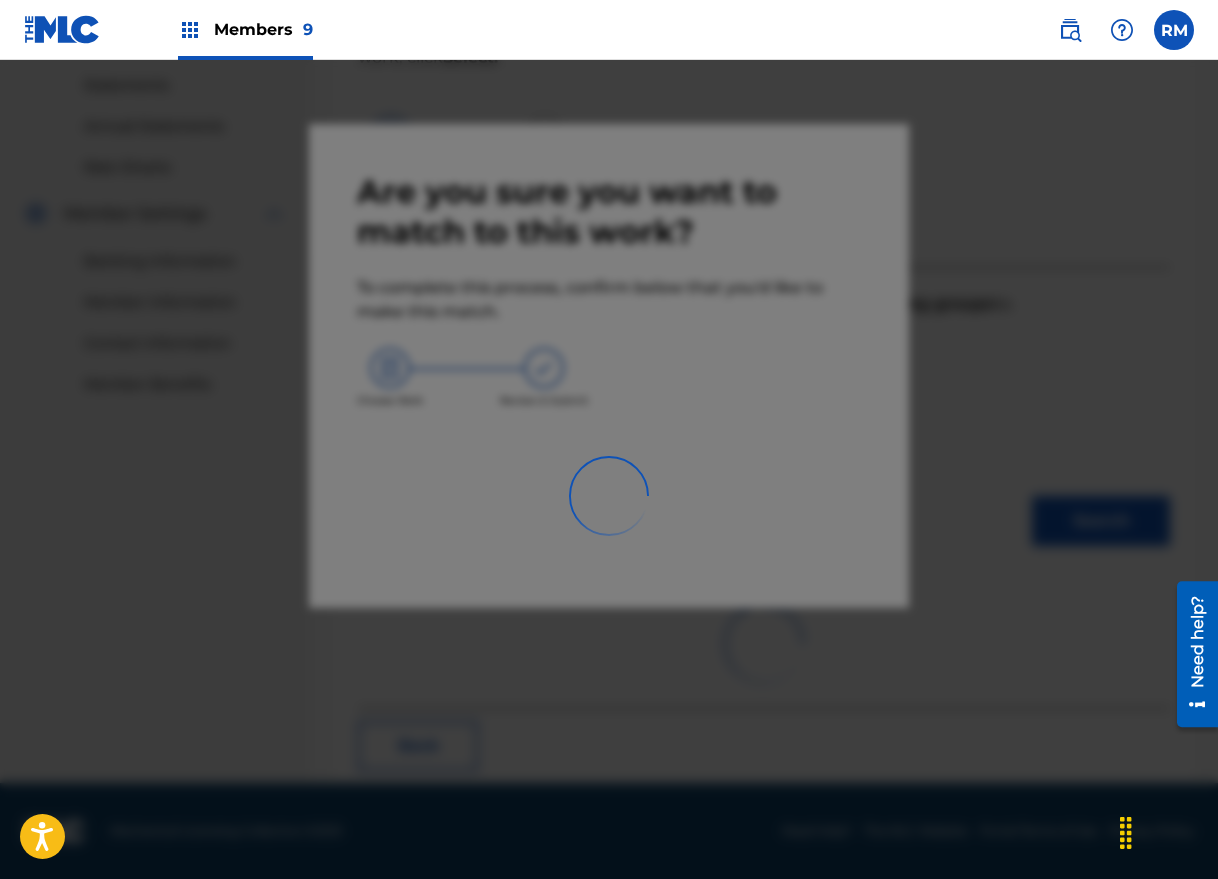 scroll, scrollTop: 63, scrollLeft: 0, axis: vertical 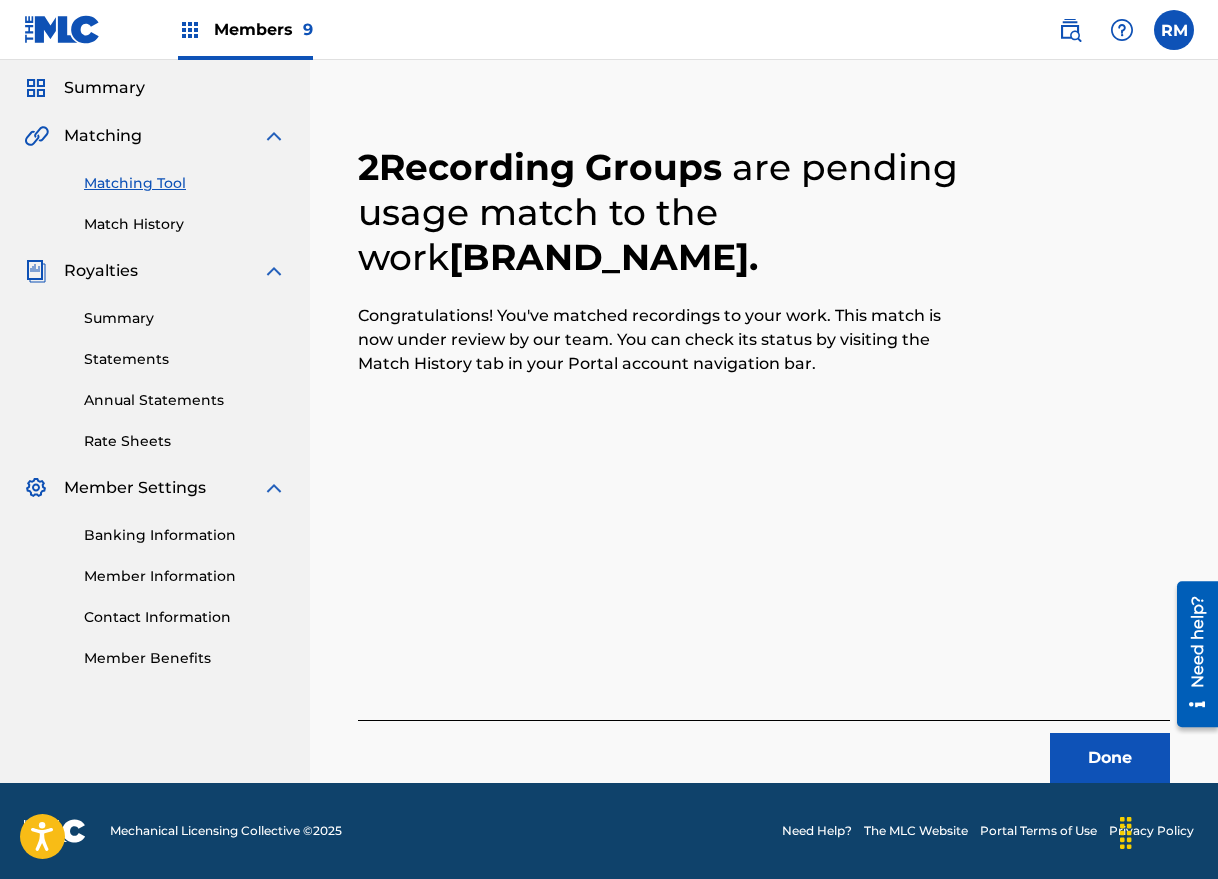 click on "Done" at bounding box center (1110, 758) 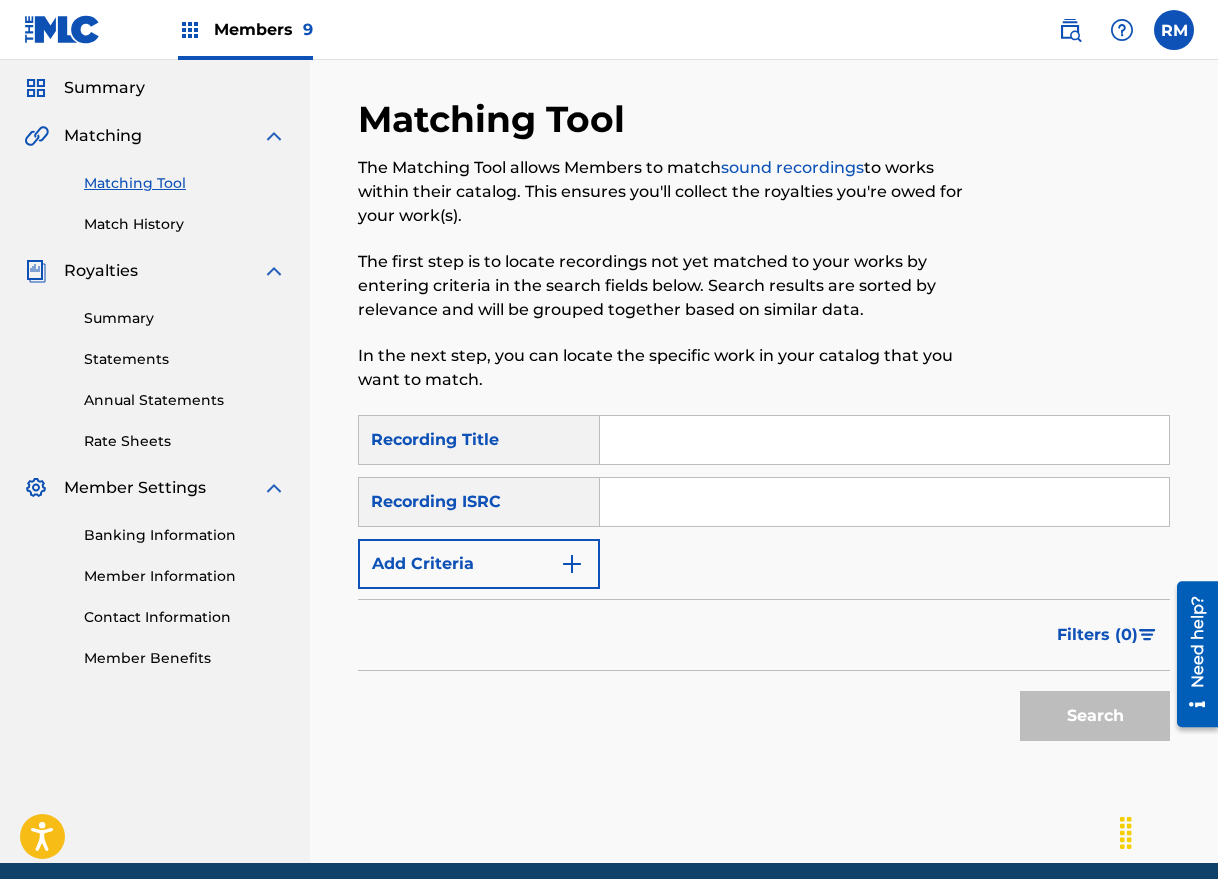 click at bounding box center (884, 502) 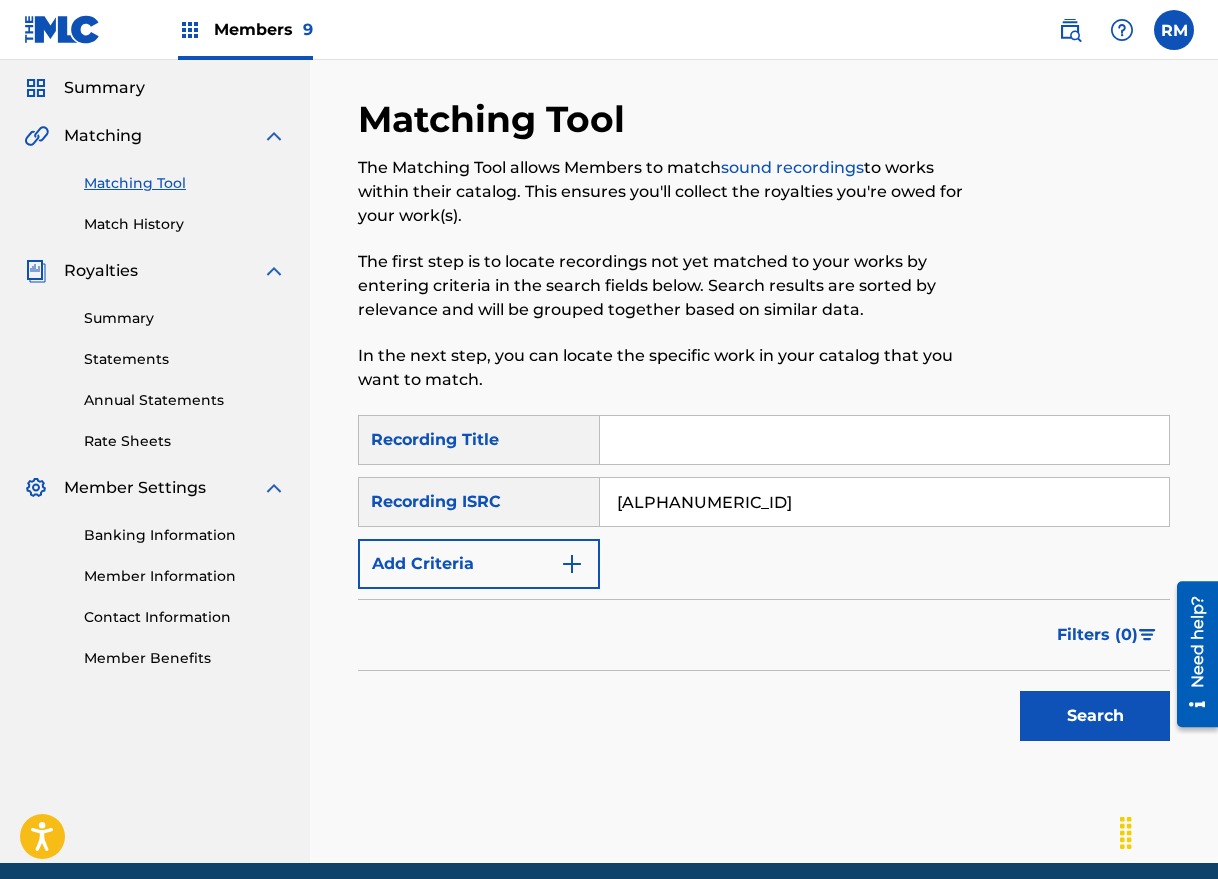 type on "[ALPHANUMERIC_ID]" 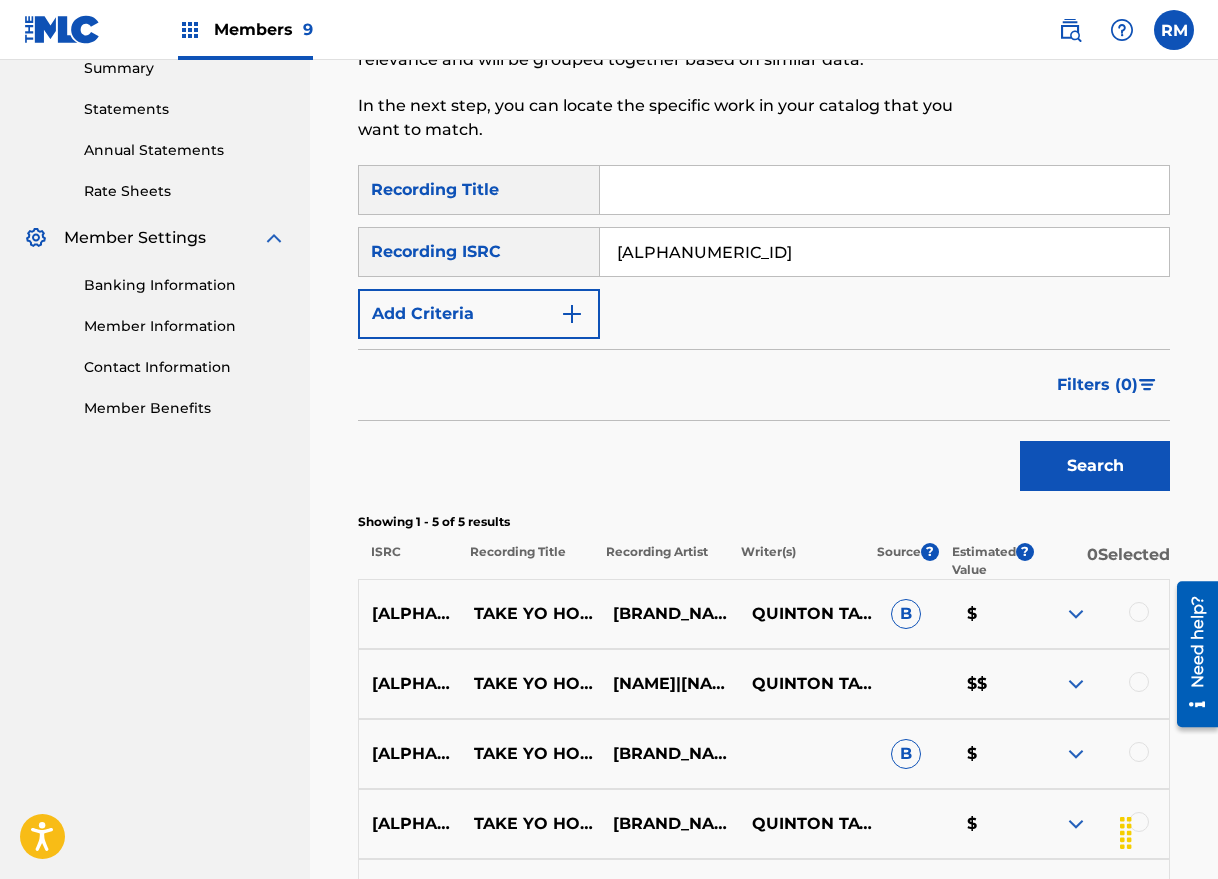scroll, scrollTop: 559, scrollLeft: 0, axis: vertical 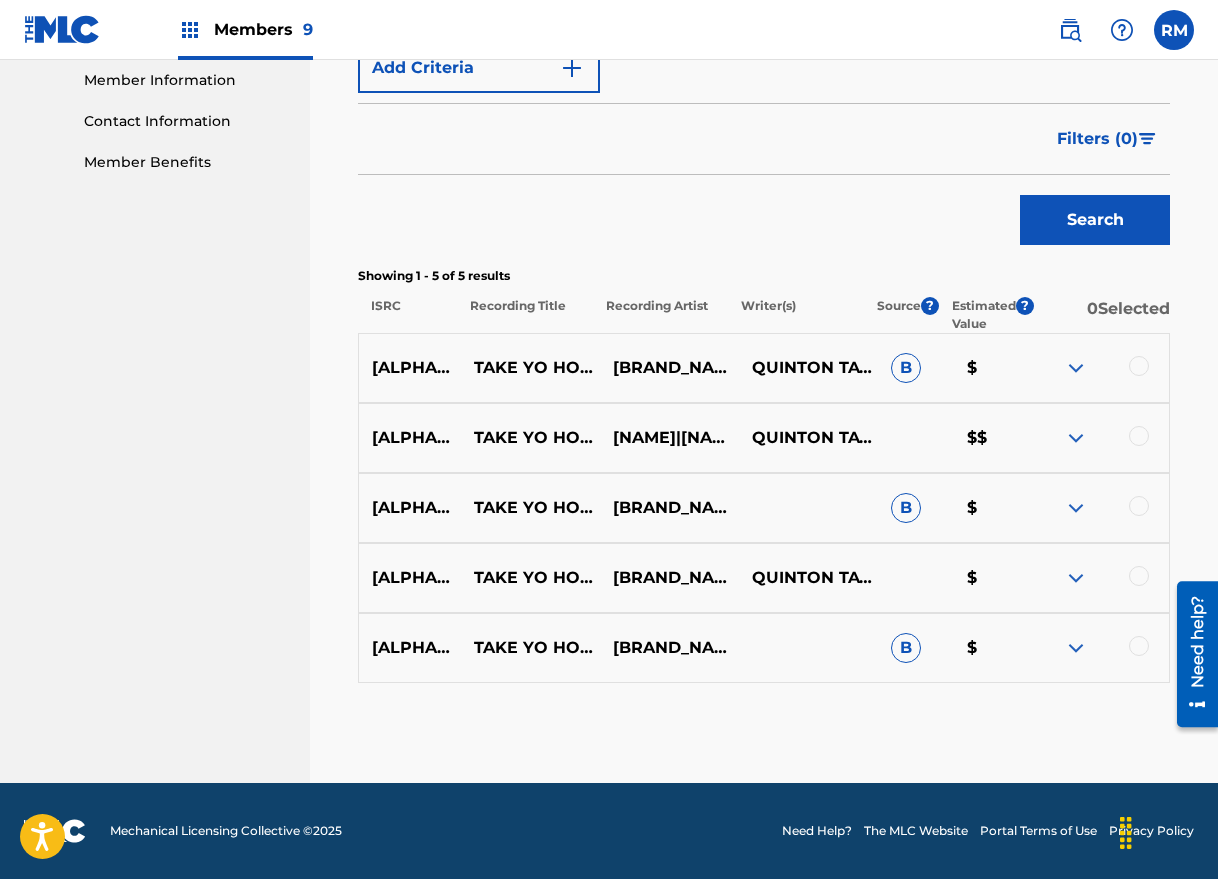 click at bounding box center (1139, 366) 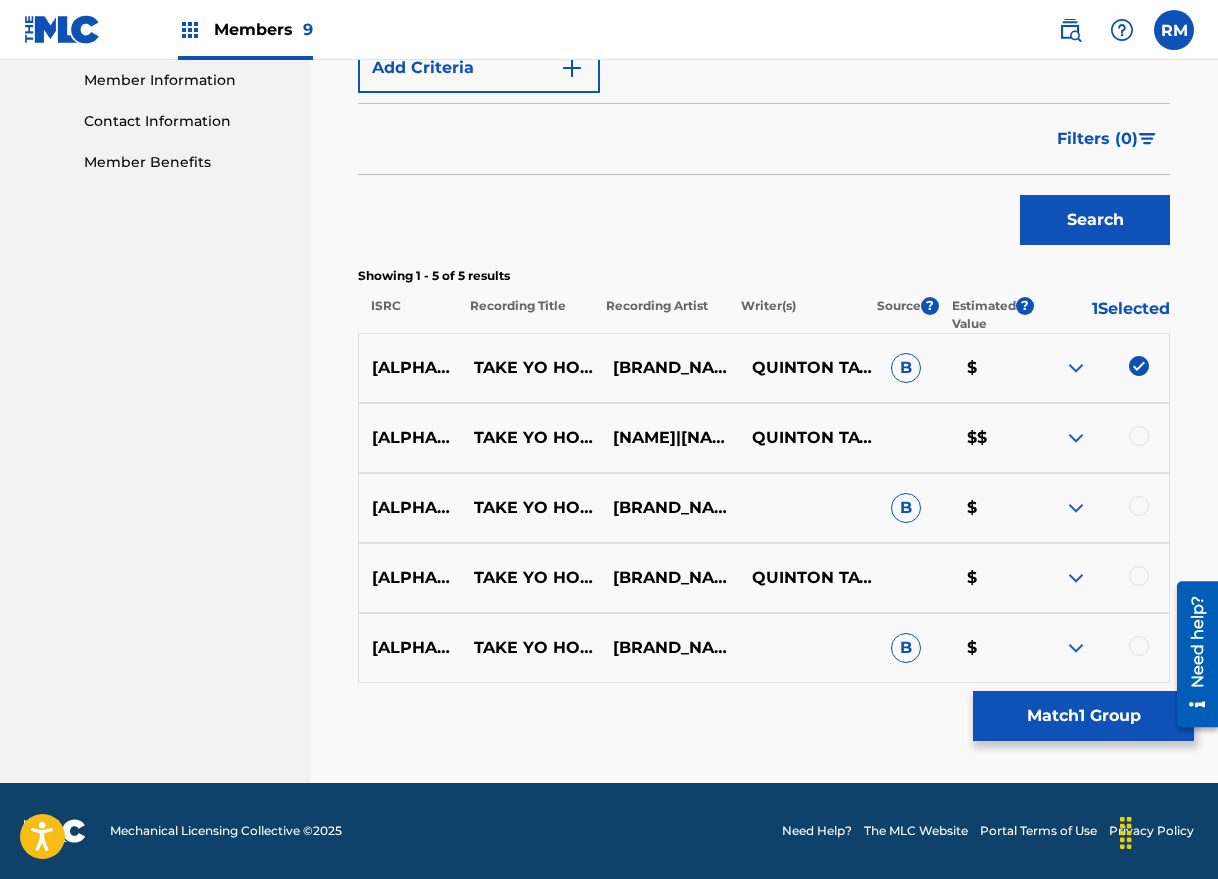 click at bounding box center (1139, 436) 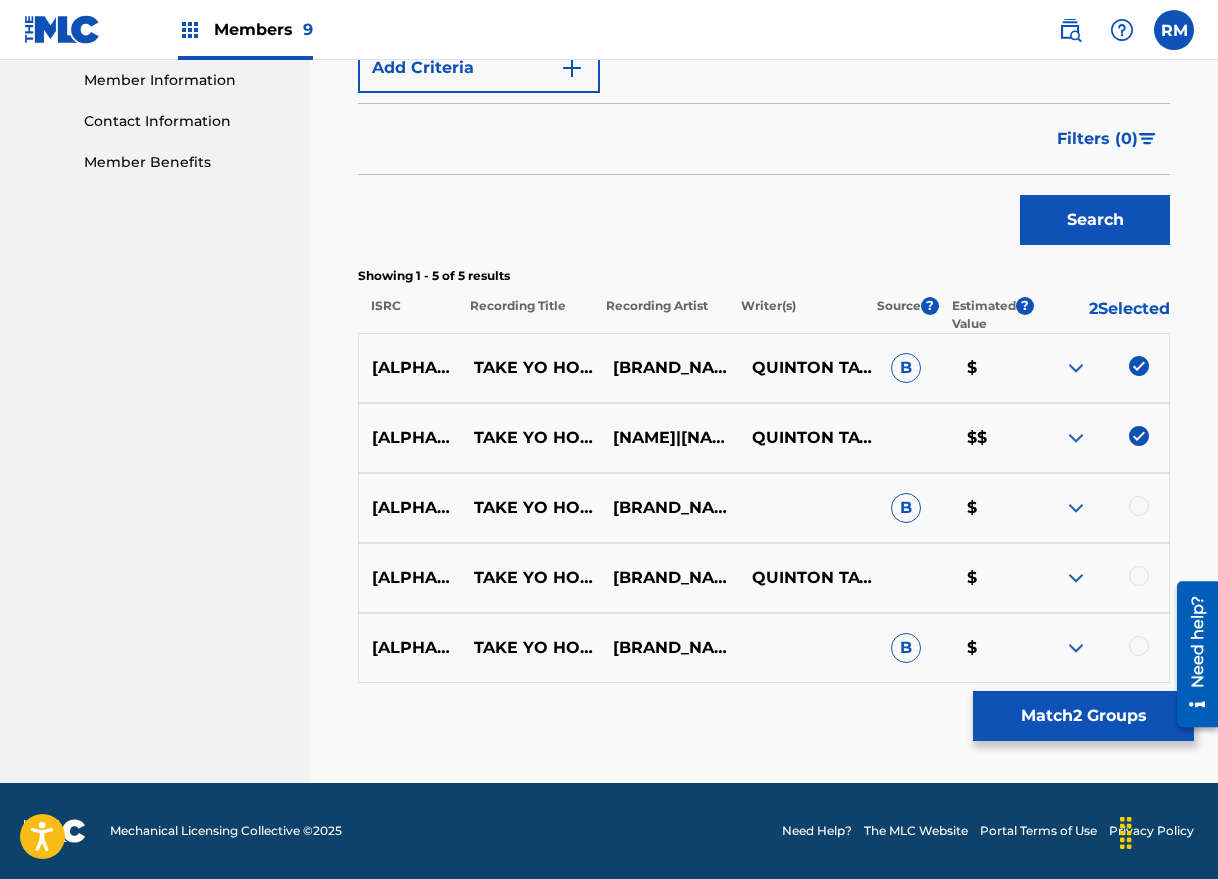 click on "[ALPHANUMERIC_ID] [BRAND_NAME] [BRAND_NAME] [BRAND_NAME] & [BRAND_NAME] [BRAND_NAME] B $" at bounding box center (764, 508) 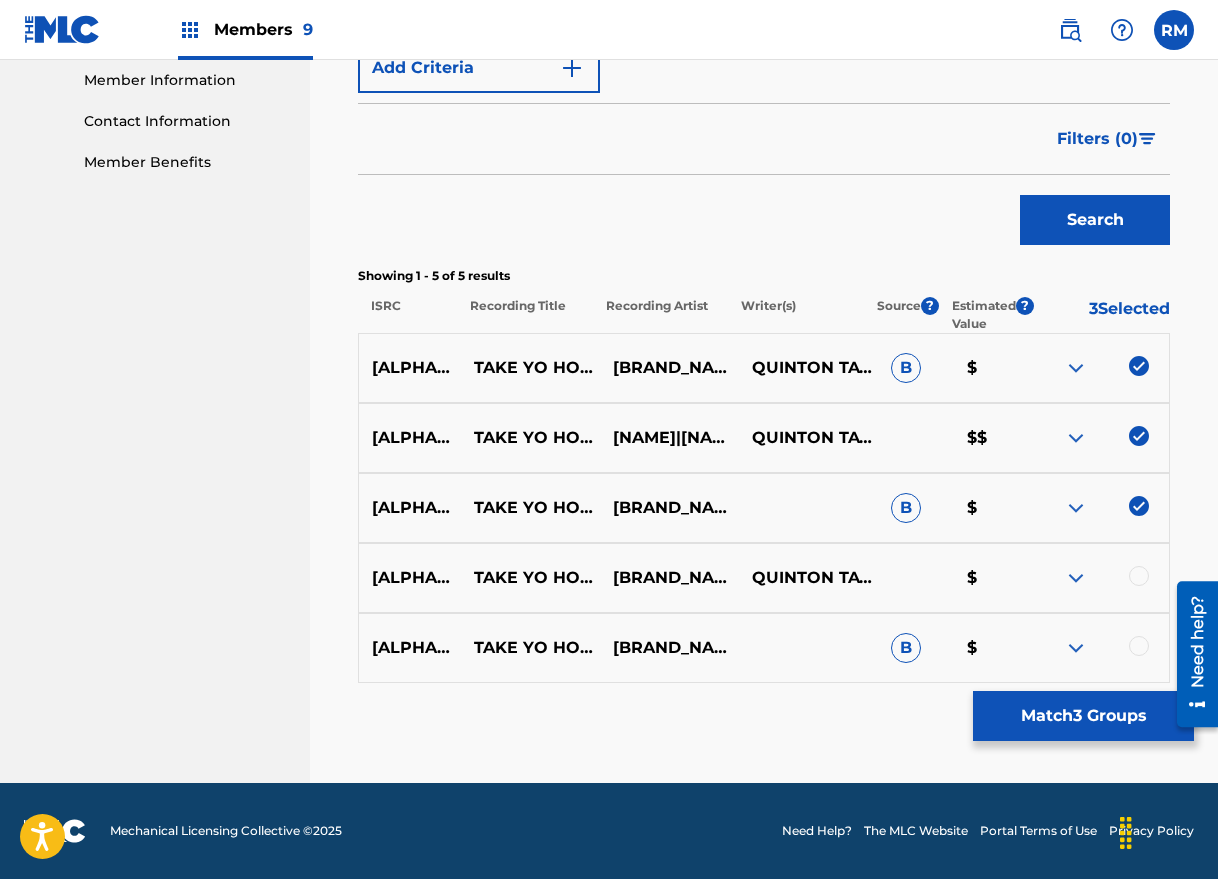 click at bounding box center (1139, 576) 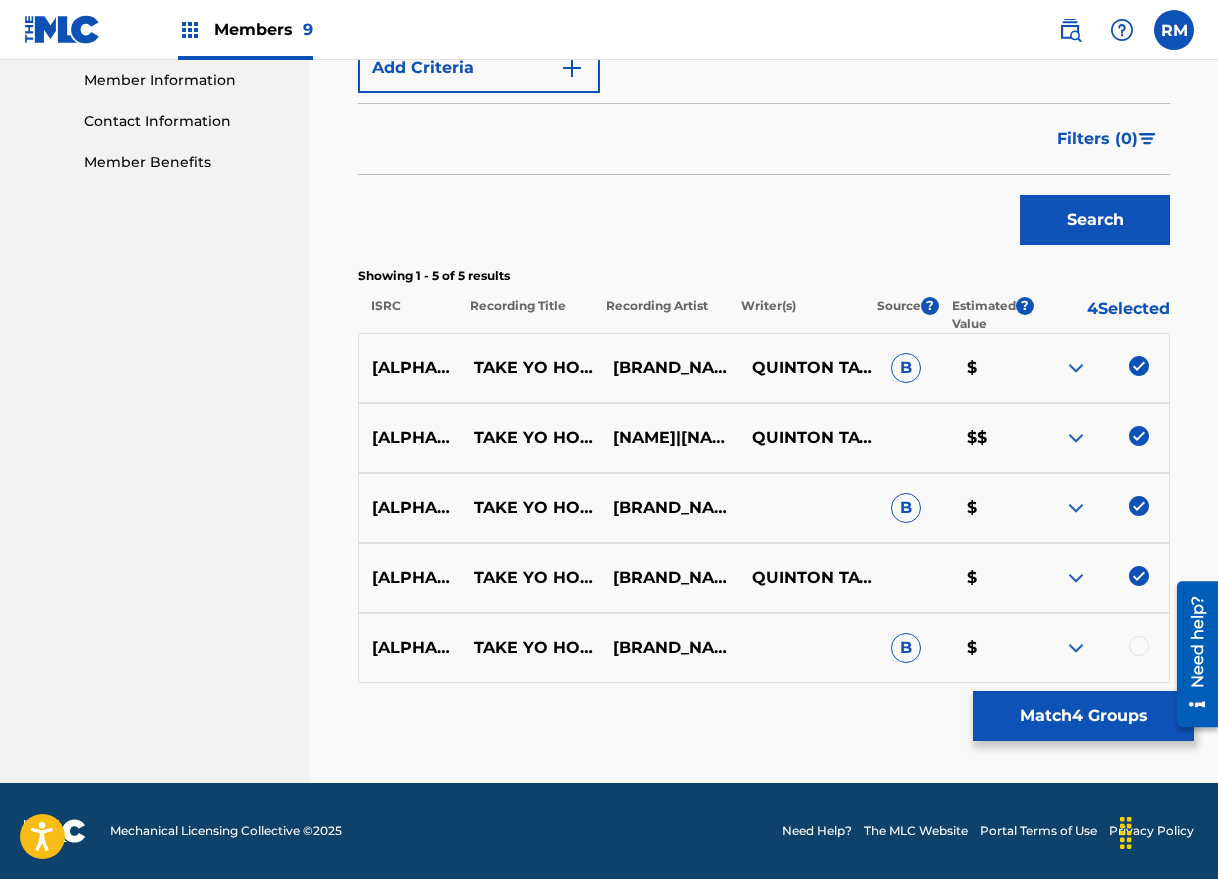 click at bounding box center [1139, 646] 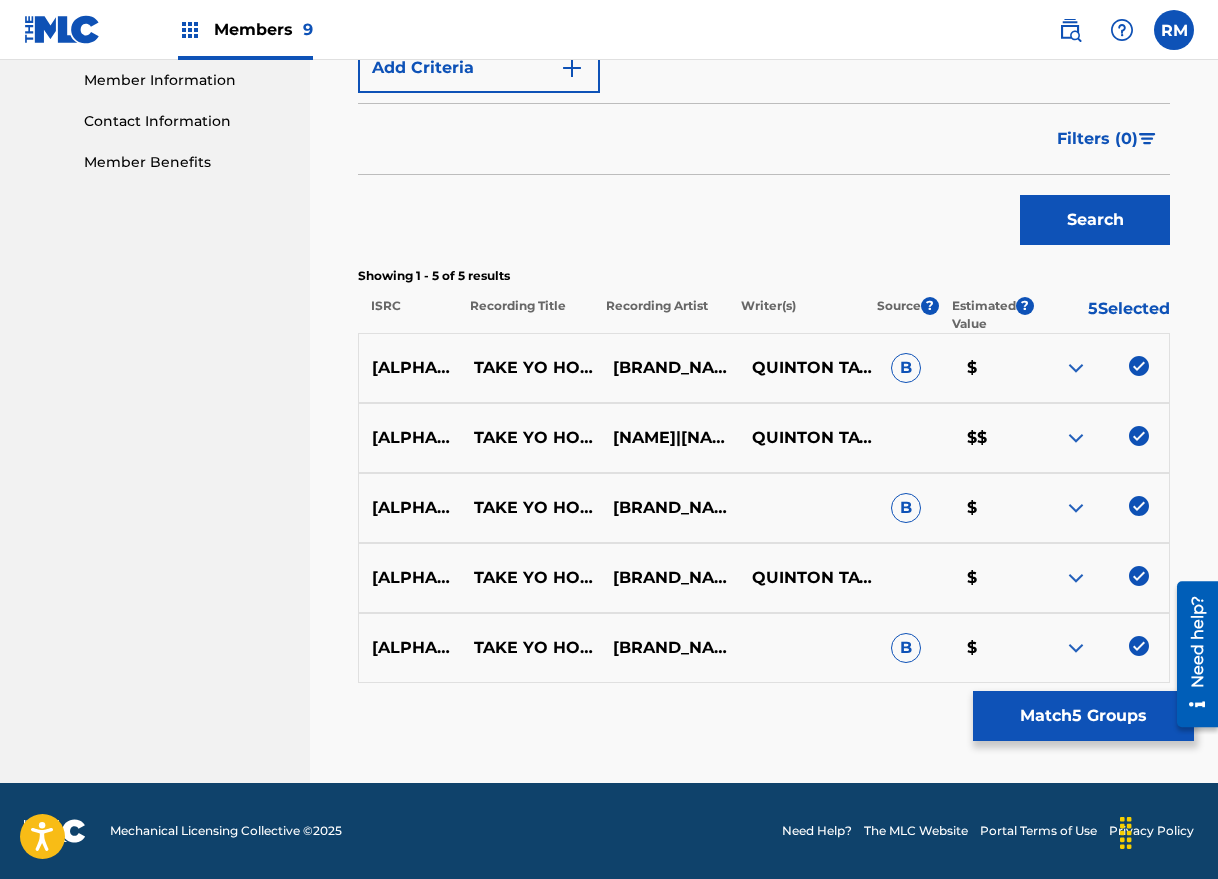 click on "Match  5 Groups" at bounding box center (1083, 716) 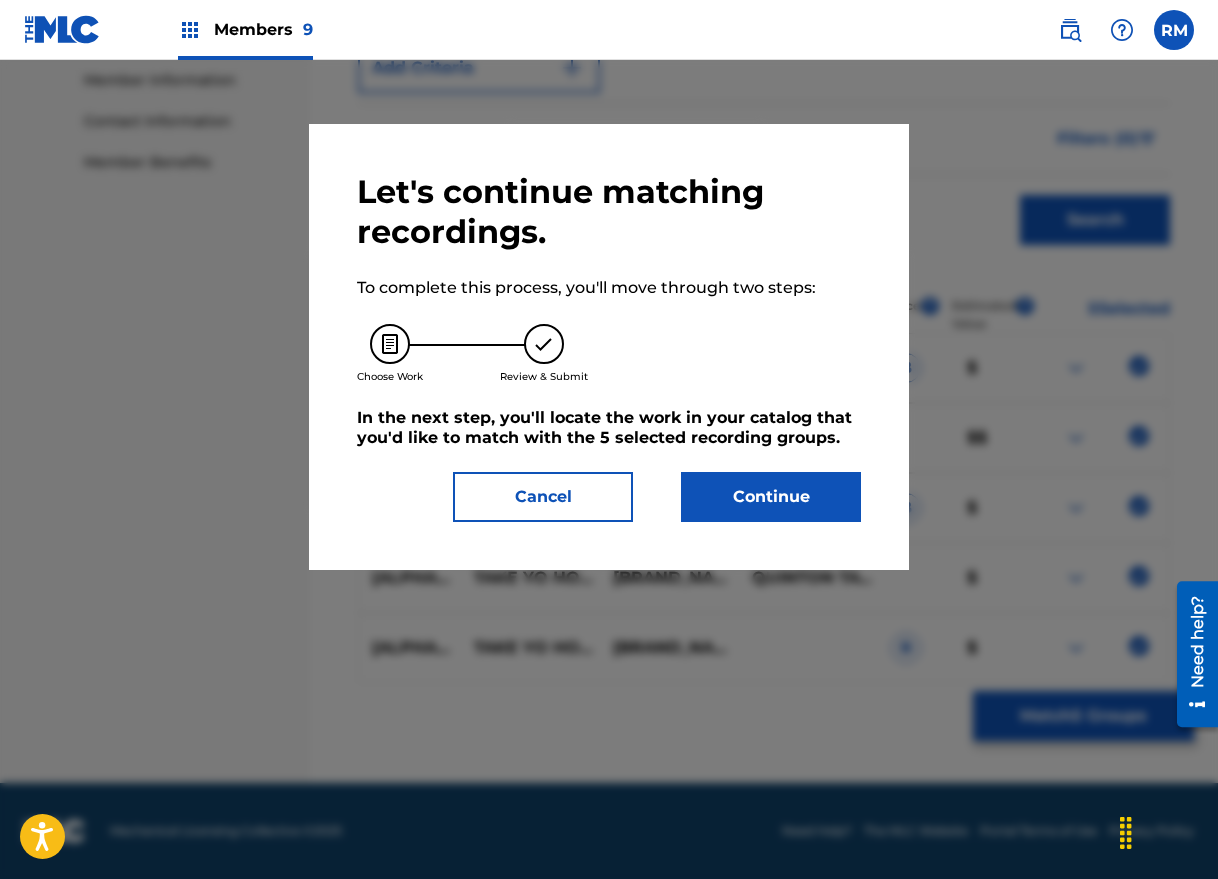 click on "Continue" at bounding box center [771, 497] 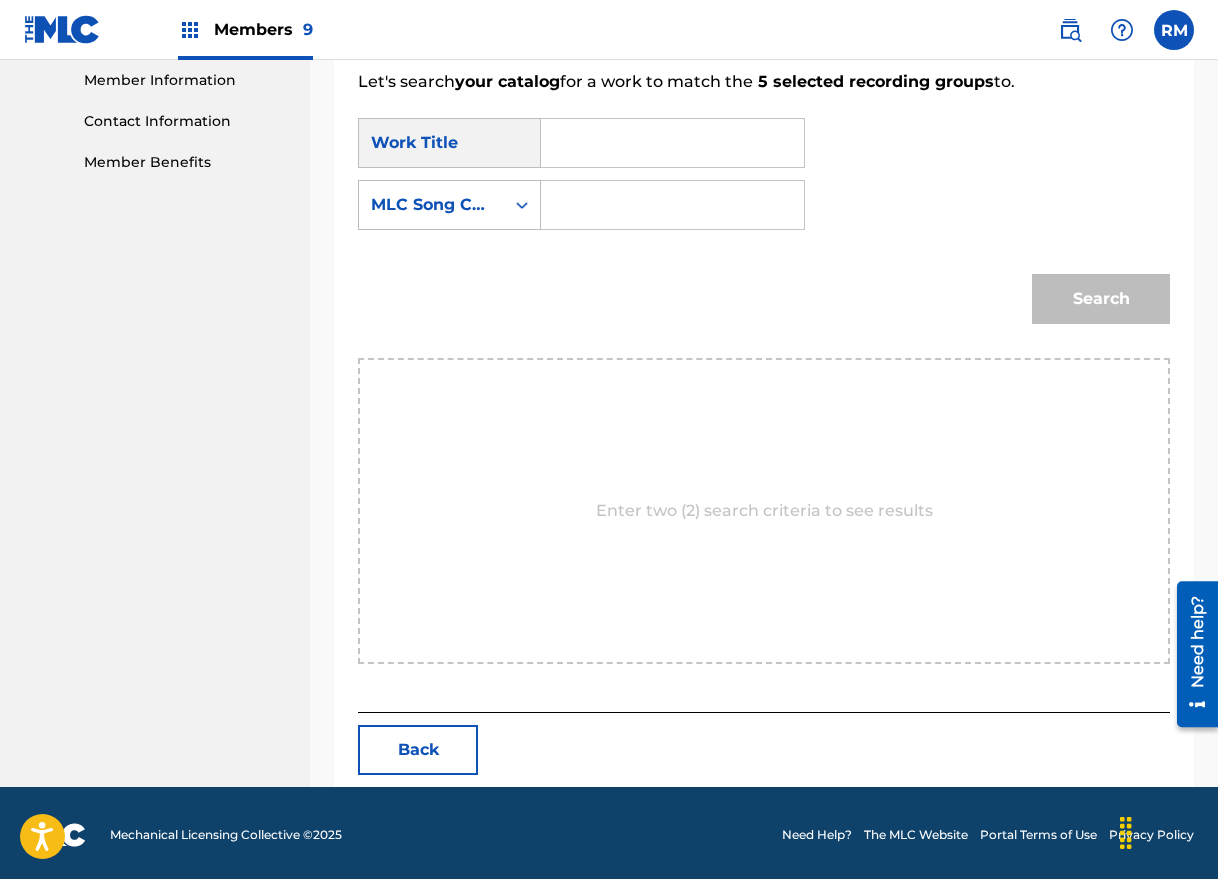 click at bounding box center (672, 143) 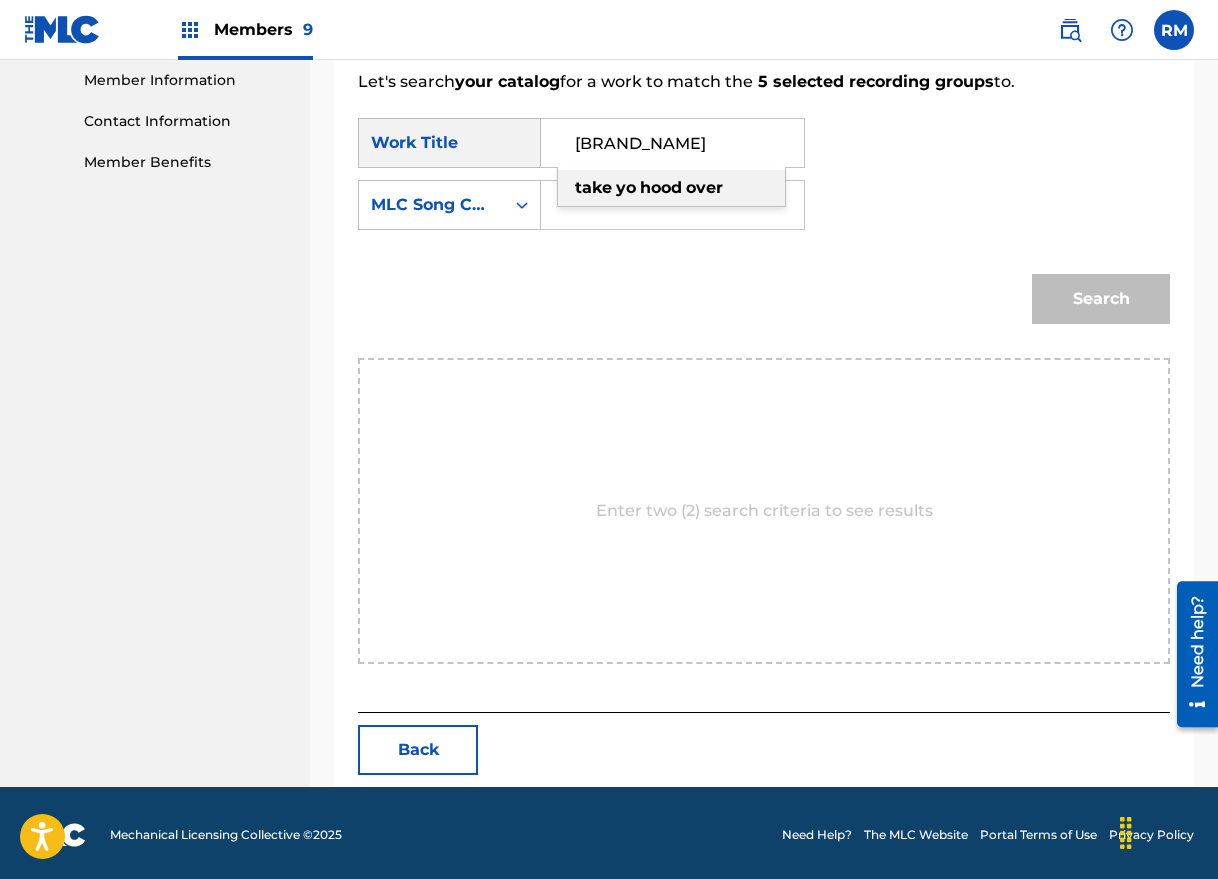 type on "[BRAND_NAME]" 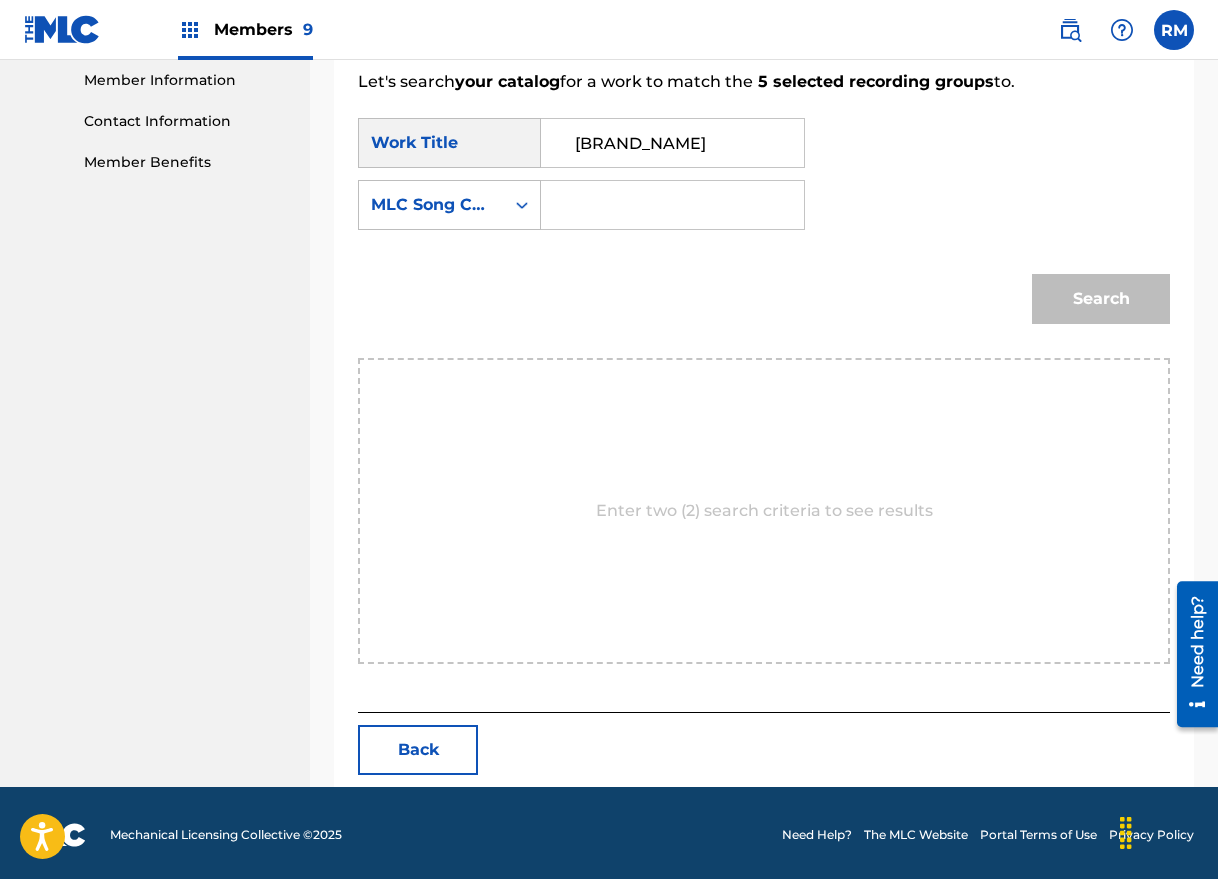 click at bounding box center (672, 205) 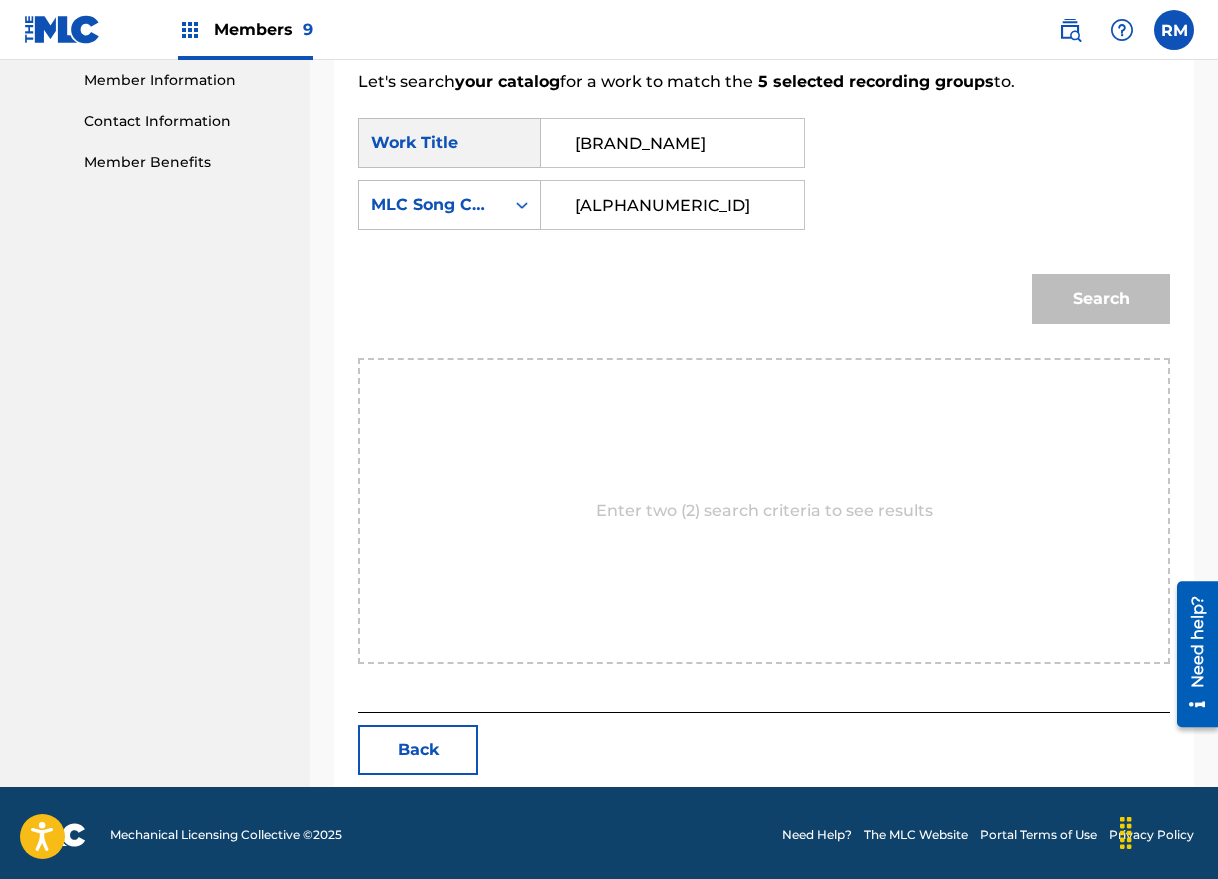 type on "[ALPHANUMERIC_ID]" 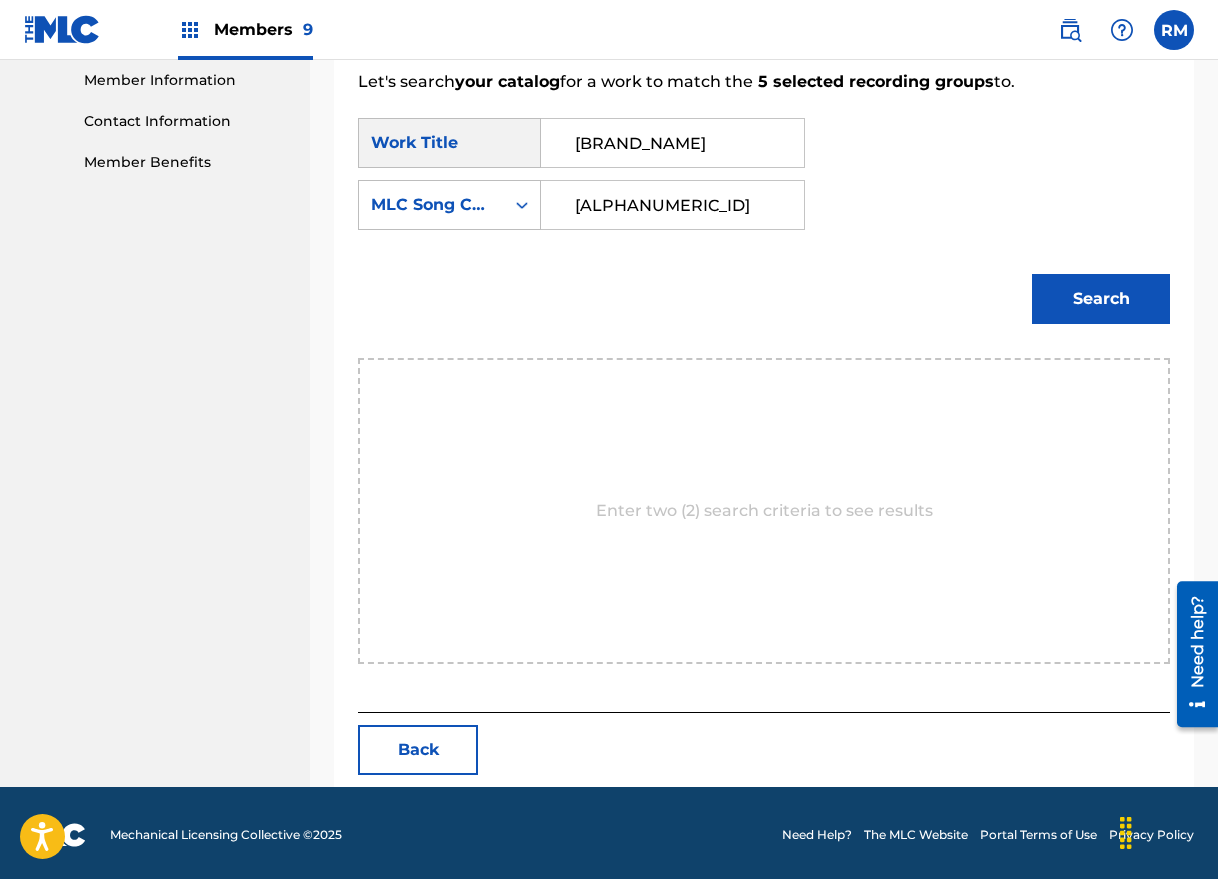 drag, startPoint x: 1087, startPoint y: 302, endPoint x: 948, endPoint y: 263, distance: 144.36758 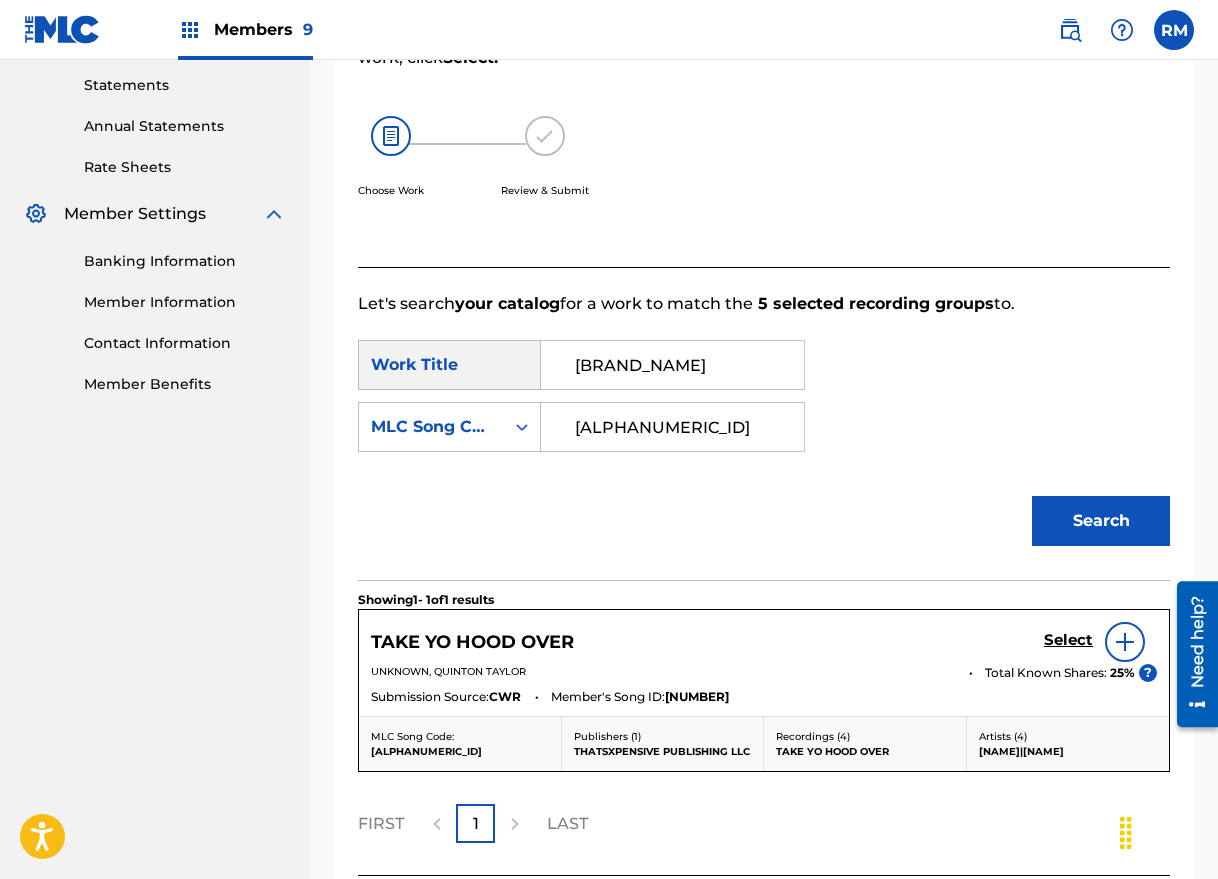 scroll, scrollTop: 504, scrollLeft: 0, axis: vertical 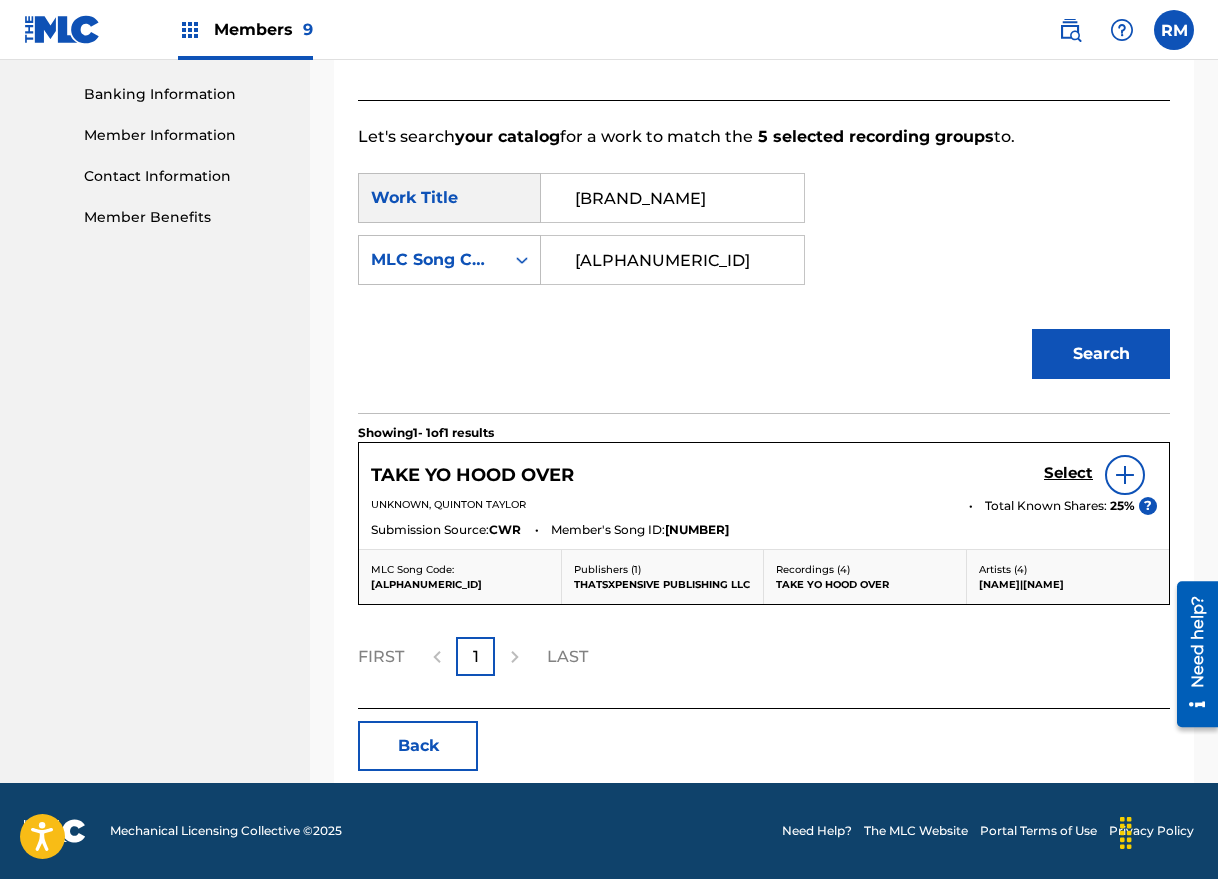click on "Select" at bounding box center [1068, 473] 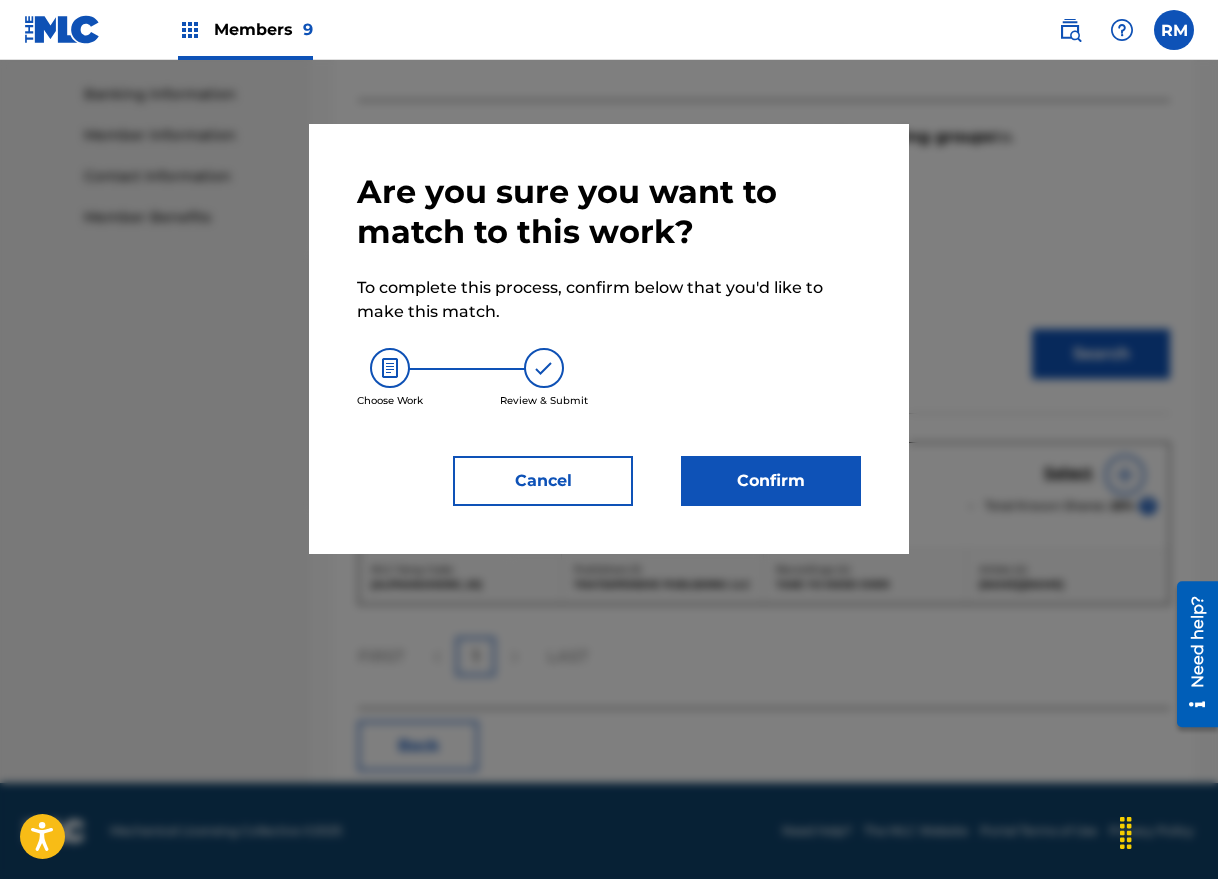 click on "Confirm" at bounding box center [771, 481] 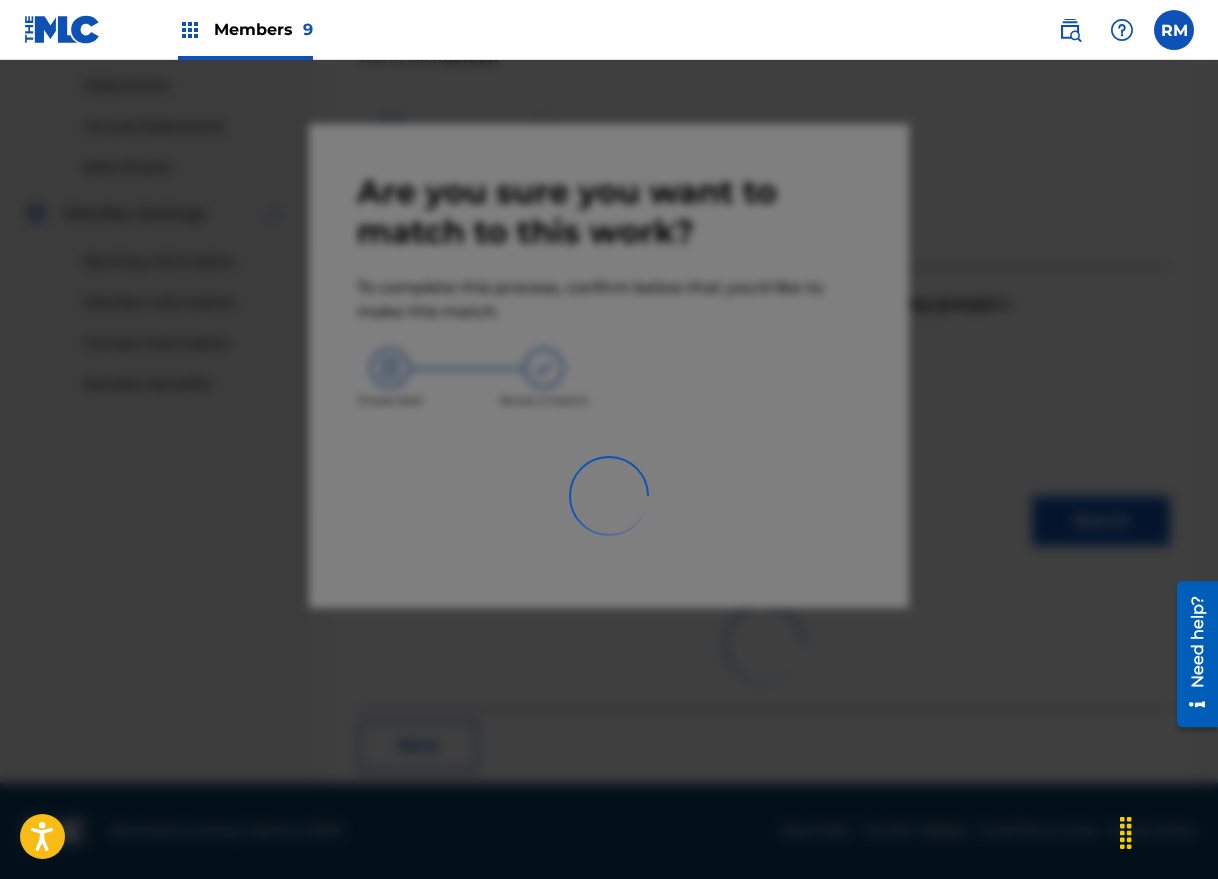 scroll, scrollTop: 63, scrollLeft: 0, axis: vertical 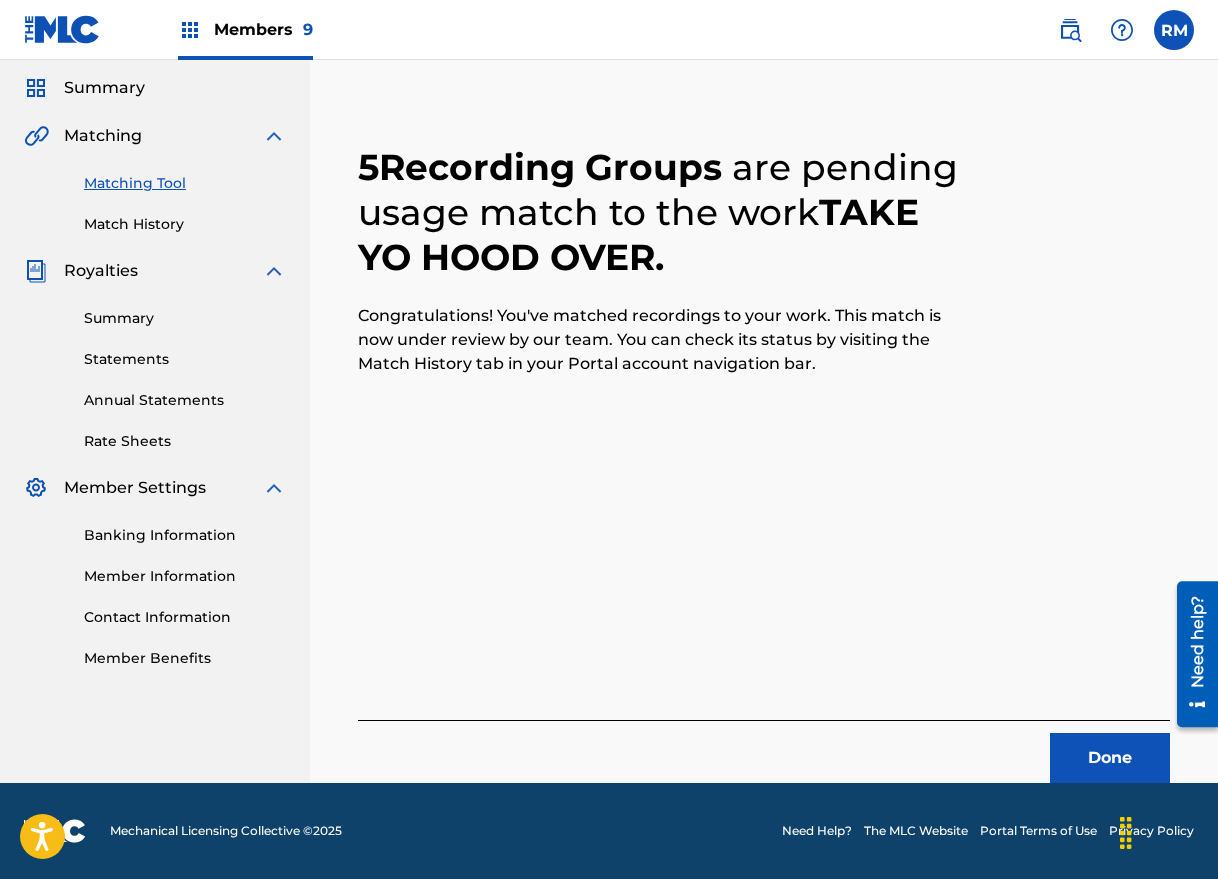 click on "Done" at bounding box center (1110, 758) 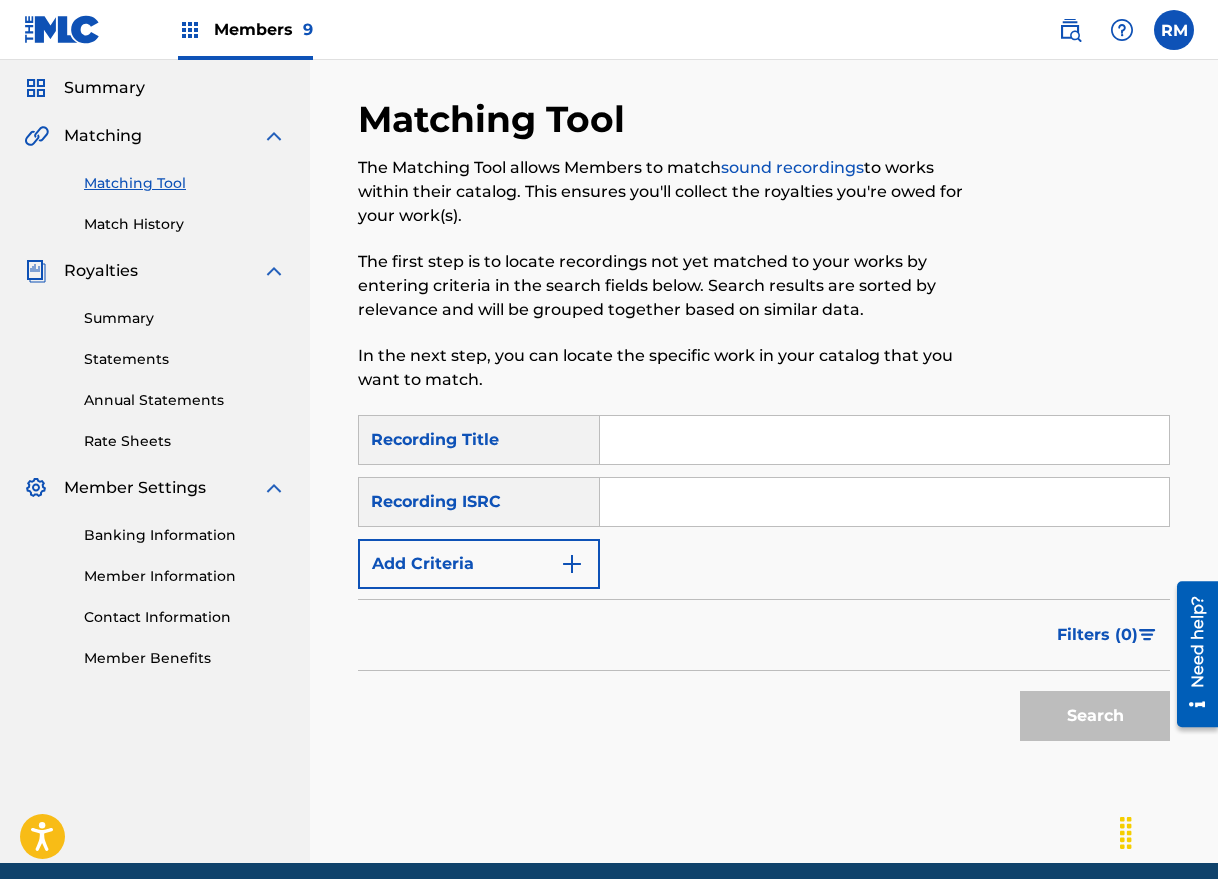 click at bounding box center [884, 502] 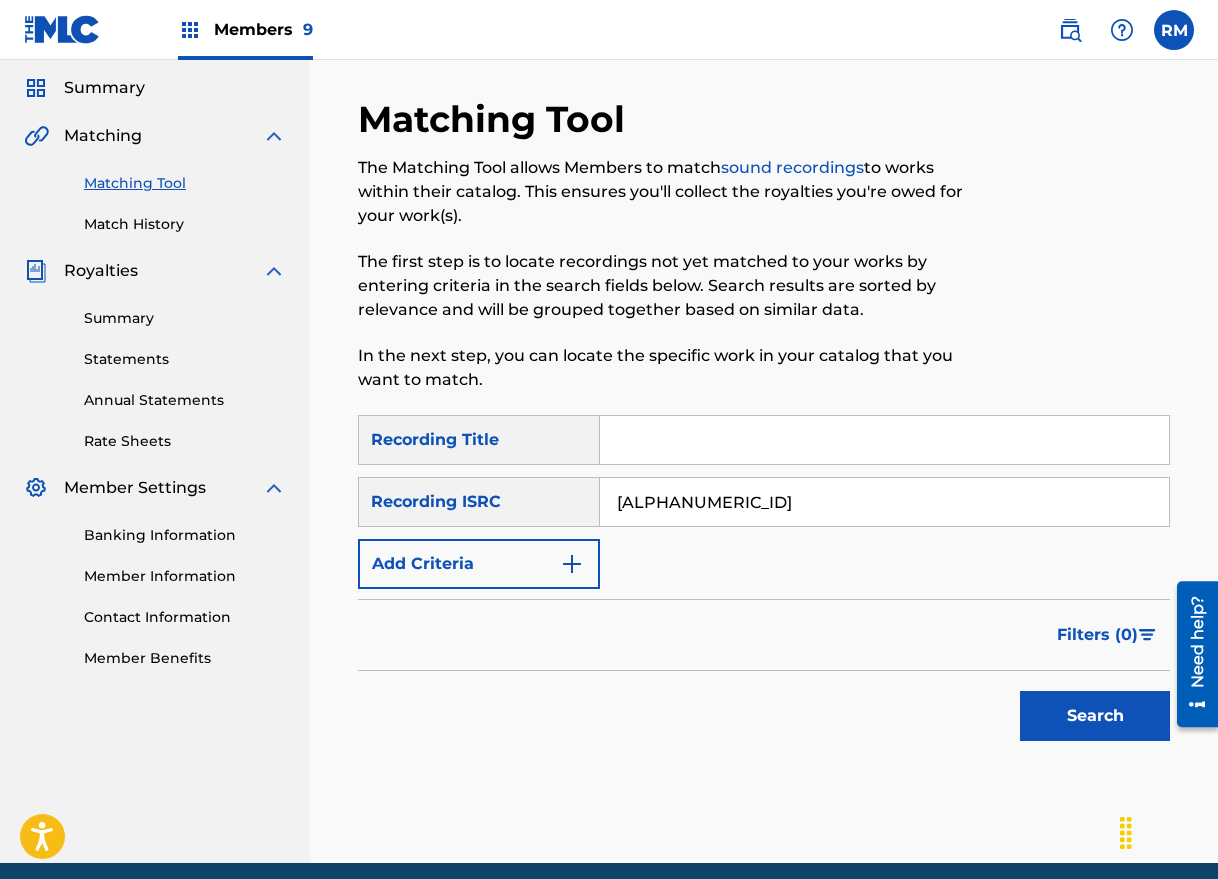 click on "SearchWithCriteria Recording Title SearchWithCriteria Recording ISRC [ALPHANUMERIC_ID] Add Criteria" at bounding box center (764, 502) 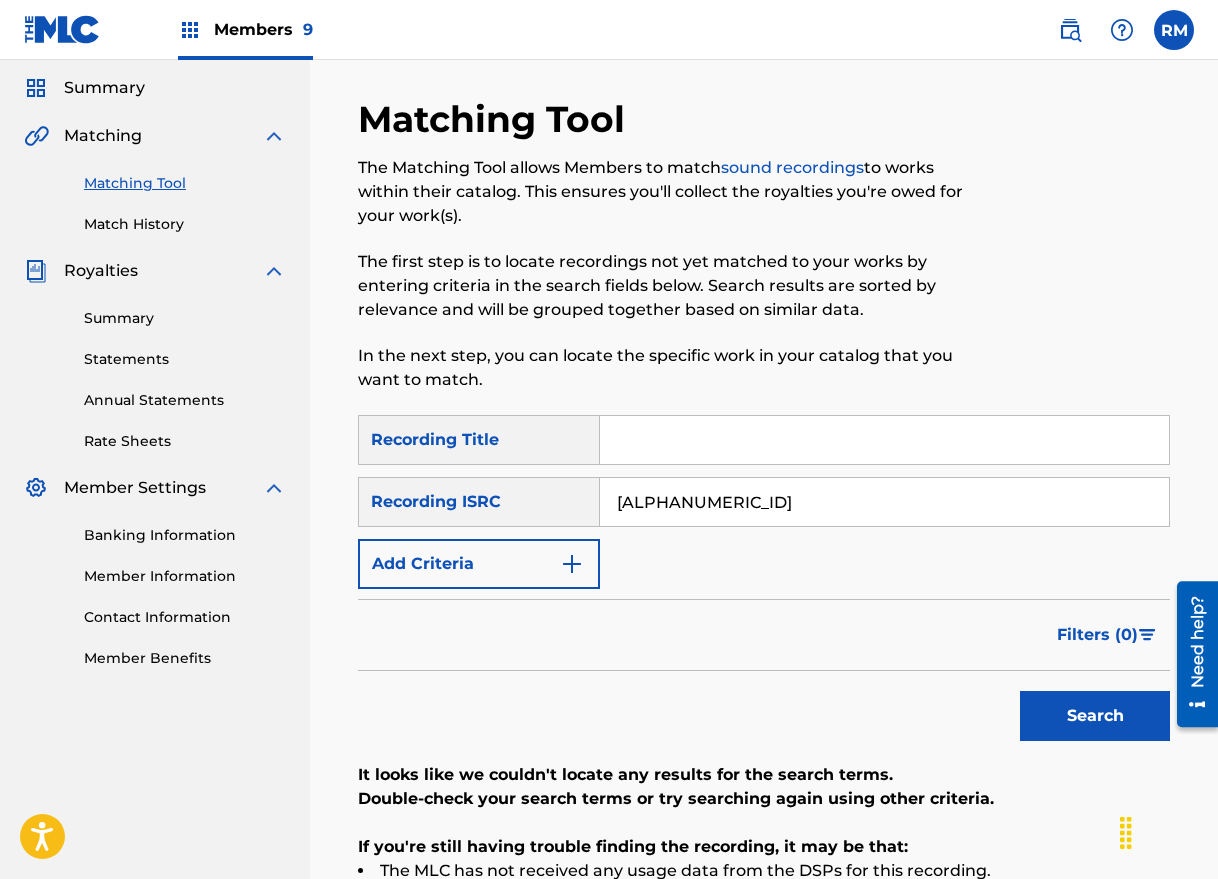 scroll, scrollTop: 359, scrollLeft: 0, axis: vertical 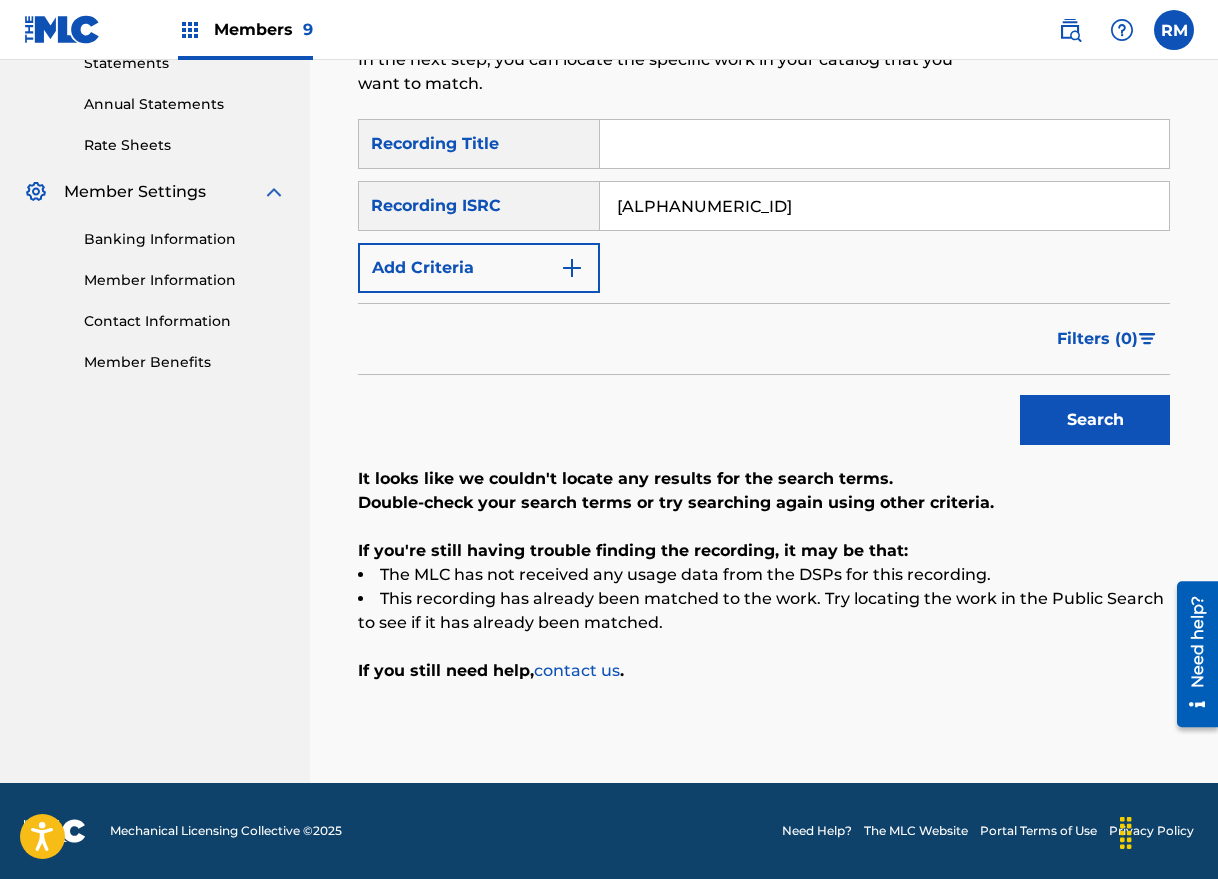 click on "[ALPHANUMERIC_ID]" at bounding box center [884, 206] 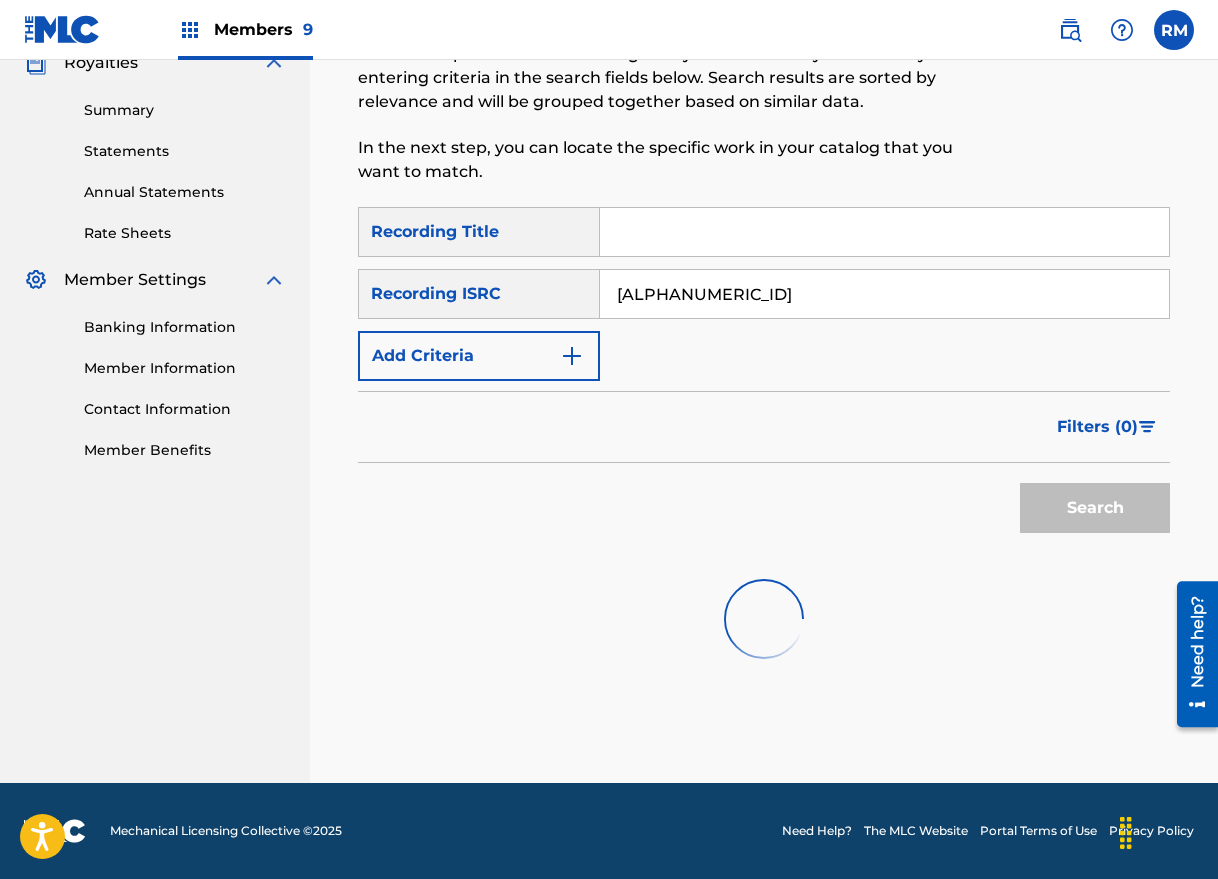 scroll, scrollTop: 359, scrollLeft: 0, axis: vertical 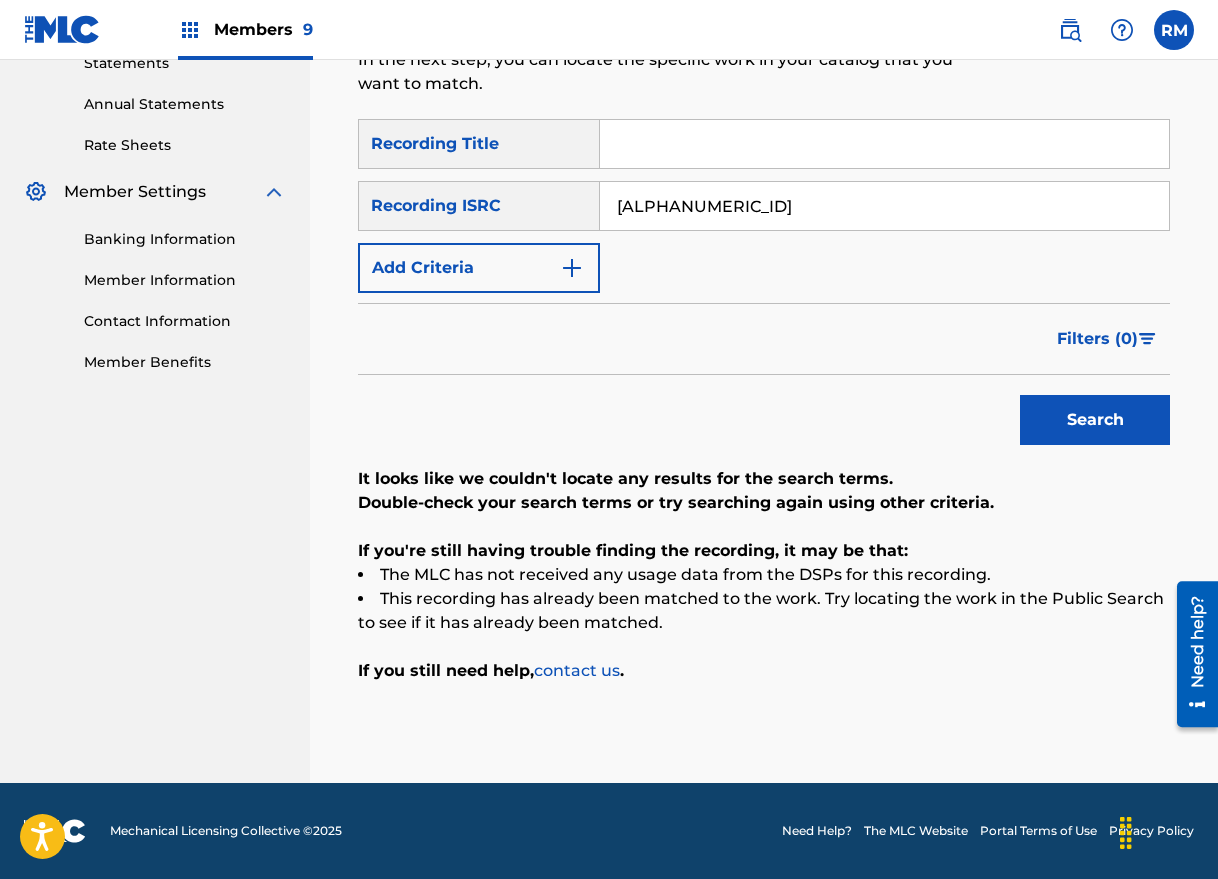 click on "[ALPHANUMERIC_ID]" at bounding box center (884, 206) 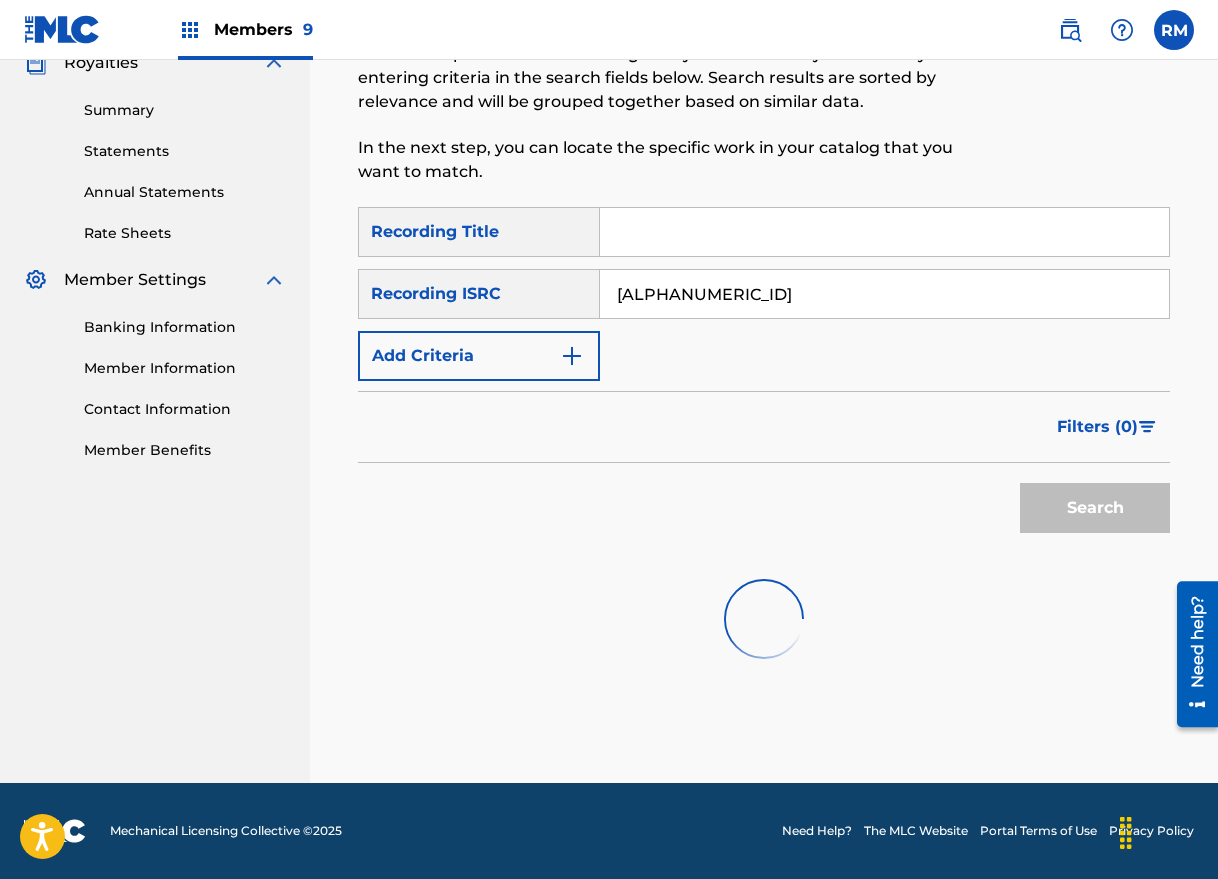 scroll, scrollTop: 359, scrollLeft: 0, axis: vertical 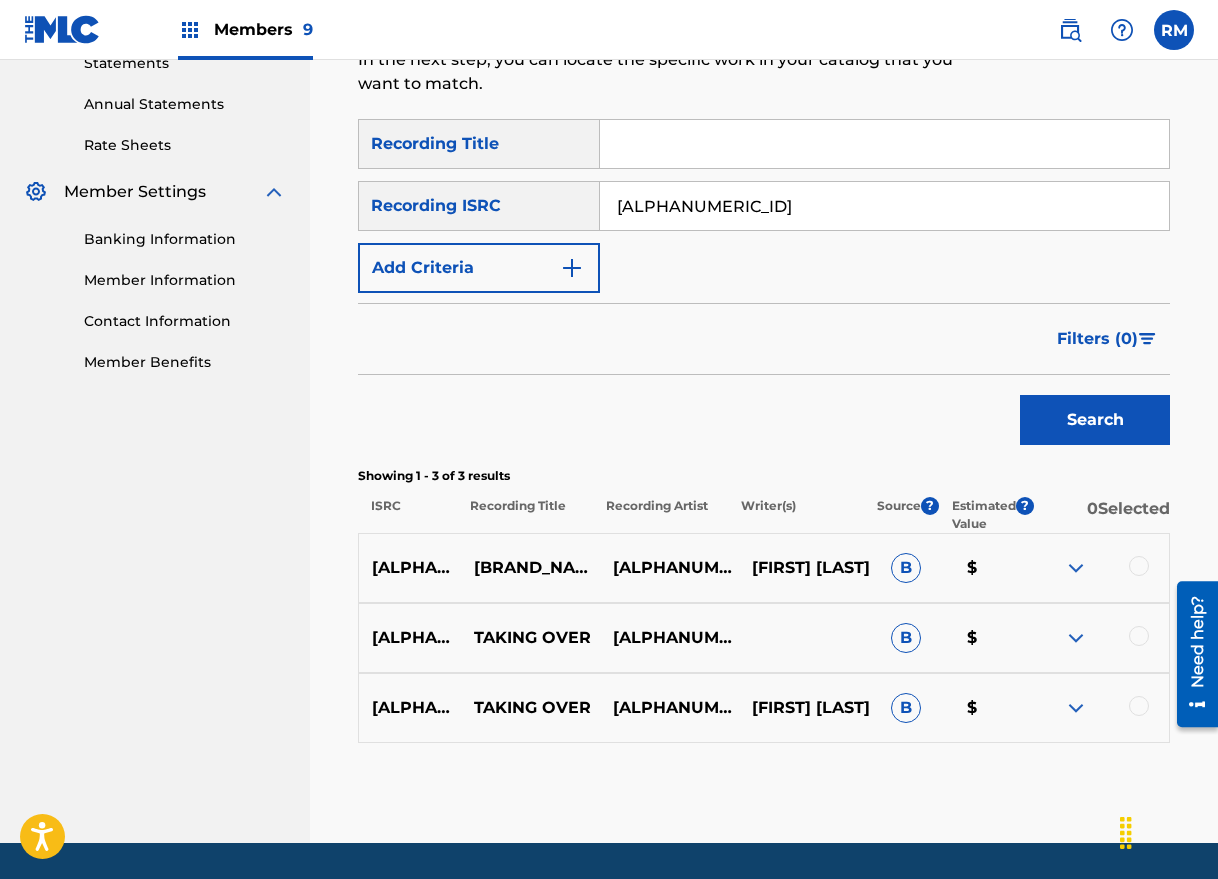 click at bounding box center [1139, 566] 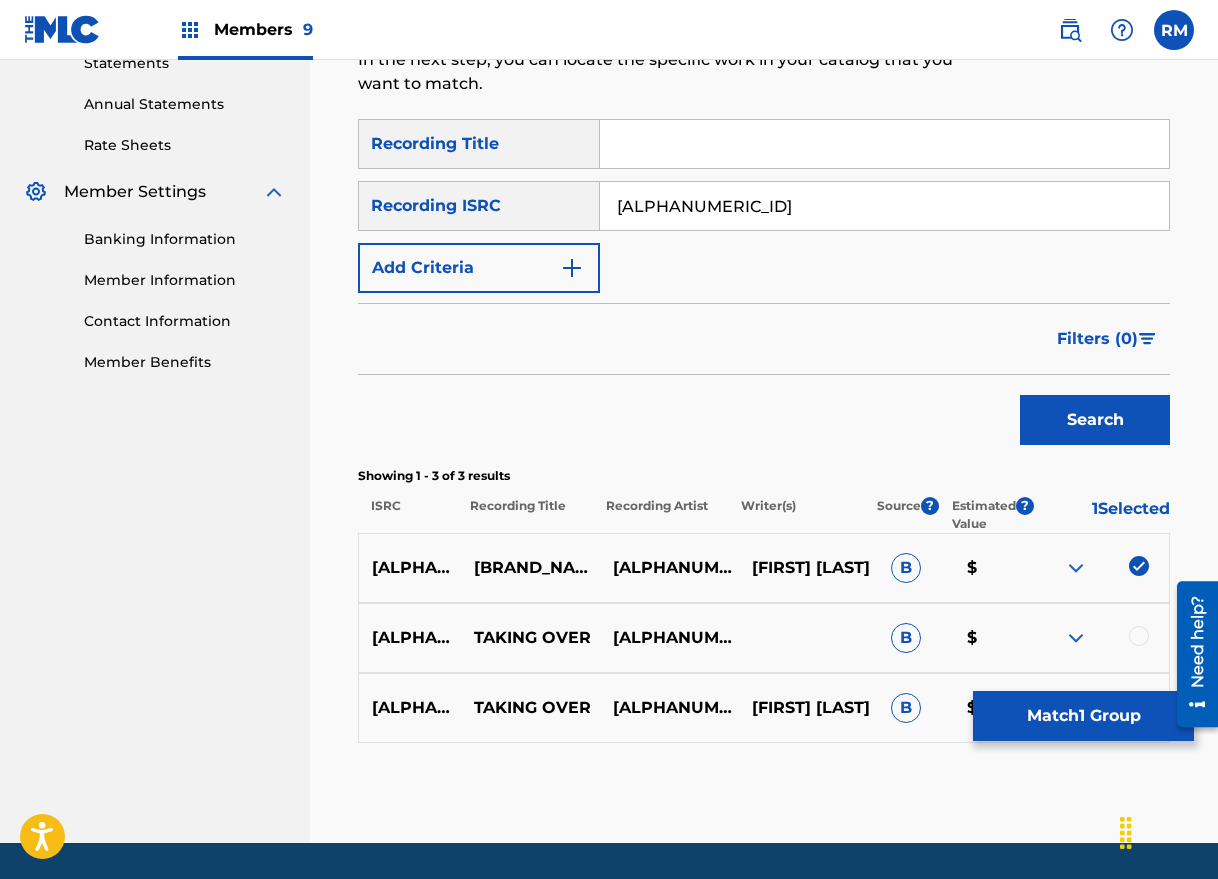 click on "[ALPHANUMERIC_ID] [BRAND_NAME] [BRAND_NAME] [BRAND_NAME] B $" at bounding box center [764, 638] 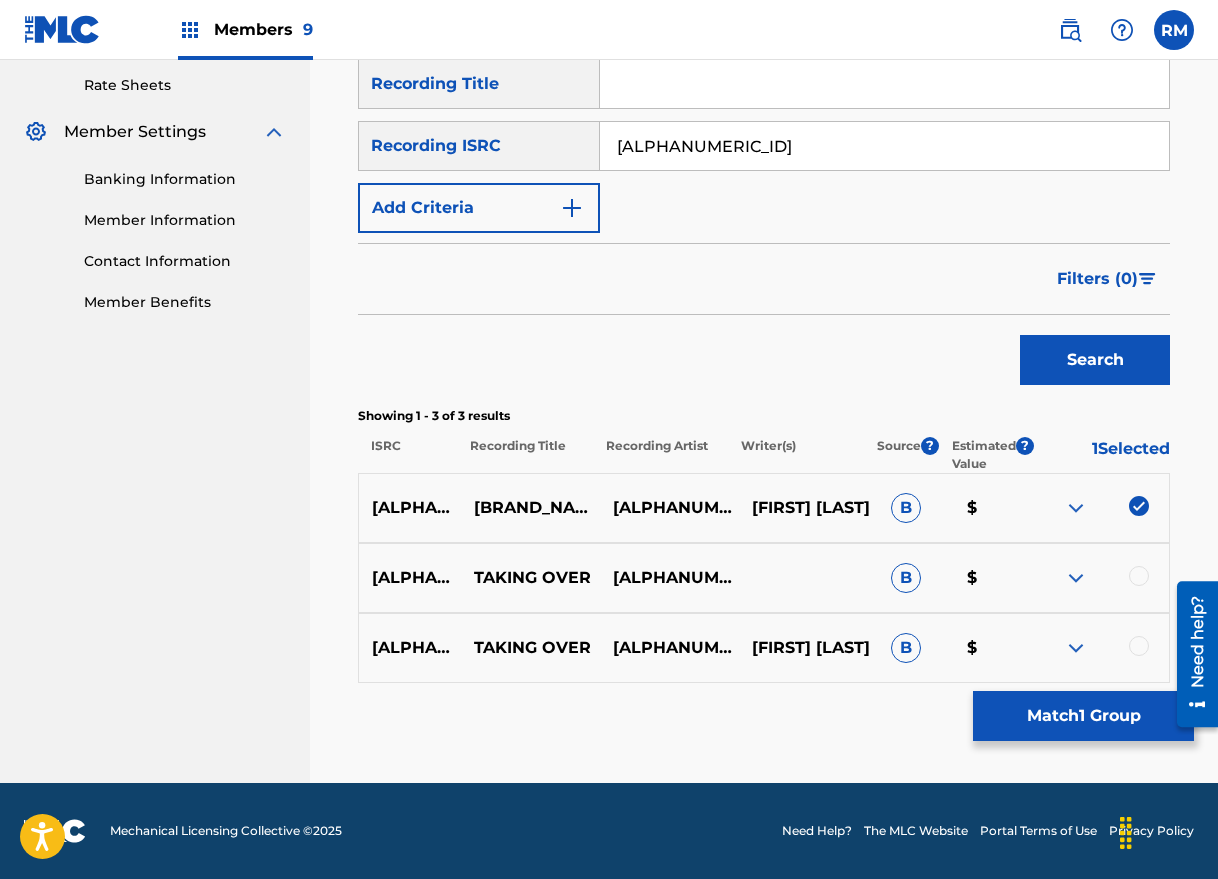 click at bounding box center [1139, 576] 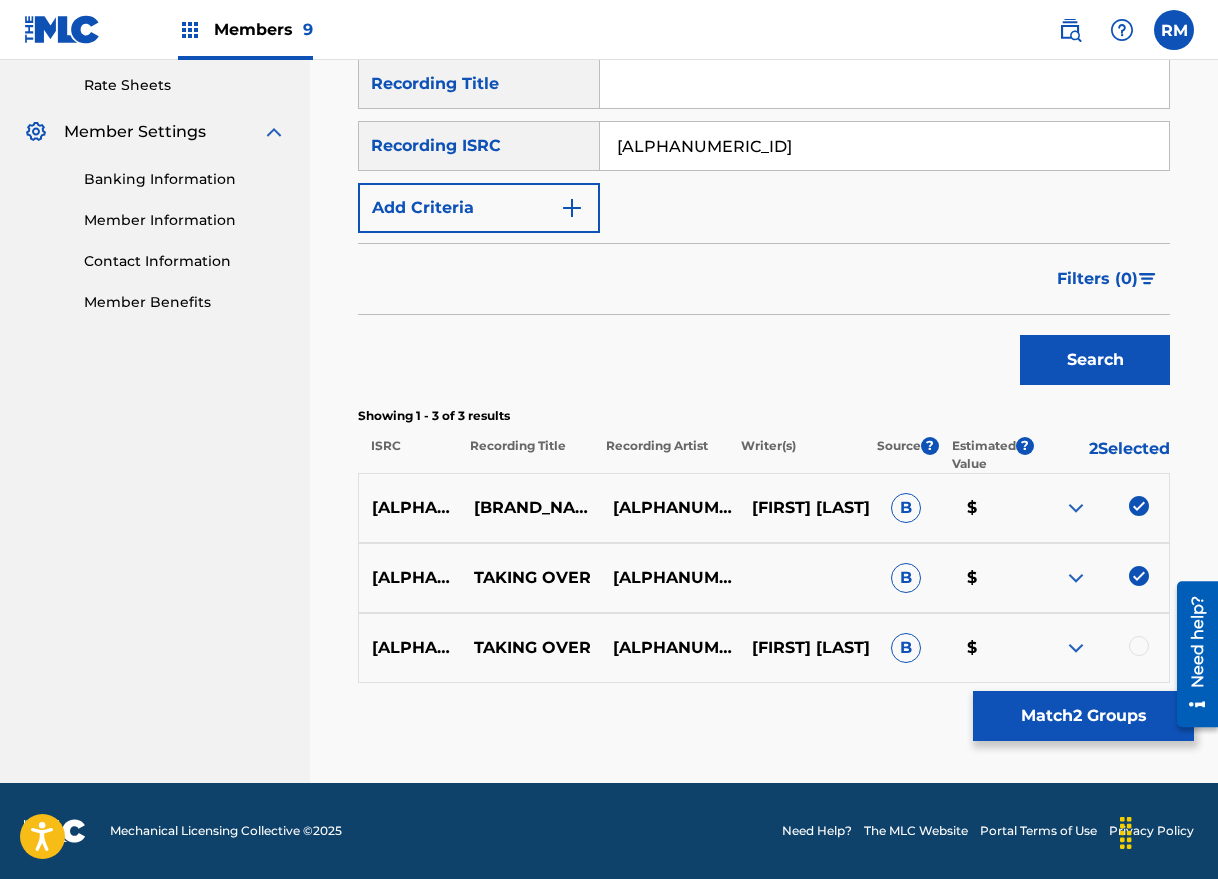 click at bounding box center [1139, 646] 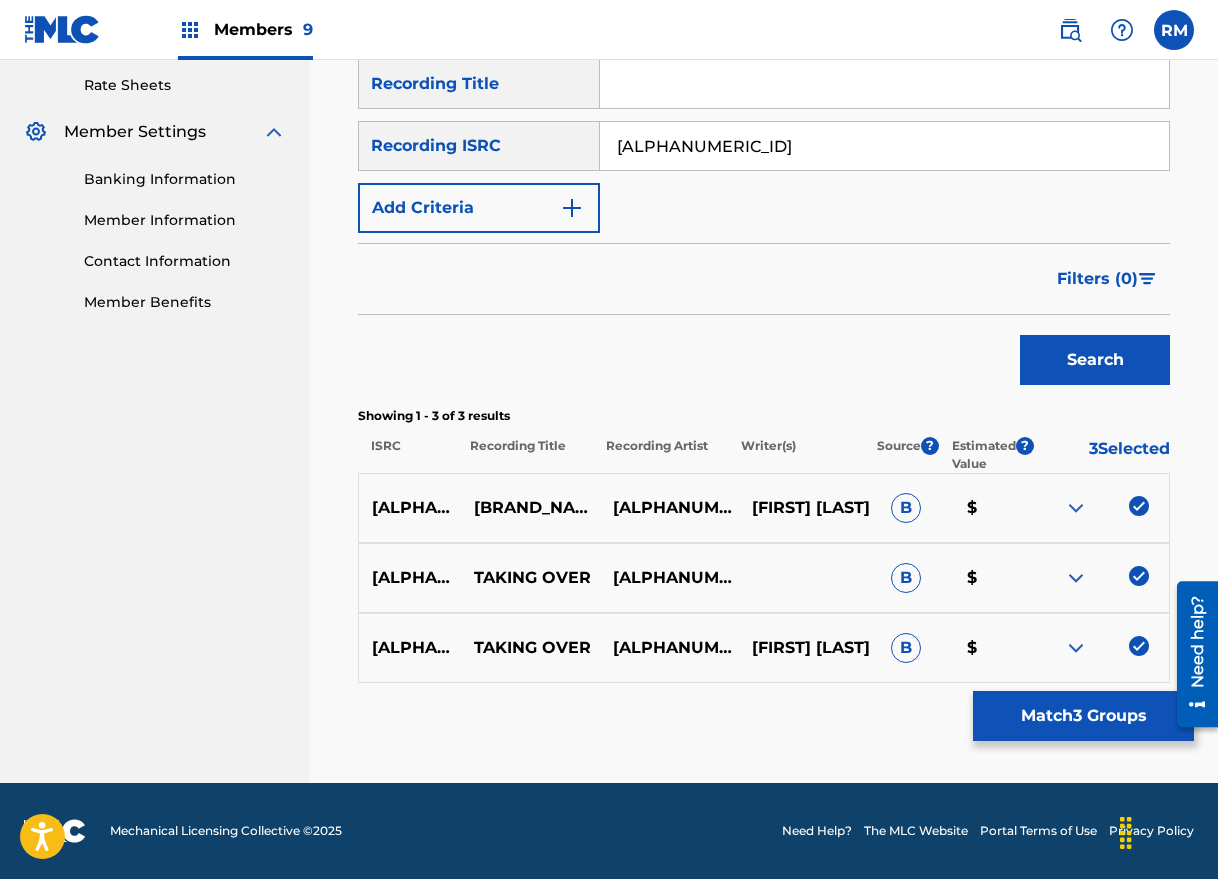 click on "Match  3 Groups" at bounding box center [1083, 716] 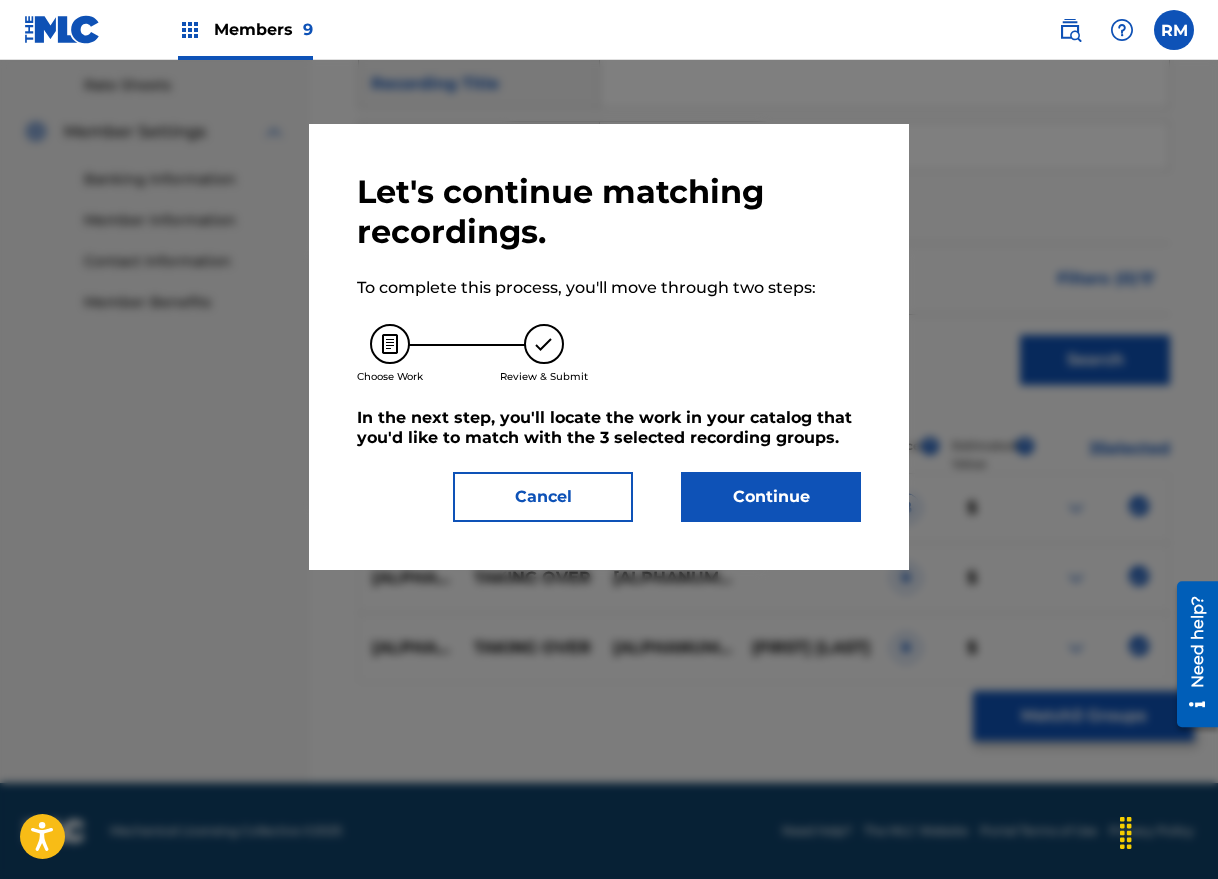 click on "Continue" at bounding box center (771, 497) 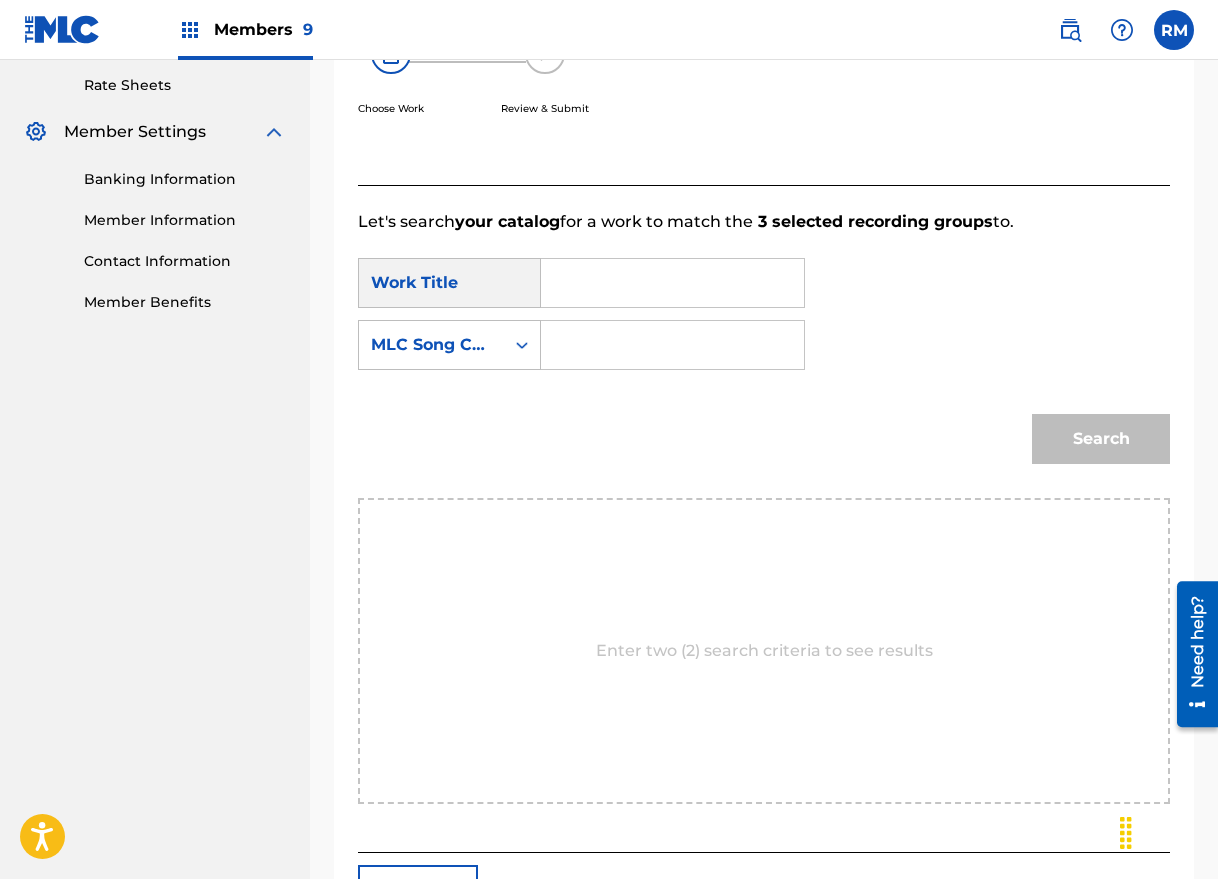click at bounding box center [672, 283] 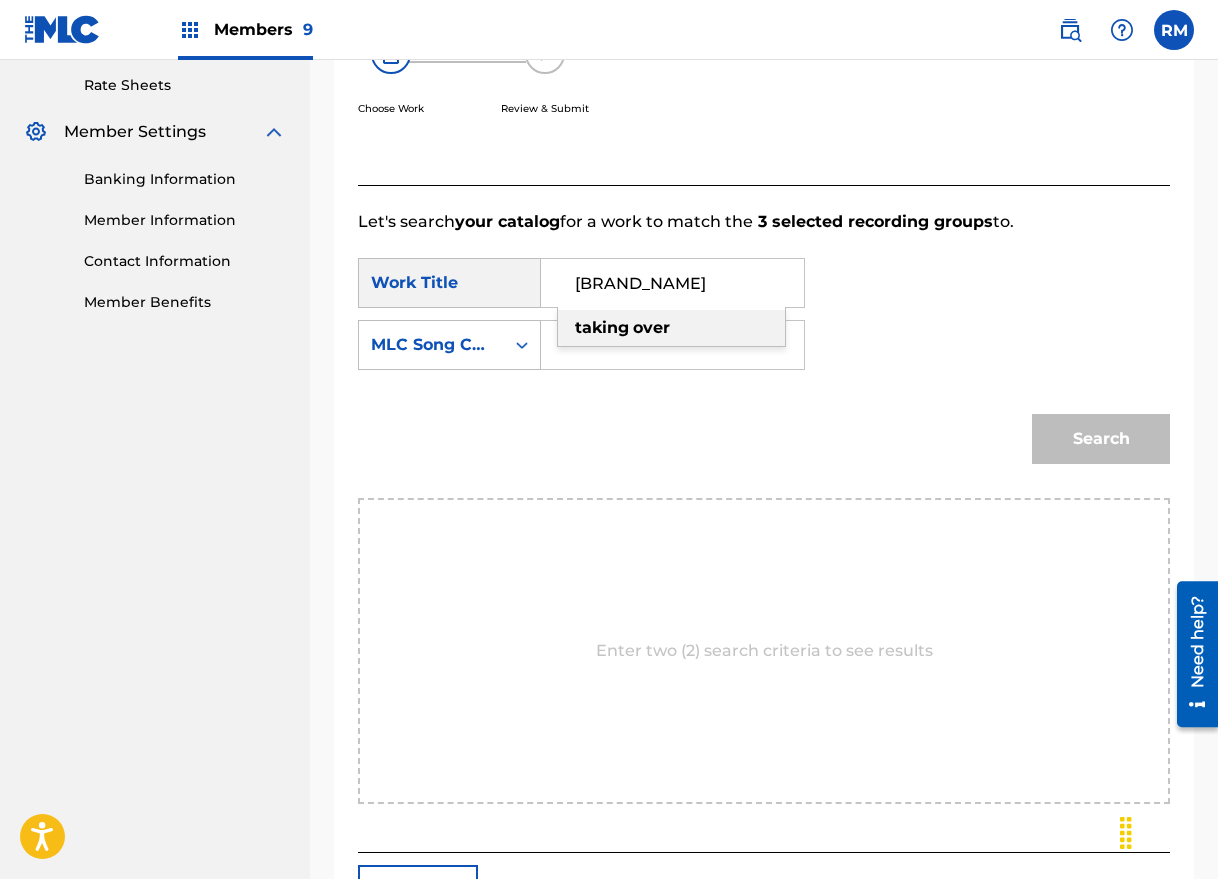 type on "[BRAND_NAME]" 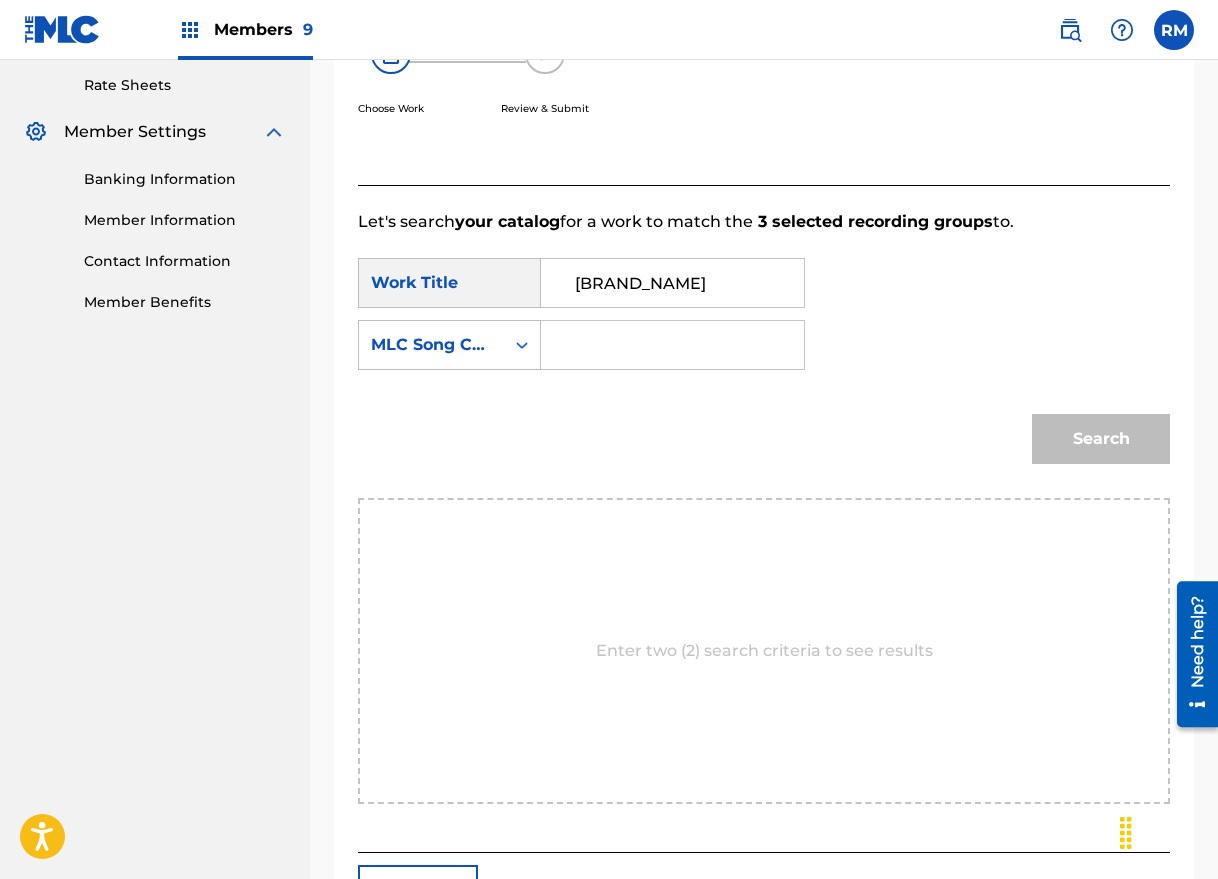 click at bounding box center [672, 345] 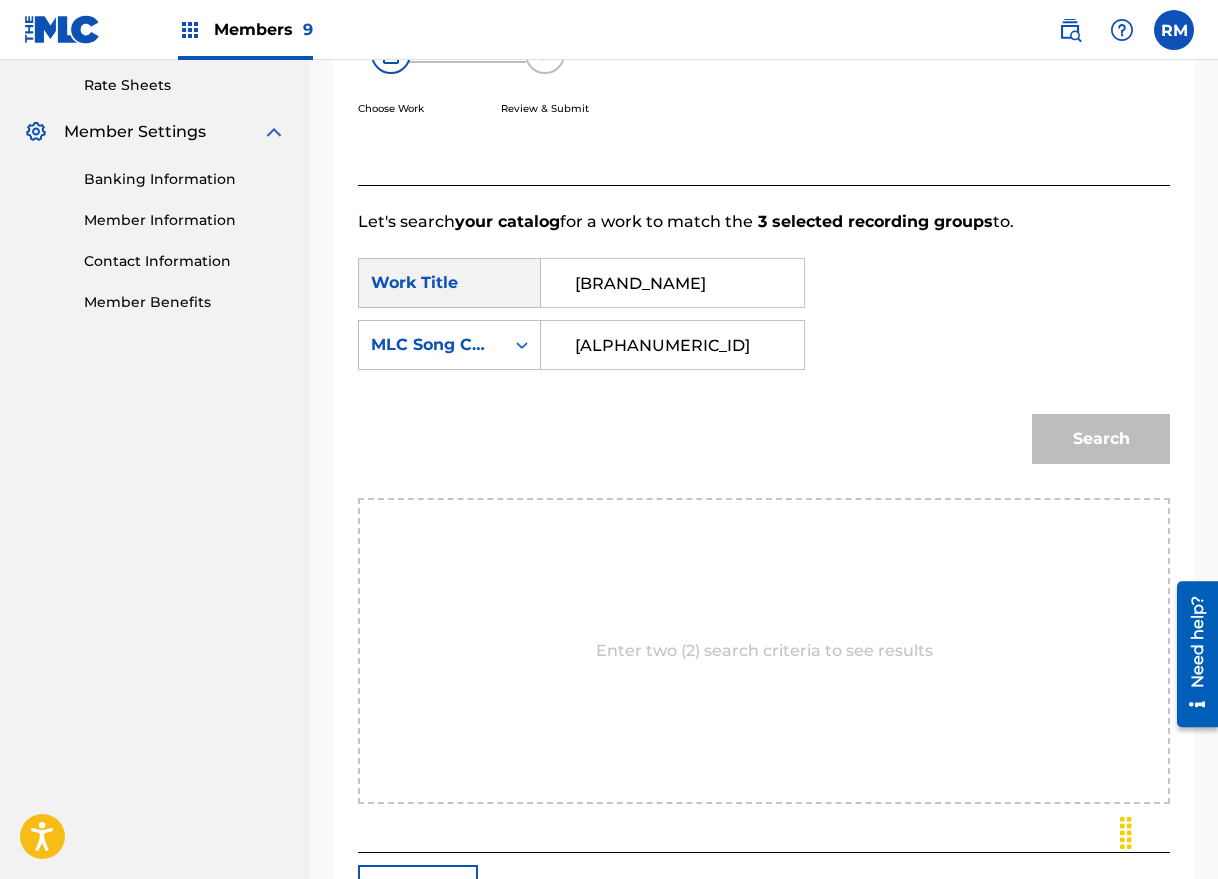type on "[ALPHANUMERIC_ID]" 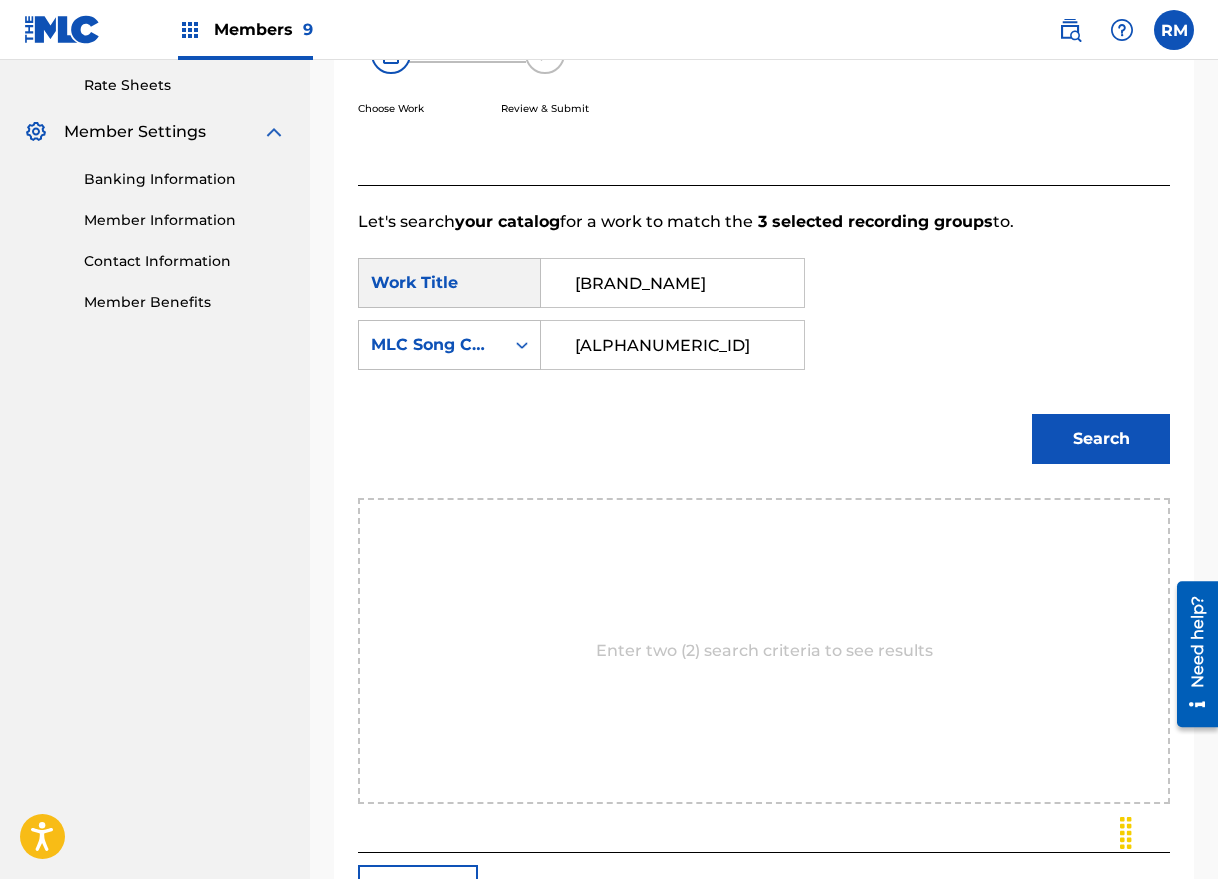 click on "Search" at bounding box center [1101, 439] 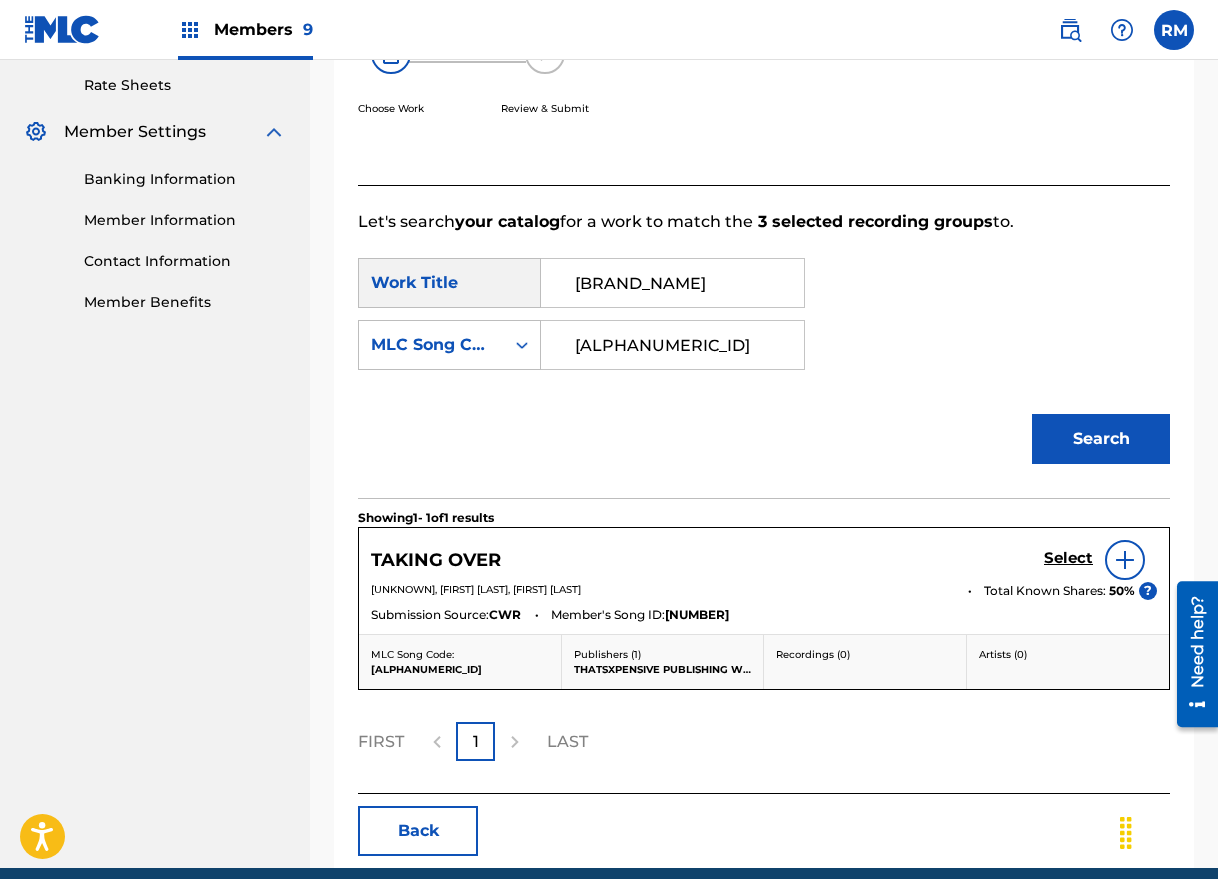 scroll, scrollTop: 504, scrollLeft: 0, axis: vertical 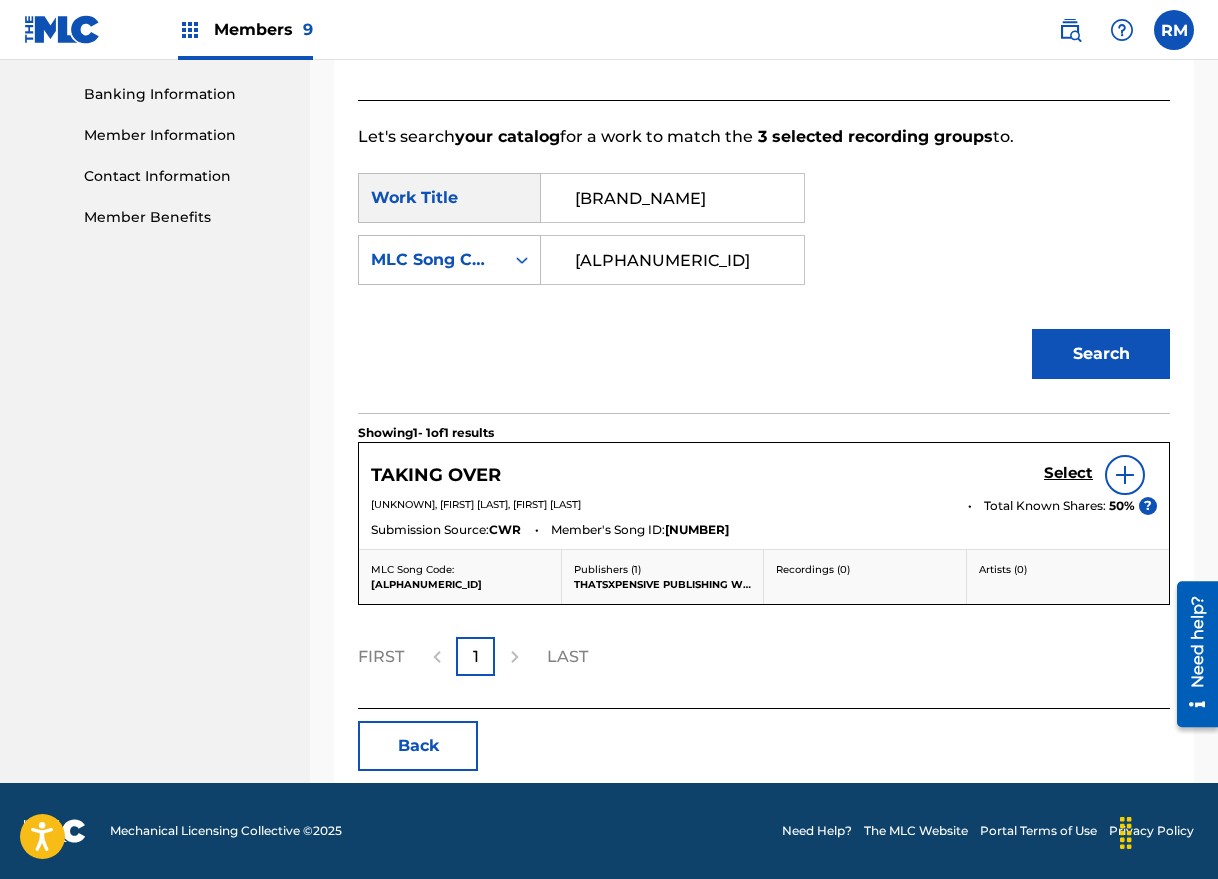 click on "Select" at bounding box center (1068, 473) 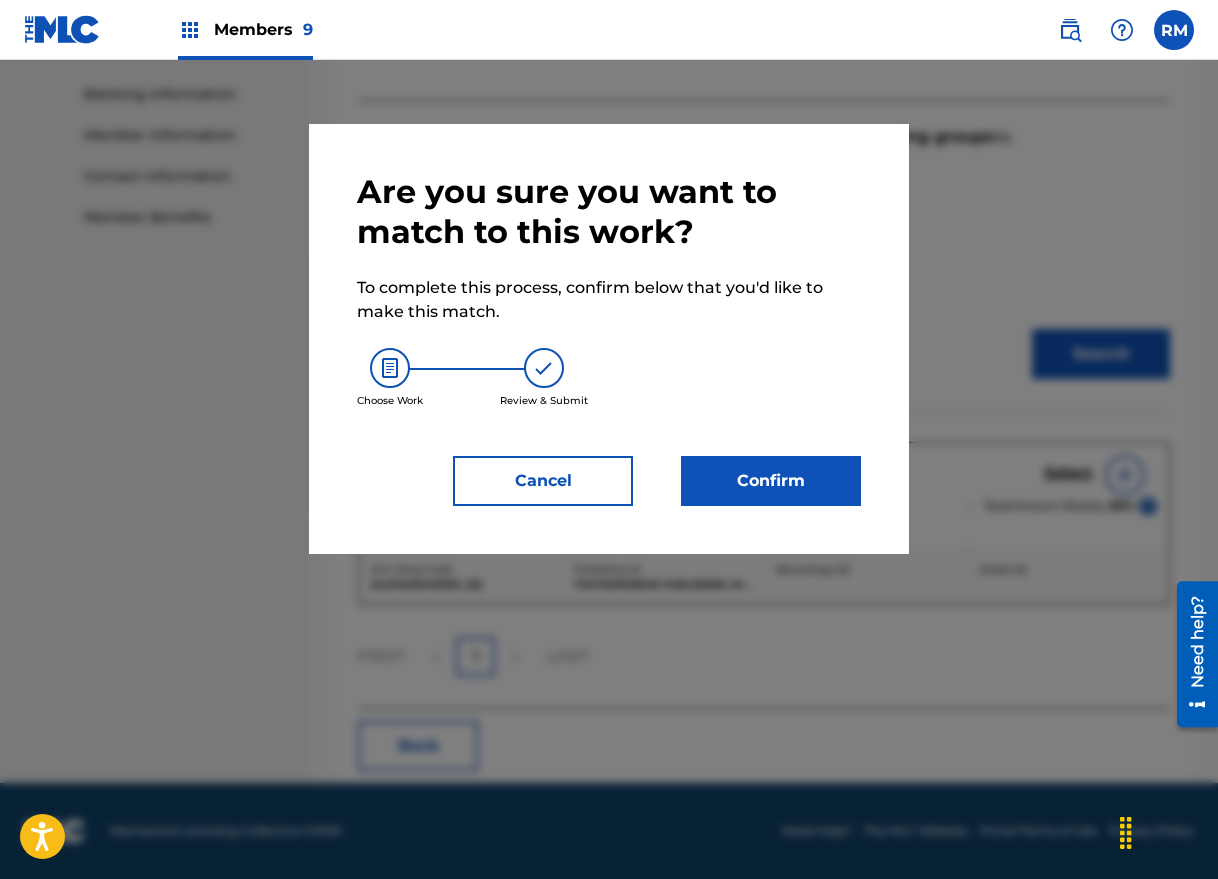 click on "Confirm" at bounding box center (771, 481) 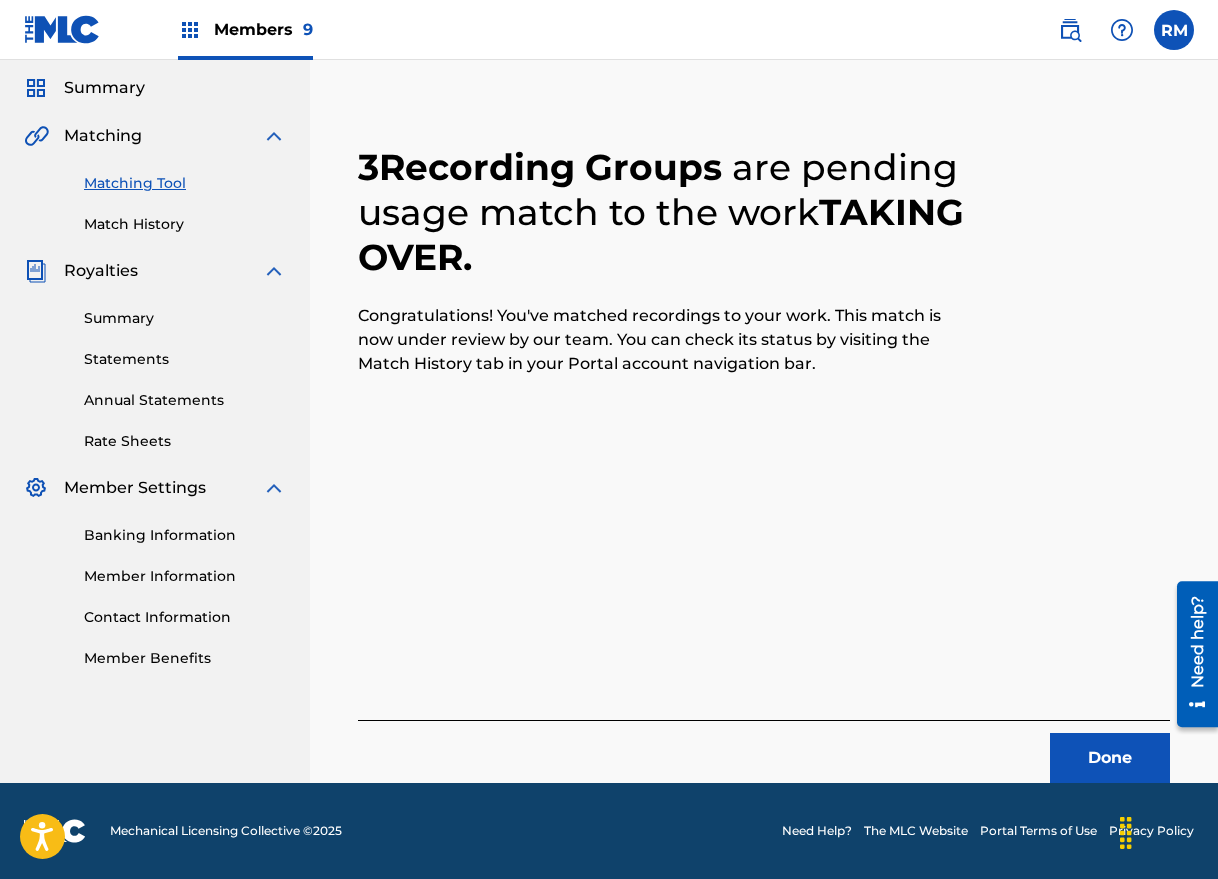 scroll, scrollTop: 63, scrollLeft: 0, axis: vertical 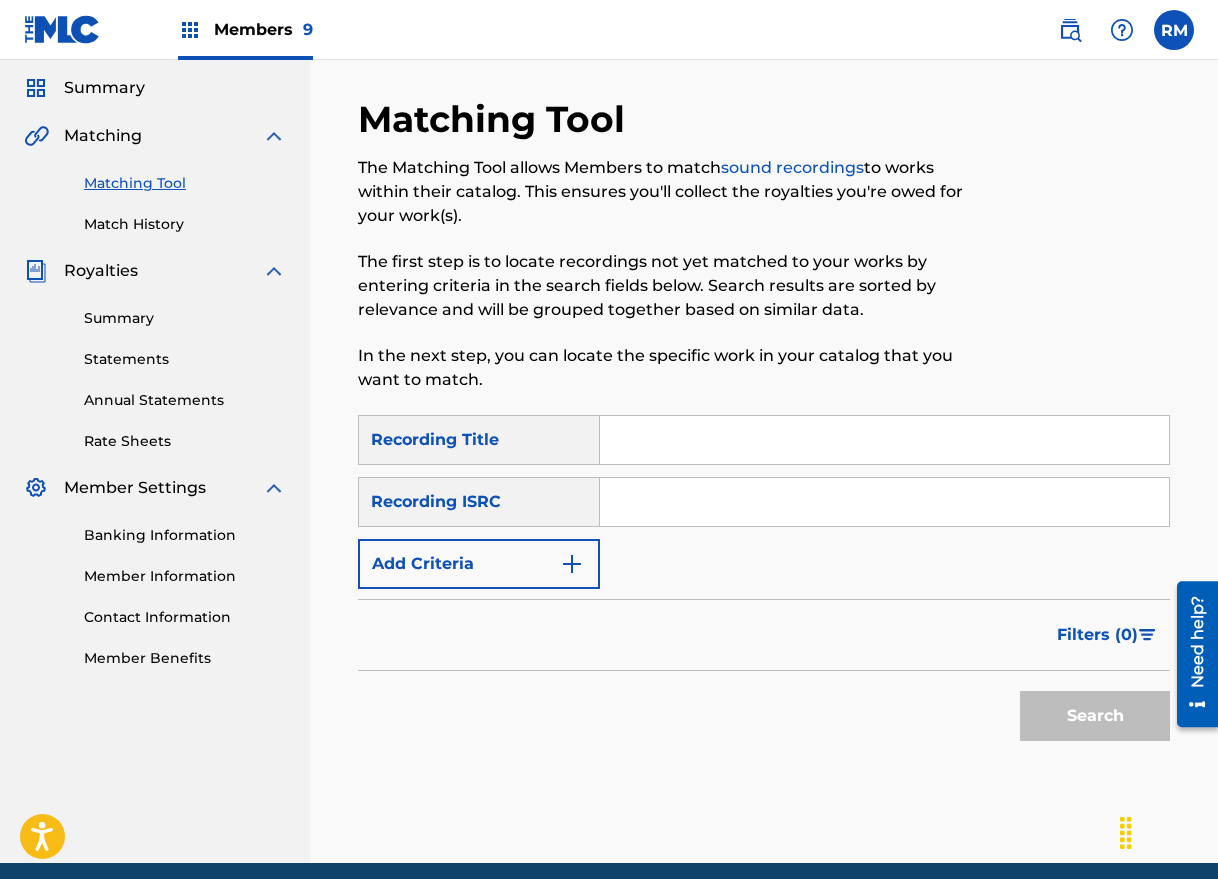 click at bounding box center [884, 502] 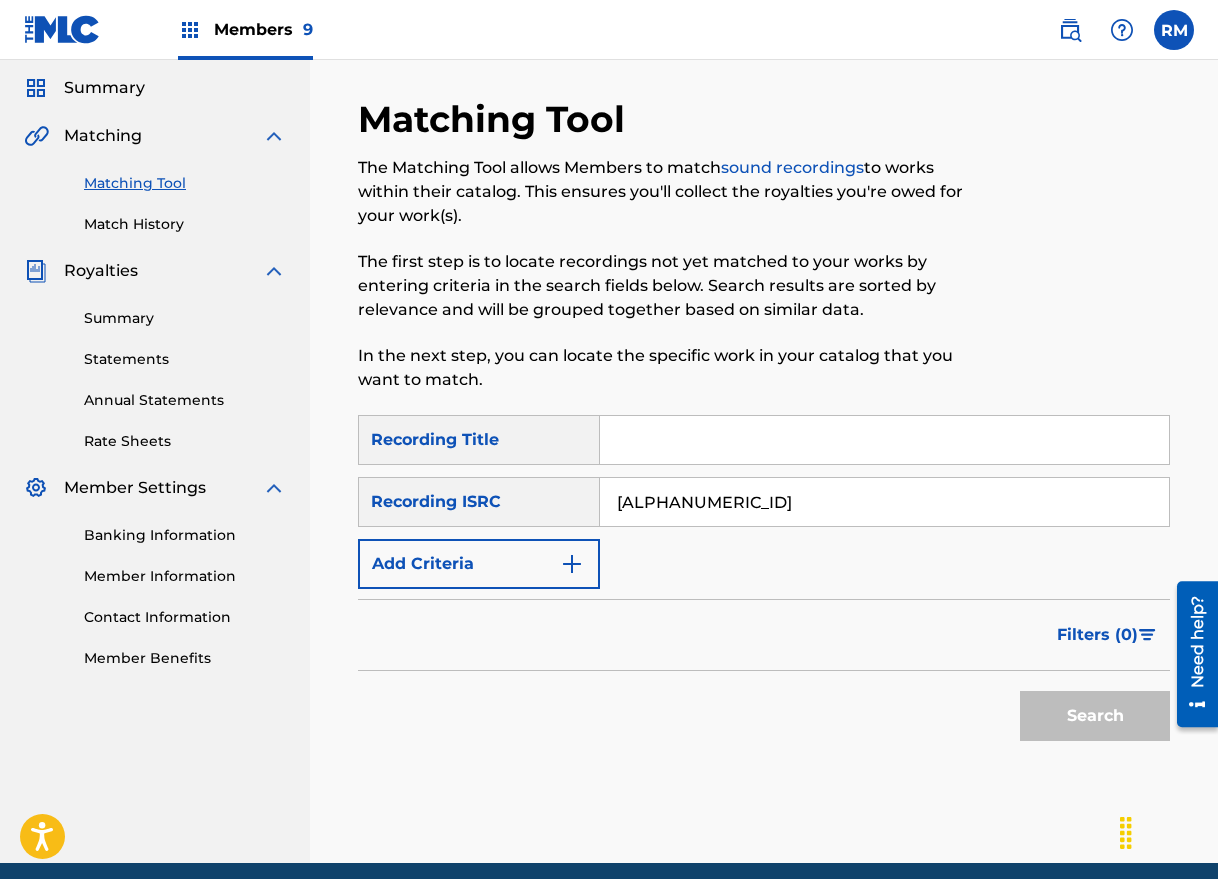 type on "[ALPHANUMERIC_ID]" 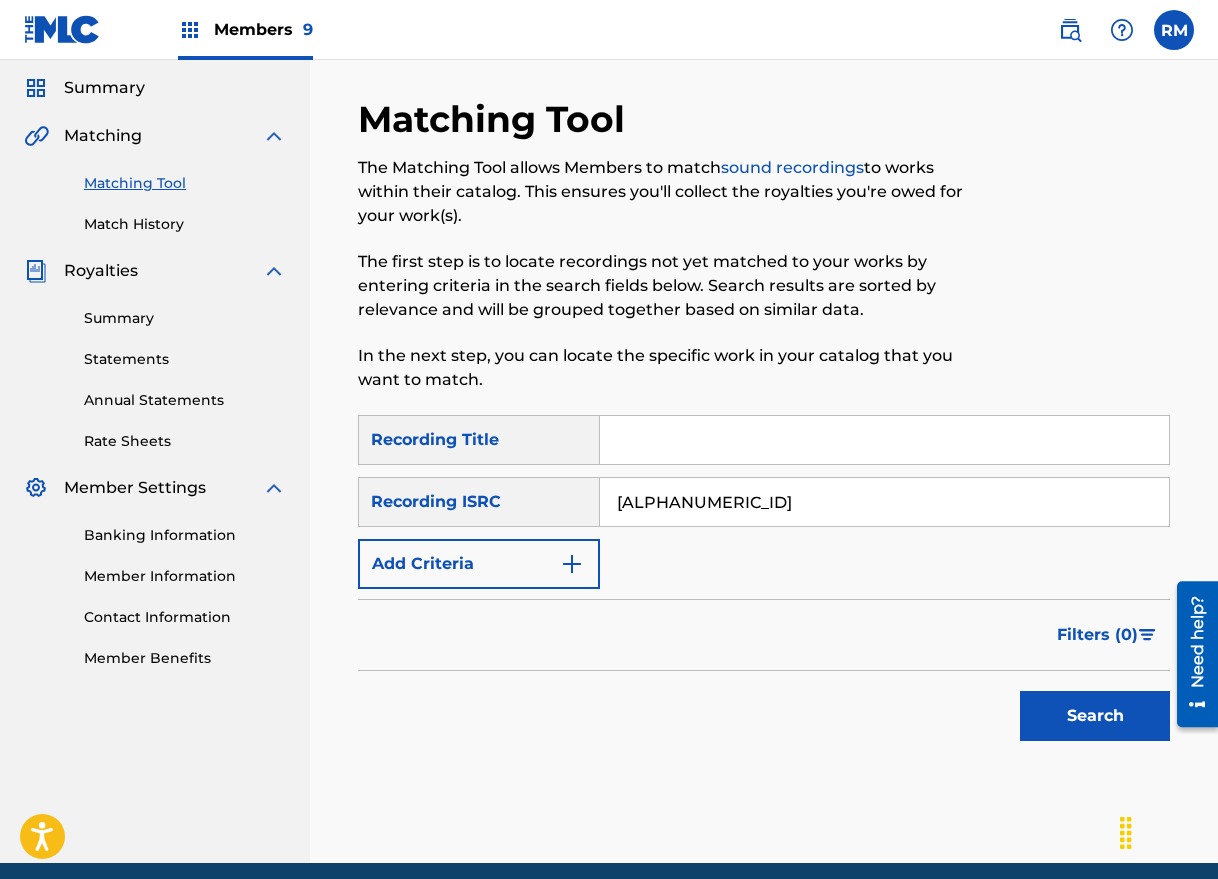 click at bounding box center [1076, 256] 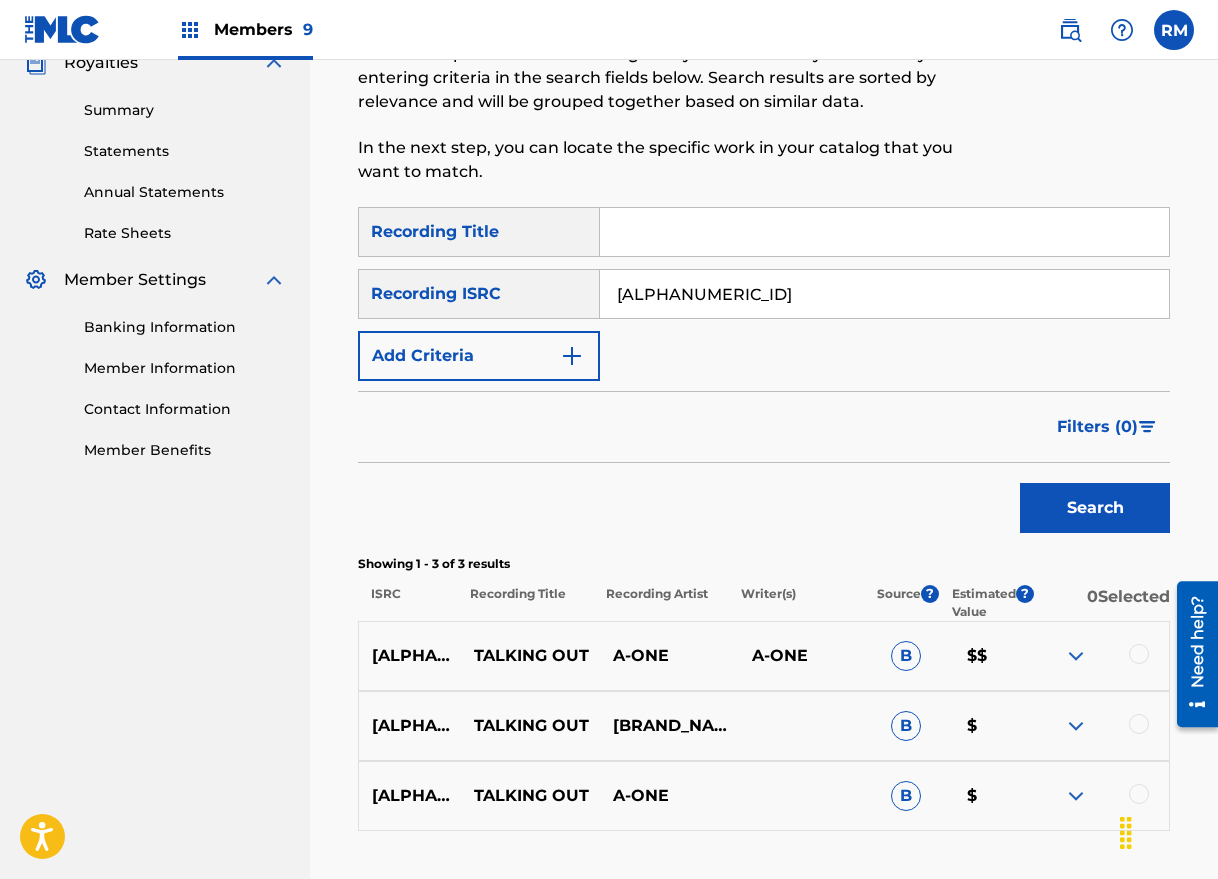 scroll, scrollTop: 419, scrollLeft: 0, axis: vertical 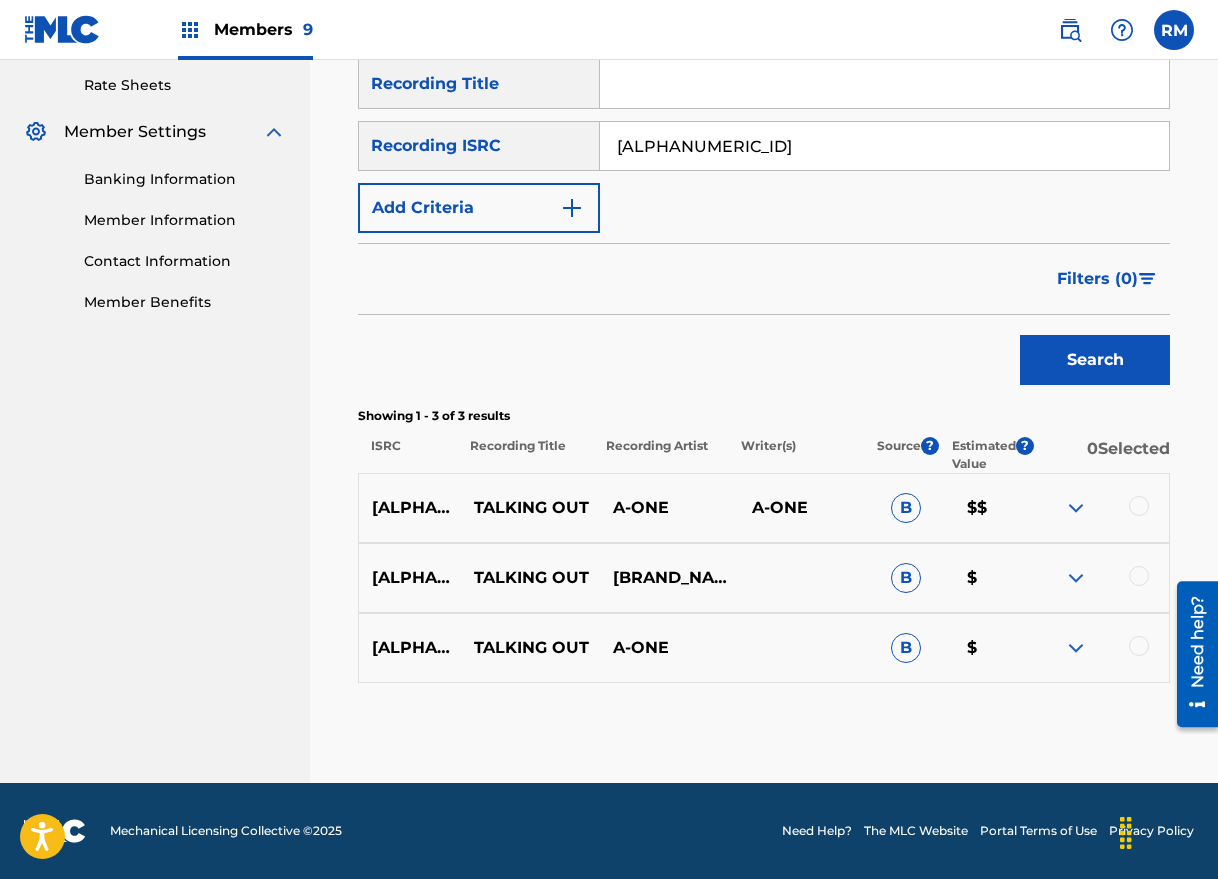 click at bounding box center [1099, 508] 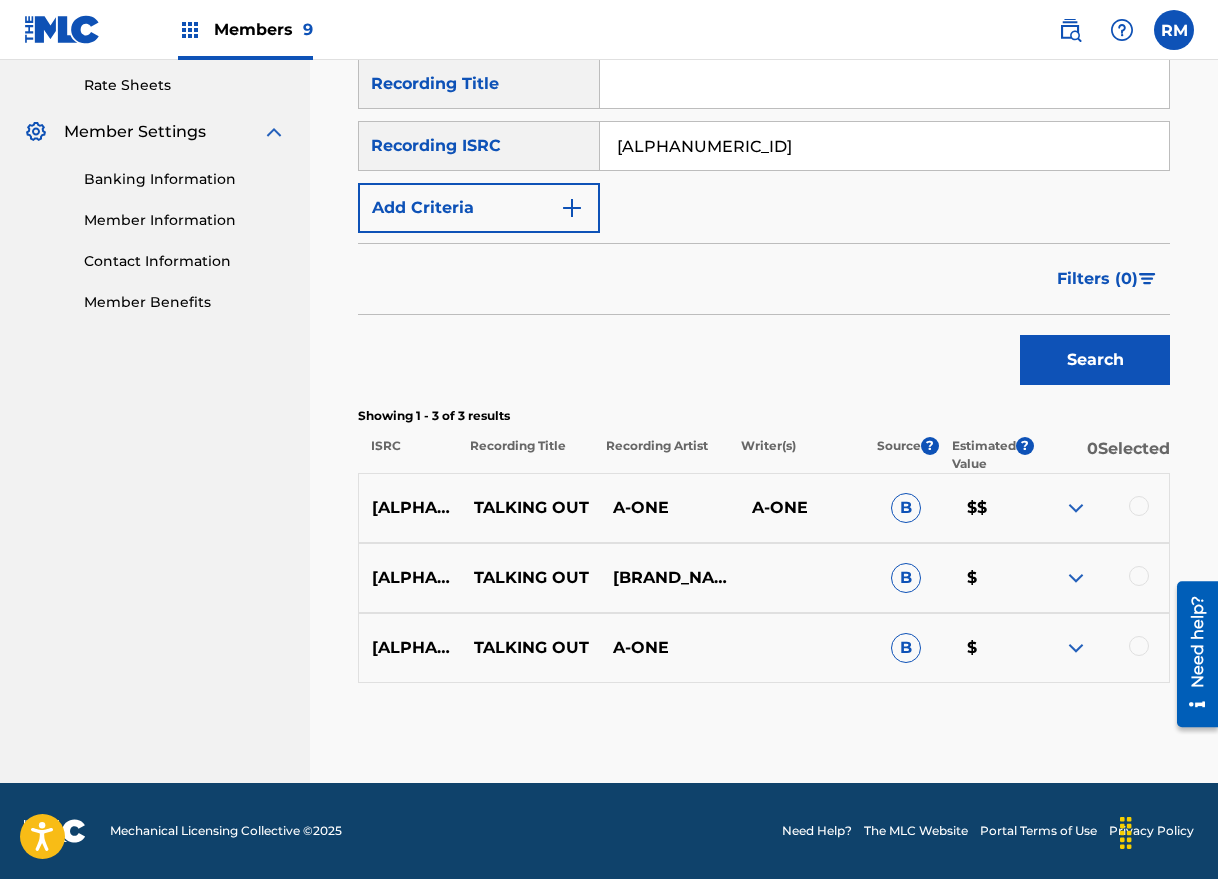 click at bounding box center [1139, 506] 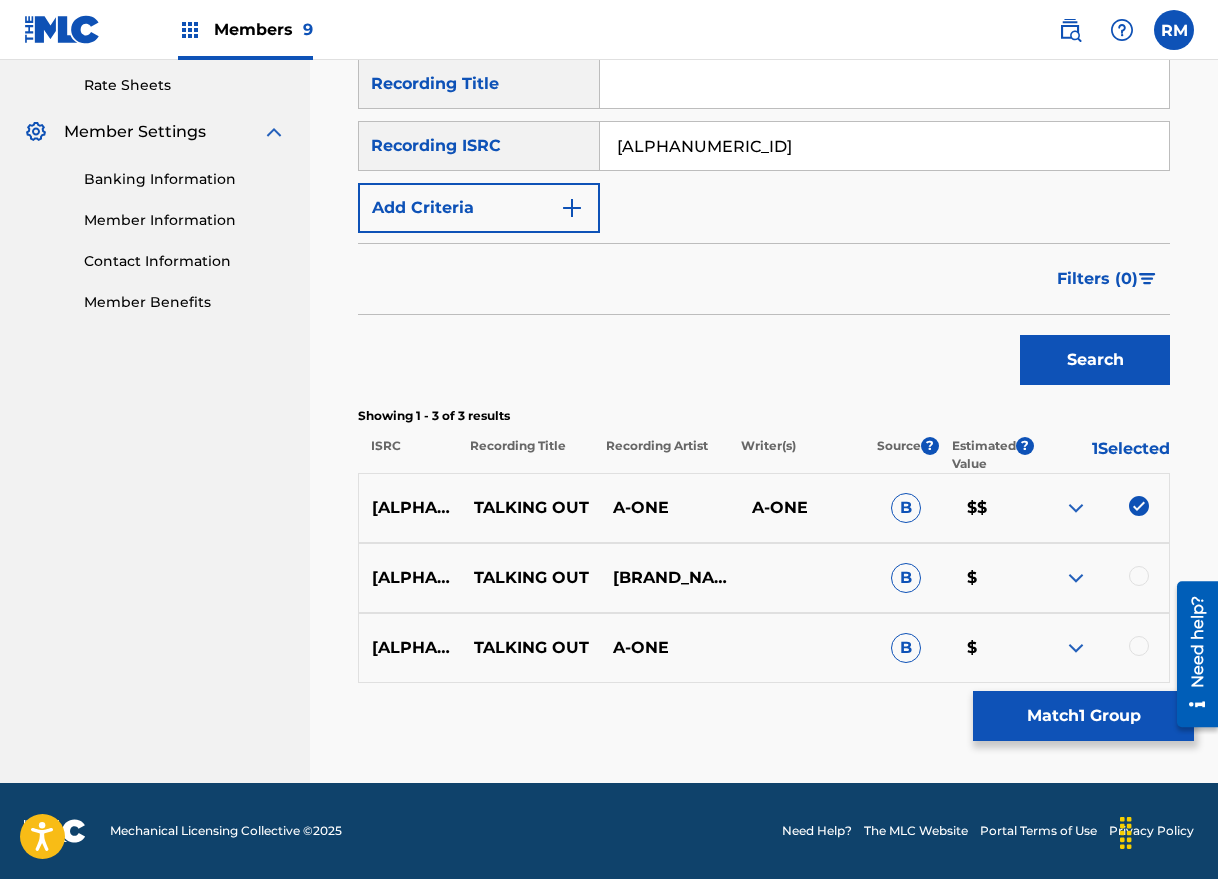 click at bounding box center (1099, 578) 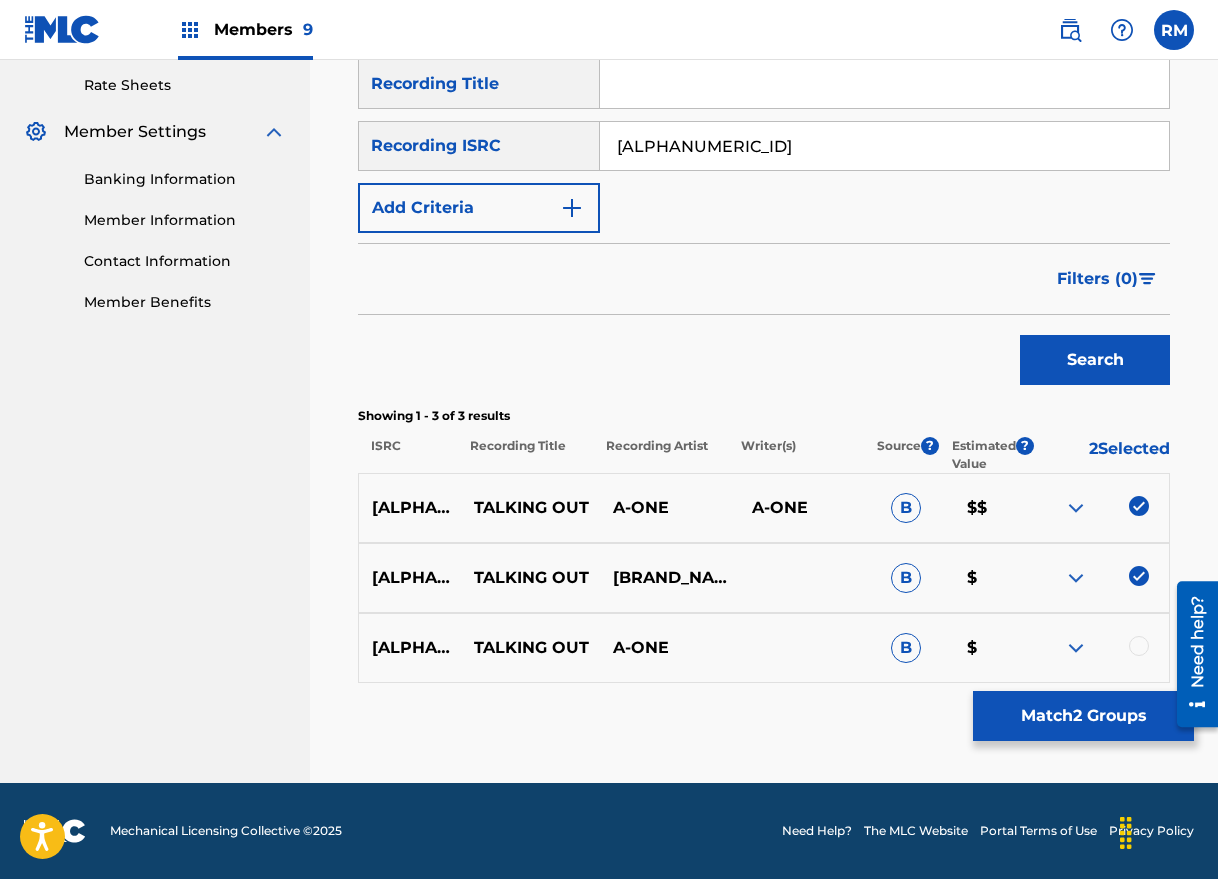 click at bounding box center (1139, 646) 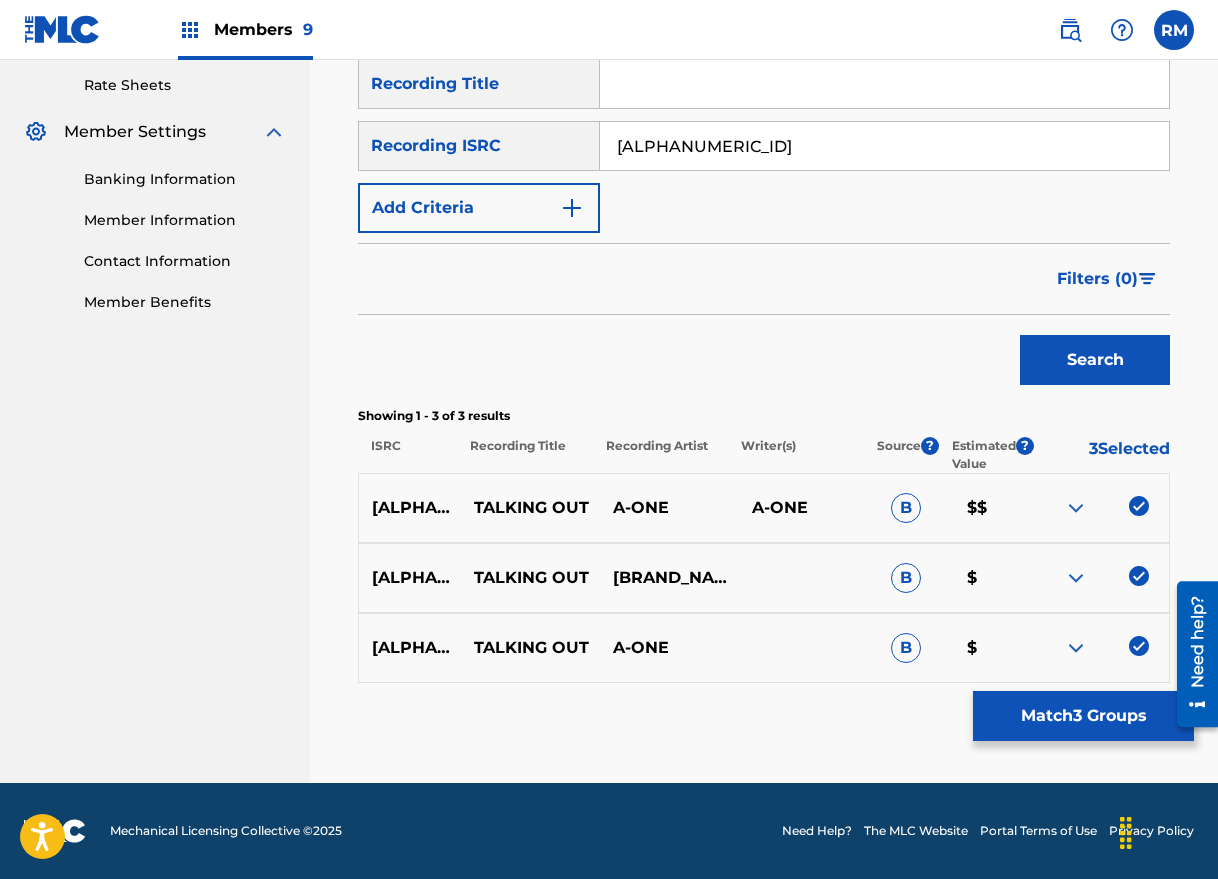 click on "Match  3 Groups" at bounding box center [1083, 716] 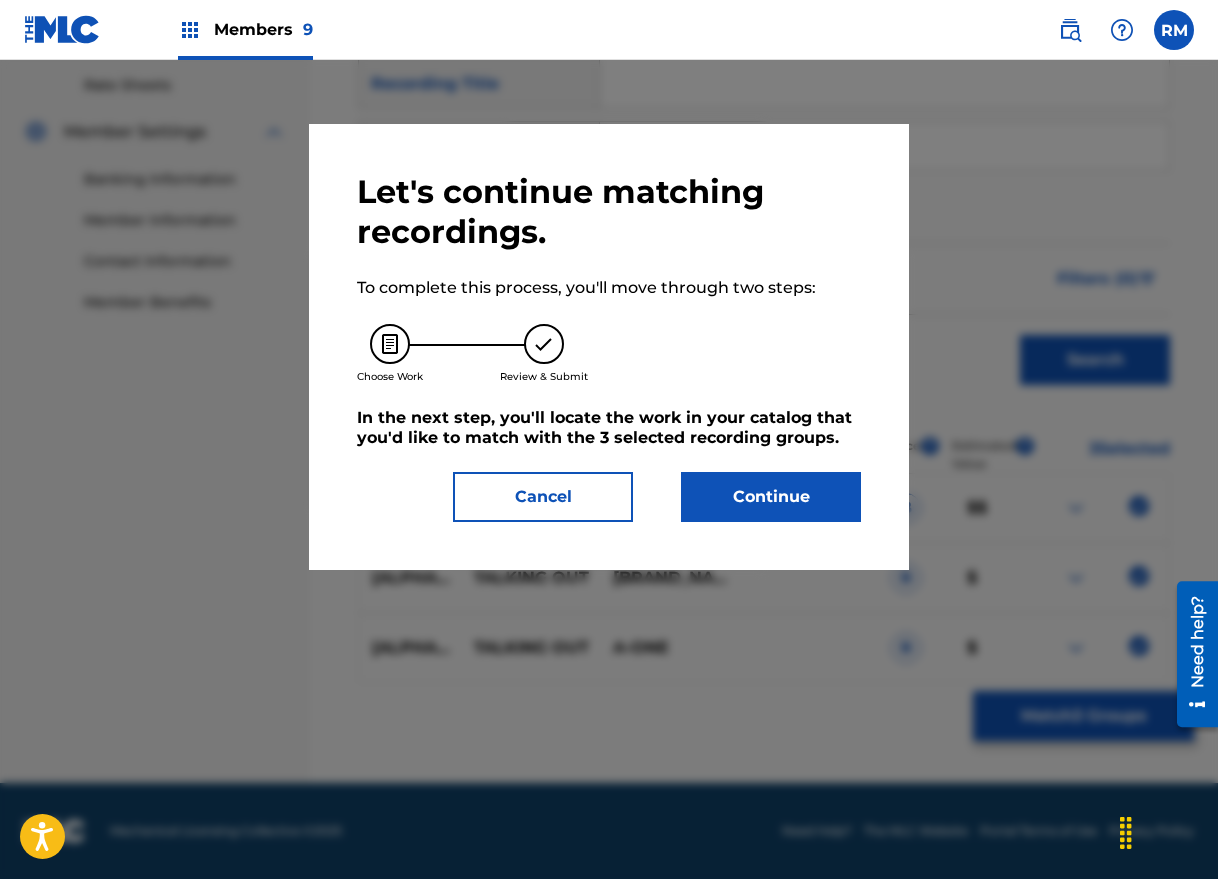 click on "Continue" at bounding box center (771, 497) 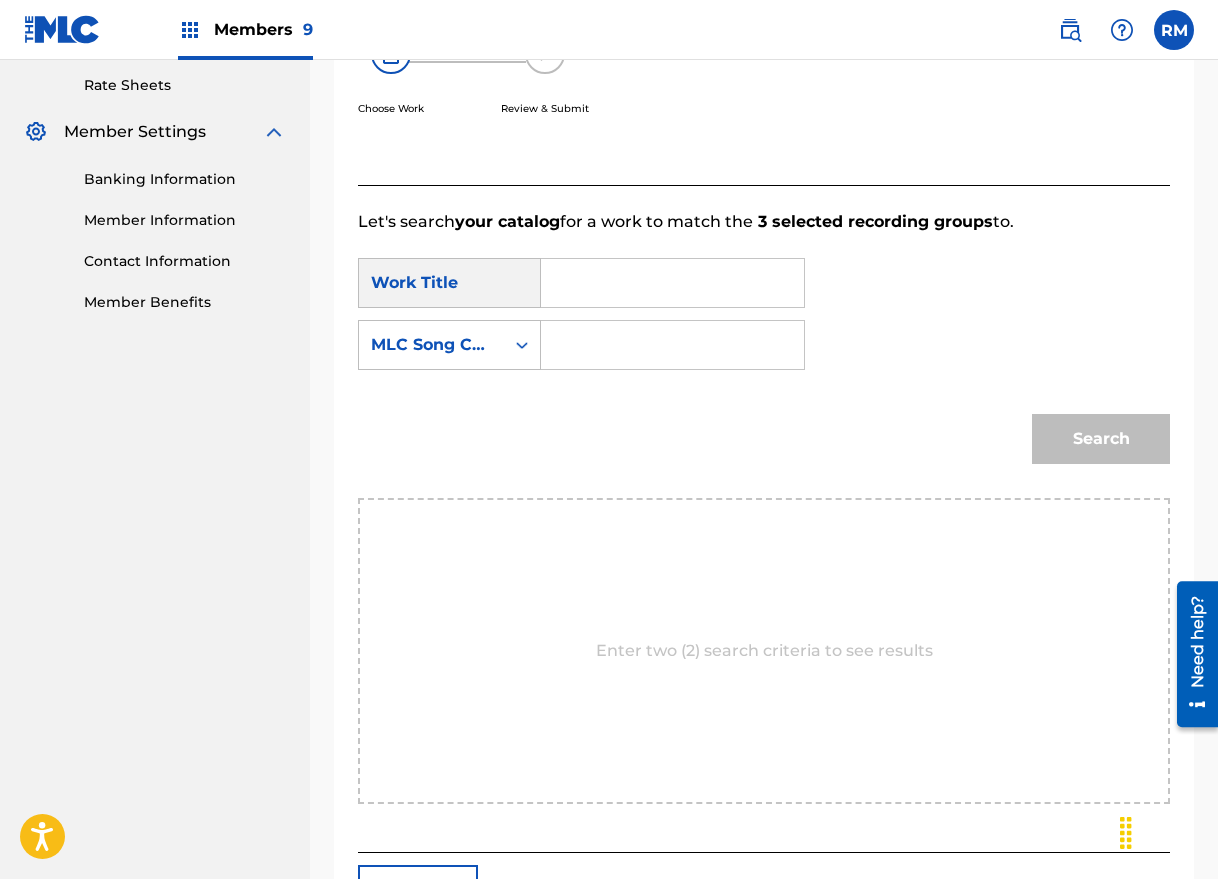 click at bounding box center [672, 283] 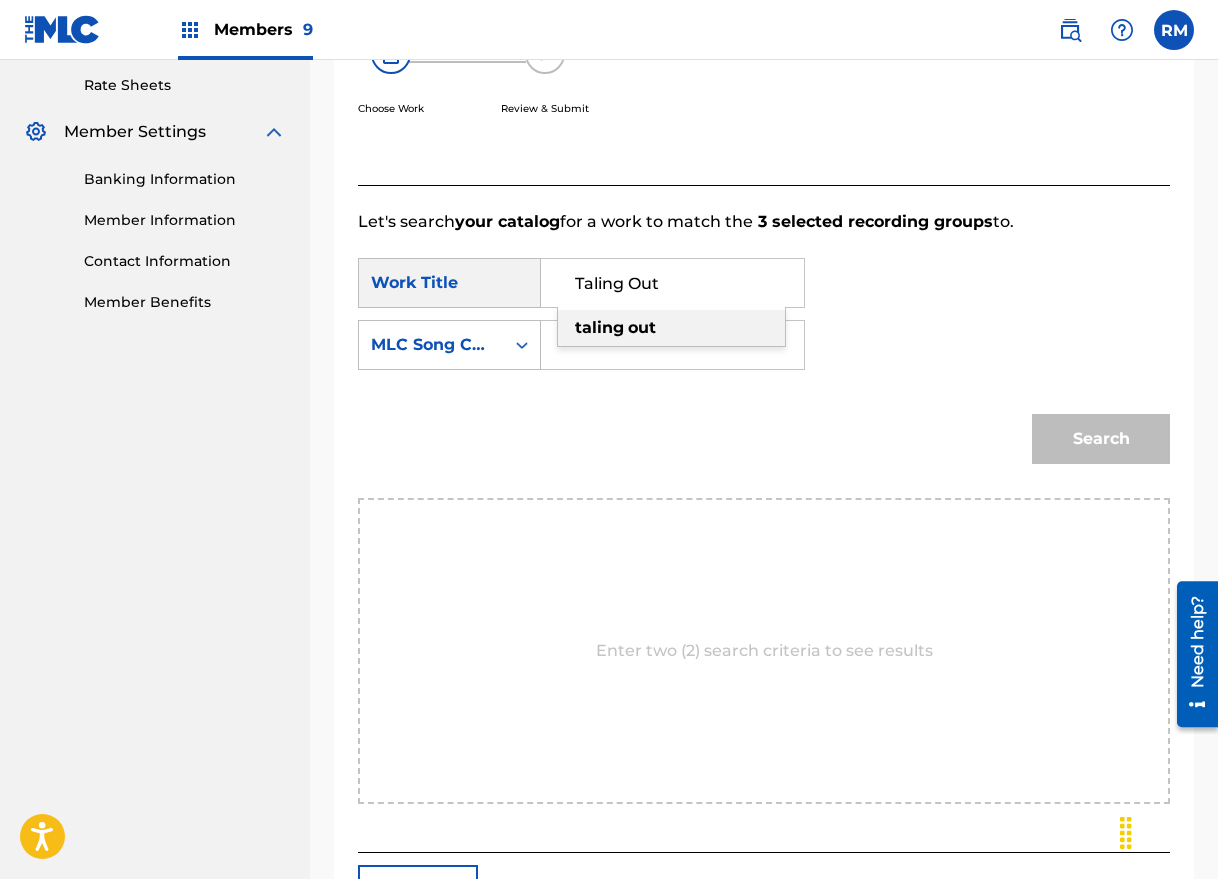 type on "Taling Out" 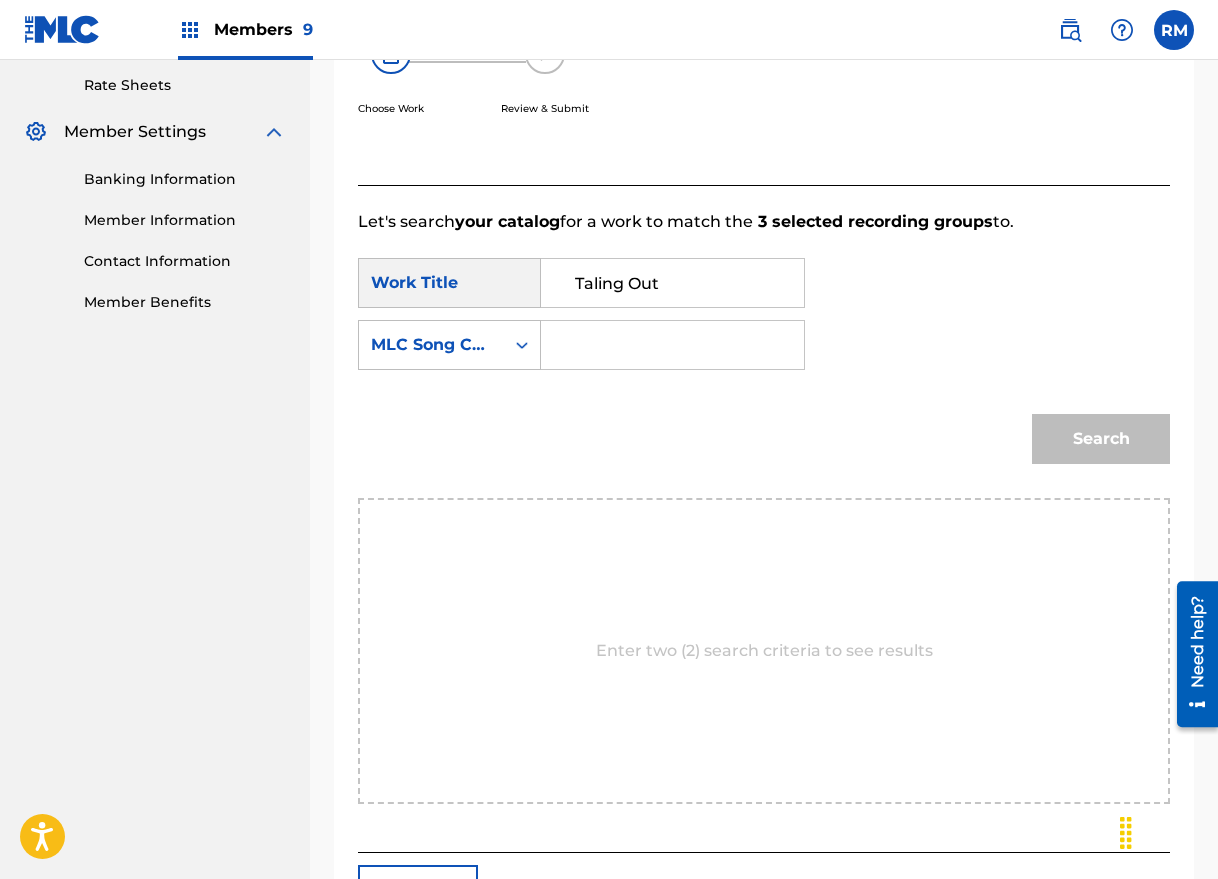 click at bounding box center (672, 345) 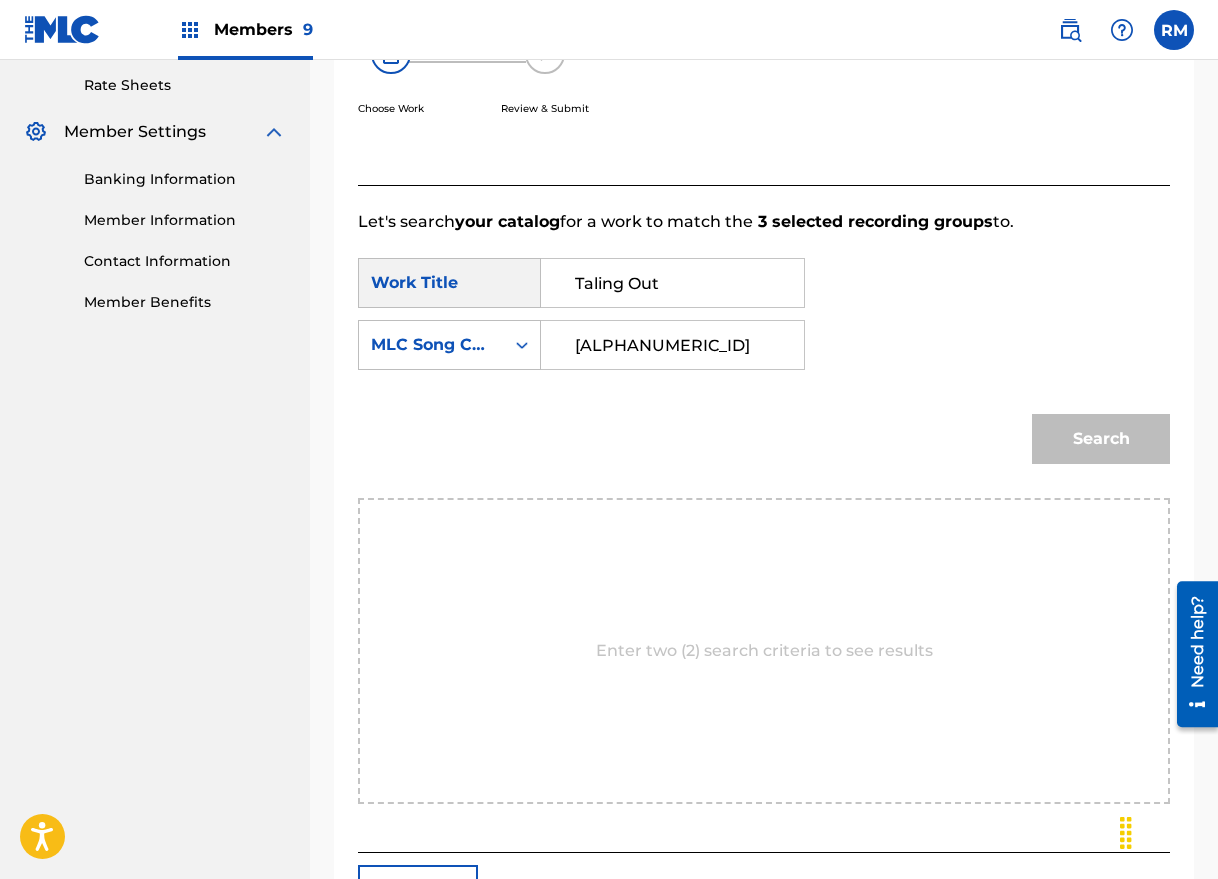 type on "[ALPHANUMERIC_ID]" 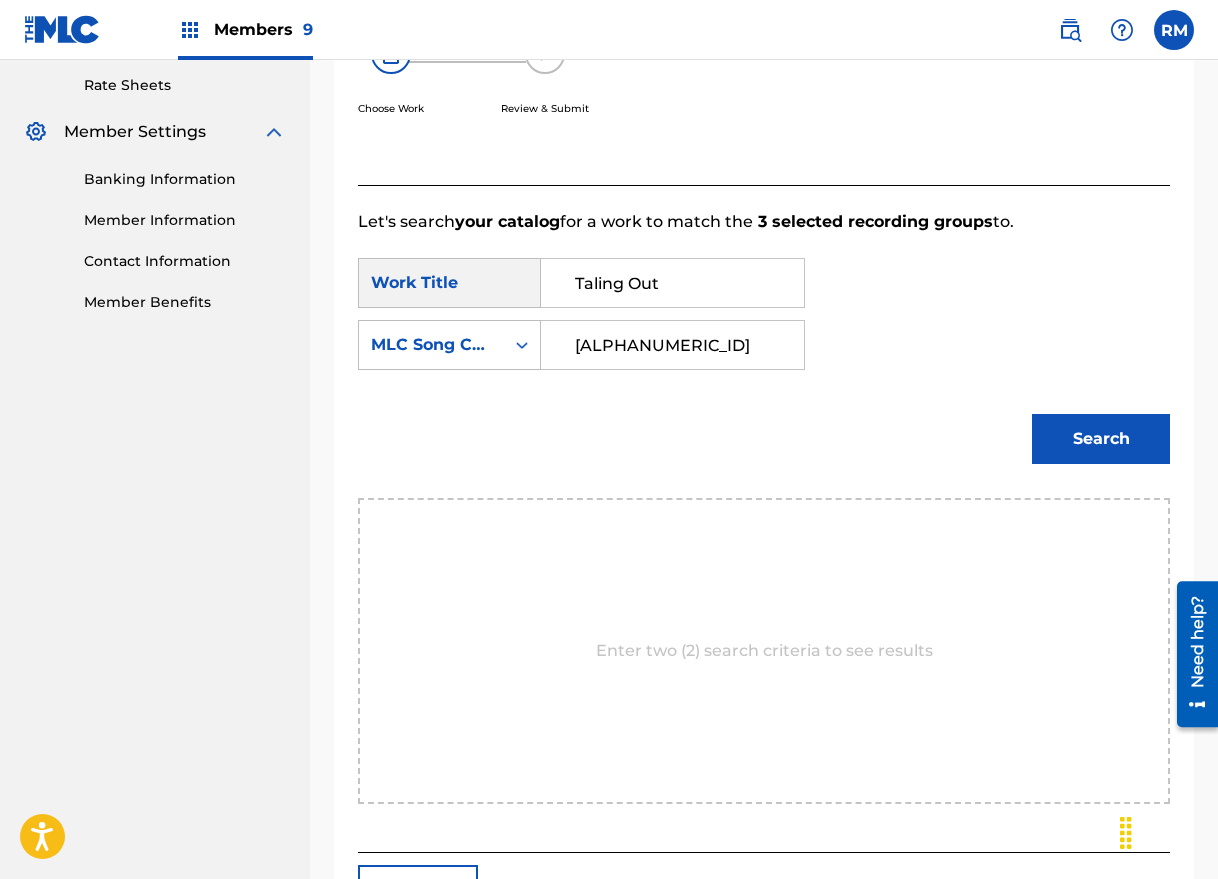 click on "Search" at bounding box center (1101, 439) 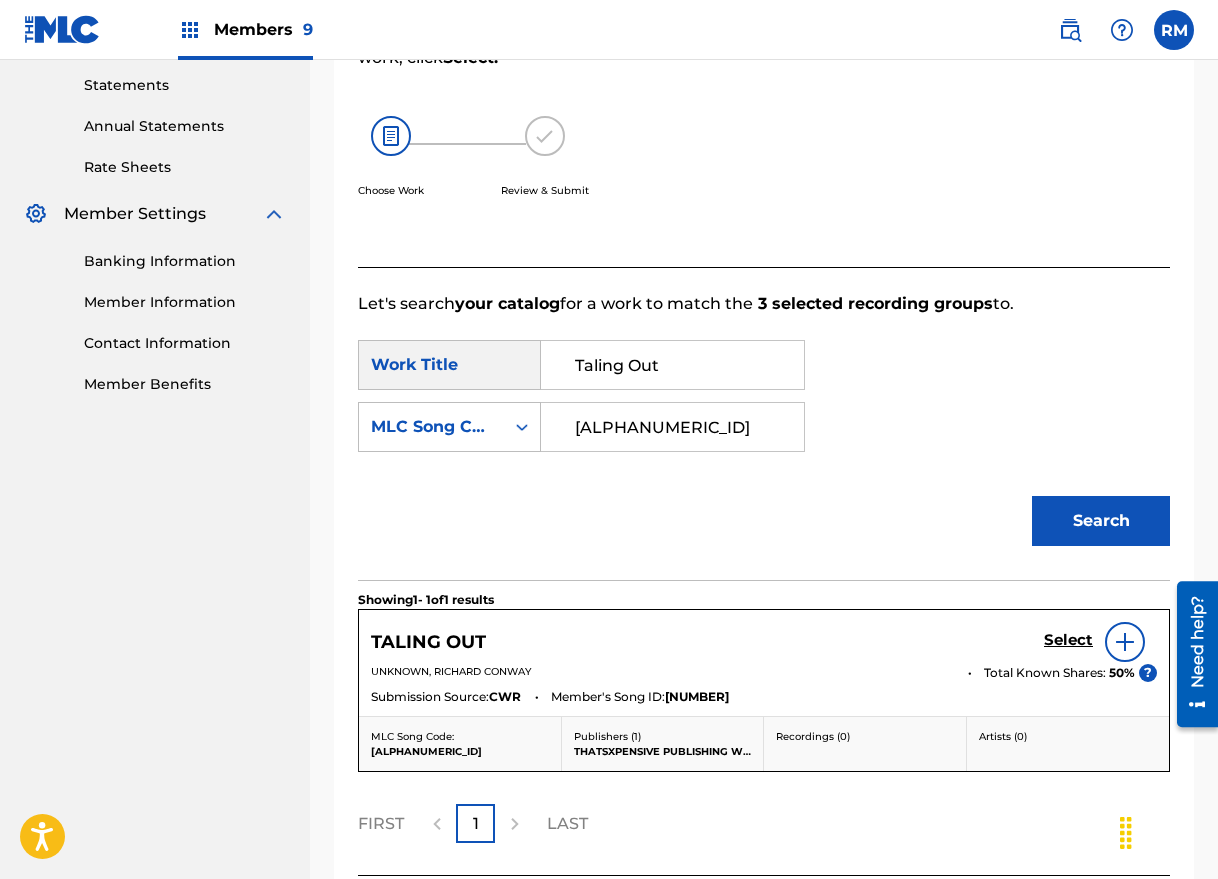 scroll, scrollTop: 419, scrollLeft: 0, axis: vertical 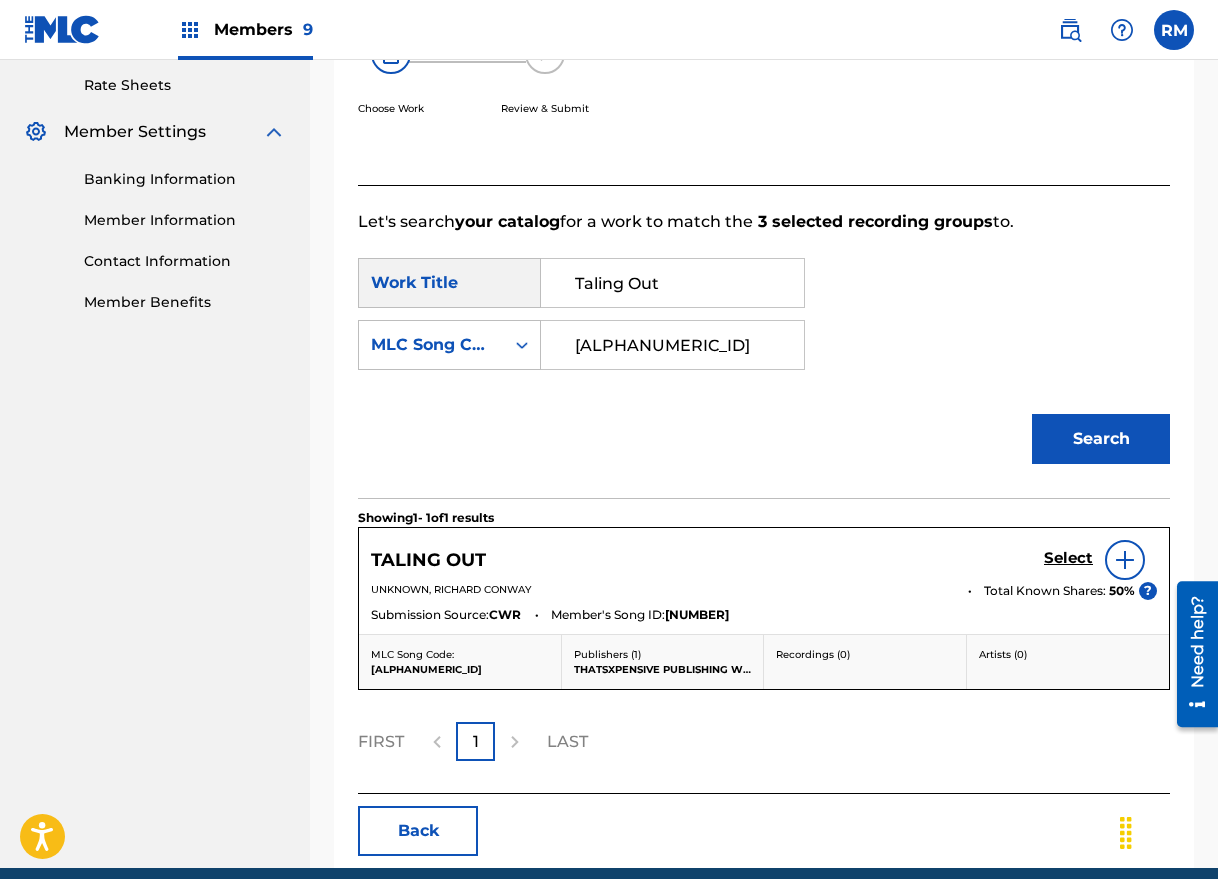 click on "Select" at bounding box center (1068, 558) 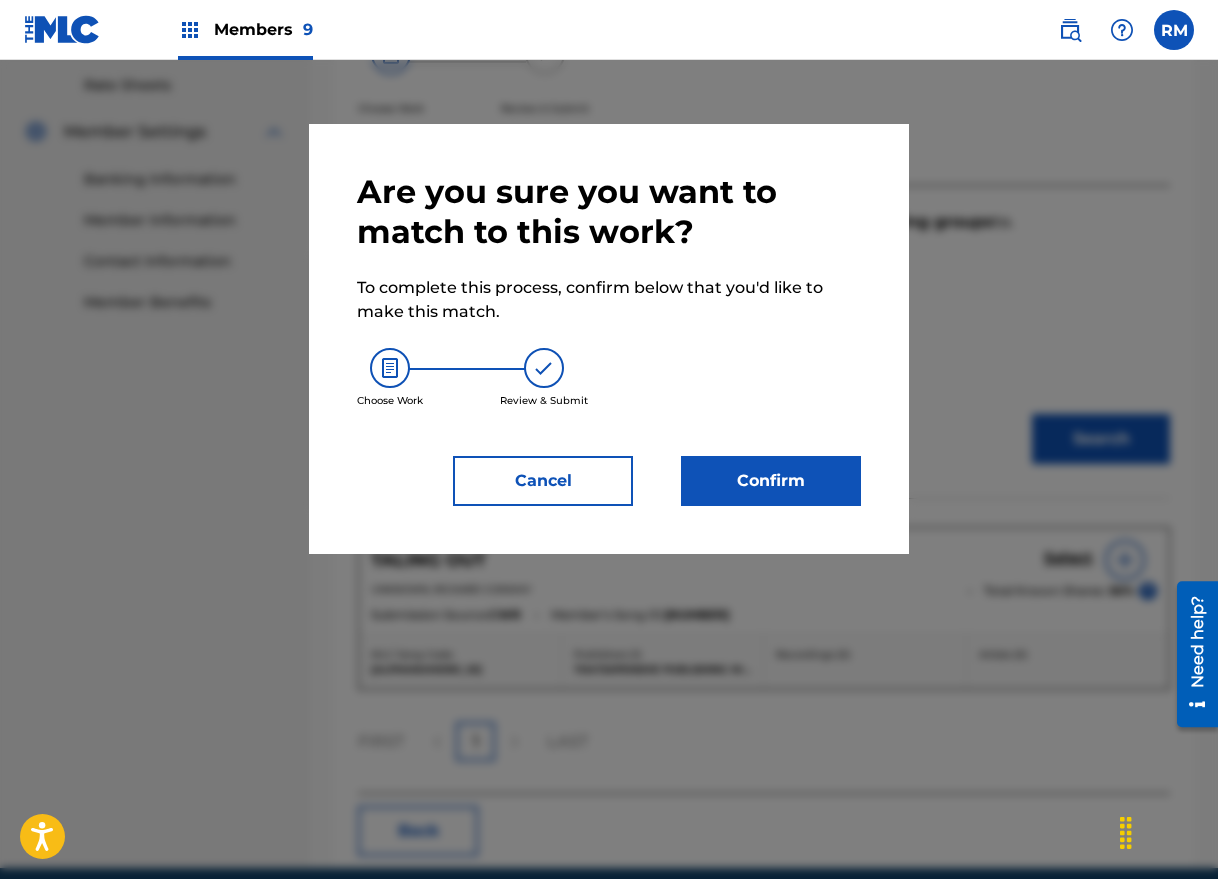 click on "Confirm" at bounding box center [771, 481] 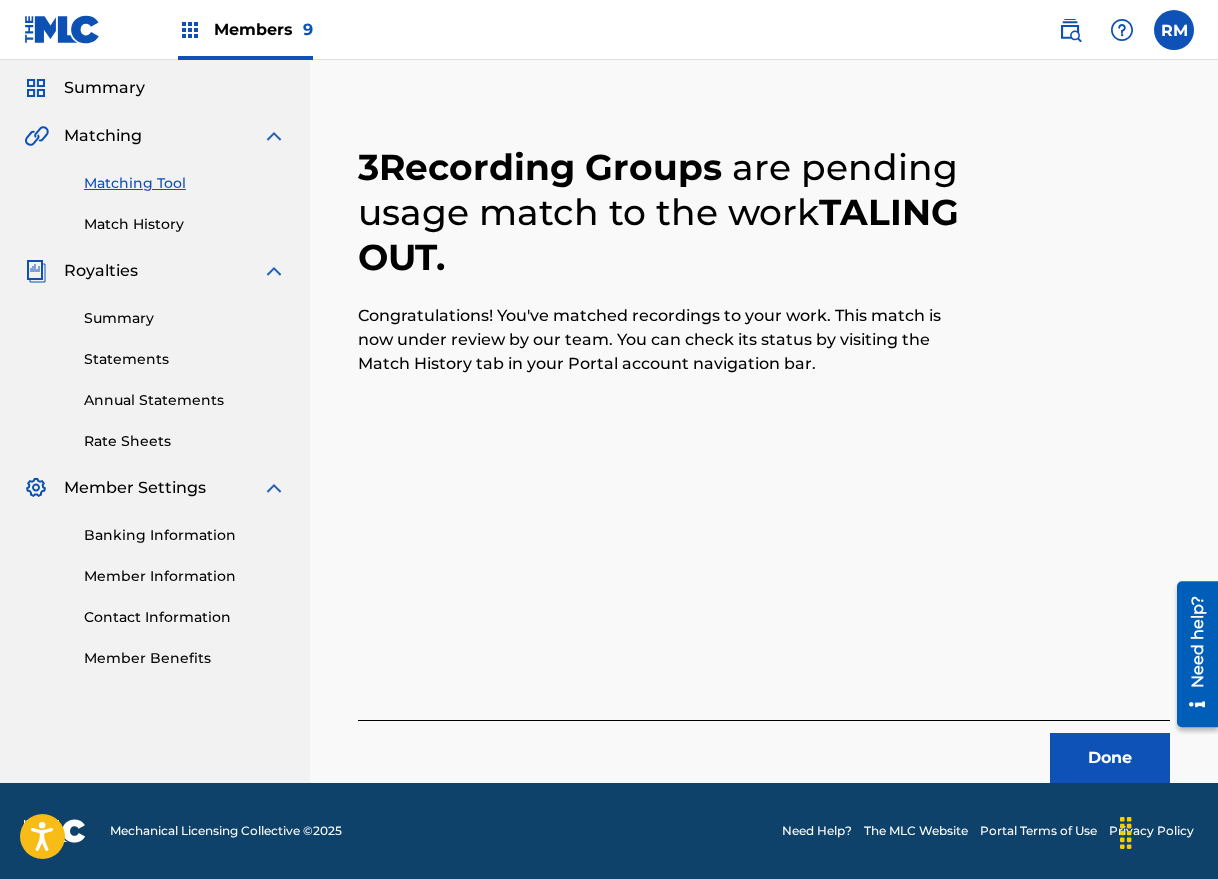 scroll, scrollTop: 63, scrollLeft: 0, axis: vertical 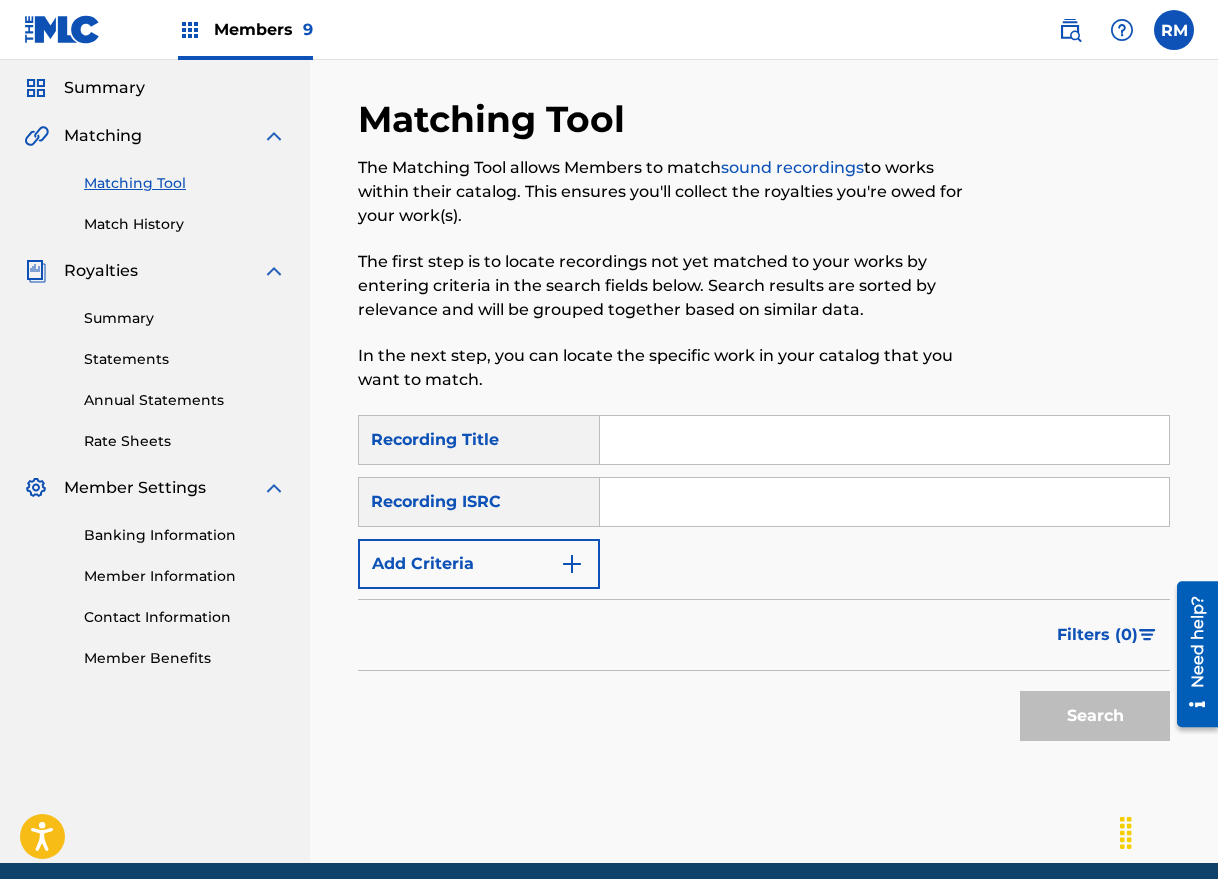 click at bounding box center [884, 502] 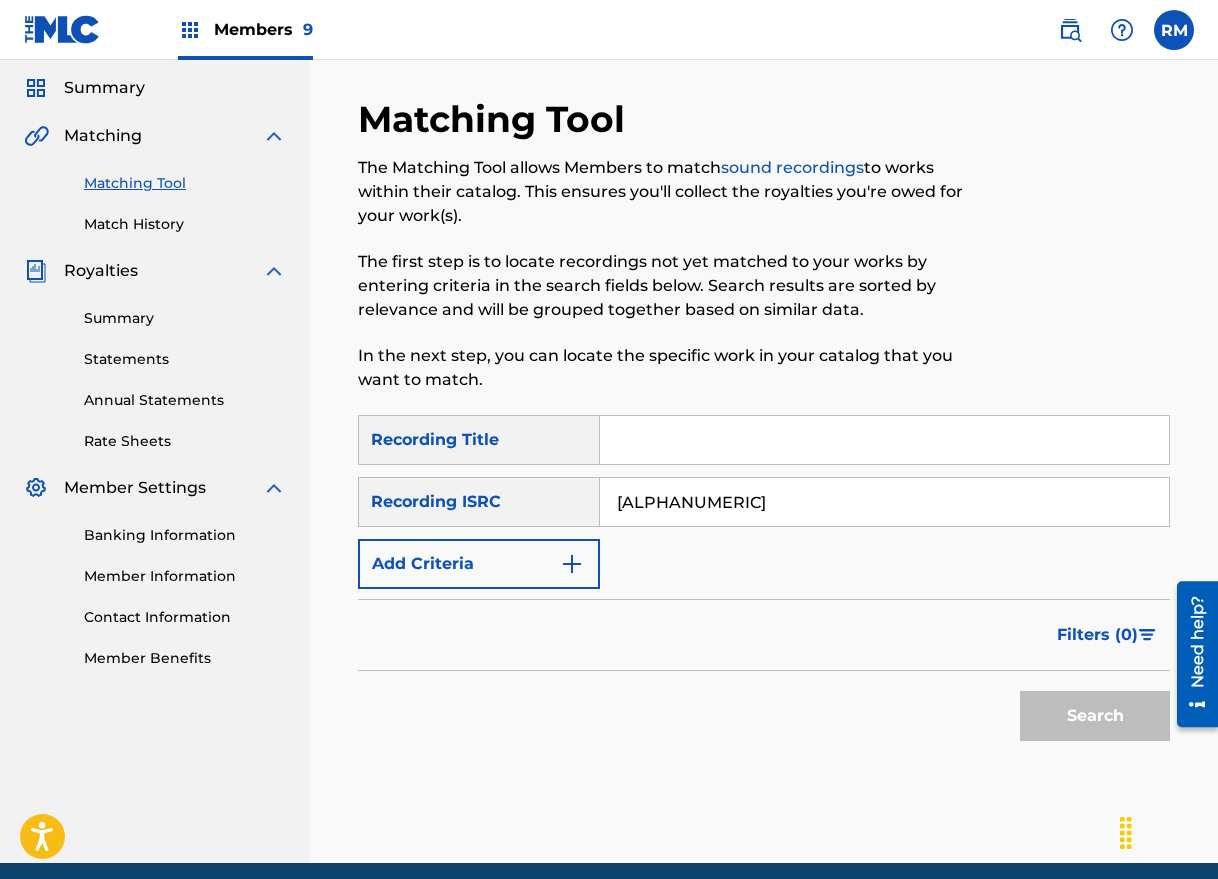 type on "[ALPHANUMERIC]" 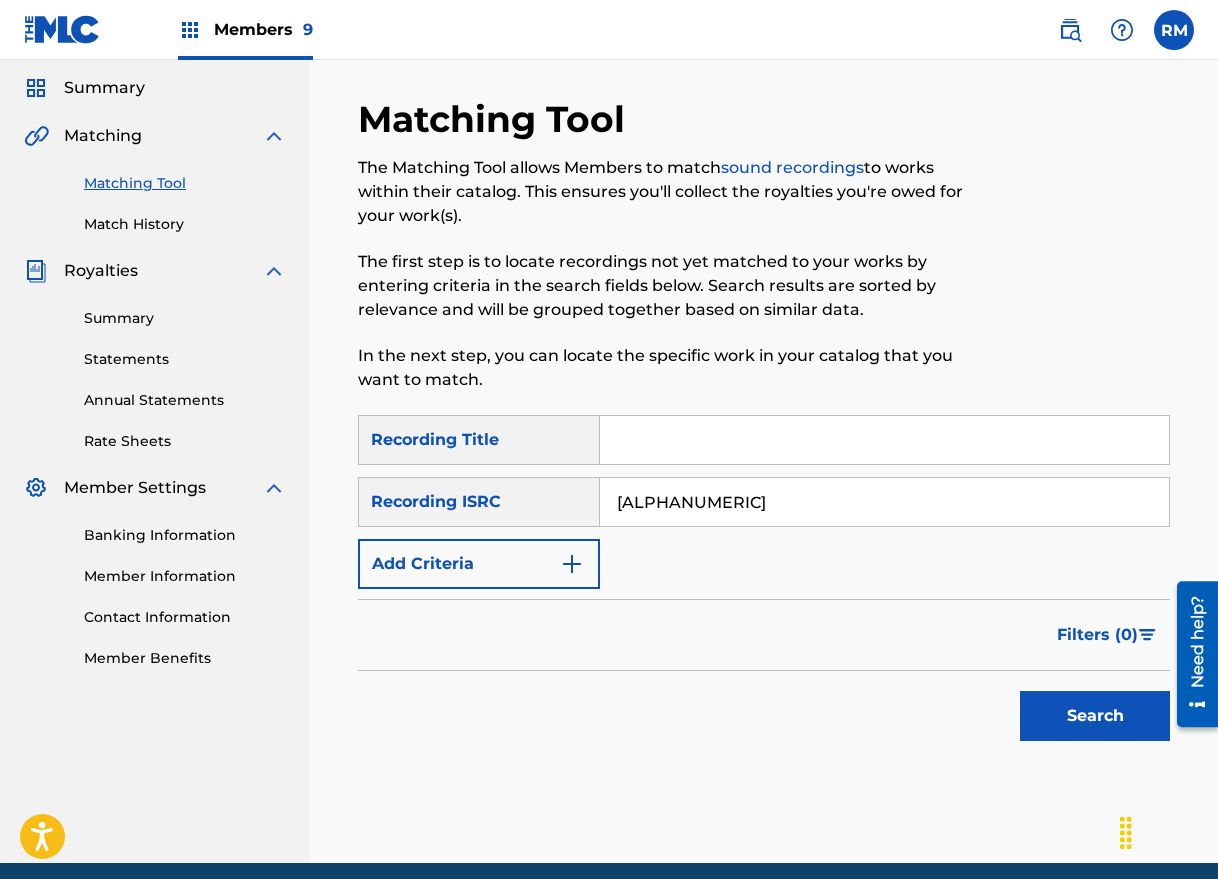 click on "Search" at bounding box center [1095, 716] 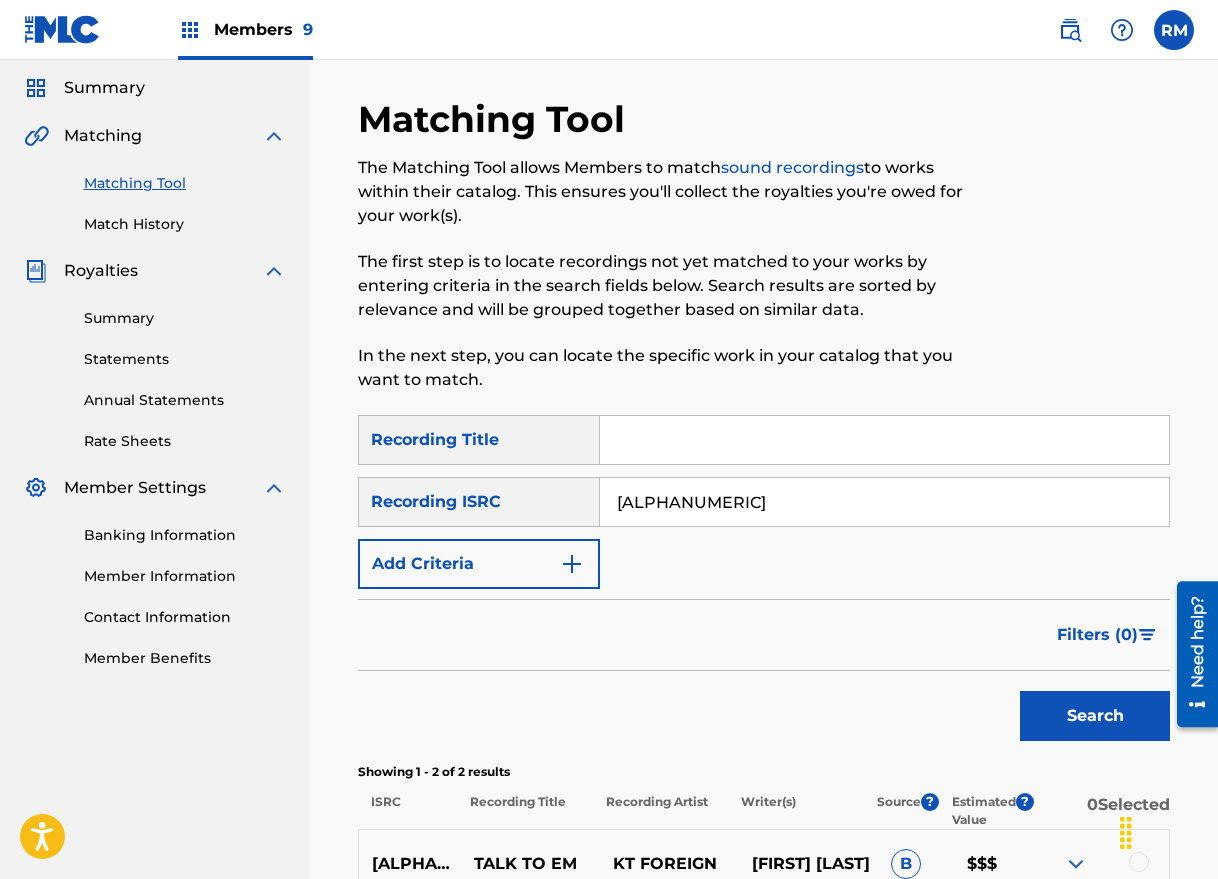 scroll, scrollTop: 349, scrollLeft: 0, axis: vertical 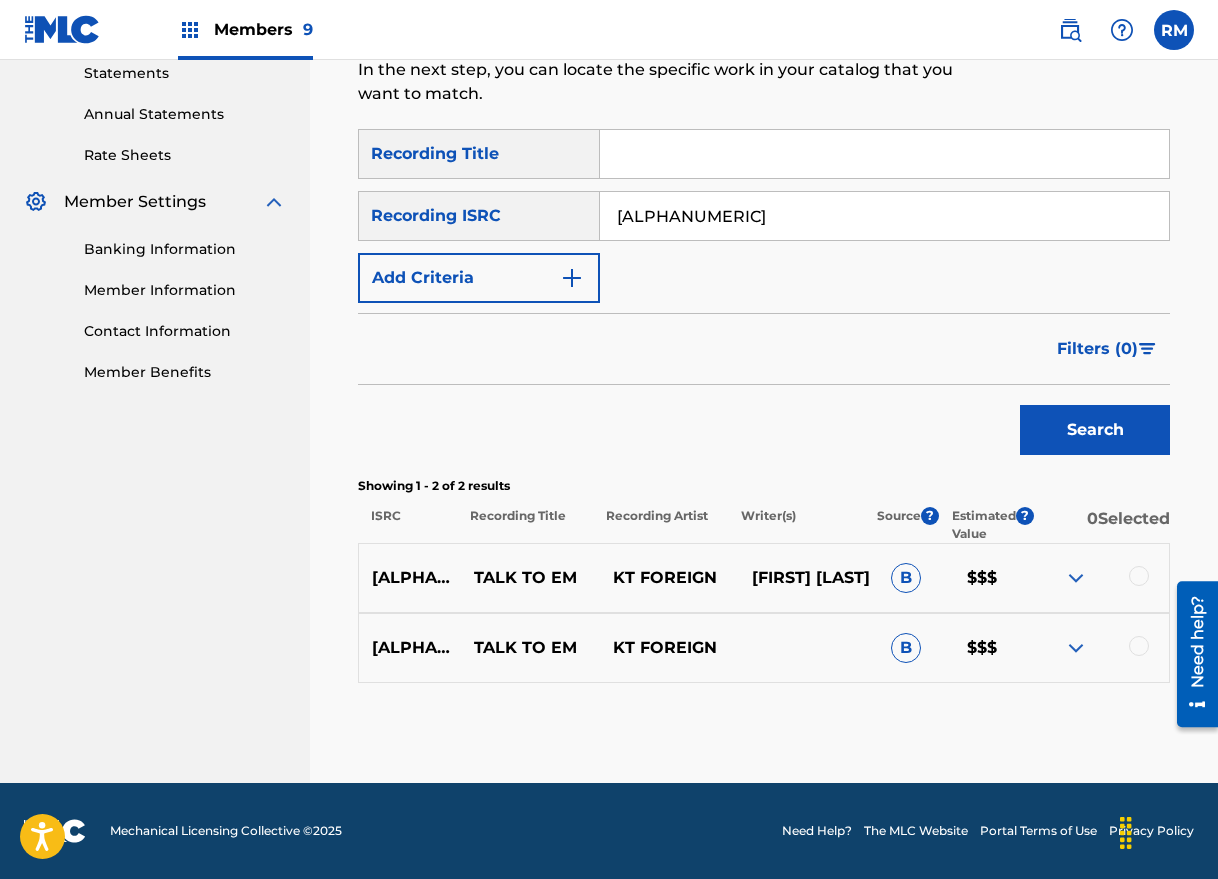 click at bounding box center (1099, 578) 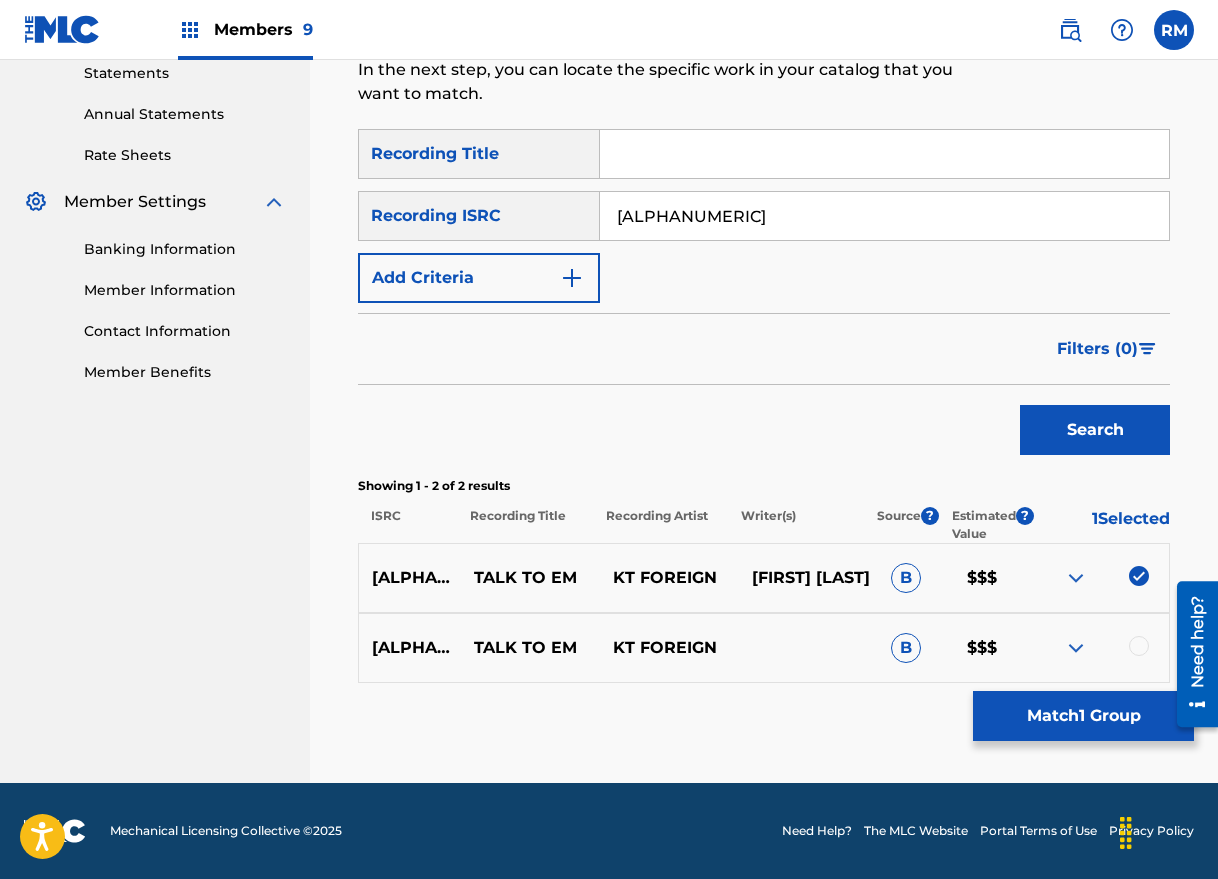 click at bounding box center [1139, 646] 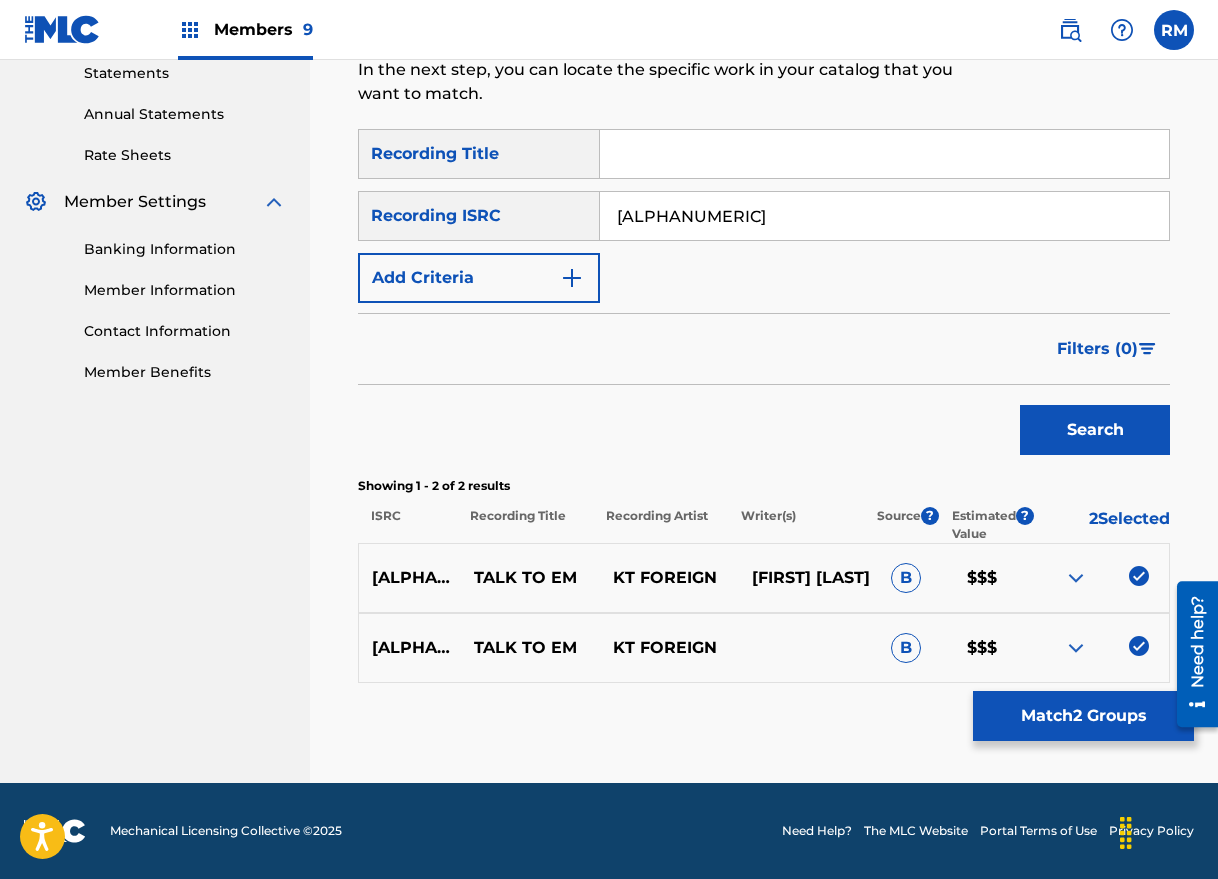 click on "Match  2 Groups" at bounding box center (1083, 716) 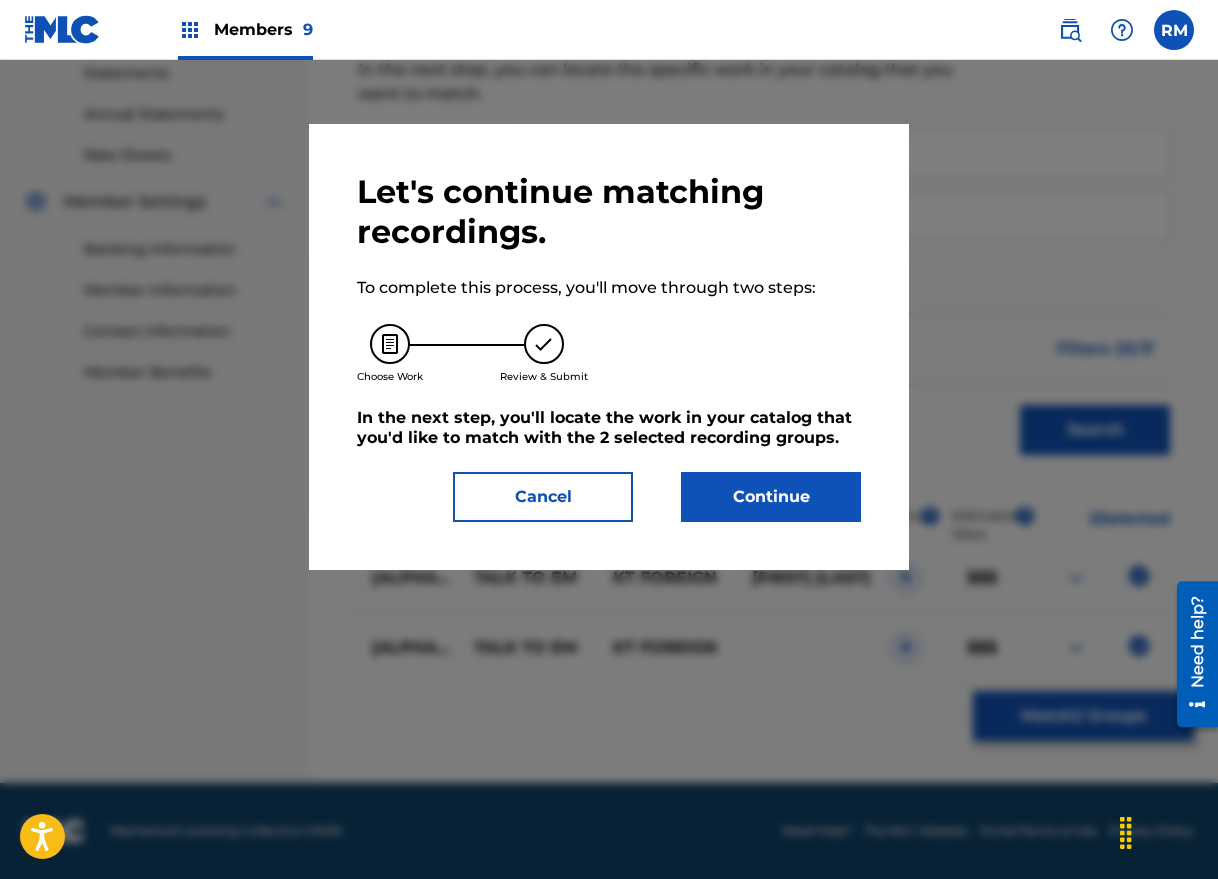 click on "Continue" at bounding box center (771, 497) 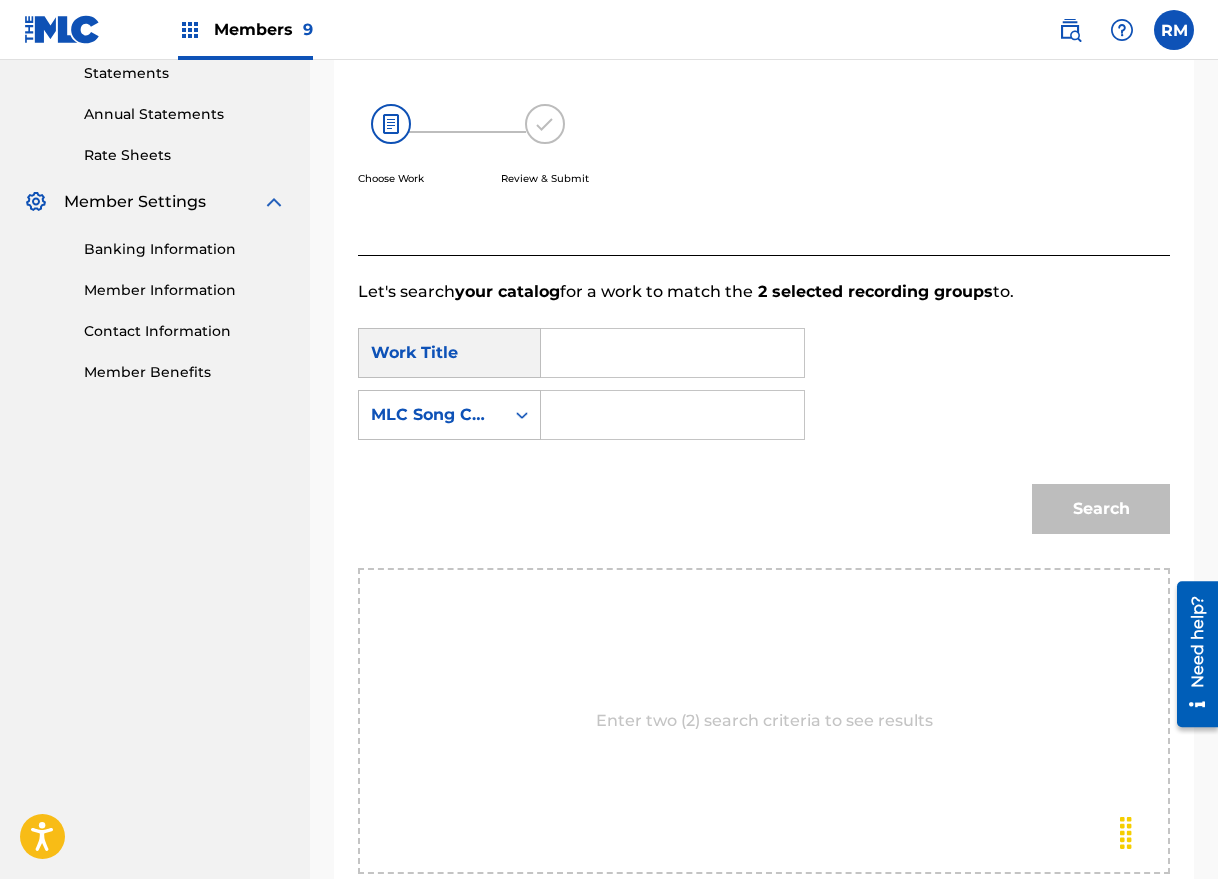 click at bounding box center [672, 353] 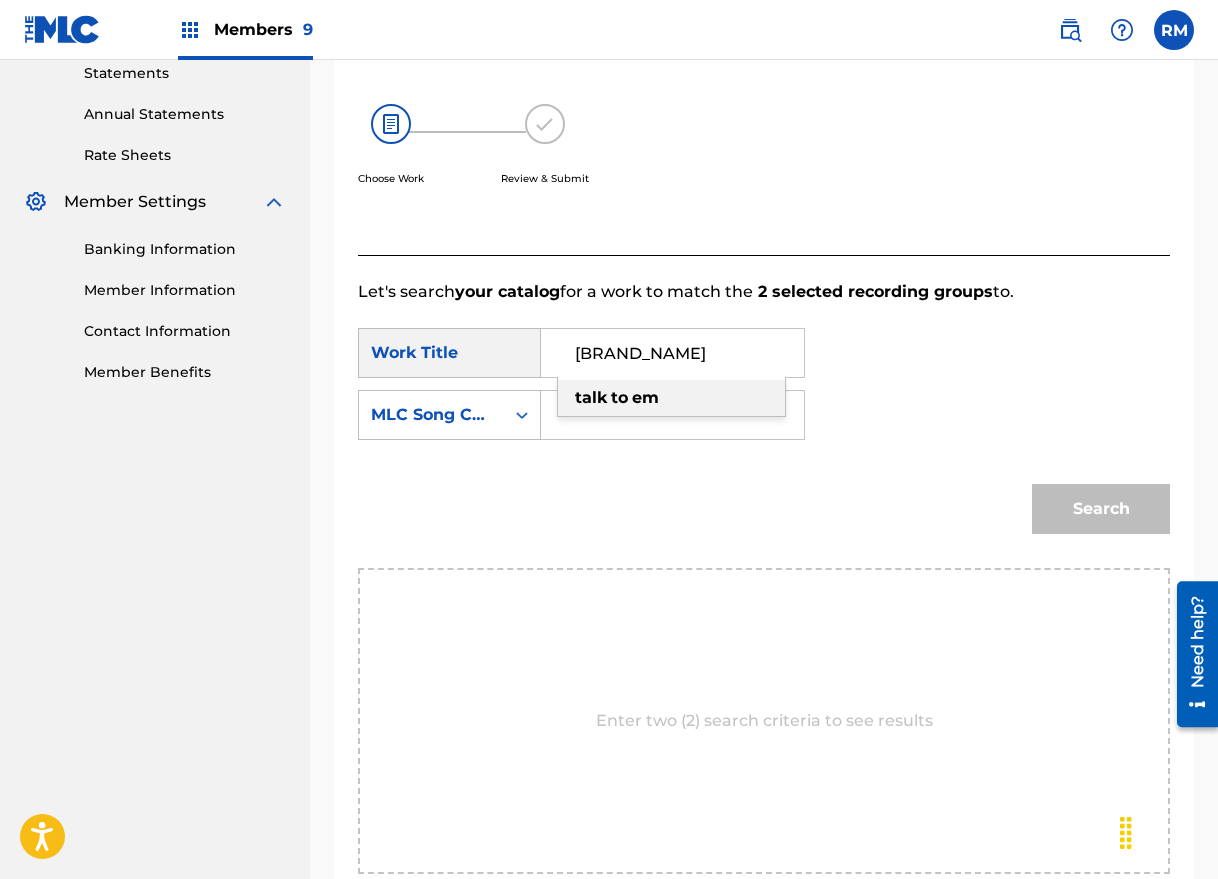 type on "[BRAND_NAME]" 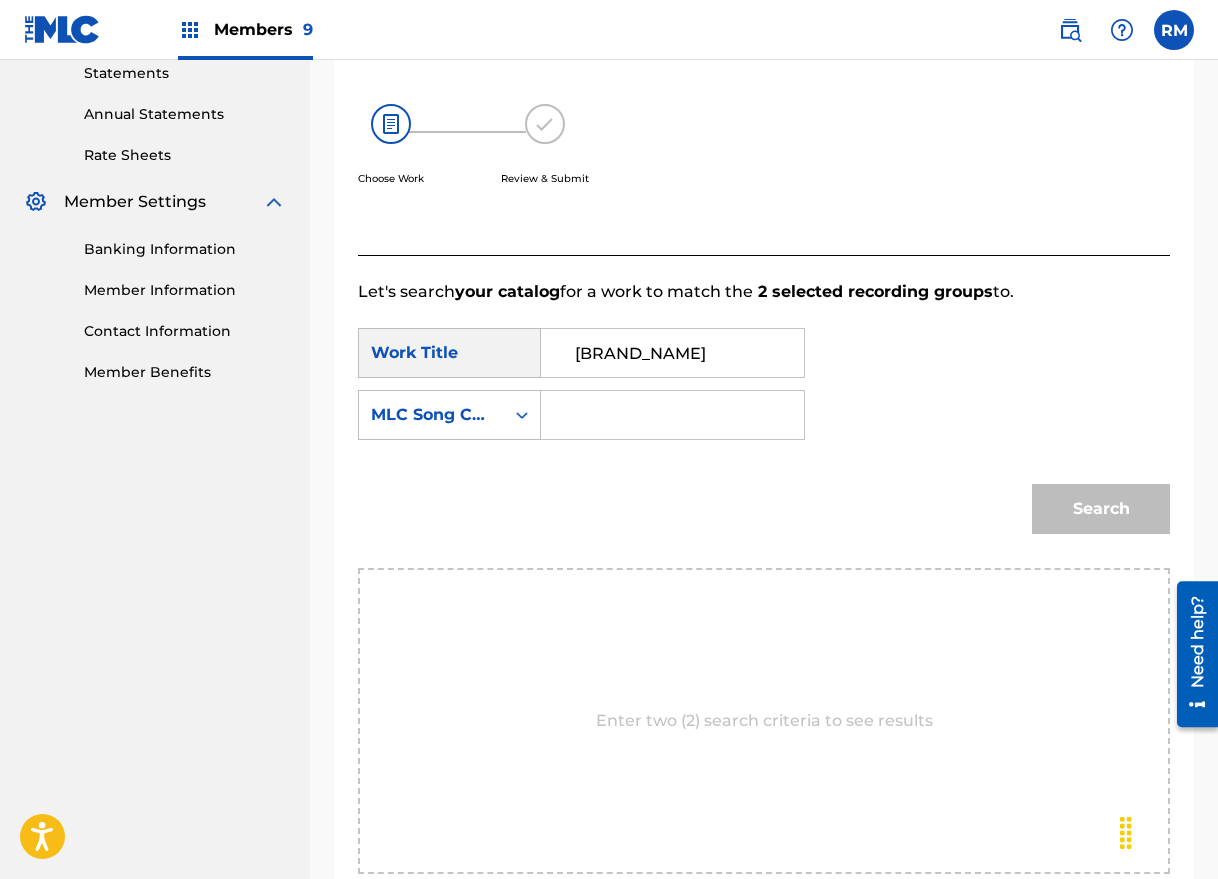 click at bounding box center [672, 415] 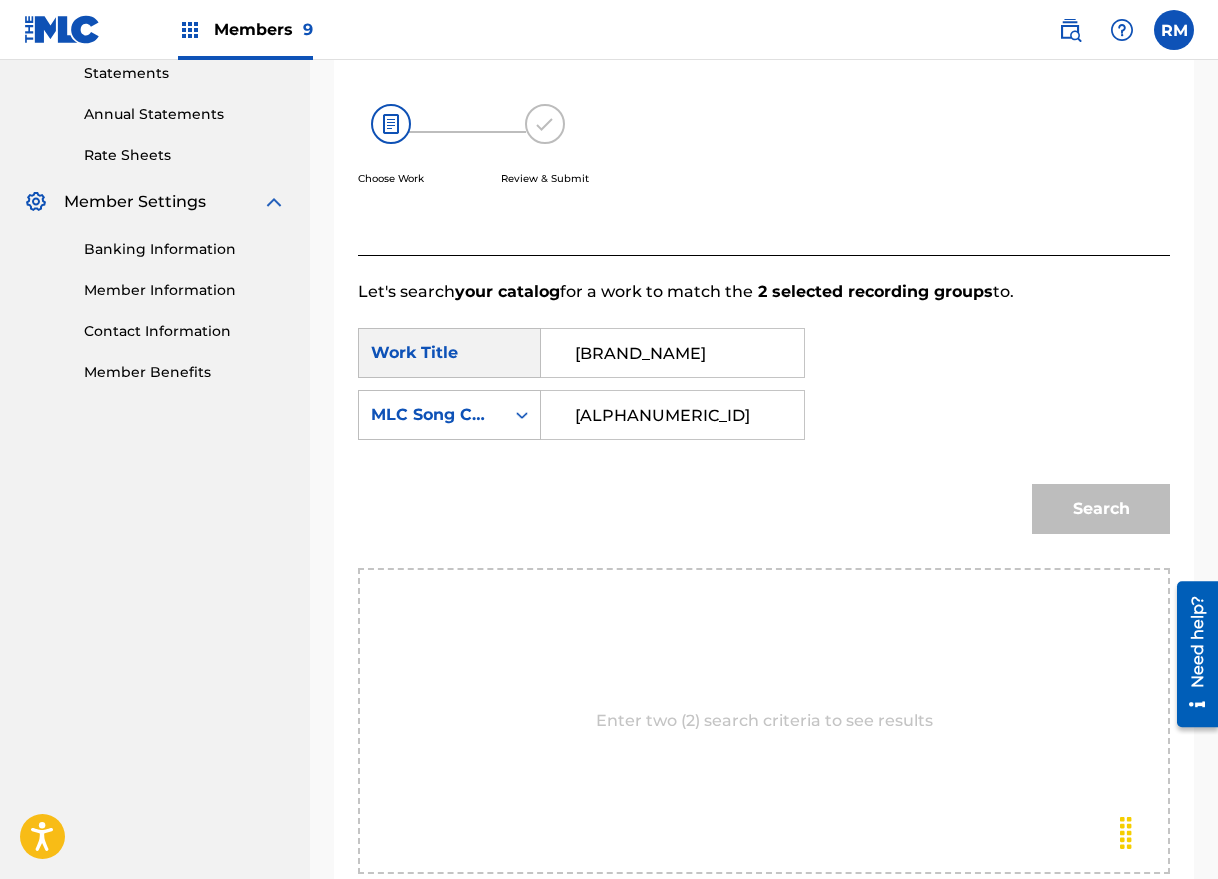 type on "[ALPHANUMERIC_ID]" 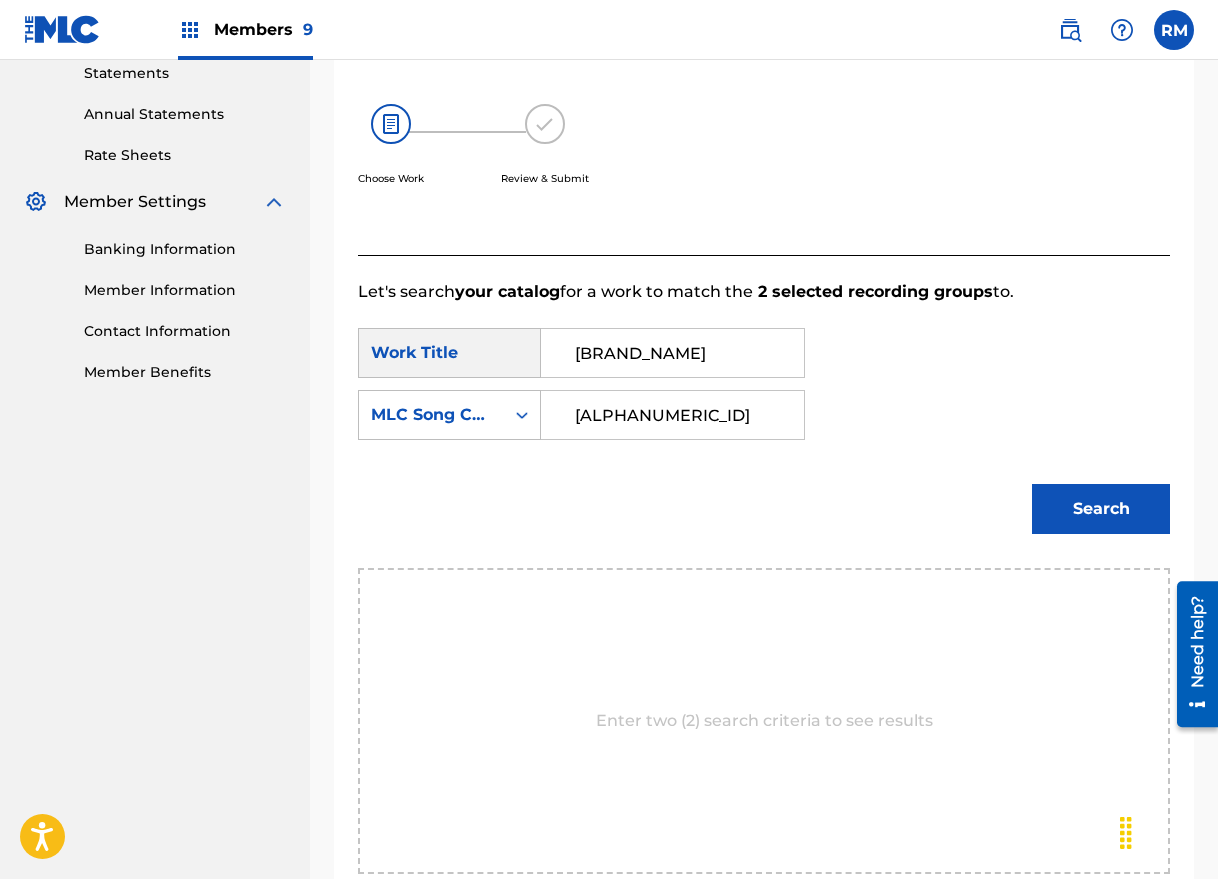 click on "Search" at bounding box center [1101, 509] 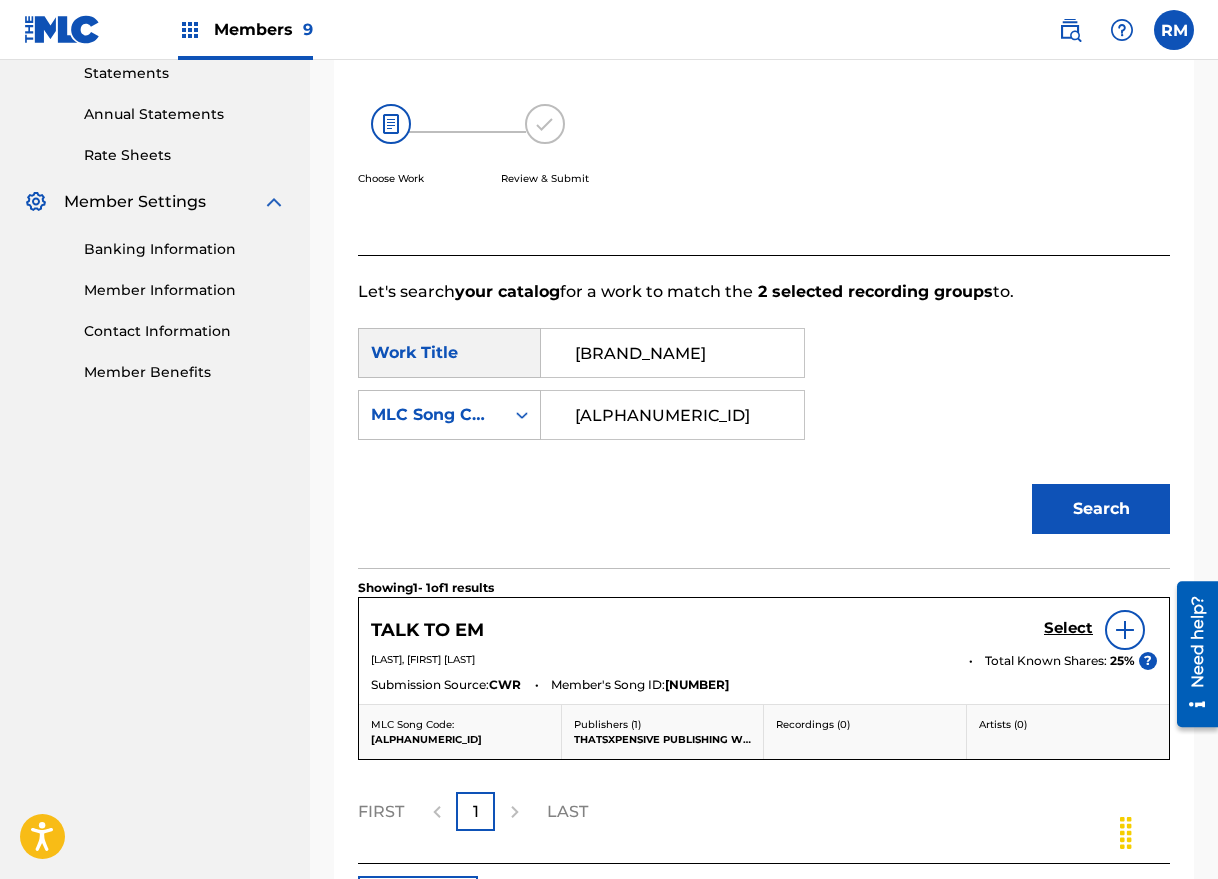 scroll, scrollTop: 504, scrollLeft: 0, axis: vertical 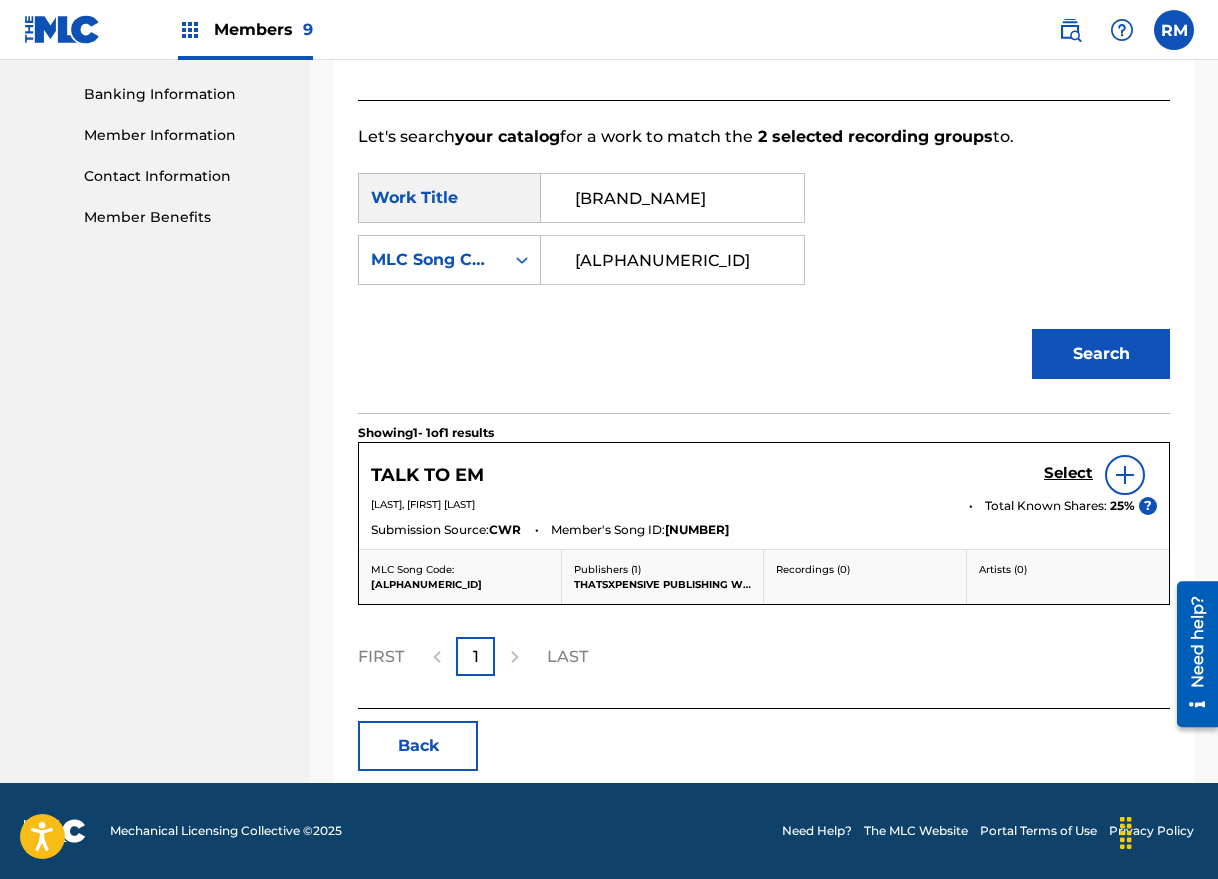 click on "Select" at bounding box center (1068, 473) 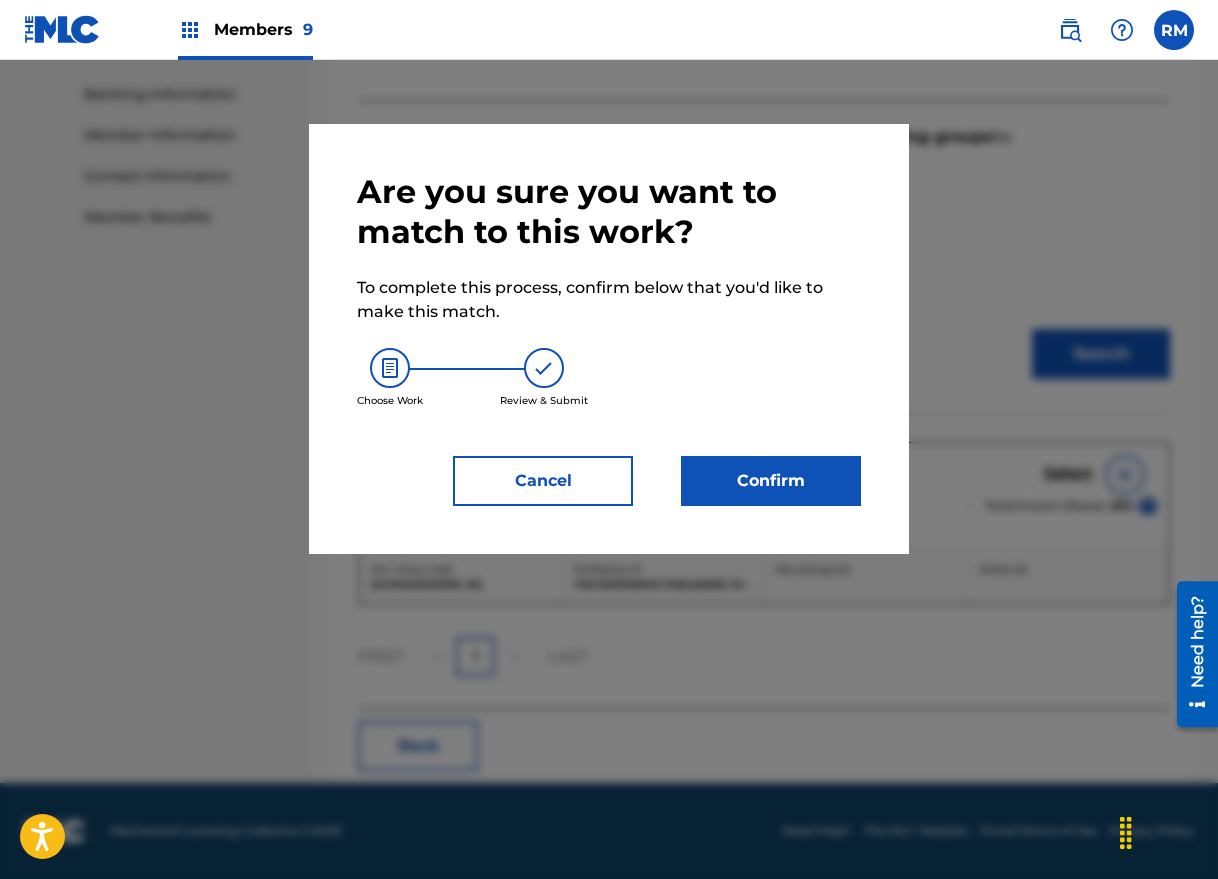 click on "Confirm" at bounding box center (771, 481) 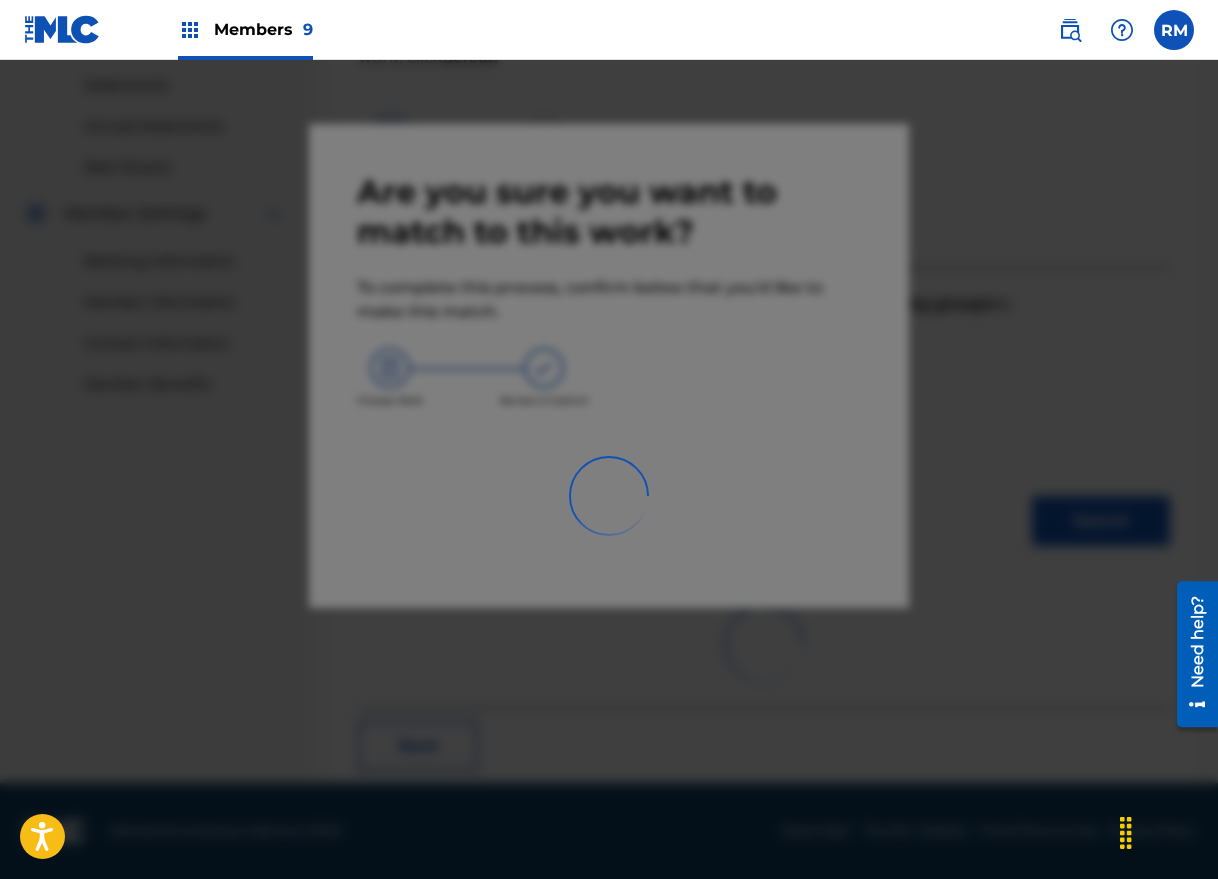 scroll, scrollTop: 63, scrollLeft: 0, axis: vertical 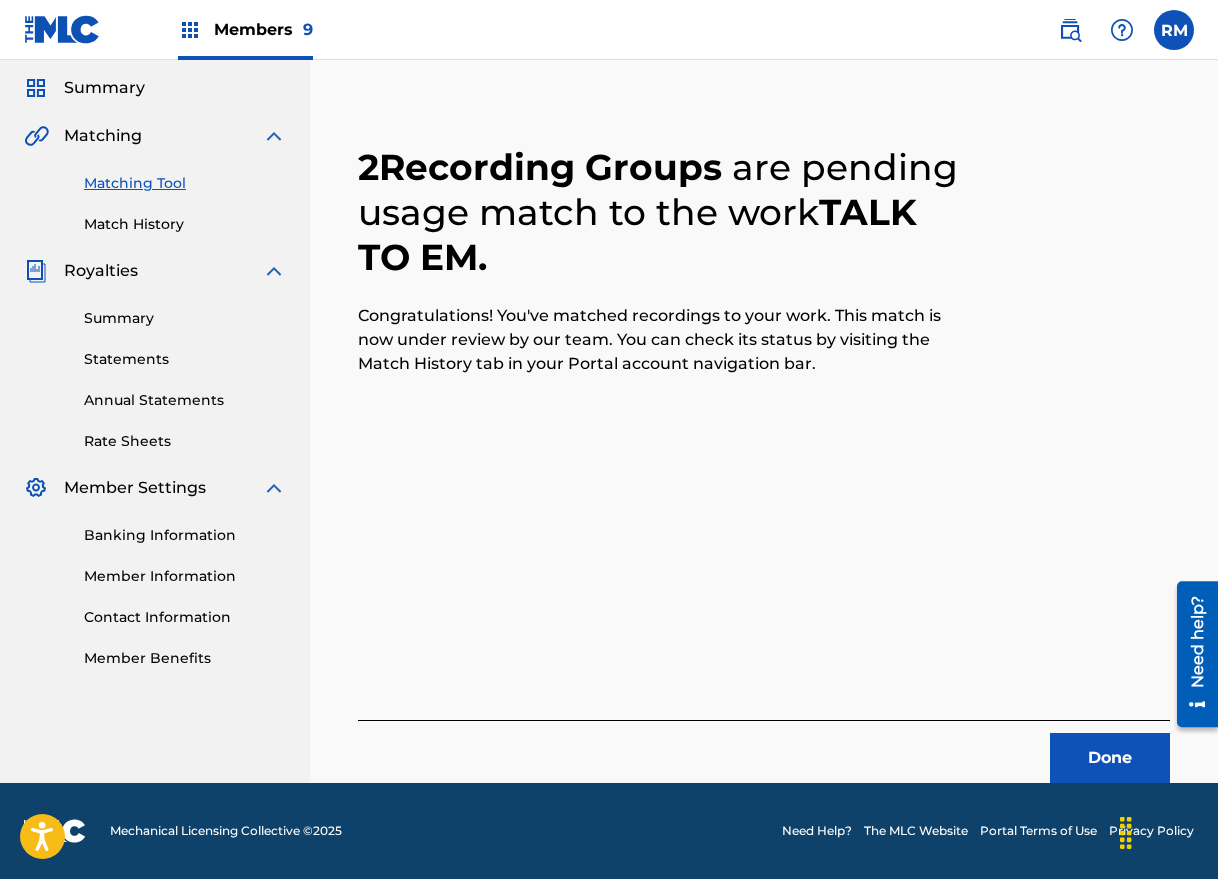 click on "Done" at bounding box center [1110, 758] 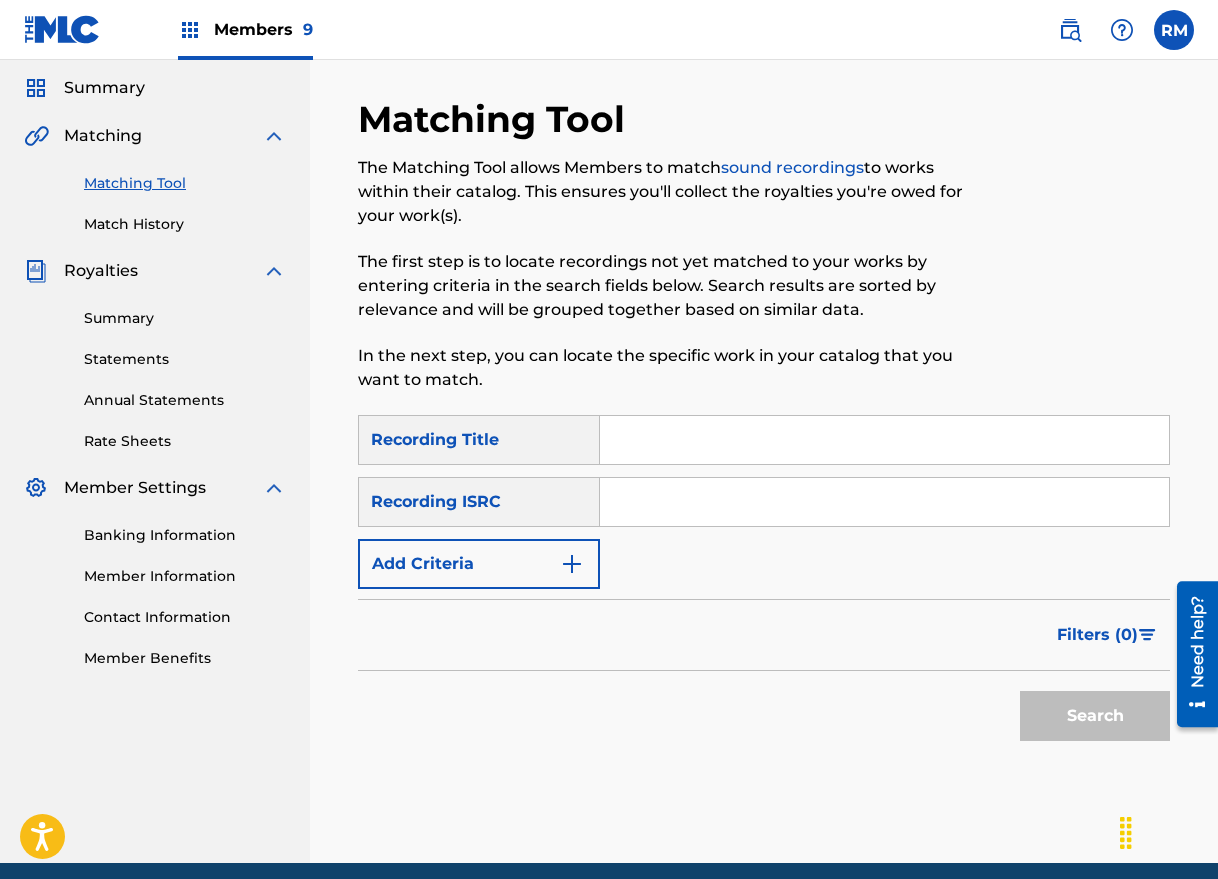 click at bounding box center [884, 502] 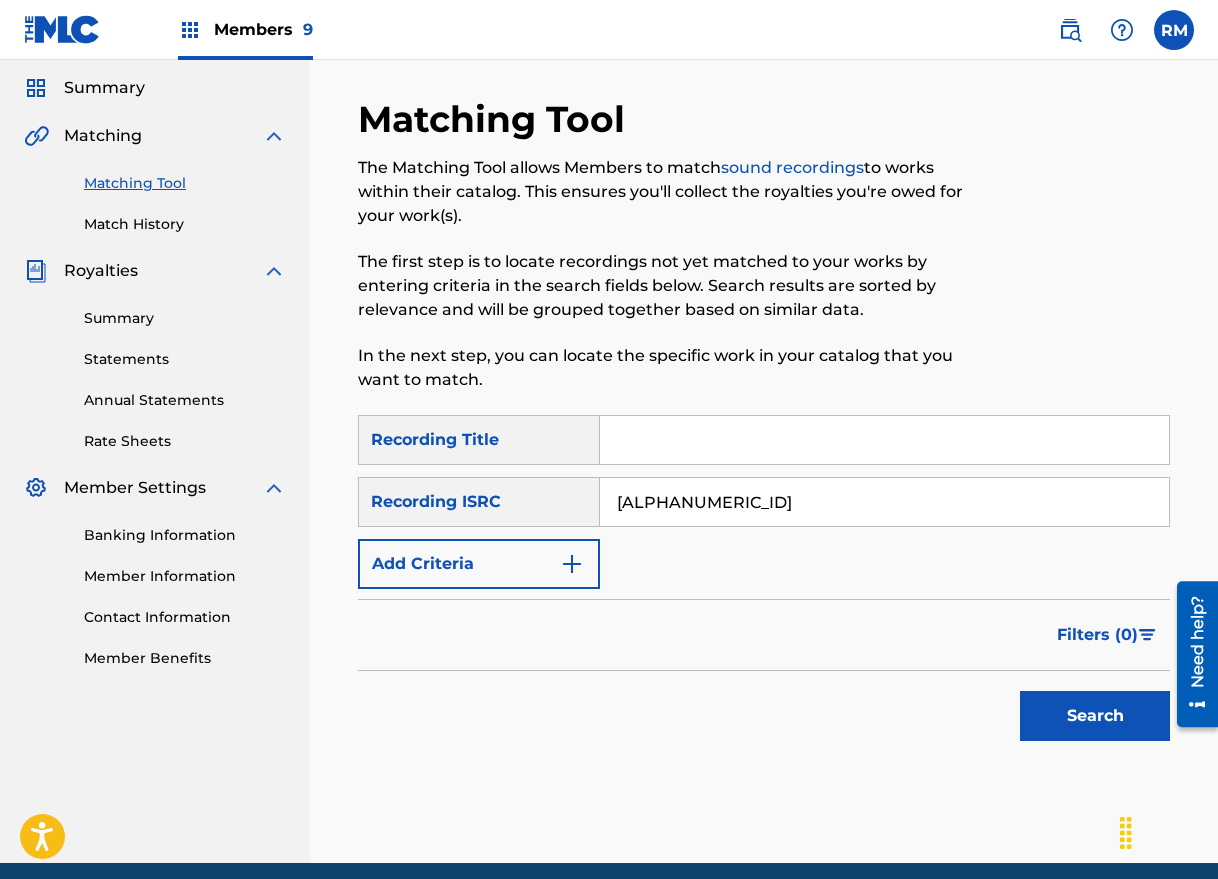 type on "[ALPHANUMERIC_ID]" 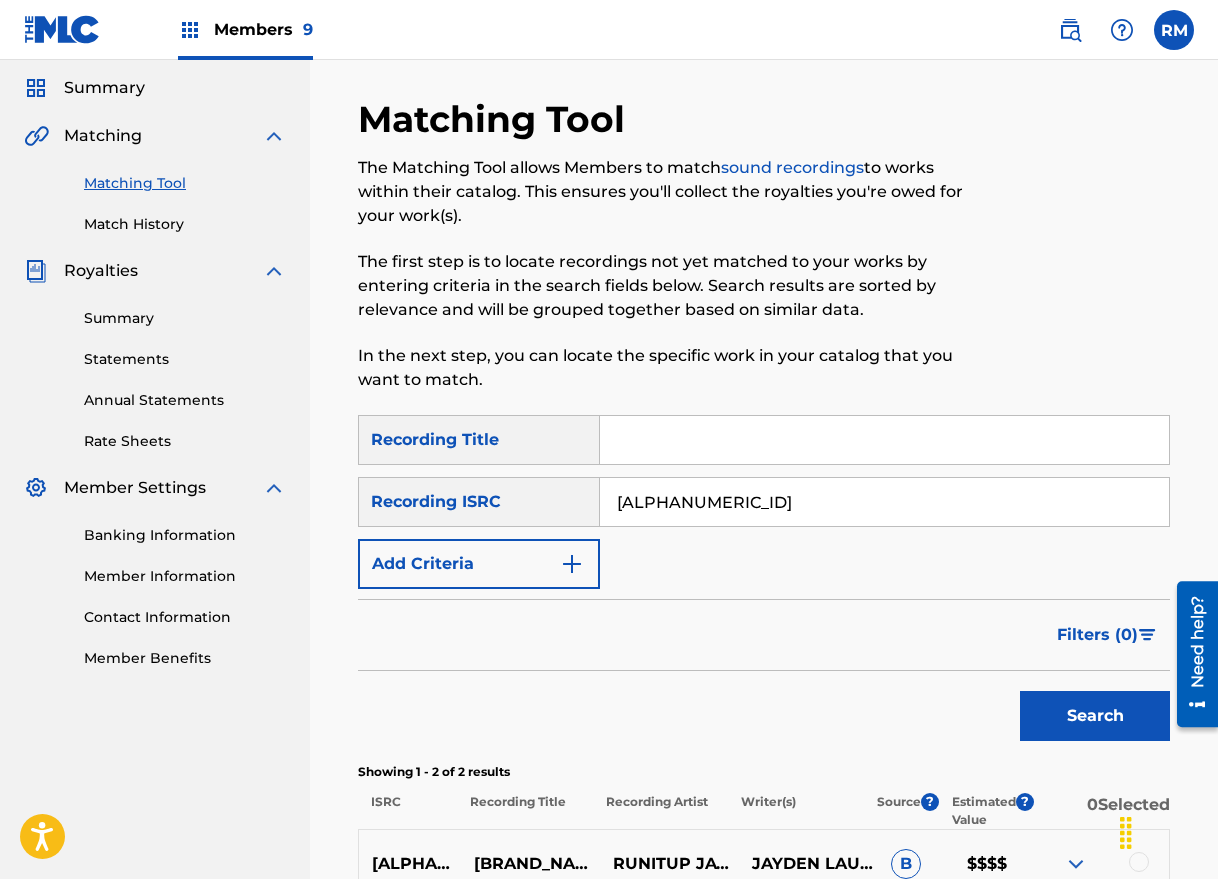 scroll, scrollTop: 349, scrollLeft: 0, axis: vertical 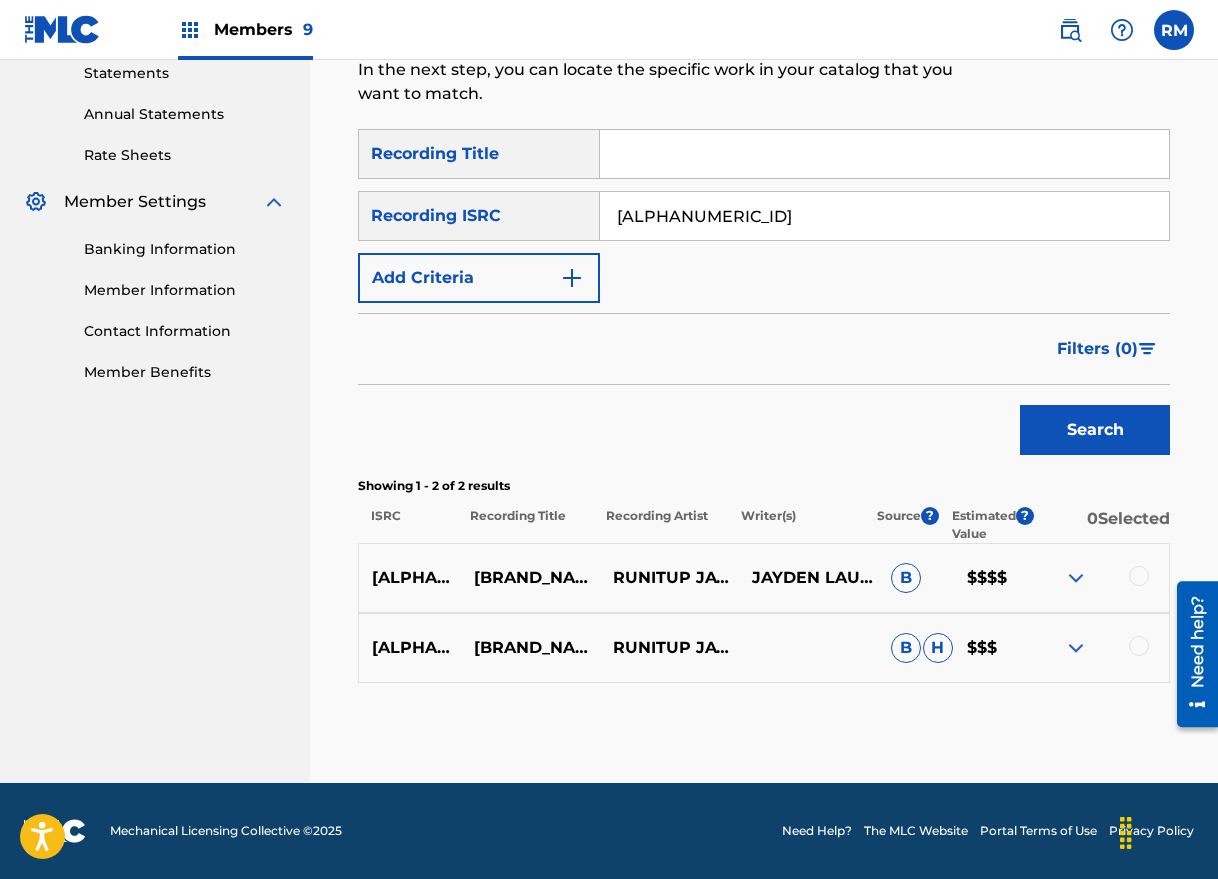click at bounding box center (1139, 576) 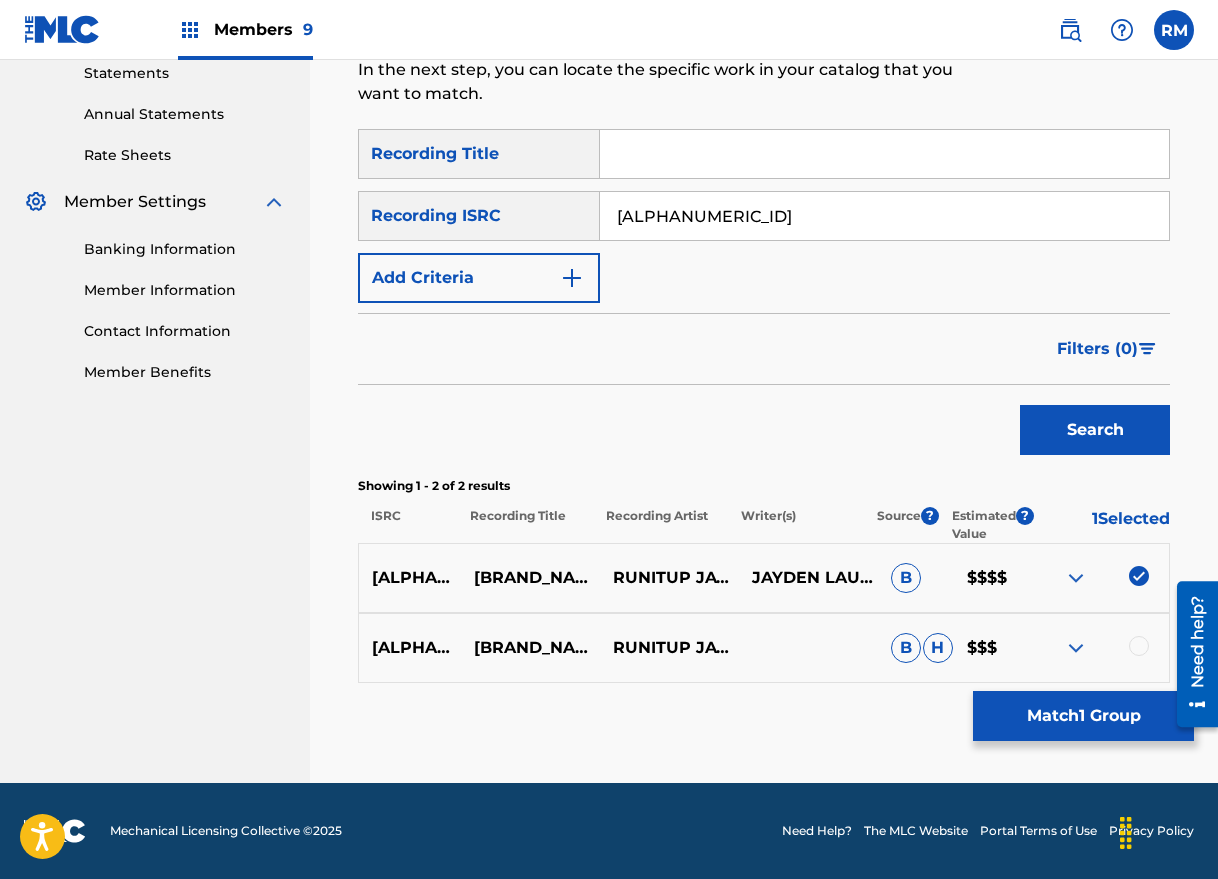 click at bounding box center (1139, 646) 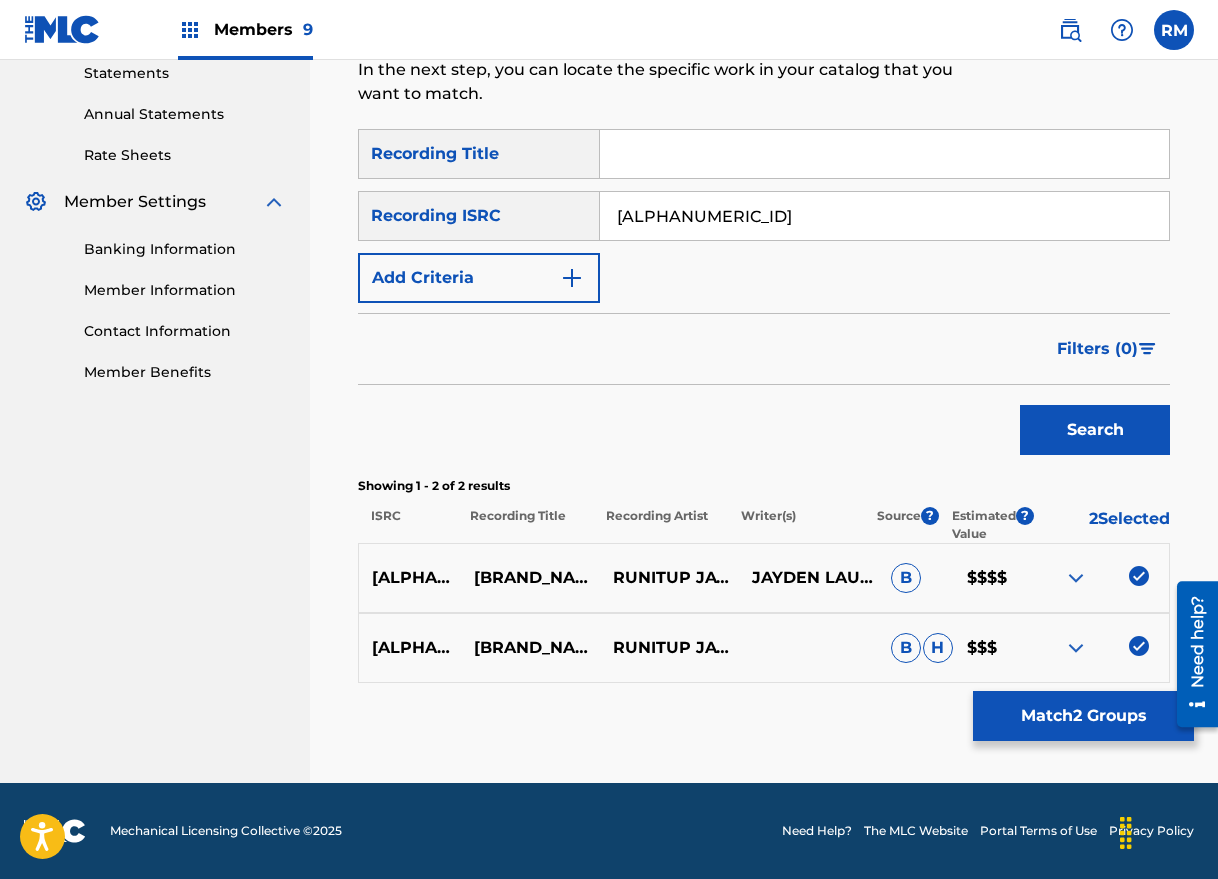 click on "Match  2 Groups" at bounding box center [1083, 716] 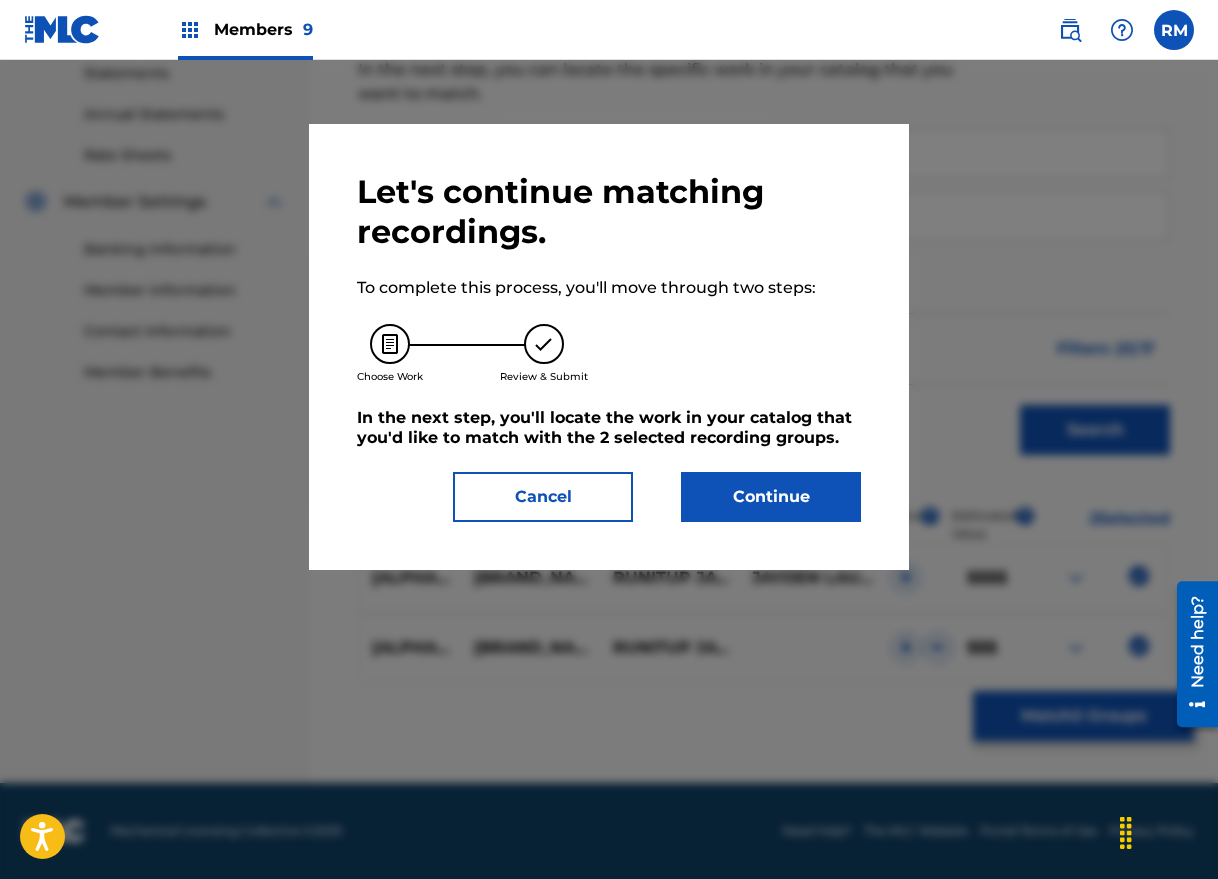 click on "Continue" at bounding box center (771, 497) 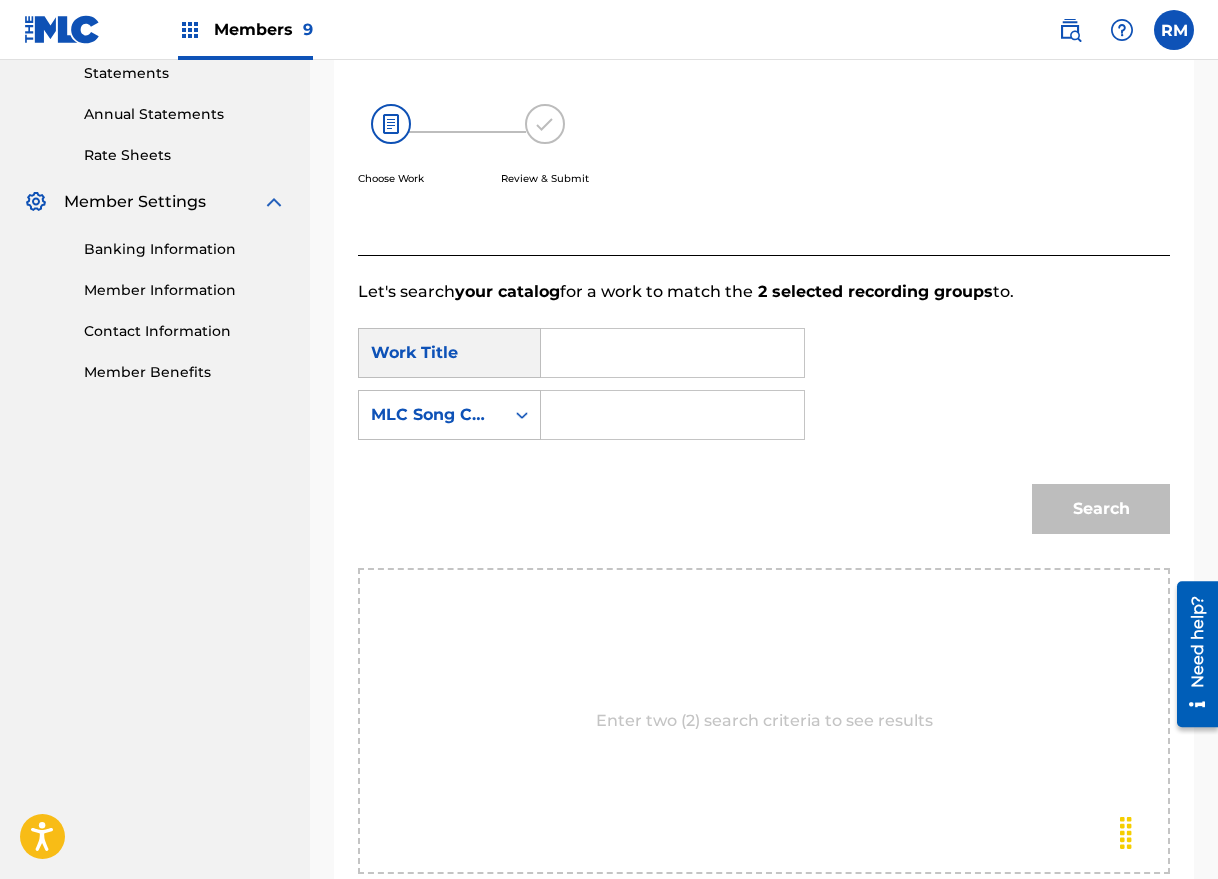 click at bounding box center [672, 353] 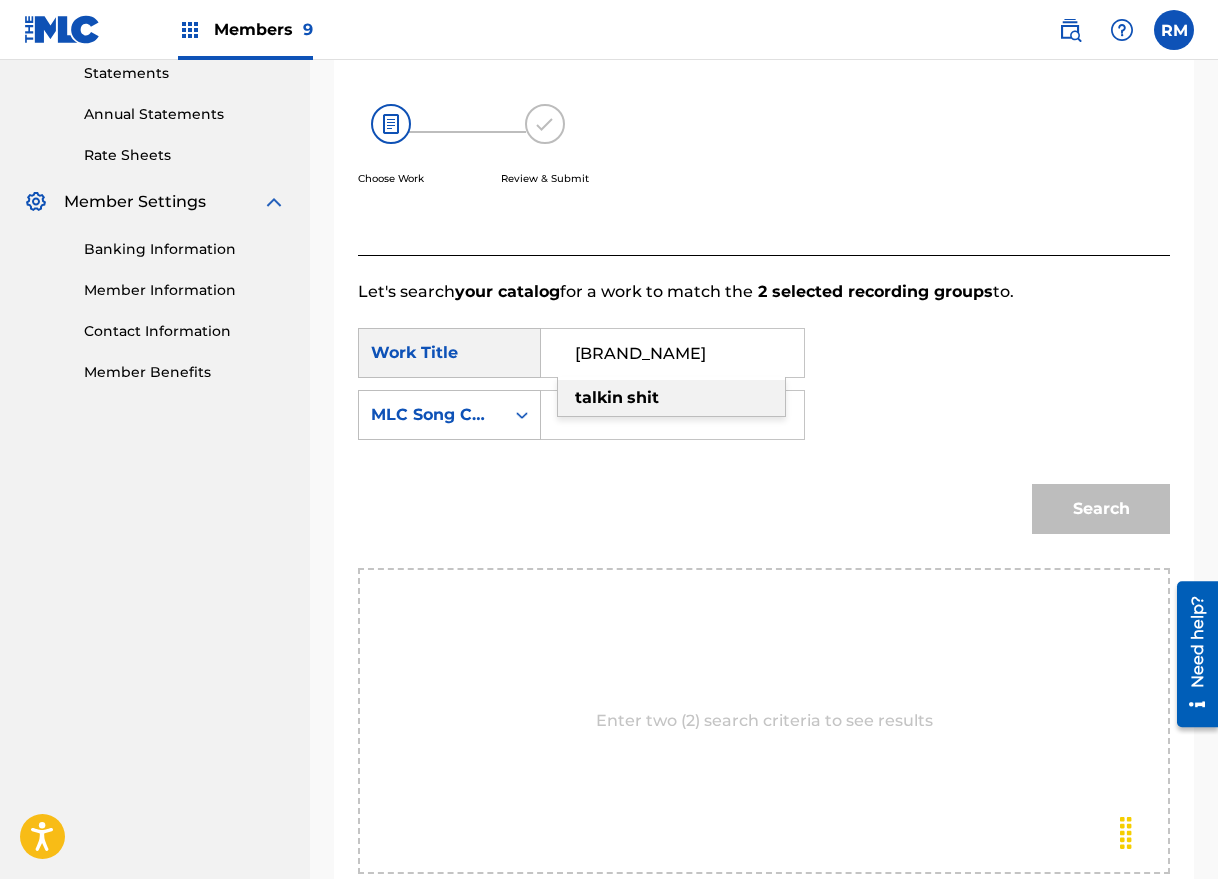 type on "[BRAND_NAME]" 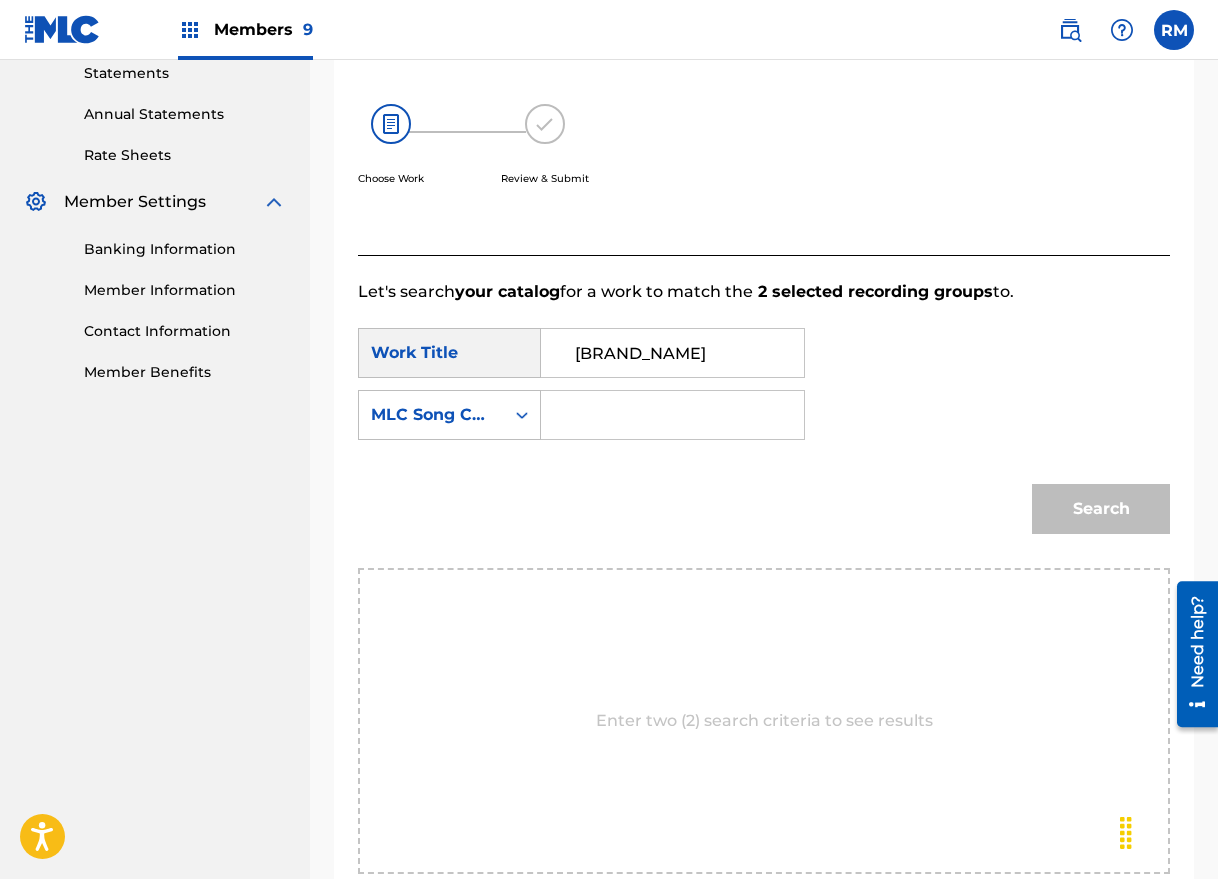 click at bounding box center (672, 415) 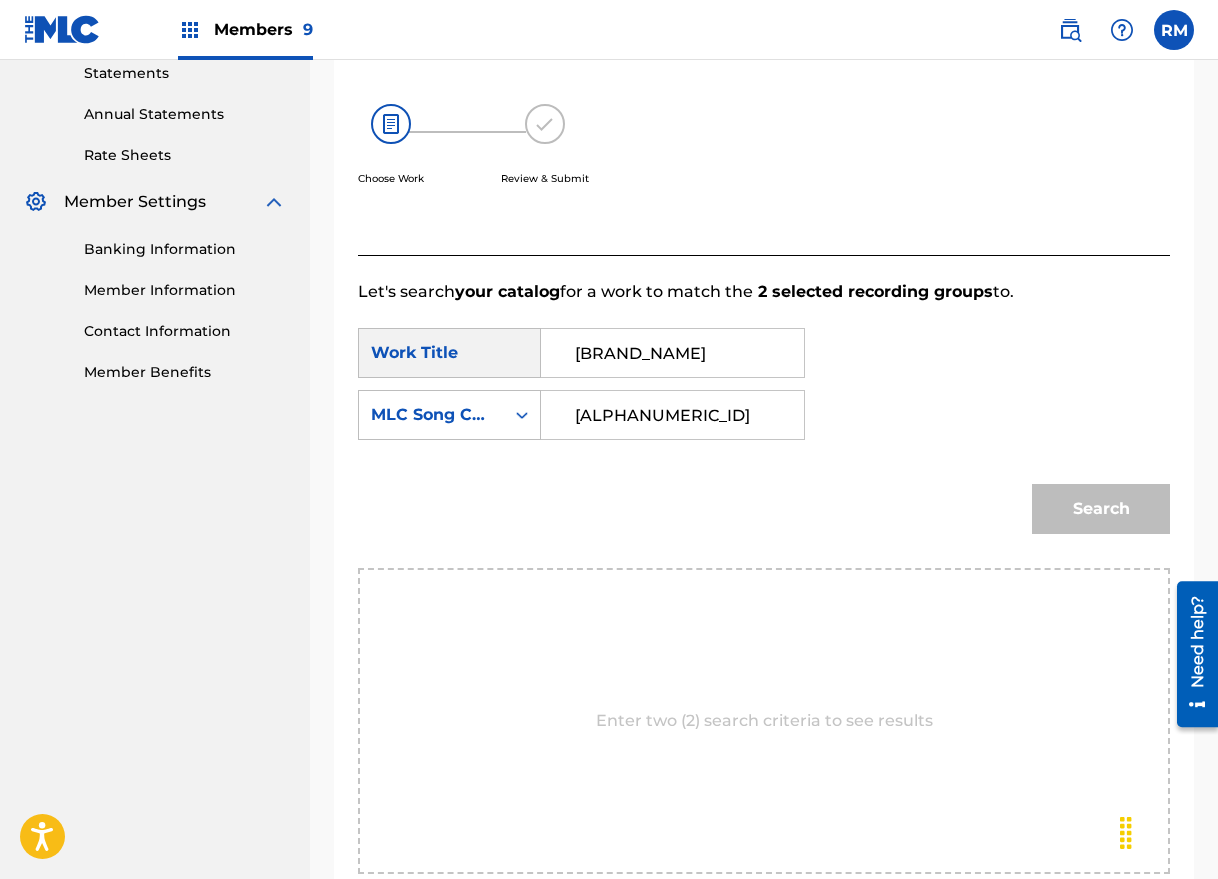 type on "[ALPHANUMERIC_ID]" 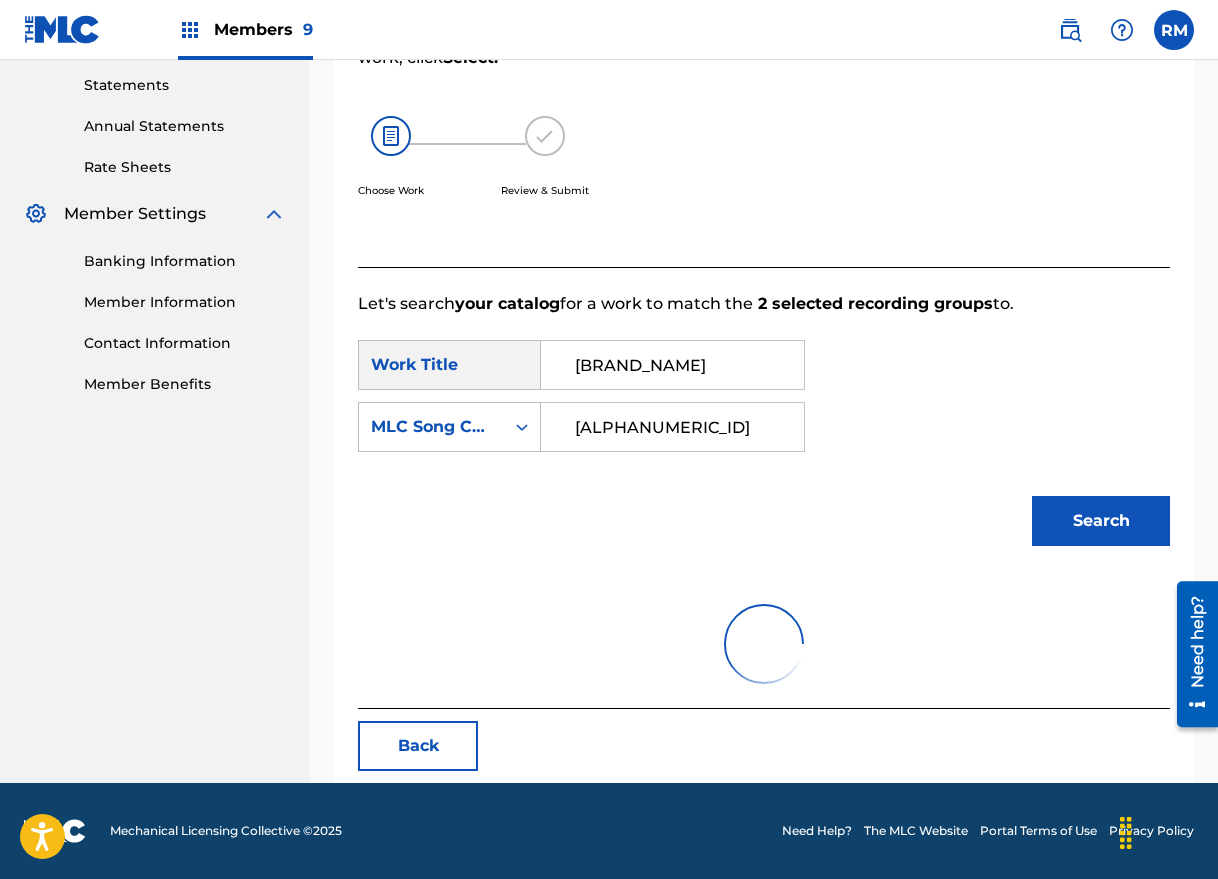 scroll, scrollTop: 349, scrollLeft: 0, axis: vertical 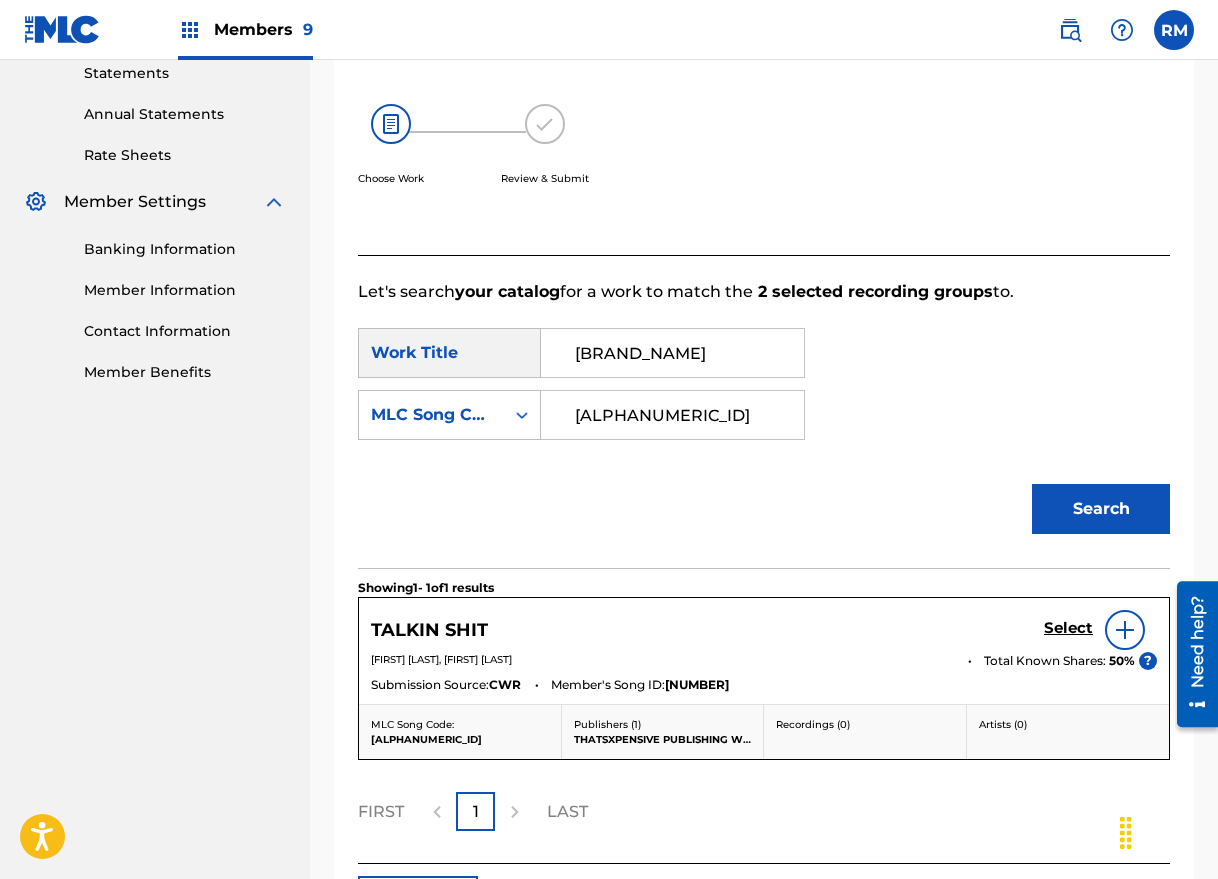 click on "Search" at bounding box center (1101, 509) 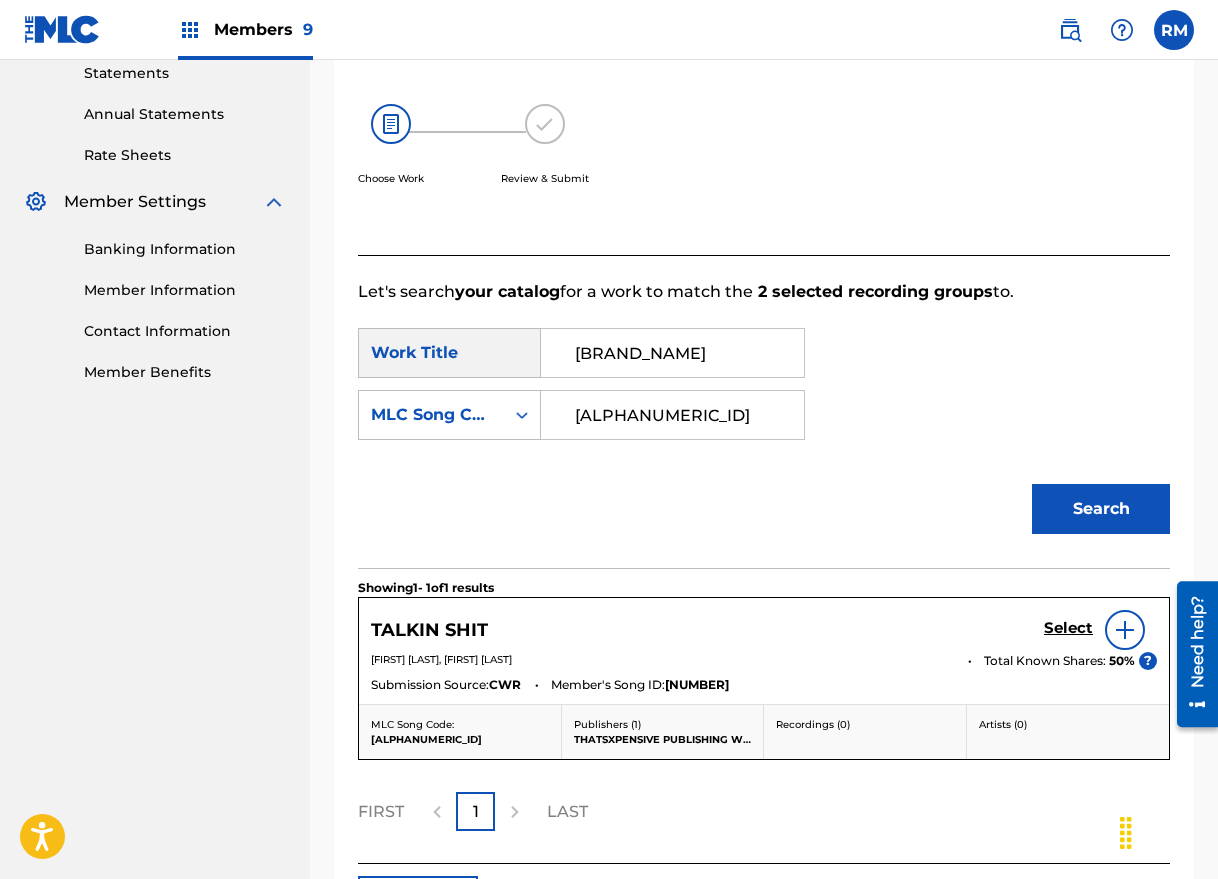click on "Select" at bounding box center (1068, 628) 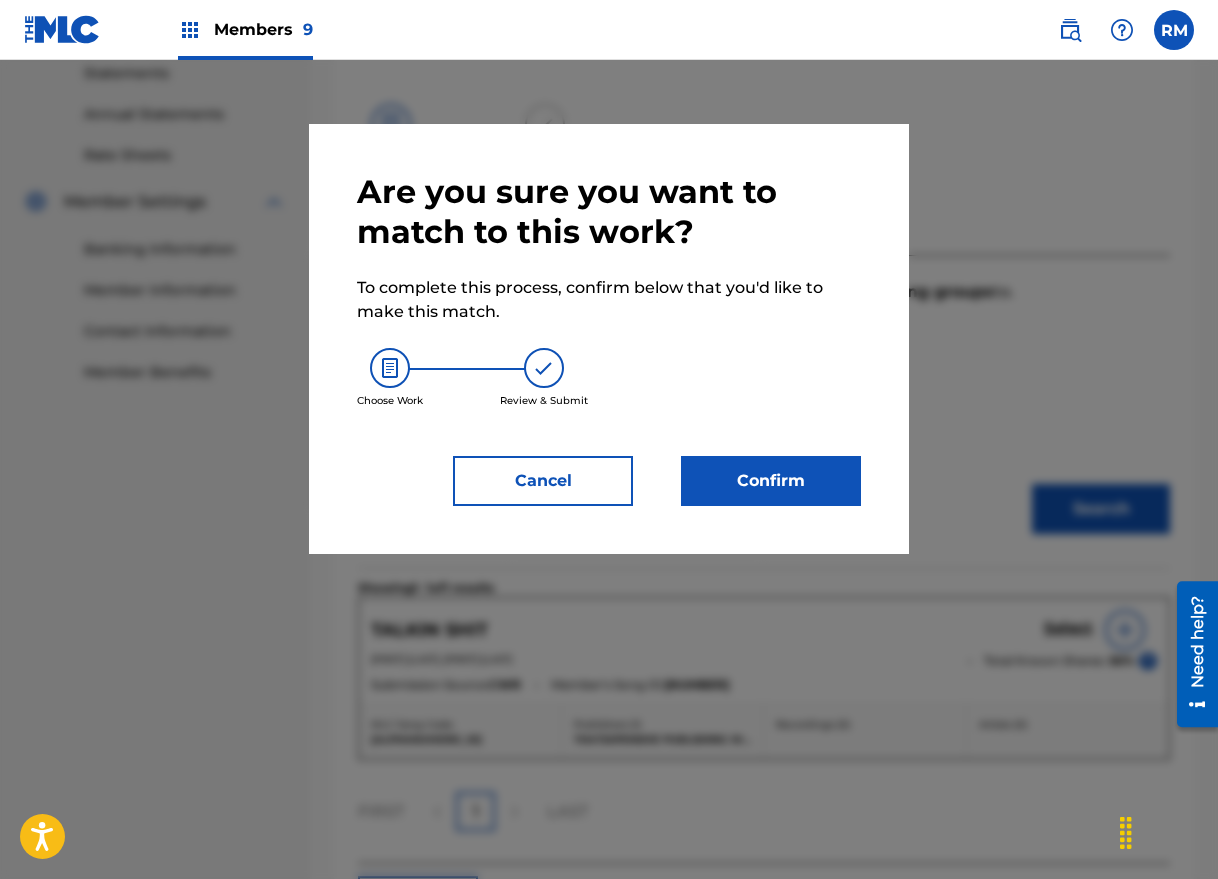 click on "Confirm" at bounding box center (771, 481) 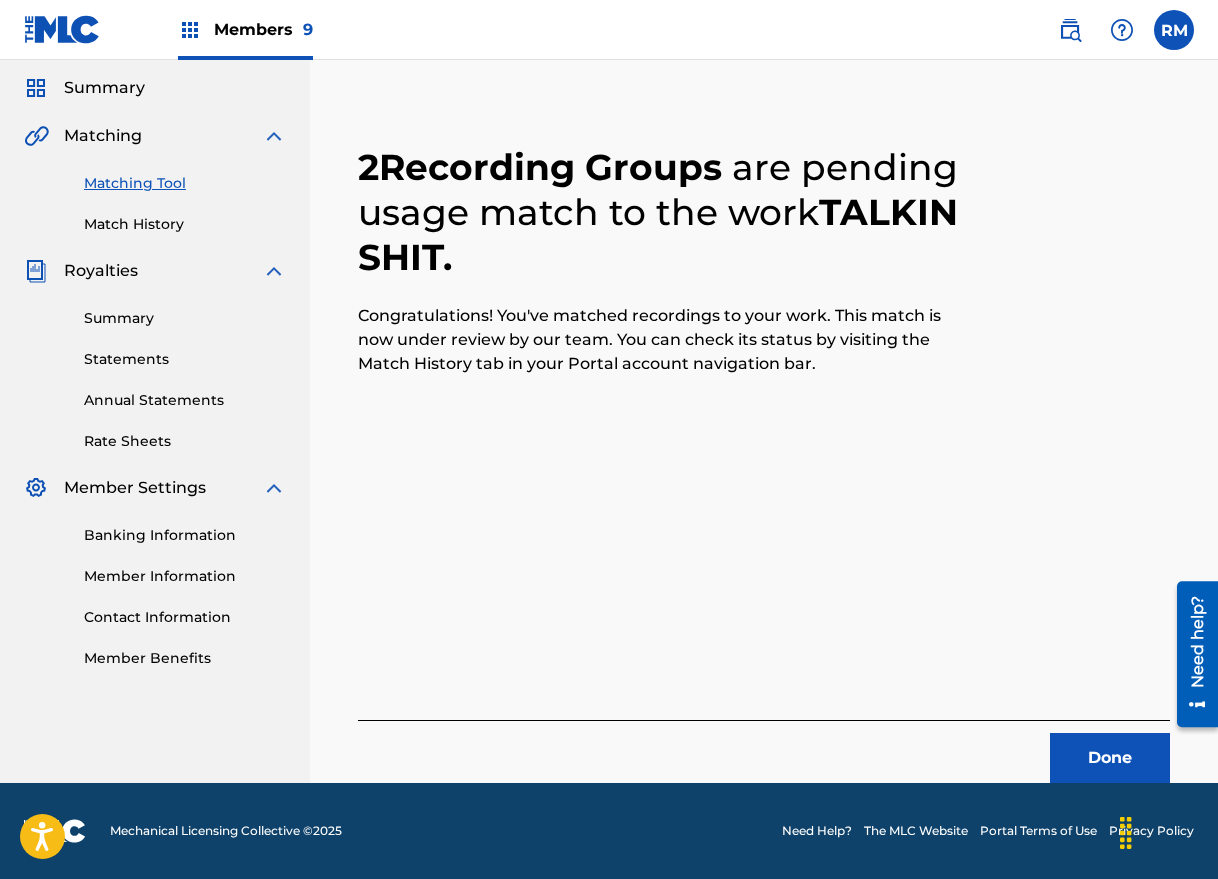 scroll, scrollTop: 63, scrollLeft: 0, axis: vertical 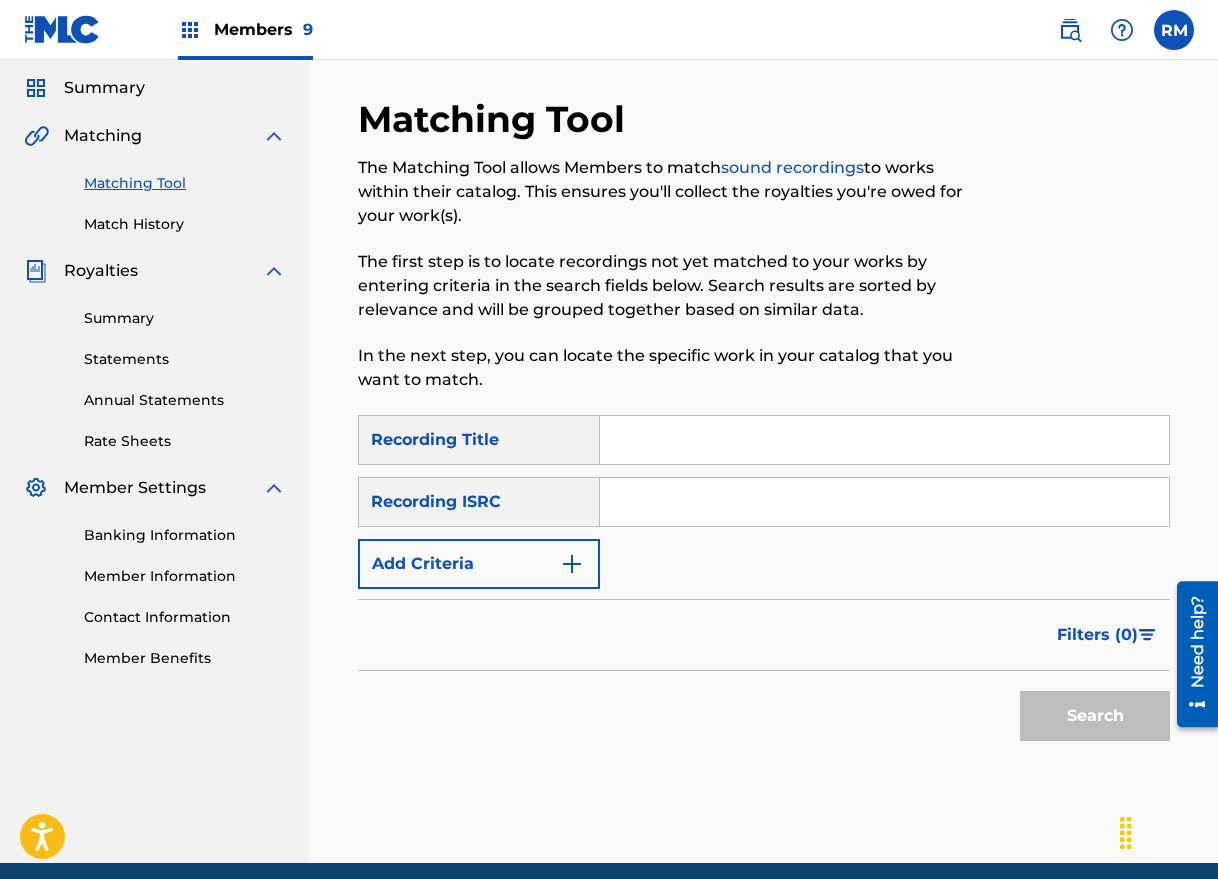 click at bounding box center [884, 502] 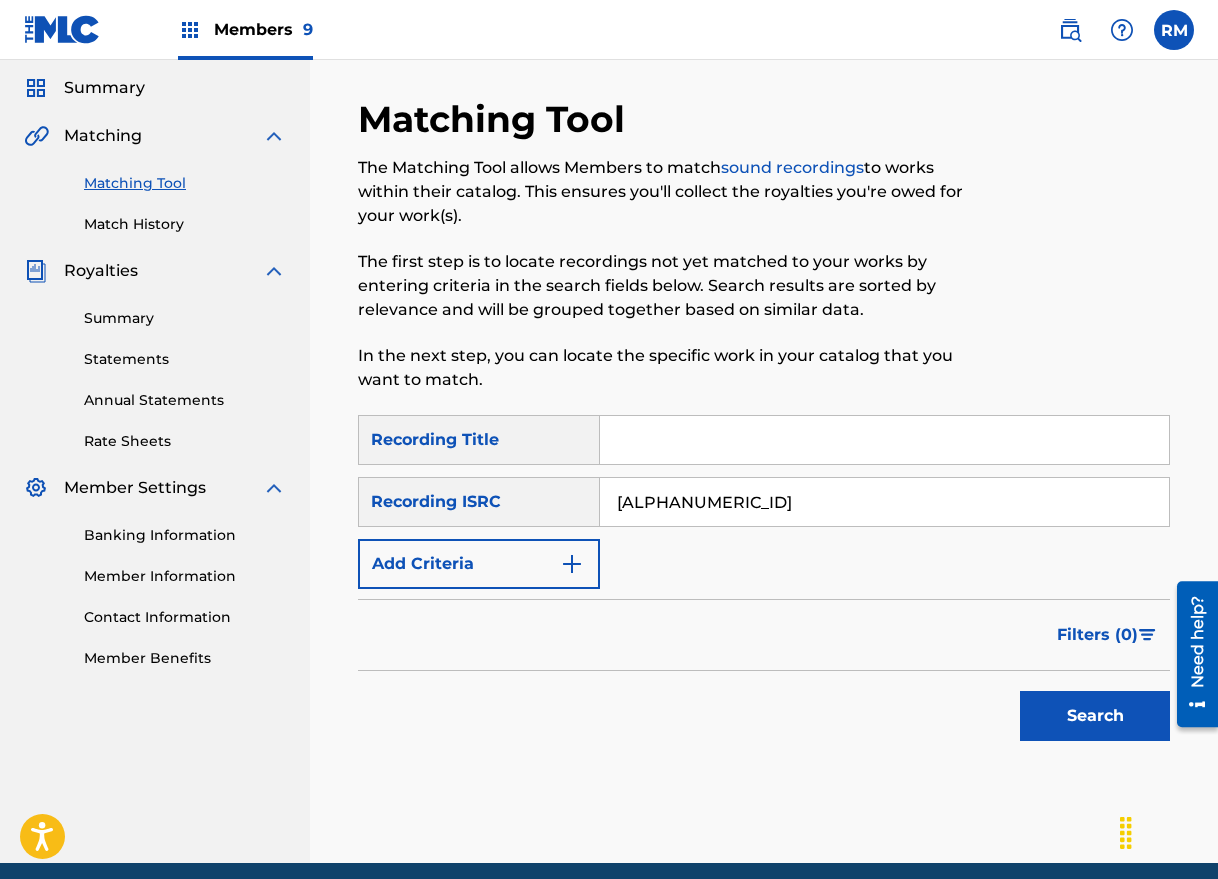 type on "[ALPHANUMERIC_ID]" 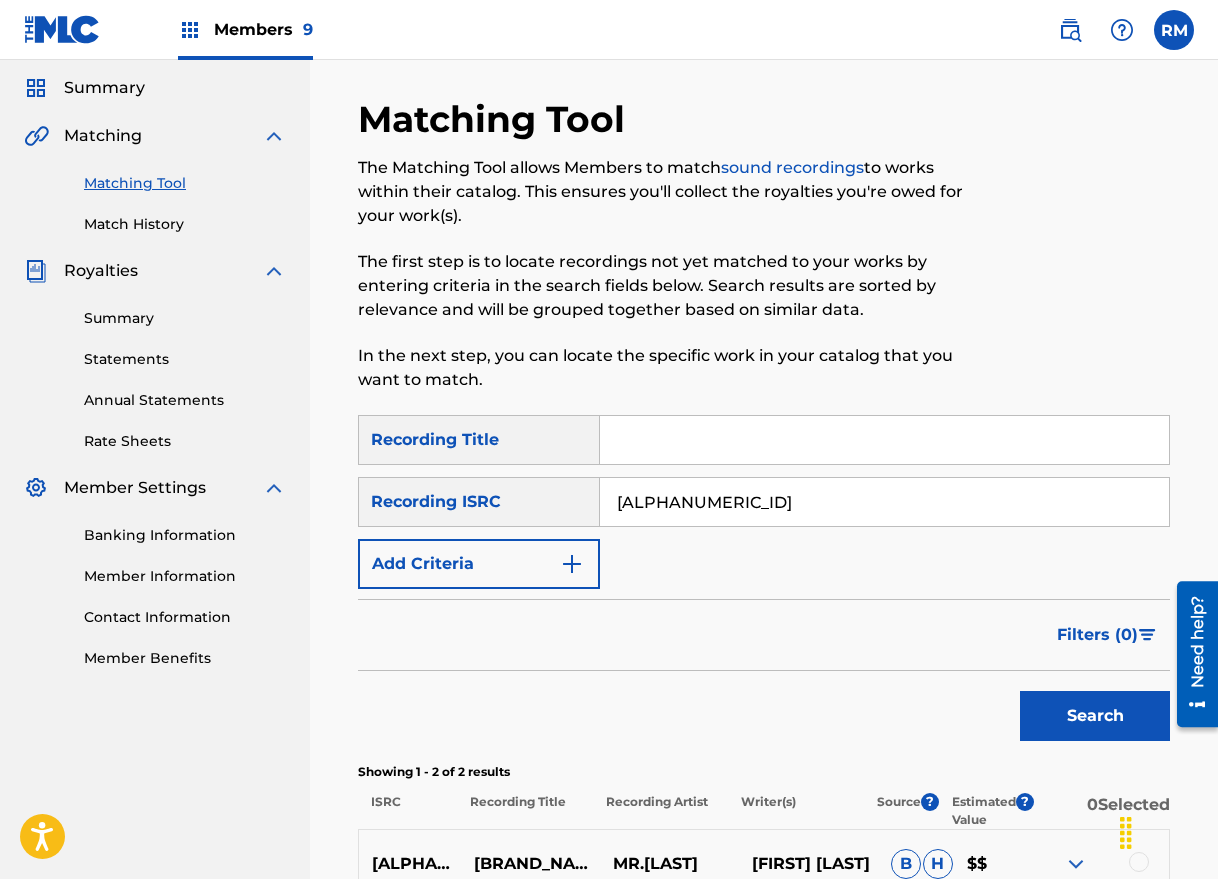 scroll, scrollTop: 349, scrollLeft: 0, axis: vertical 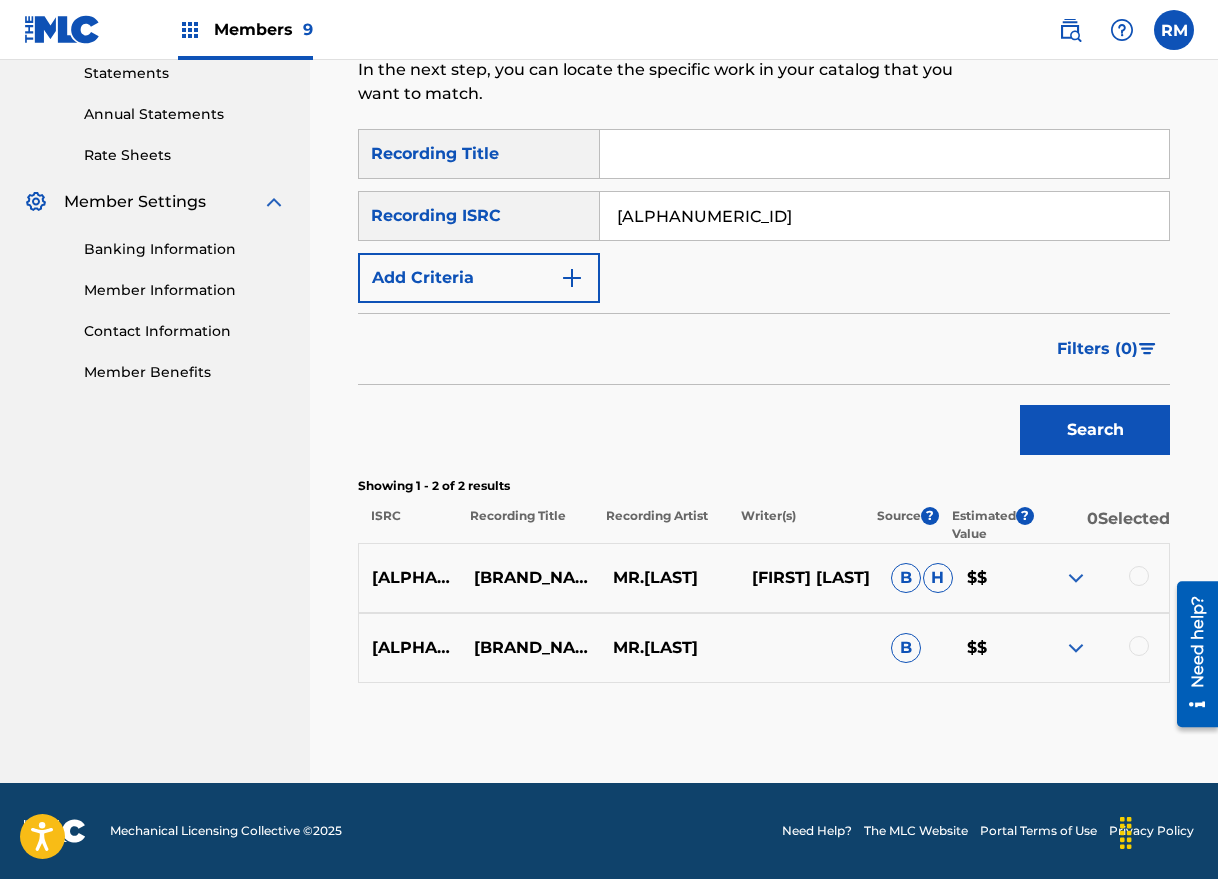 click at bounding box center (1099, 578) 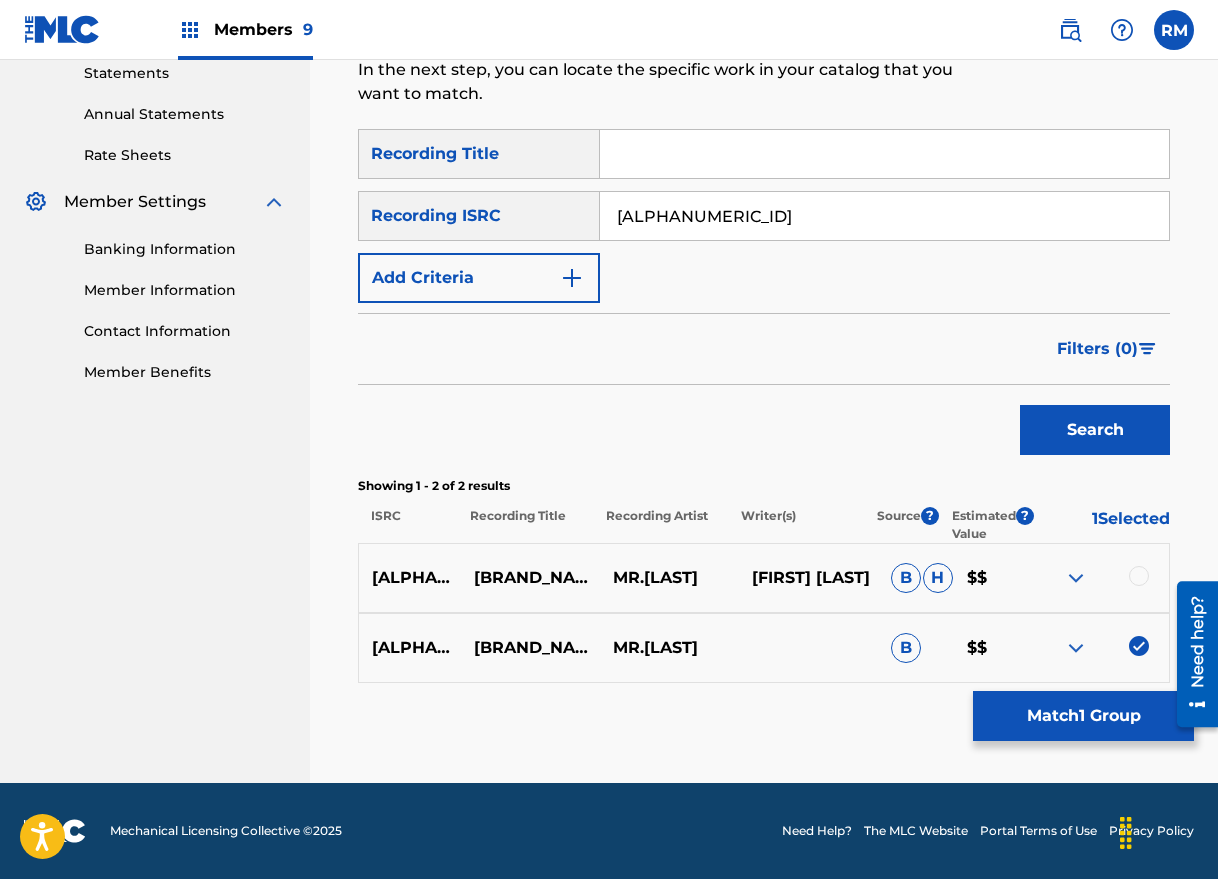 click at bounding box center [1139, 576] 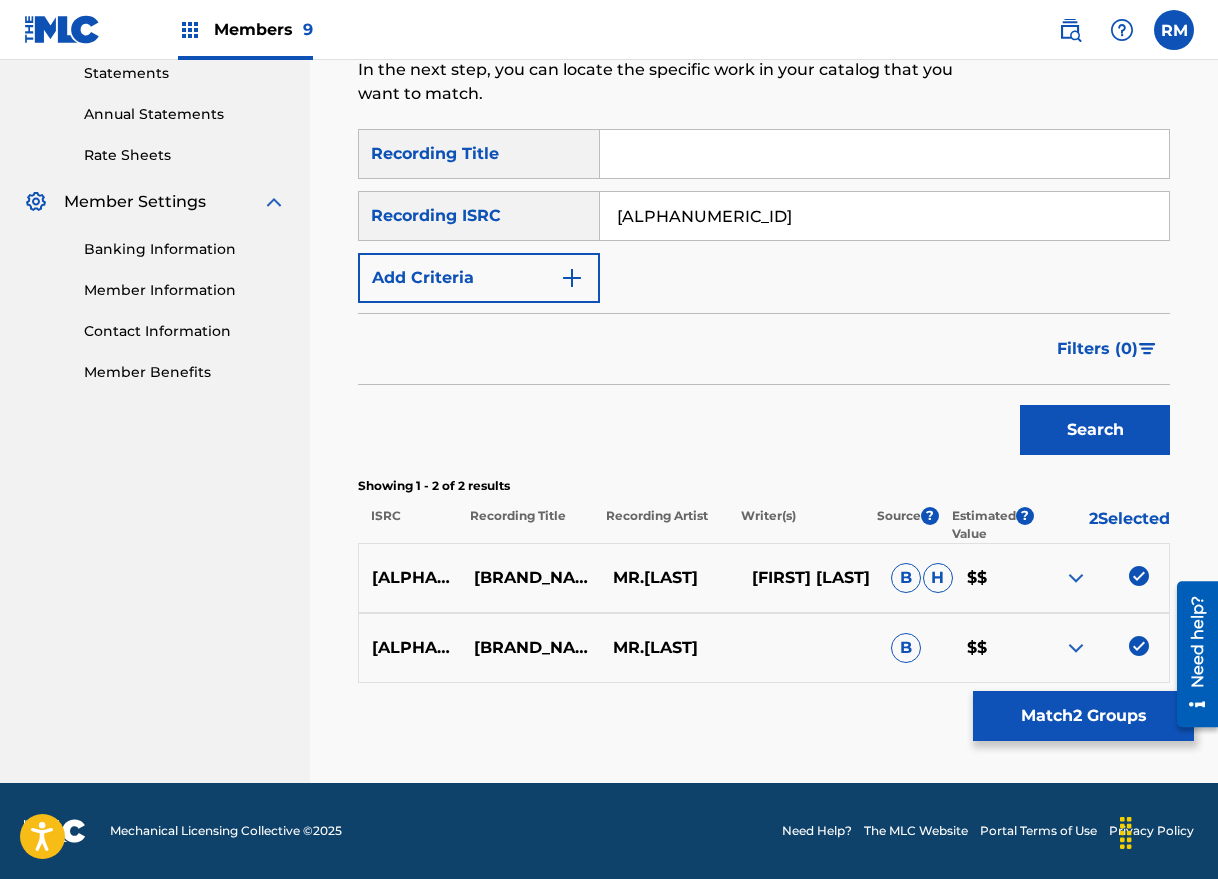 click on "Match  2 Groups" at bounding box center [1083, 716] 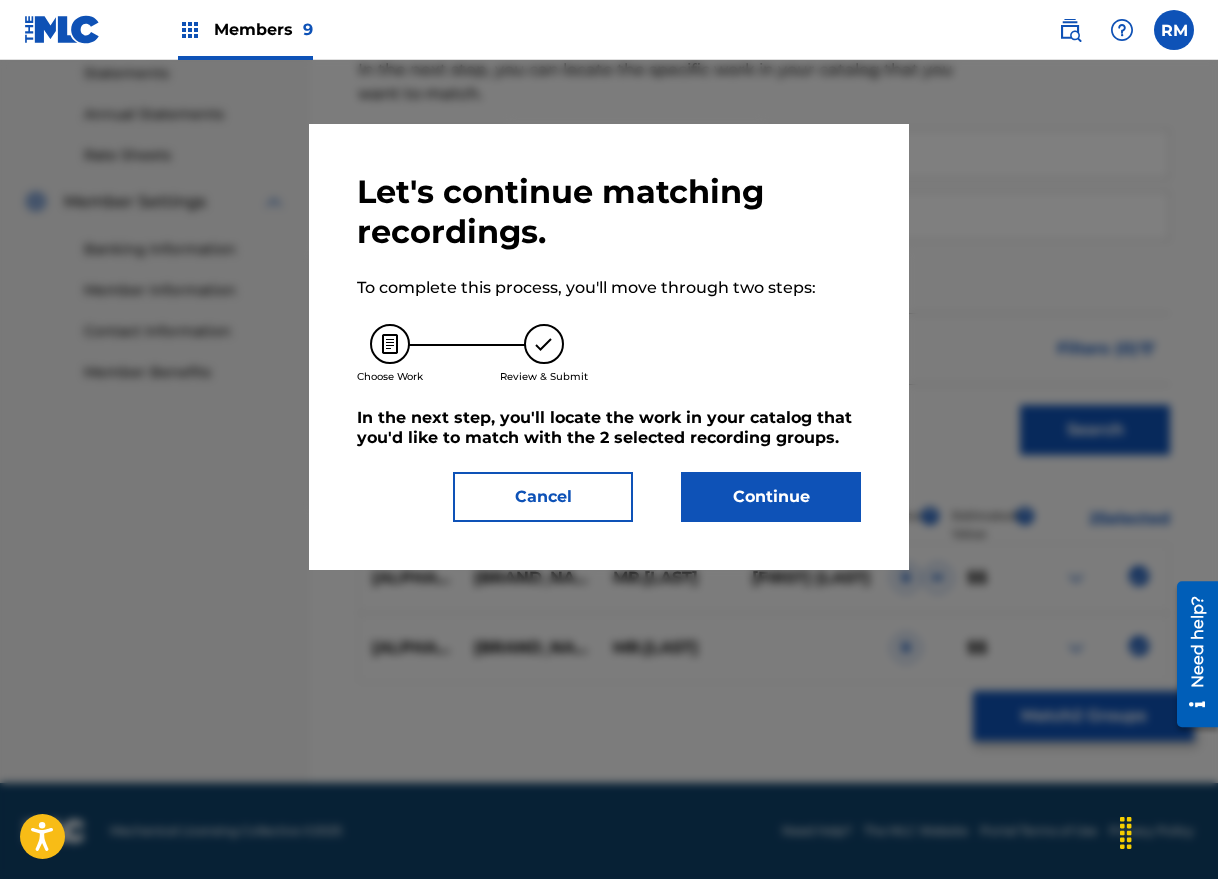 click on "Continue" at bounding box center [771, 497] 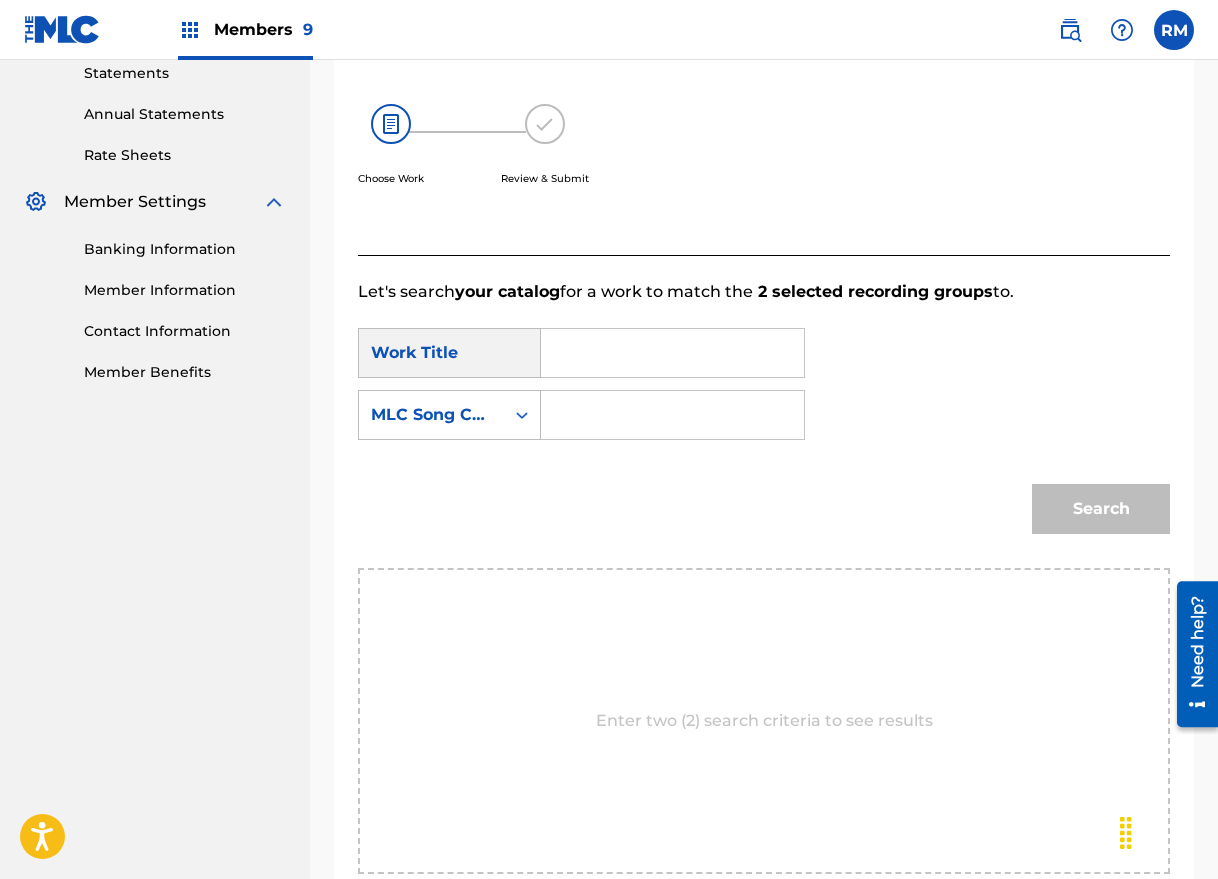 click at bounding box center (672, 353) 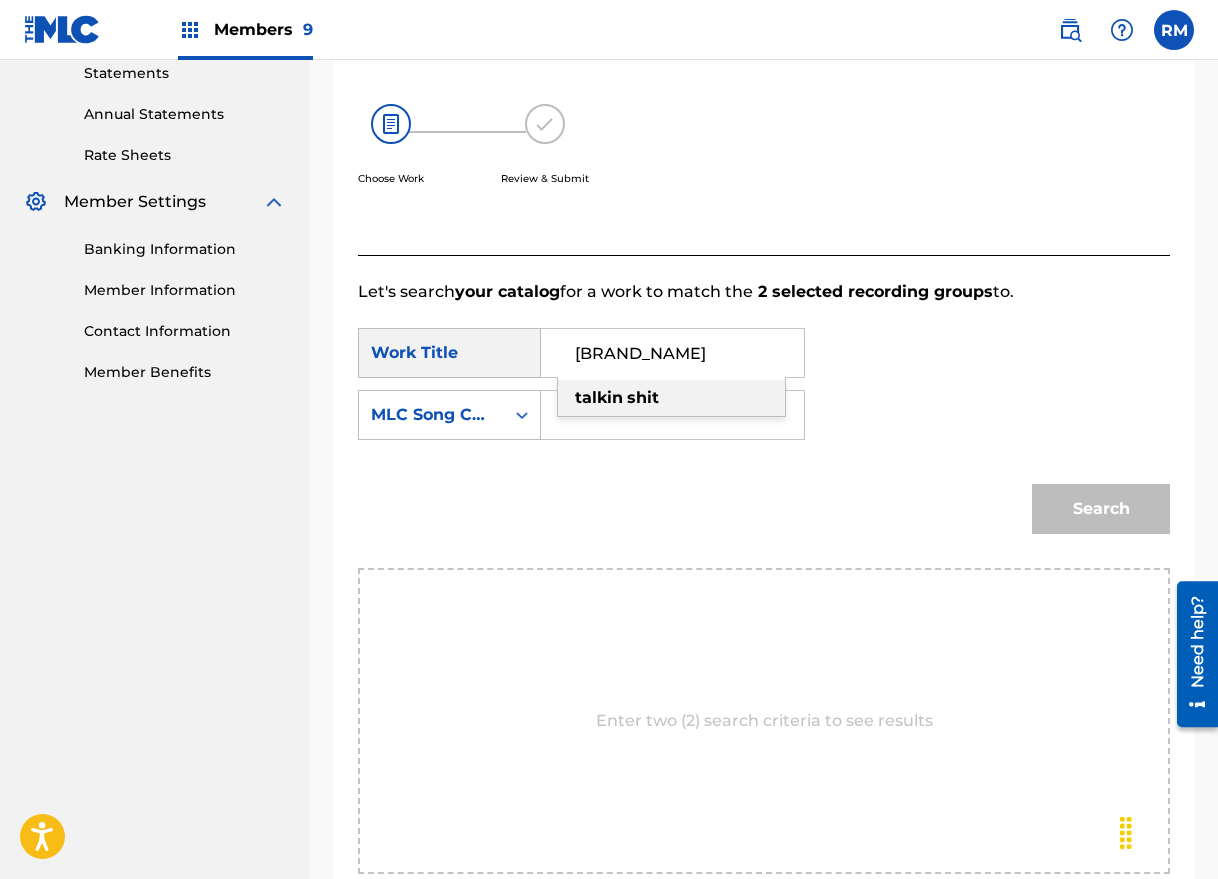 type on "[BRAND_NAME]" 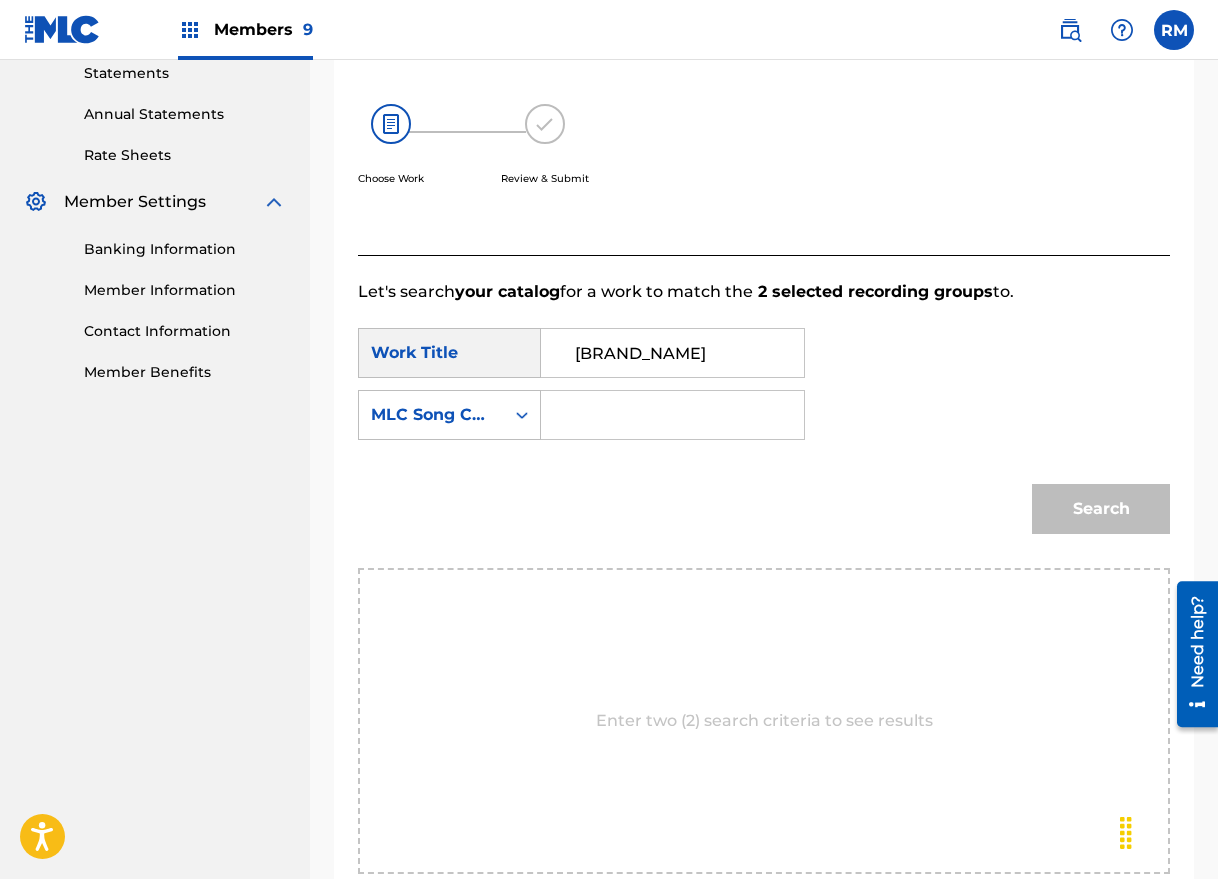 click at bounding box center [672, 415] 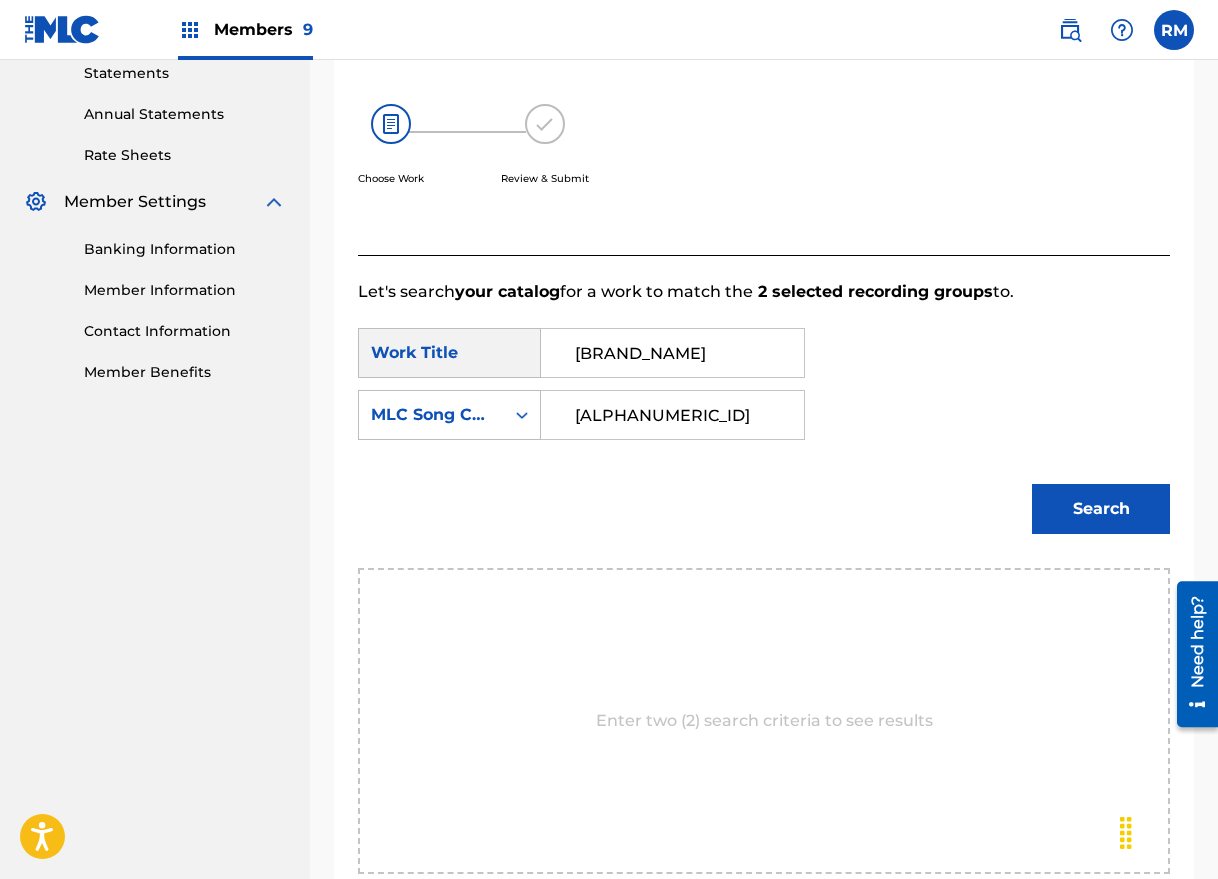 type on "[ALPHANUMERIC_ID]" 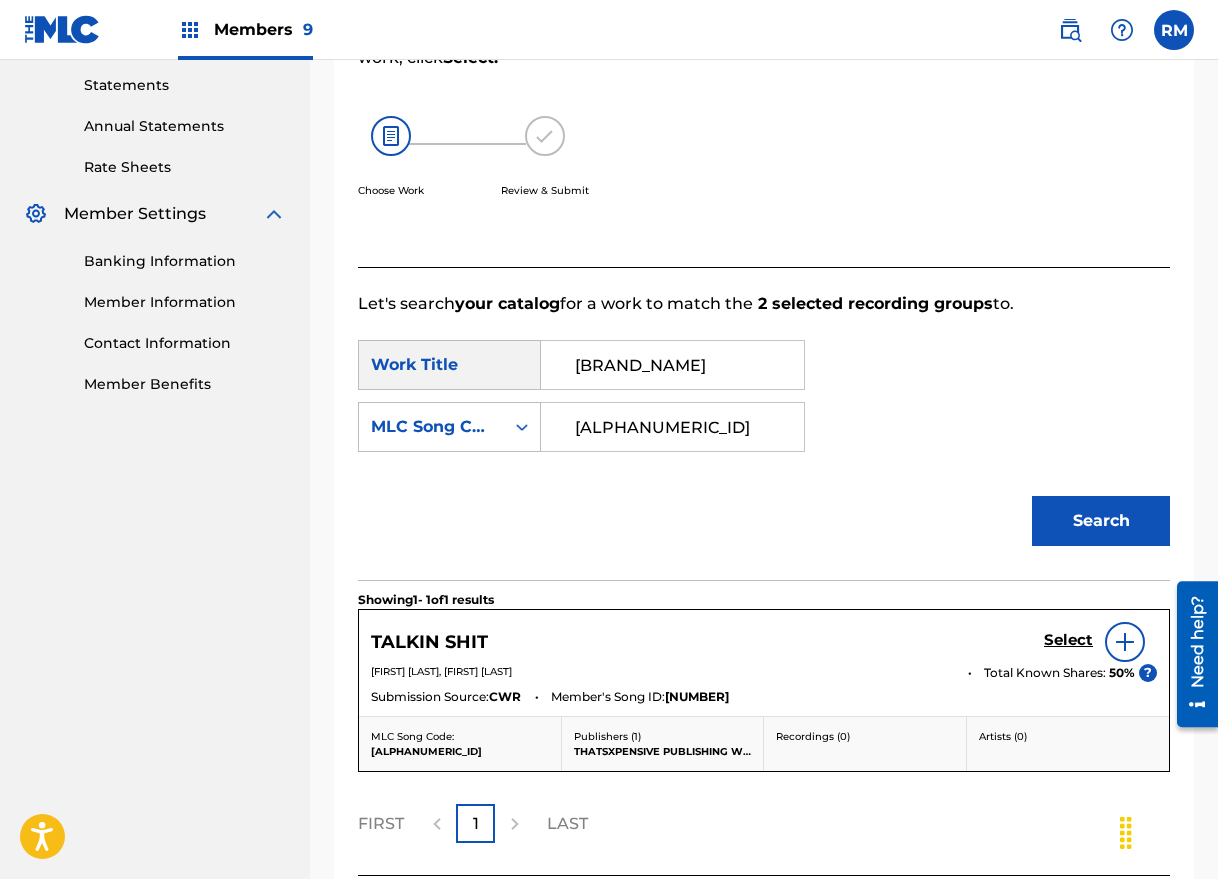 scroll, scrollTop: 349, scrollLeft: 0, axis: vertical 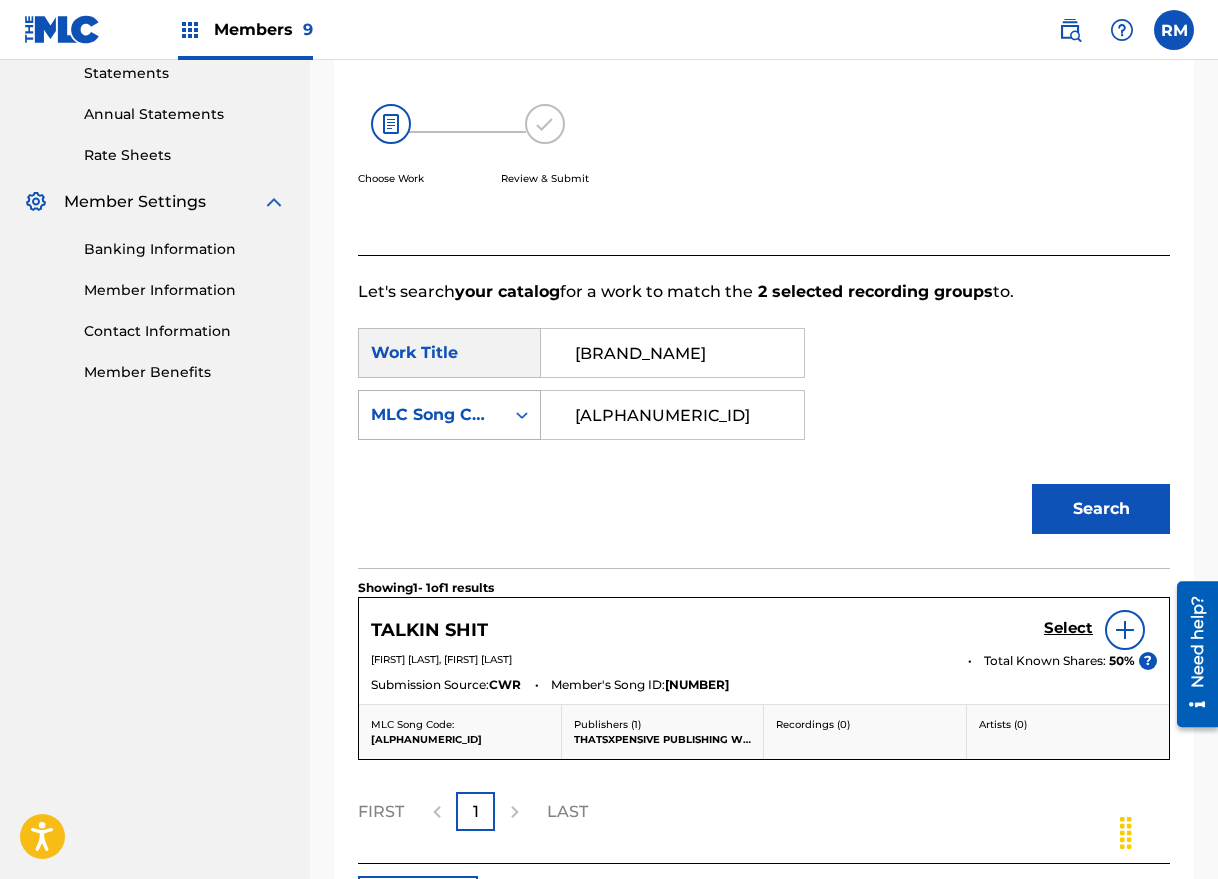 click at bounding box center [522, 415] 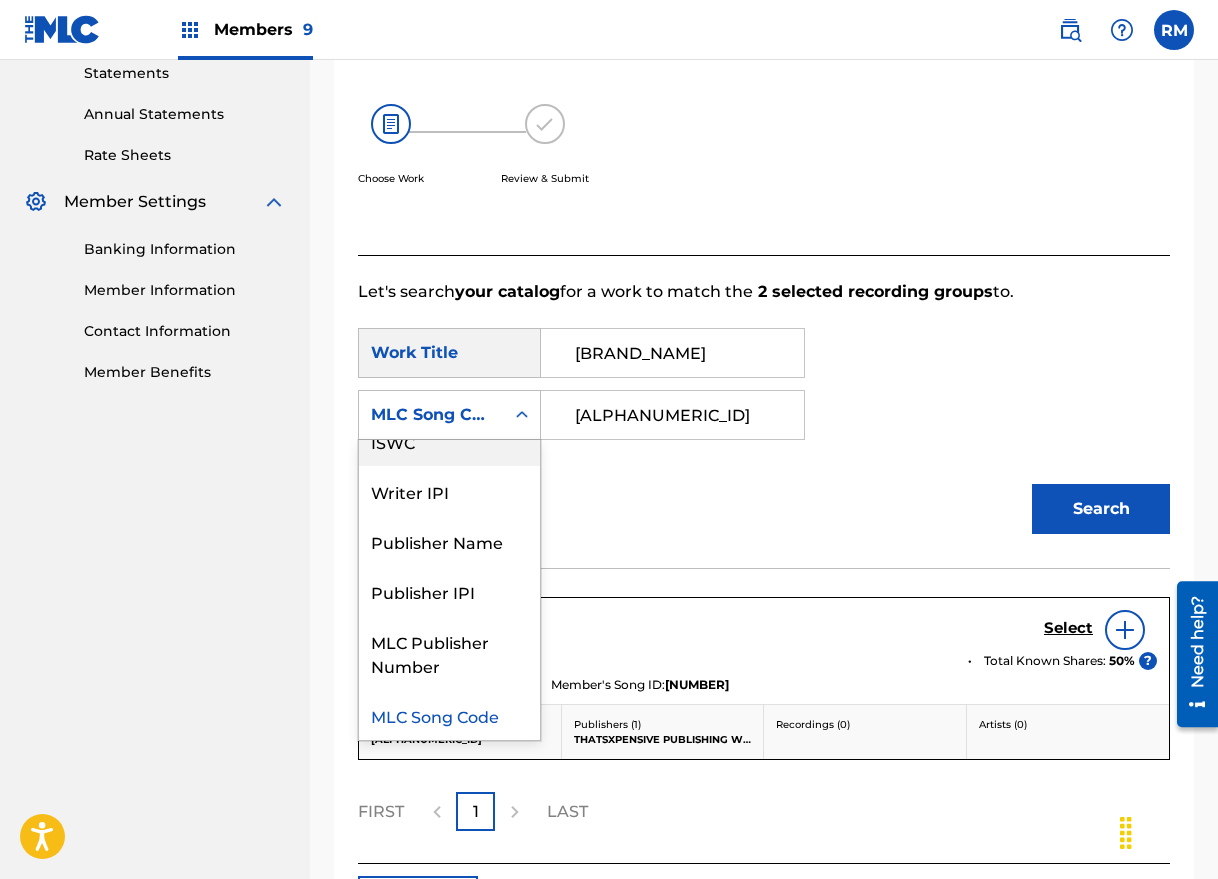 scroll, scrollTop: 0, scrollLeft: 0, axis: both 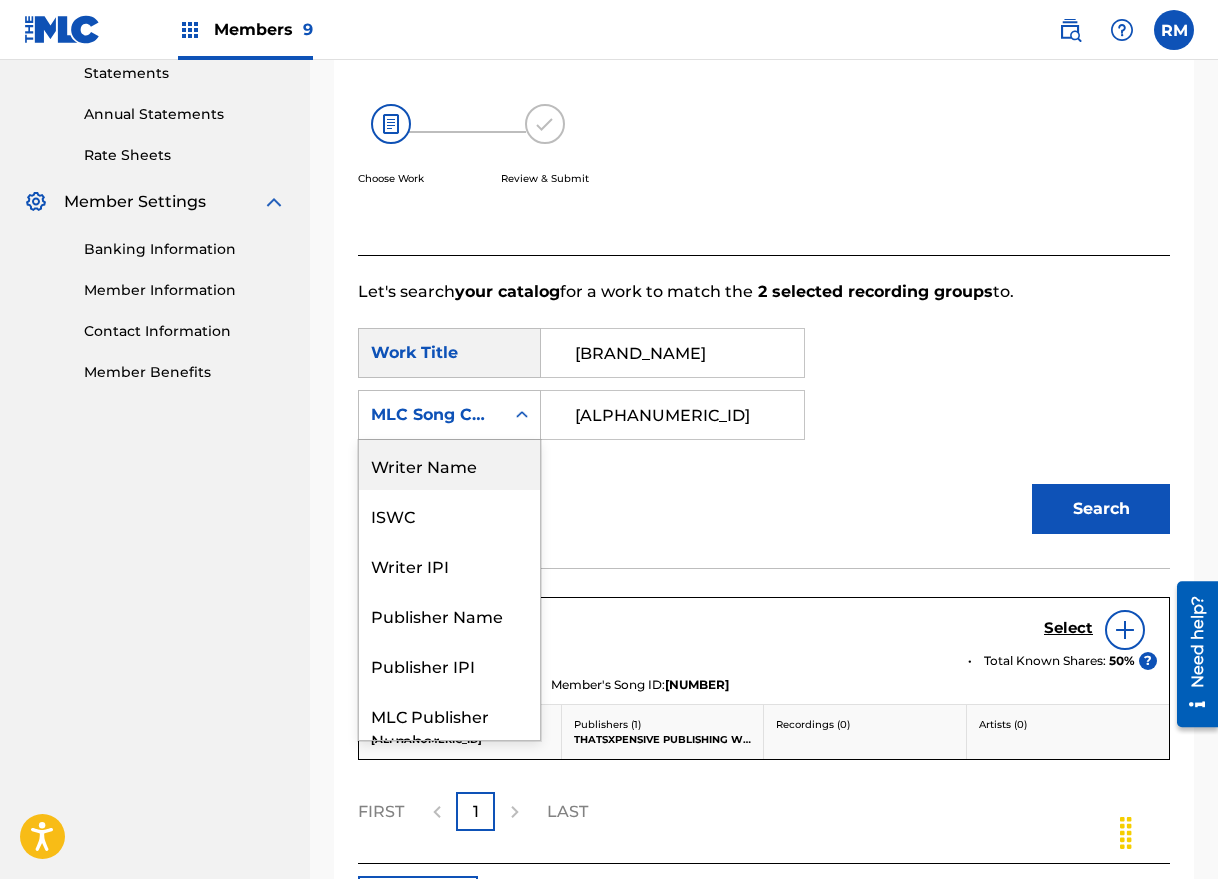 click on "Writer Name" at bounding box center (449, 465) 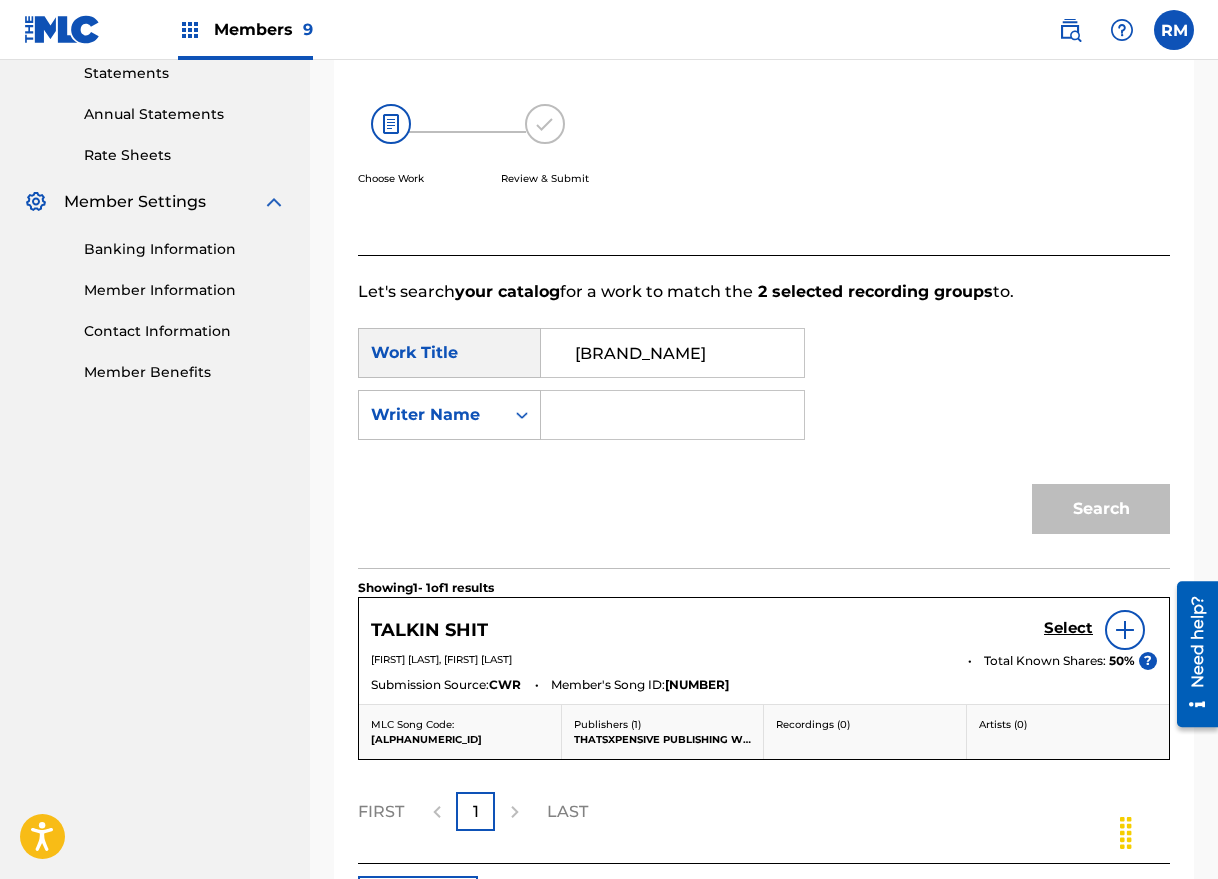 click at bounding box center [672, 415] 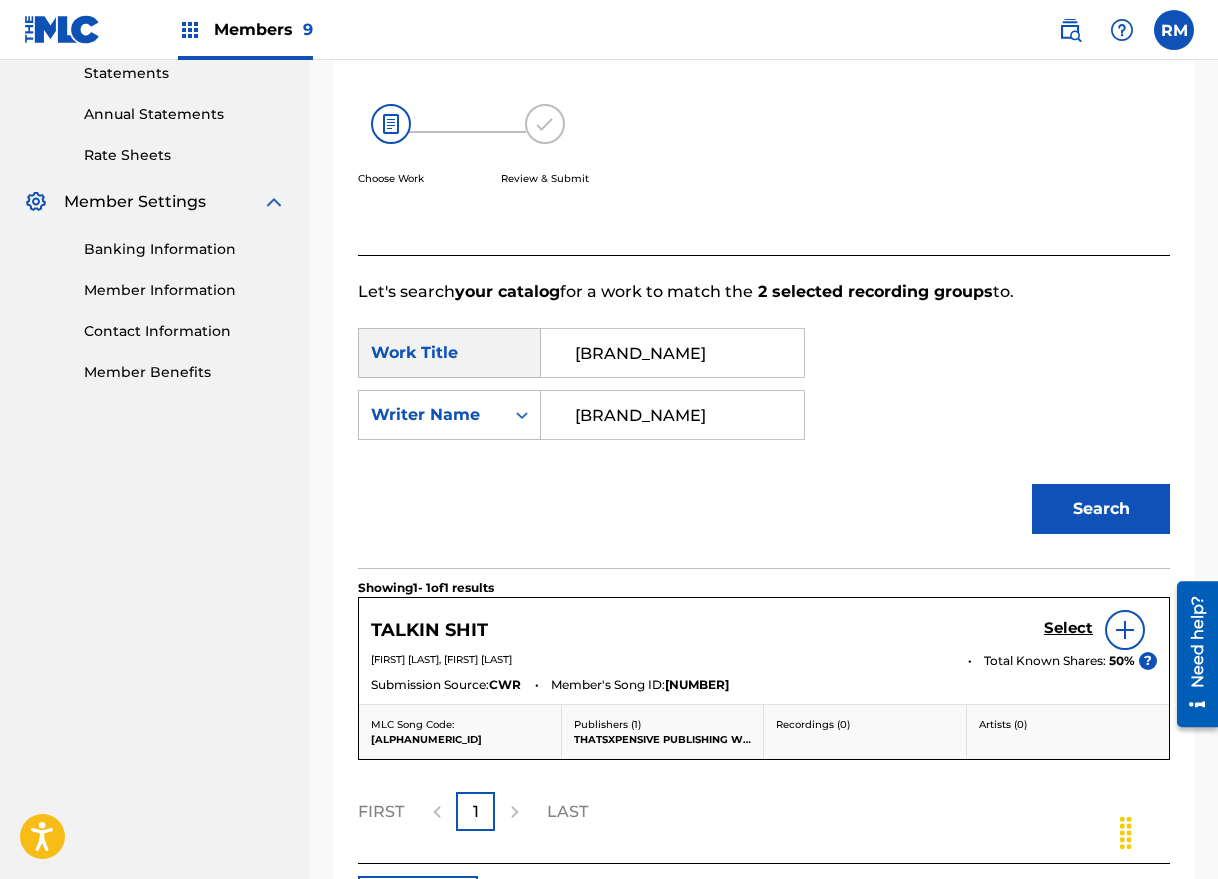 type on "[BRAND_NAME]" 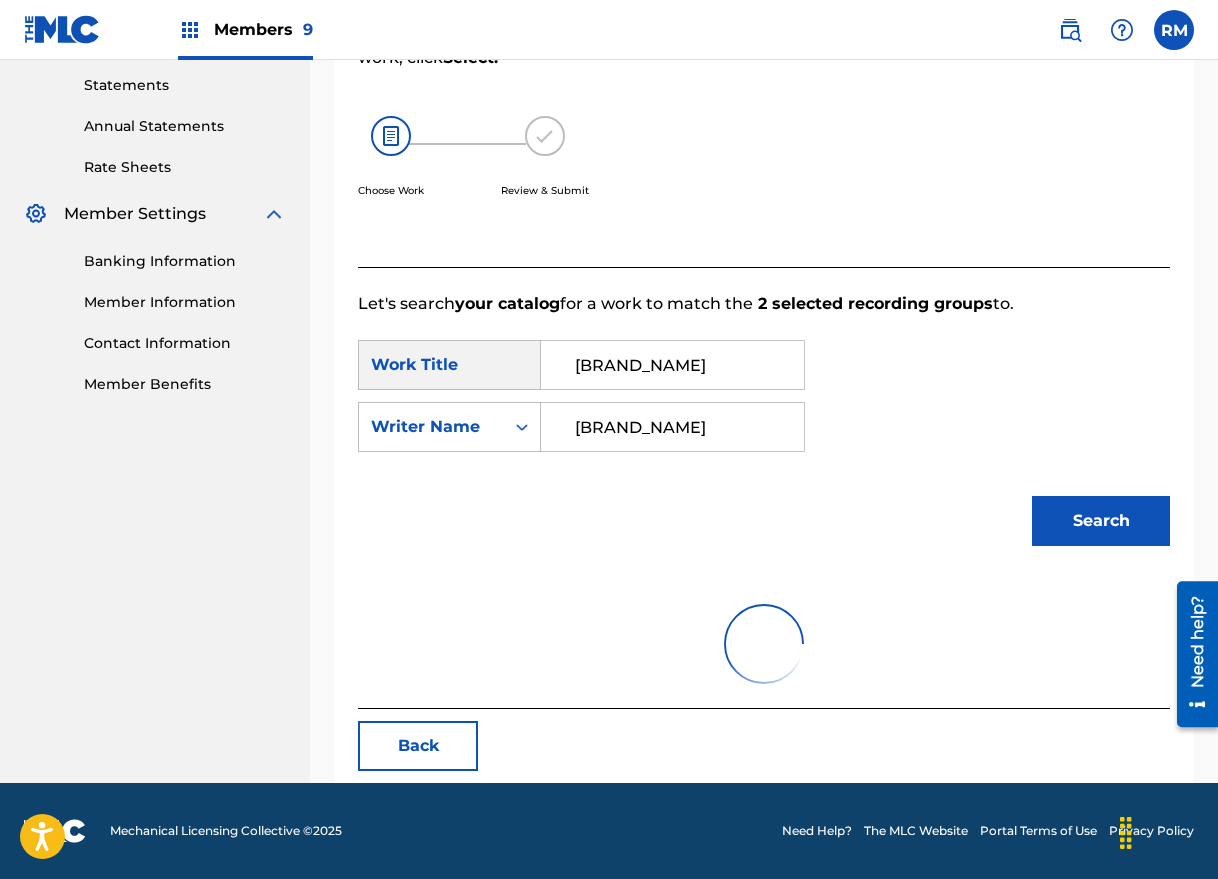 scroll, scrollTop: 251, scrollLeft: 0, axis: vertical 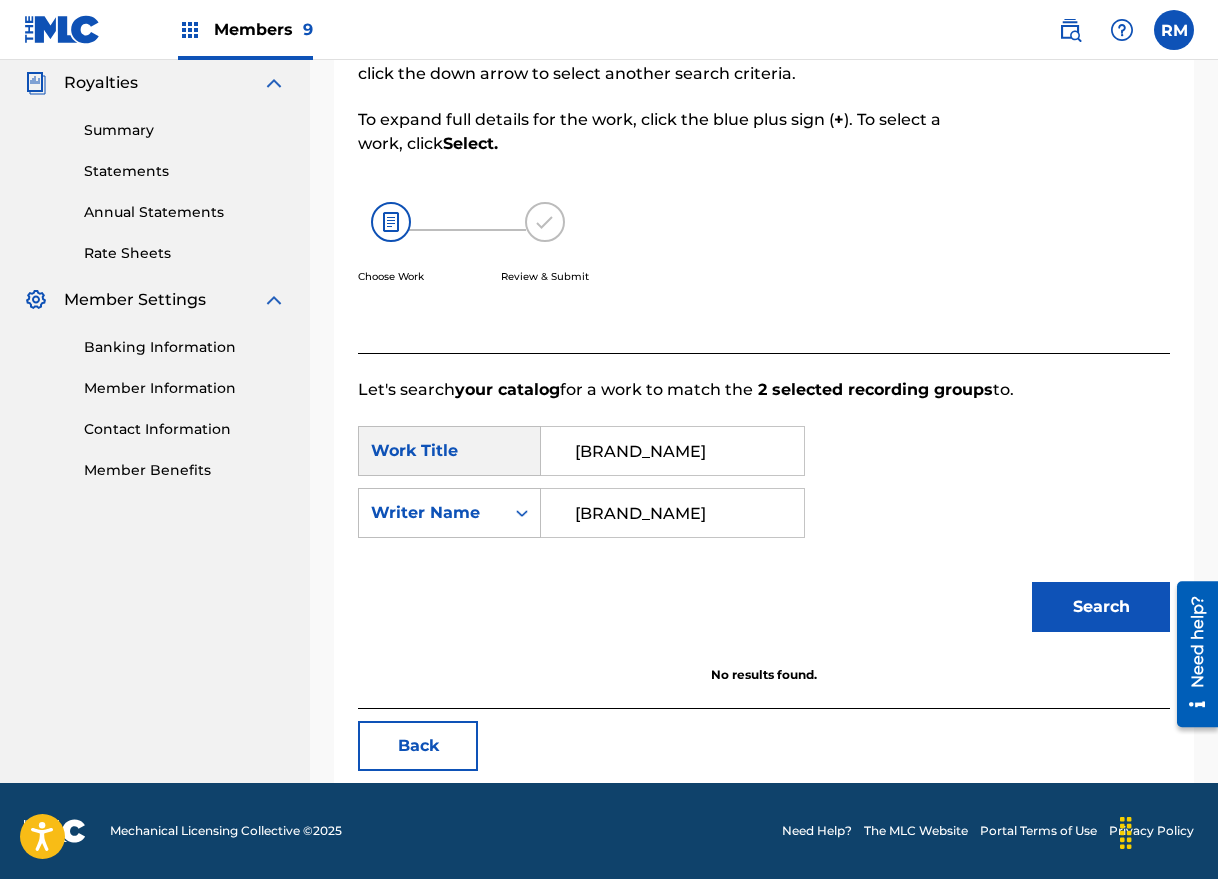 type 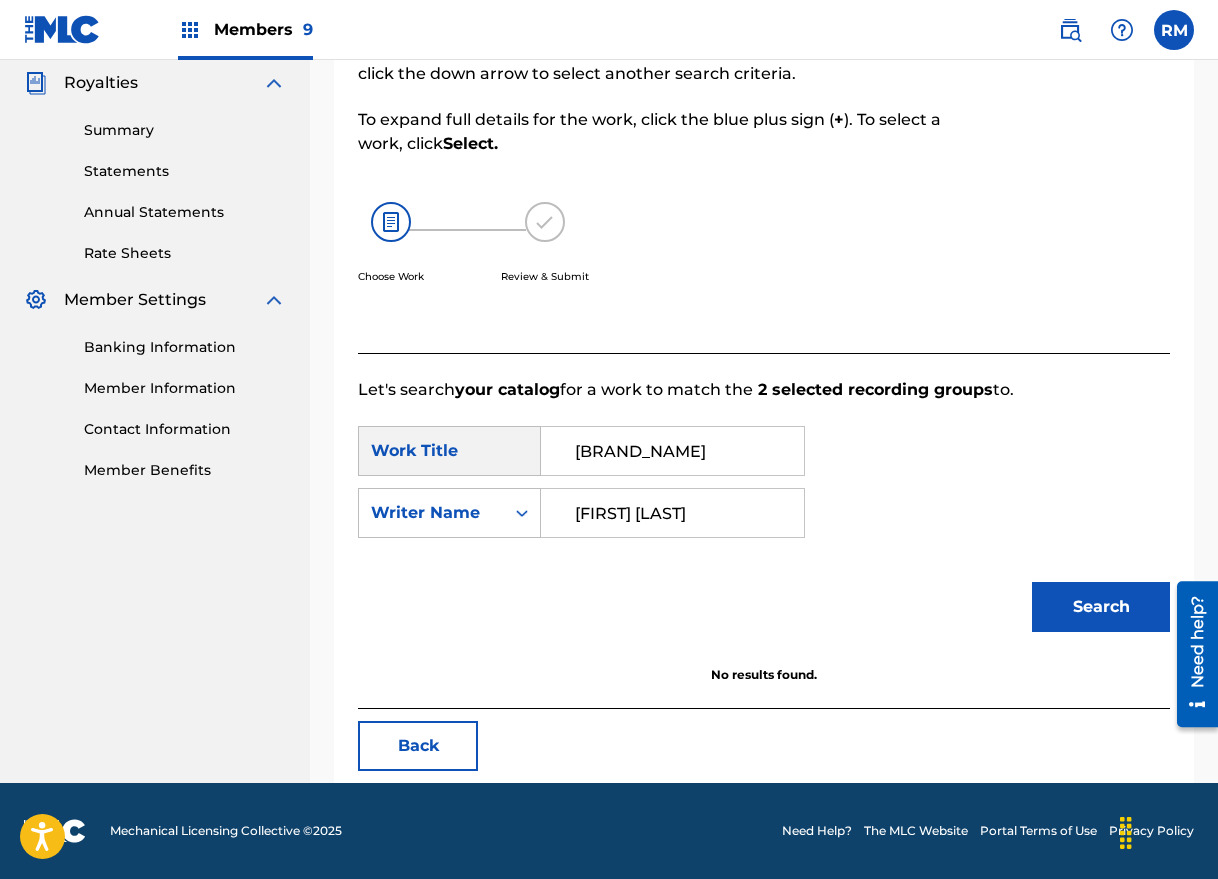 type on "[FIRST] [LAST]" 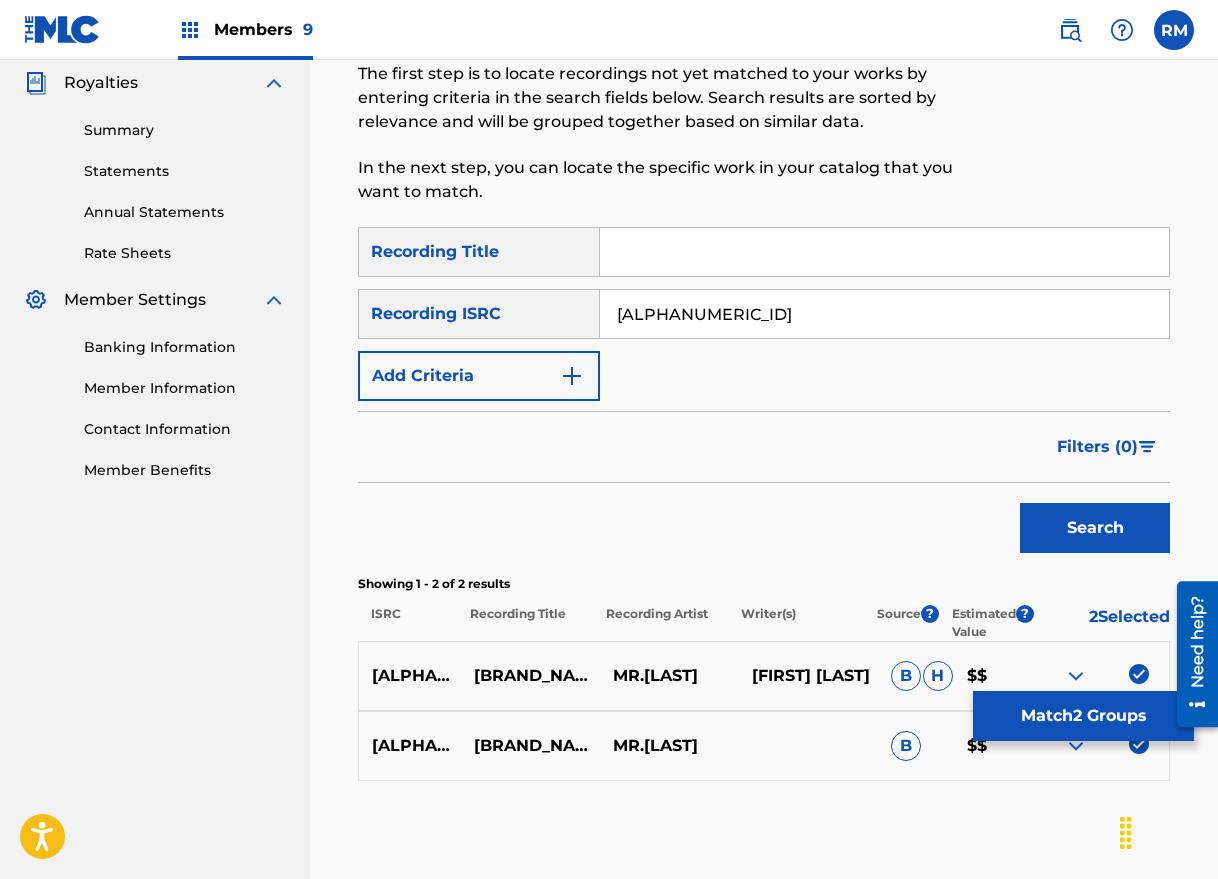 scroll, scrollTop: 349, scrollLeft: 0, axis: vertical 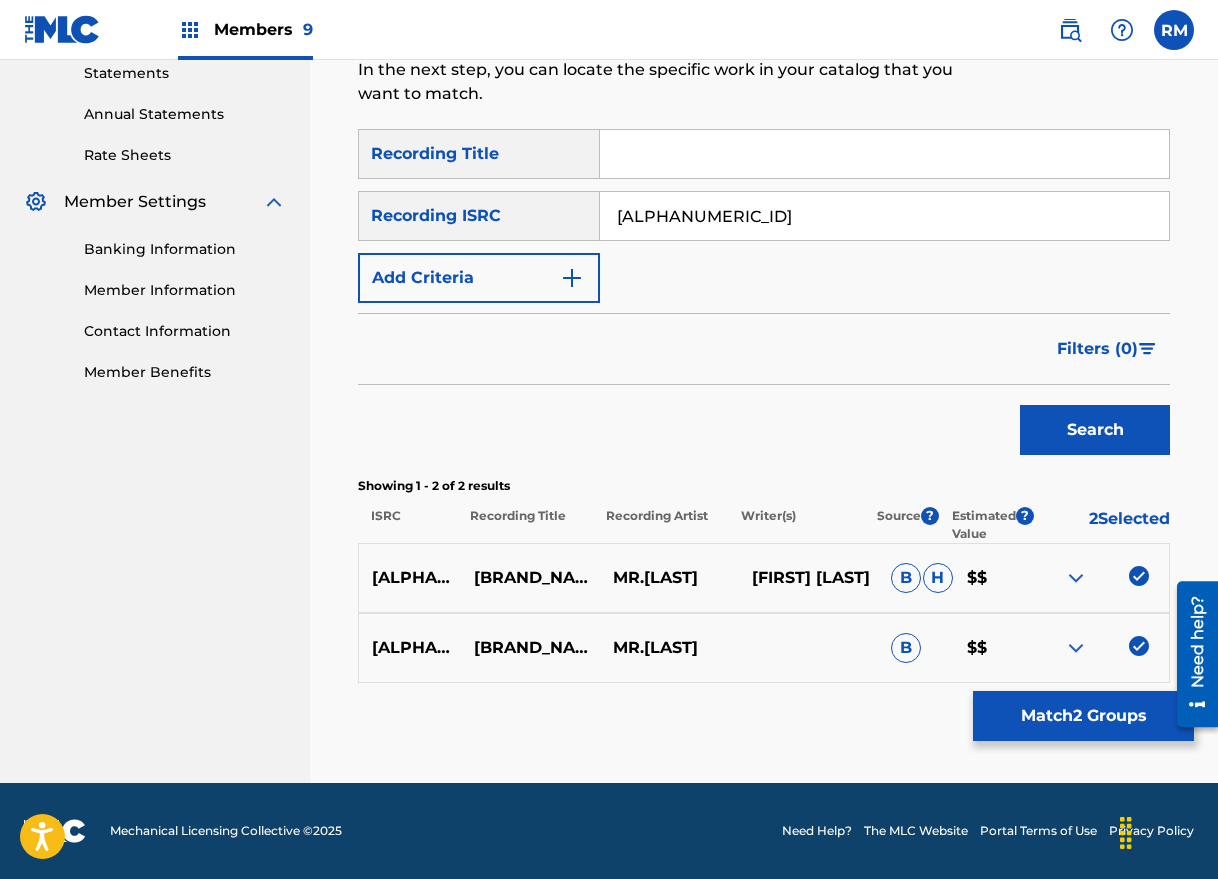 click at bounding box center [1139, 576] 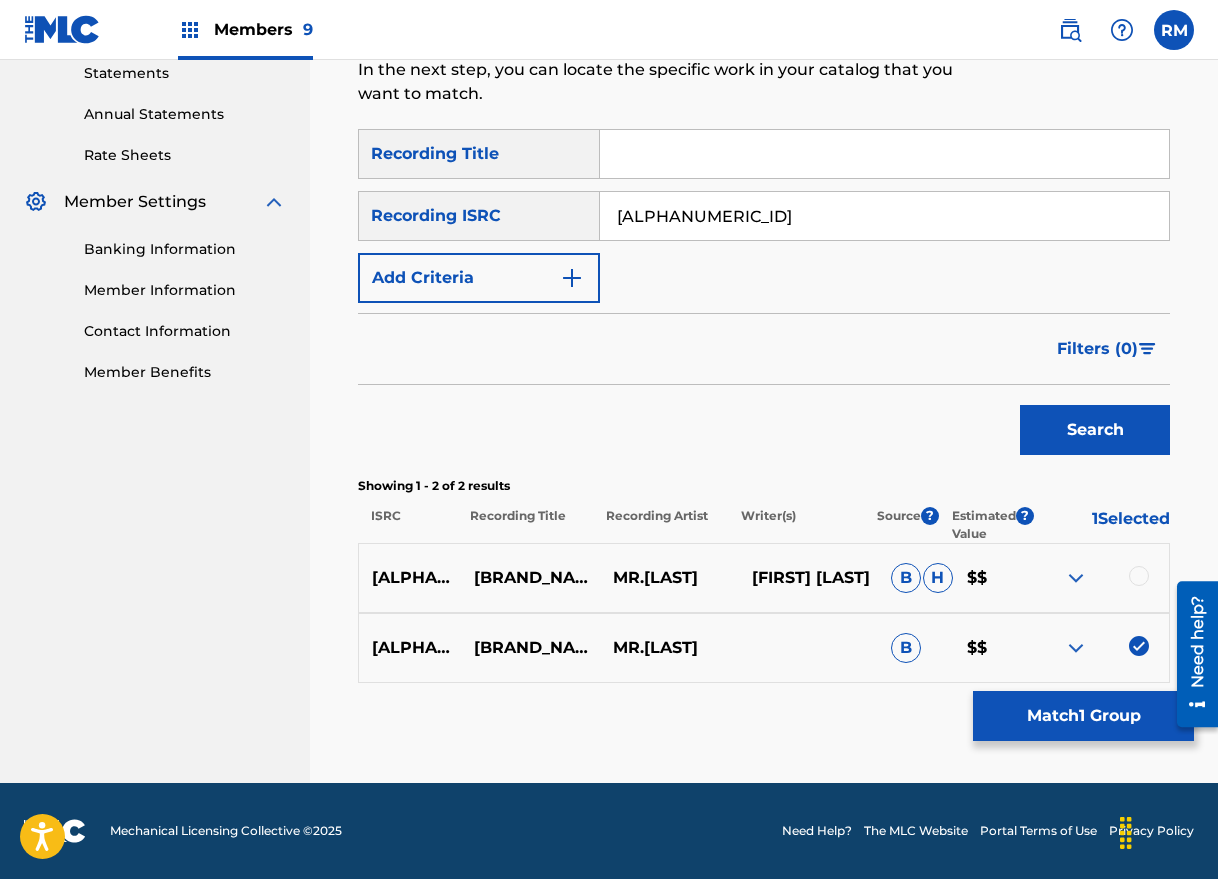 click at bounding box center [1139, 646] 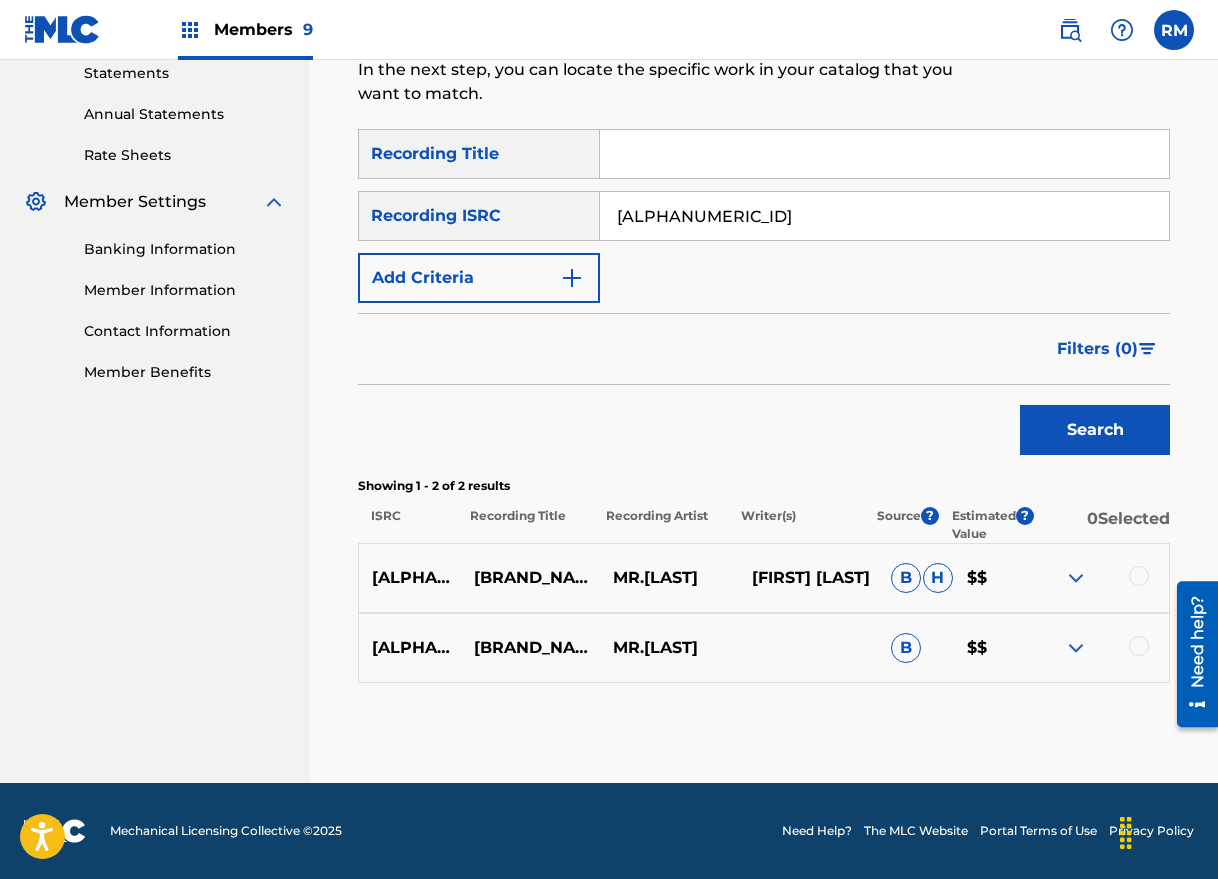 click on "[ALPHANUMERIC_ID]" at bounding box center (884, 216) 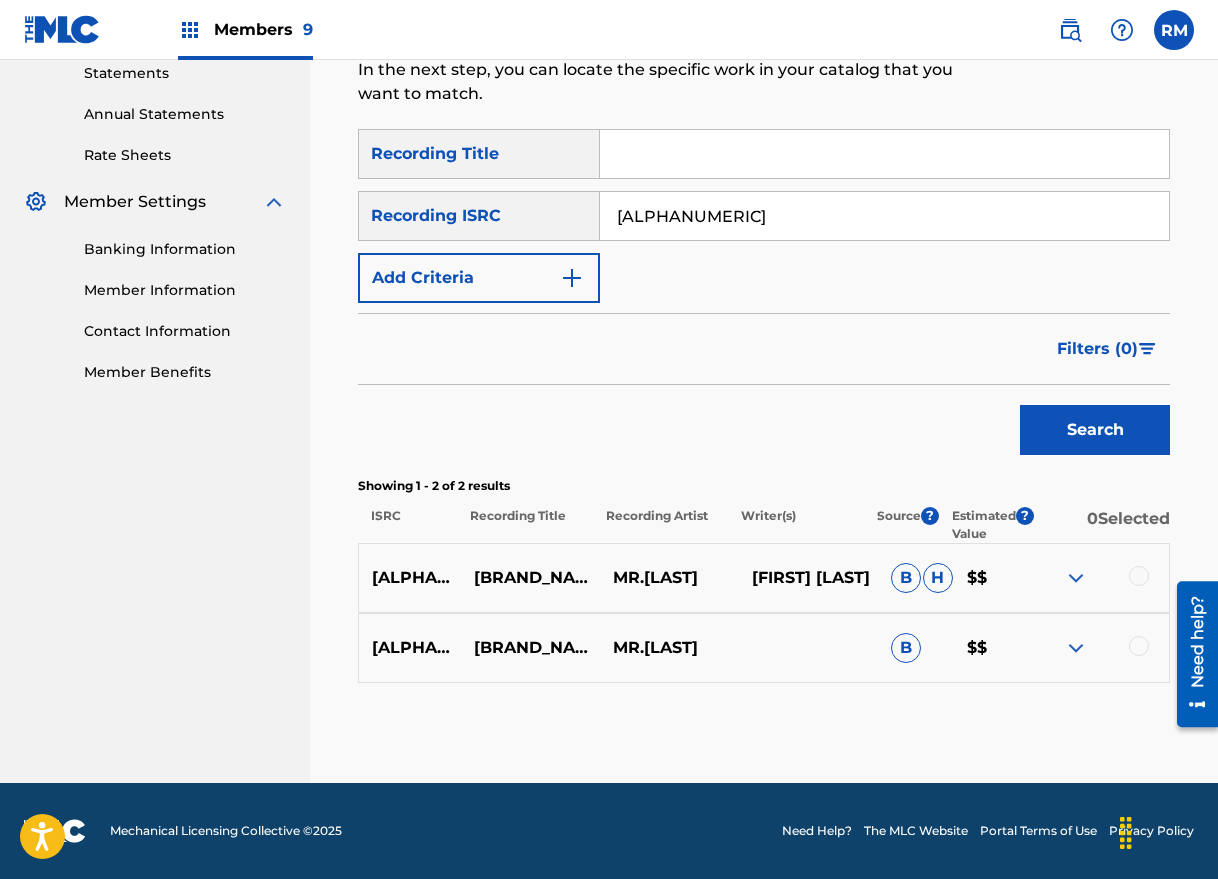 click on "Search" at bounding box center [1095, 430] 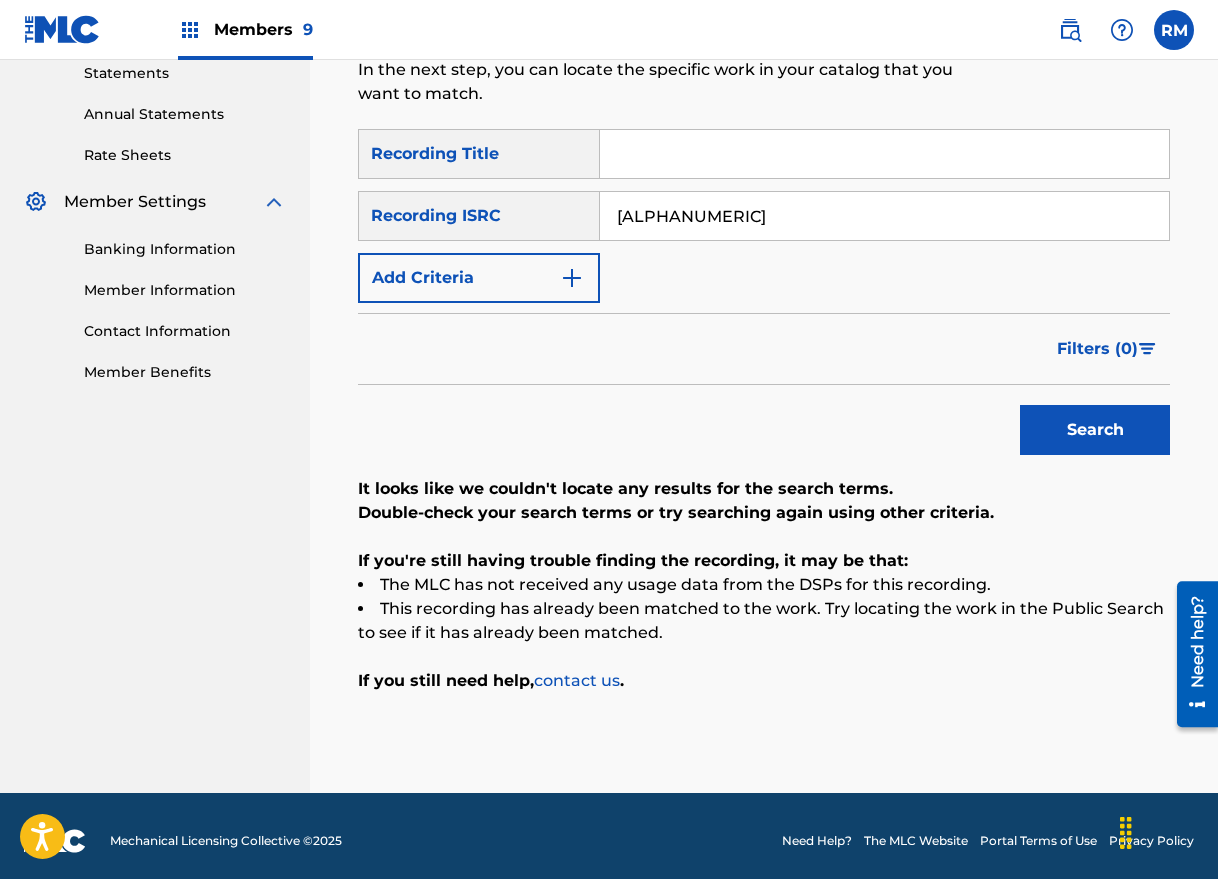scroll, scrollTop: 359, scrollLeft: 0, axis: vertical 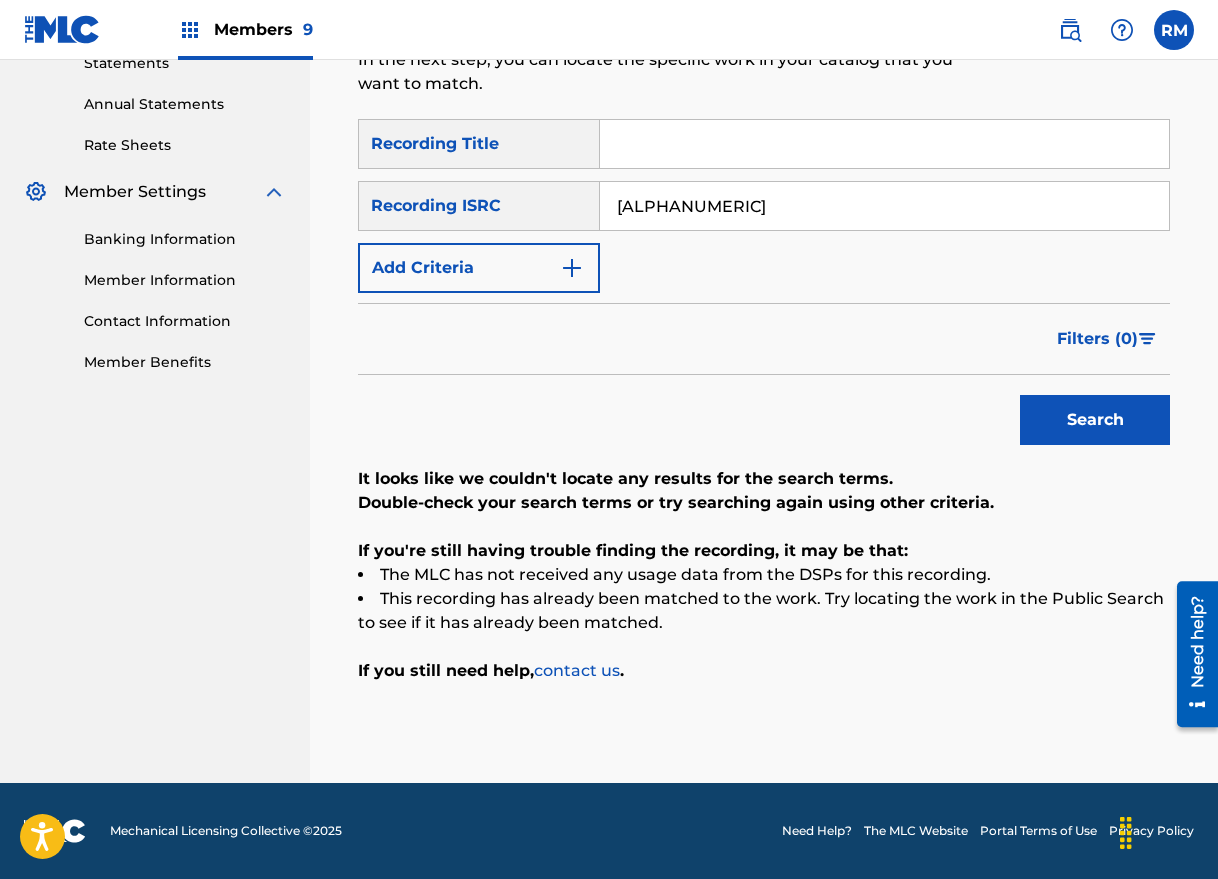 click on "[ALPHANUMERIC]" at bounding box center (884, 206) 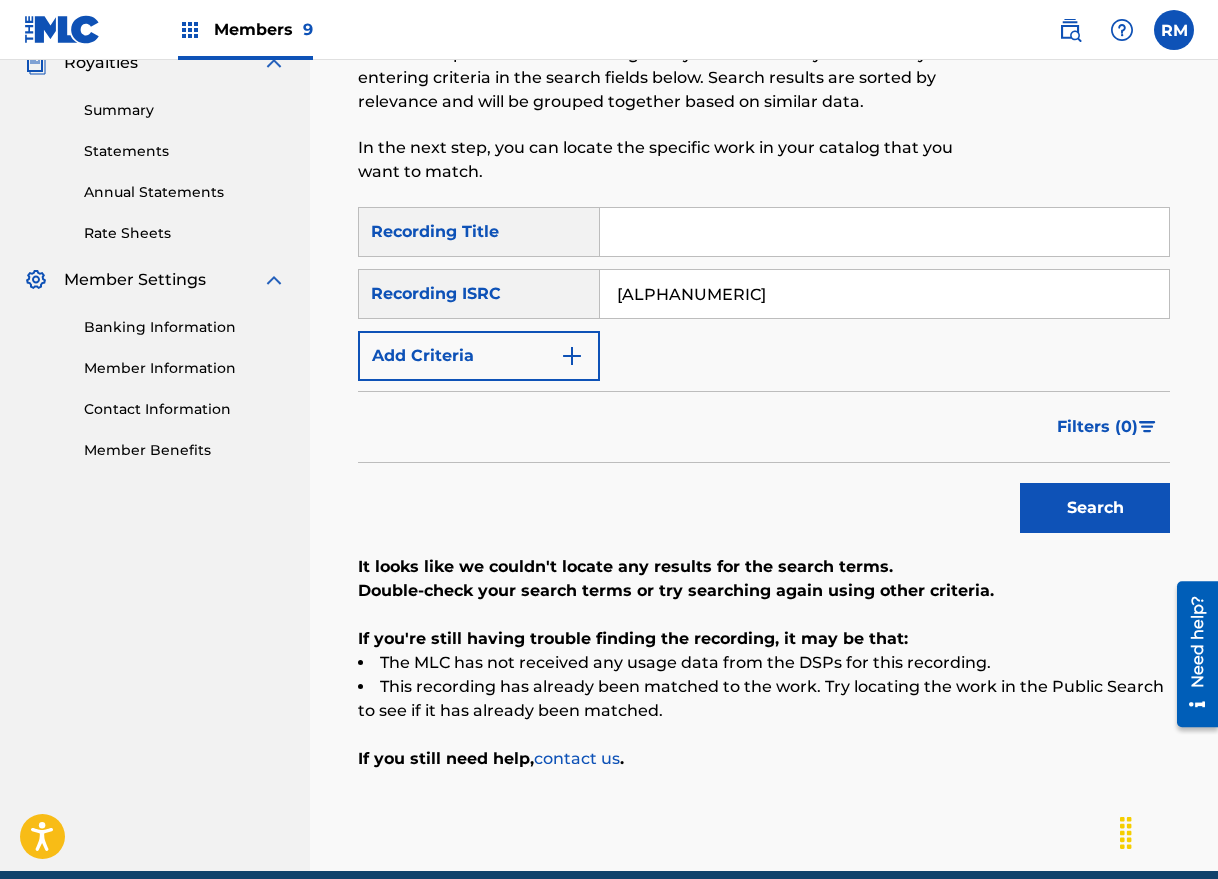 scroll, scrollTop: 359, scrollLeft: 0, axis: vertical 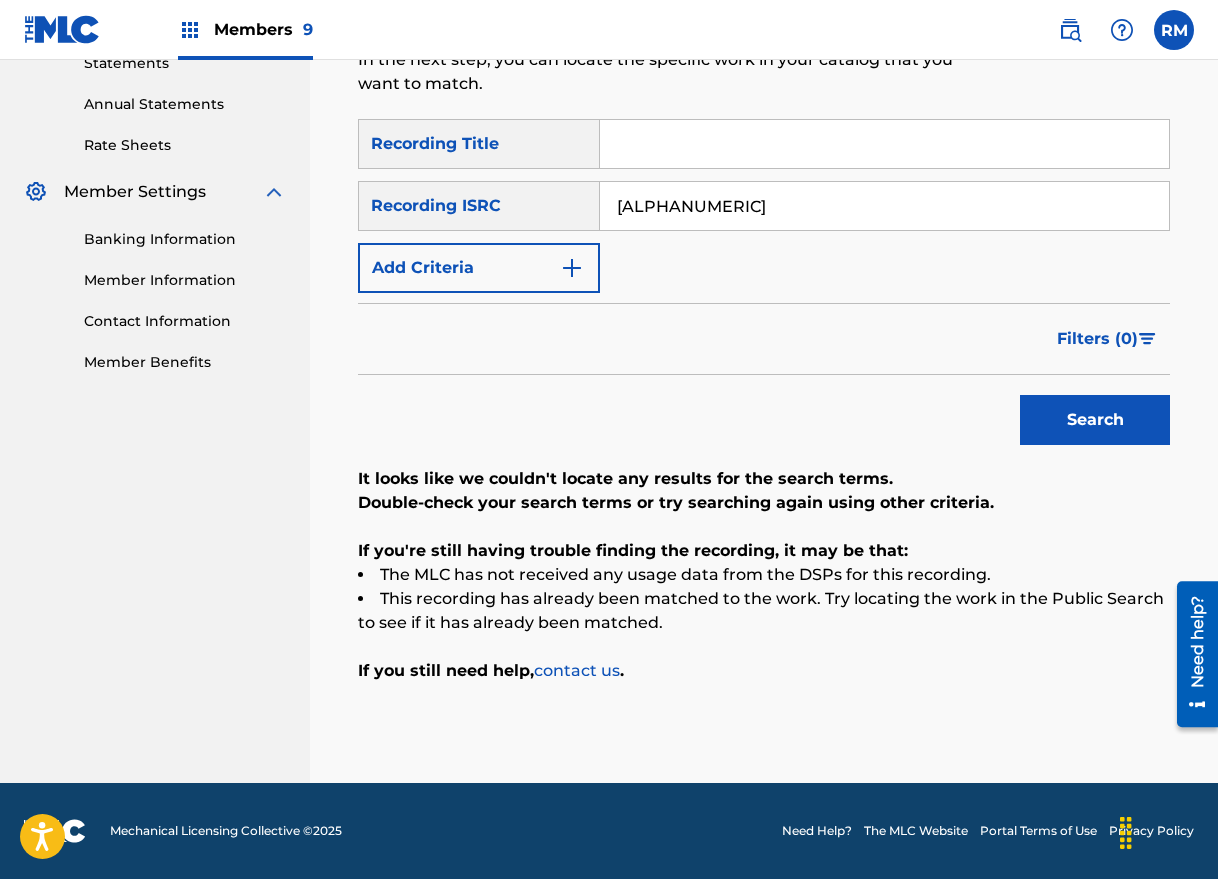 click on "[ALPHANUMERIC]" at bounding box center (884, 206) 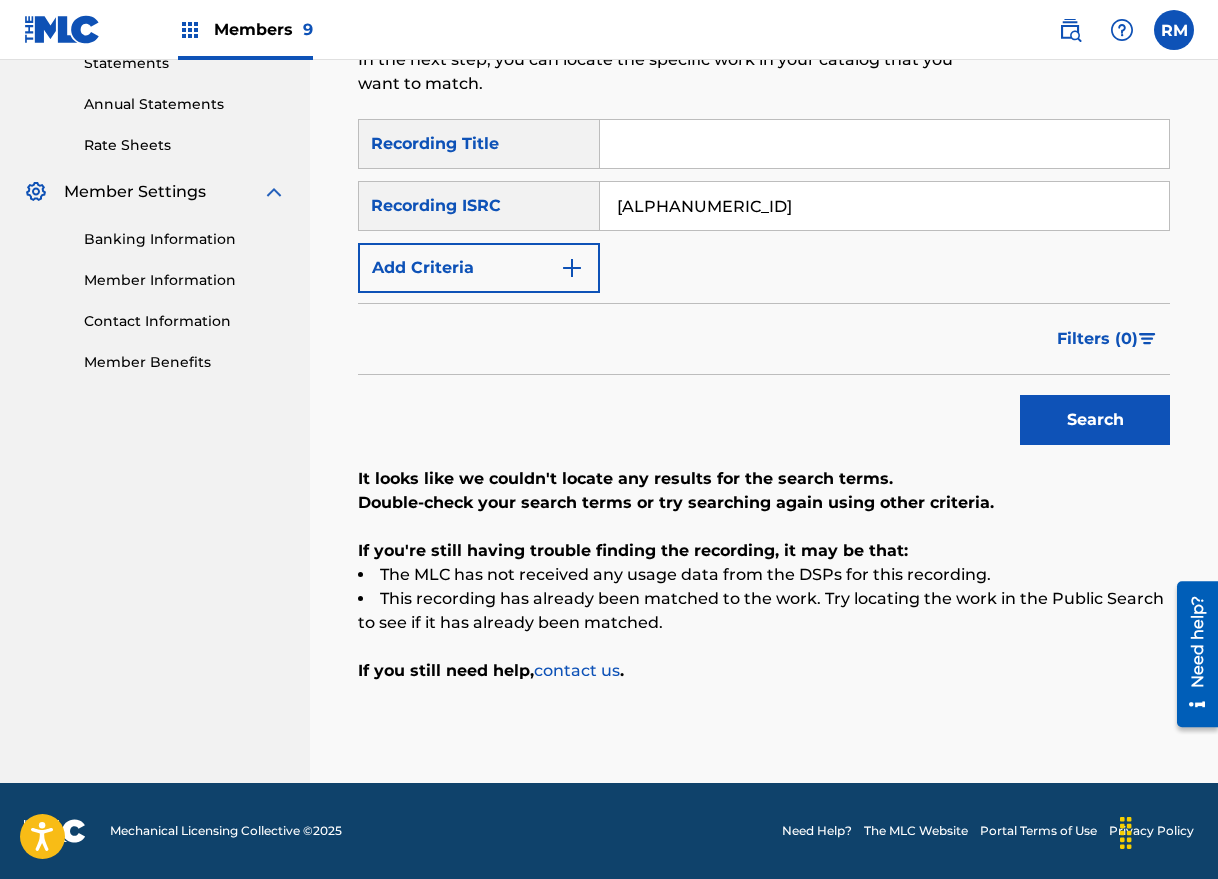 type on "[ALPHANUMERIC_ID]" 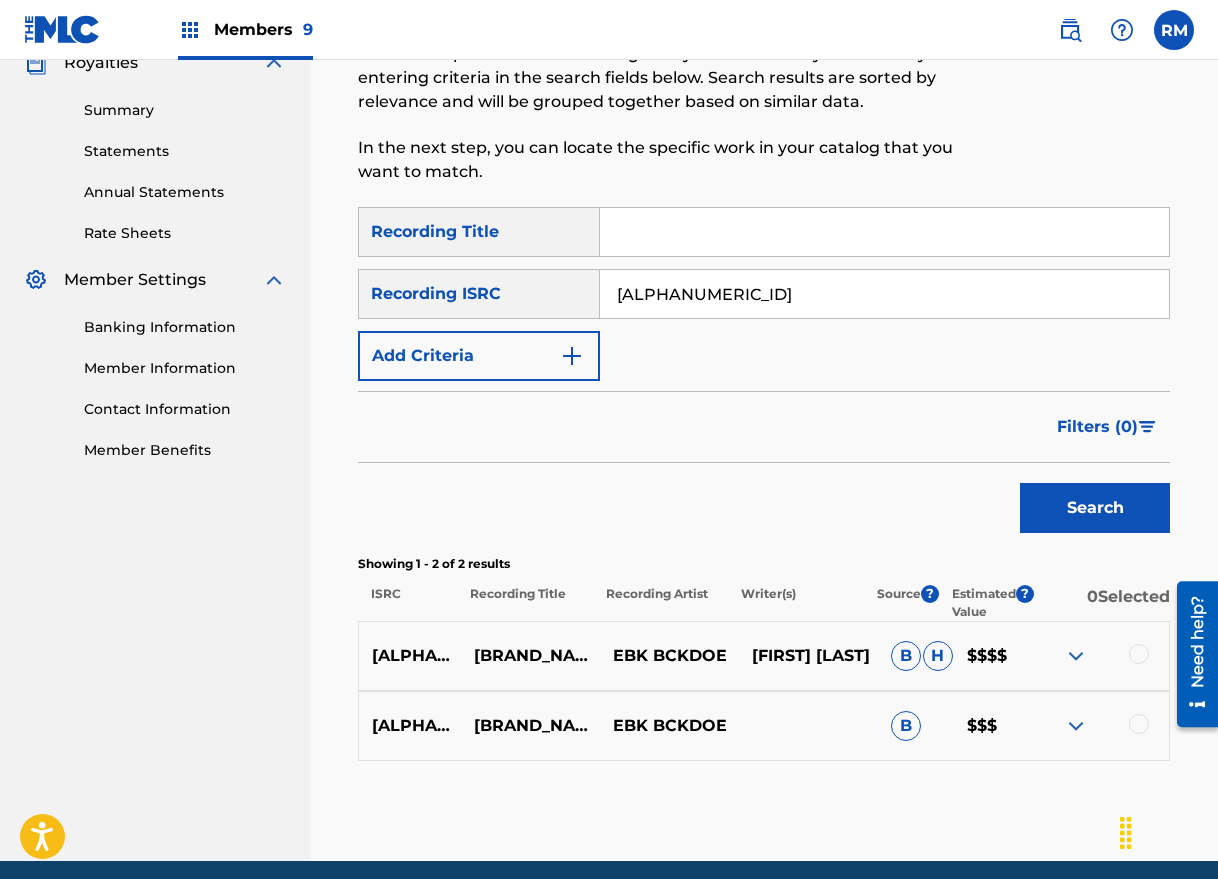 scroll, scrollTop: 349, scrollLeft: 0, axis: vertical 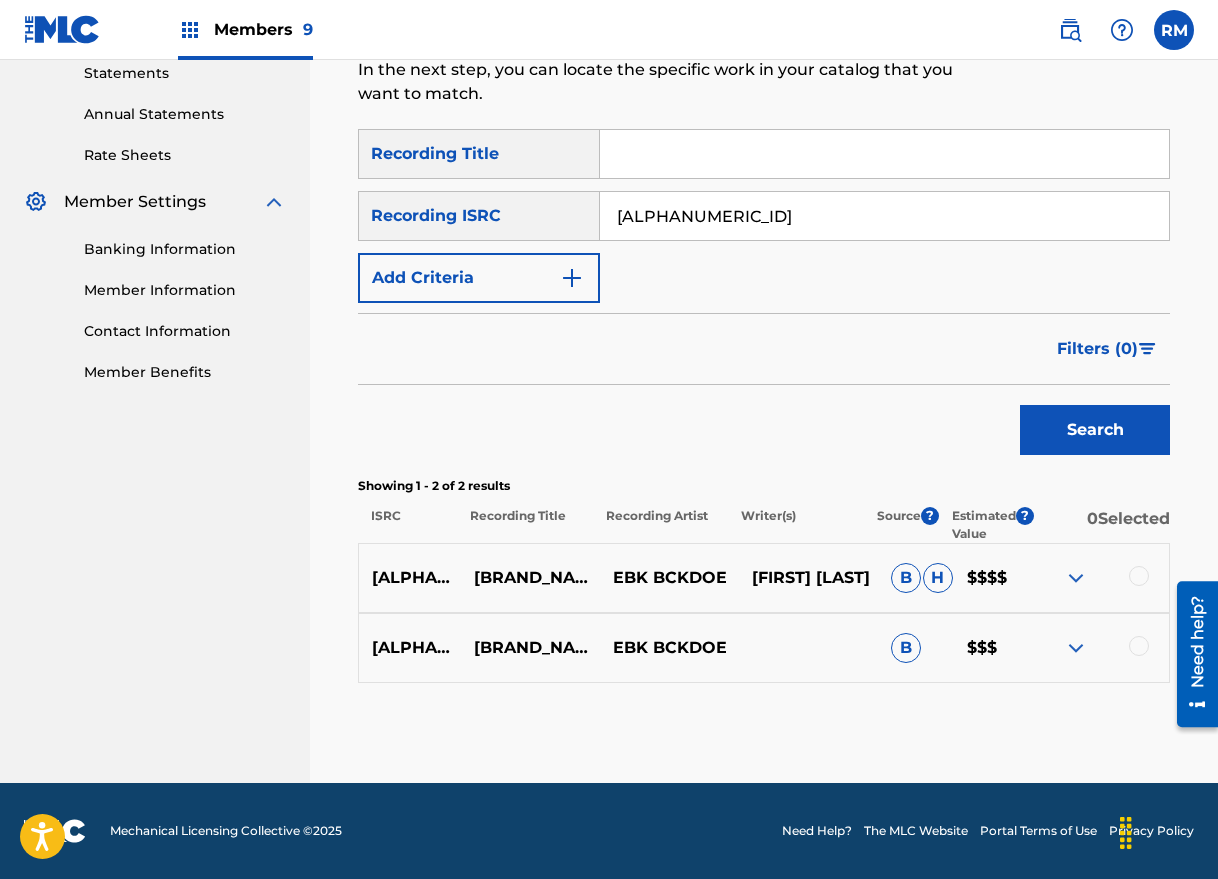 click at bounding box center [1139, 576] 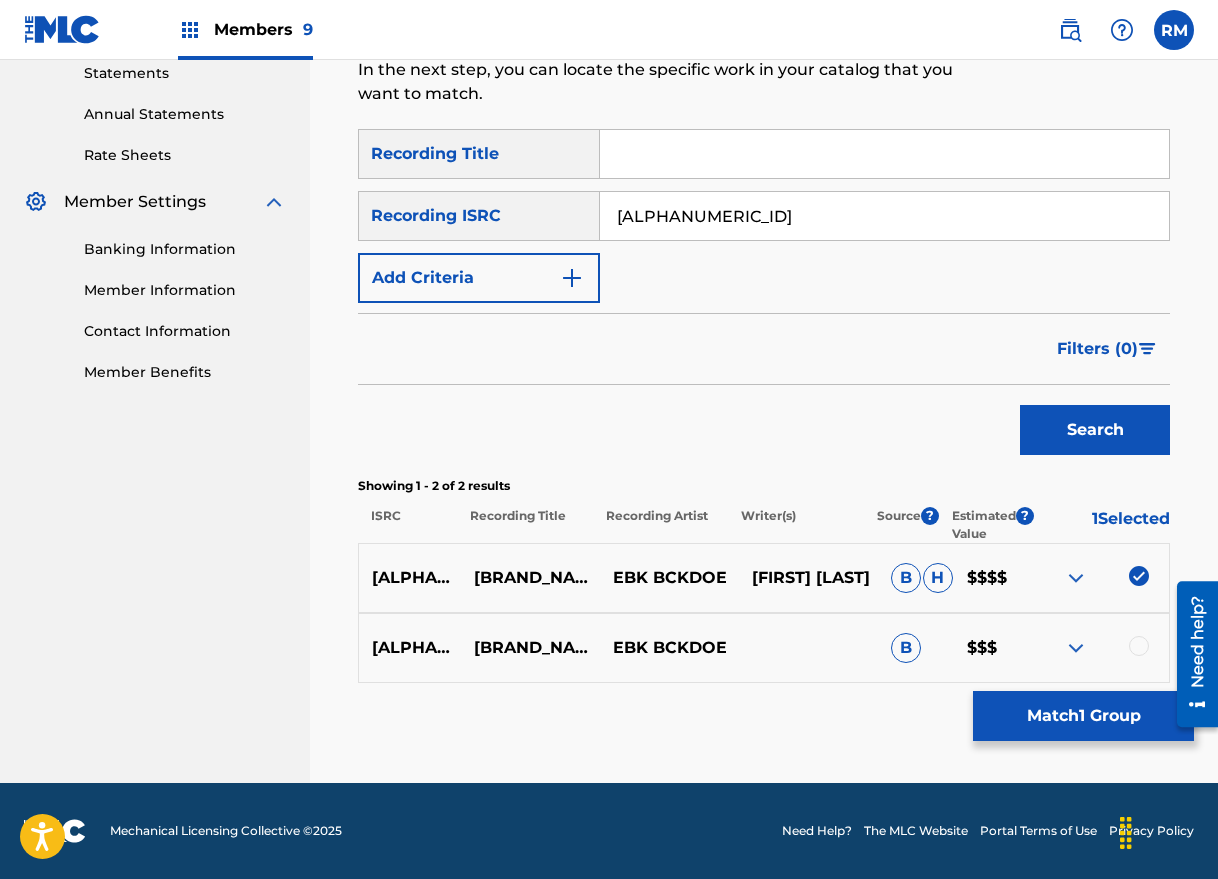 click at bounding box center [1139, 646] 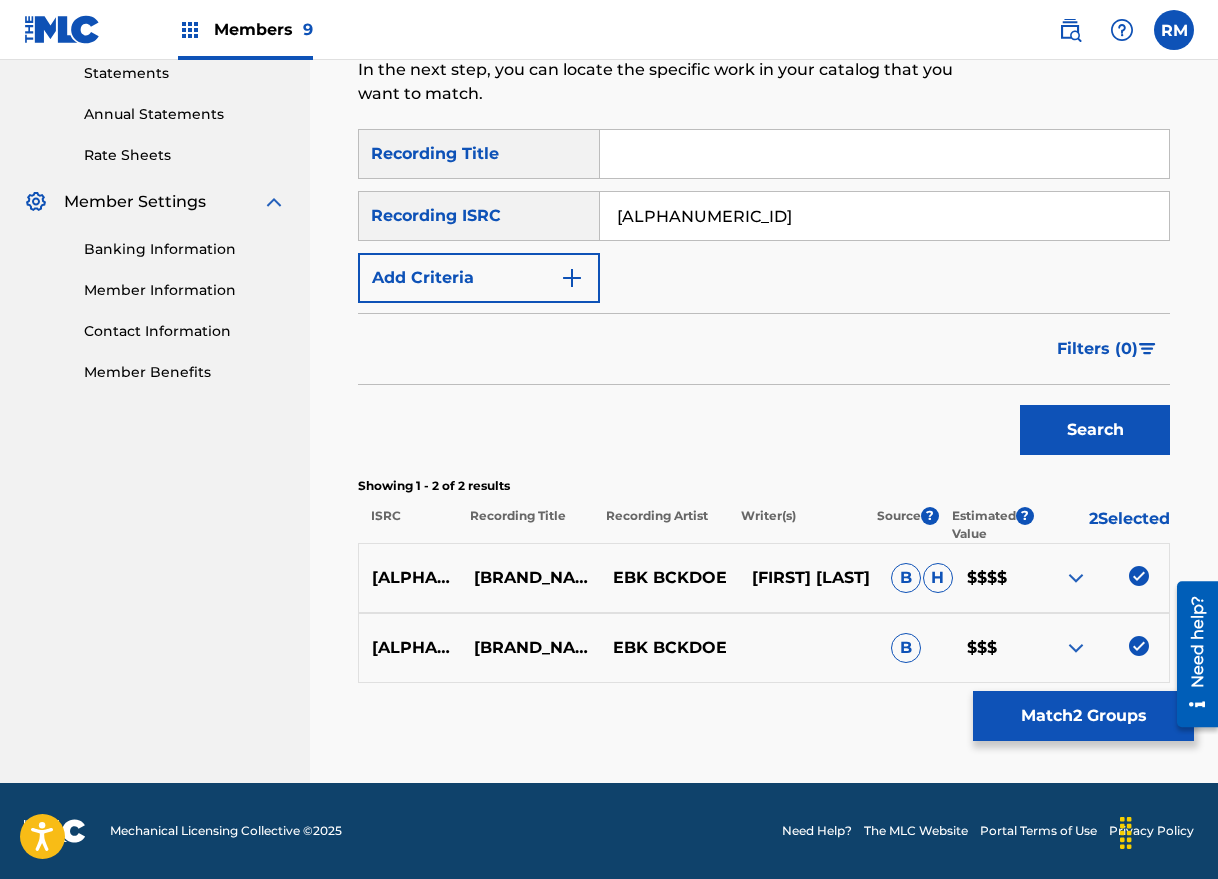 click on "Match  2 Groups" at bounding box center [1083, 716] 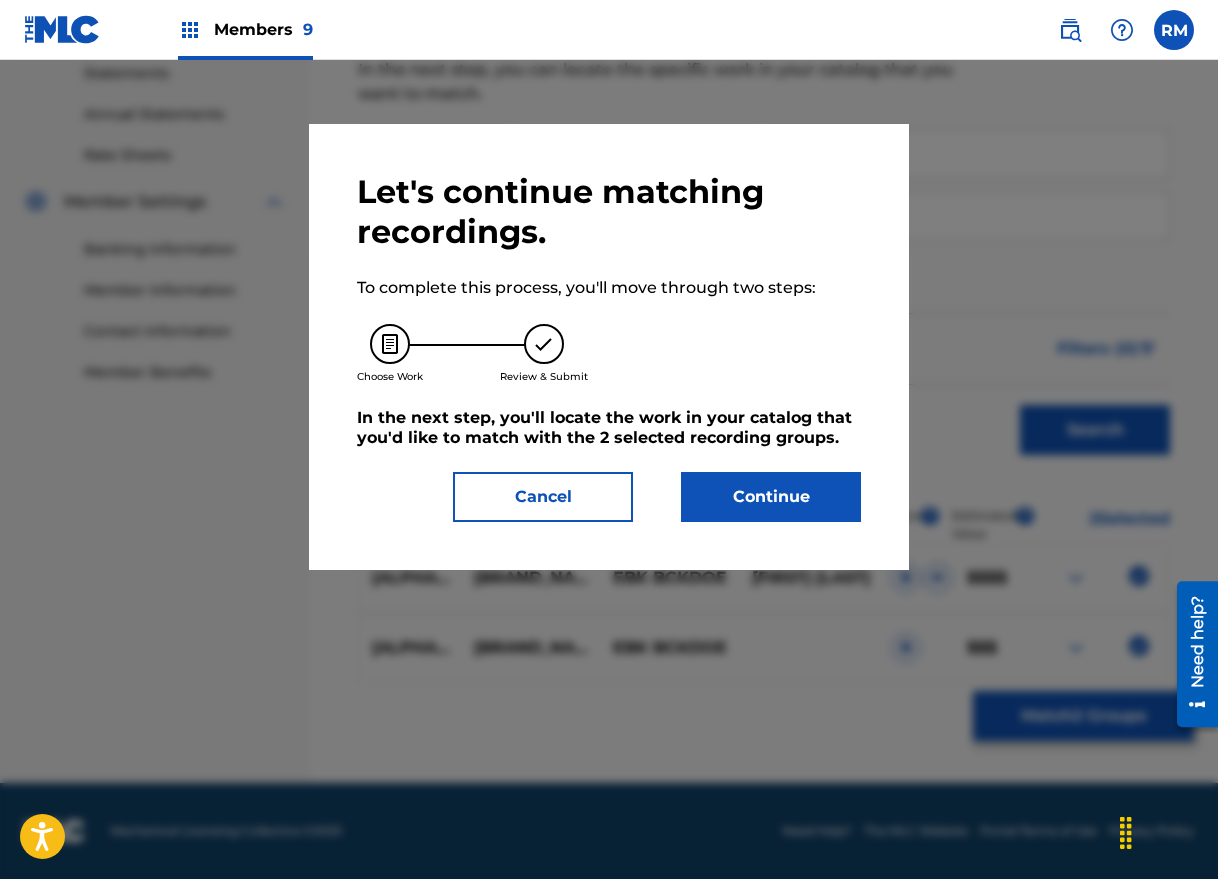 click on "Continue" at bounding box center (771, 497) 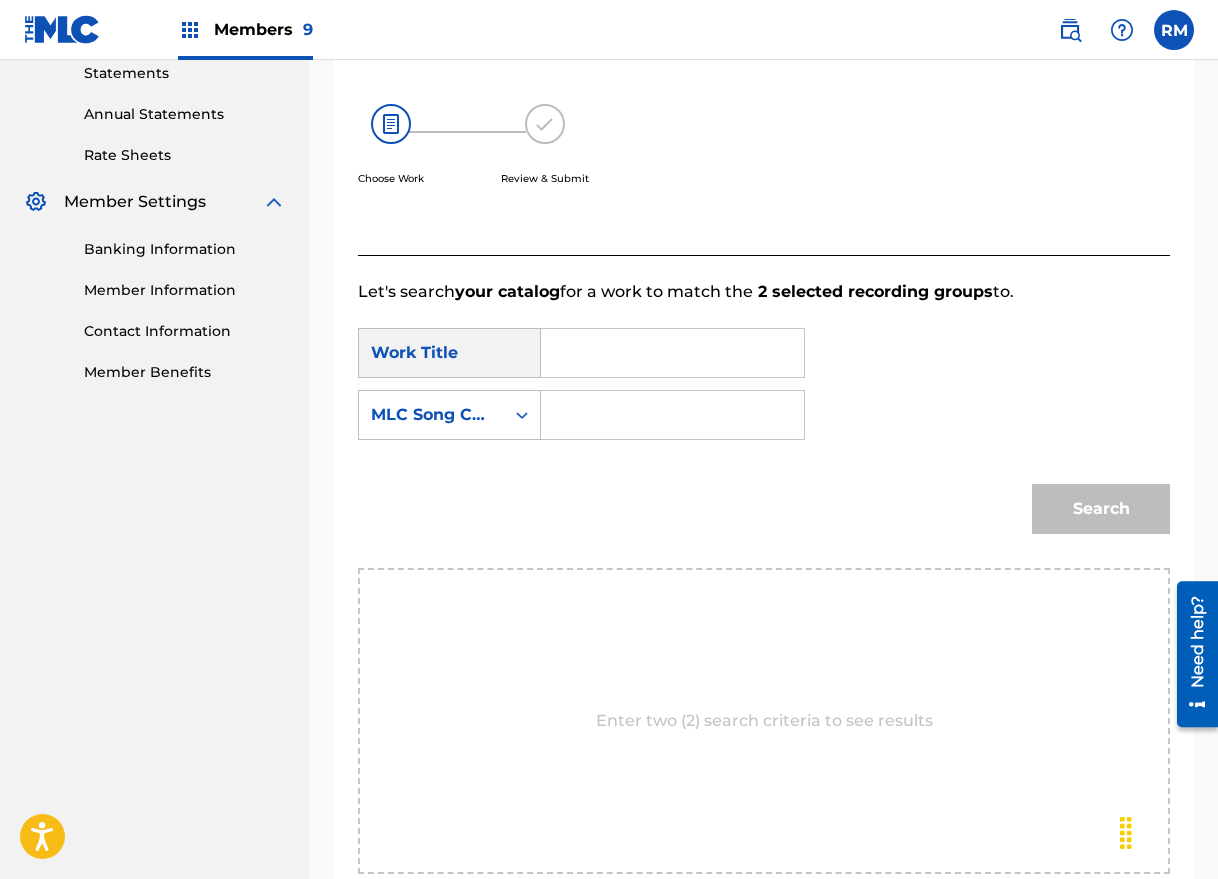 click at bounding box center (672, 353) 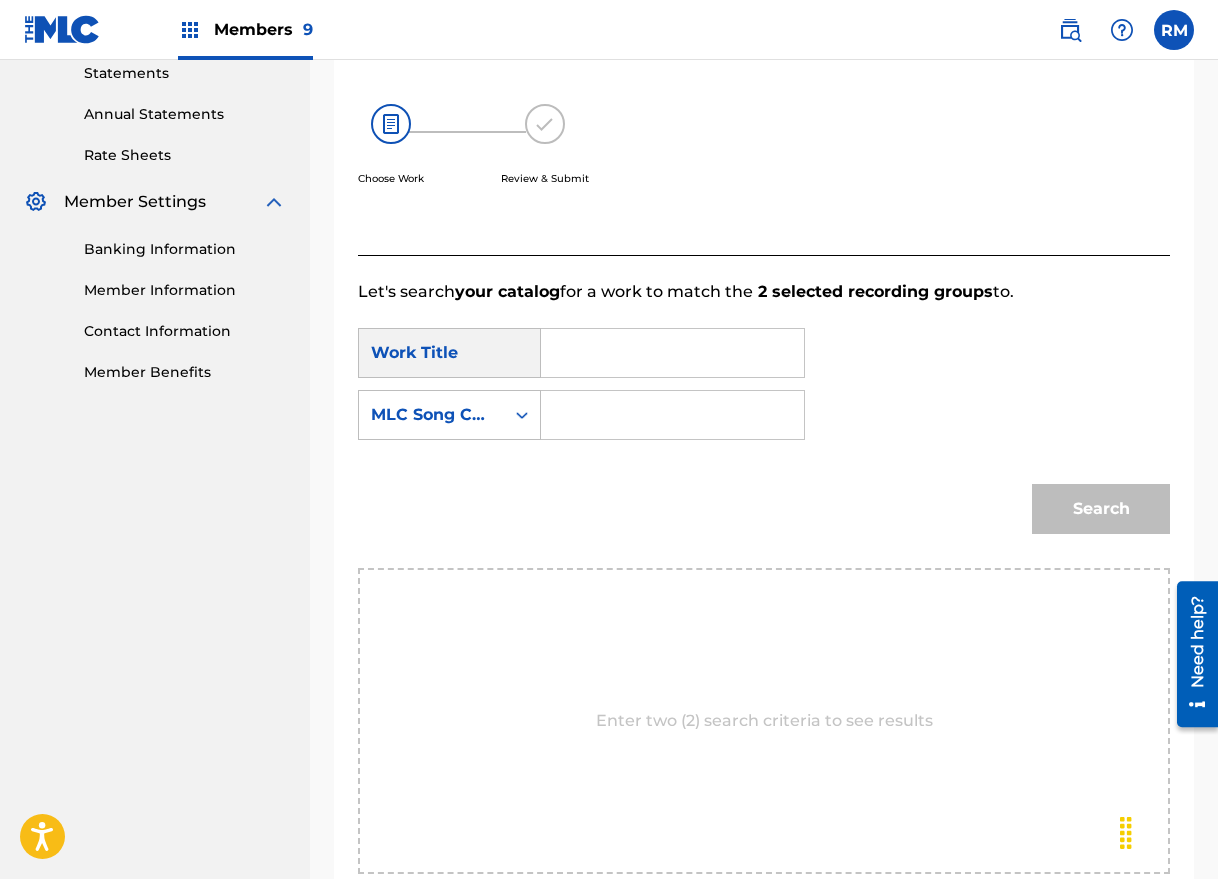paste on "[BRAND_NAME]" 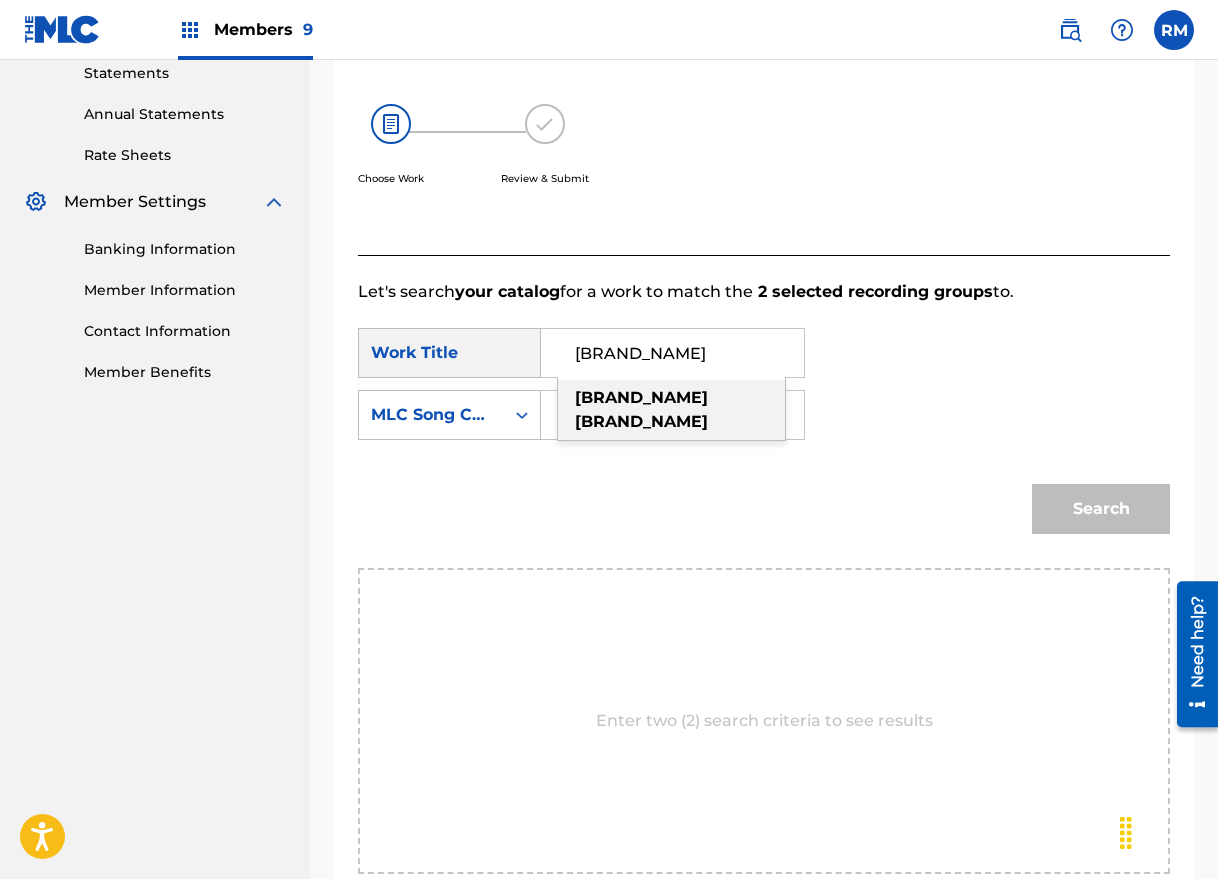 type on "[BRAND_NAME]" 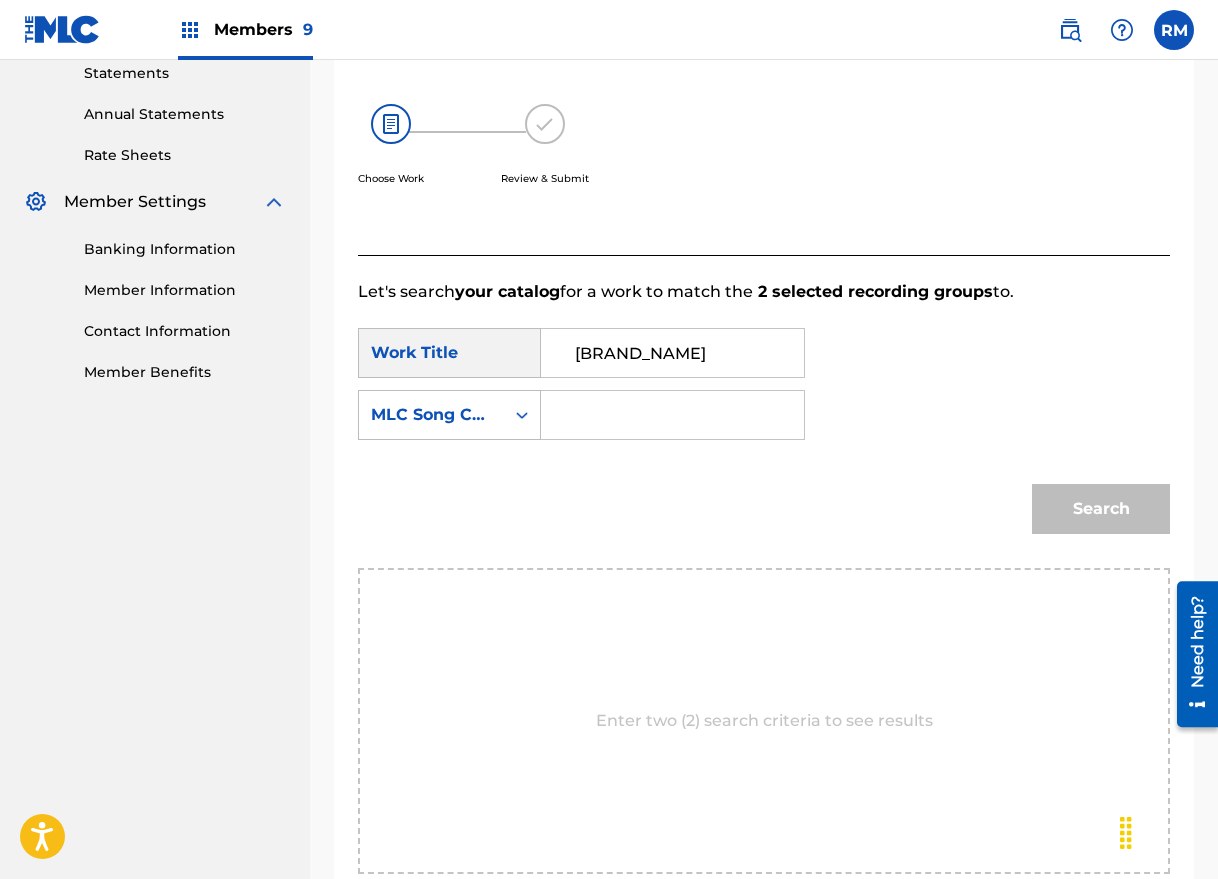 click at bounding box center [672, 415] 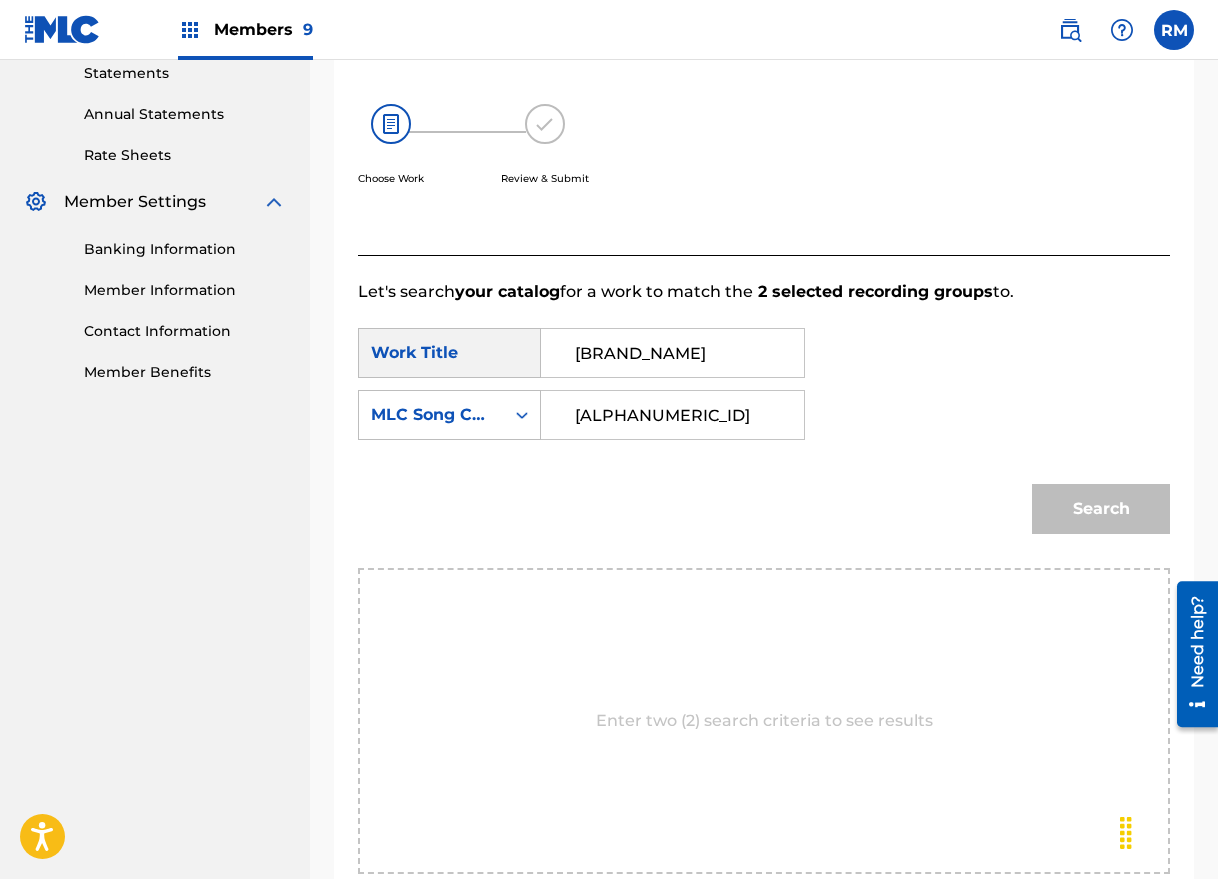 type on "[ALPHANUMERIC_ID]" 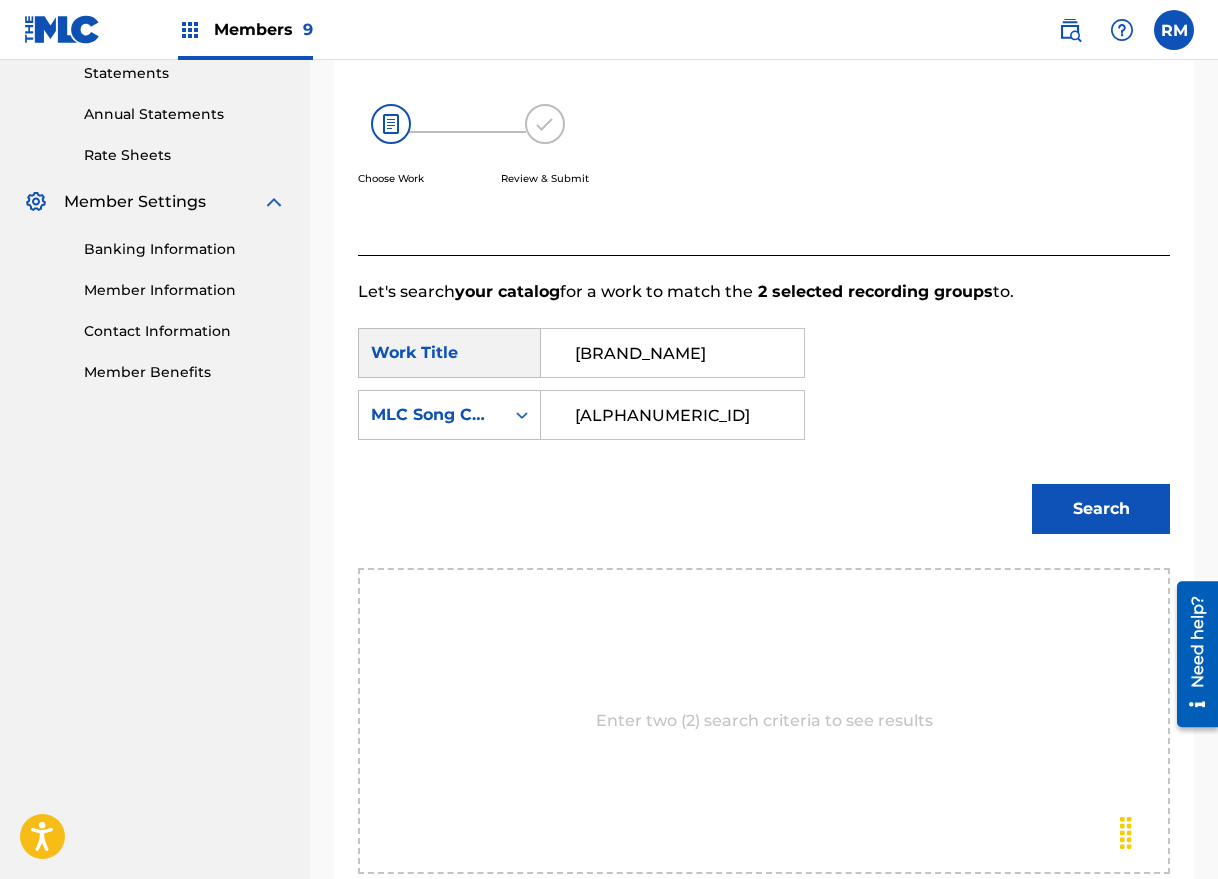 click on "Search" at bounding box center [1101, 509] 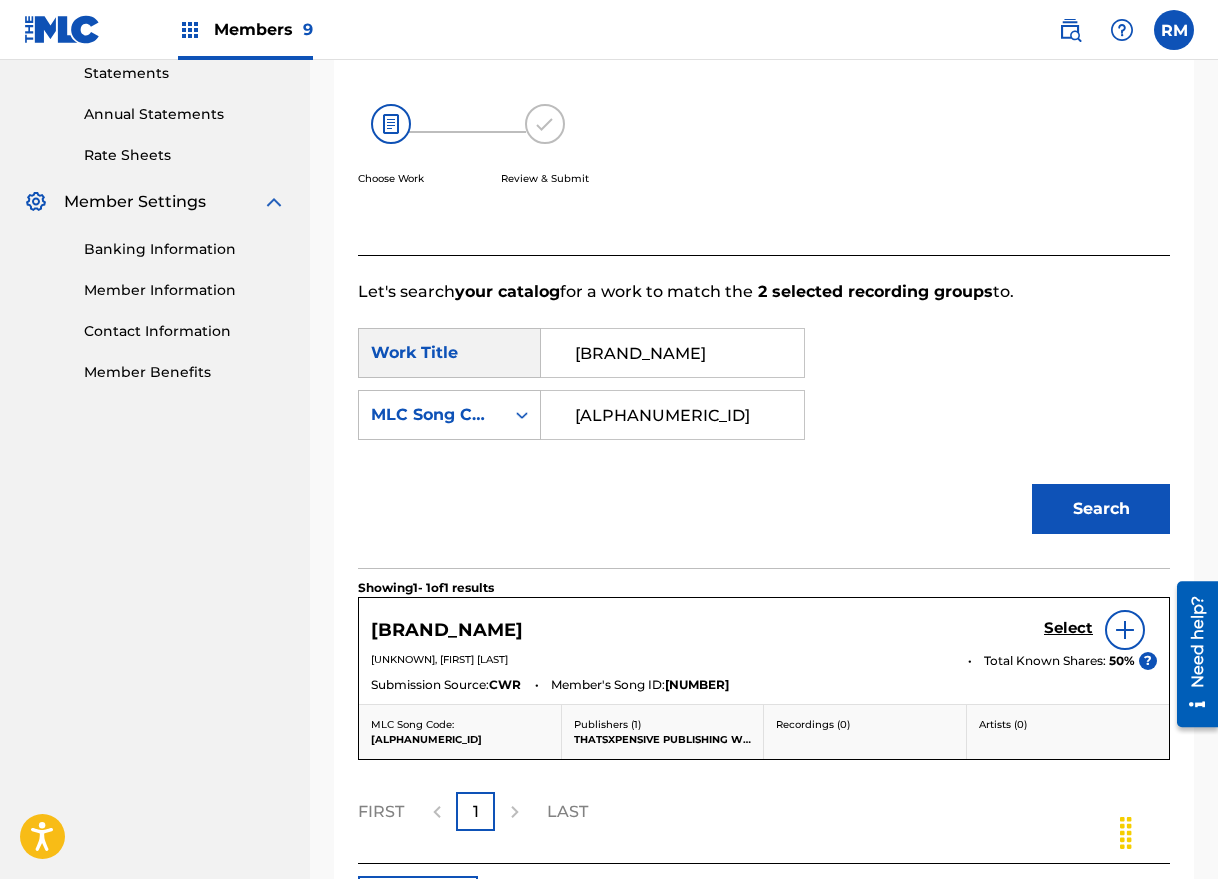 scroll, scrollTop: 504, scrollLeft: 0, axis: vertical 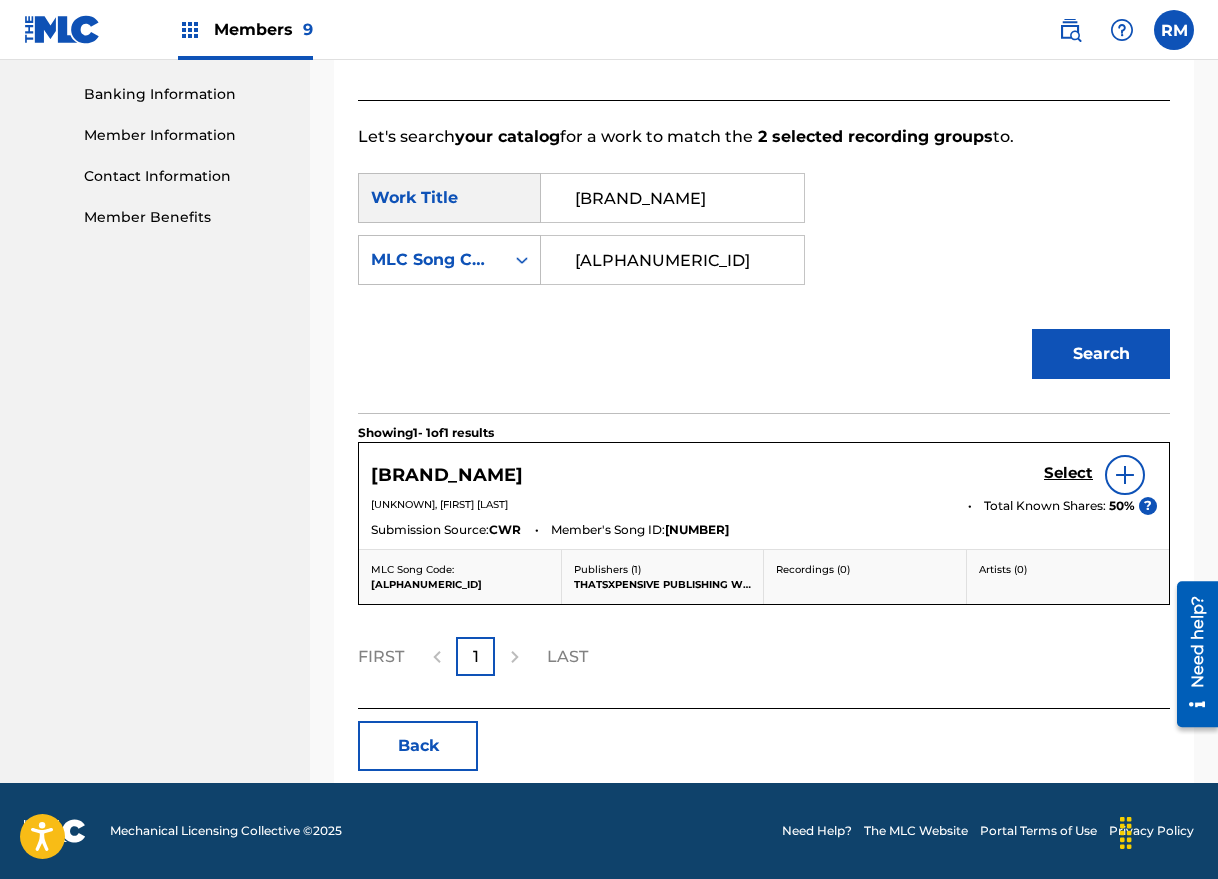 click on "Select" at bounding box center [1068, 473] 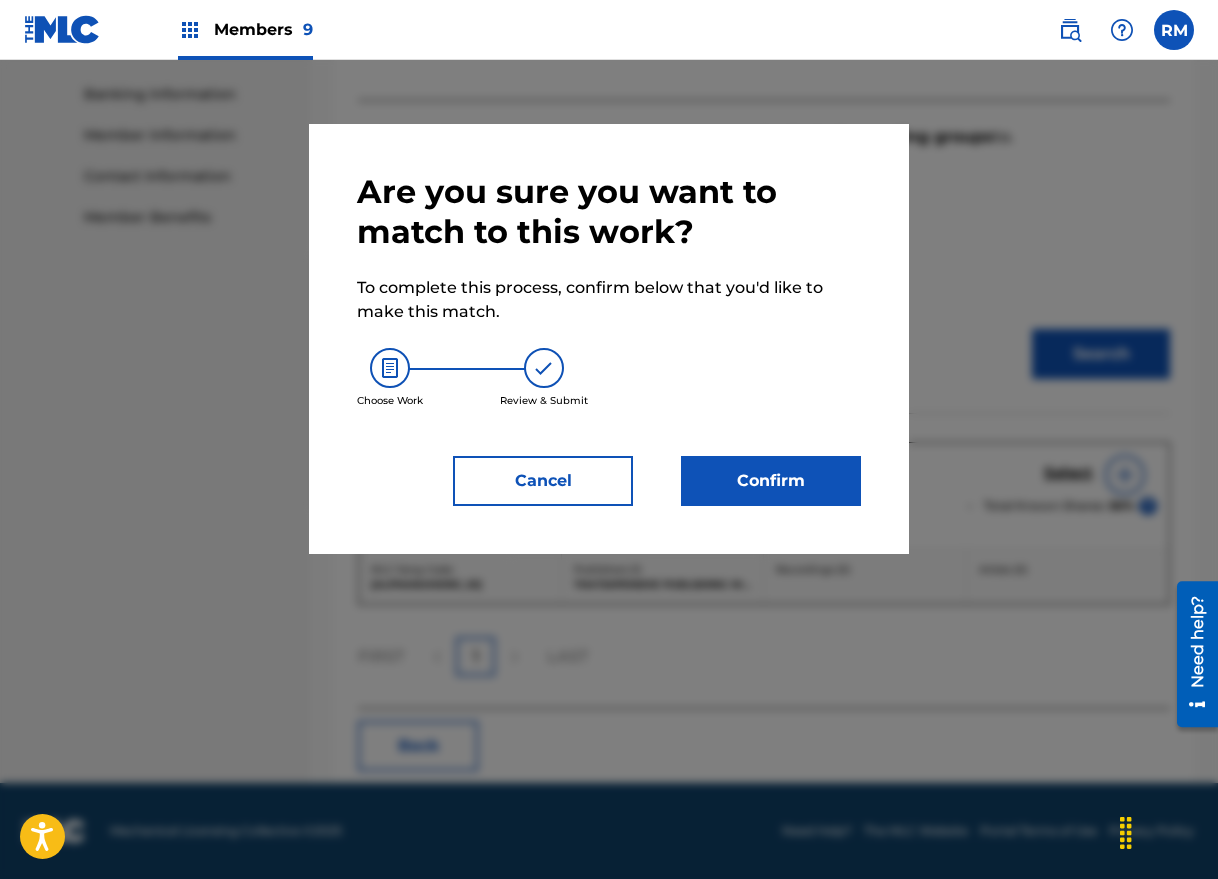 click on "Confirm" at bounding box center (771, 481) 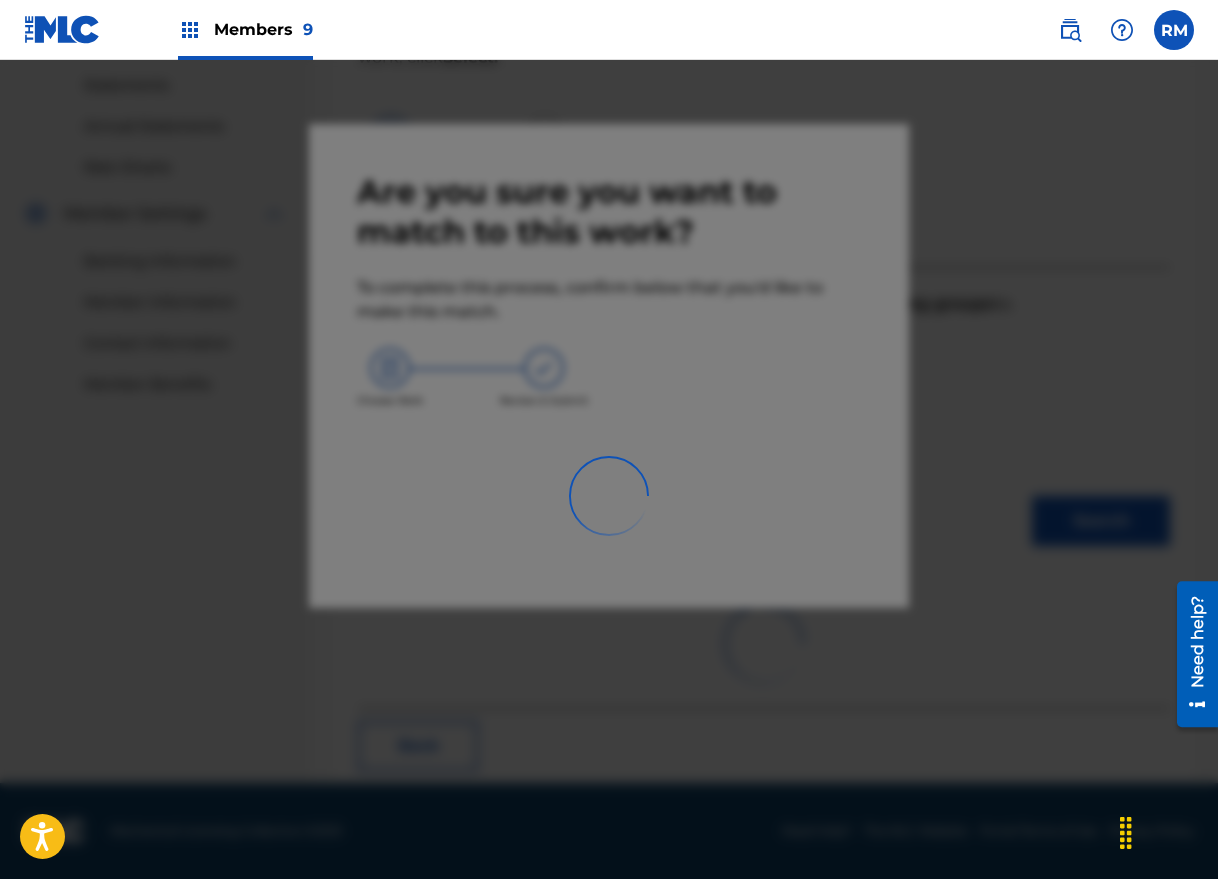 scroll, scrollTop: 63, scrollLeft: 0, axis: vertical 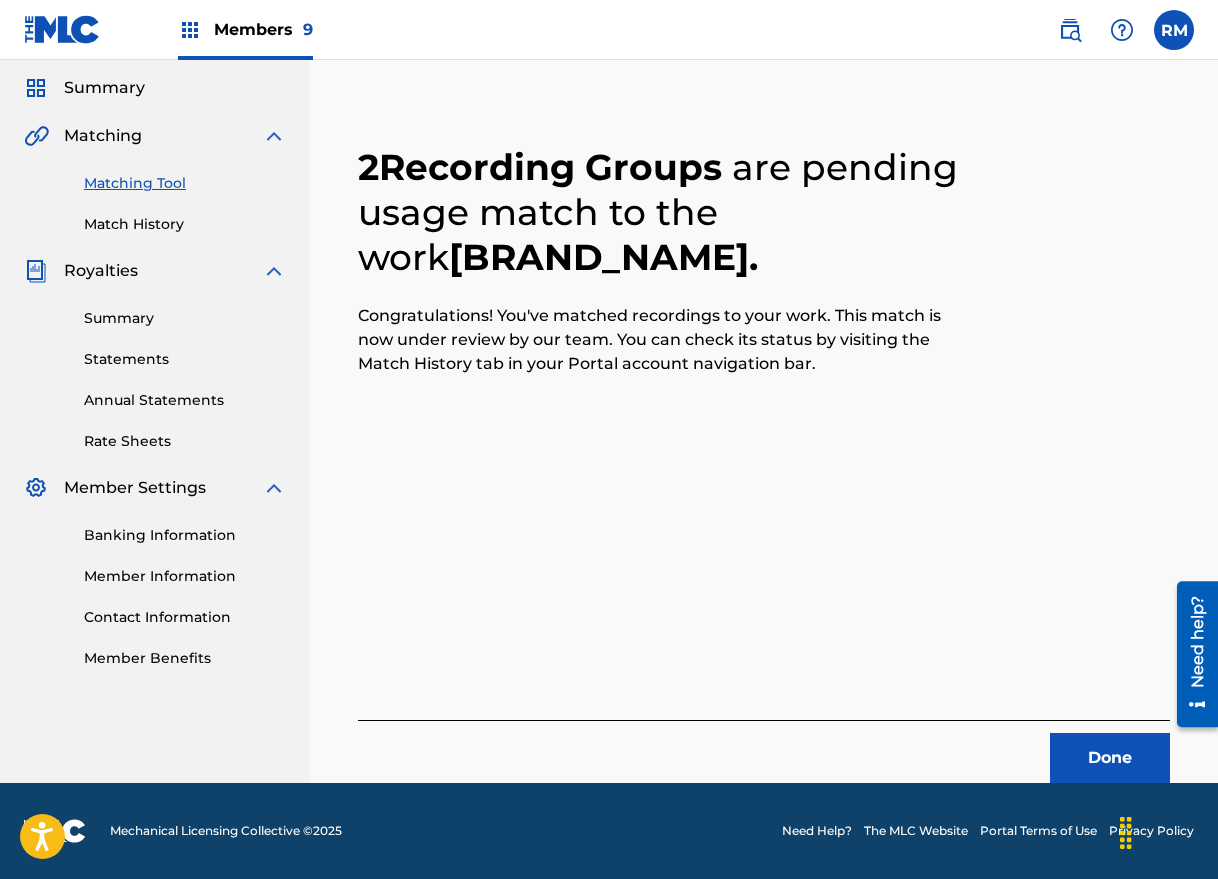 click on "Done" at bounding box center [1110, 758] 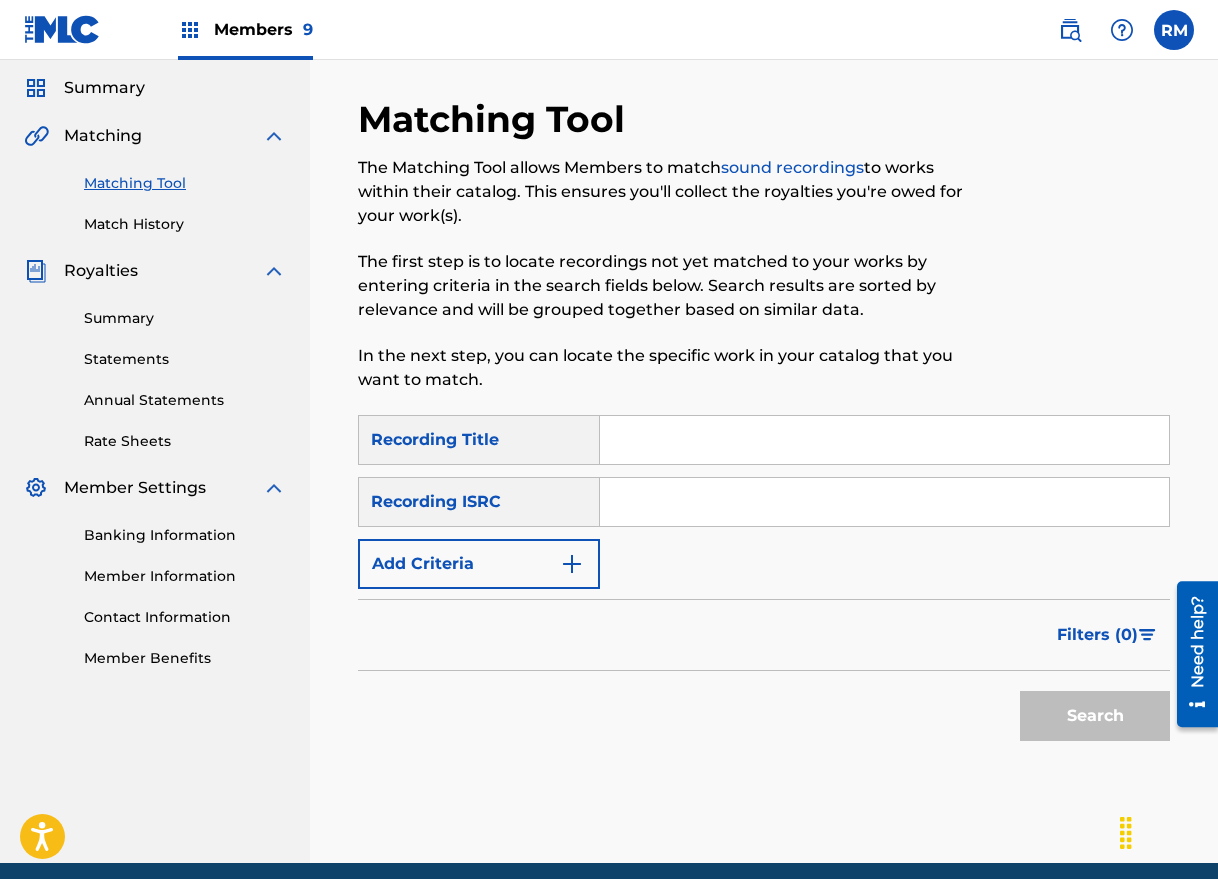 click at bounding box center [884, 502] 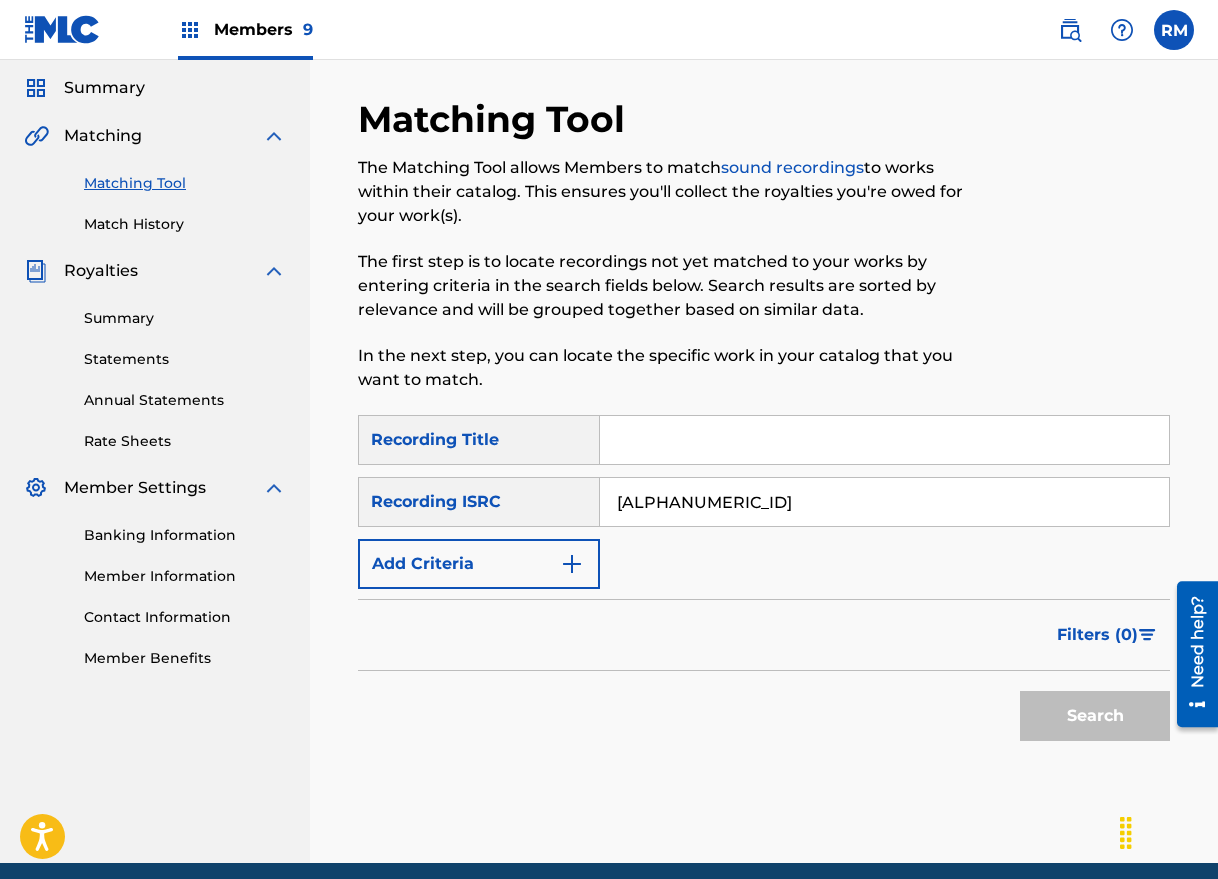 type on "[ALPHANUMERIC_ID]" 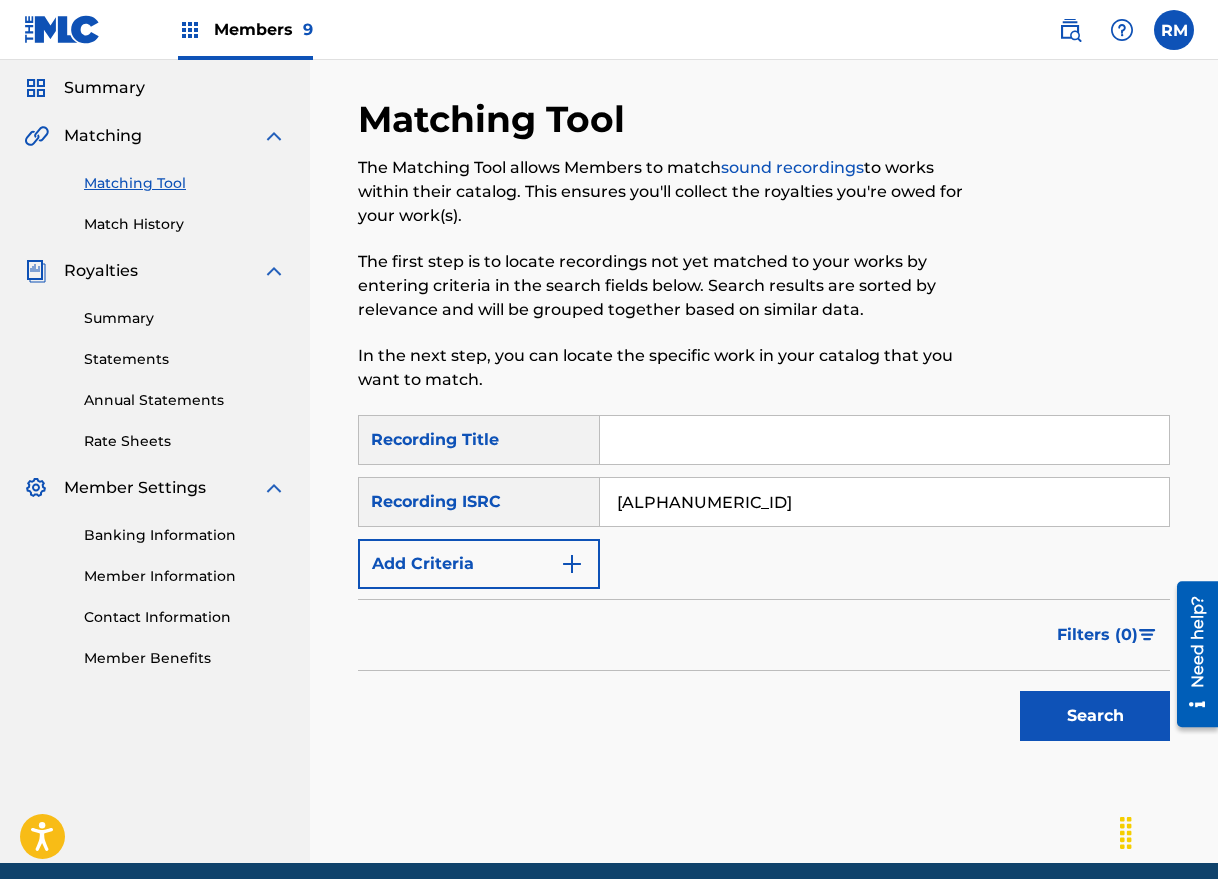 click at bounding box center [1076, 256] 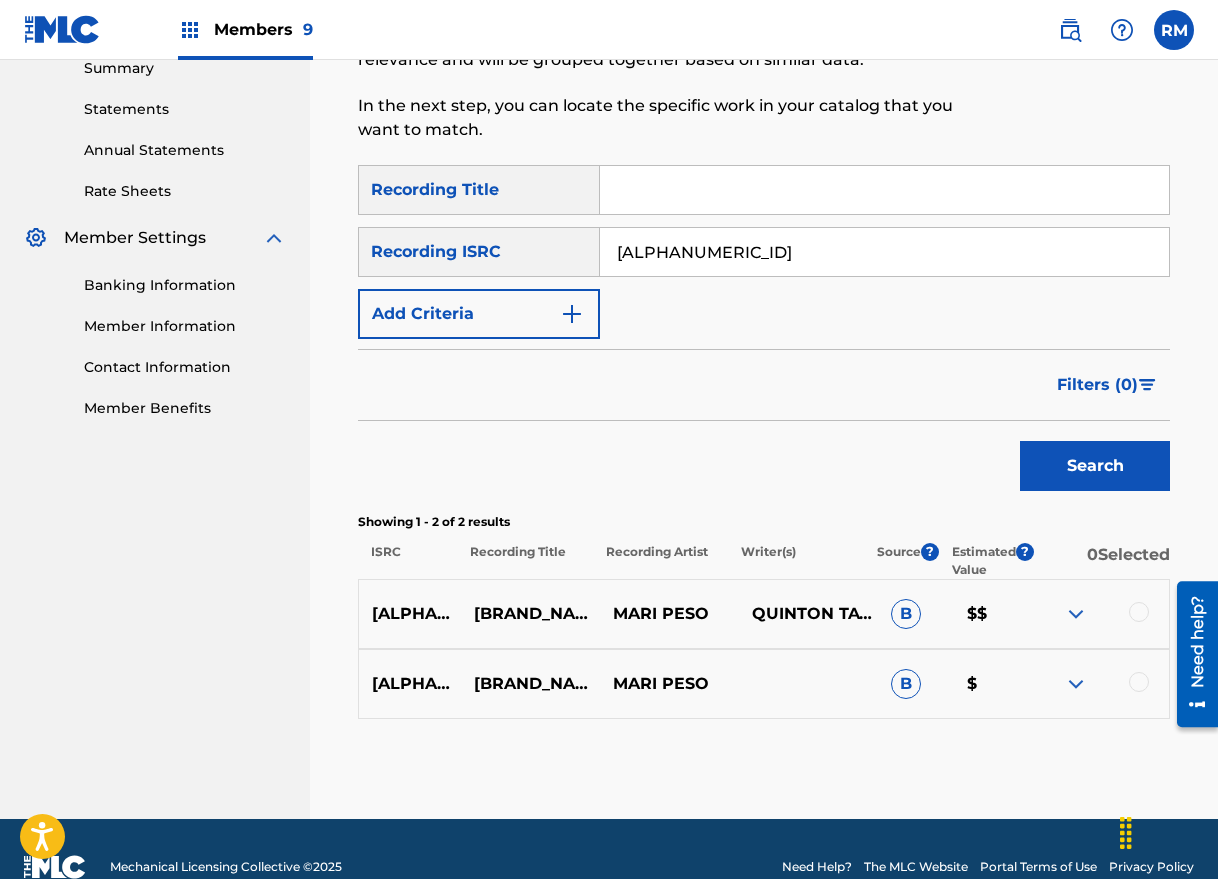 scroll, scrollTop: 349, scrollLeft: 0, axis: vertical 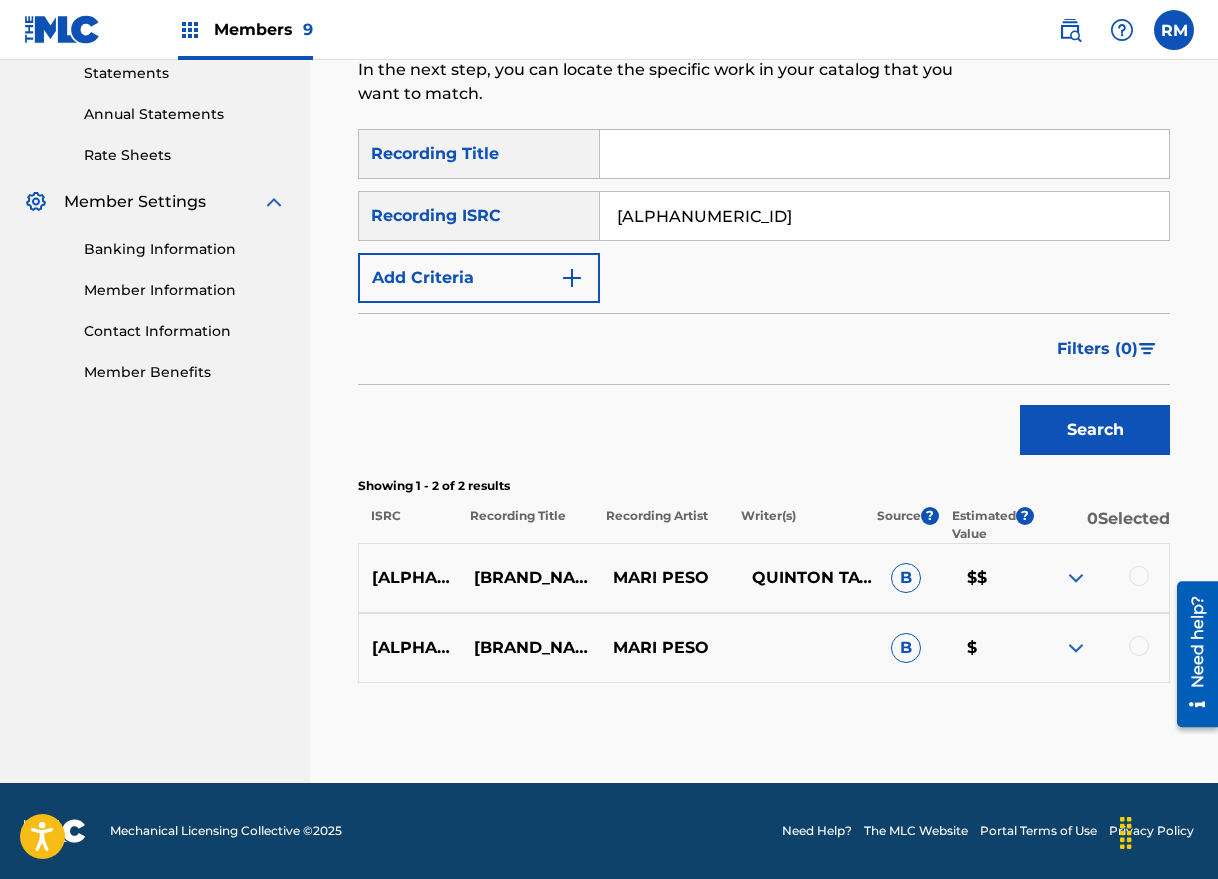 click at bounding box center (1139, 576) 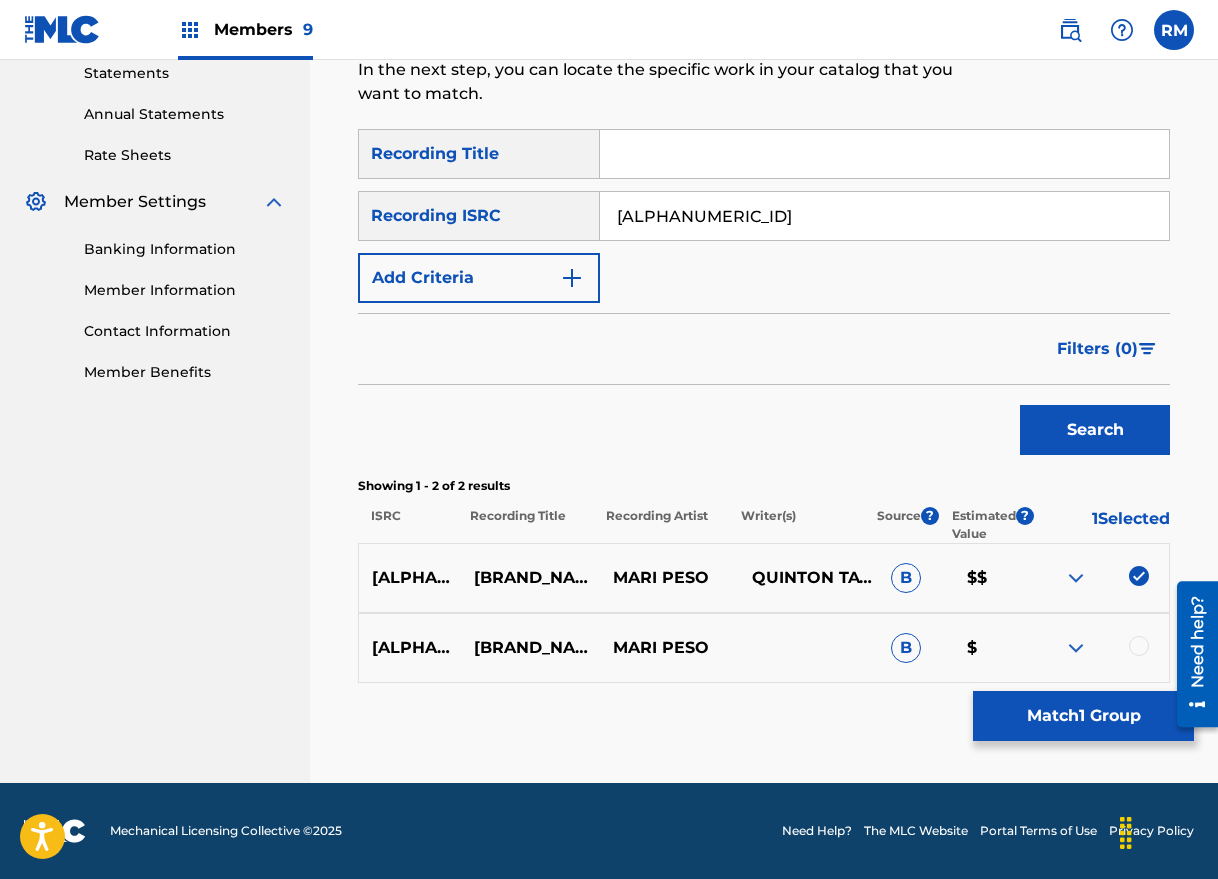 click at bounding box center [1139, 646] 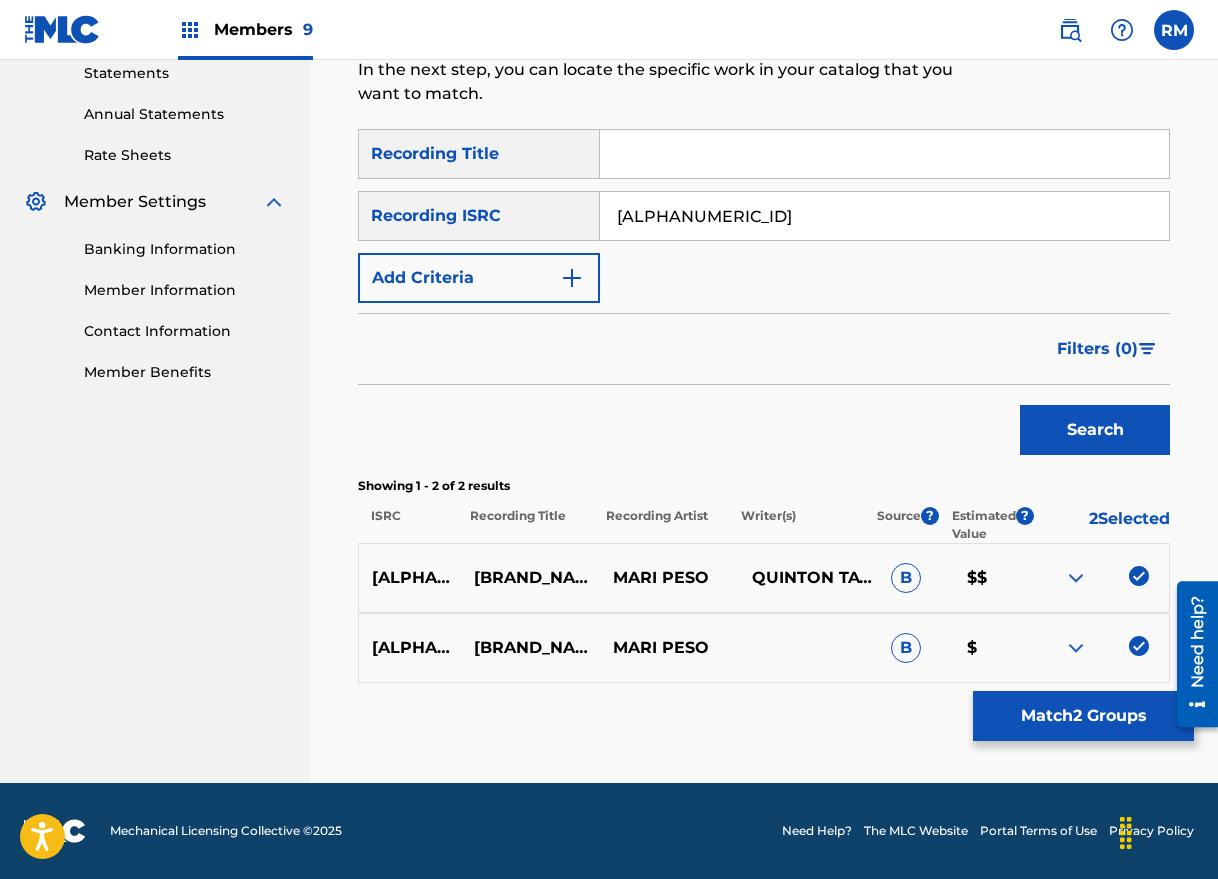 click at bounding box center (1139, 646) 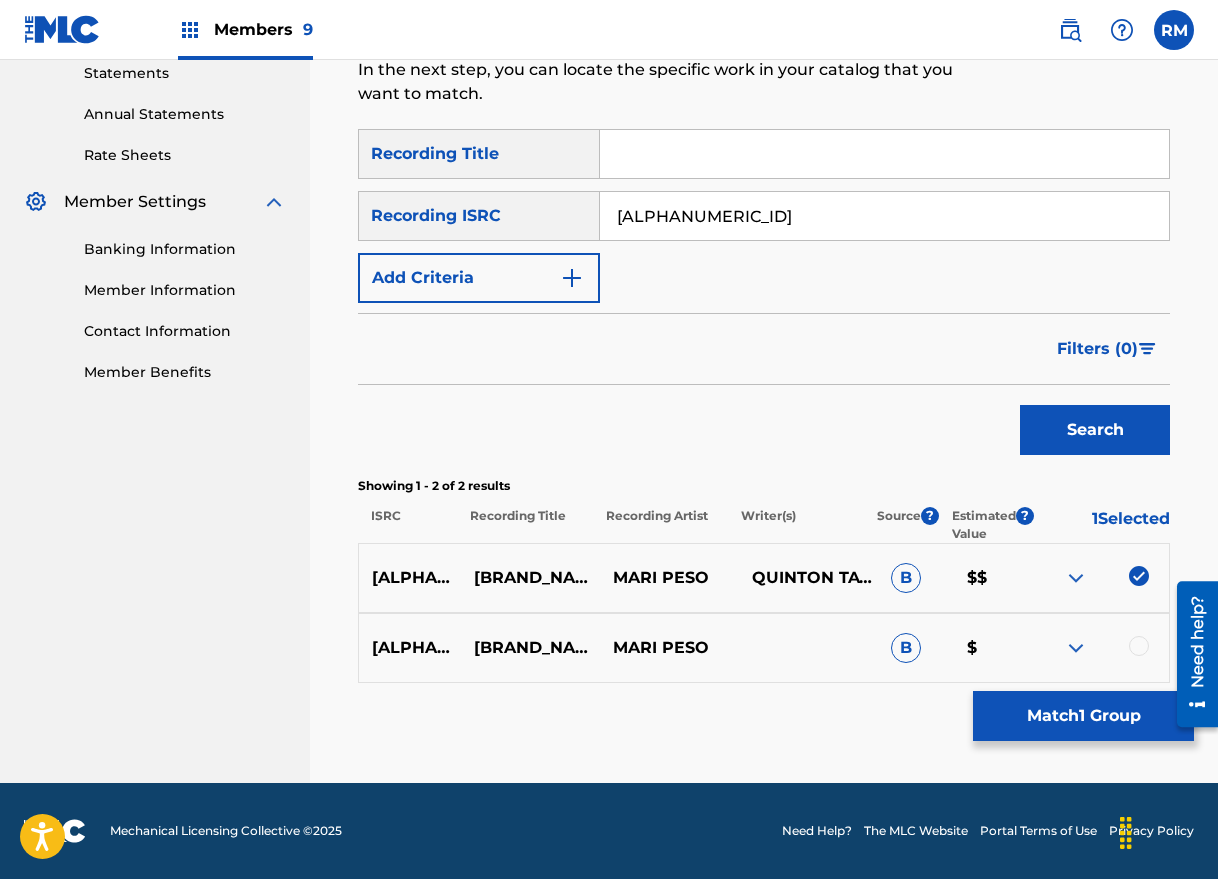 click at bounding box center (1139, 646) 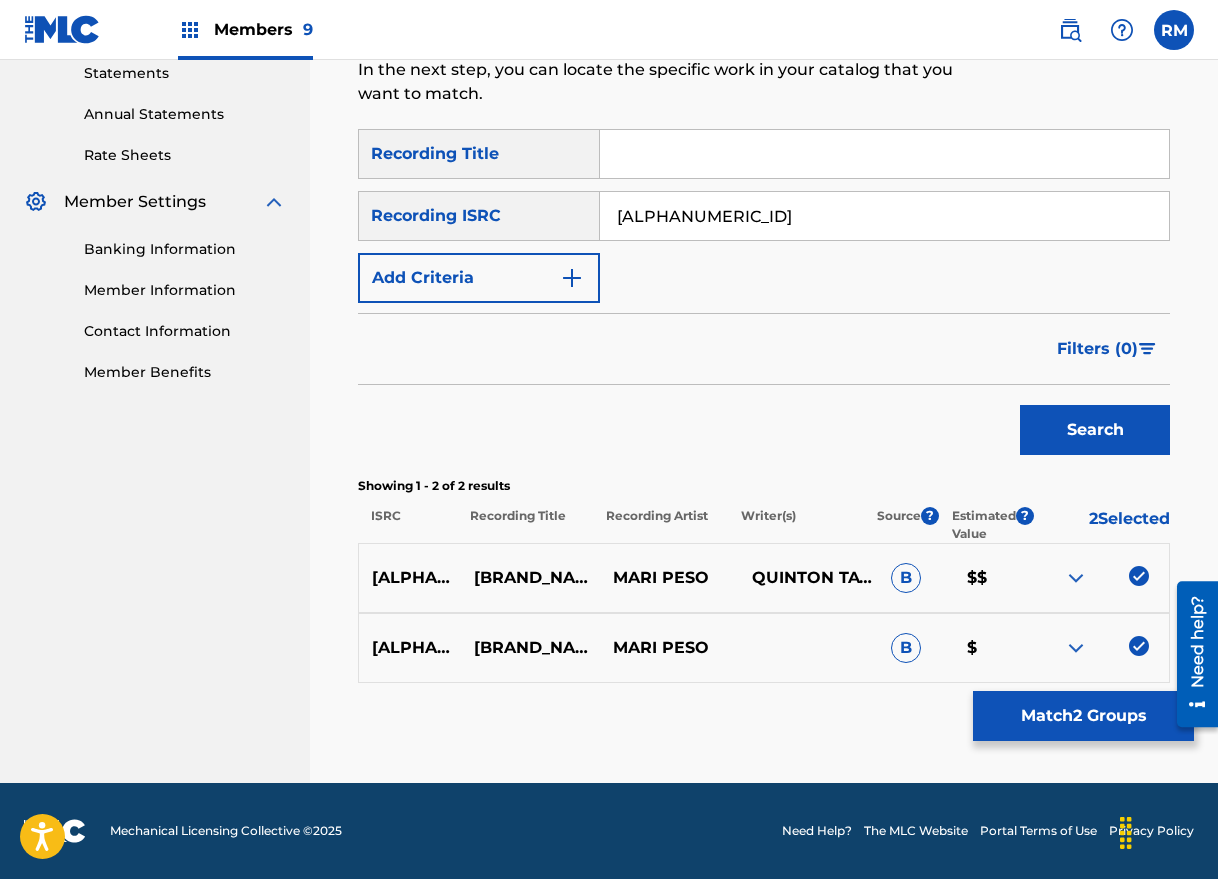 click on "Match  2 Groups" at bounding box center [1083, 716] 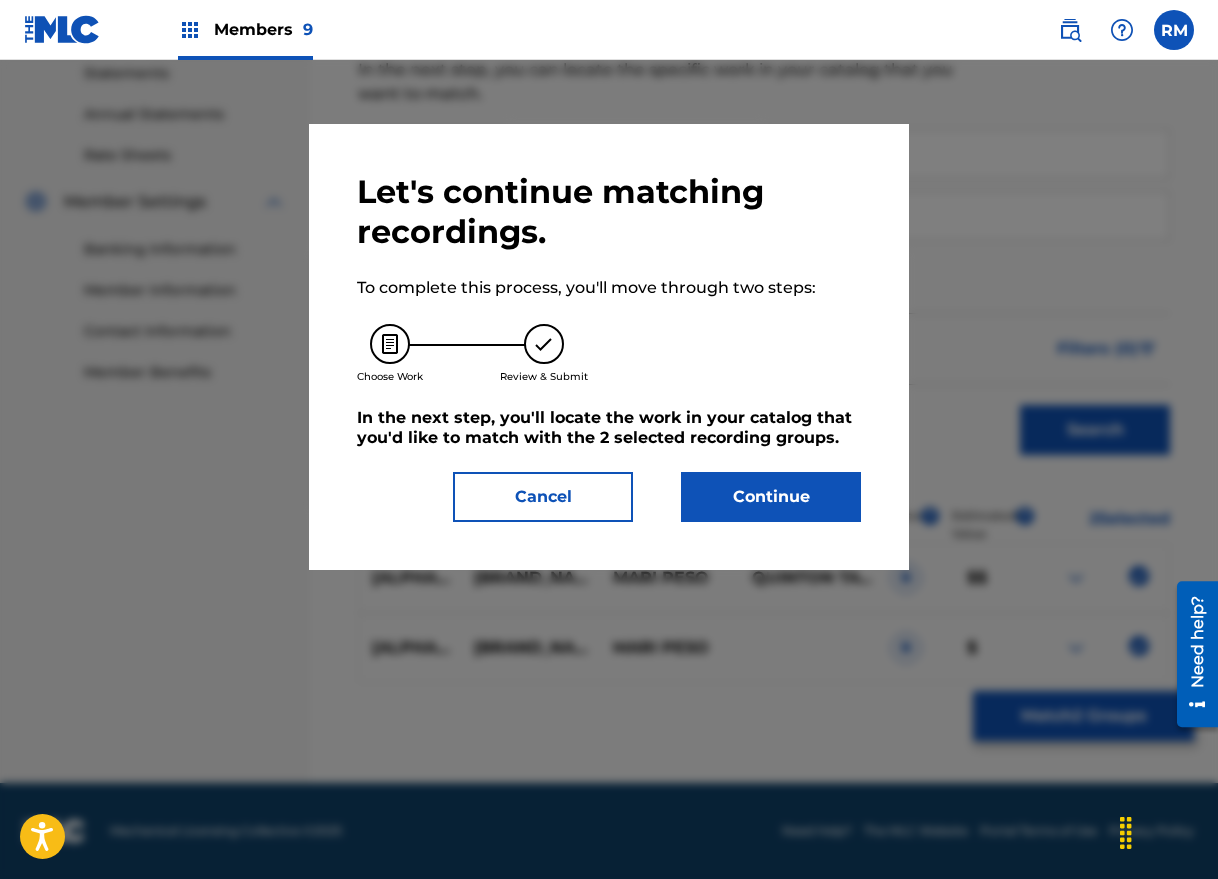 click on "Continue" at bounding box center [771, 497] 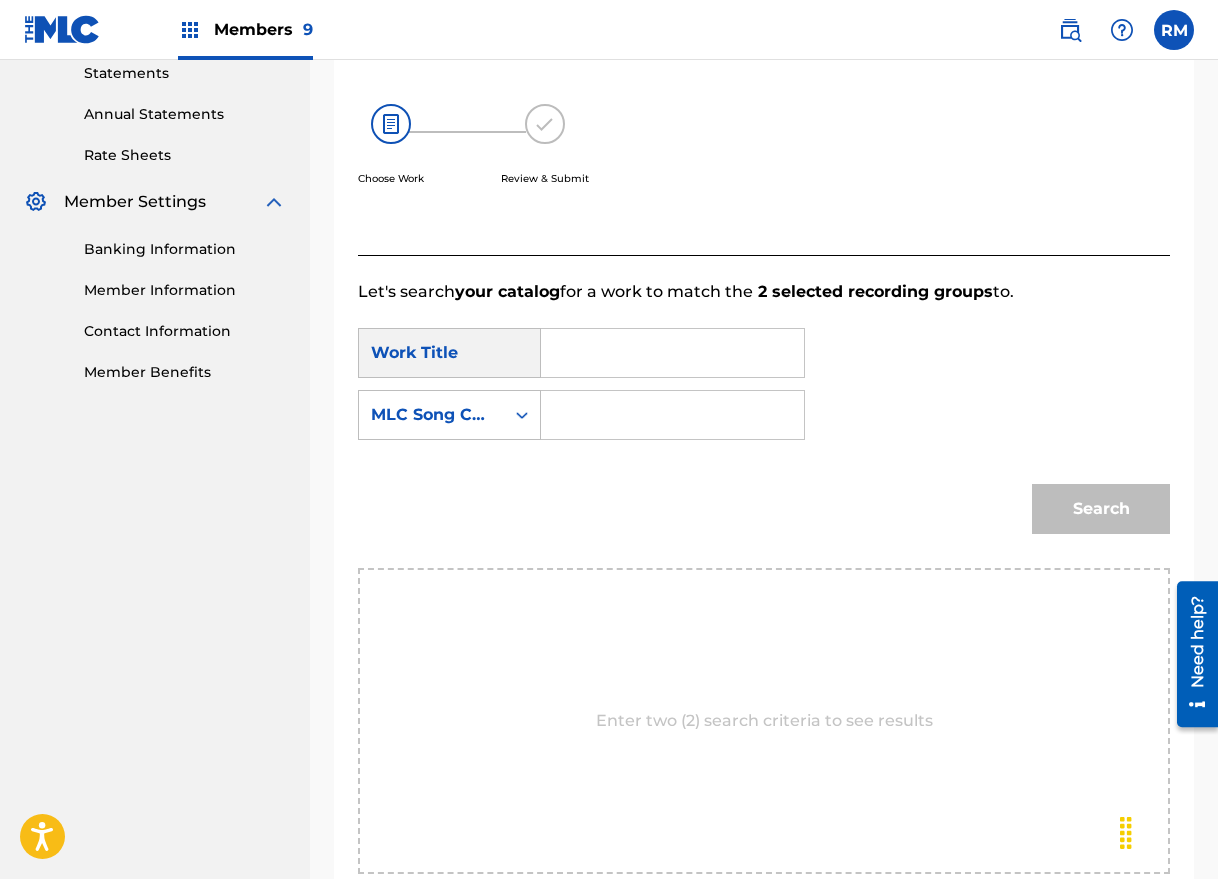 click at bounding box center (672, 353) 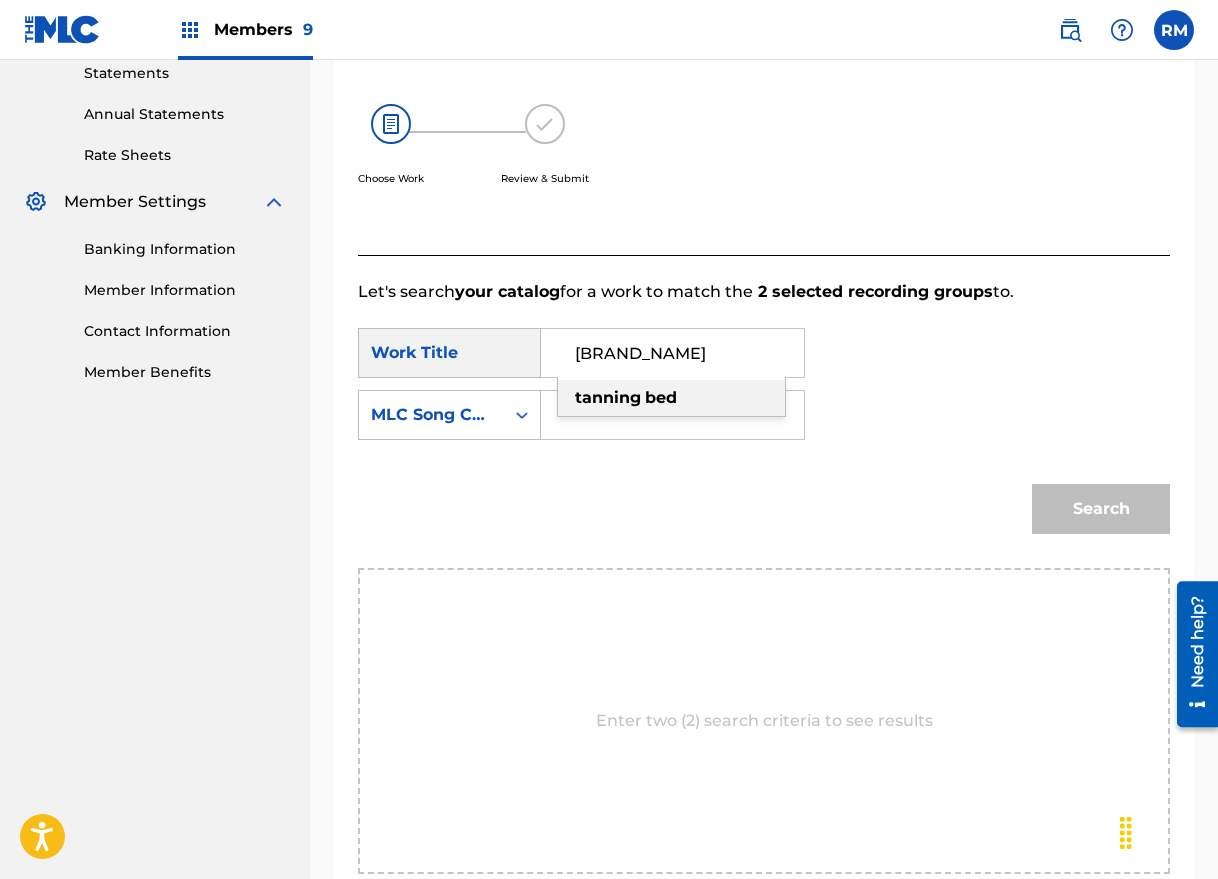 type on "[BRAND_NAME]" 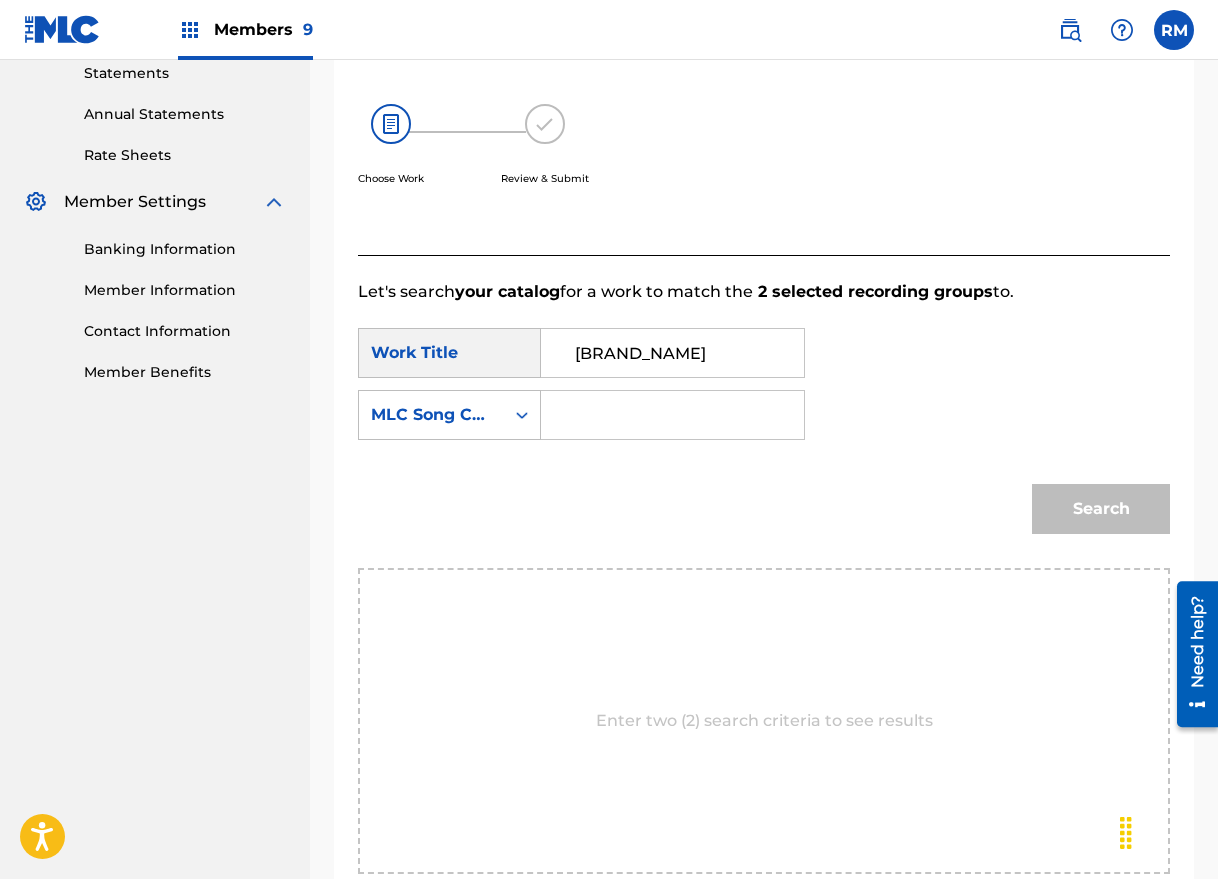 click at bounding box center [672, 415] 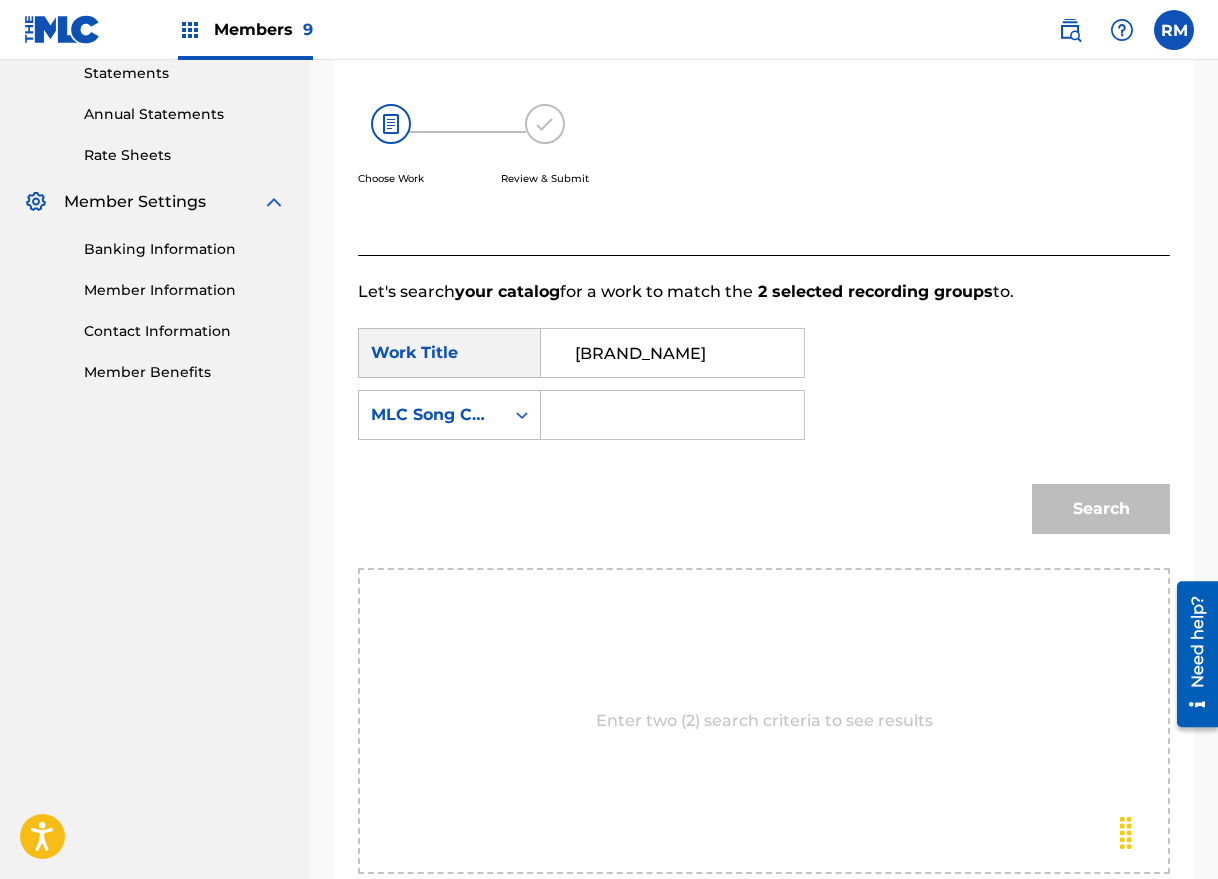 paste on "[ALPHANUMERIC_ID]" 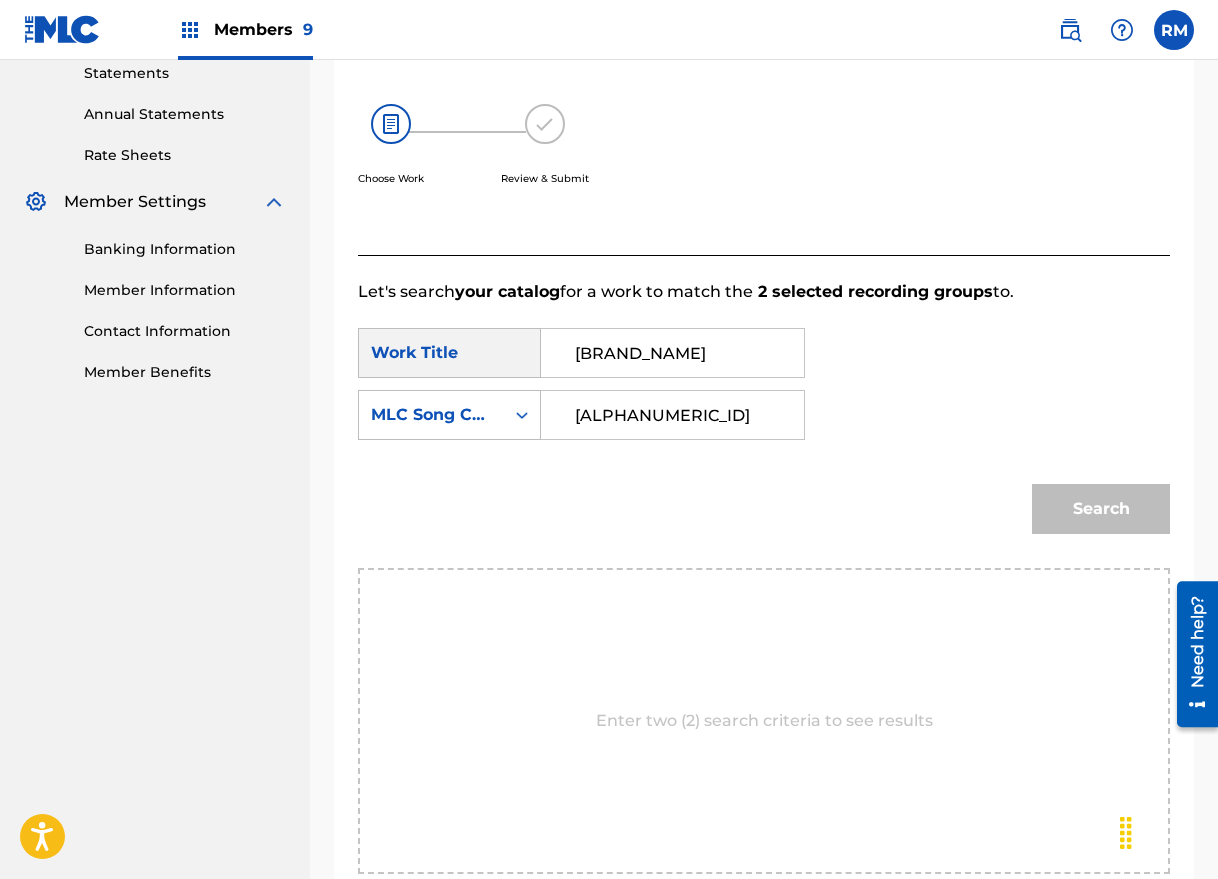 type on "[ALPHANUMERIC_ID]" 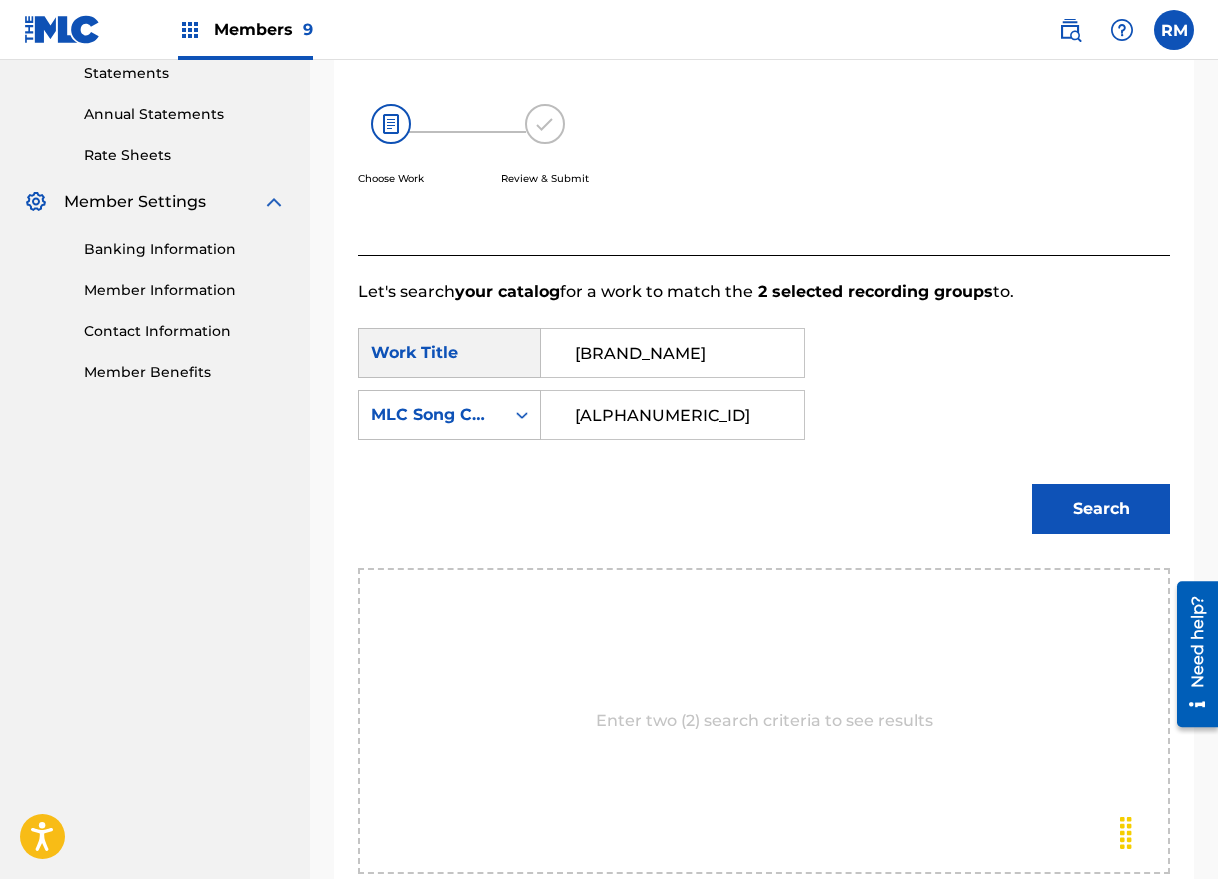 click on "Search" at bounding box center (1101, 509) 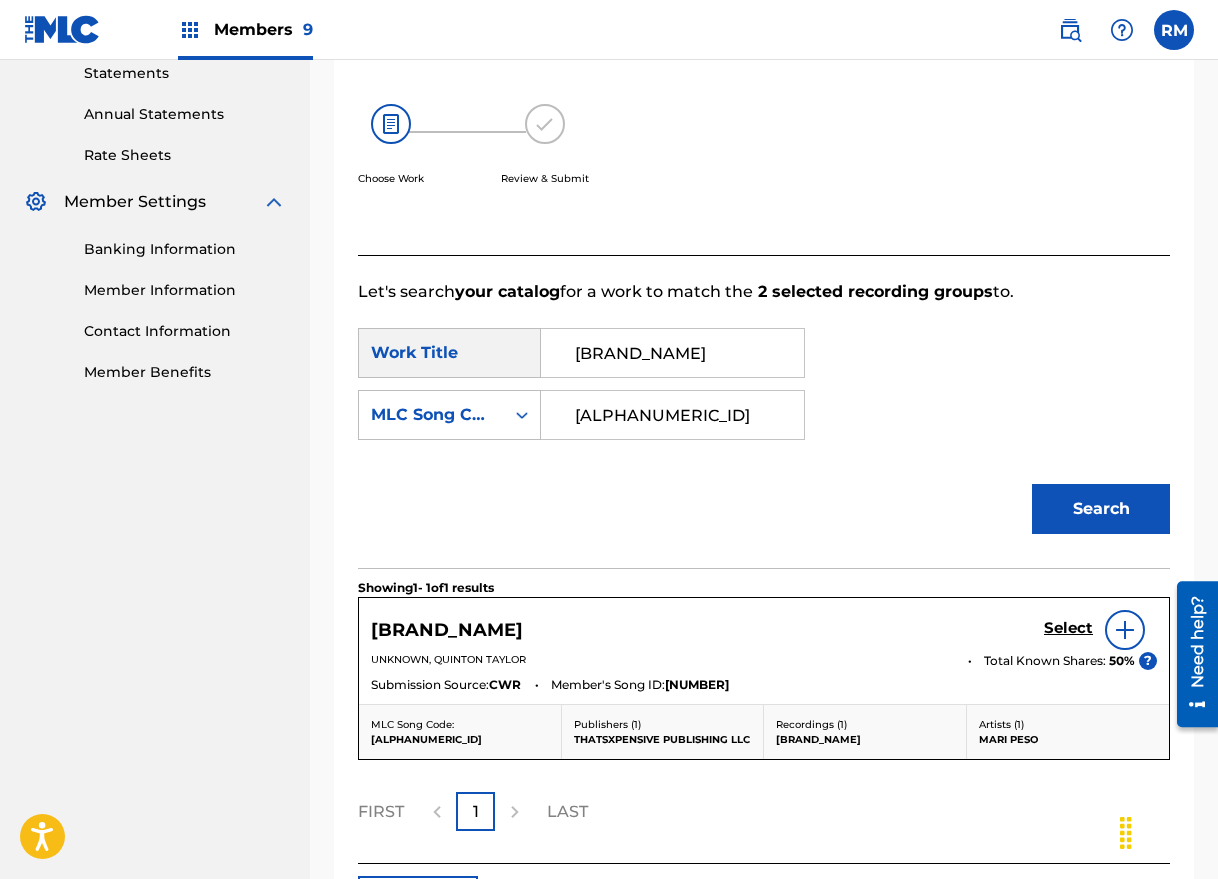 scroll, scrollTop: 504, scrollLeft: 0, axis: vertical 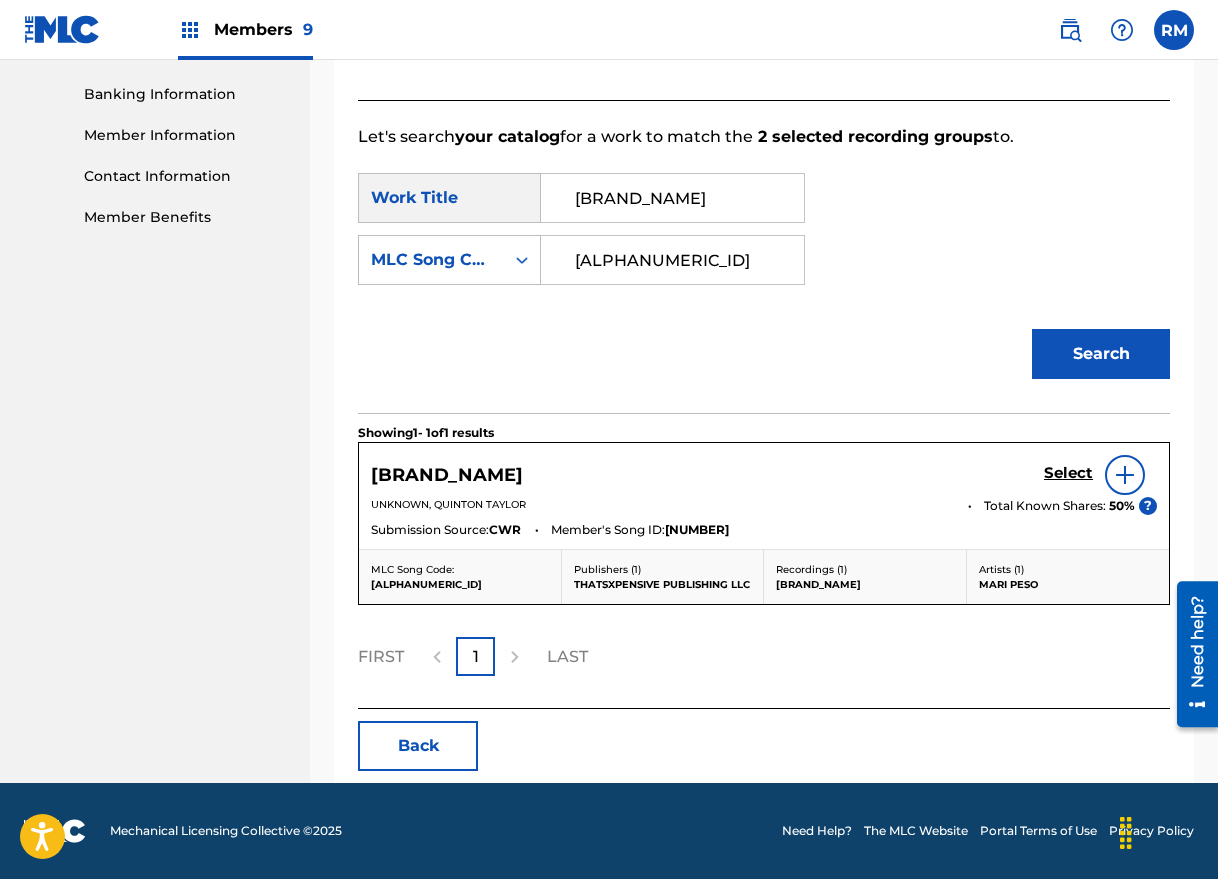 click on "Back" at bounding box center [418, 746] 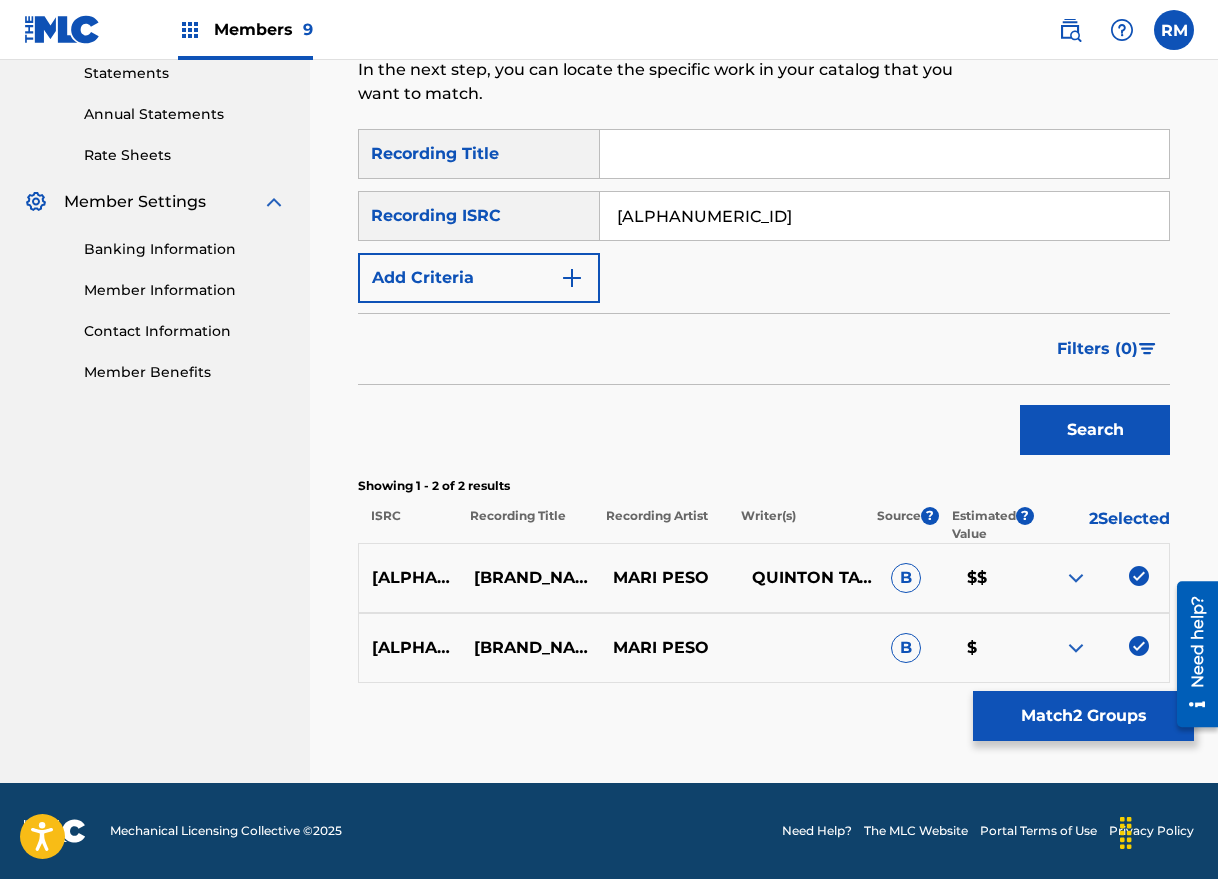scroll, scrollTop: 349, scrollLeft: 0, axis: vertical 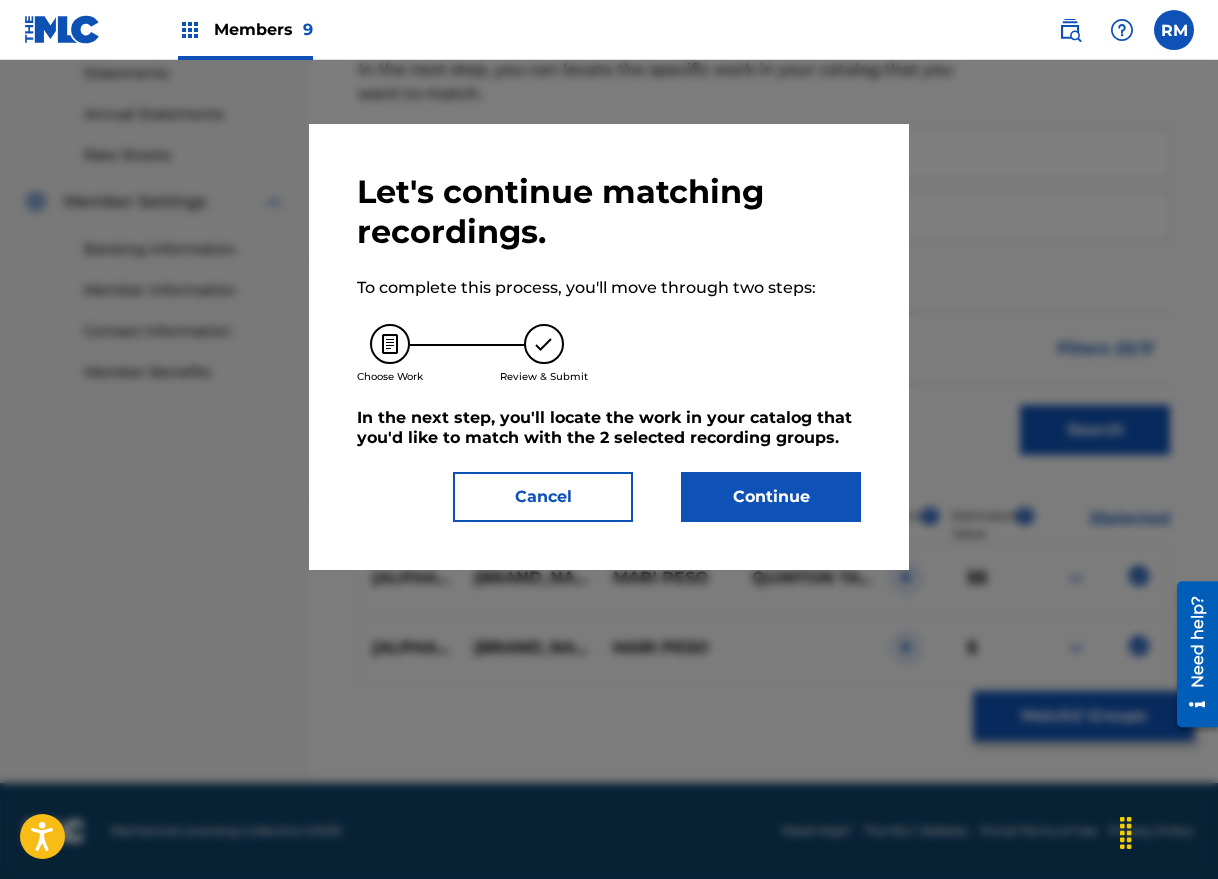 click on "Continue" at bounding box center [771, 497] 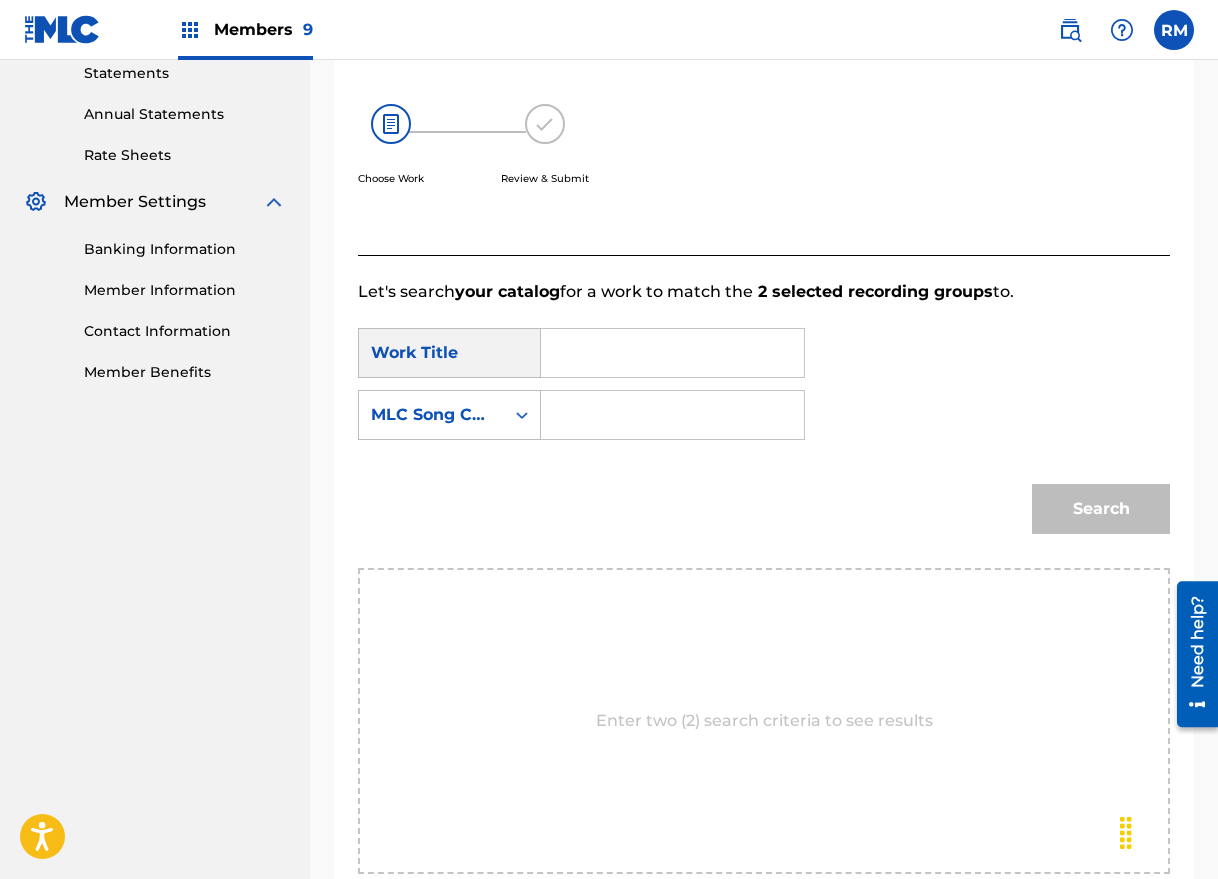 click at bounding box center [672, 353] 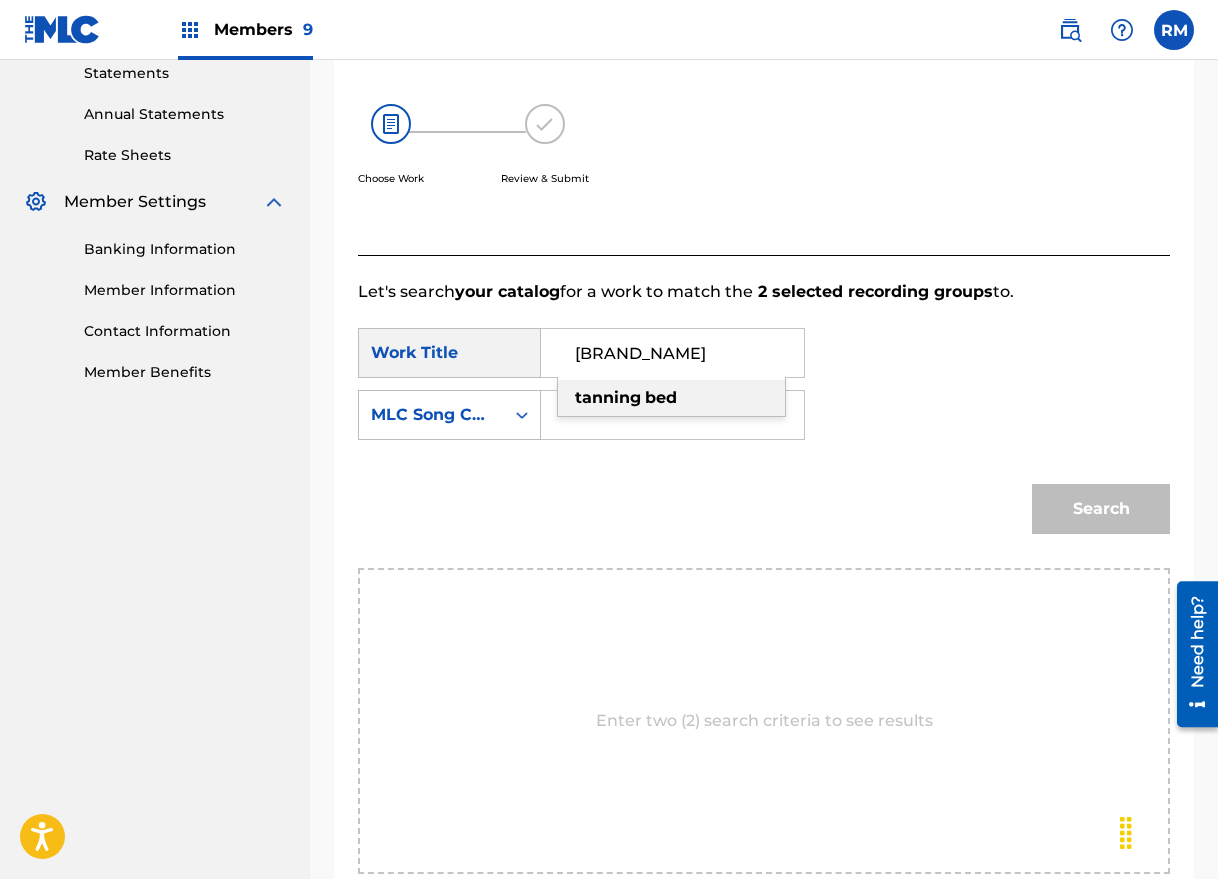 type on "[BRAND_NAME]" 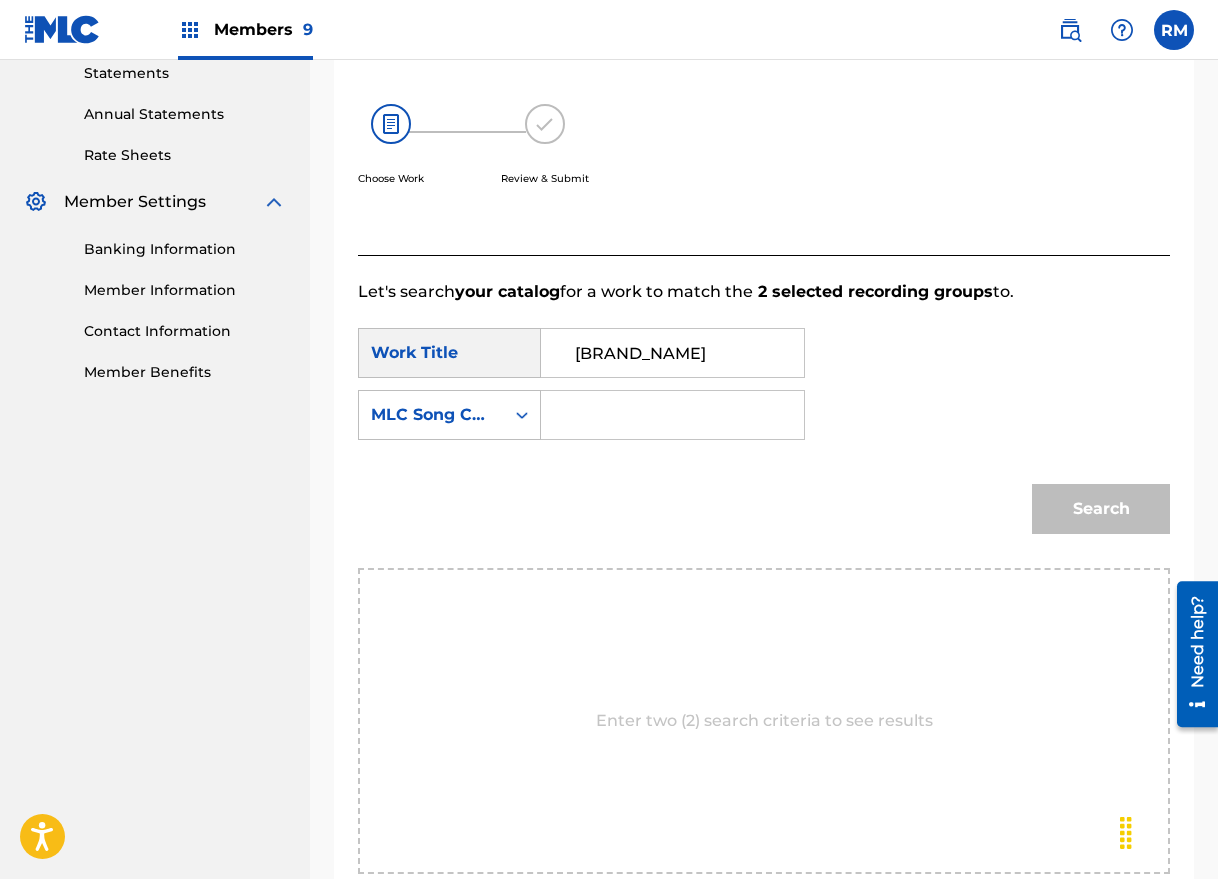 click at bounding box center [672, 415] 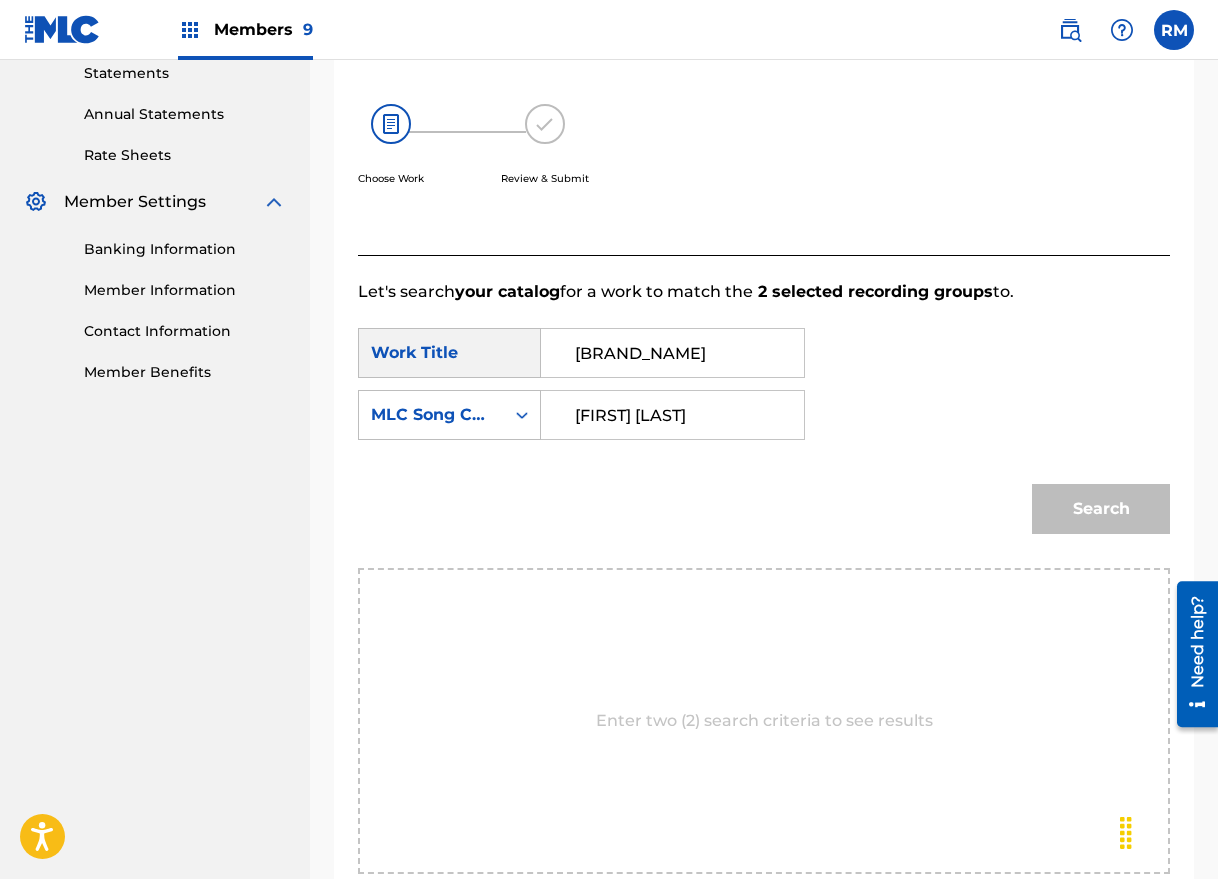 type on "[FIRST] [LAST]" 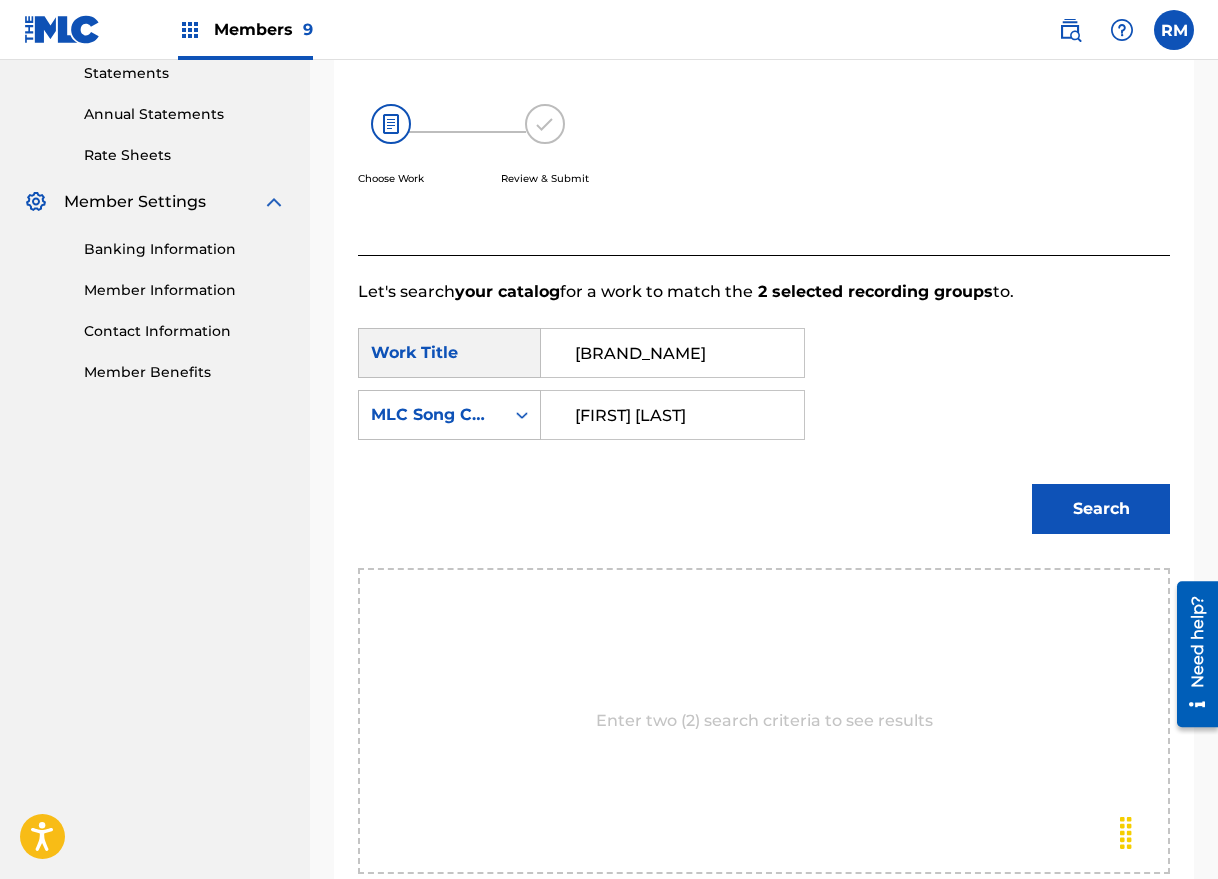 click on "Search" at bounding box center [1101, 509] 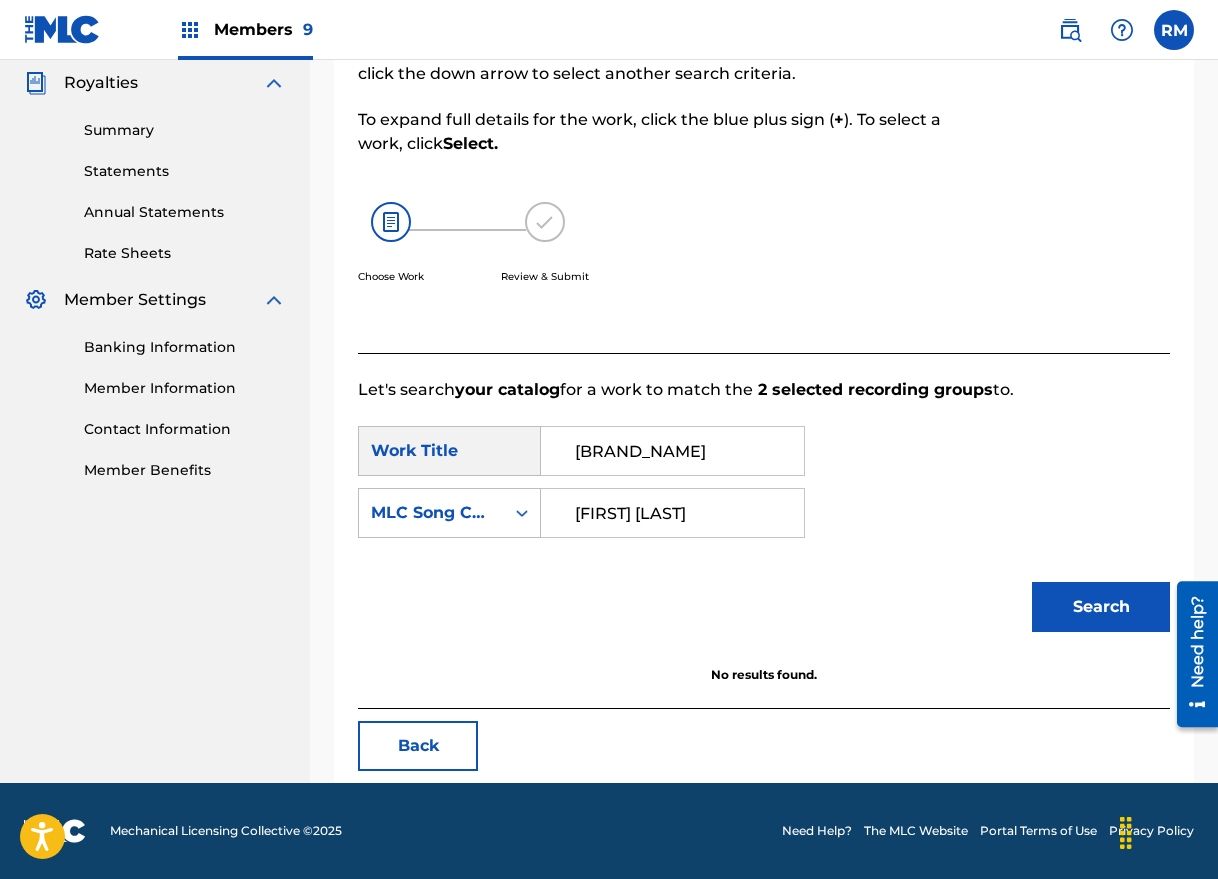 scroll, scrollTop: 251, scrollLeft: 0, axis: vertical 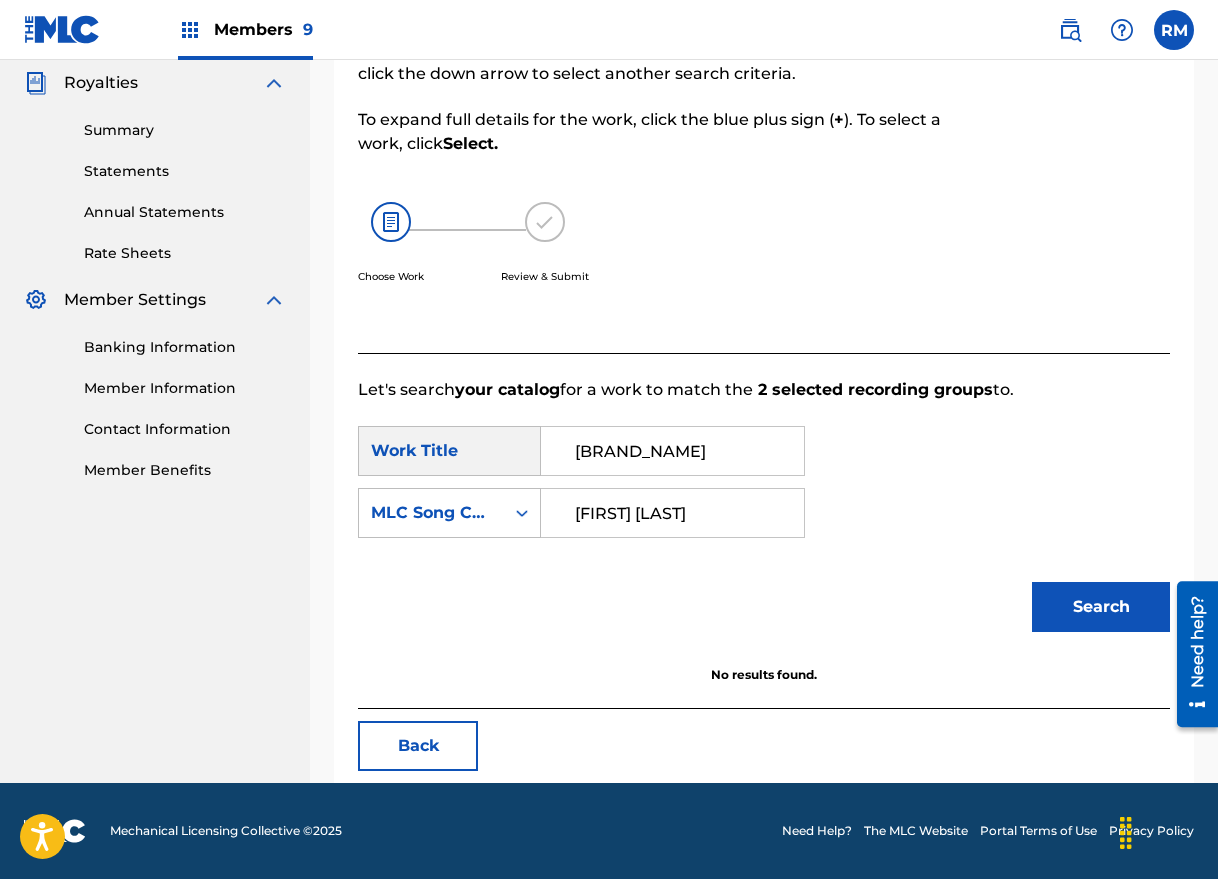 type 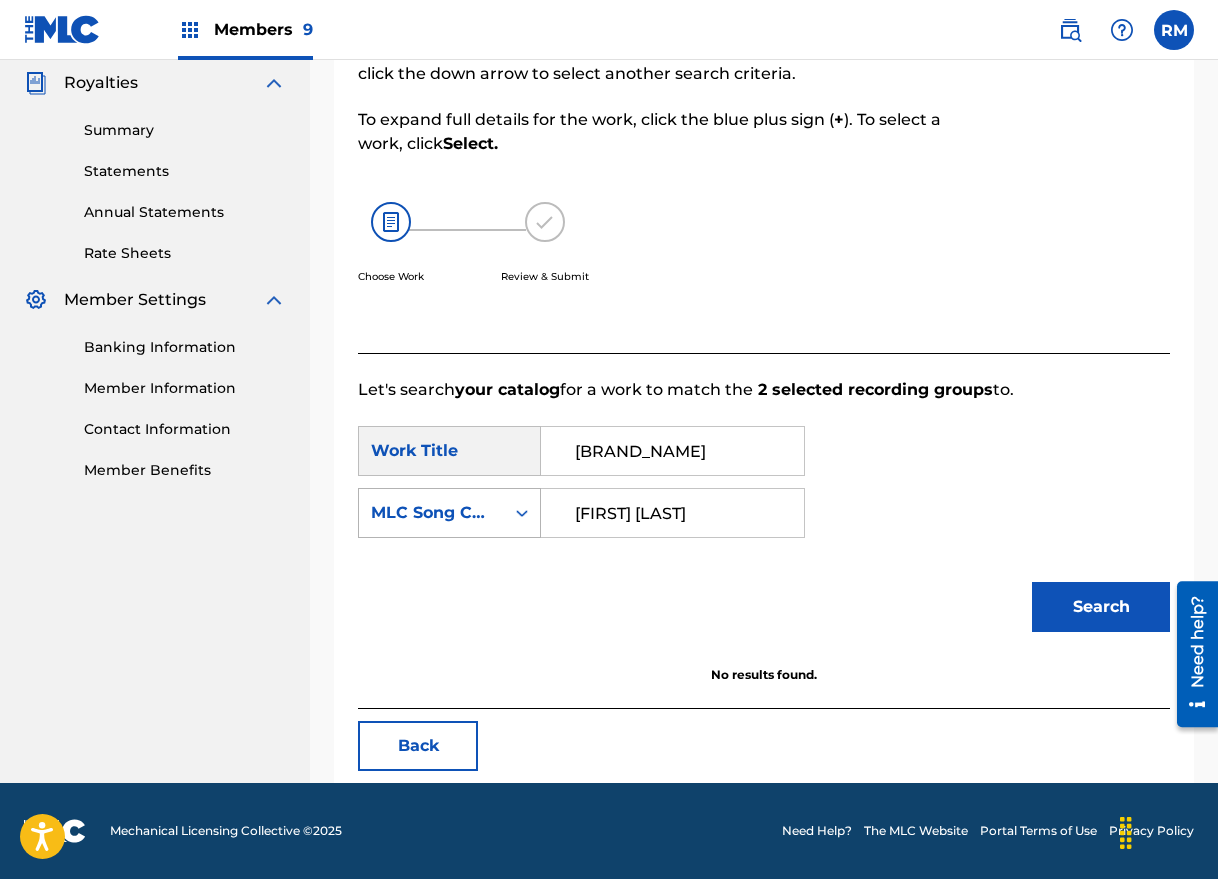 click 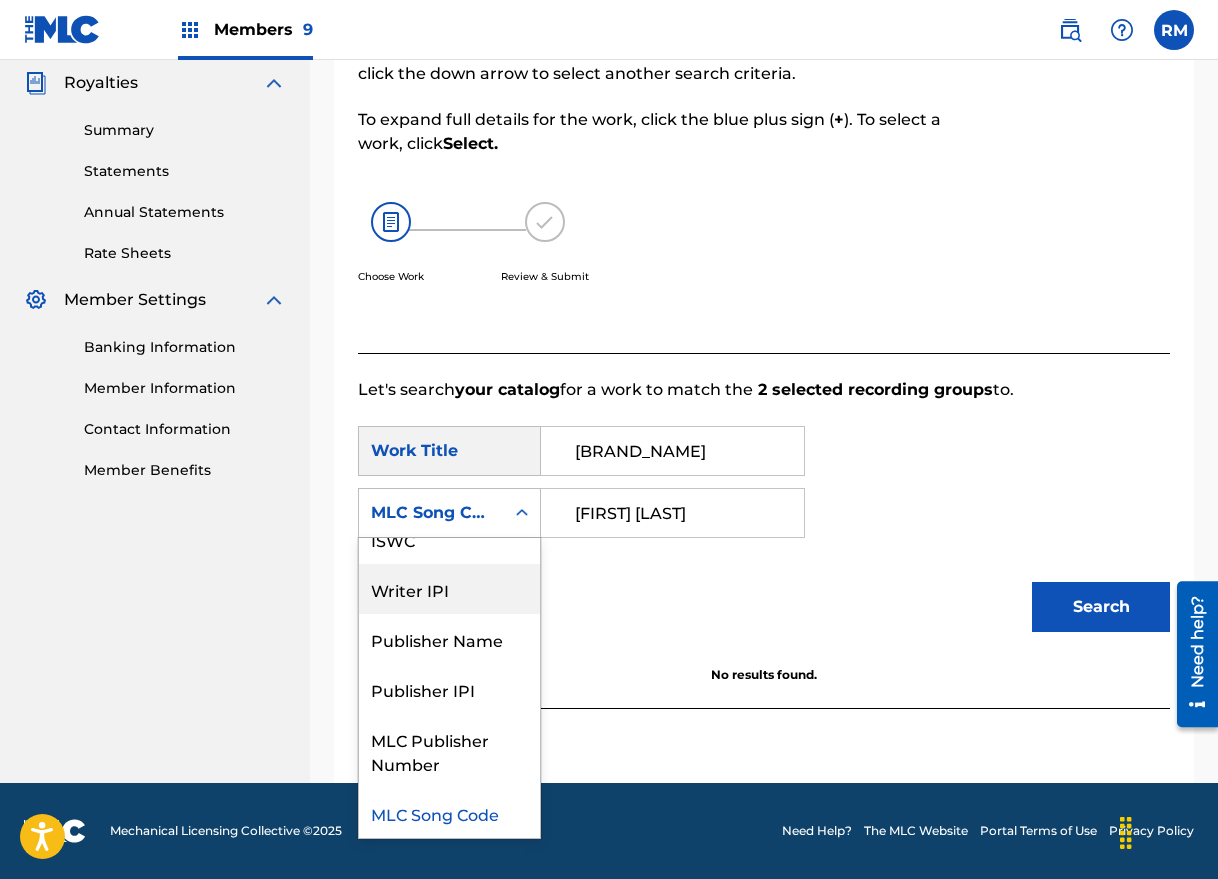 scroll, scrollTop: 0, scrollLeft: 0, axis: both 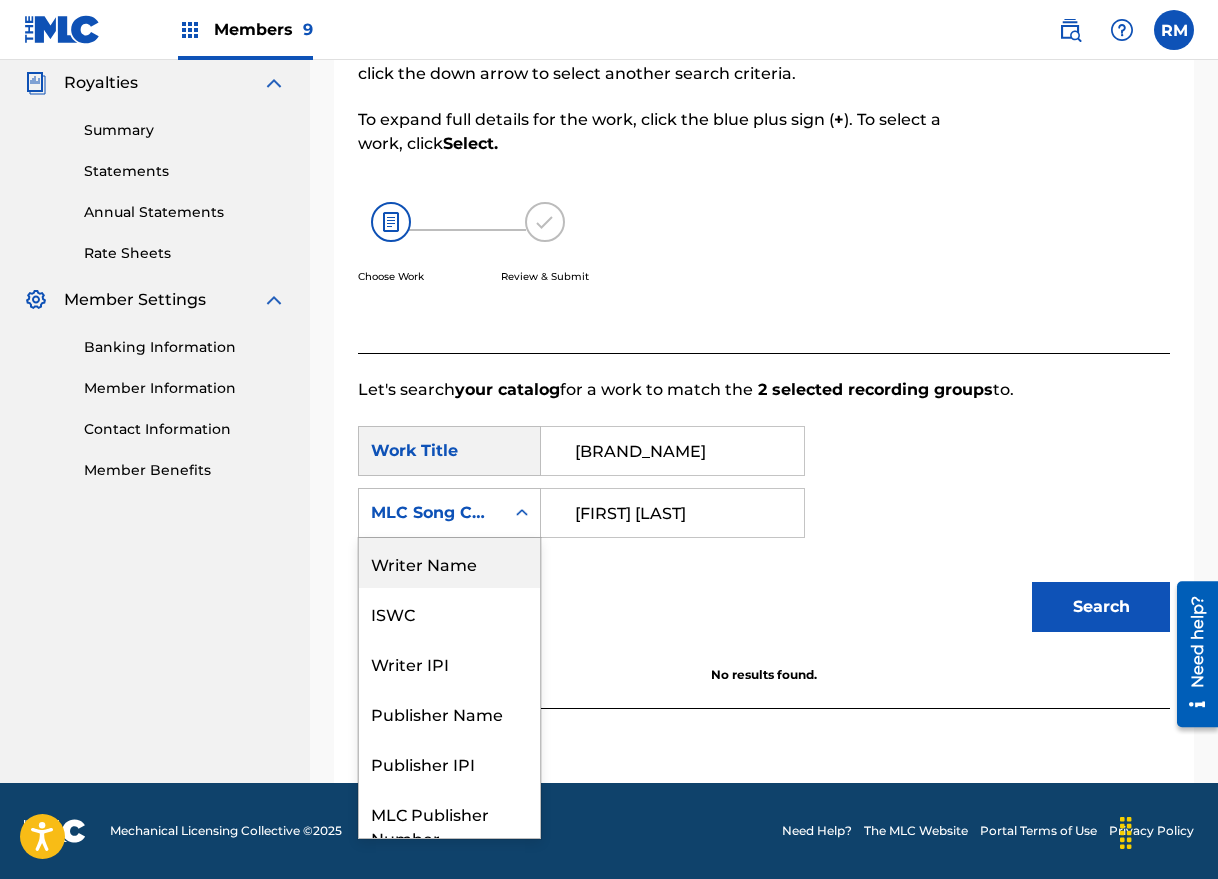 click on "Writer Name" at bounding box center (449, 563) 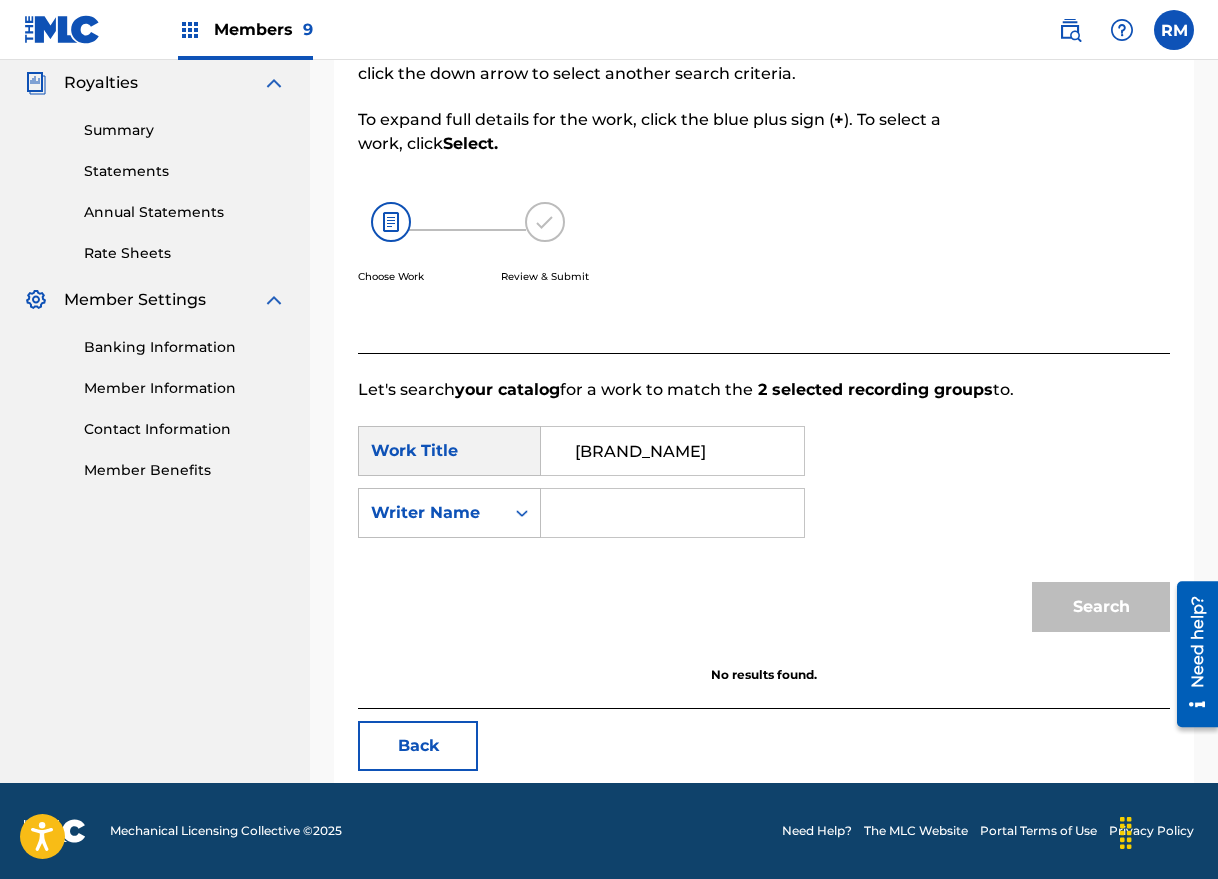 click at bounding box center (672, 513) 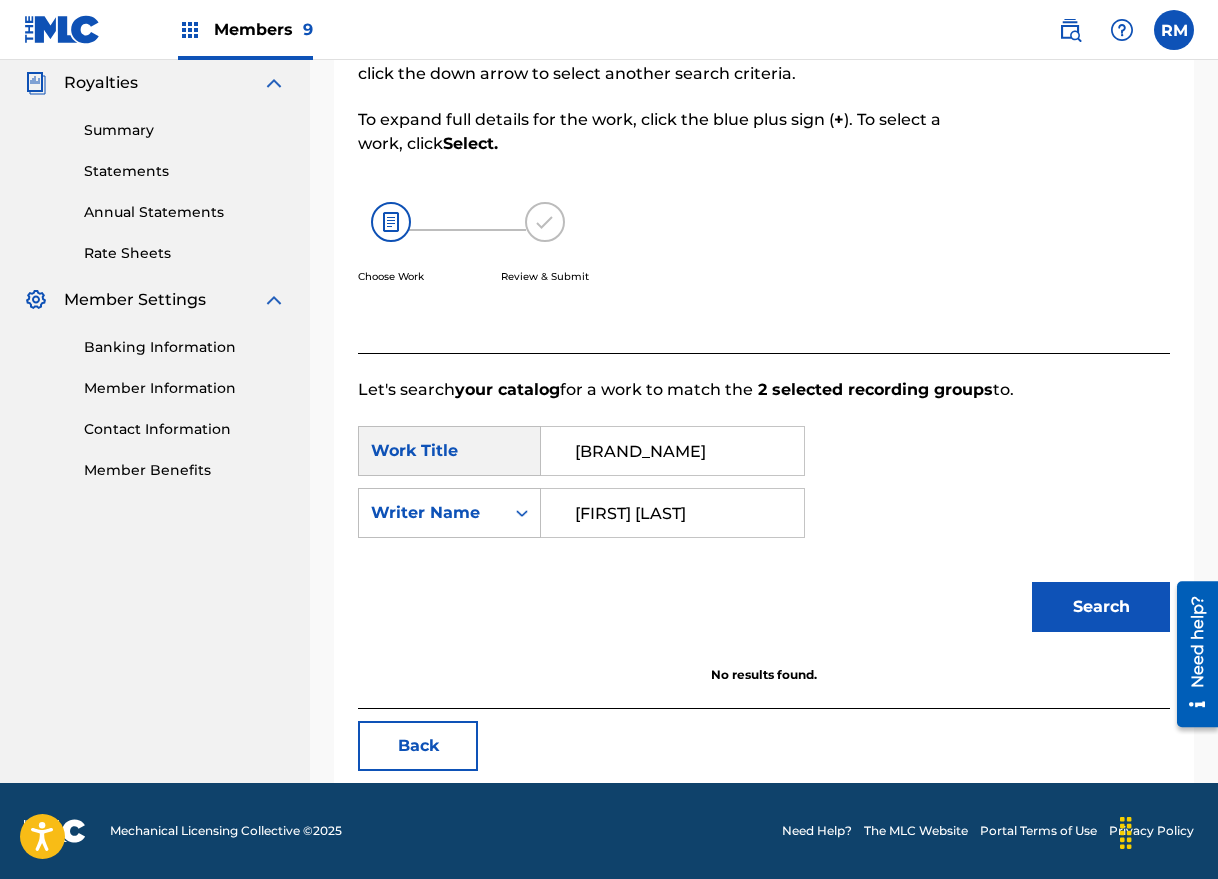 type on "[FIRST] [LAST]" 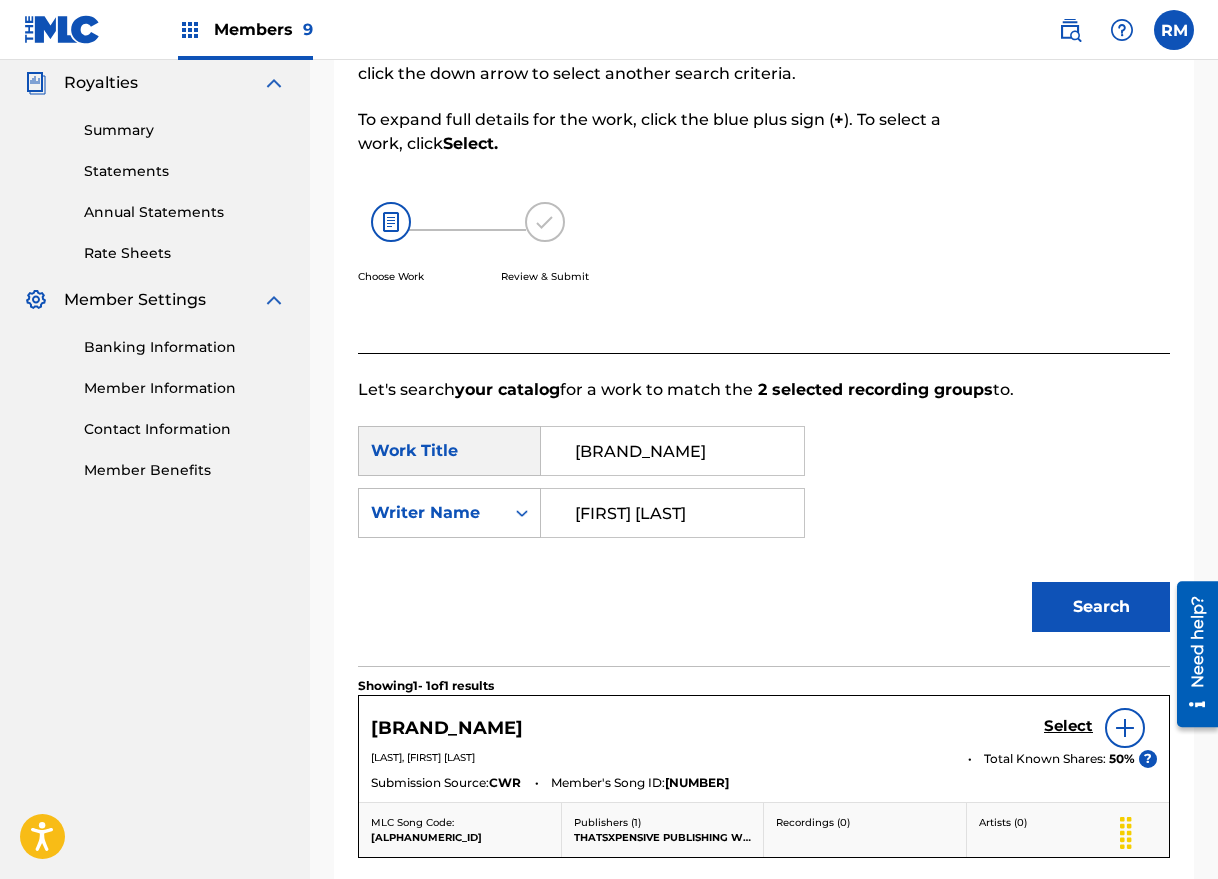 scroll, scrollTop: 504, scrollLeft: 0, axis: vertical 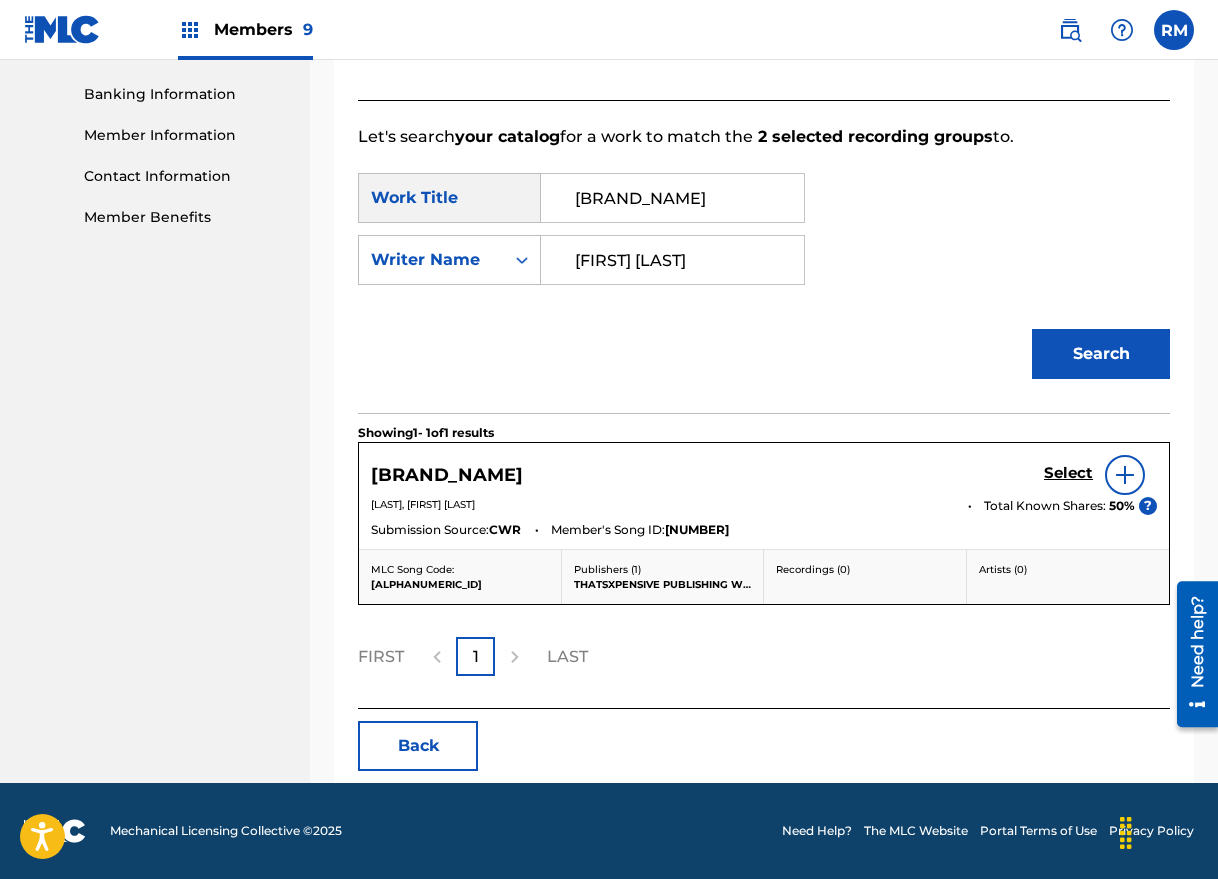 click on "Select" at bounding box center (1068, 473) 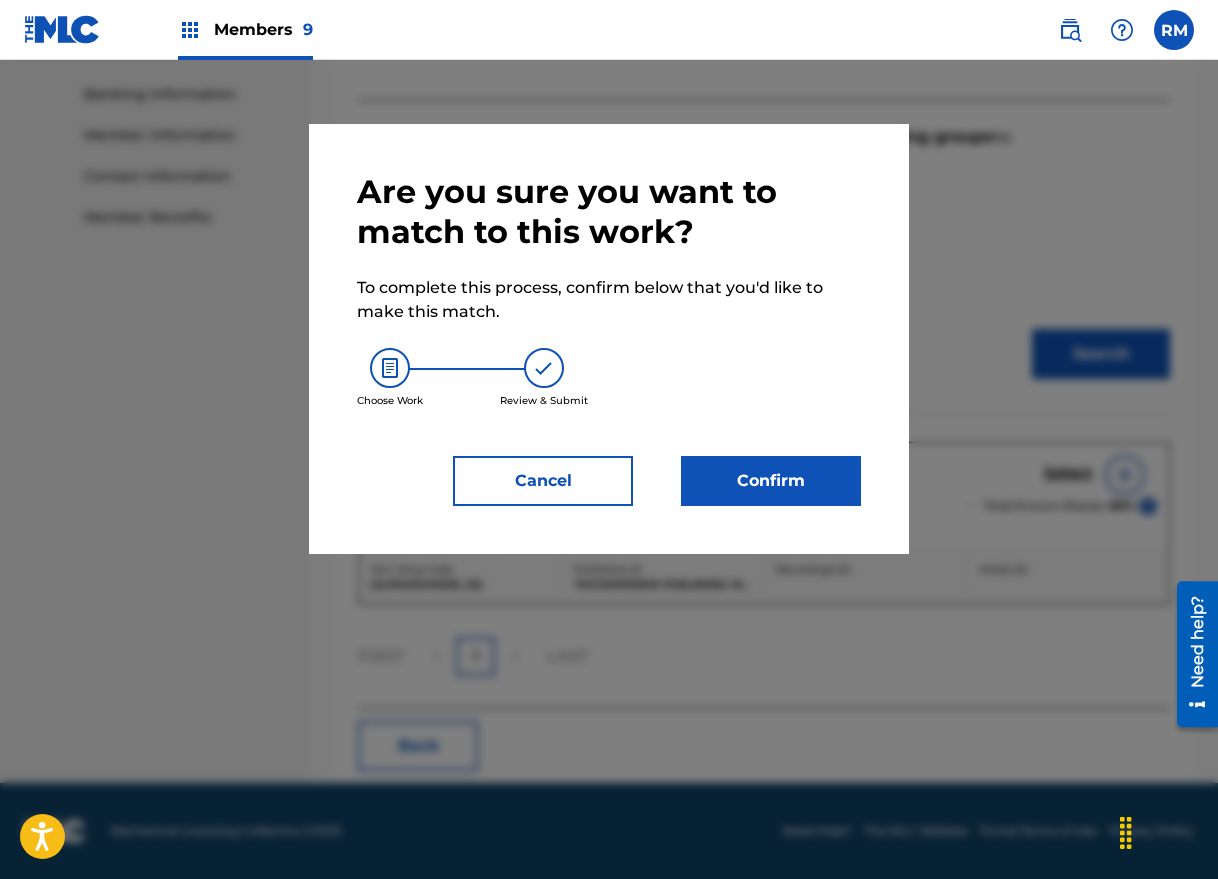 click on "Confirm" at bounding box center (771, 481) 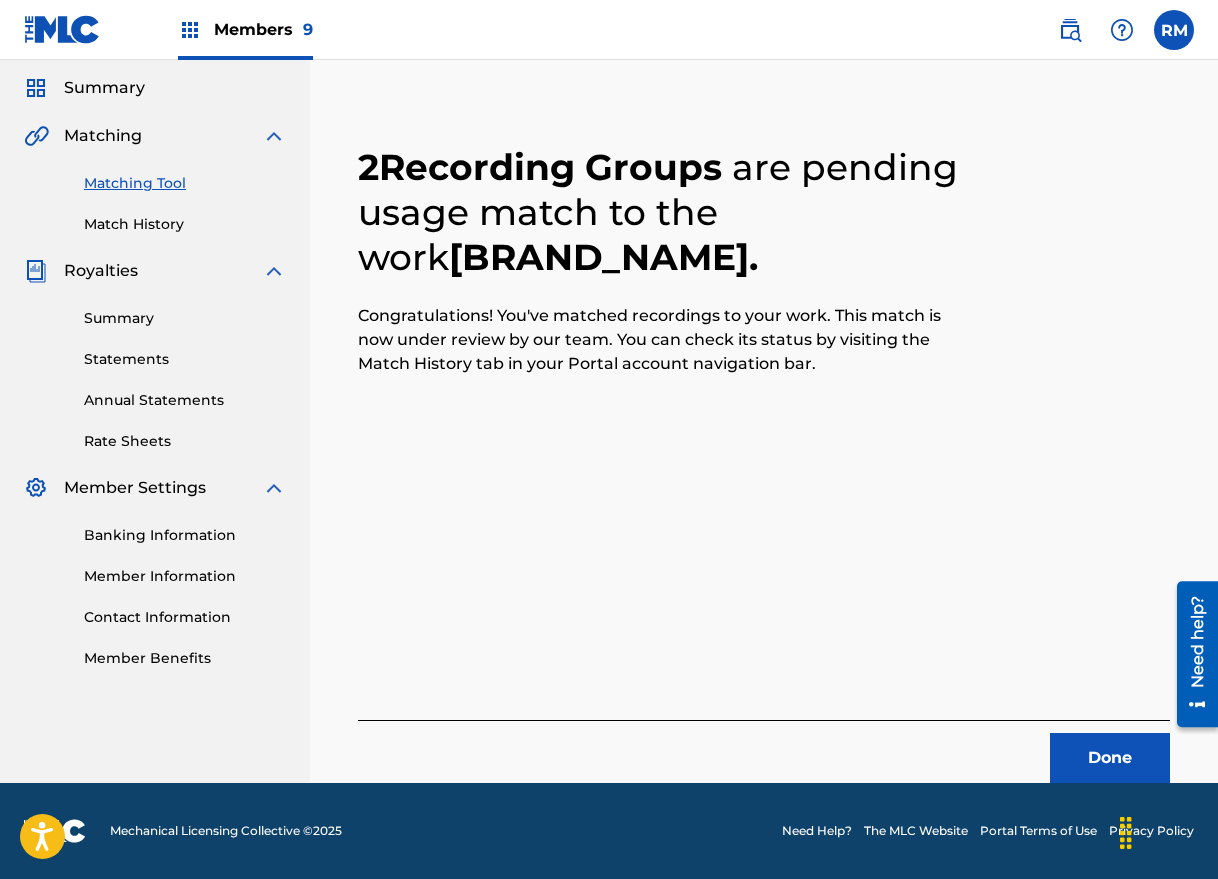 scroll, scrollTop: 63, scrollLeft: 0, axis: vertical 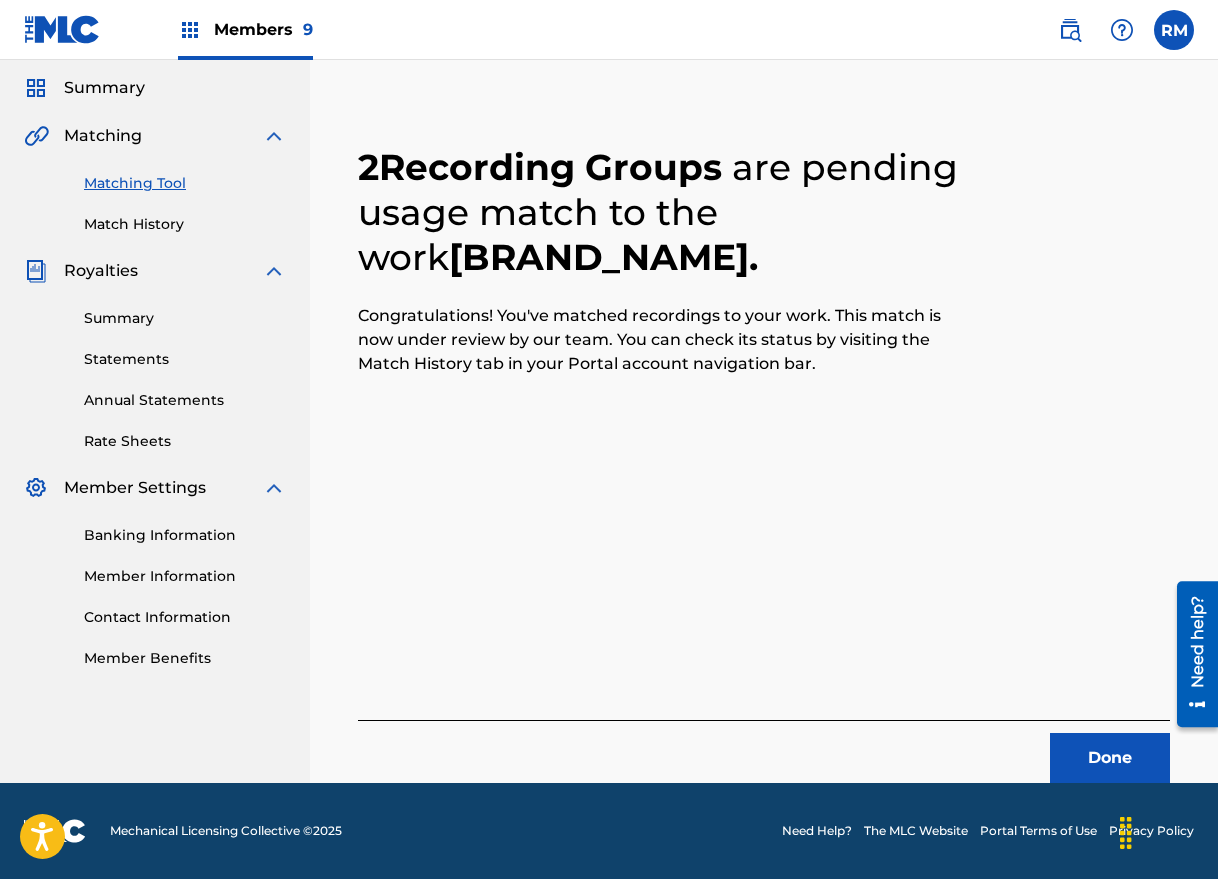 click on "Done" at bounding box center [1110, 758] 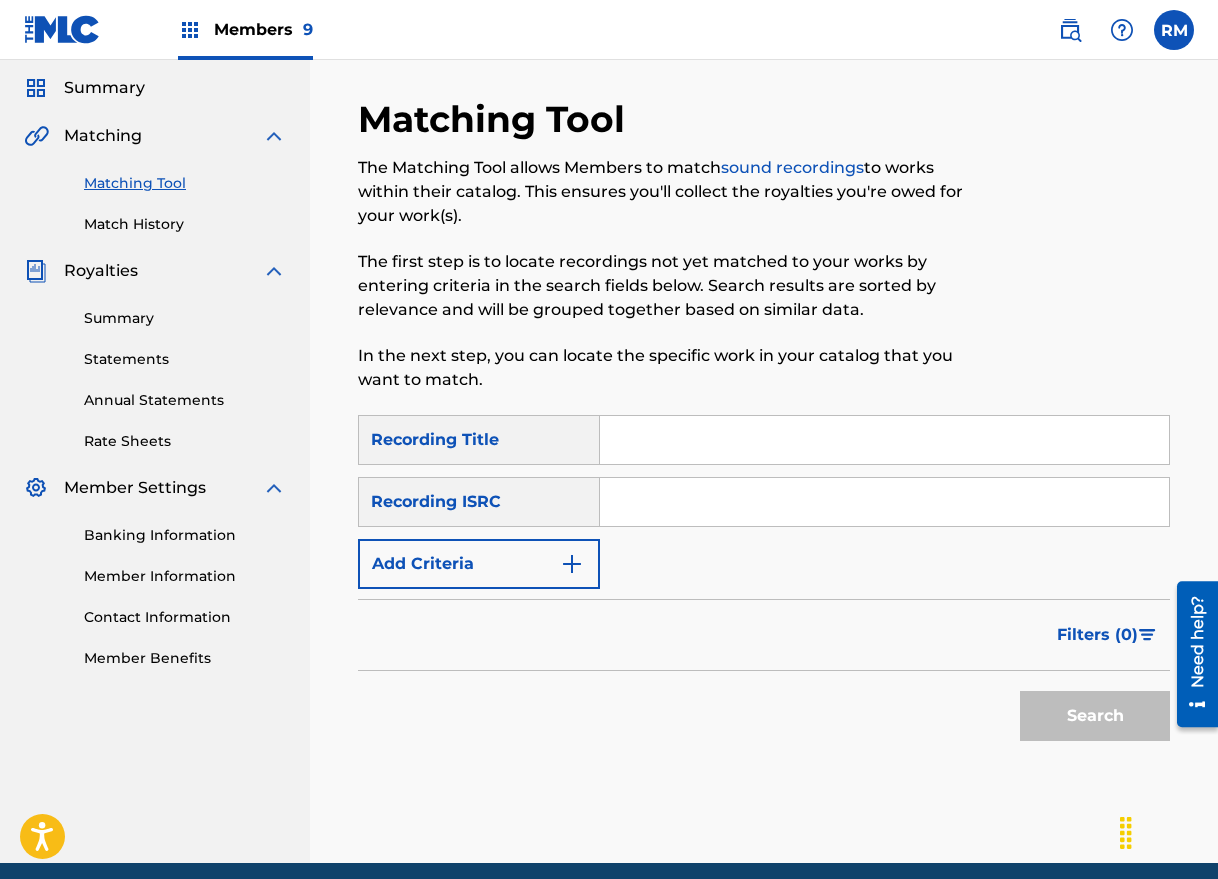 click at bounding box center [884, 502] 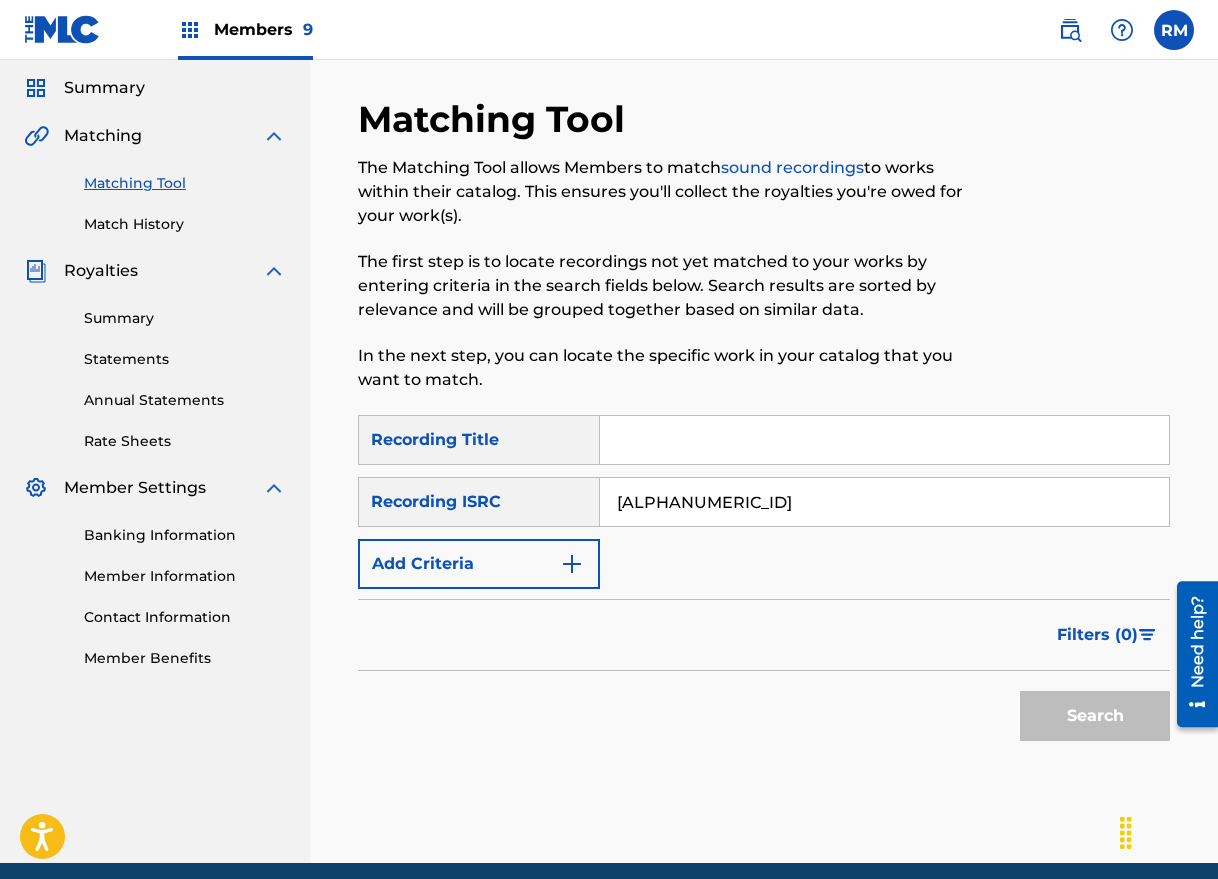 type on "[ALPHANUMERIC_ID]" 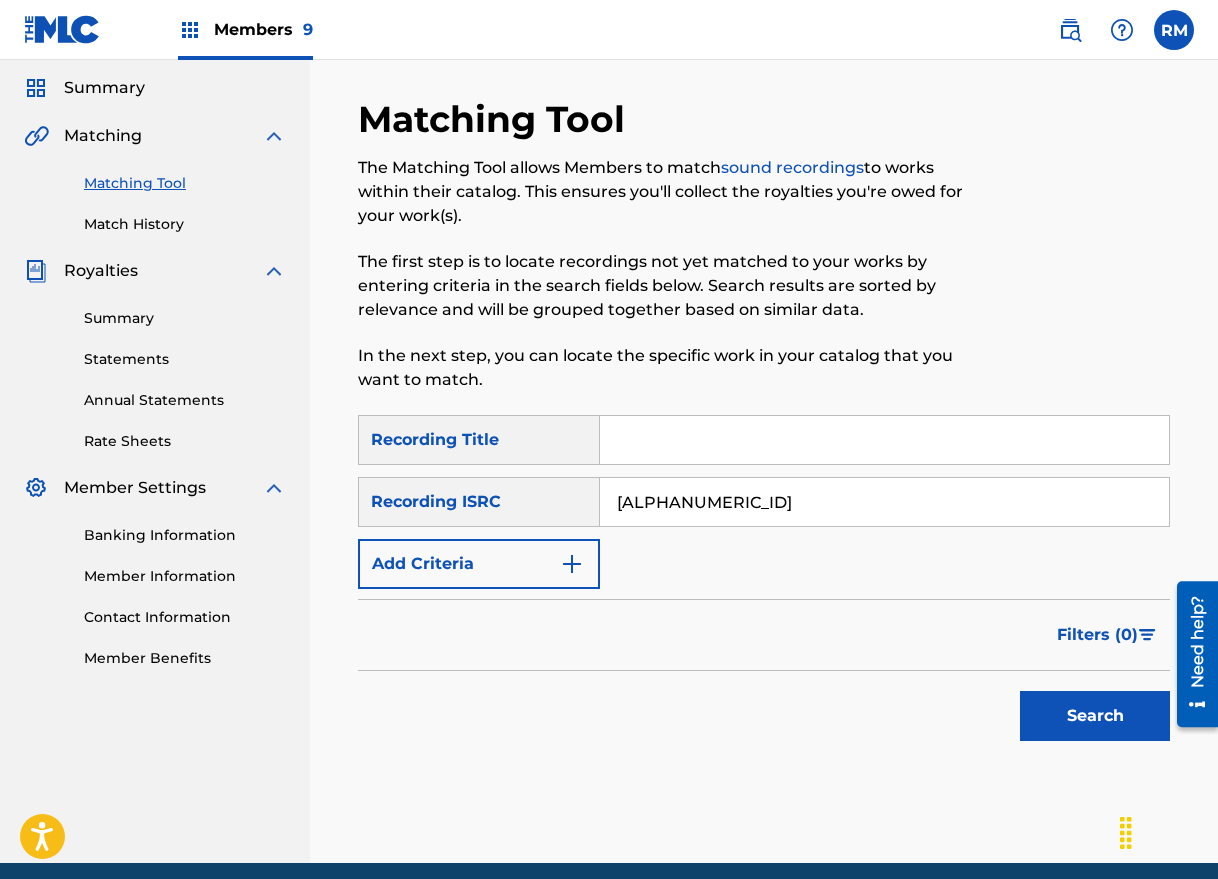 click at bounding box center [1076, 256] 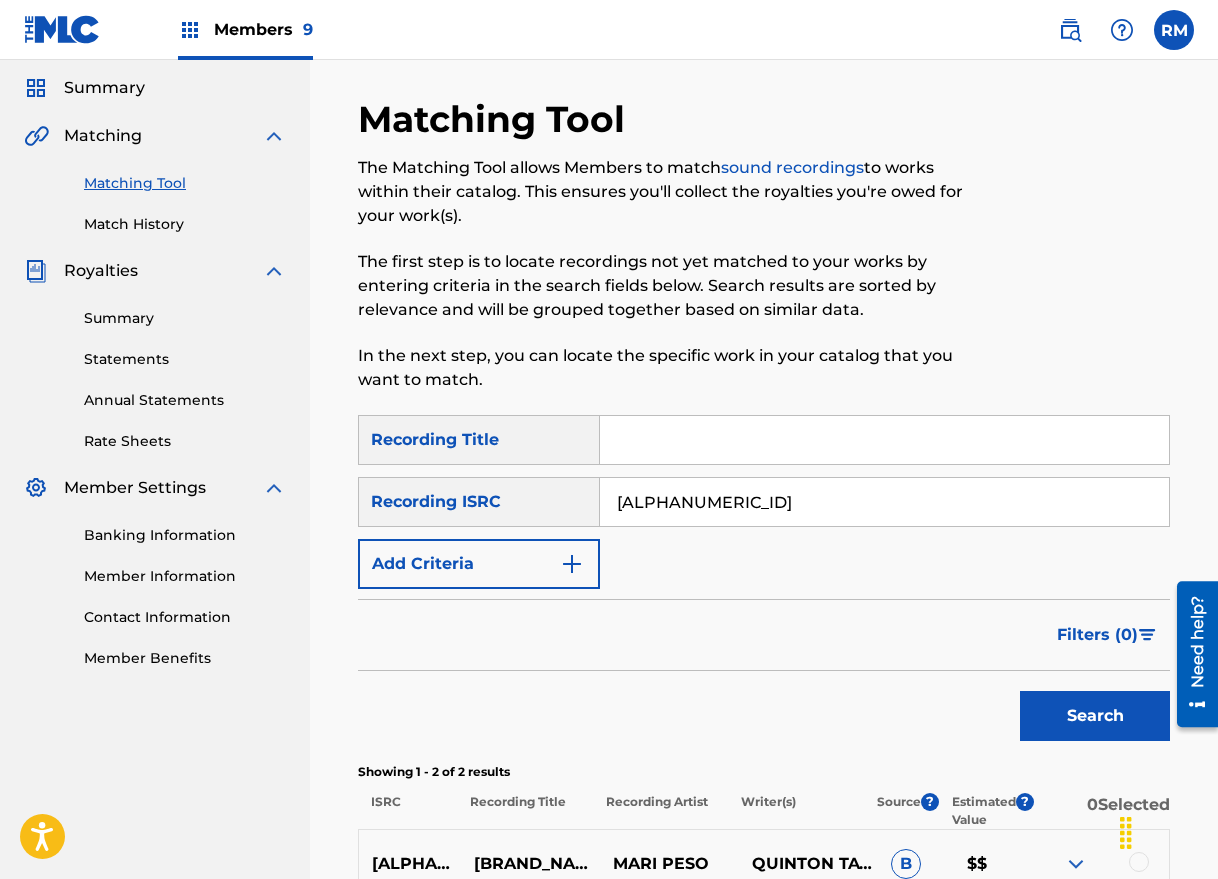 scroll, scrollTop: 349, scrollLeft: 0, axis: vertical 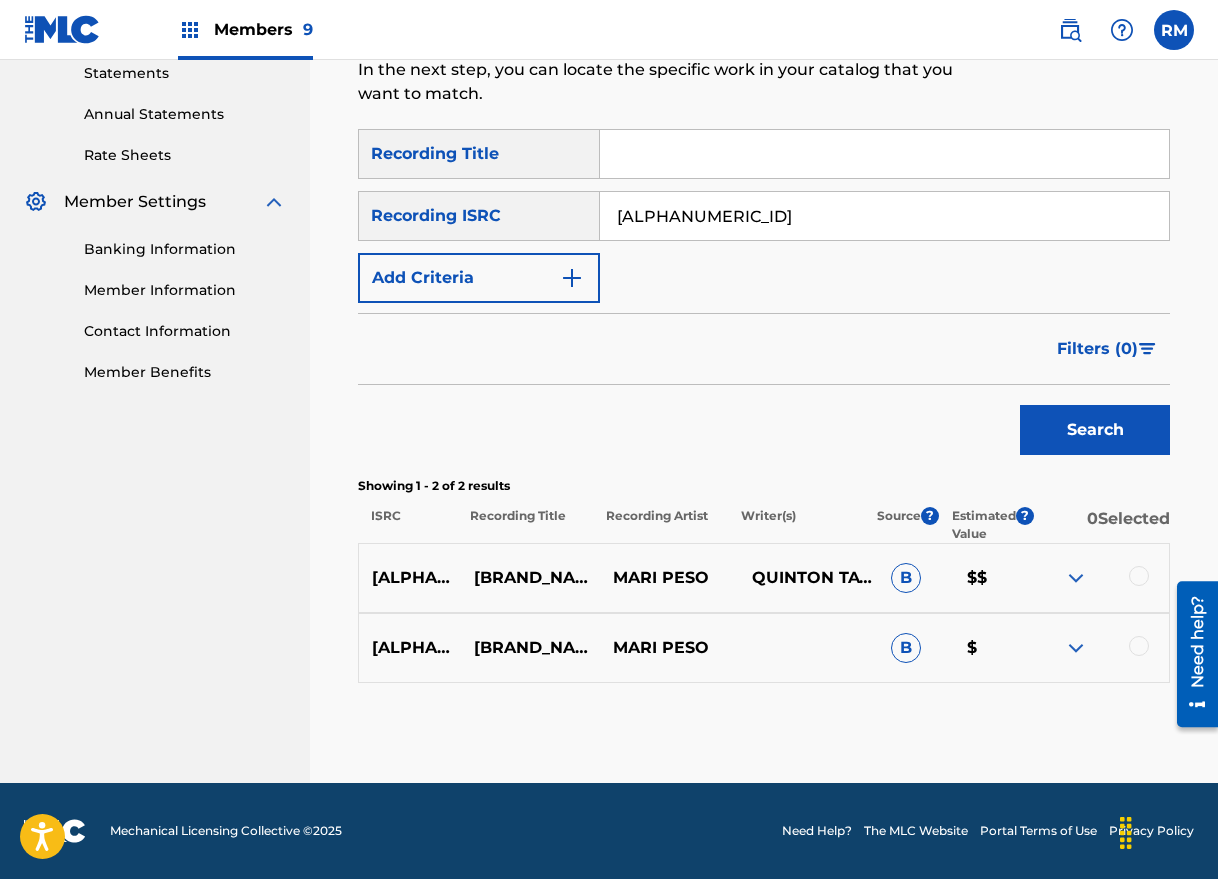 click at bounding box center (1099, 578) 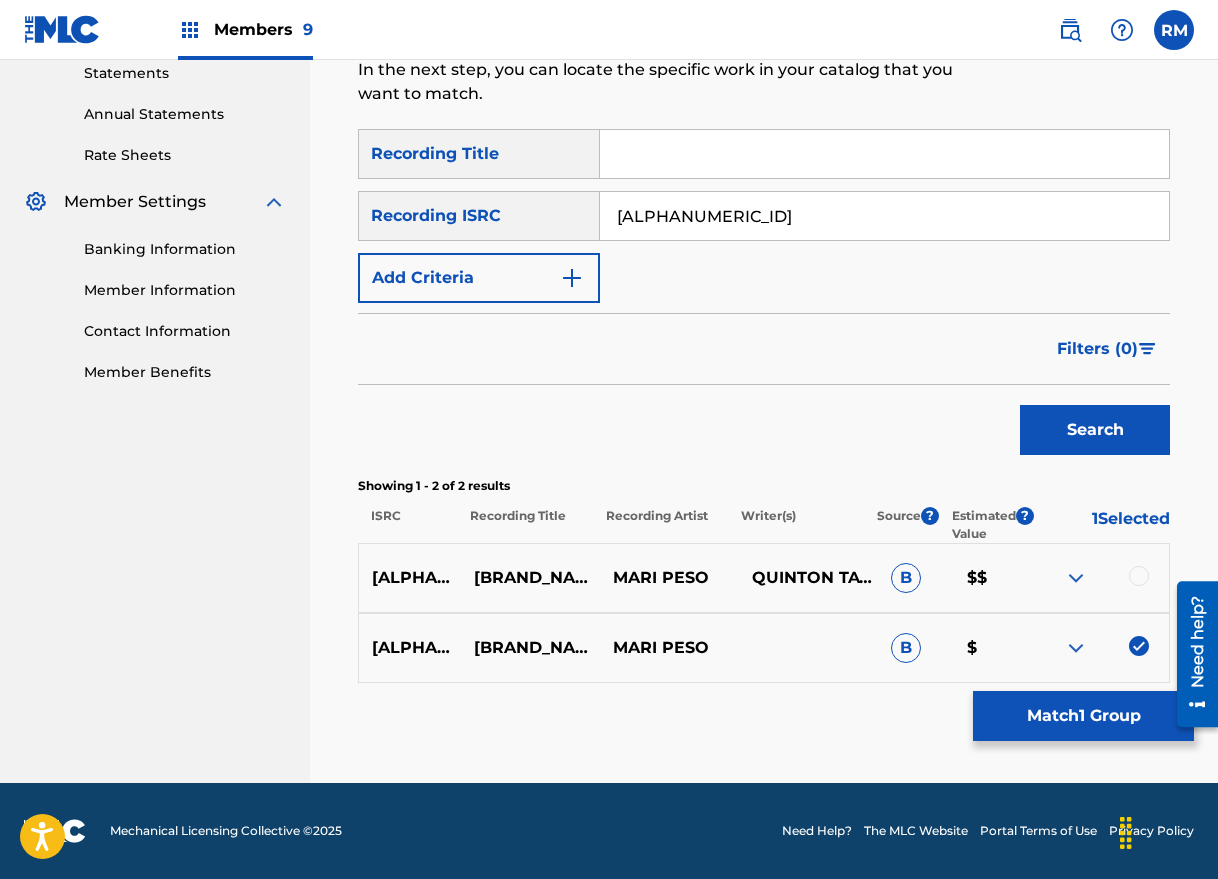 click at bounding box center (1139, 576) 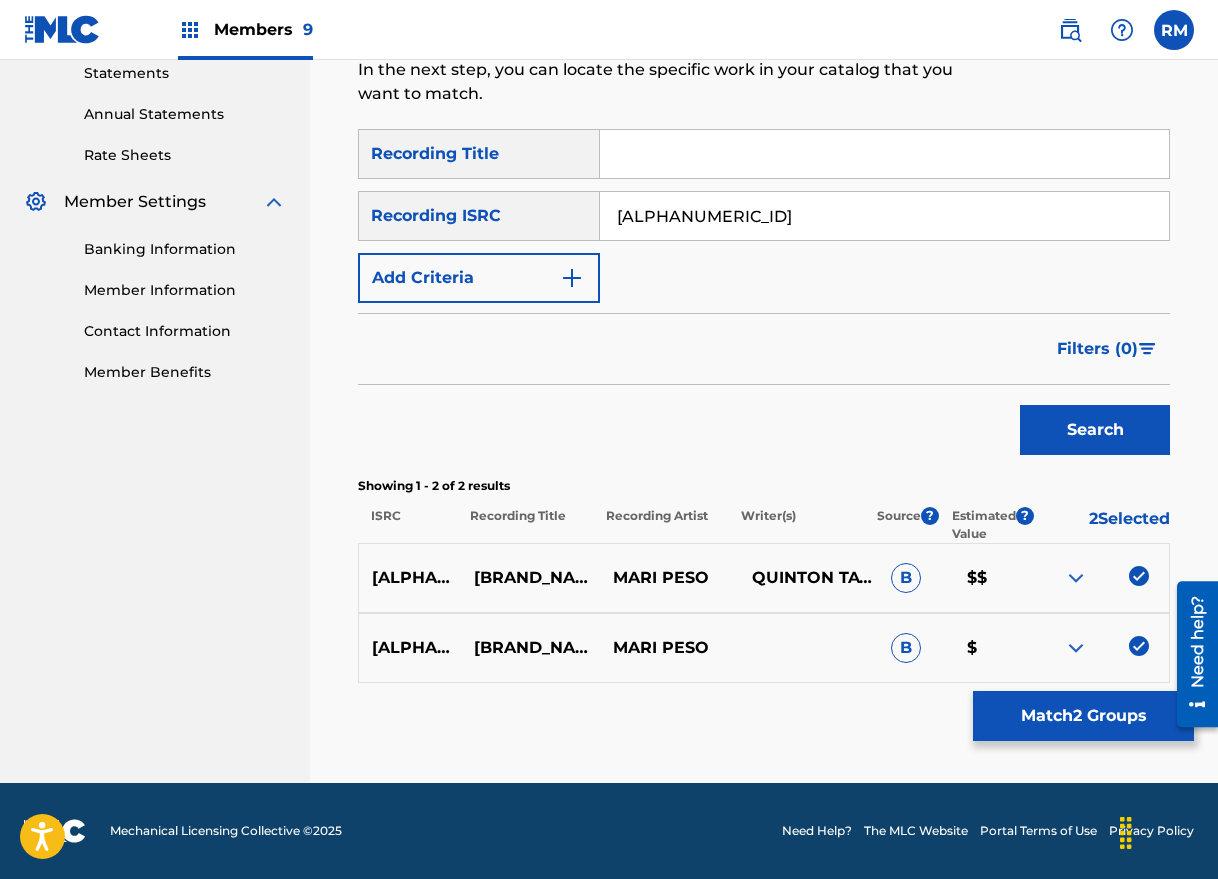 click on "Match  2 Groups" at bounding box center [1083, 716] 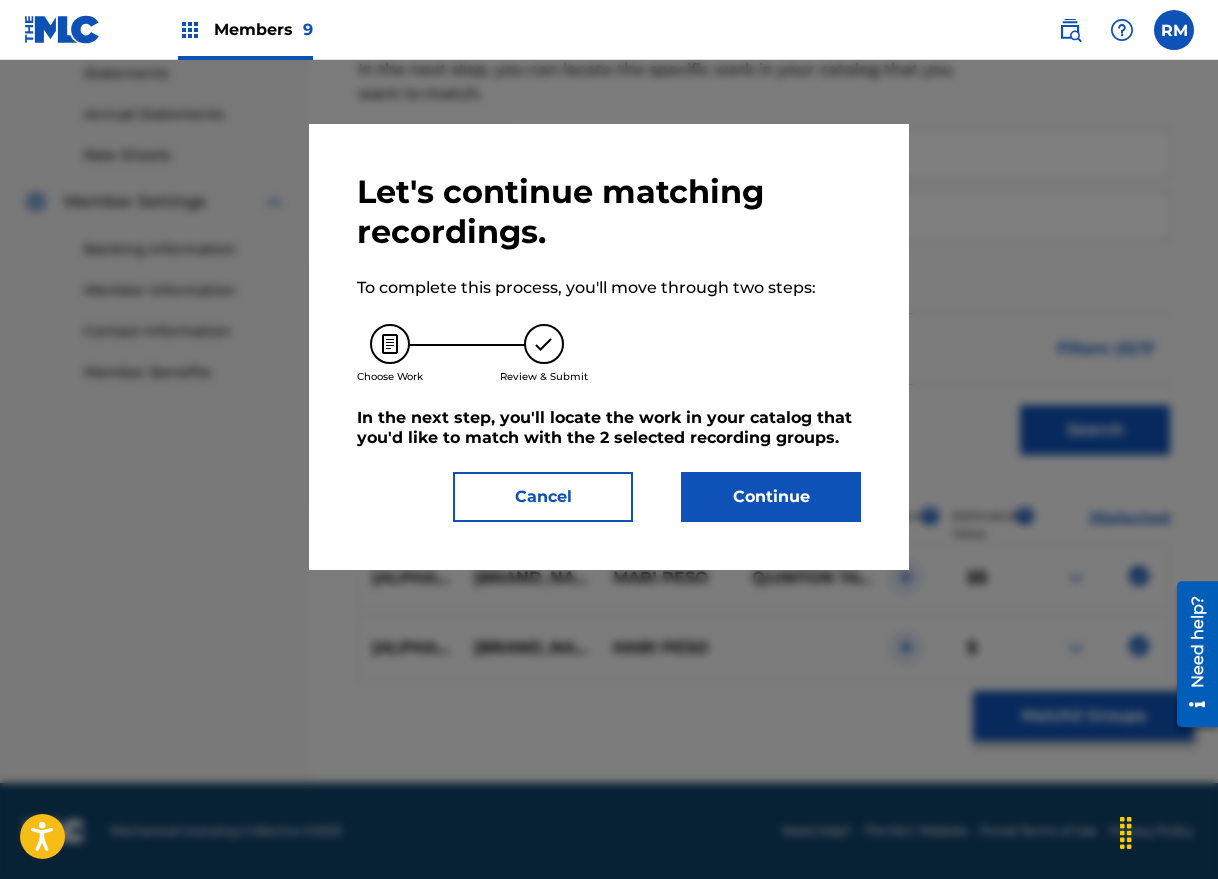 click on "Continue" at bounding box center [771, 497] 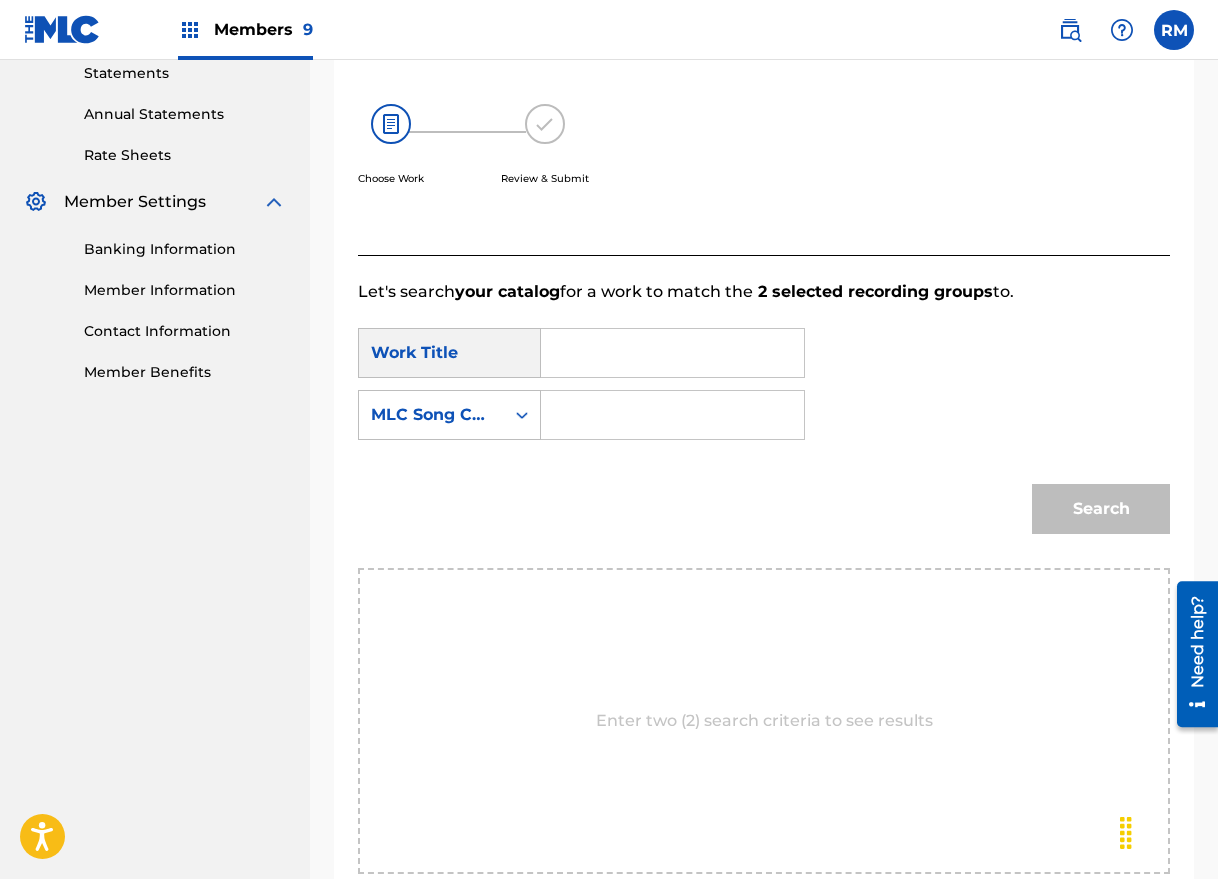 click at bounding box center [672, 353] 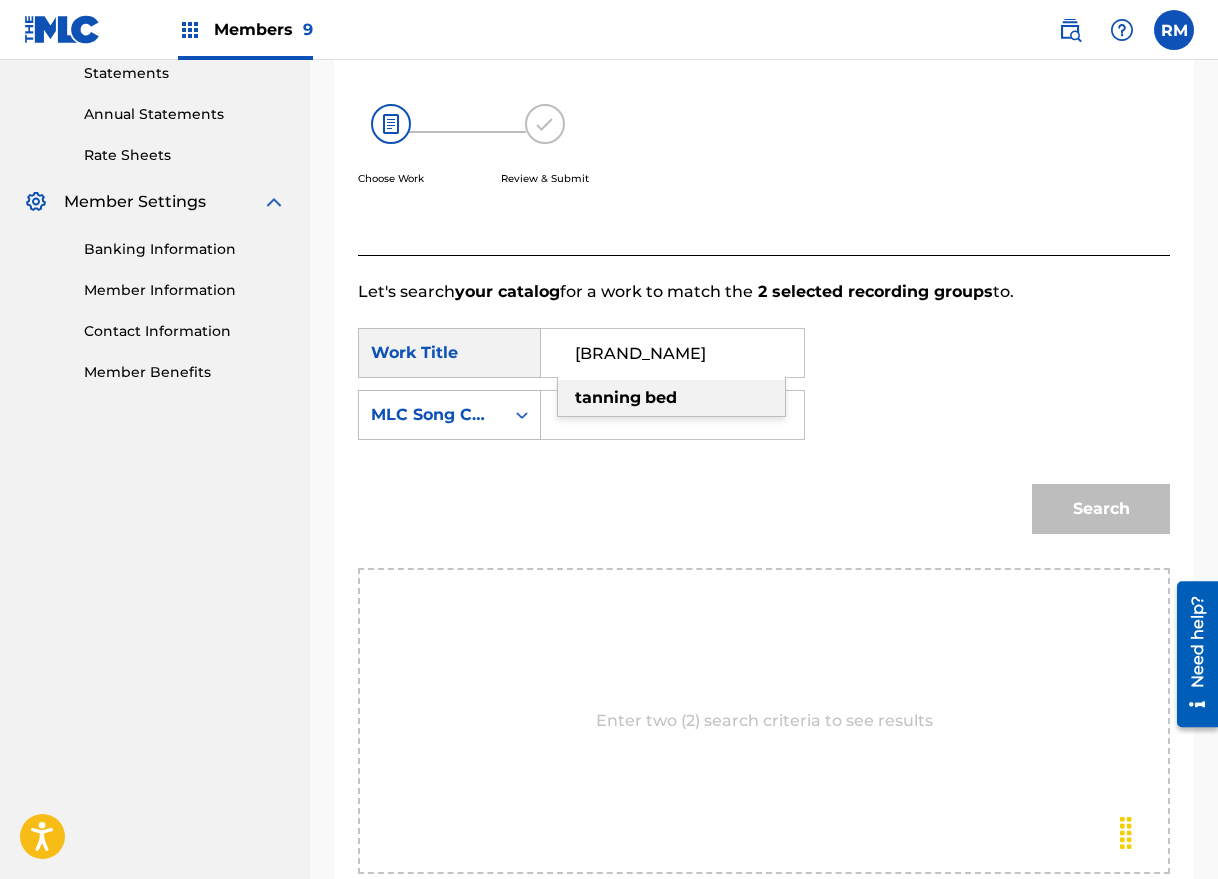 type on "[BRAND_NAME]" 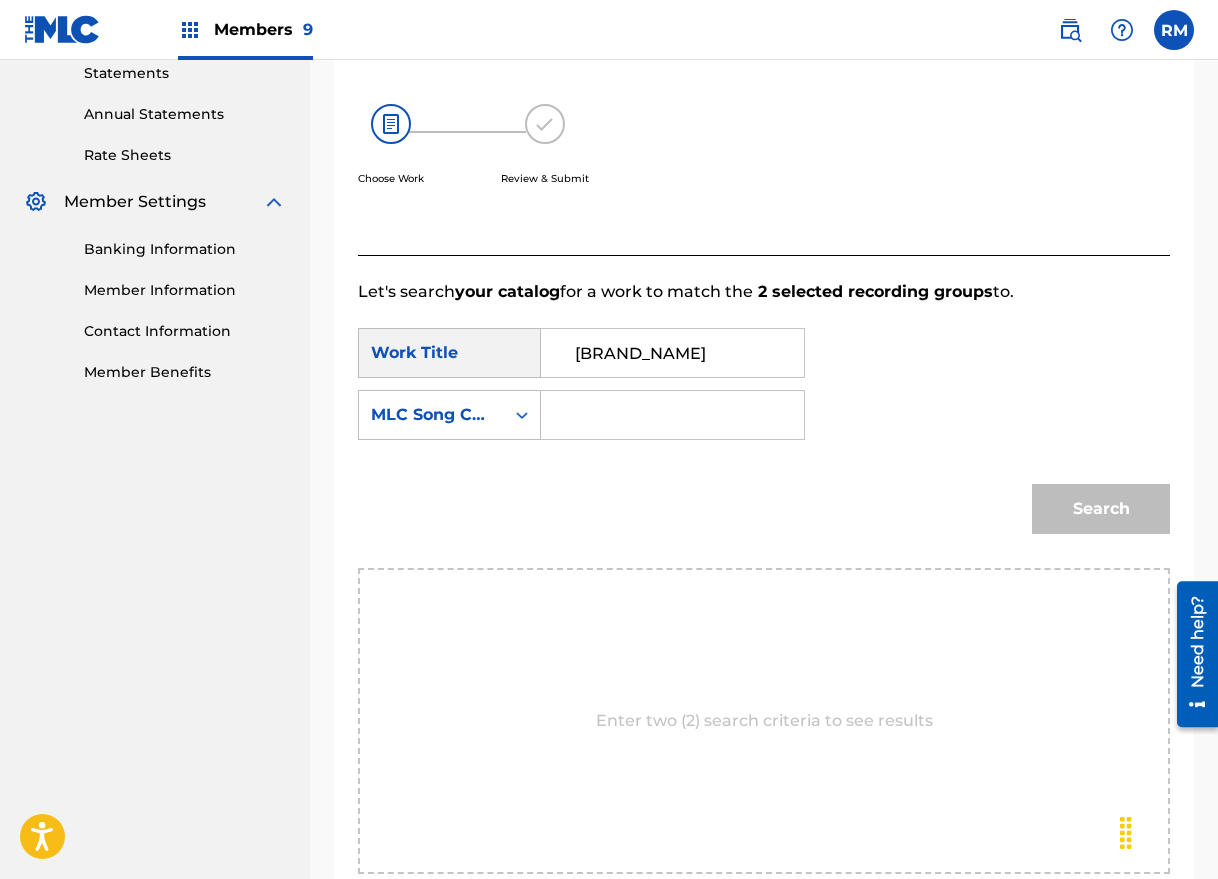click at bounding box center [672, 415] 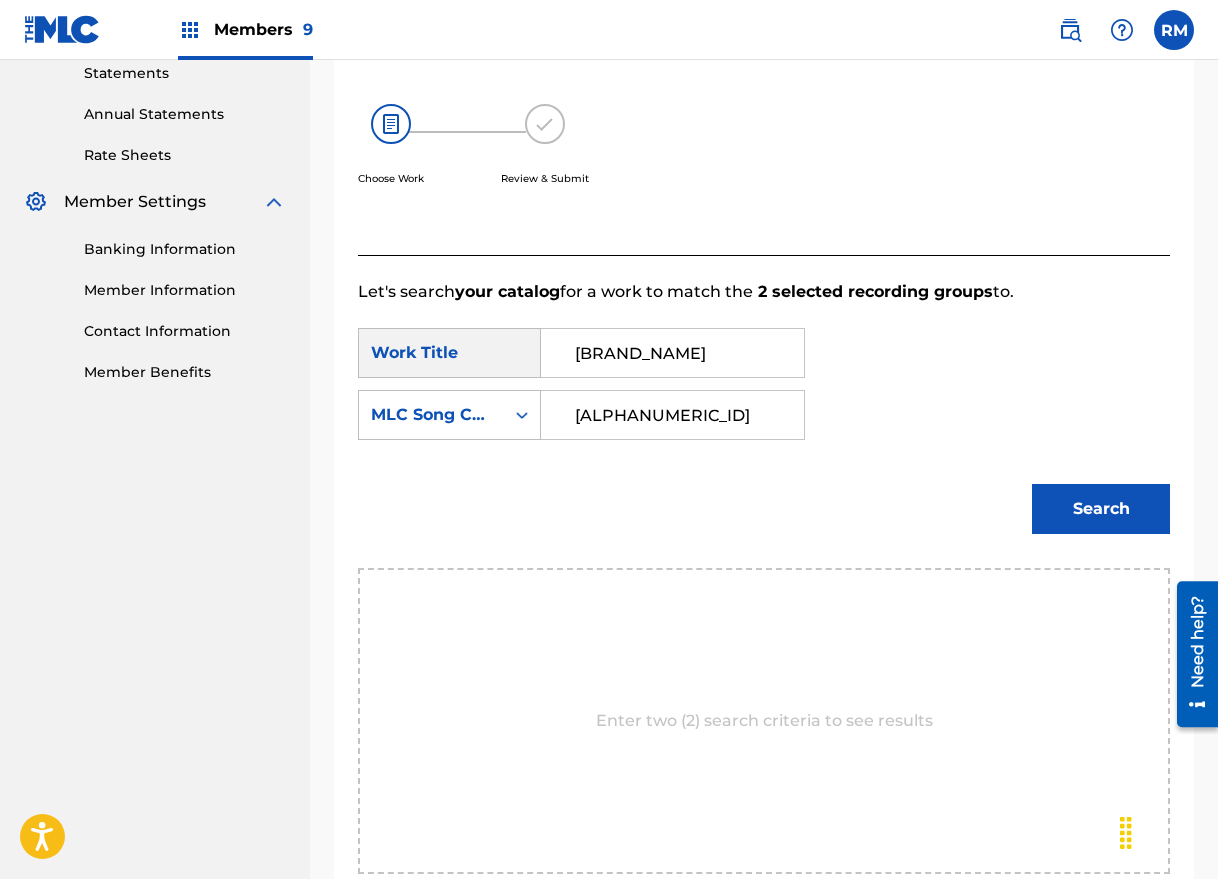 type on "[ALPHANUMERIC_ID]" 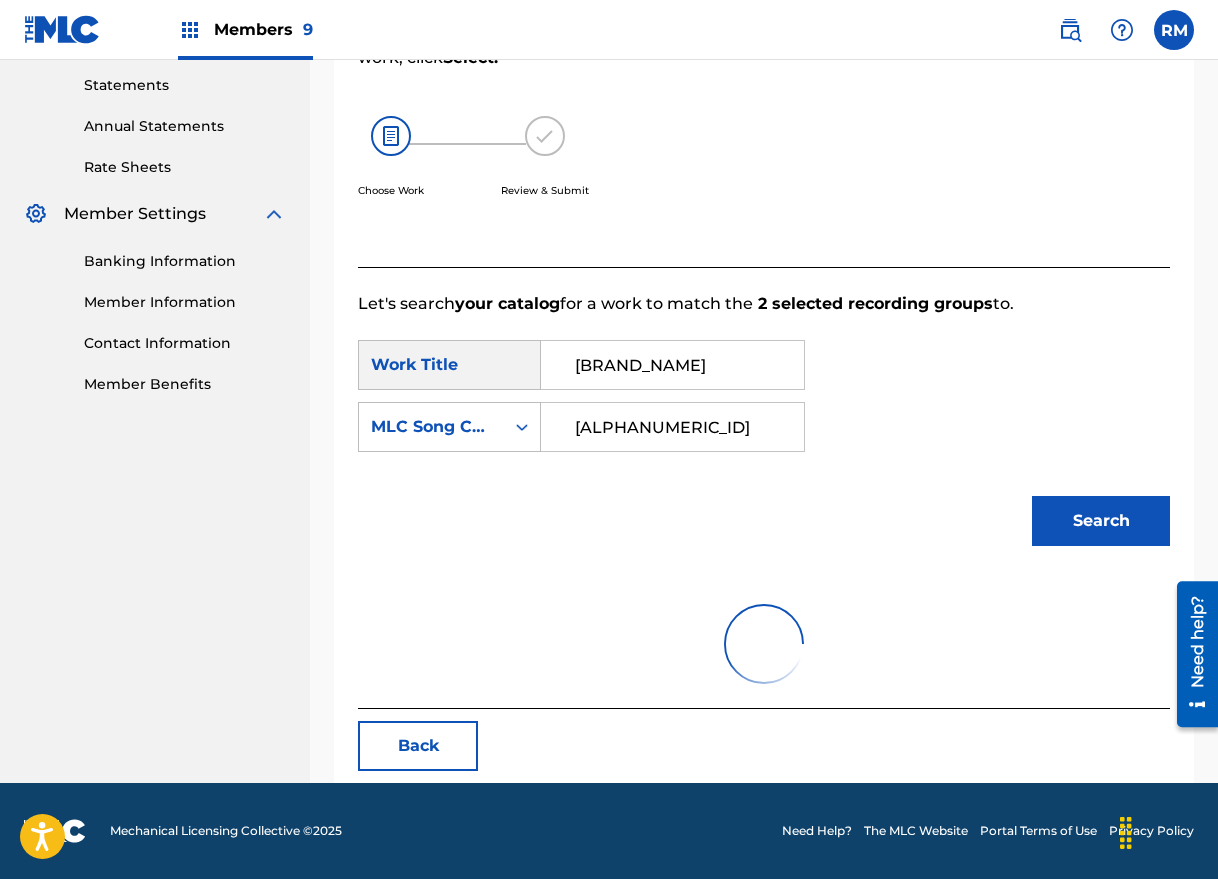 scroll, scrollTop: 349, scrollLeft: 0, axis: vertical 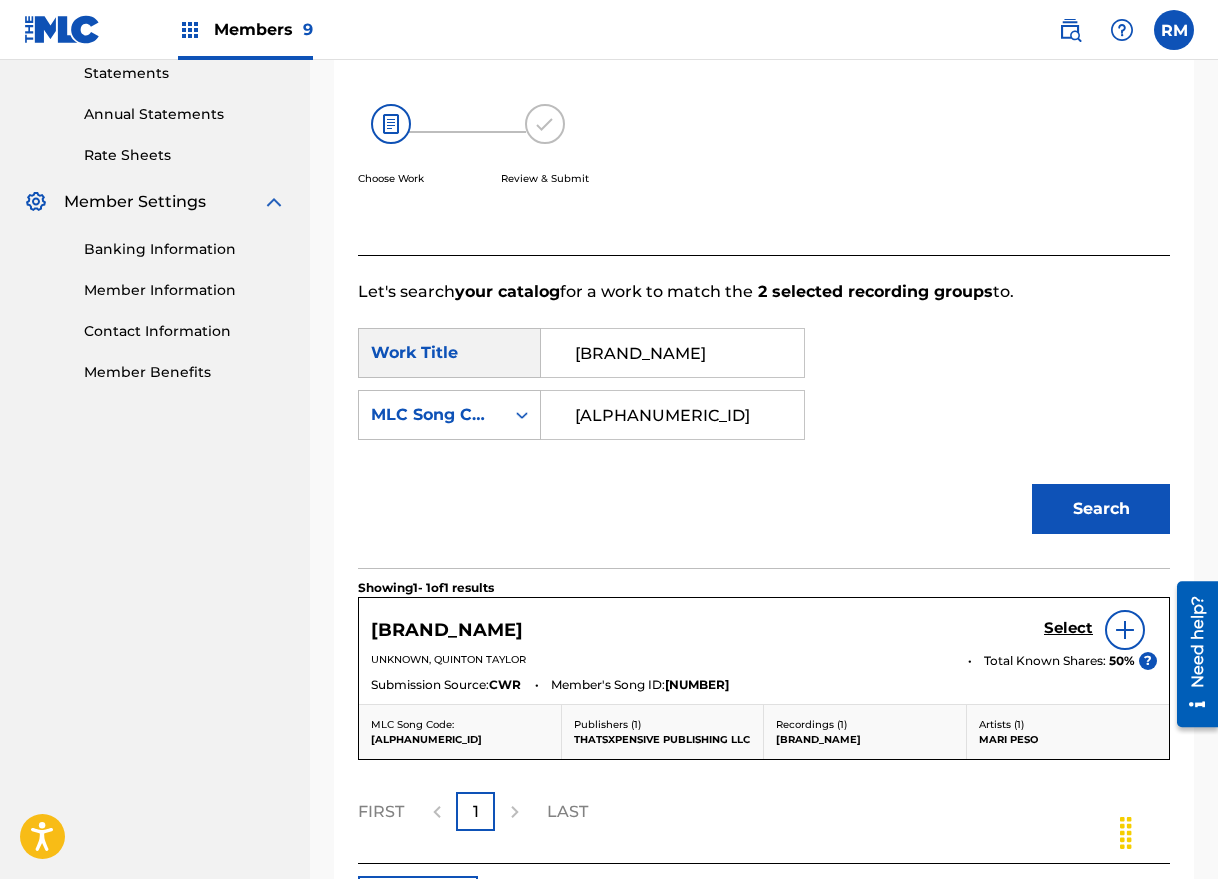 click on "Select" at bounding box center [1068, 628] 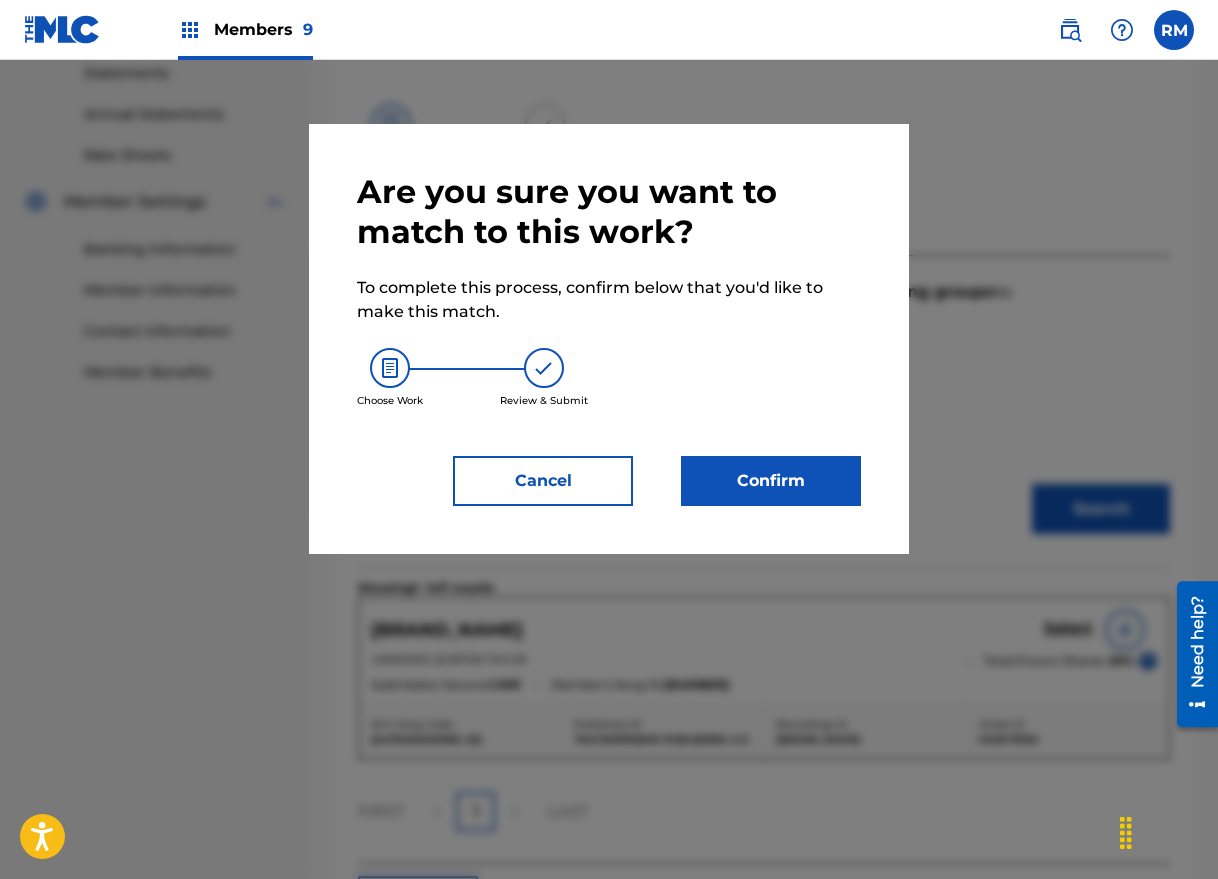 click on "Confirm" at bounding box center [771, 481] 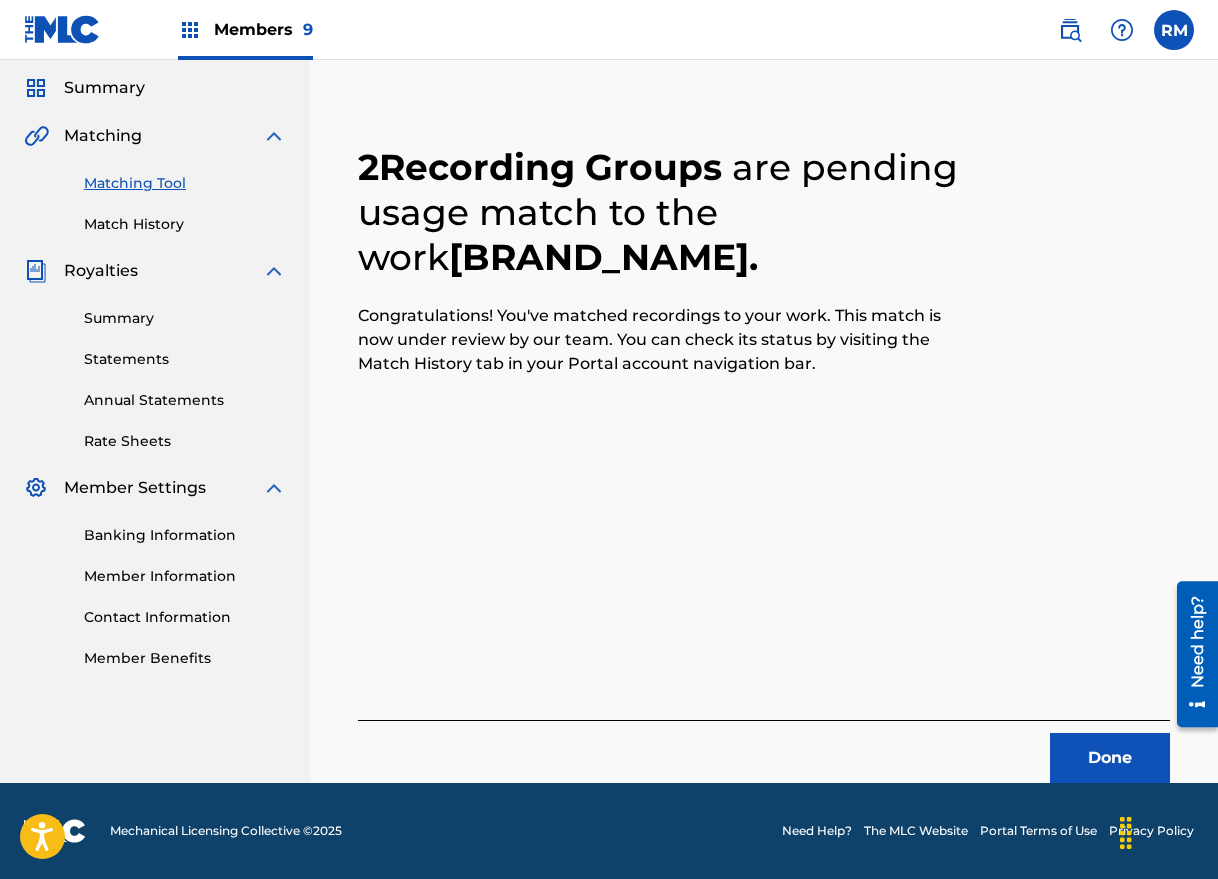 scroll, scrollTop: 63, scrollLeft: 0, axis: vertical 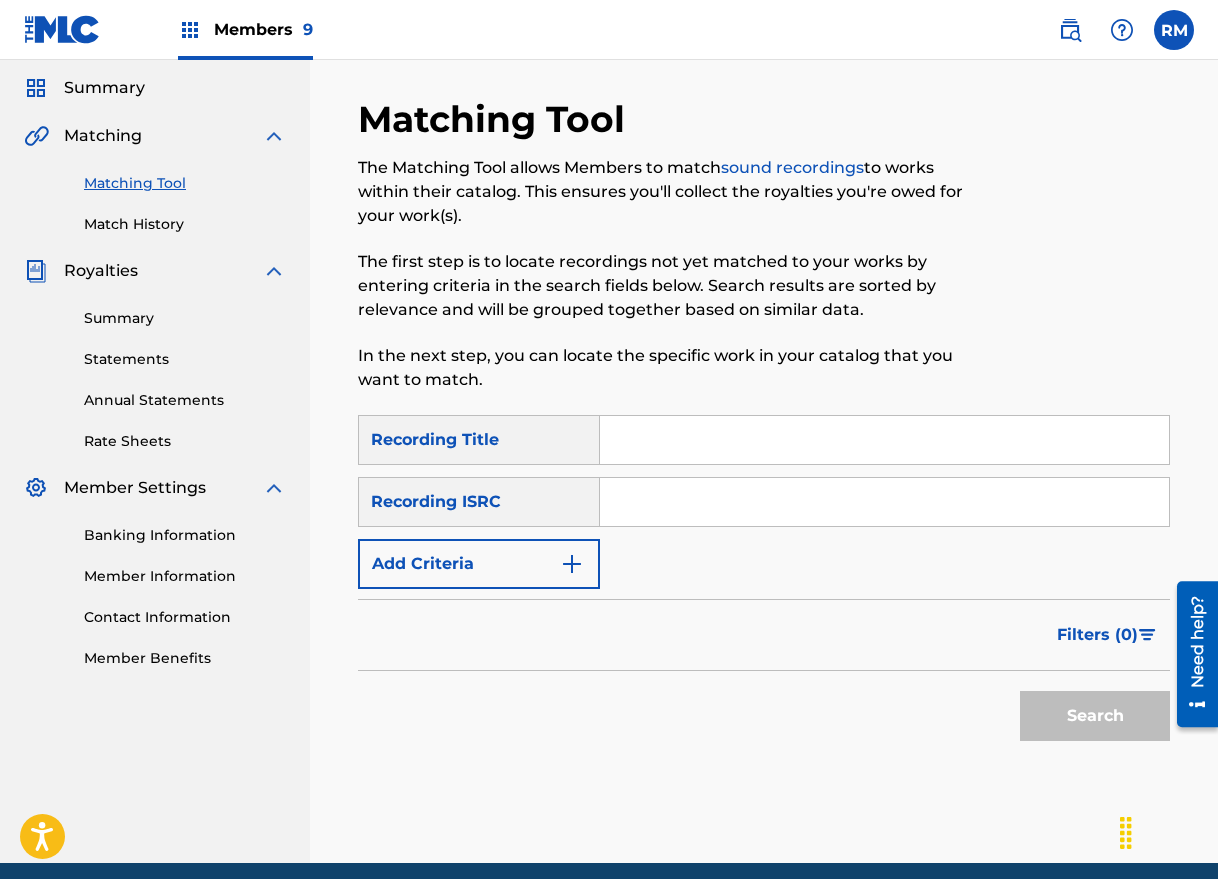 click at bounding box center (884, 502) 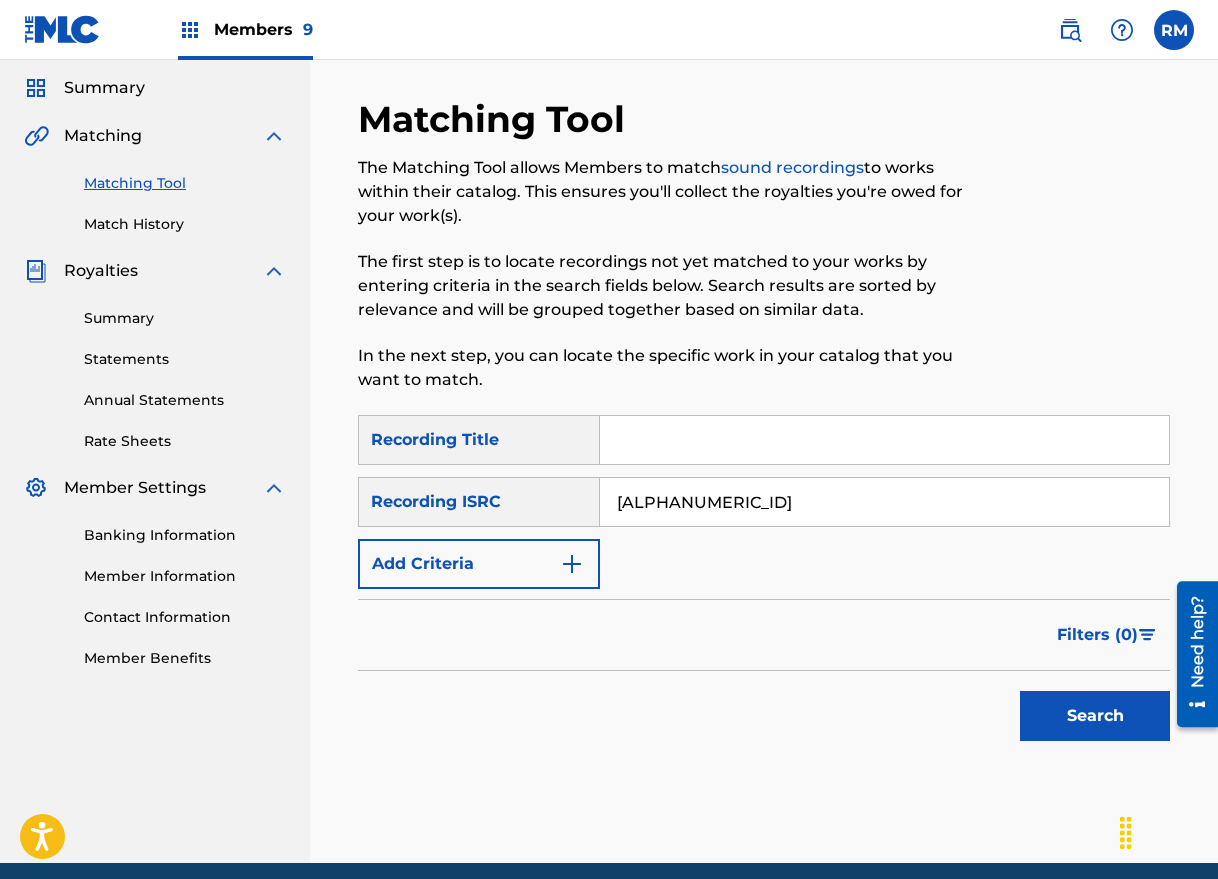 click on "Search" at bounding box center (1095, 716) 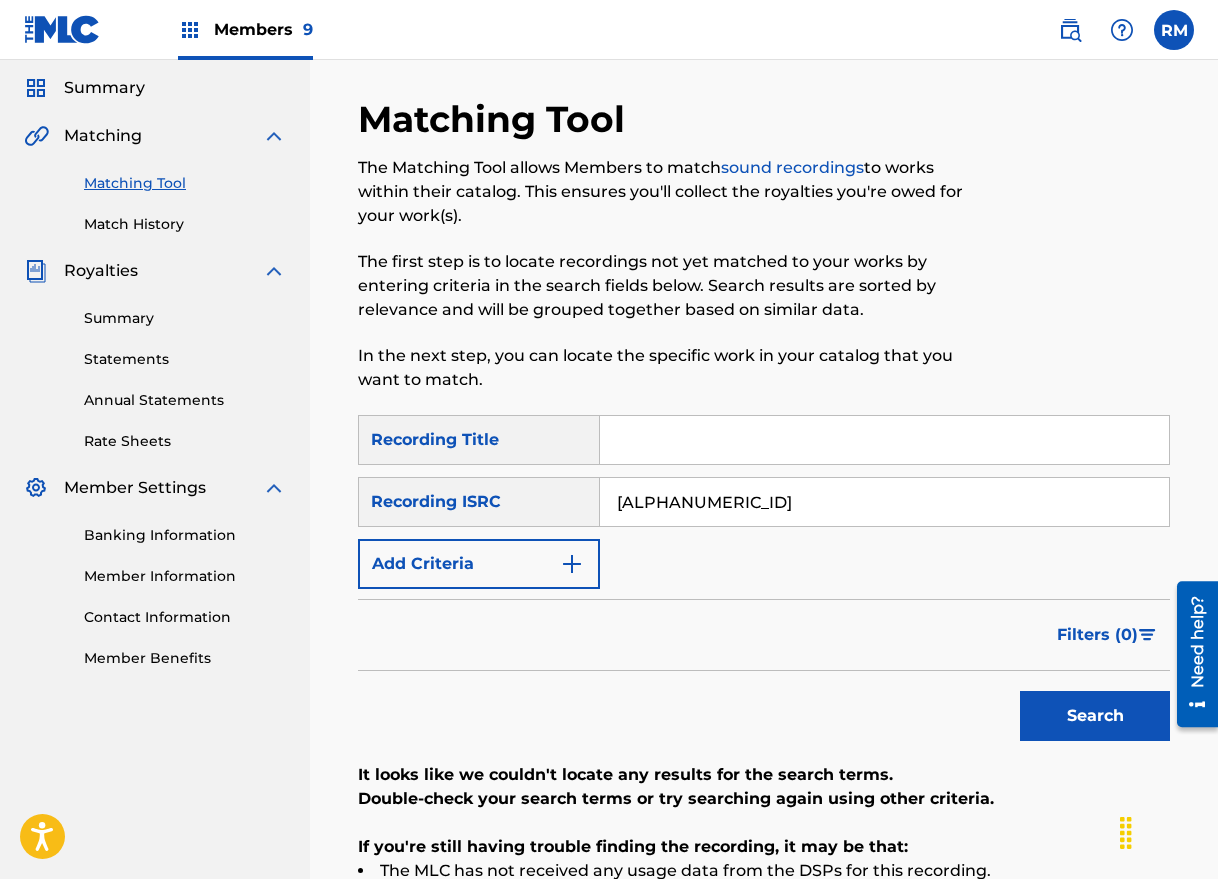 scroll, scrollTop: 359, scrollLeft: 0, axis: vertical 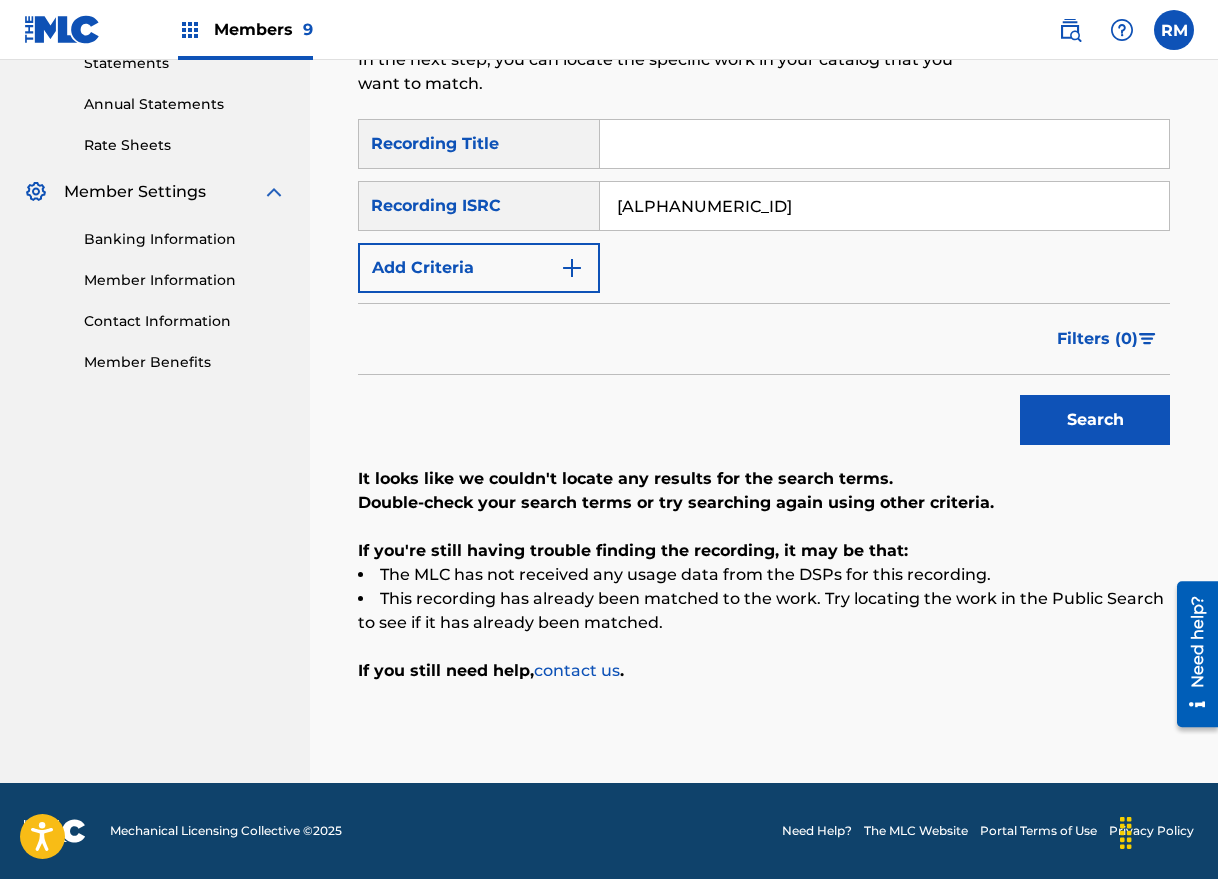 click on "[ALPHANUMERIC_ID]" at bounding box center [884, 206] 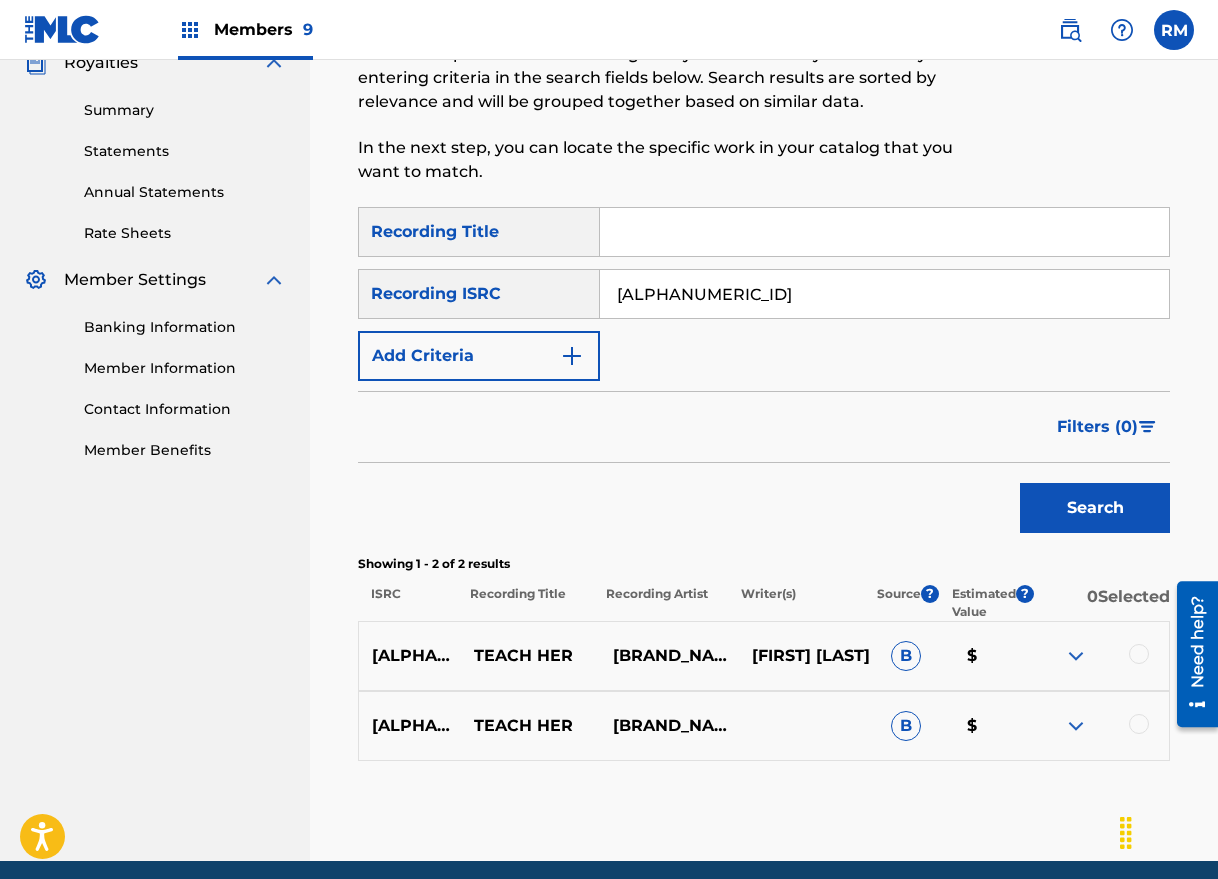 scroll, scrollTop: 349, scrollLeft: 0, axis: vertical 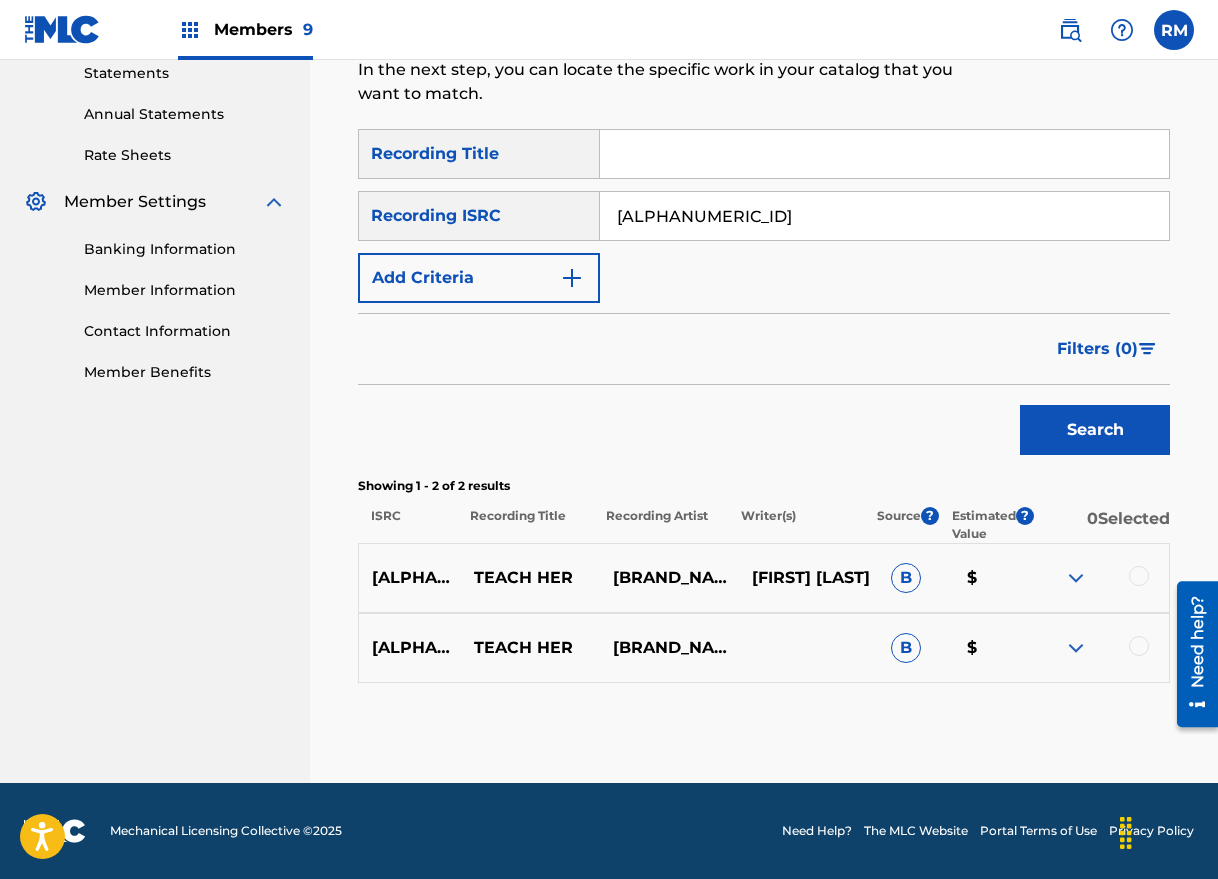 click at bounding box center [1139, 576] 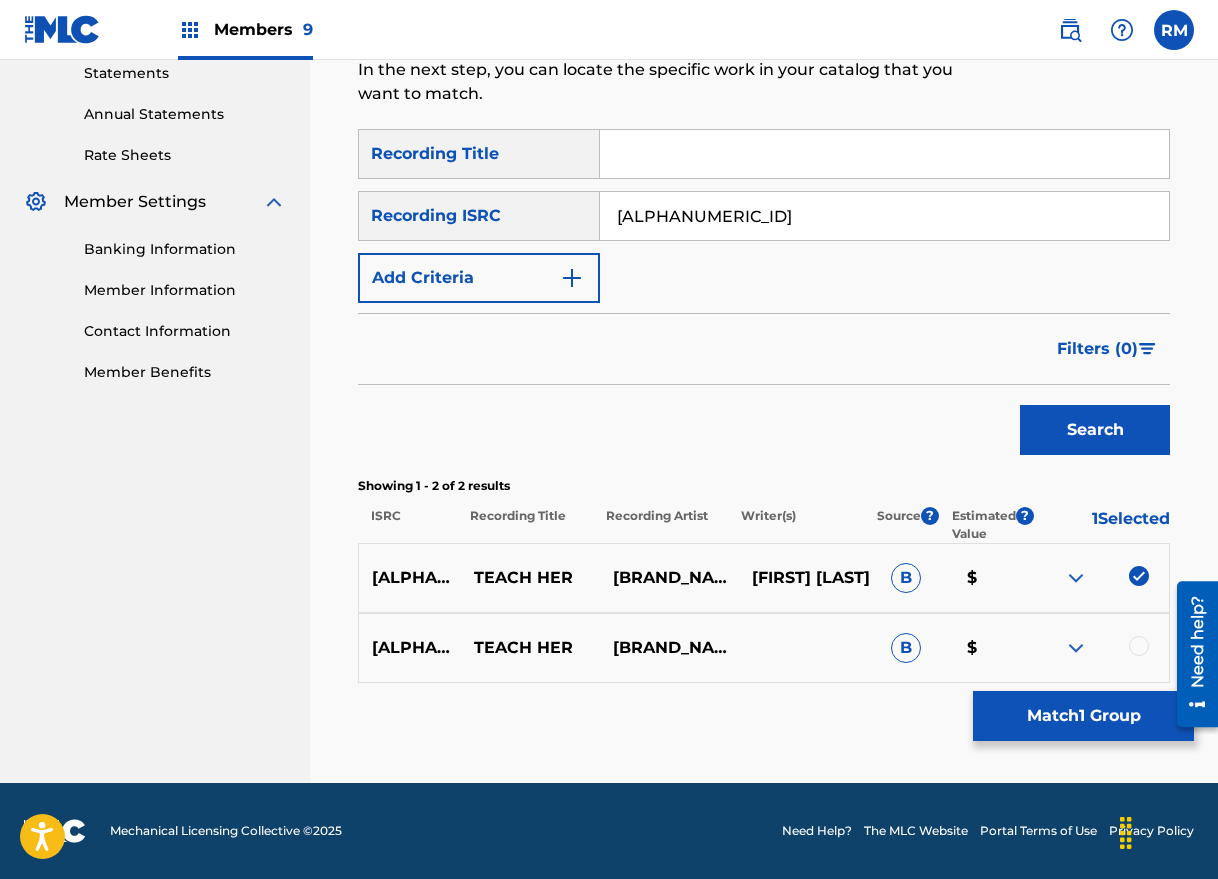 click at bounding box center (1139, 646) 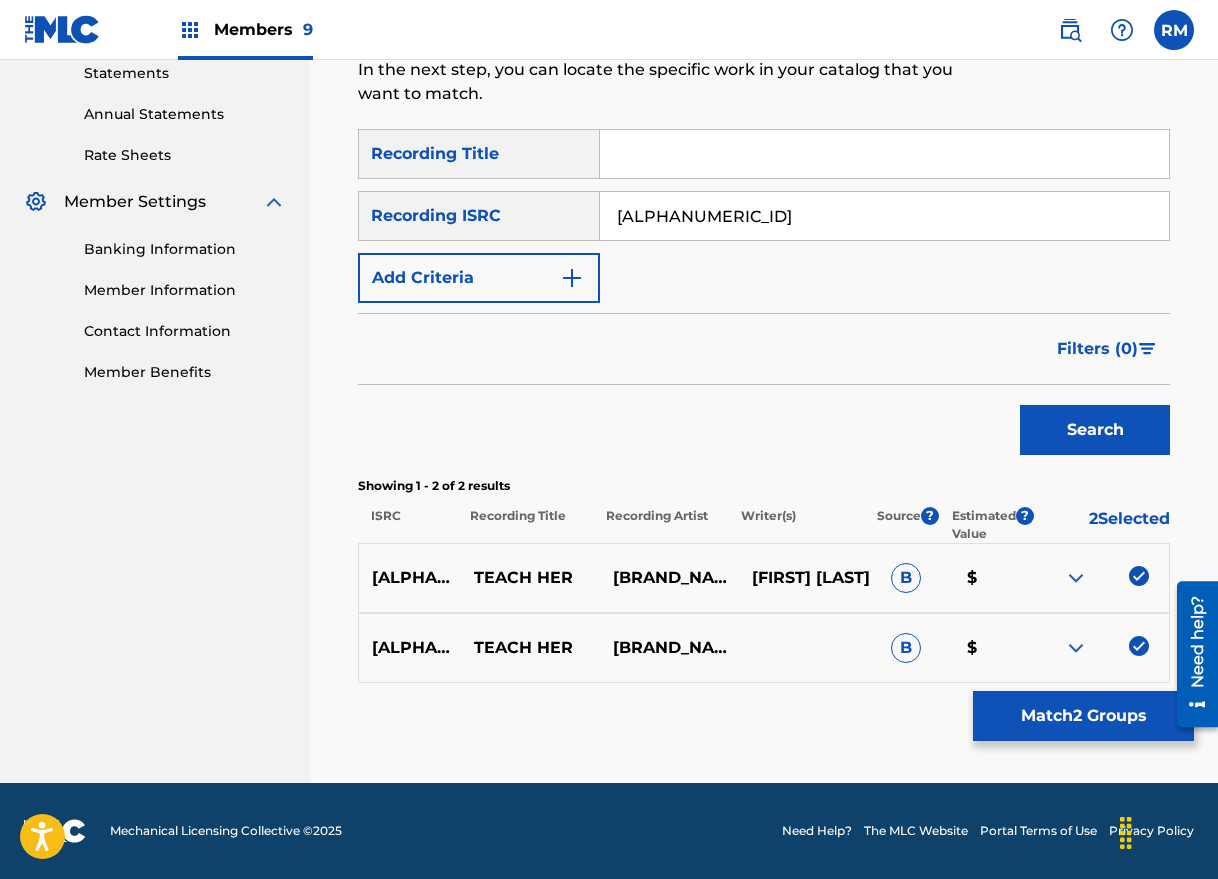 click on "Match  2 Groups" at bounding box center [1083, 716] 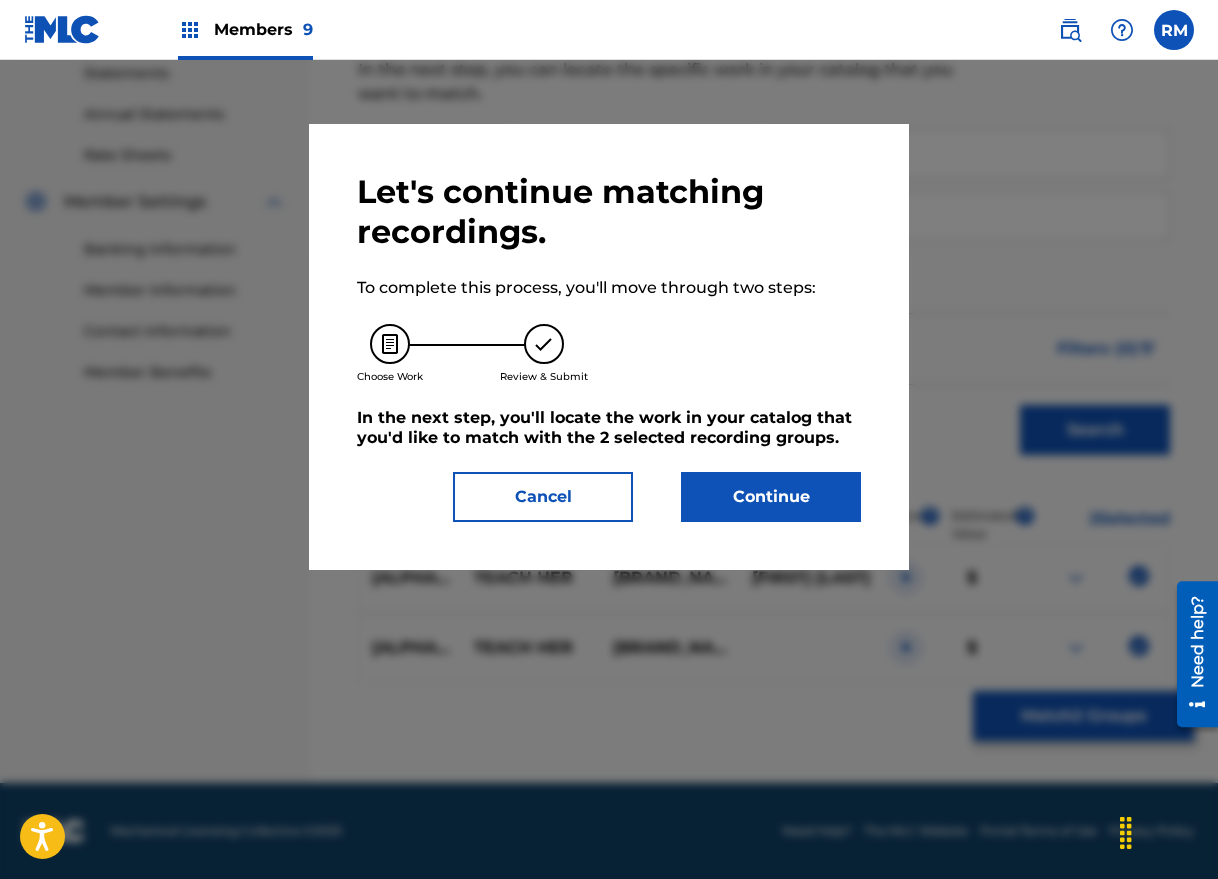 click on "Continue" at bounding box center [771, 497] 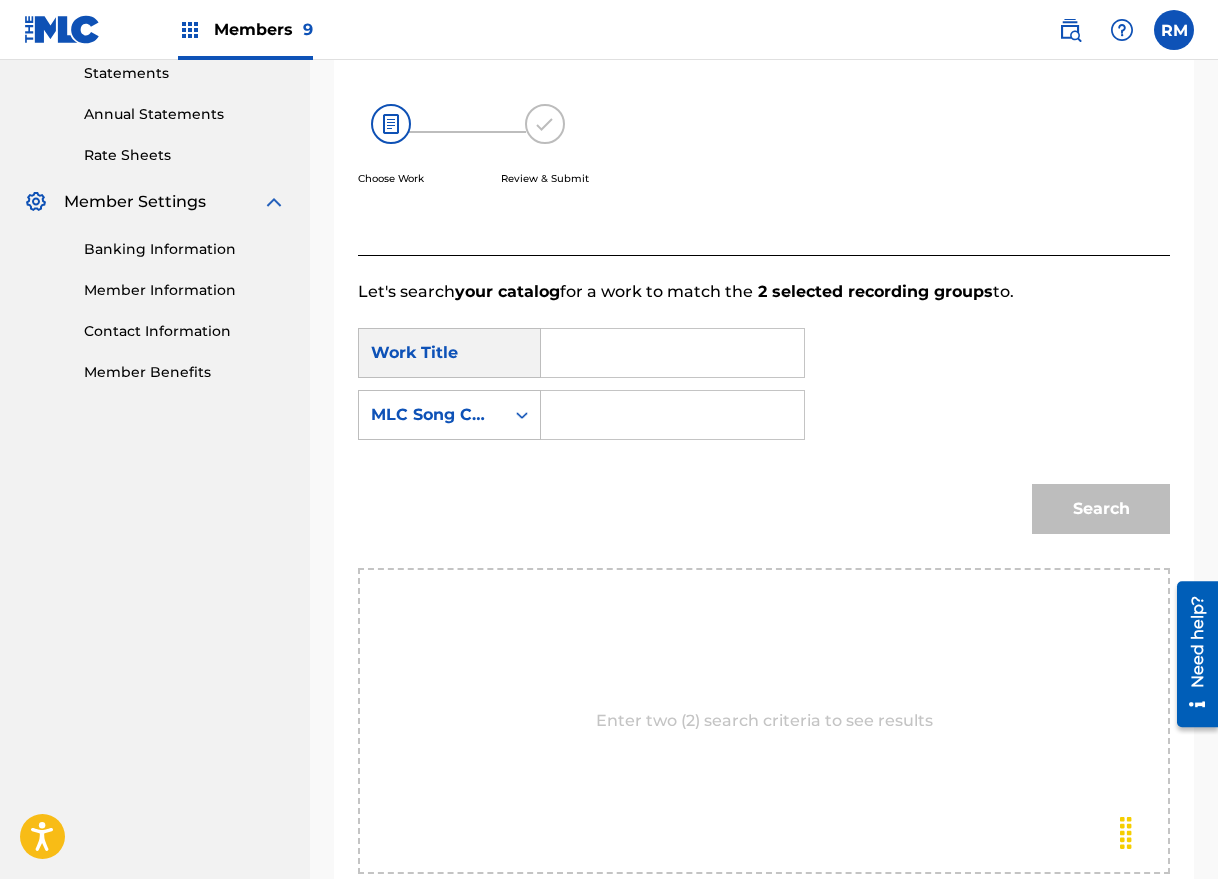 click at bounding box center (672, 353) 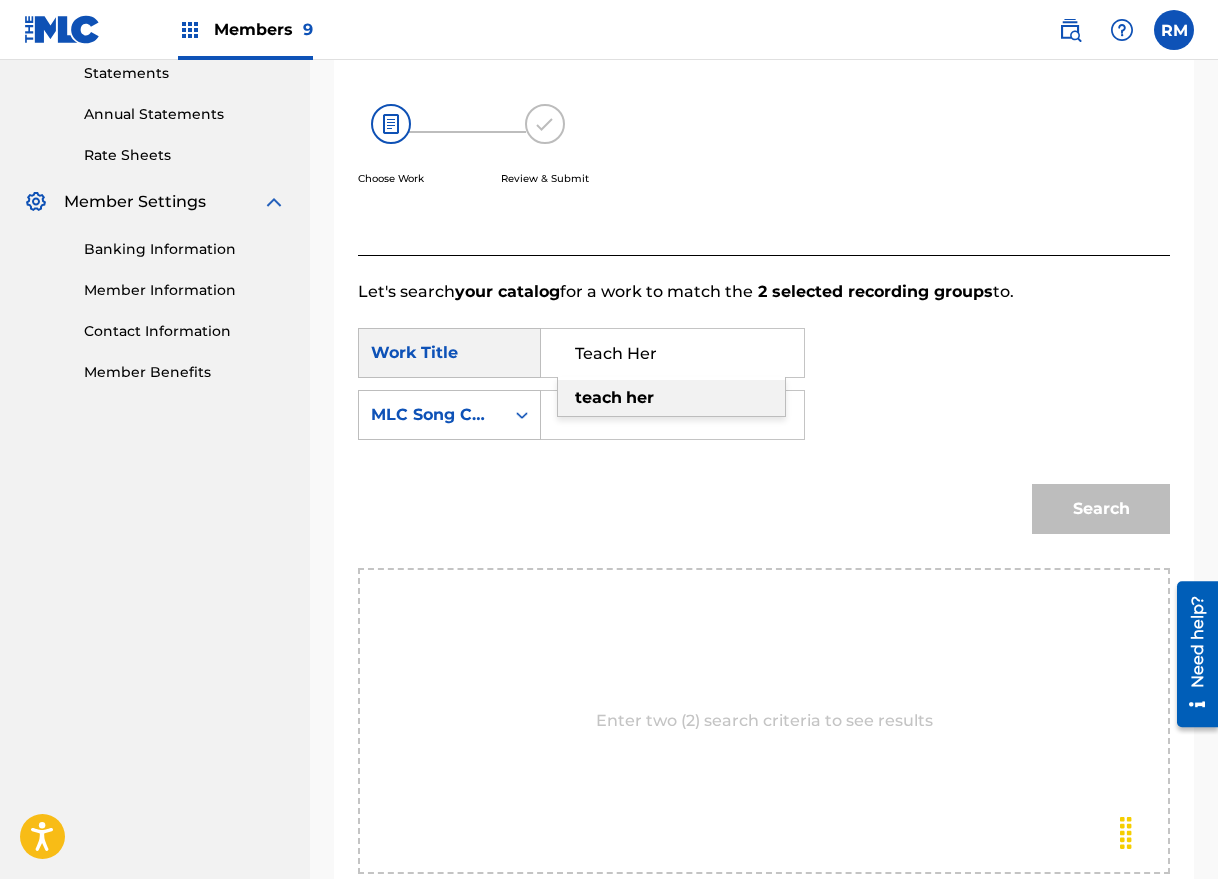 type on "Teach Her" 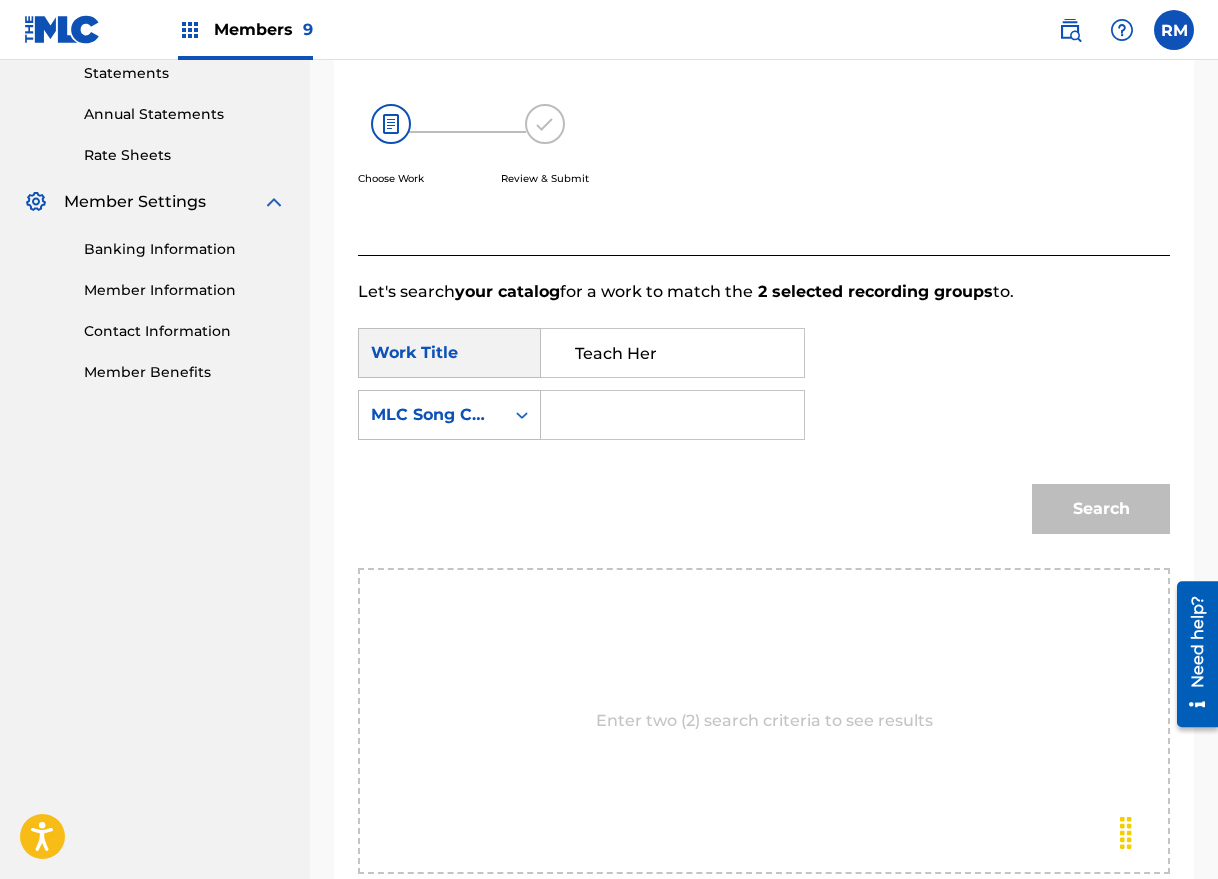 click at bounding box center [672, 415] 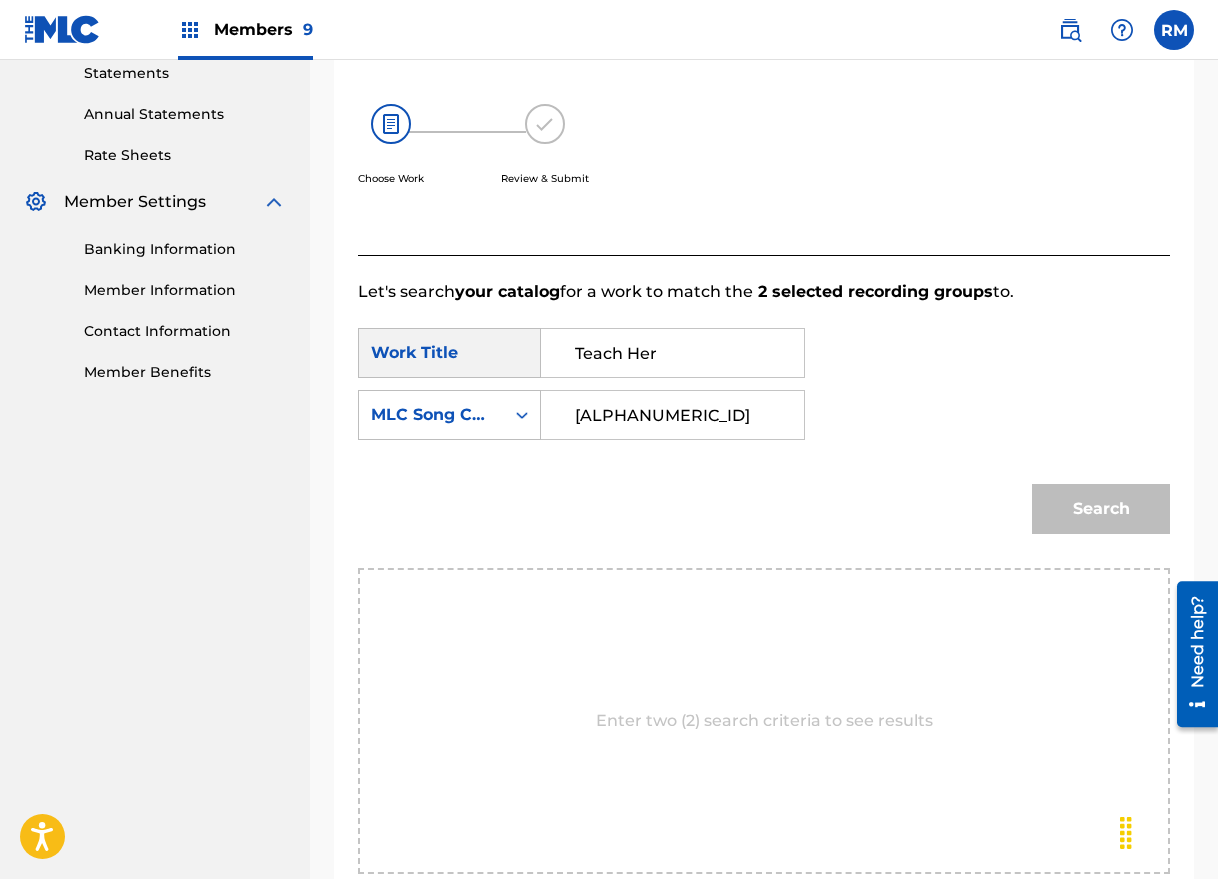 type on "[ALPHANUMERIC_ID]" 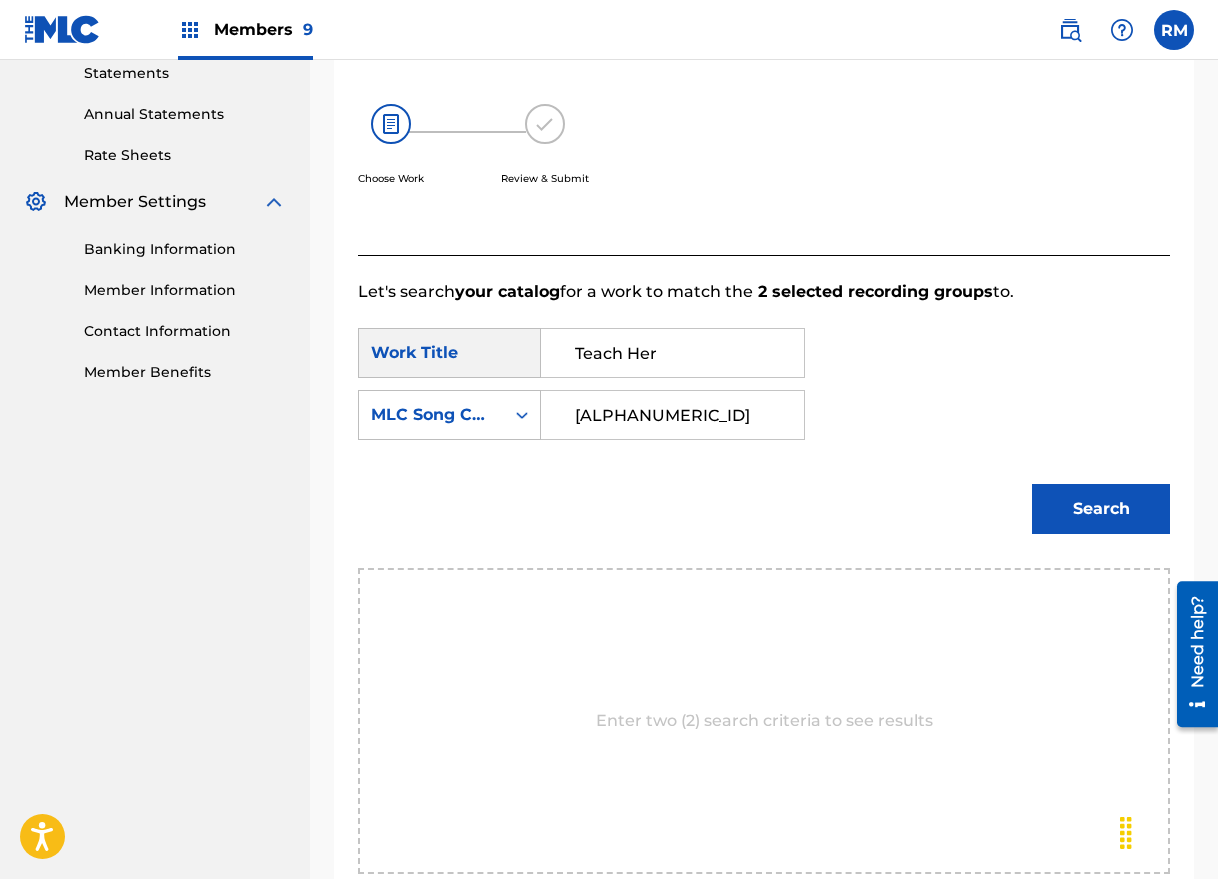 click on "Search" at bounding box center (1101, 509) 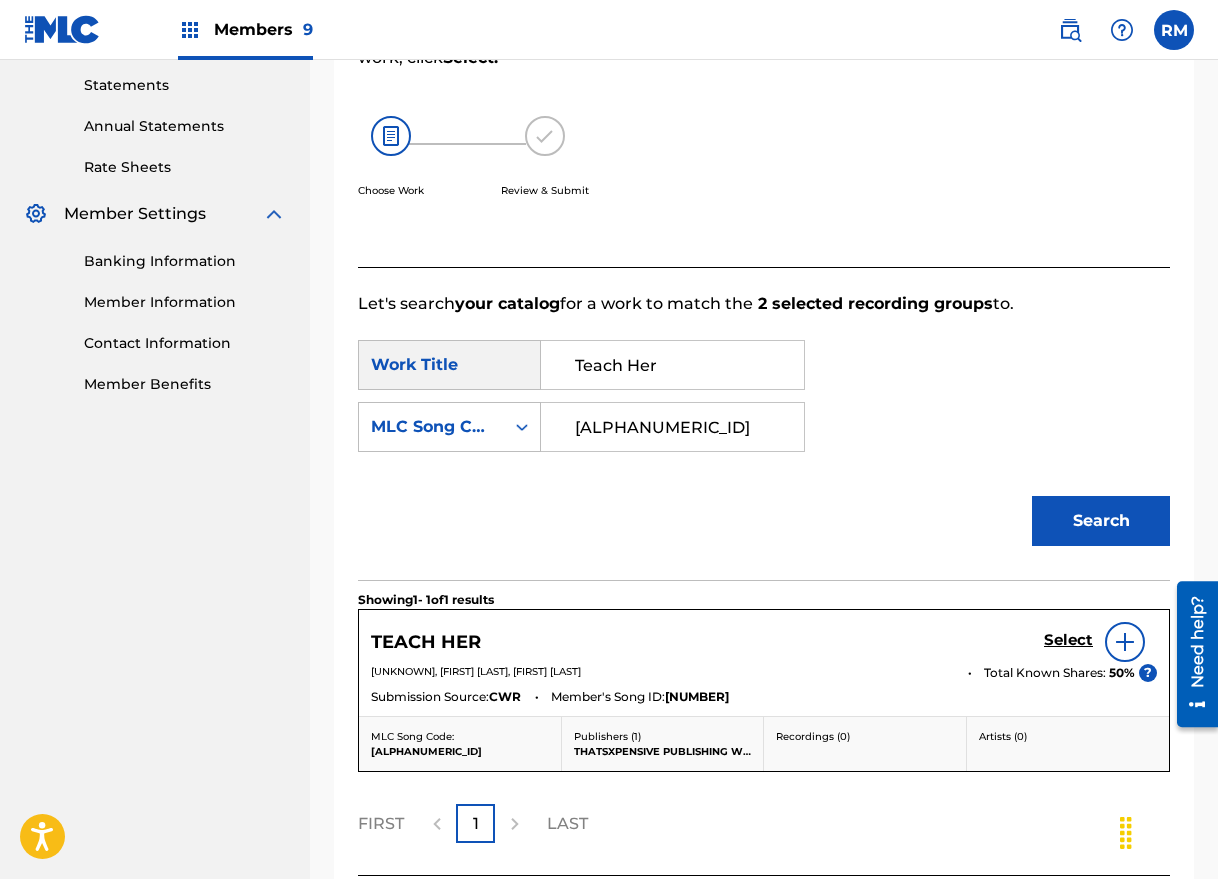 scroll, scrollTop: 349, scrollLeft: 0, axis: vertical 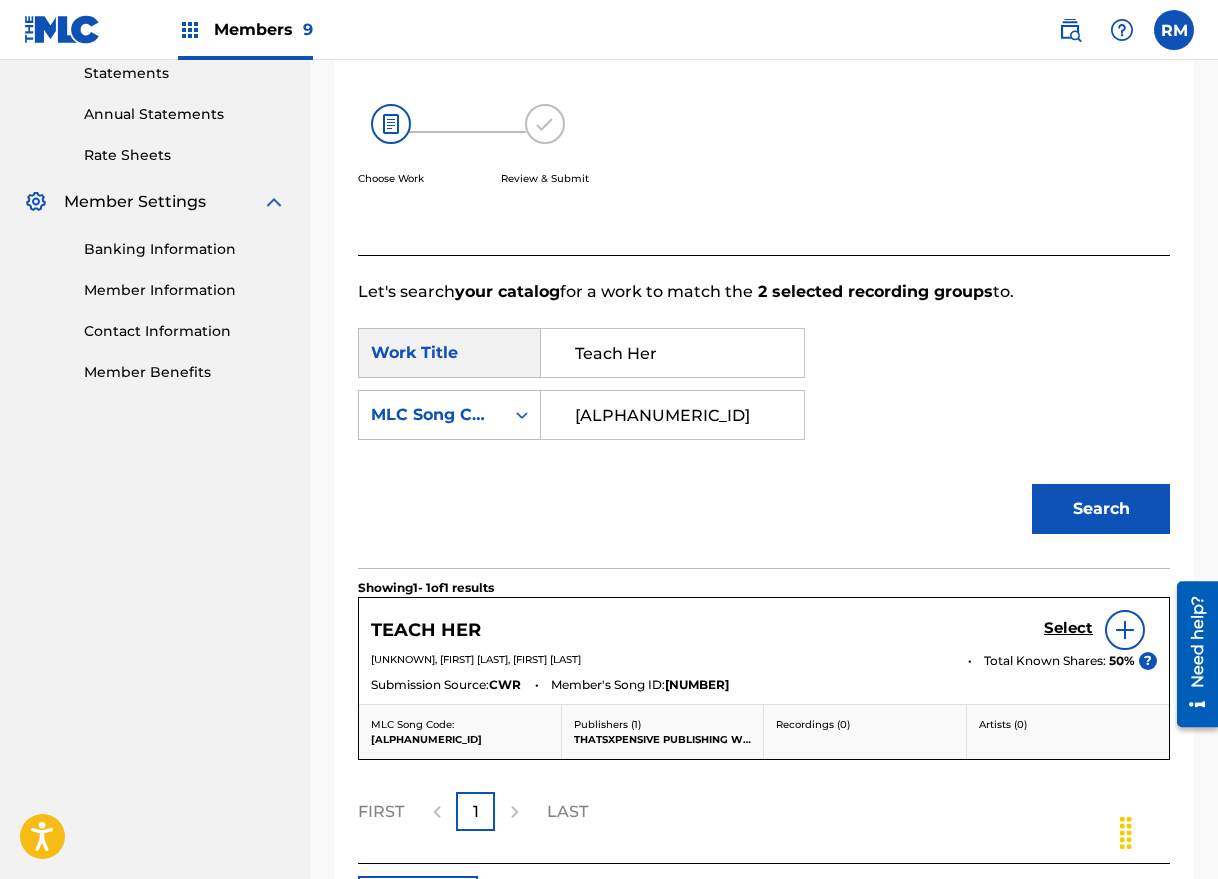 click on "Select" at bounding box center [1068, 628] 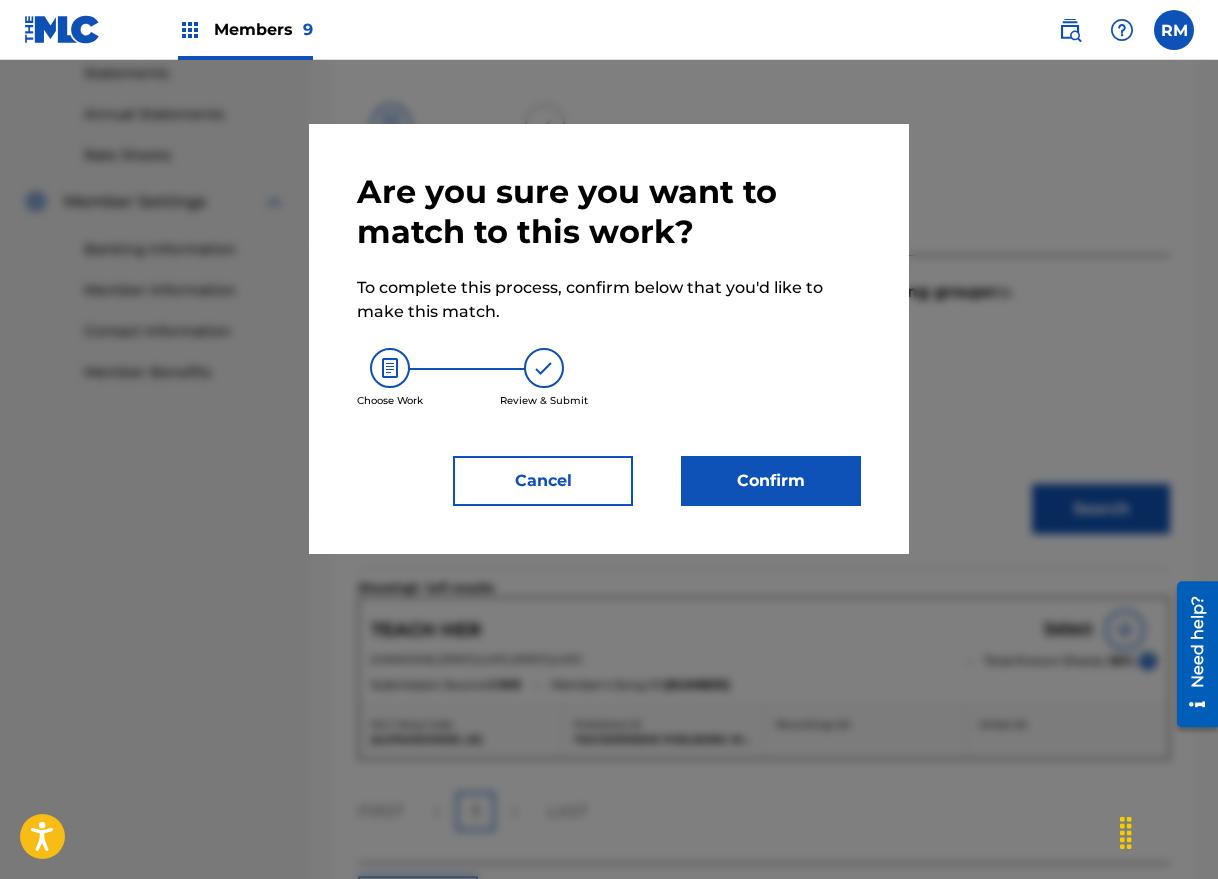 click on "Confirm" at bounding box center (771, 481) 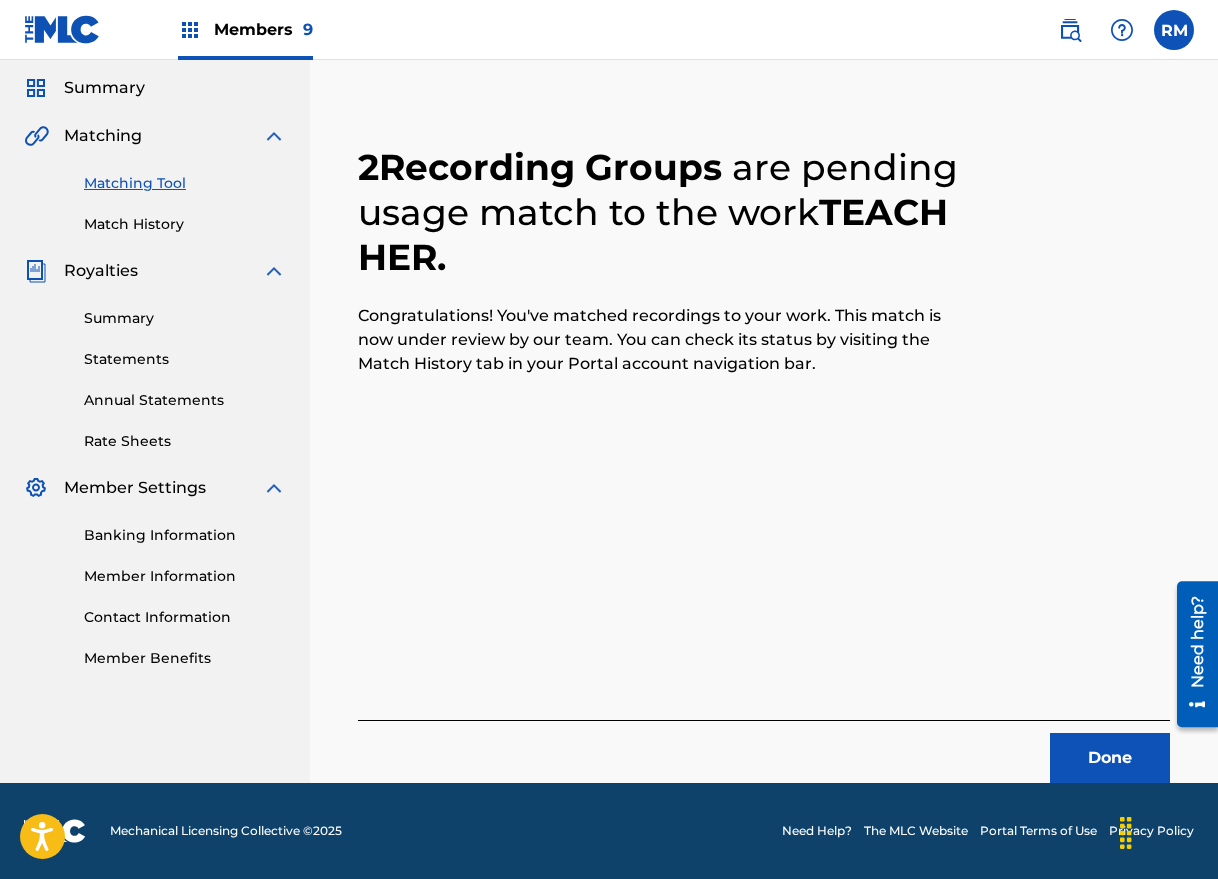 scroll, scrollTop: 63, scrollLeft: 0, axis: vertical 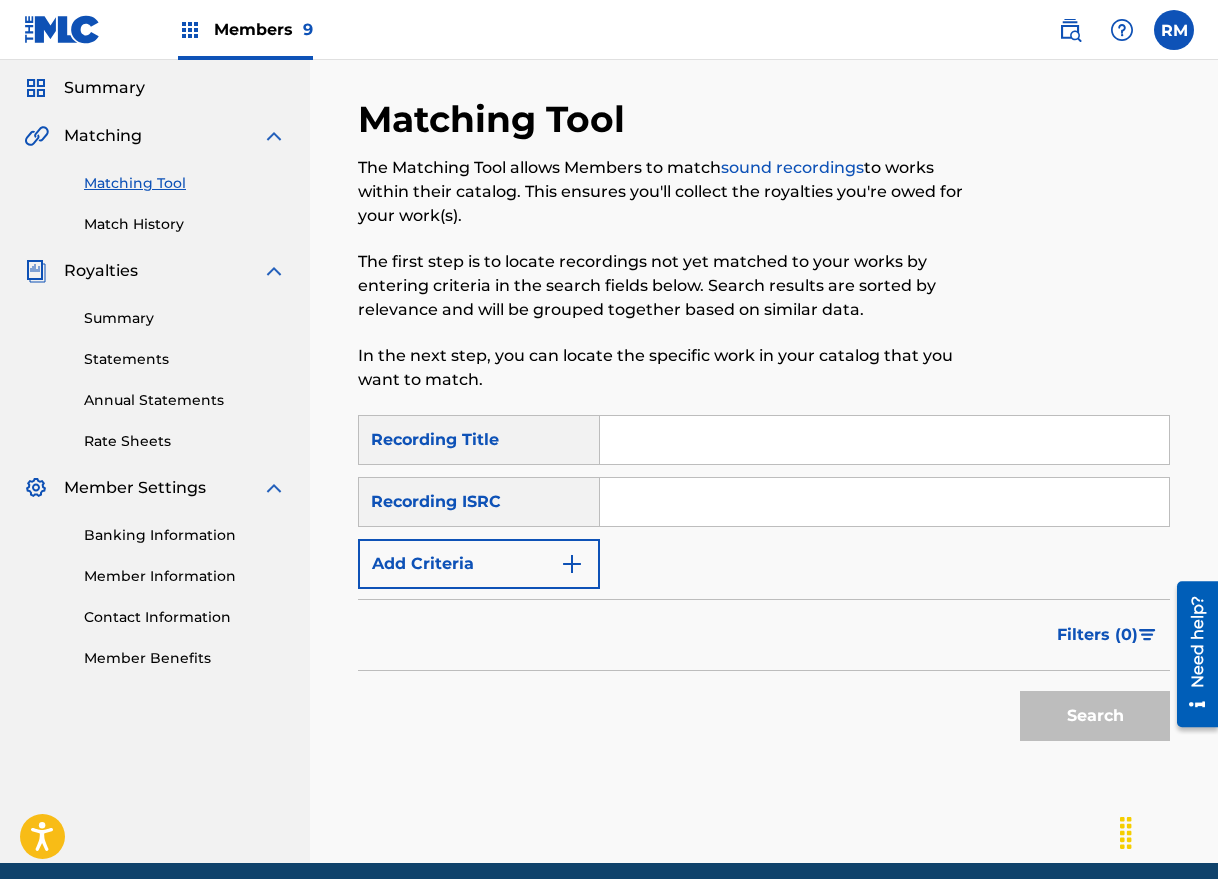 click at bounding box center [884, 502] 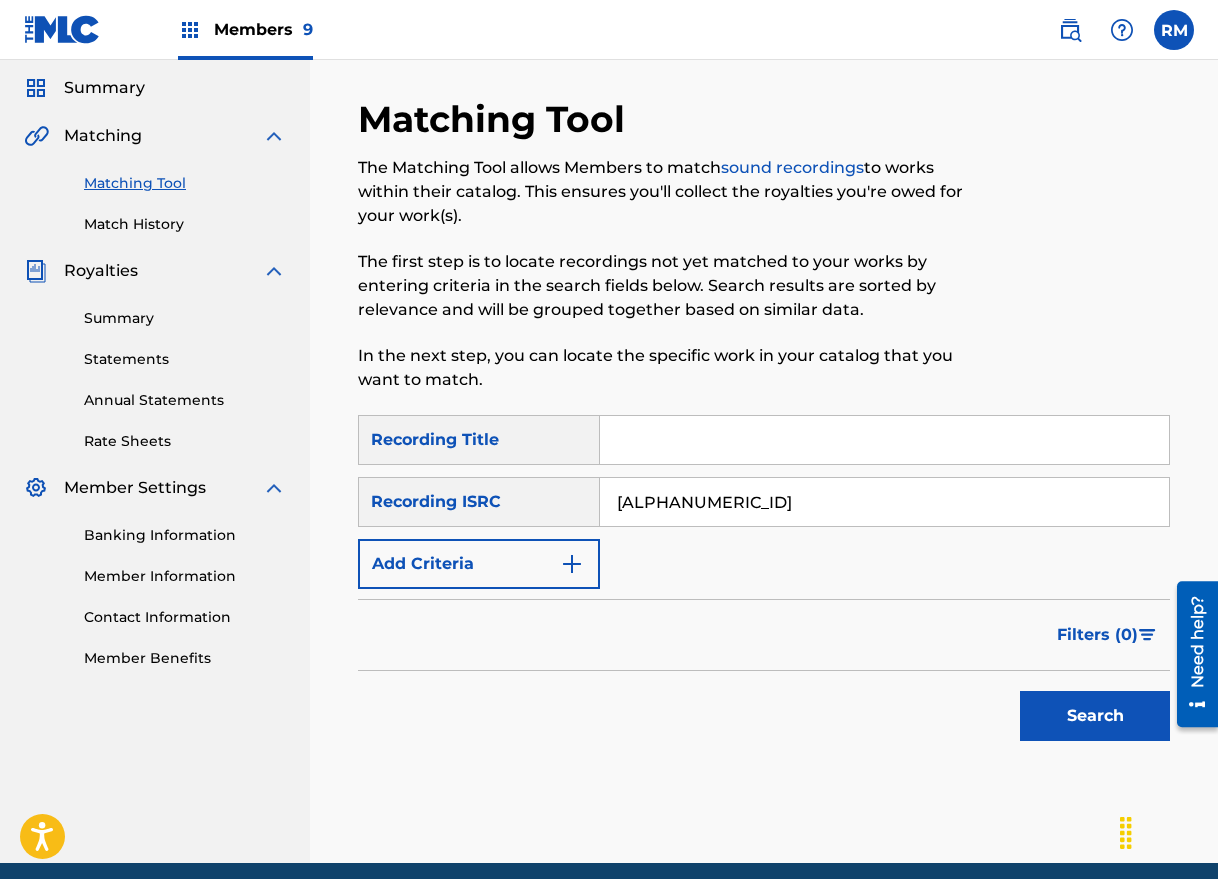 type on "[ALPHANUMERIC_ID]" 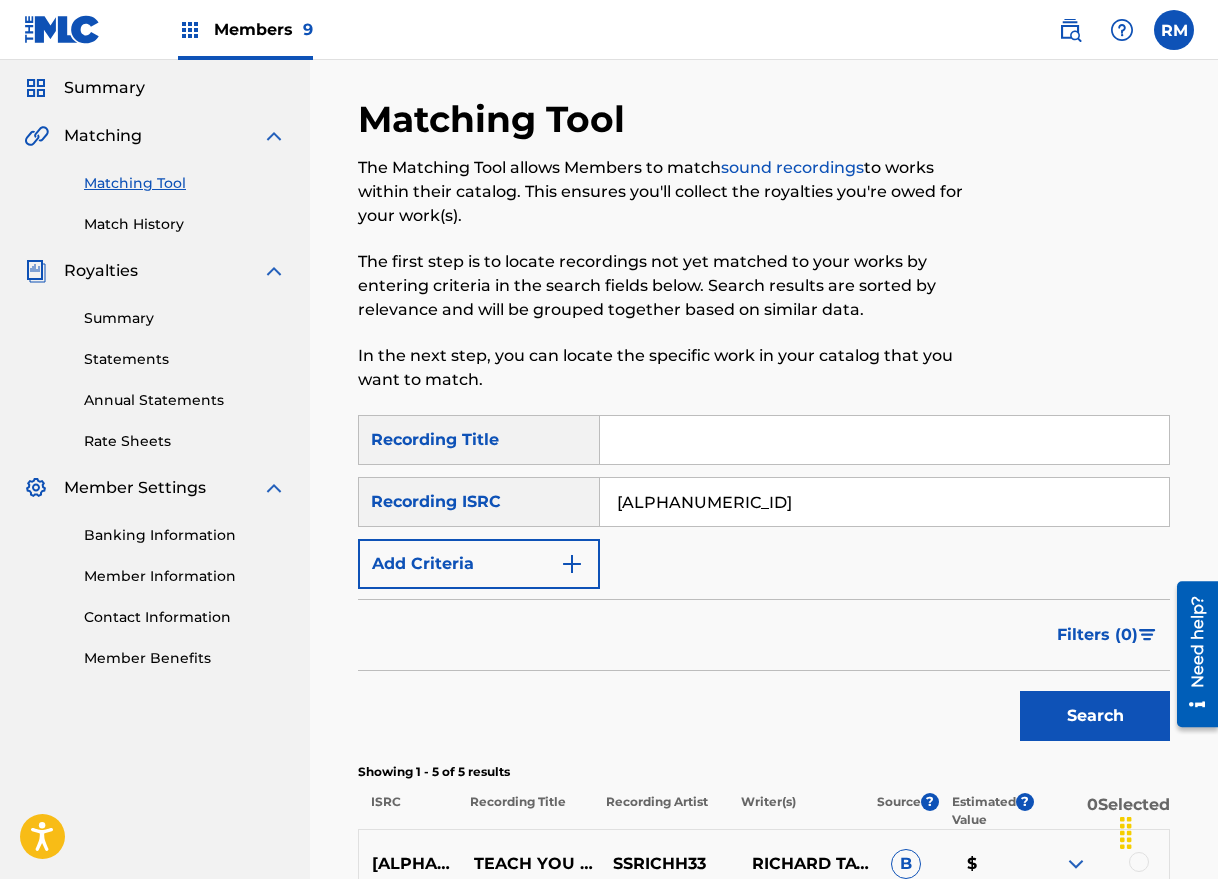 scroll, scrollTop: 559, scrollLeft: 0, axis: vertical 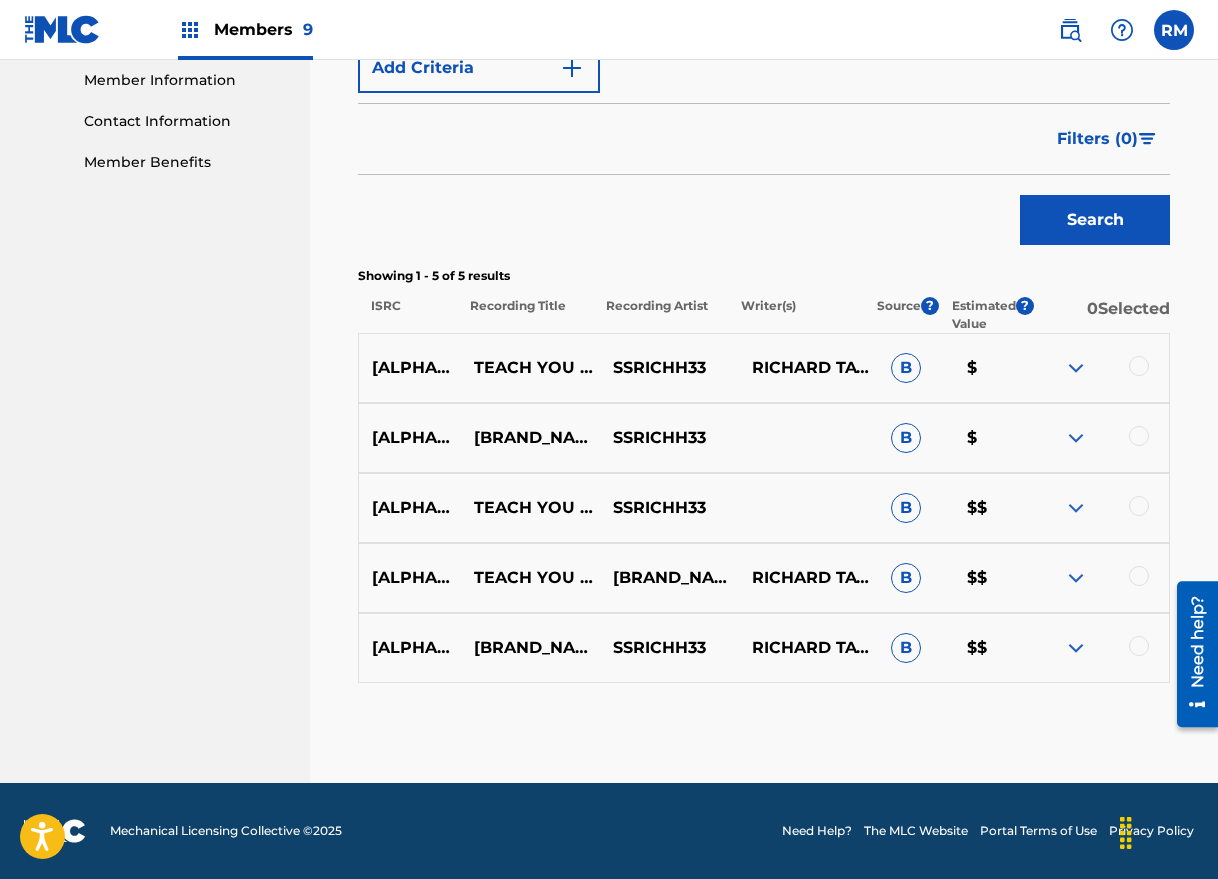 click at bounding box center [1139, 366] 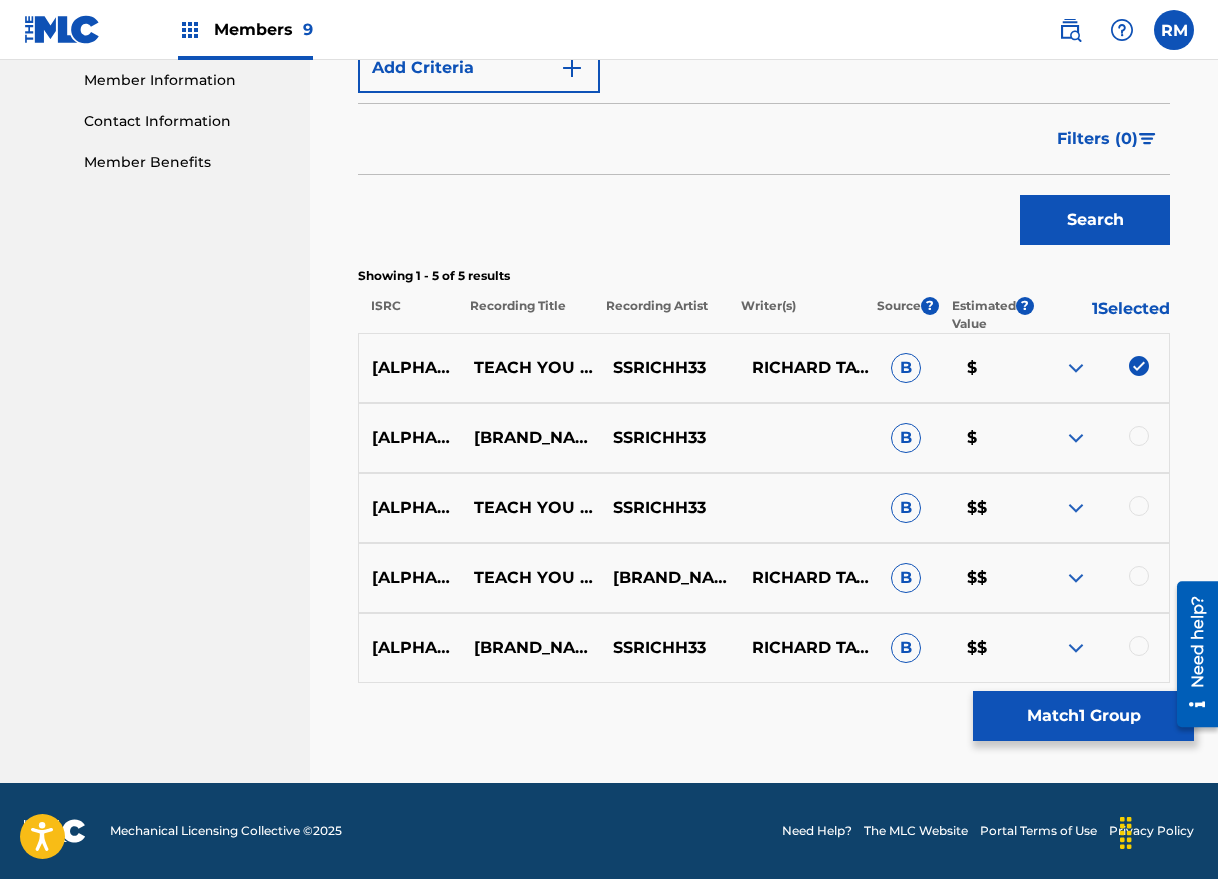 click at bounding box center (1139, 436) 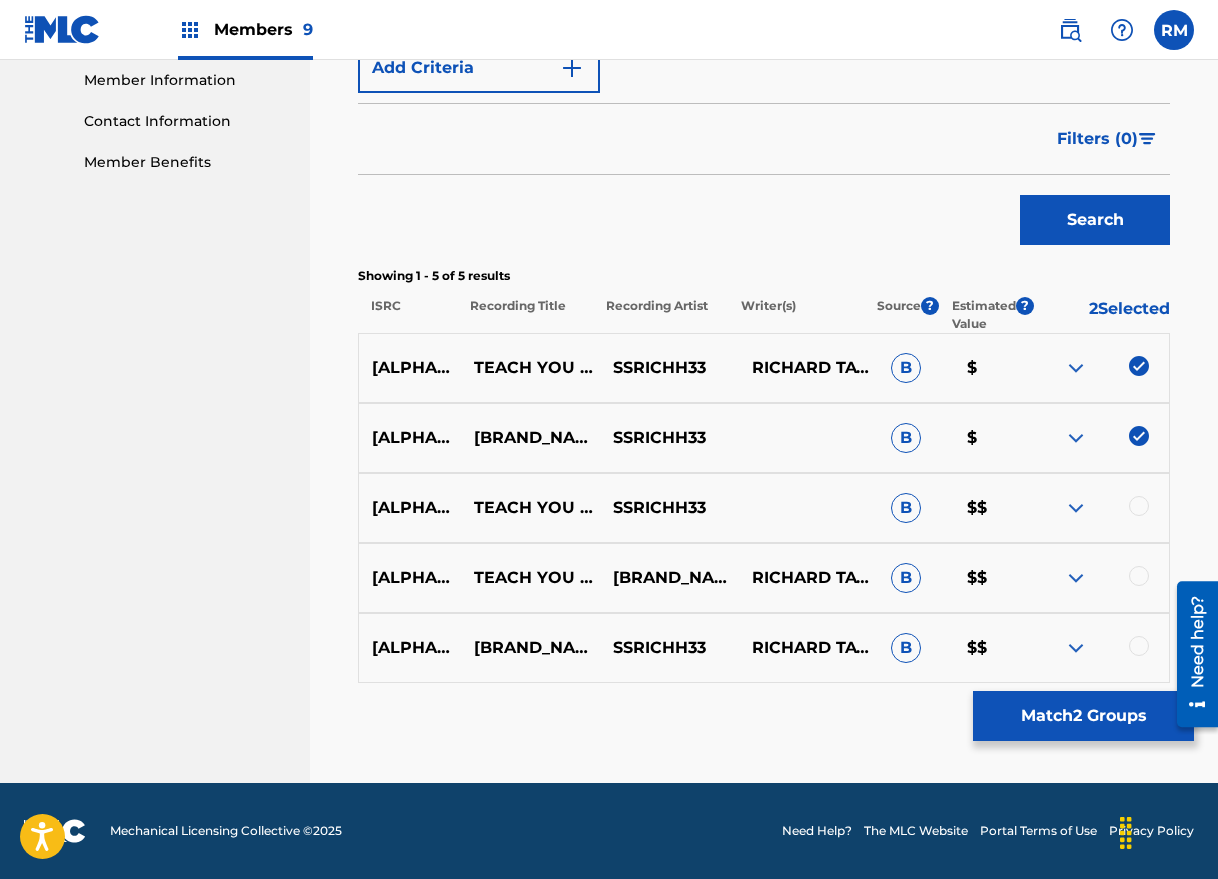click at bounding box center [1139, 506] 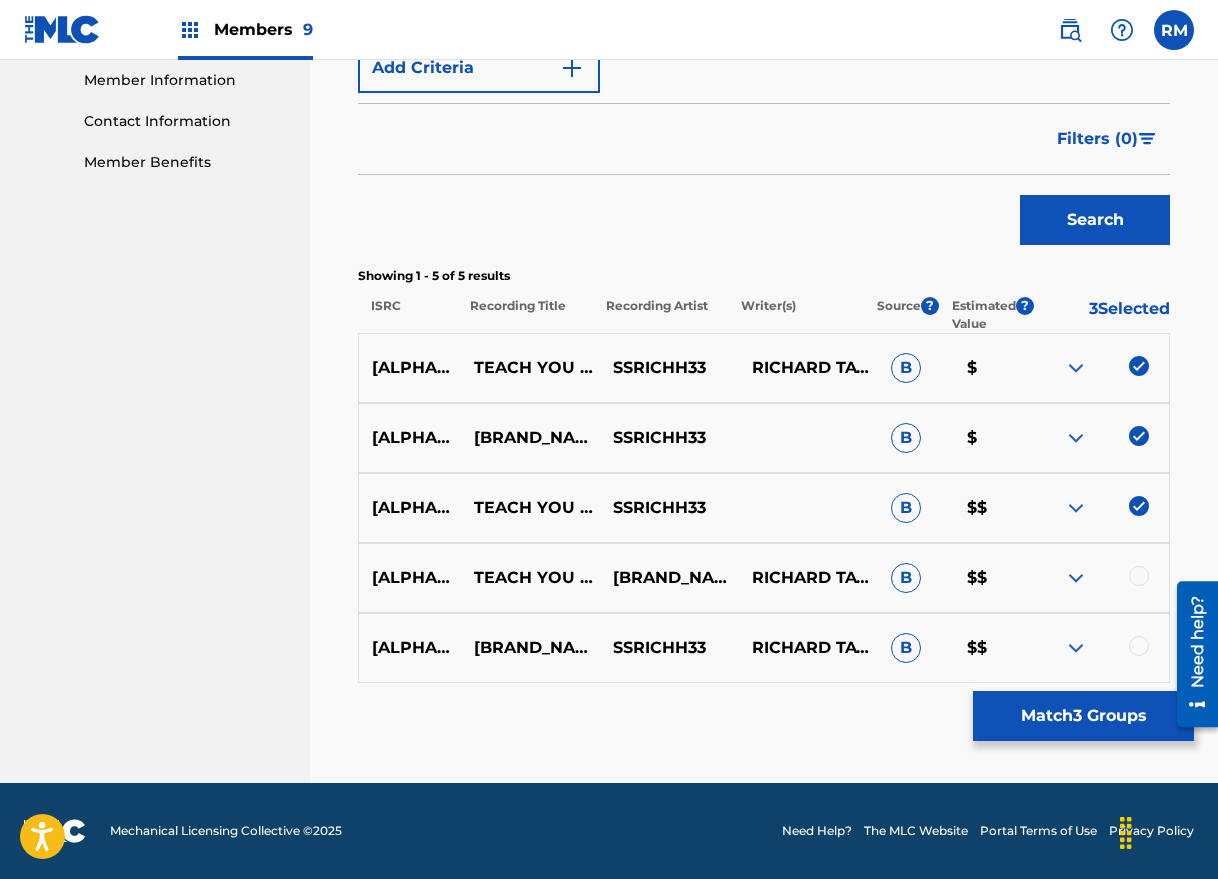click at bounding box center (1139, 576) 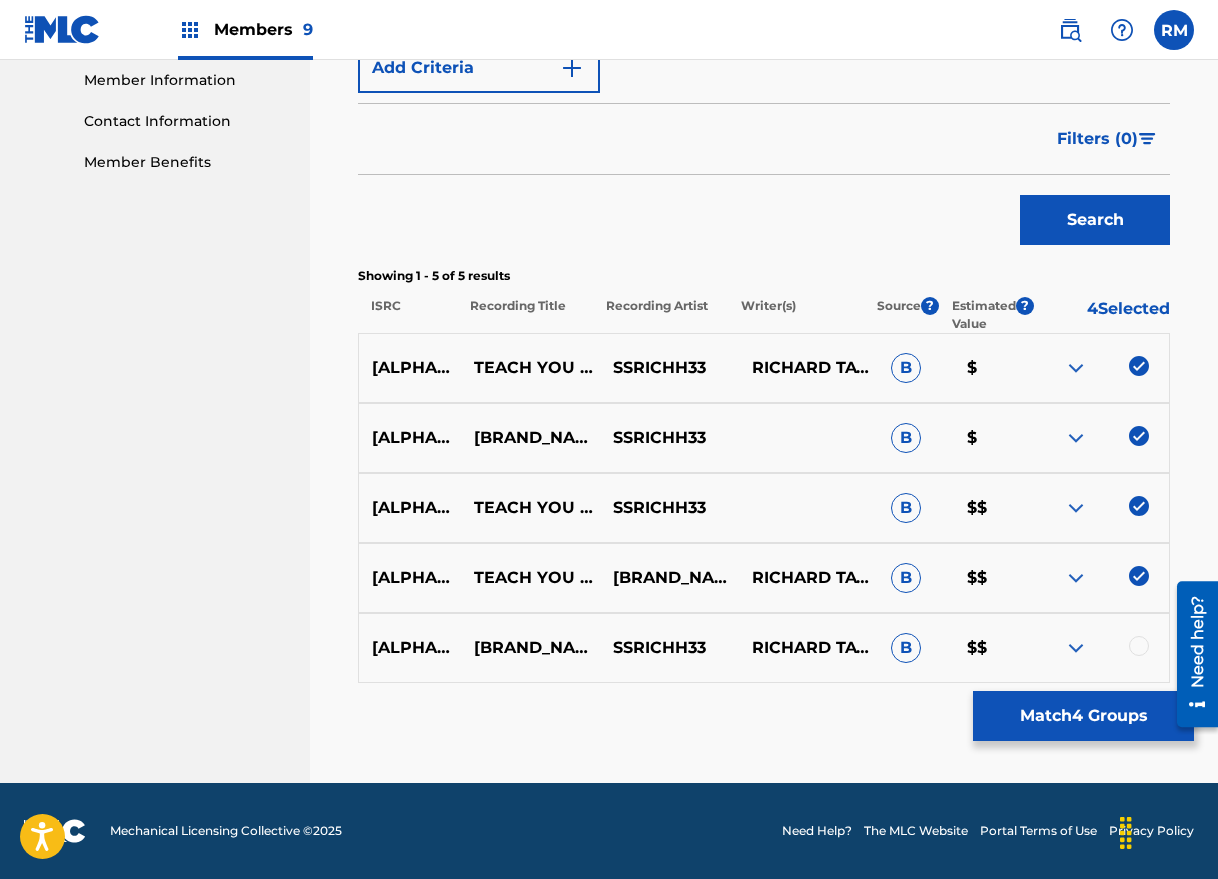 click at bounding box center [1139, 646] 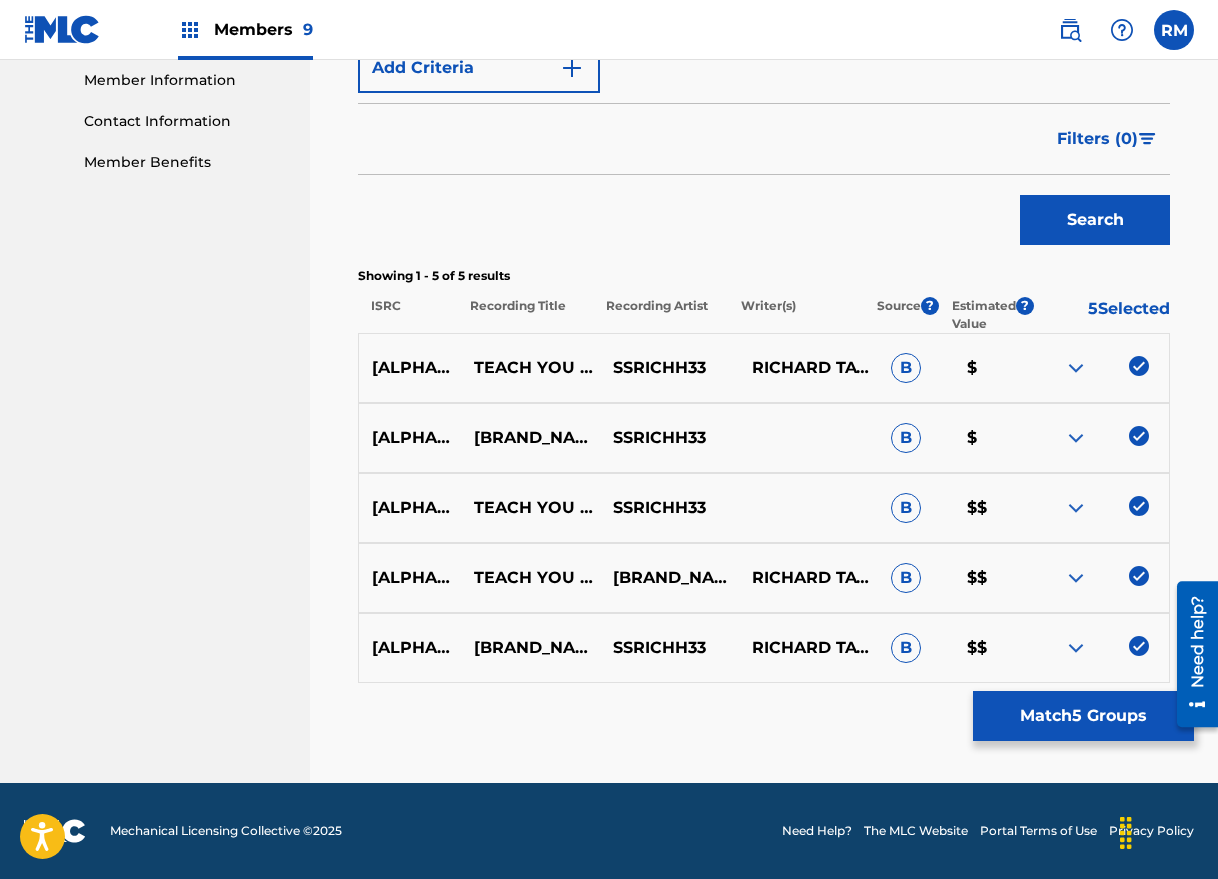 click on "Match  5 Groups" at bounding box center (1083, 716) 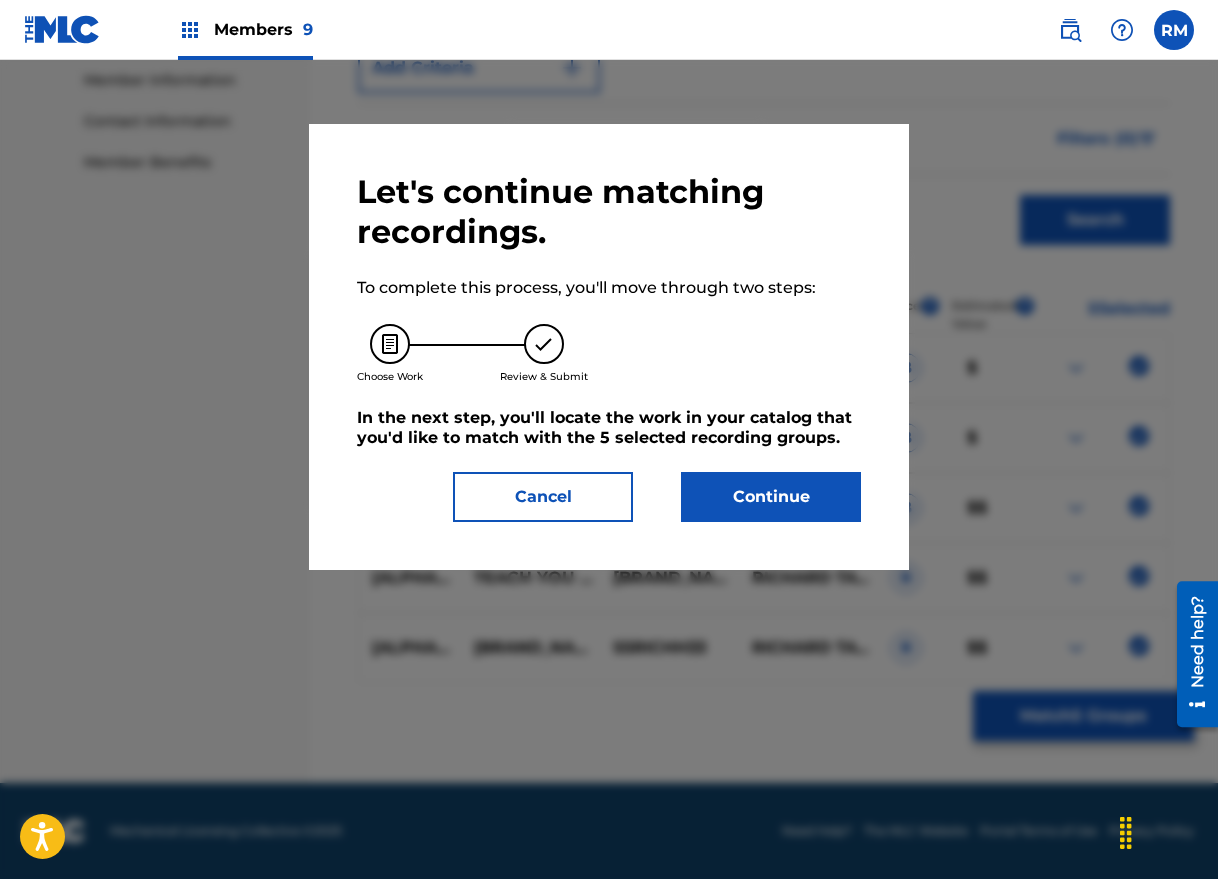 click on "Continue" at bounding box center [771, 497] 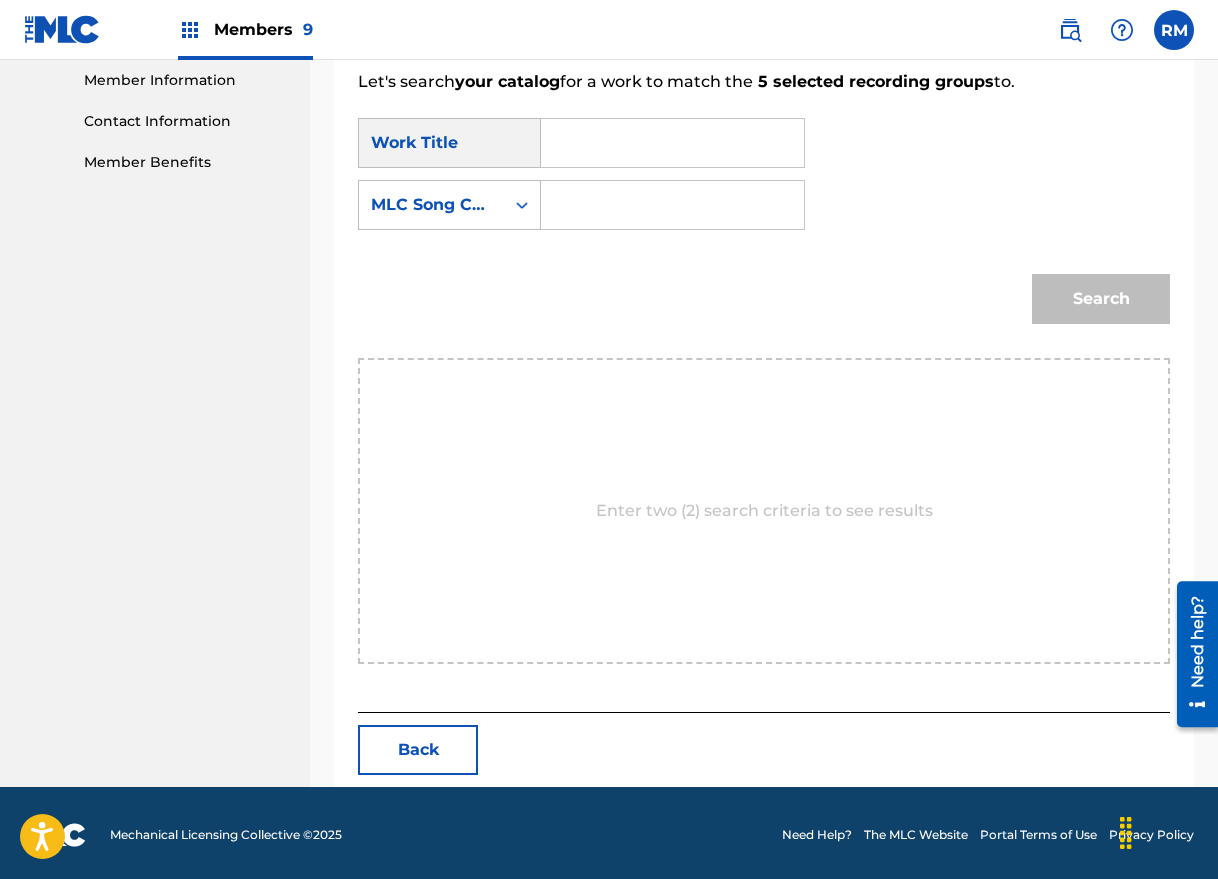 click at bounding box center [672, 143] 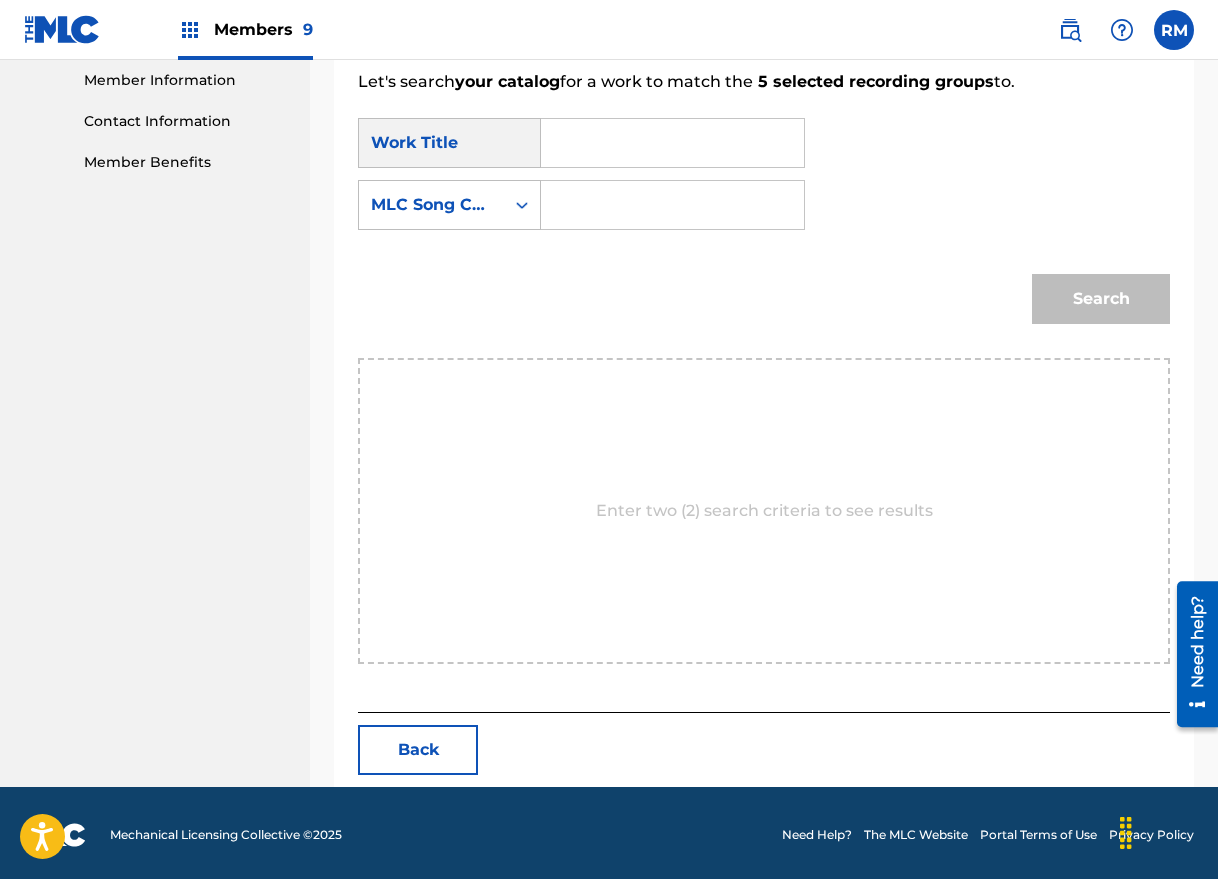 paste on "[BRAND_NAME]" 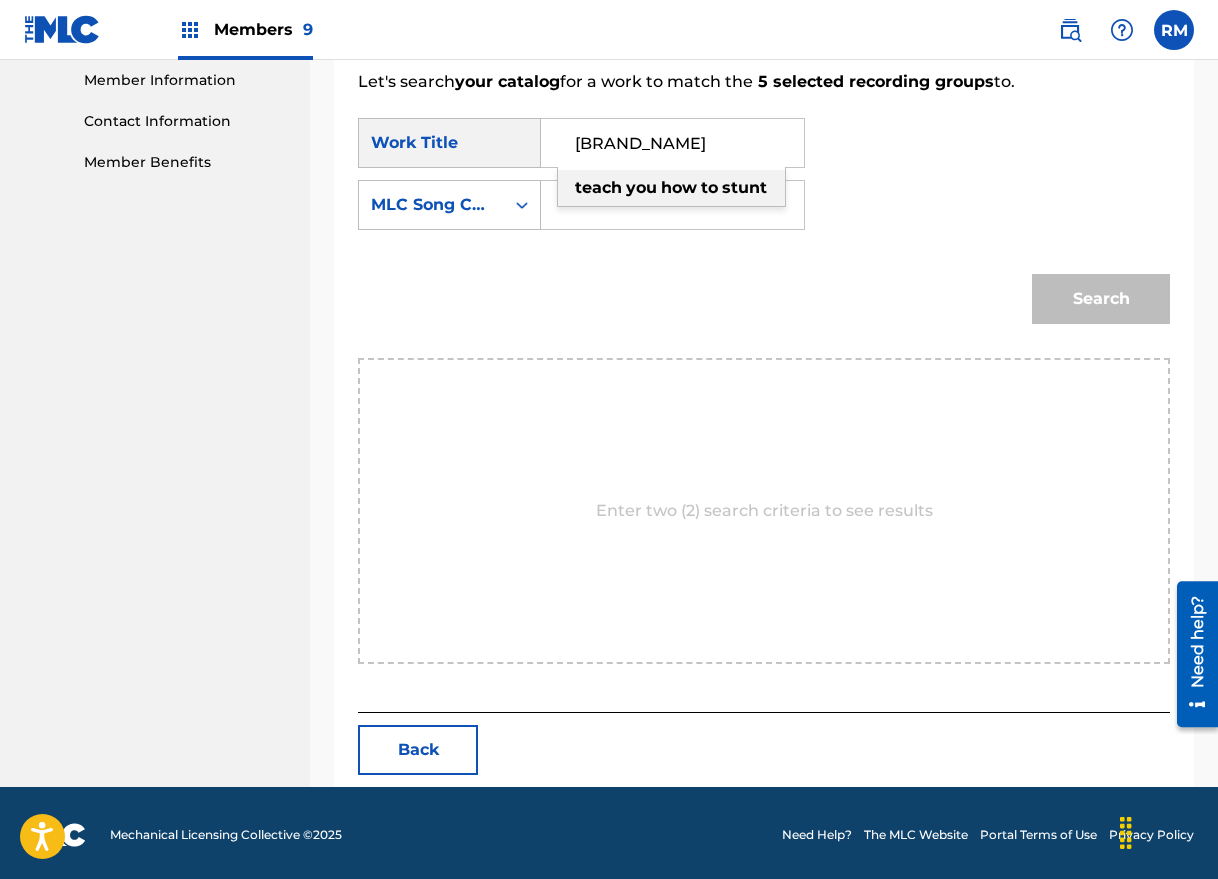 type on "[BRAND_NAME]" 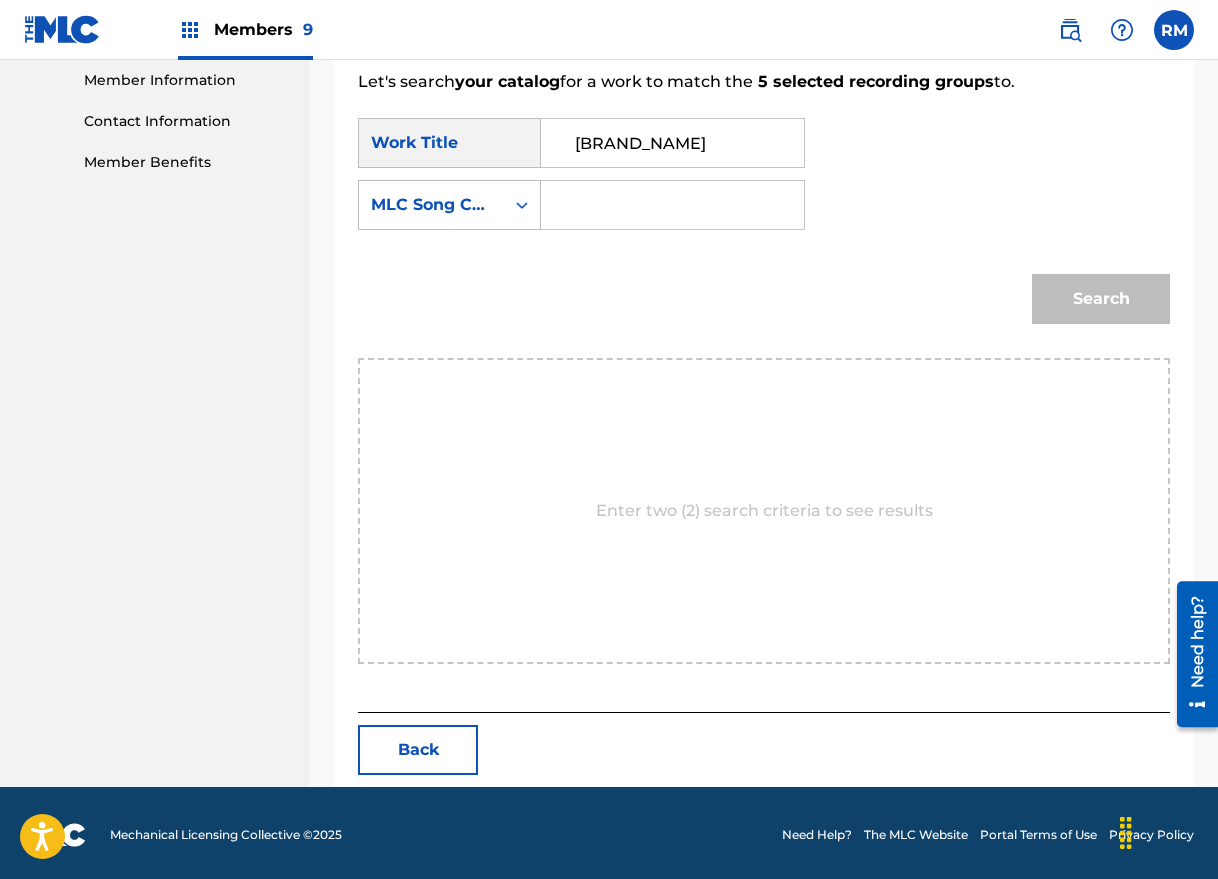 click at bounding box center (672, 205) 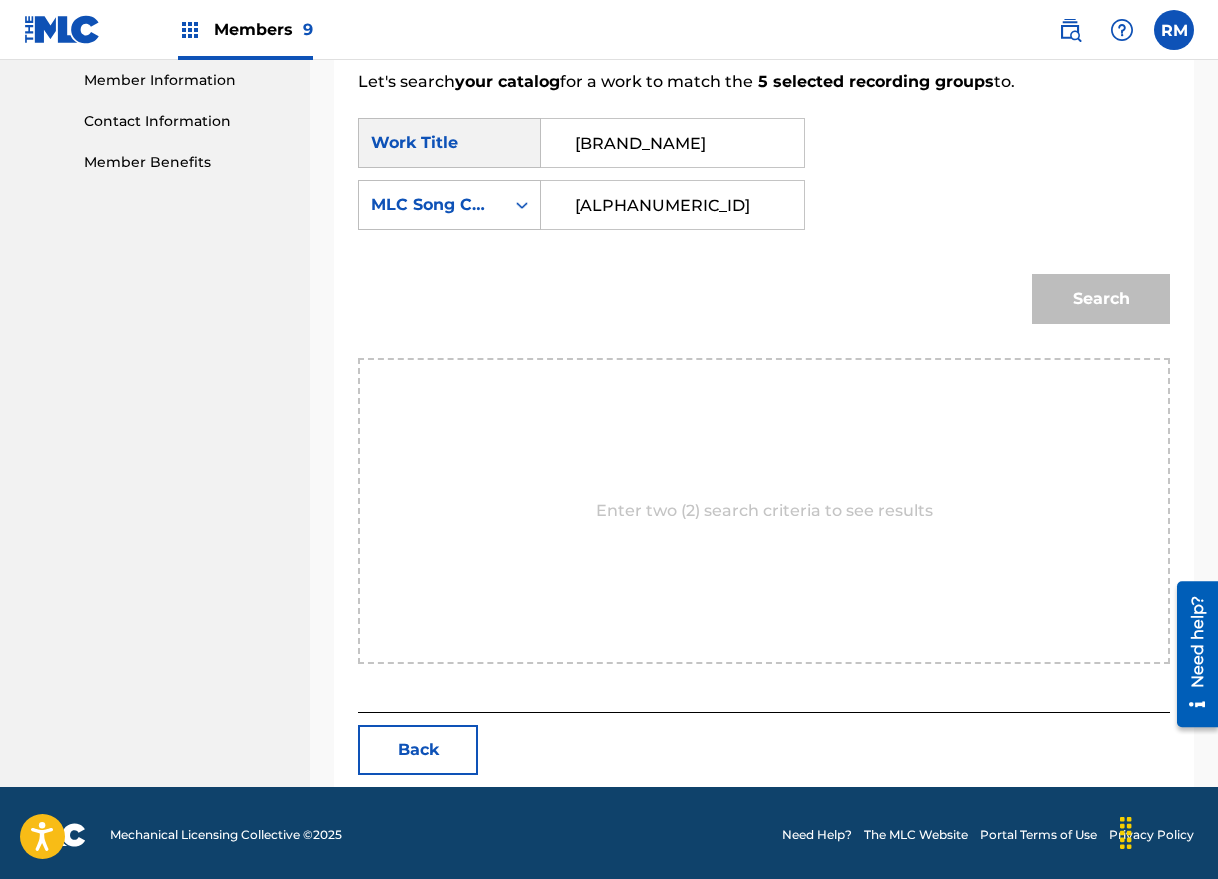 type on "[ALPHANUMERIC_ID]" 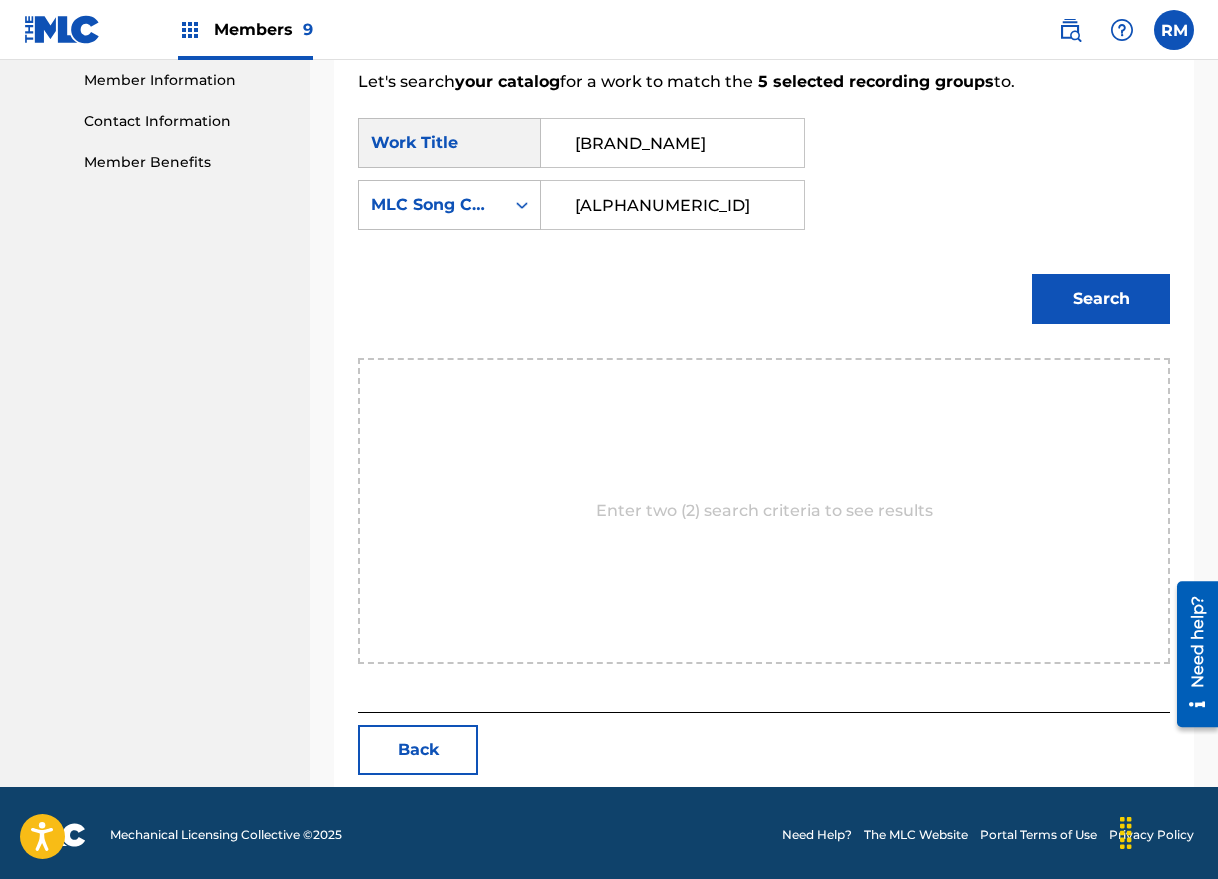 click on "SearchWithCriteria Work Title [BRAND_NAME] SearchWithCriteria MLC Song Code [ALPHANUMERIC_ID]" at bounding box center [764, 180] 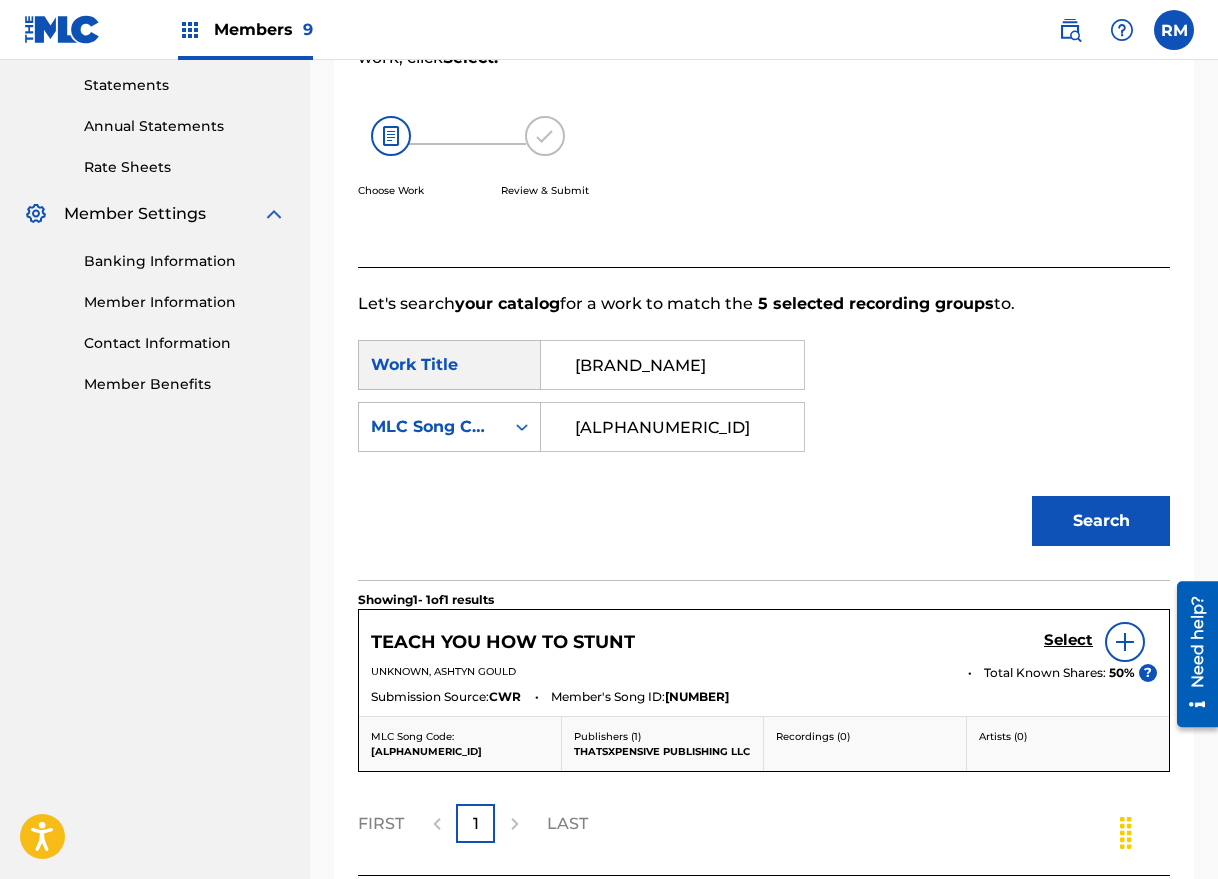 scroll, scrollTop: 504, scrollLeft: 0, axis: vertical 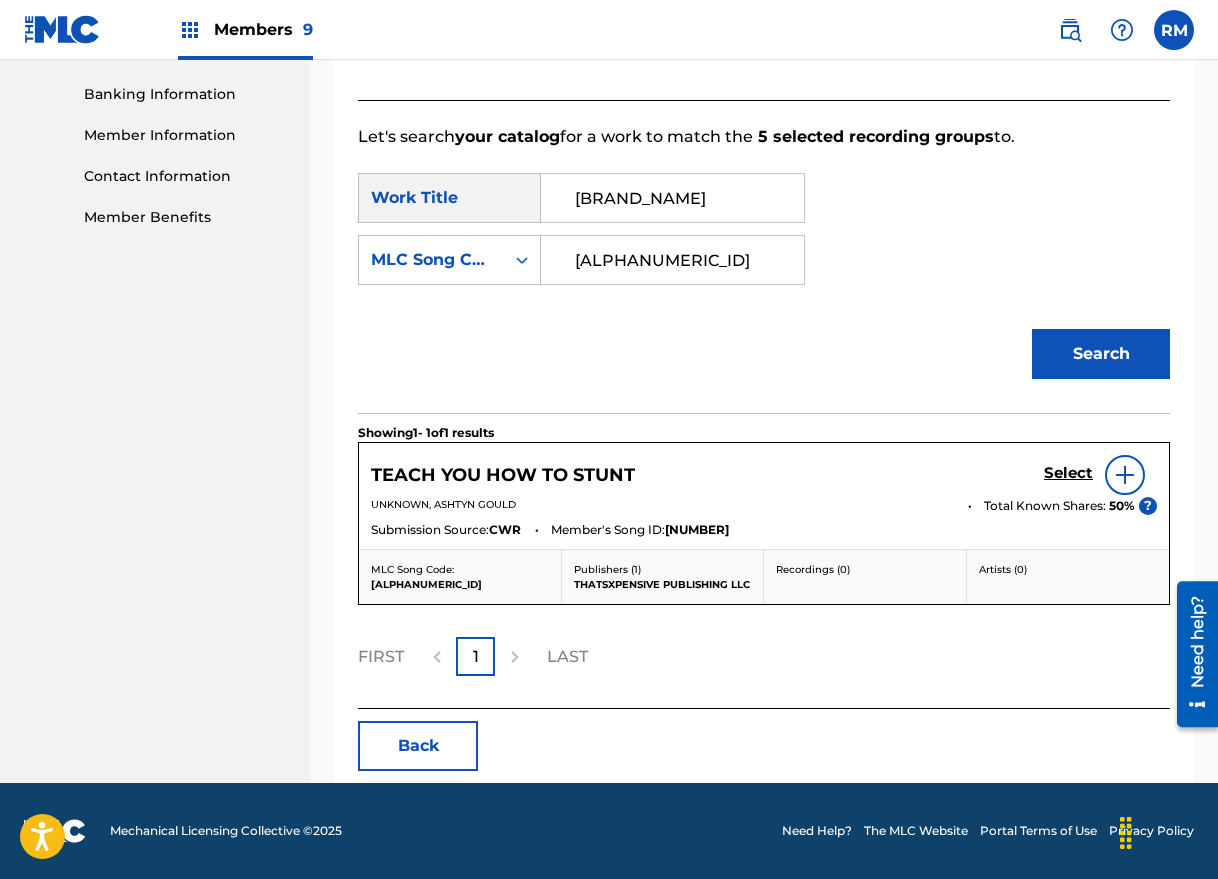 click on "Select" at bounding box center [1068, 473] 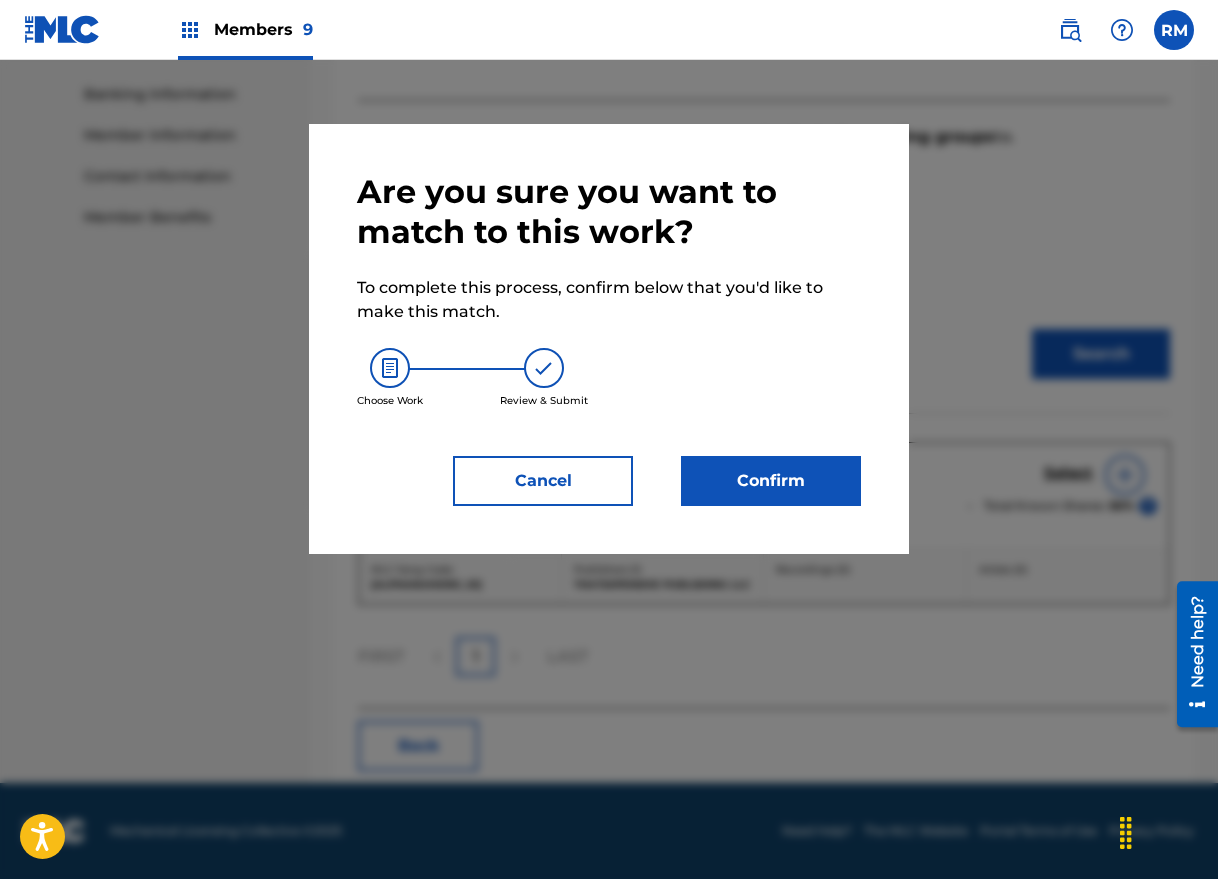 click on "Confirm" at bounding box center (771, 481) 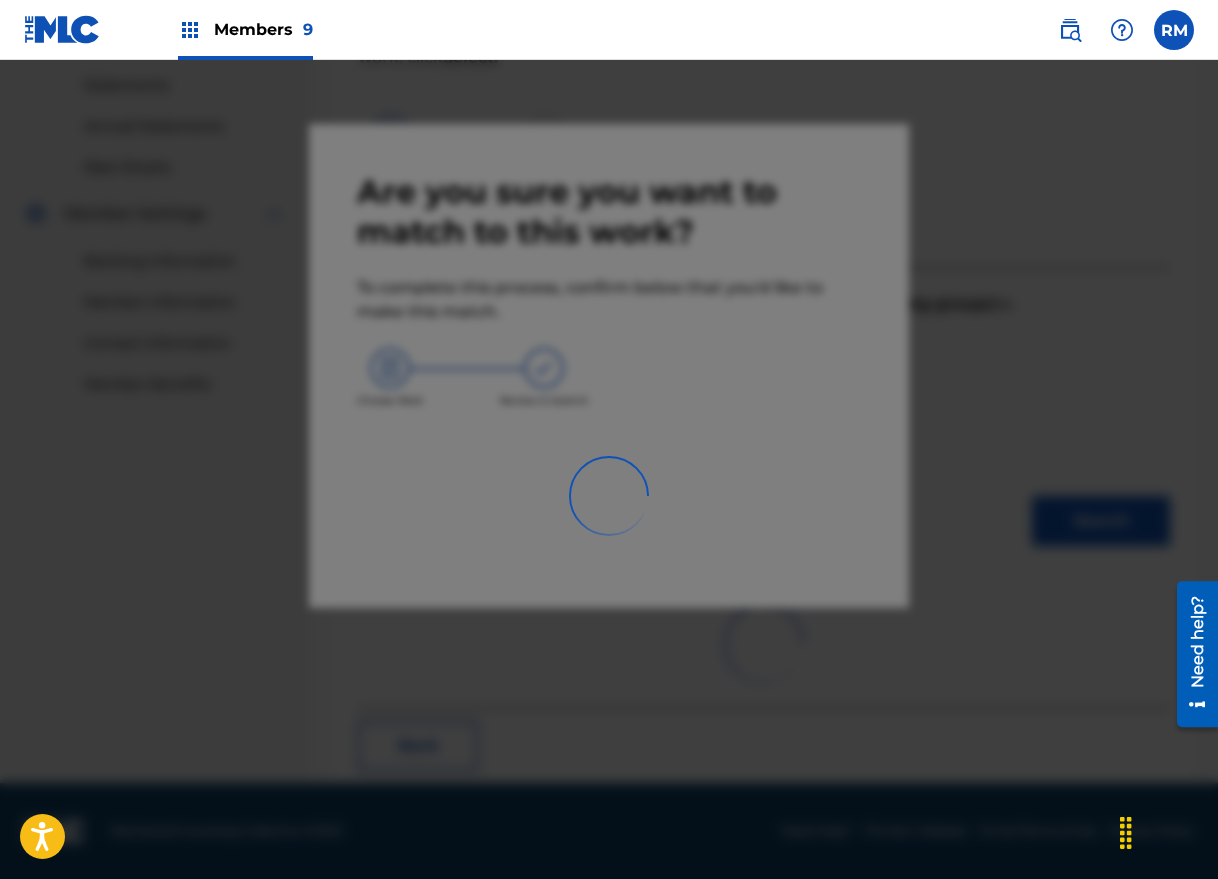 scroll, scrollTop: 63, scrollLeft: 0, axis: vertical 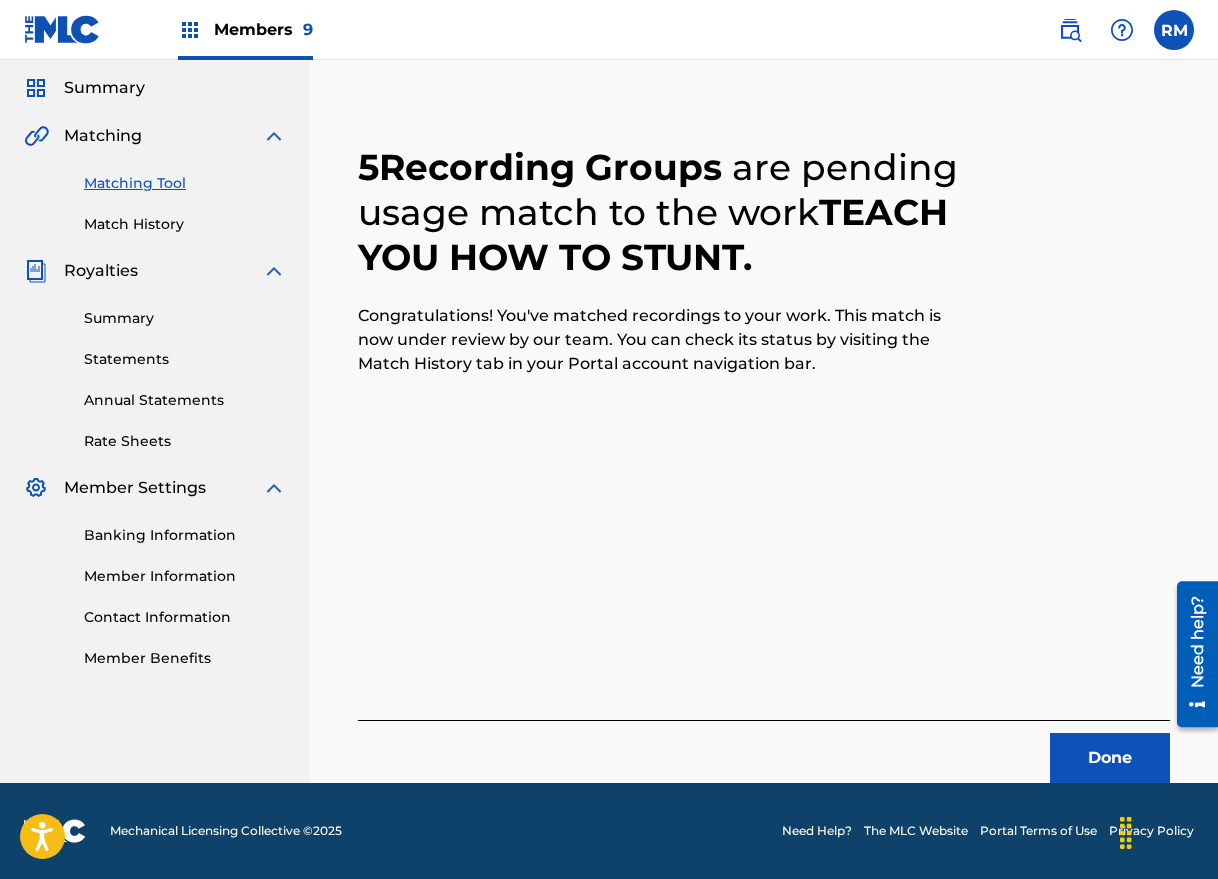 click on "Done" at bounding box center (1110, 758) 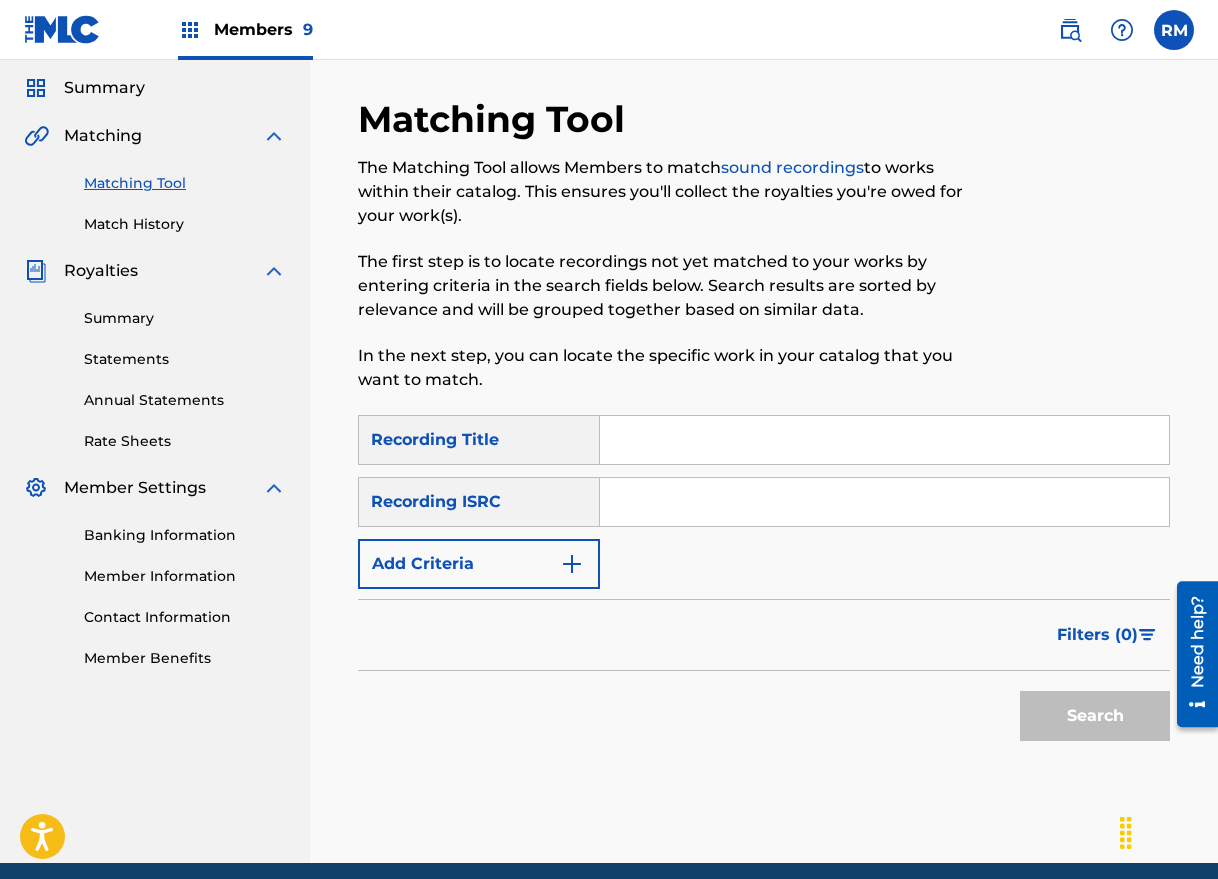 click at bounding box center [884, 502] 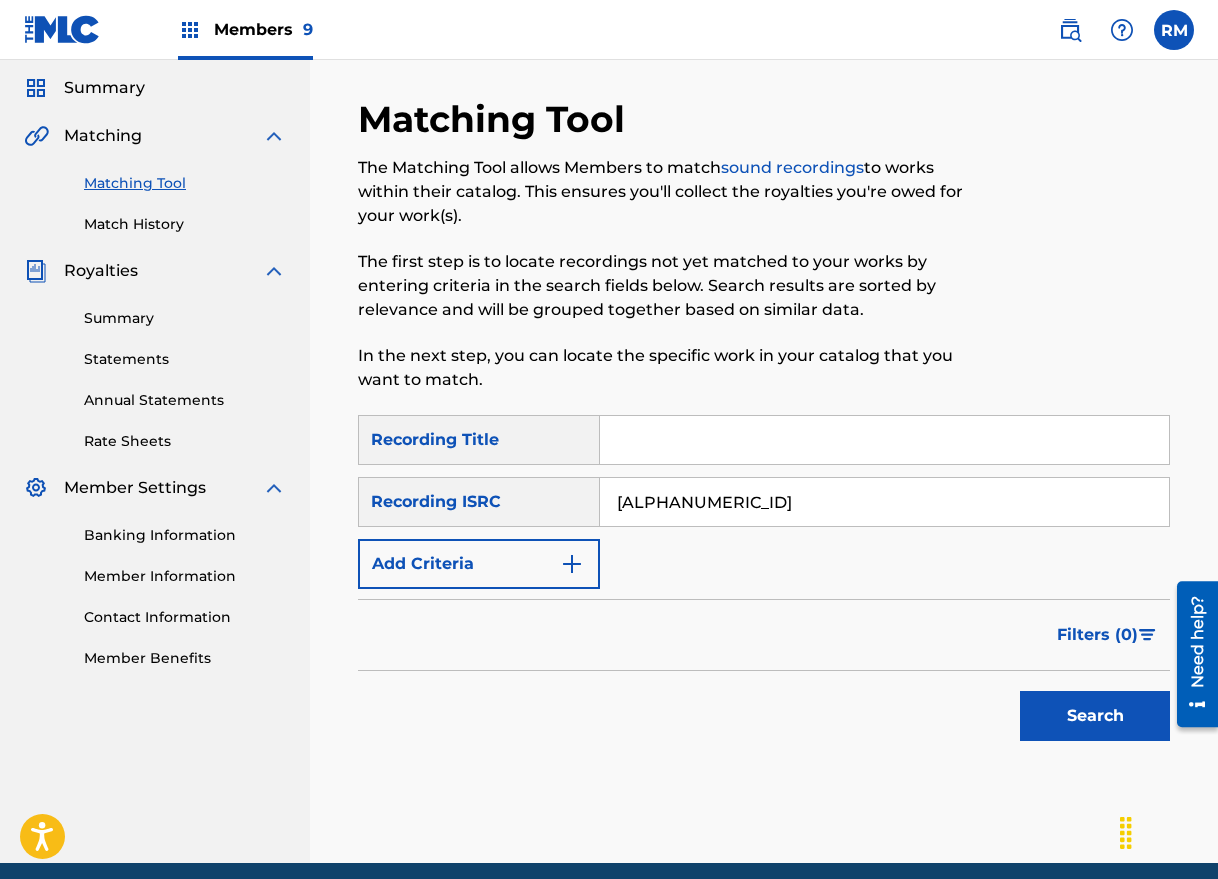 type on "[ALPHANUMERIC_ID]" 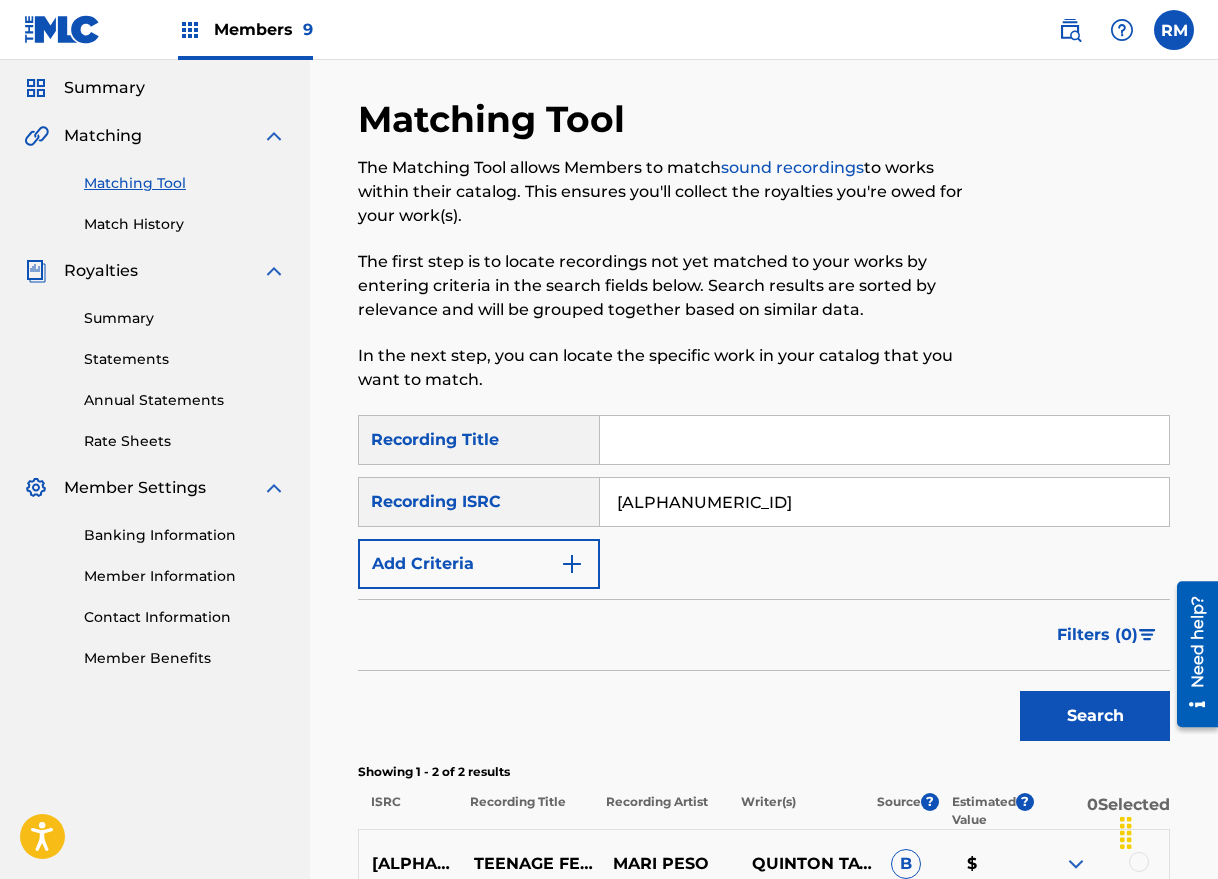 scroll, scrollTop: 349, scrollLeft: 0, axis: vertical 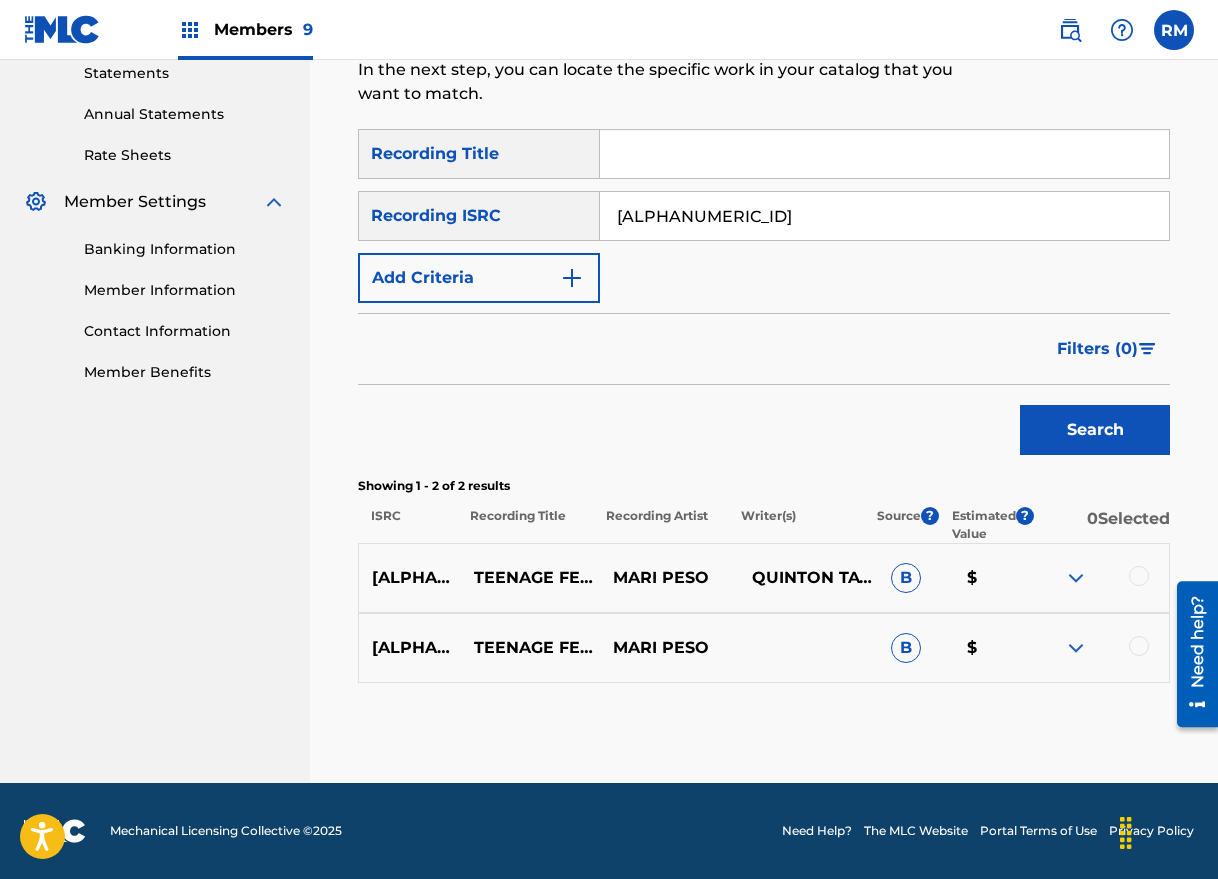 click at bounding box center [1139, 576] 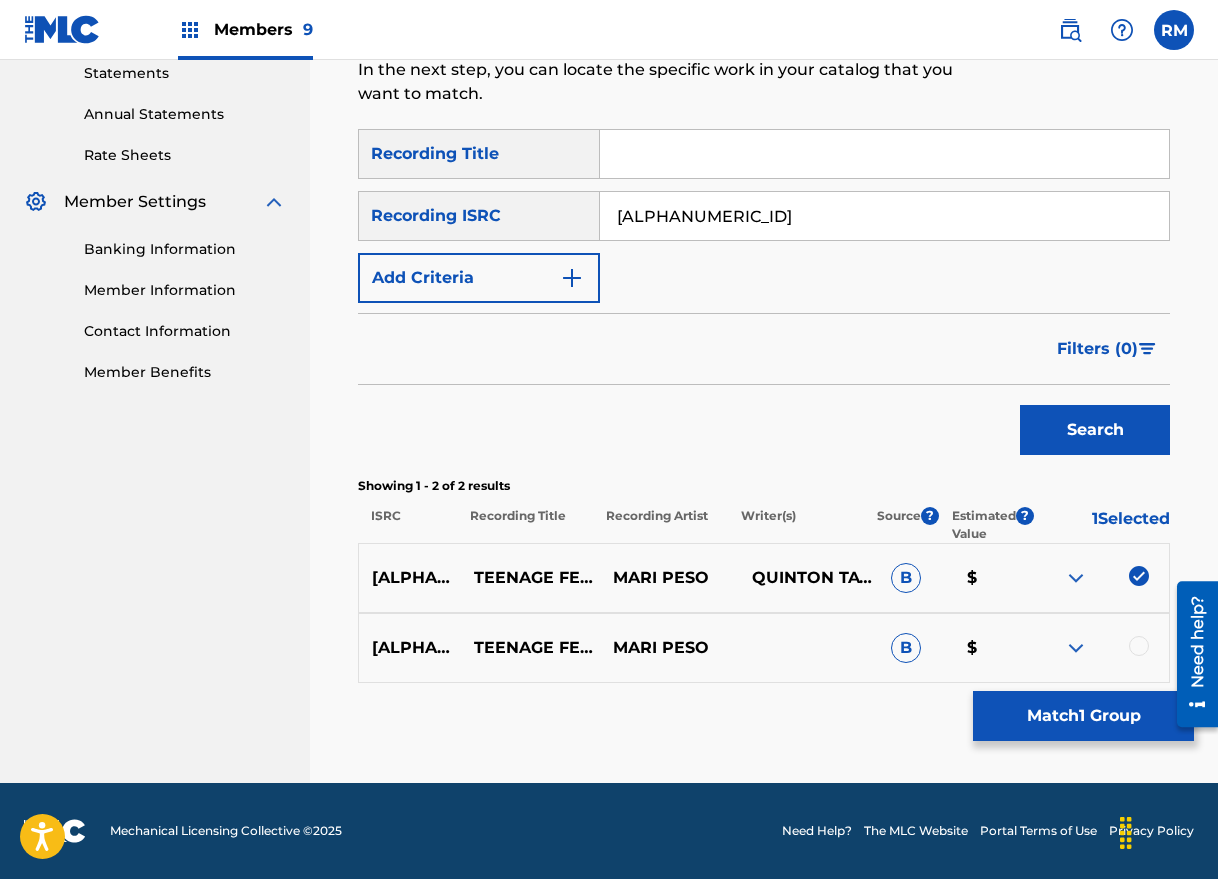 click at bounding box center (1099, 648) 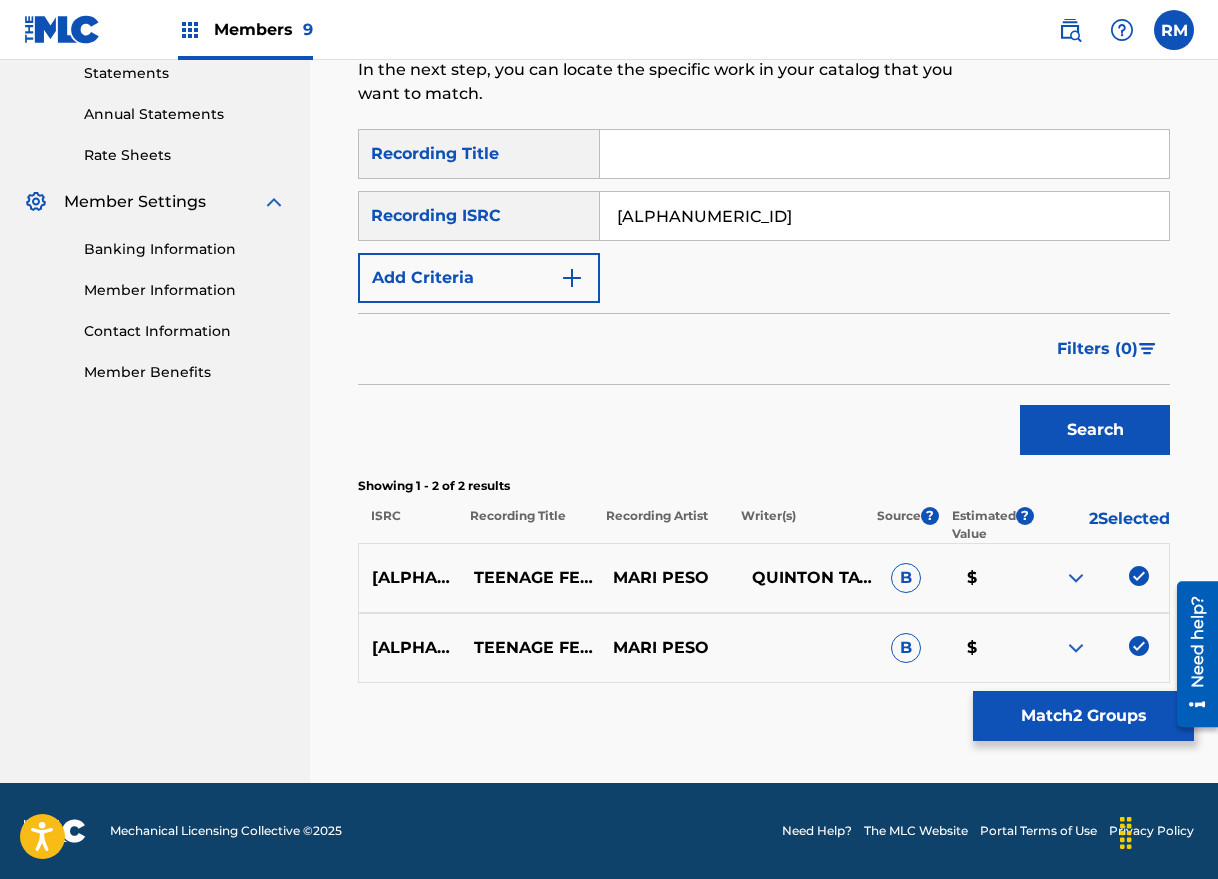 click on "Match  2 Groups" at bounding box center [1083, 716] 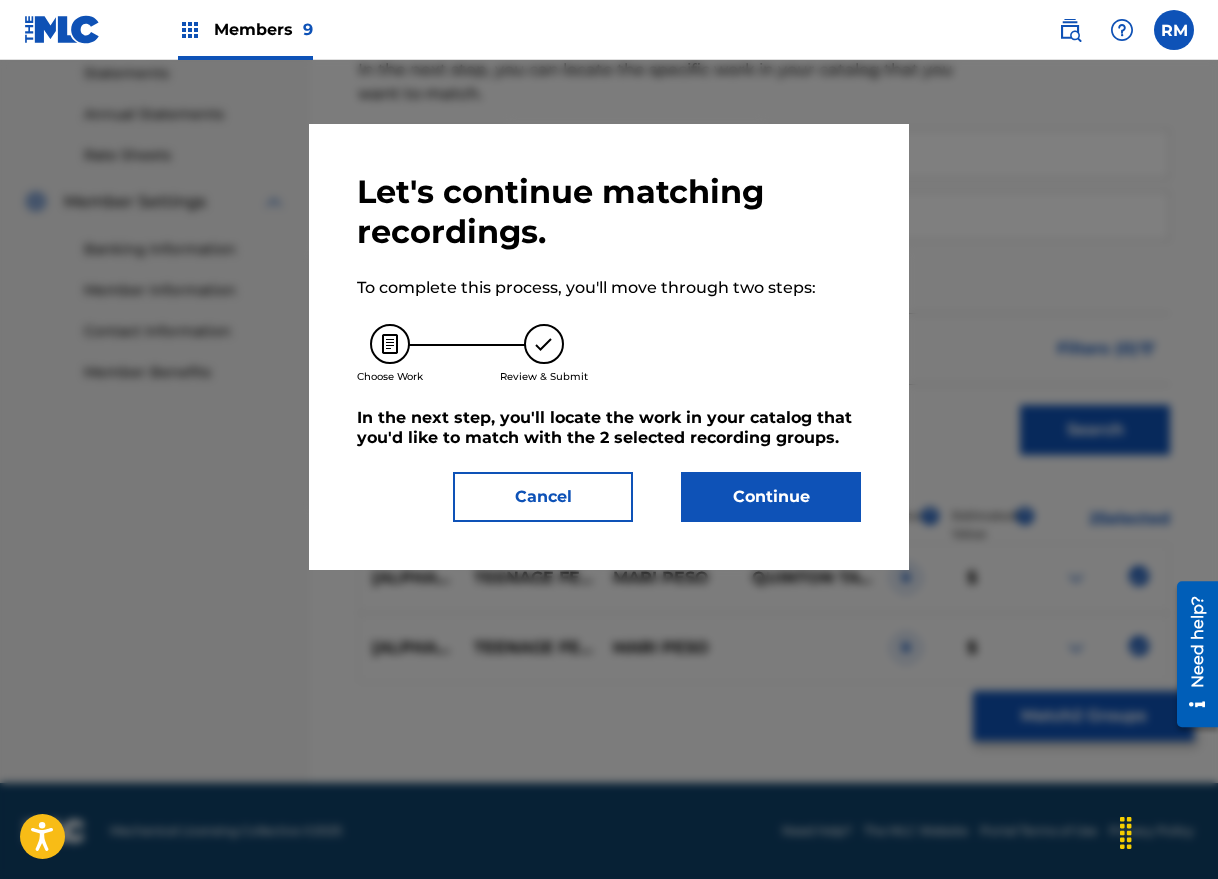 click on "Continue" at bounding box center (771, 497) 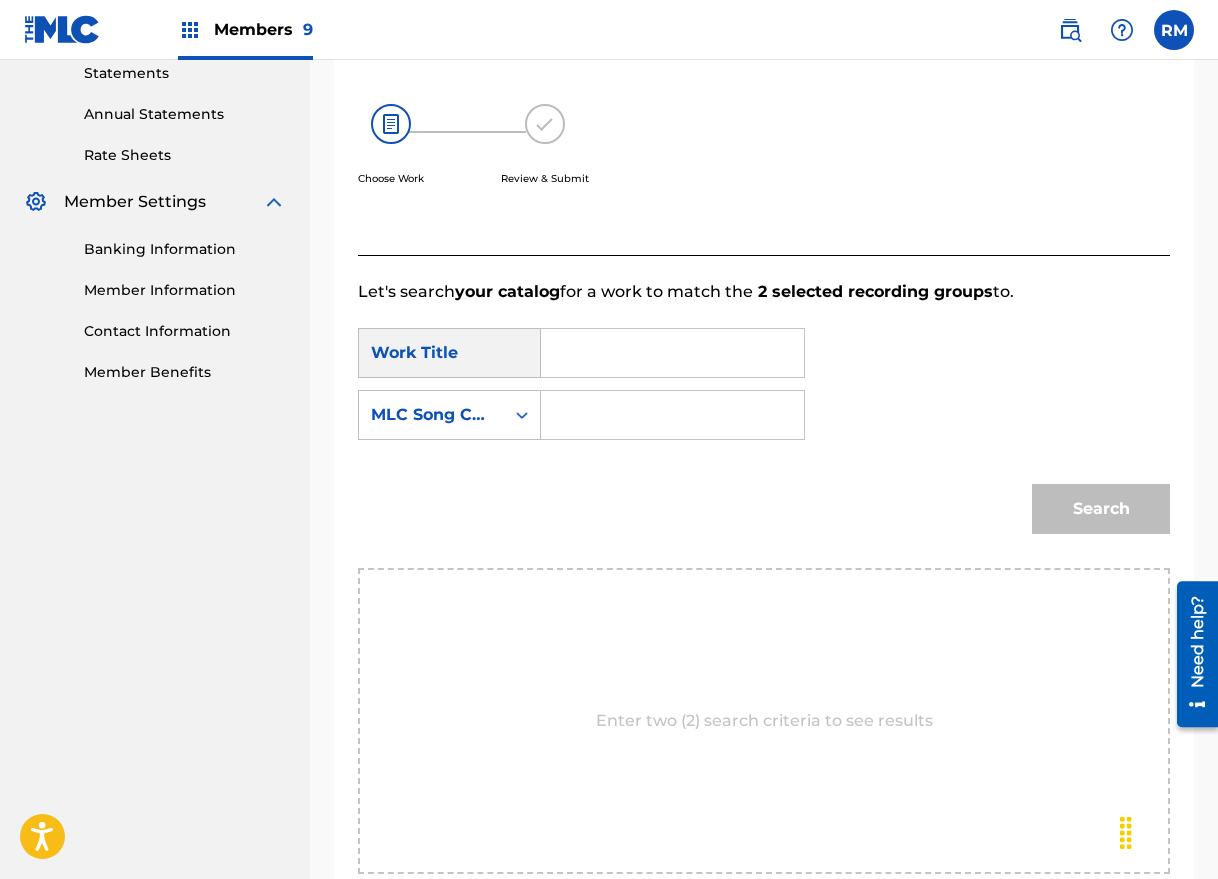 click at bounding box center (672, 353) 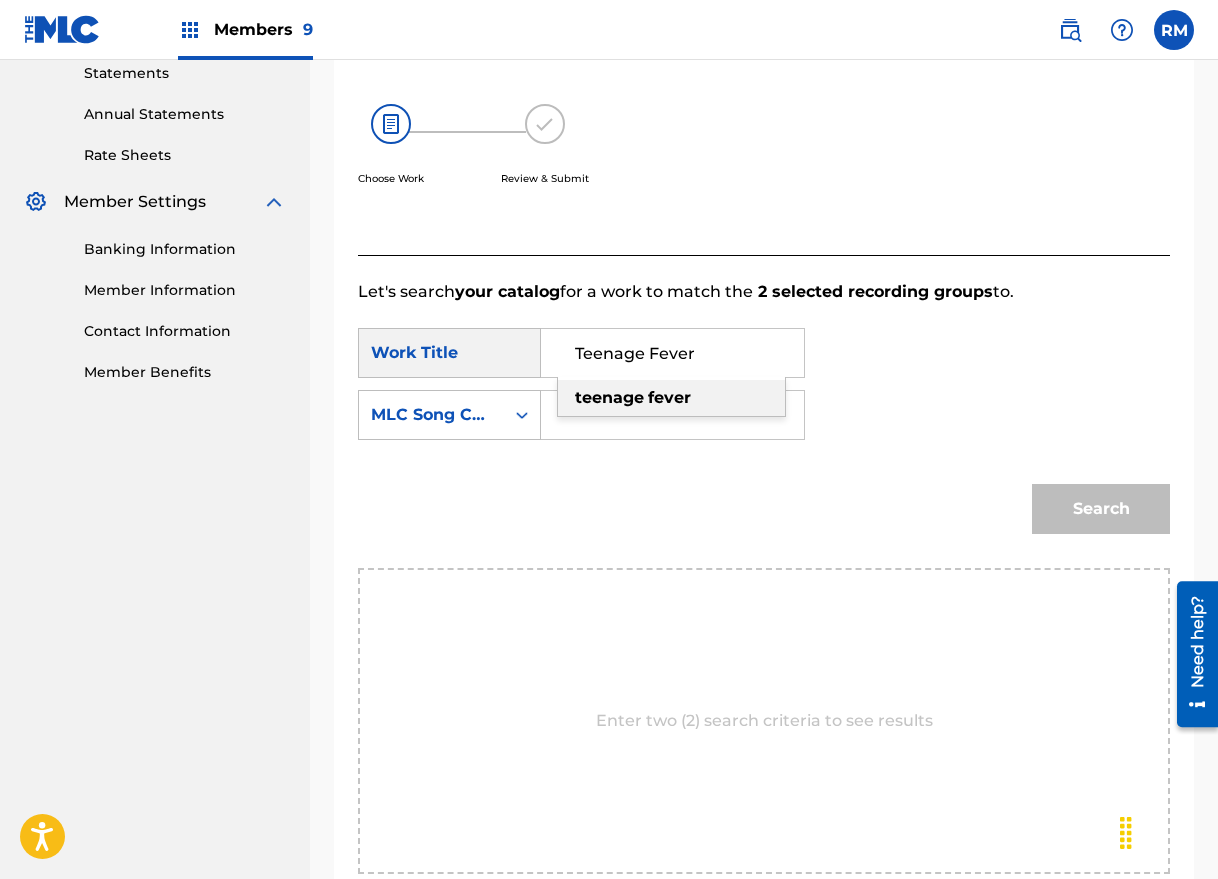 type on "Teenage Fever" 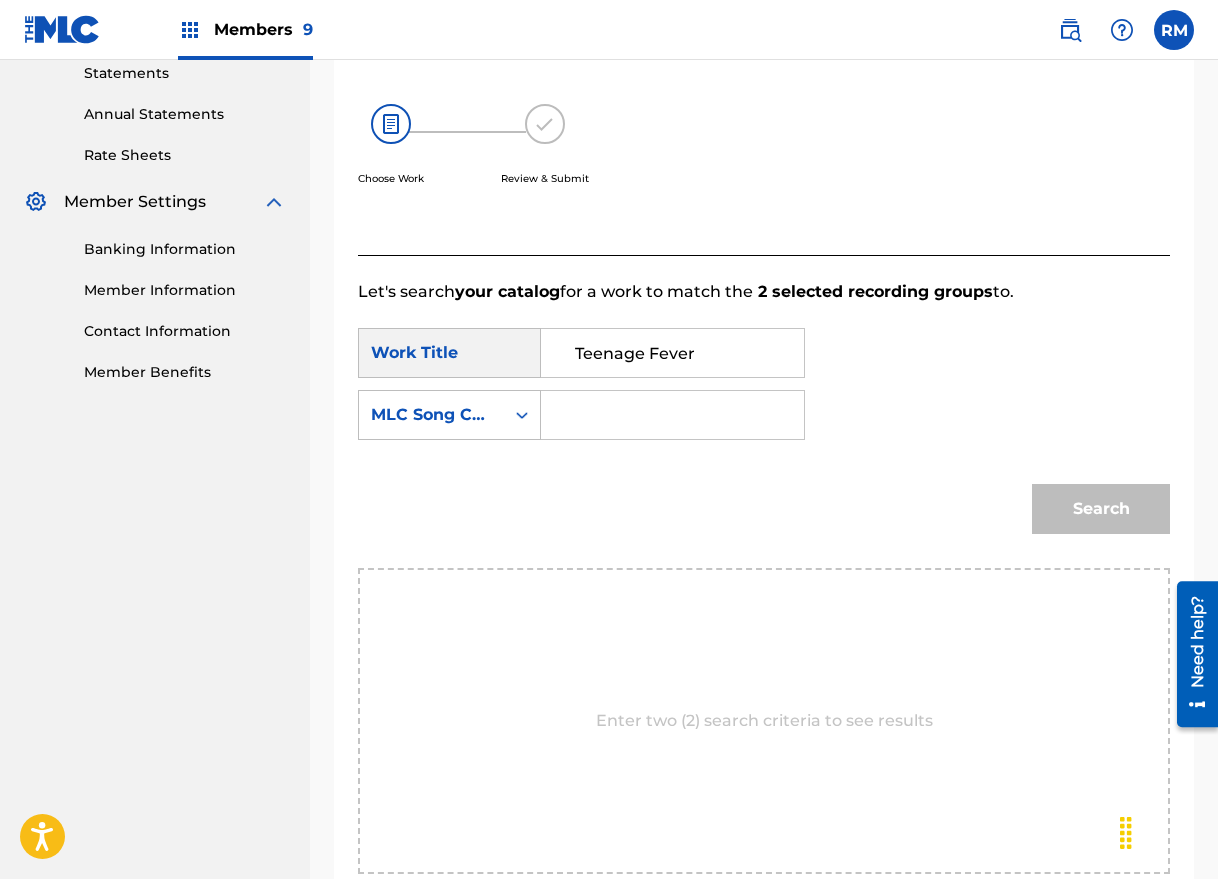 click at bounding box center (672, 415) 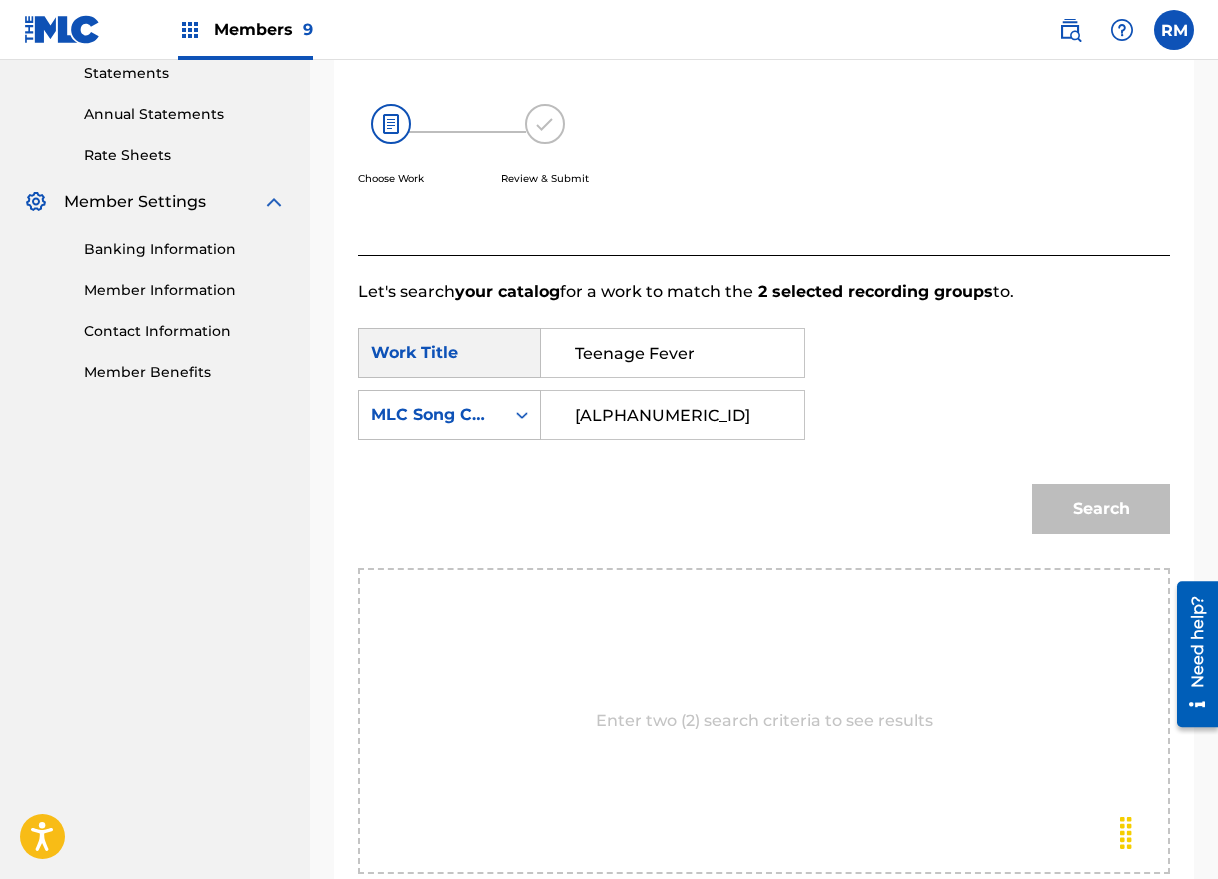type on "[ALPHANUMERIC_ID]" 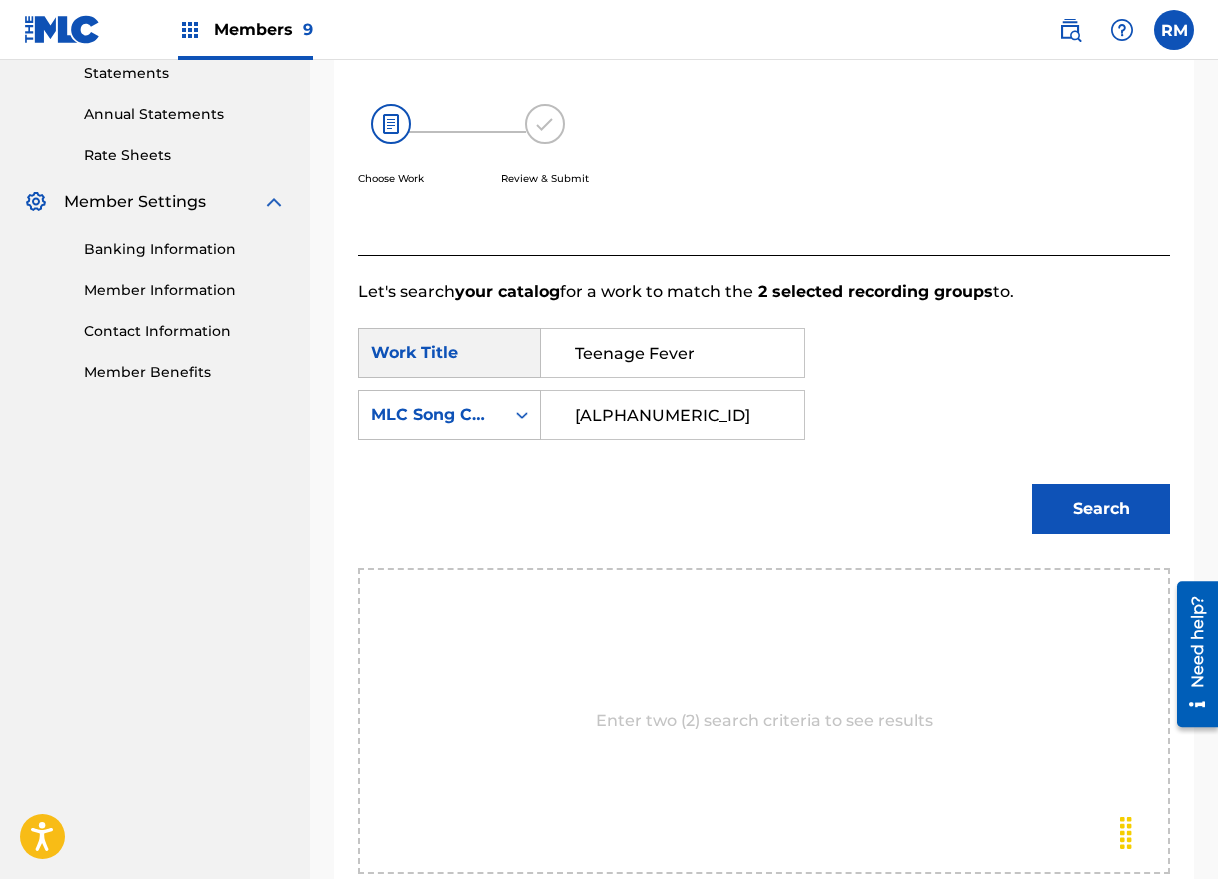 click on "Search" at bounding box center (1101, 509) 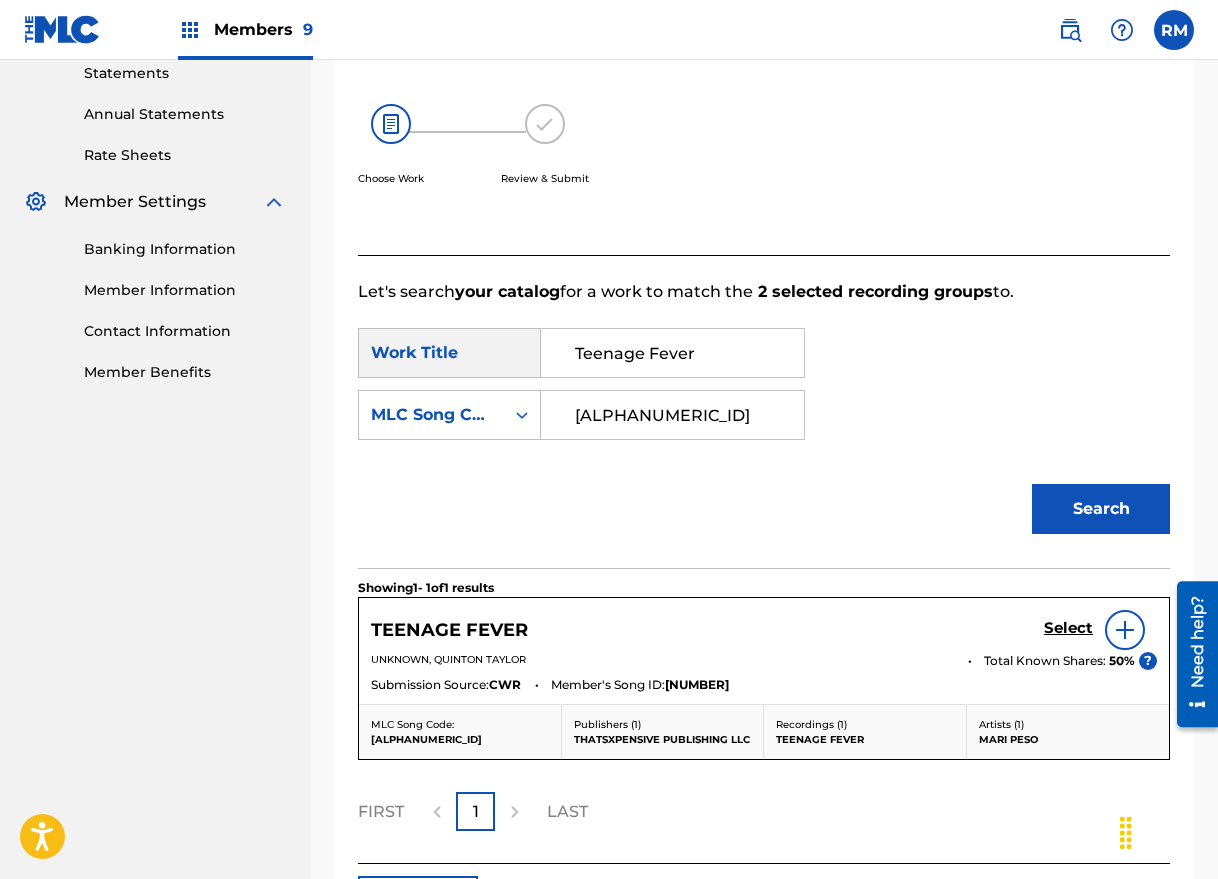 scroll, scrollTop: 504, scrollLeft: 0, axis: vertical 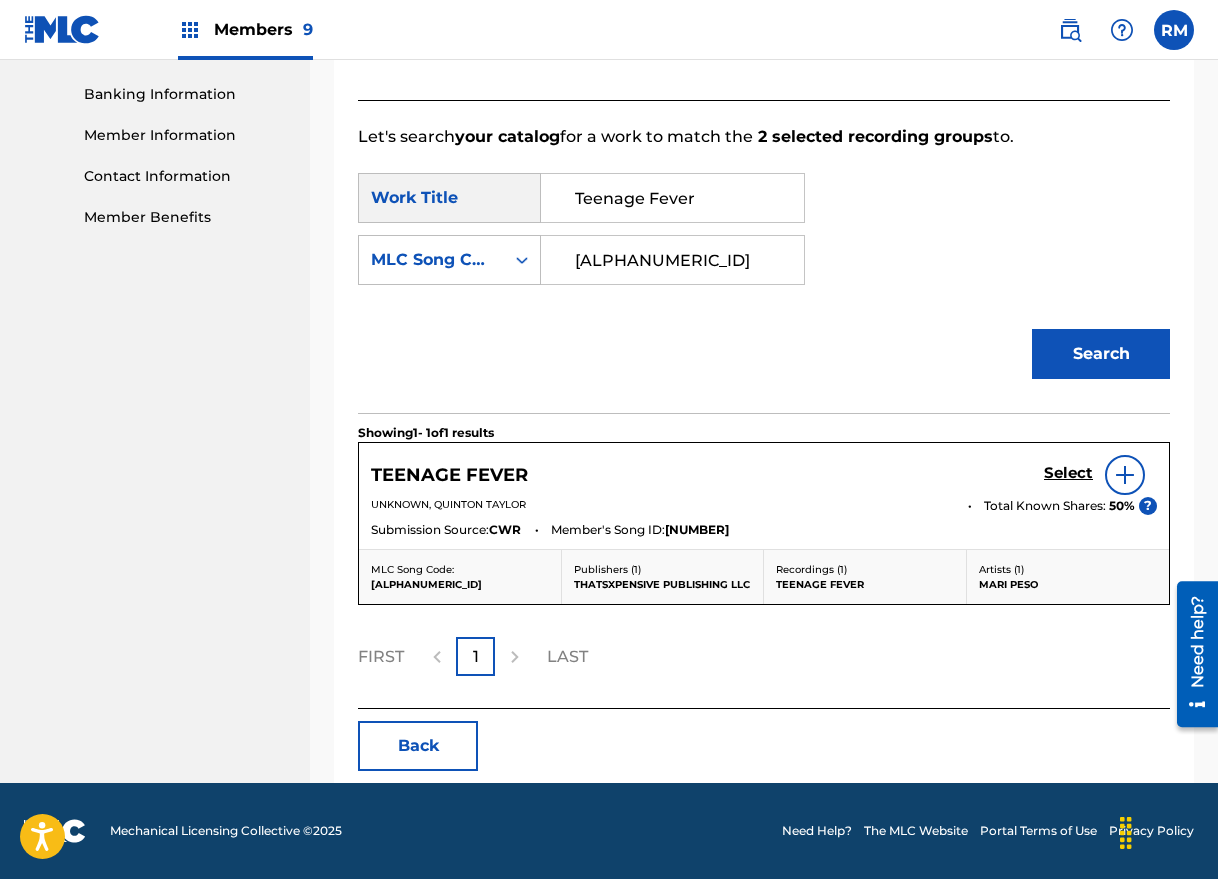 click on "Select" at bounding box center [1068, 473] 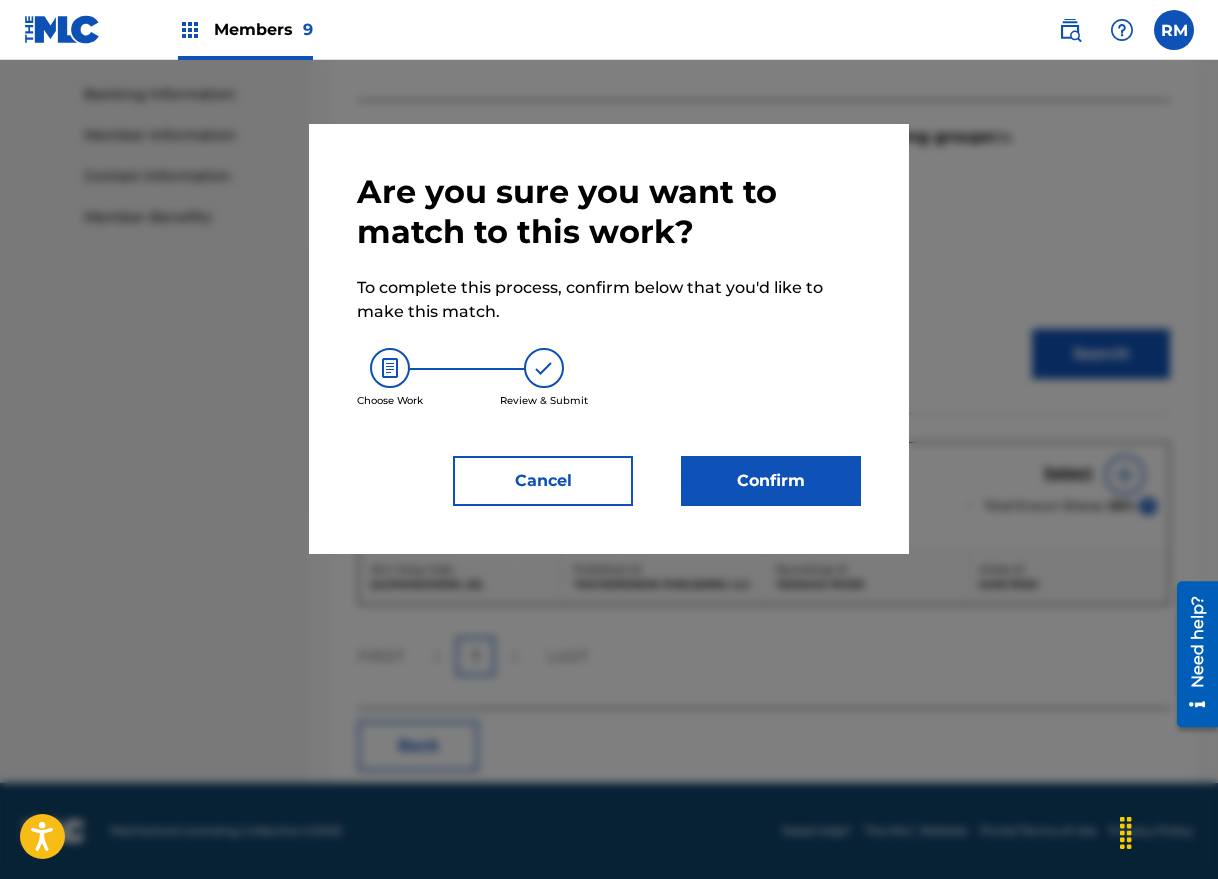 click on "Confirm" at bounding box center (771, 481) 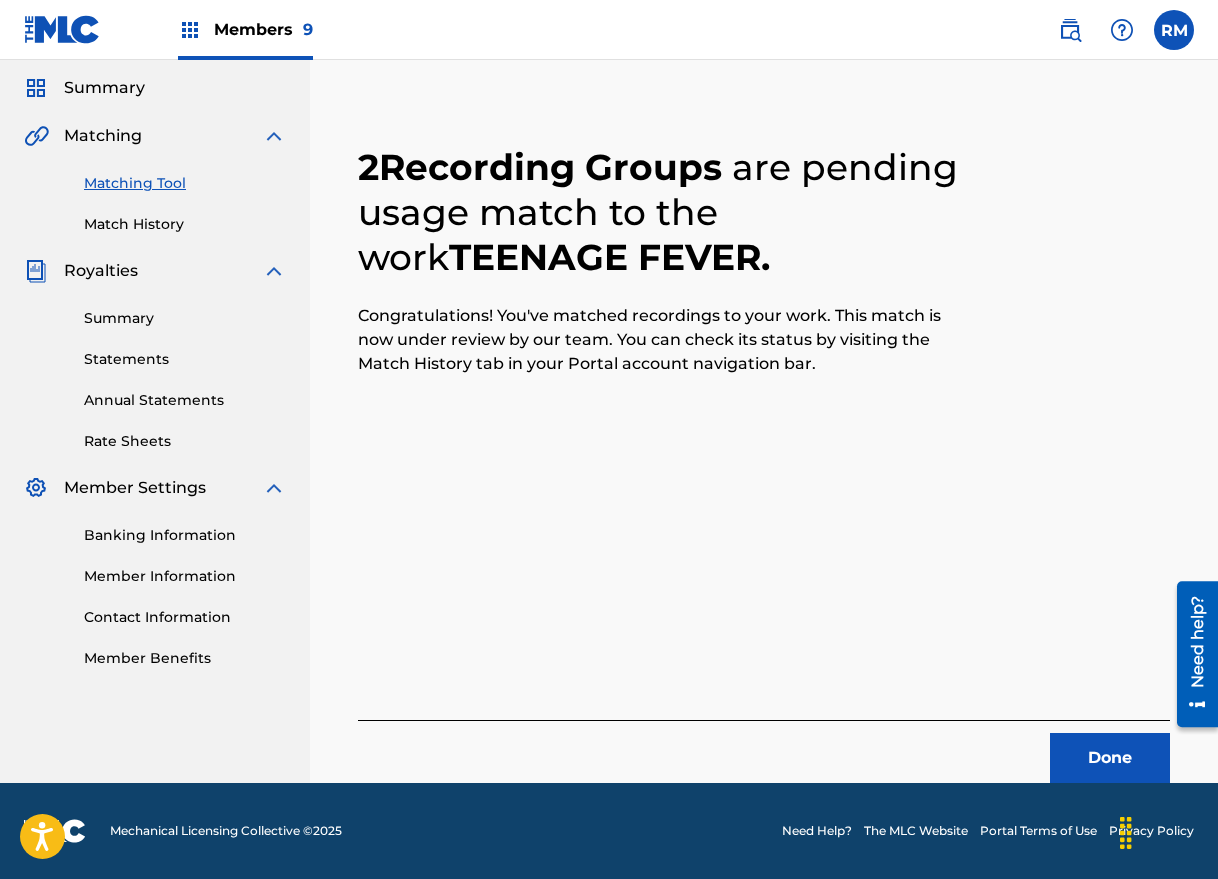 scroll, scrollTop: 63, scrollLeft: 0, axis: vertical 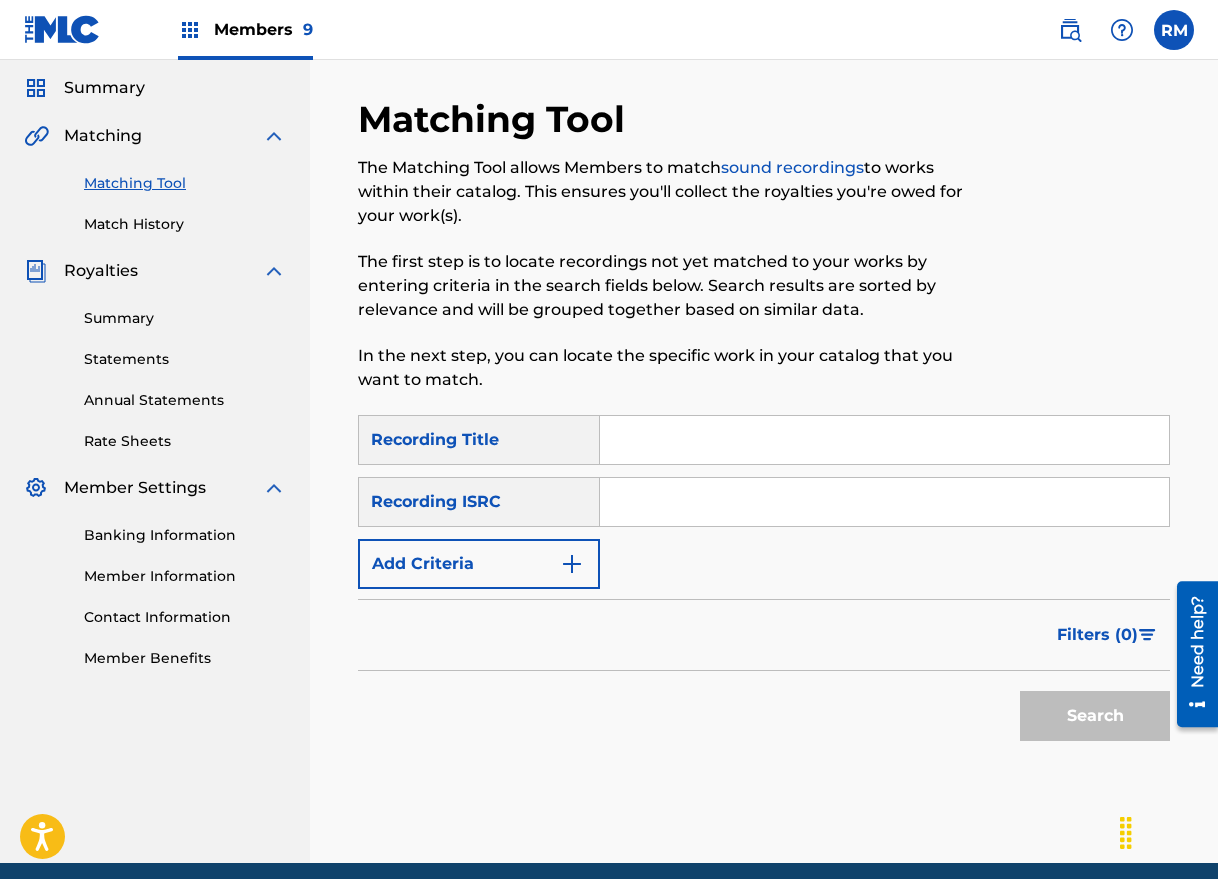 click at bounding box center [884, 502] 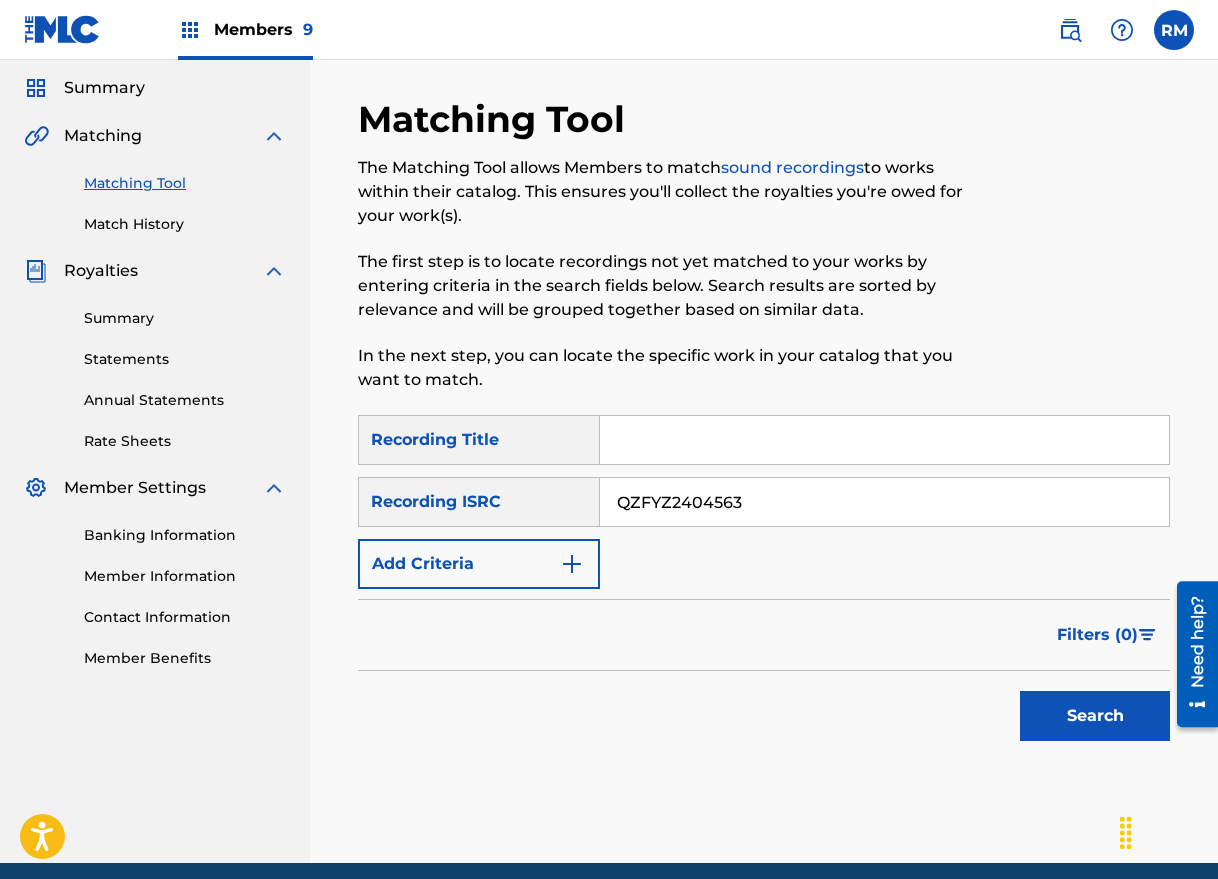 type on "QZFYZ2404563" 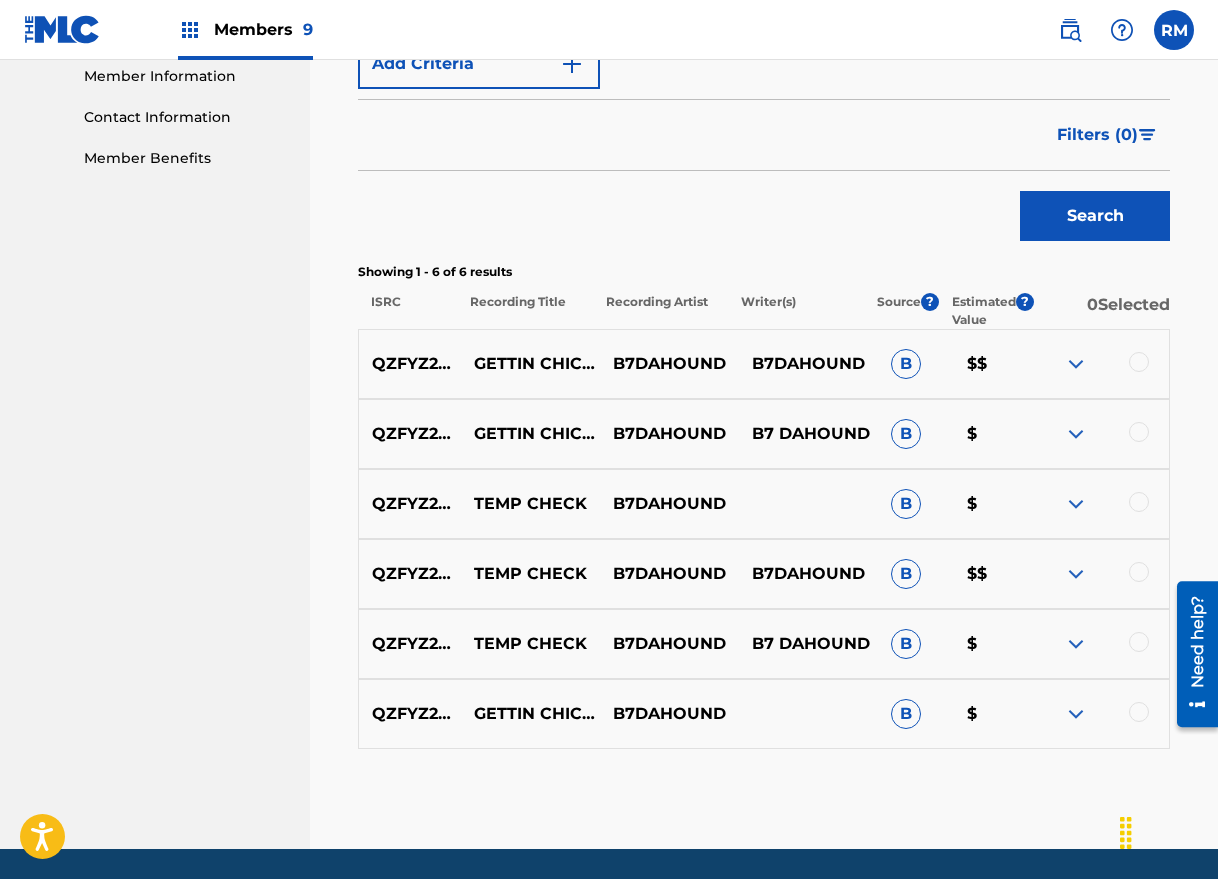 scroll, scrollTop: 629, scrollLeft: 0, axis: vertical 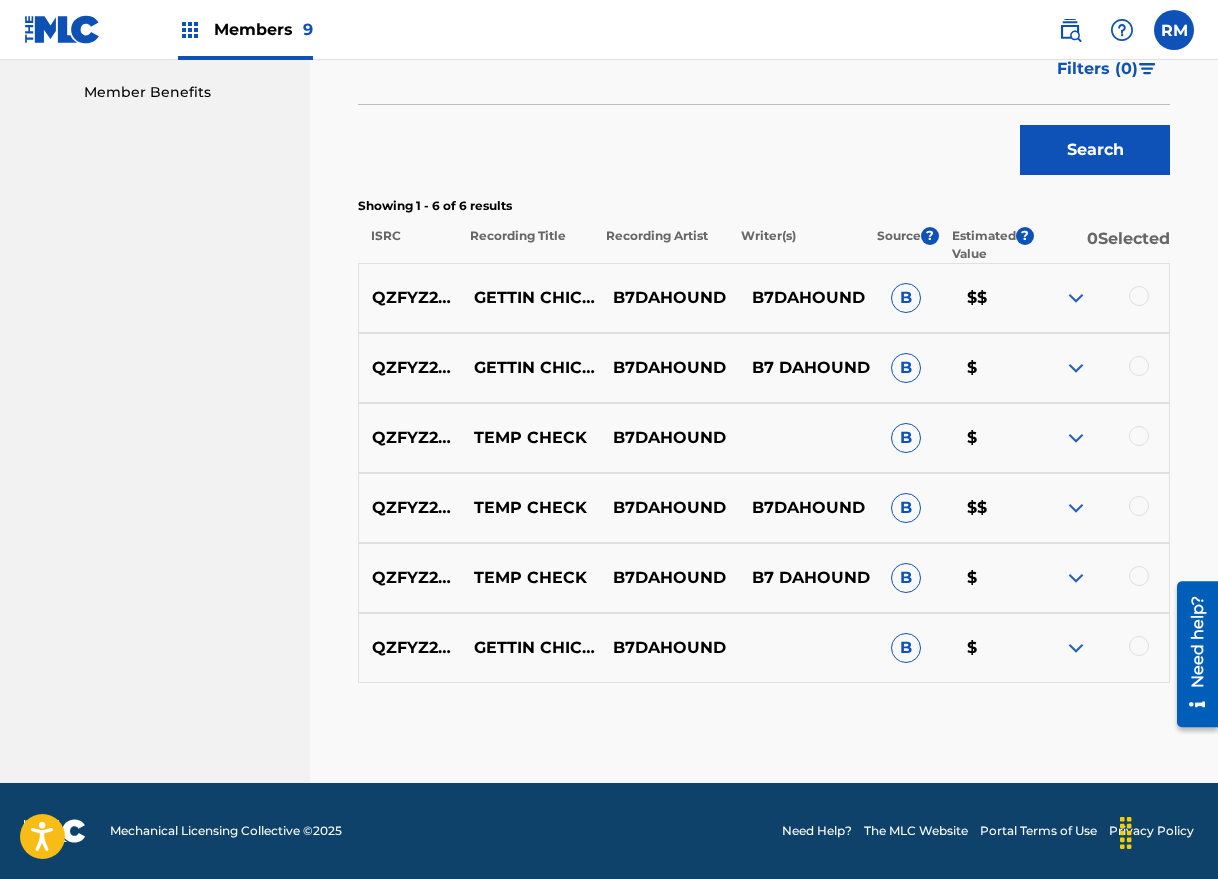 click at bounding box center [1139, 296] 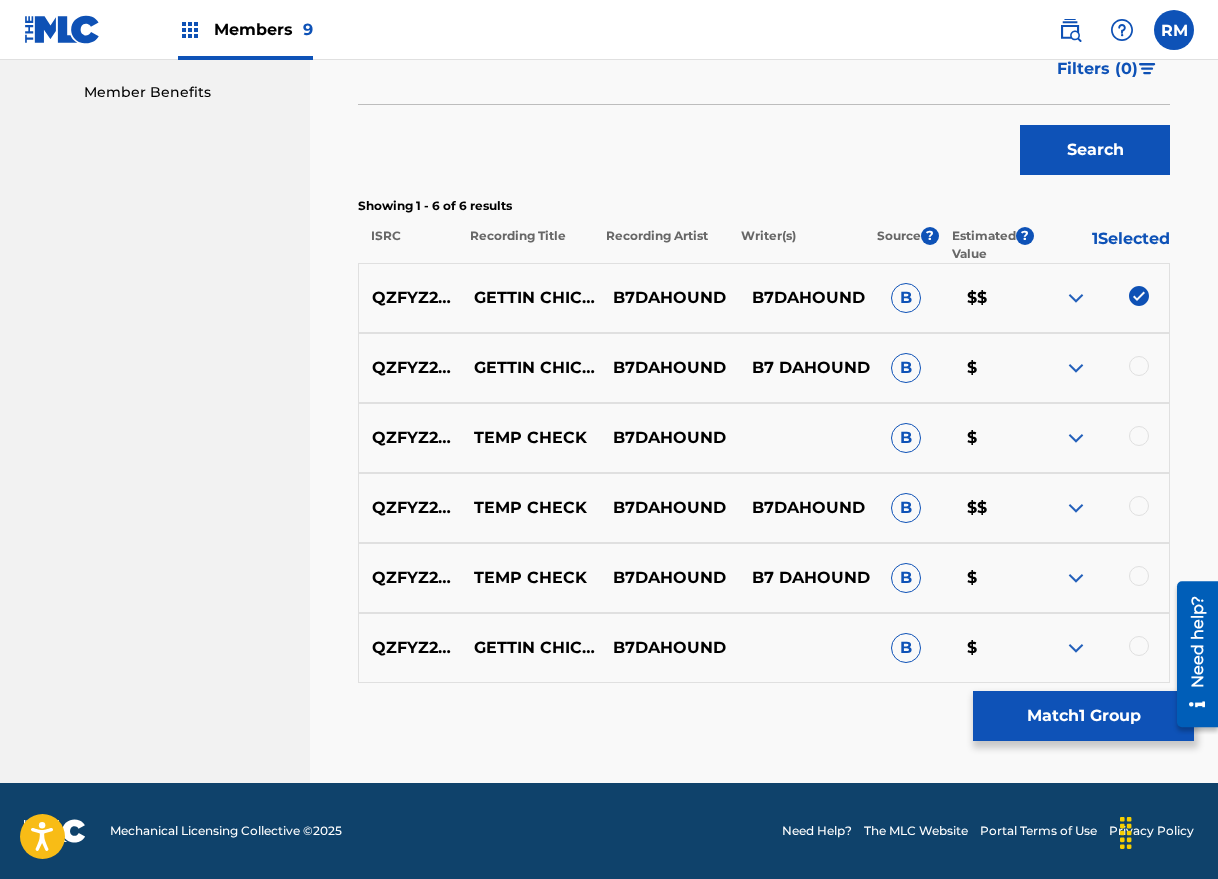 click at bounding box center [1139, 366] 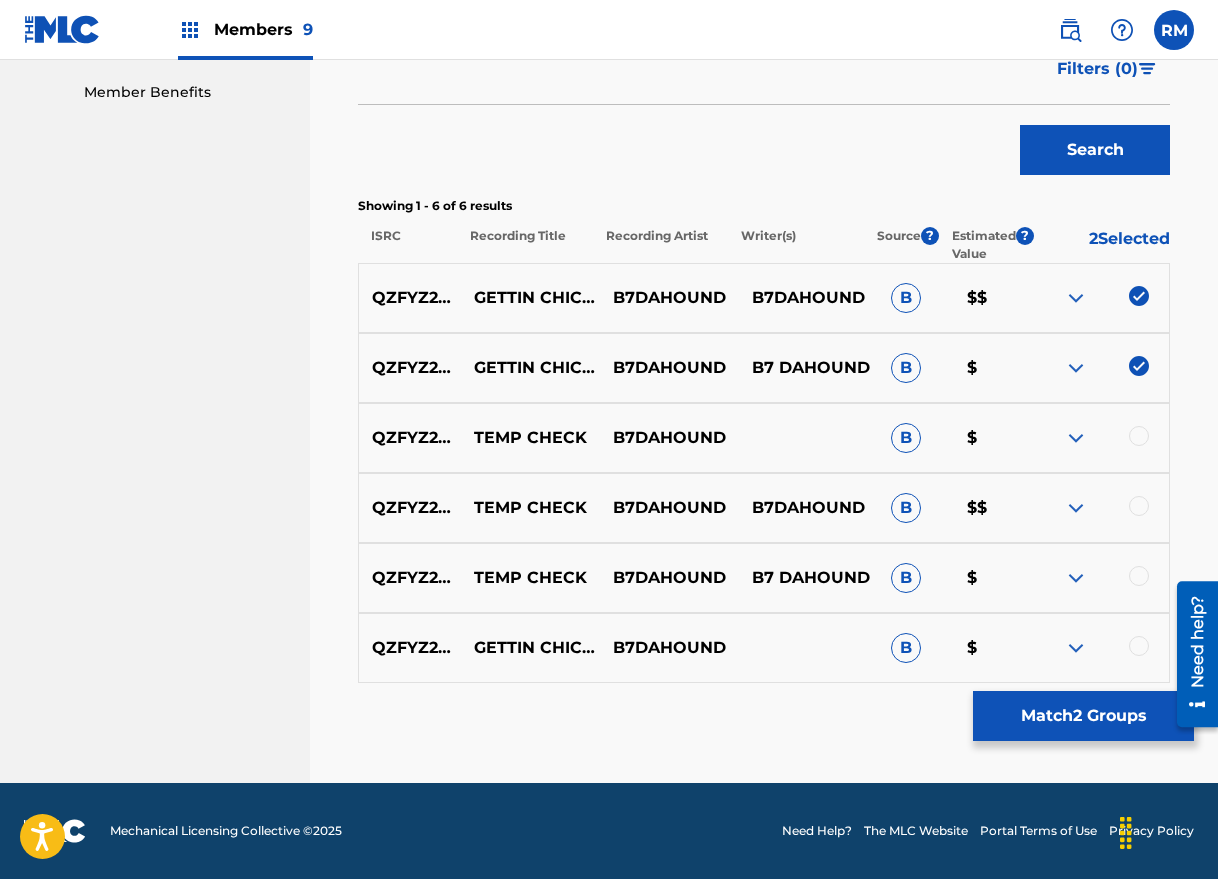 click at bounding box center (1139, 436) 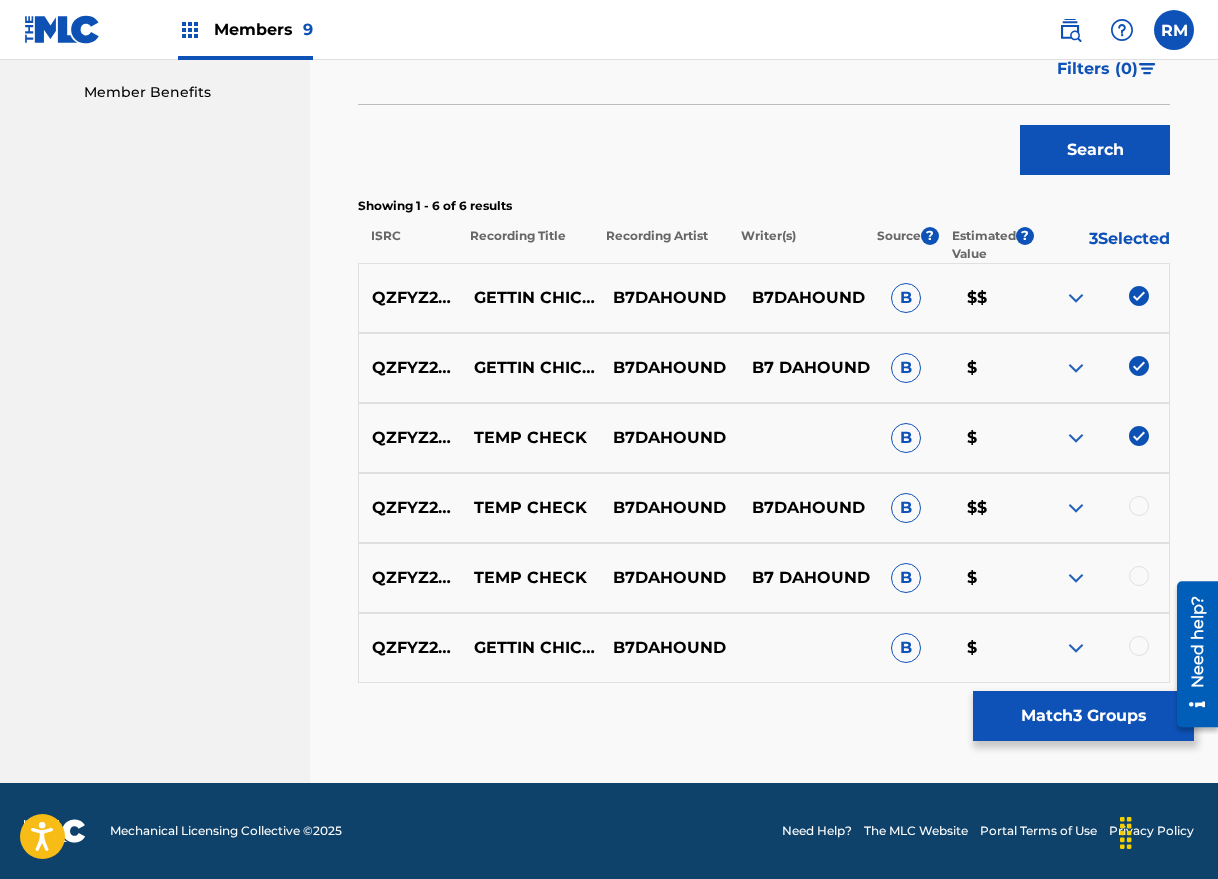 click at bounding box center [1139, 506] 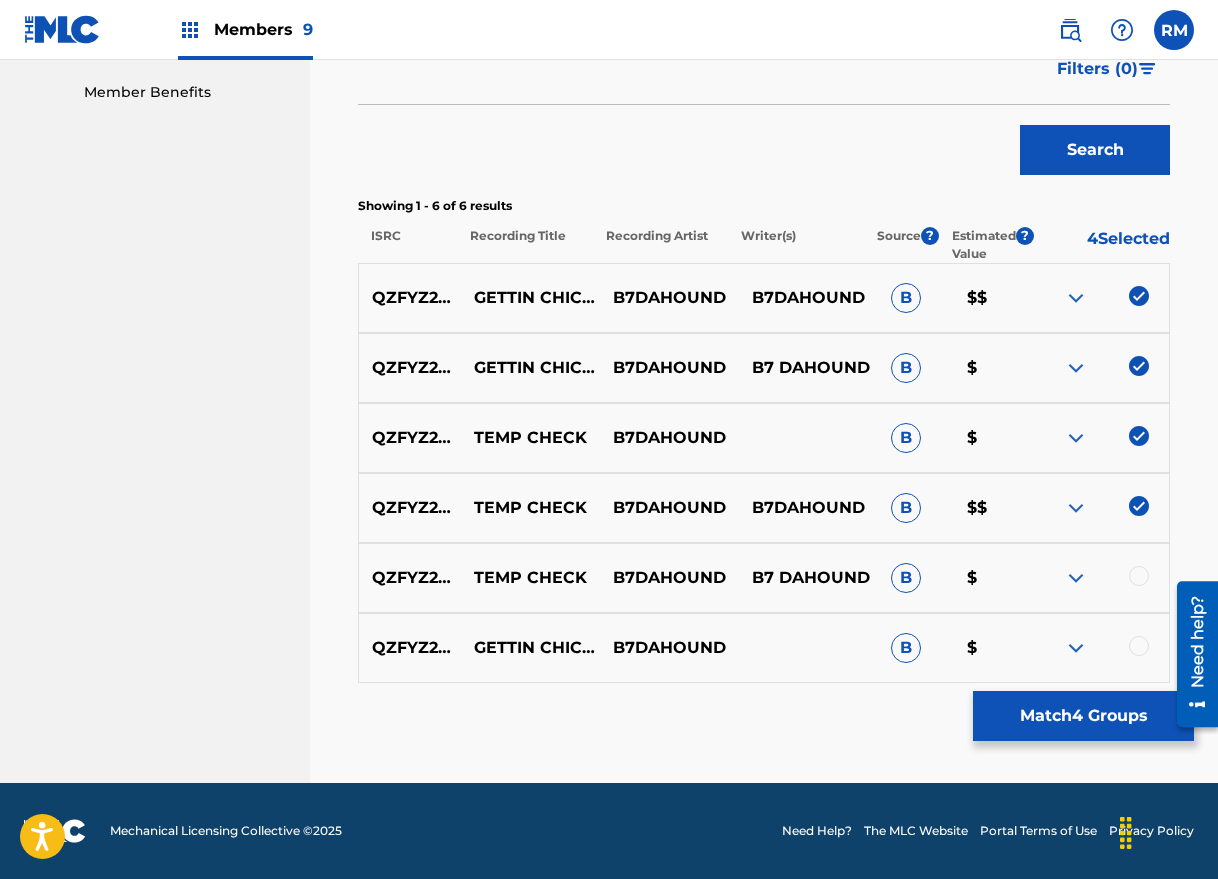 click at bounding box center (1139, 576) 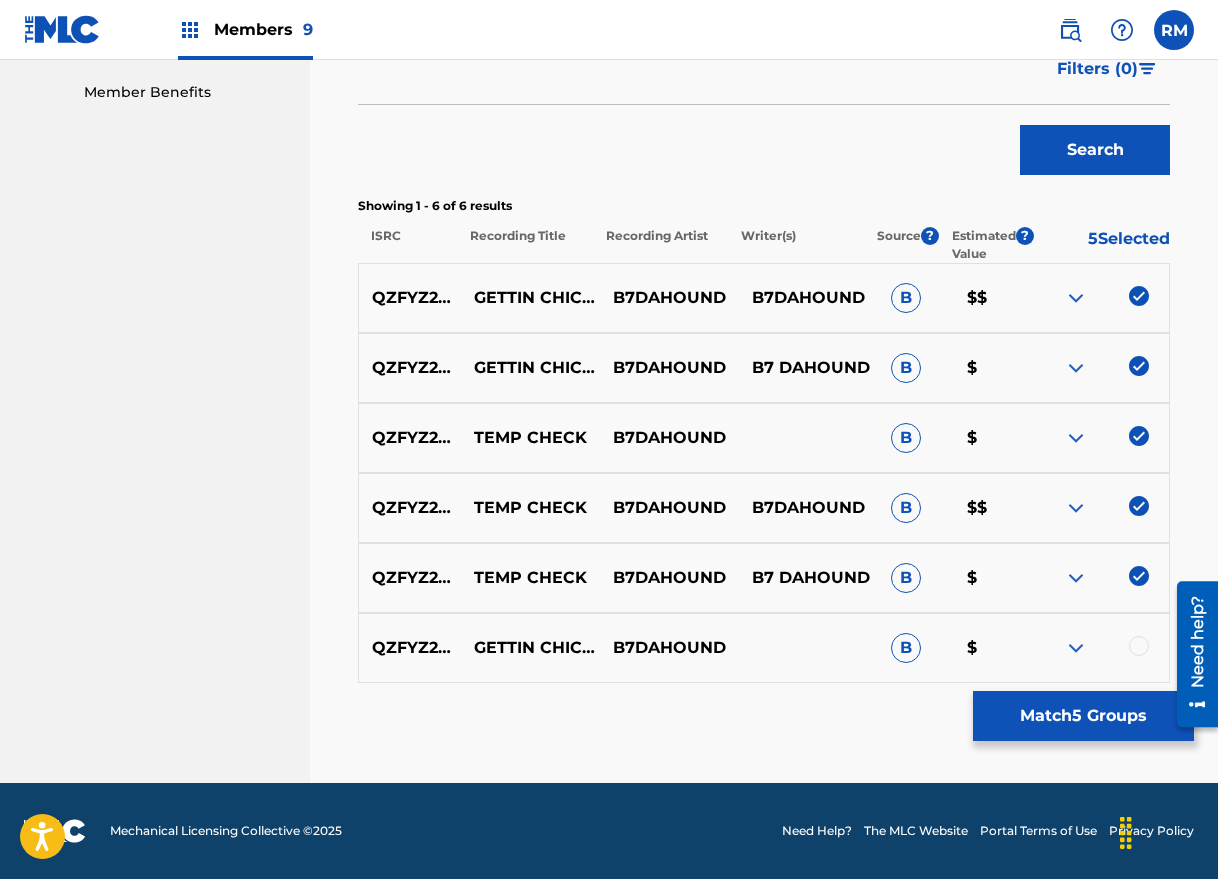 click at bounding box center (1139, 646) 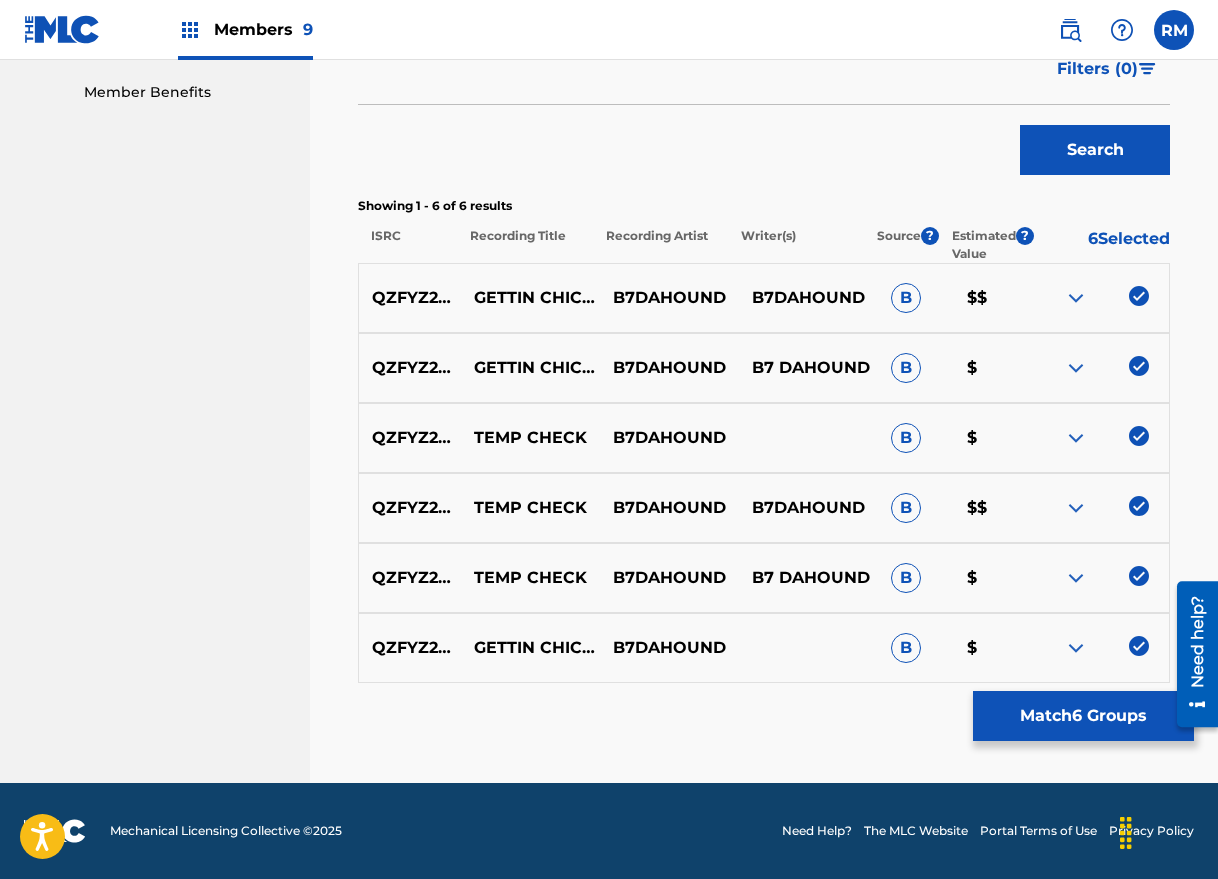 click on "Match  6 Groups" at bounding box center [1083, 716] 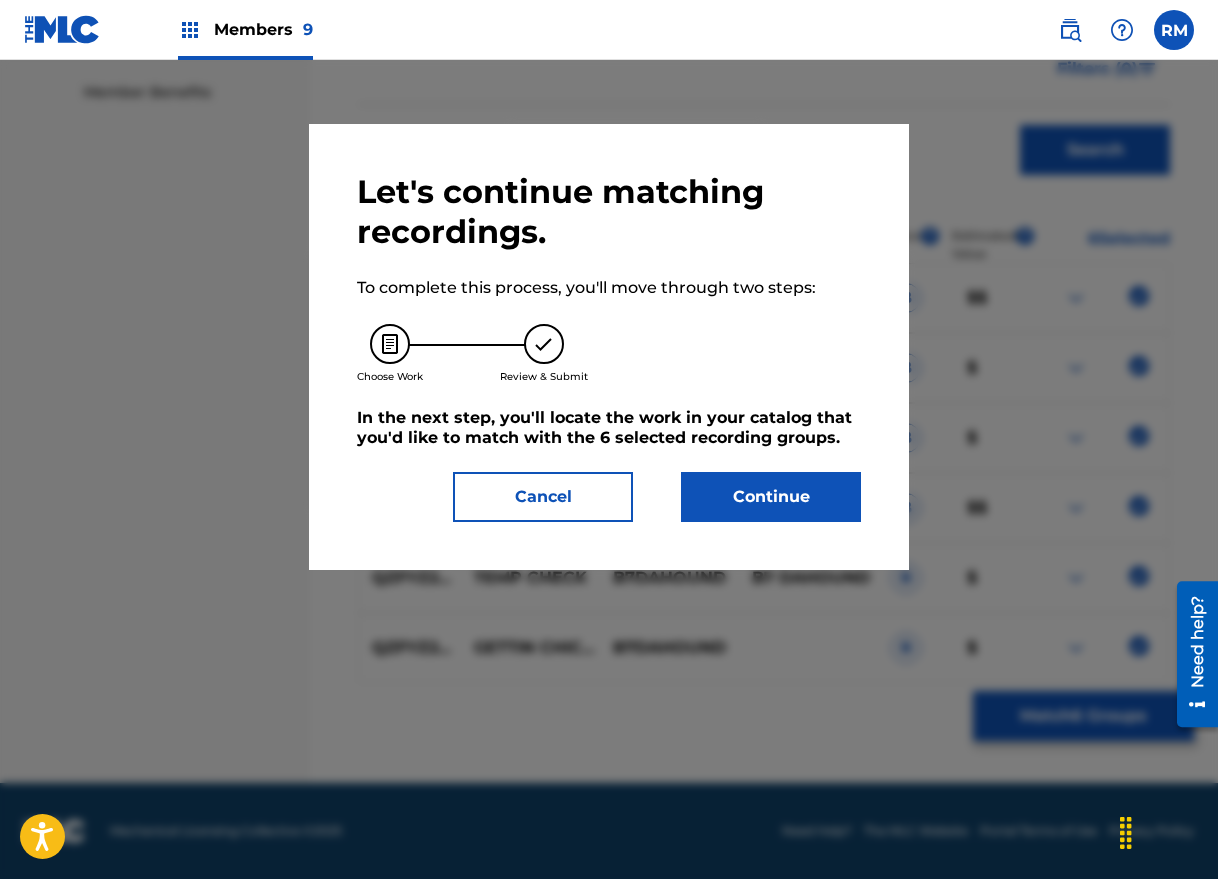click on "Continue" at bounding box center (771, 497) 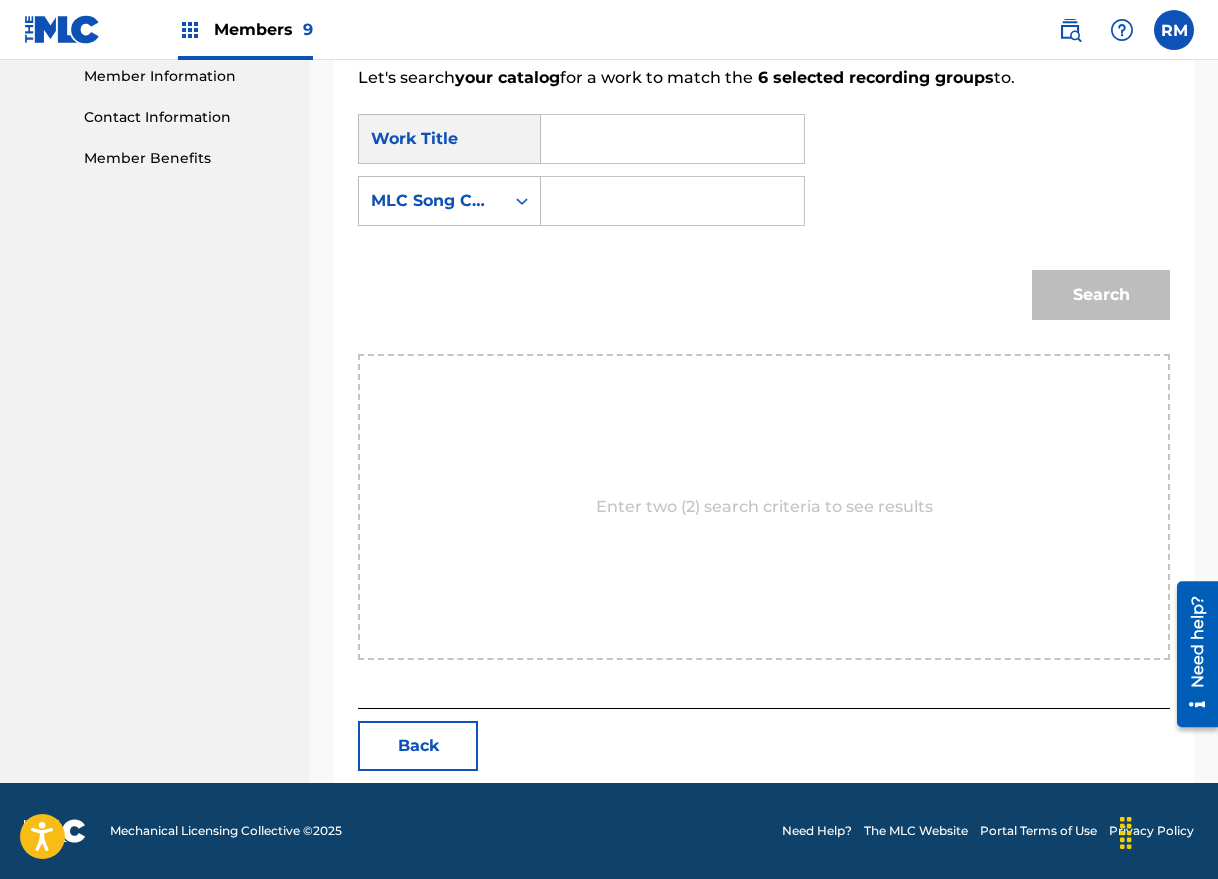 click at bounding box center [672, 139] 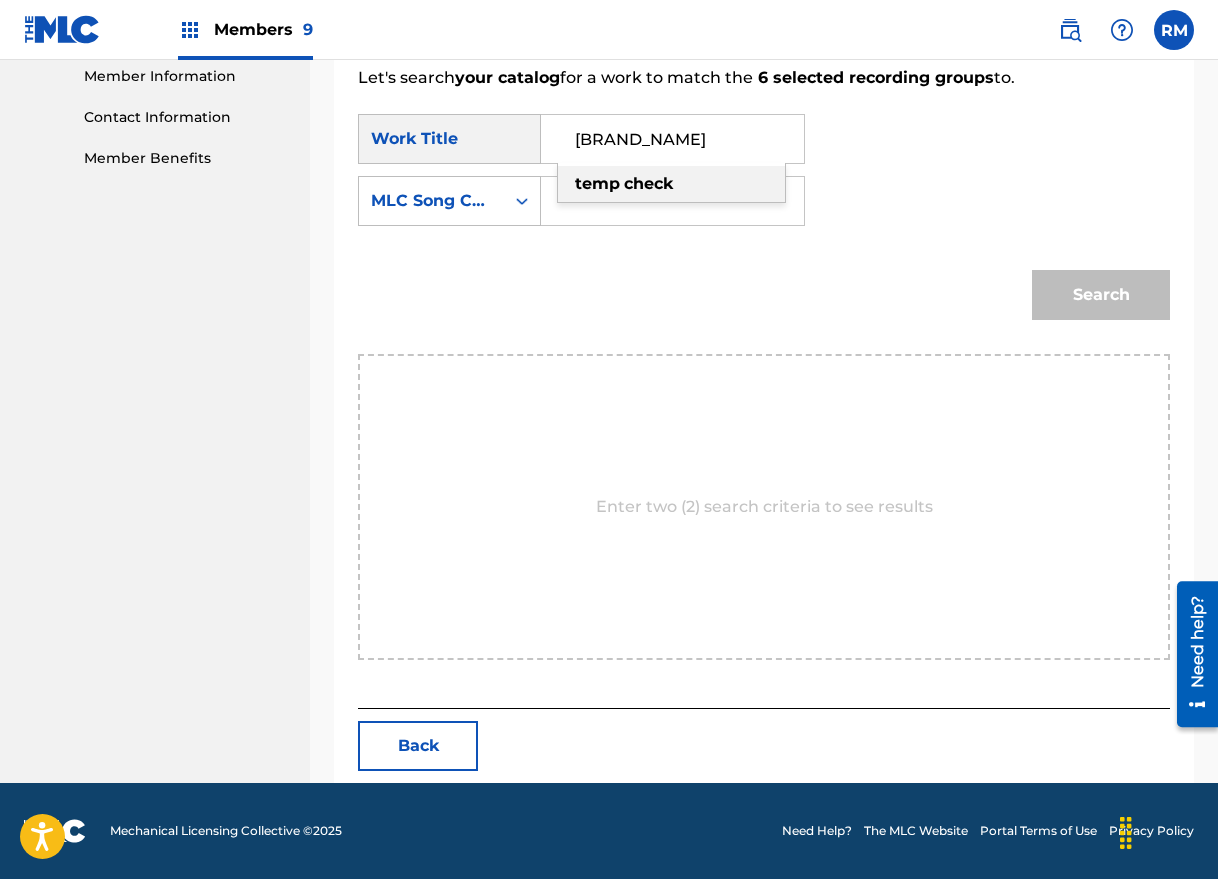 type on "[BRAND_NAME]" 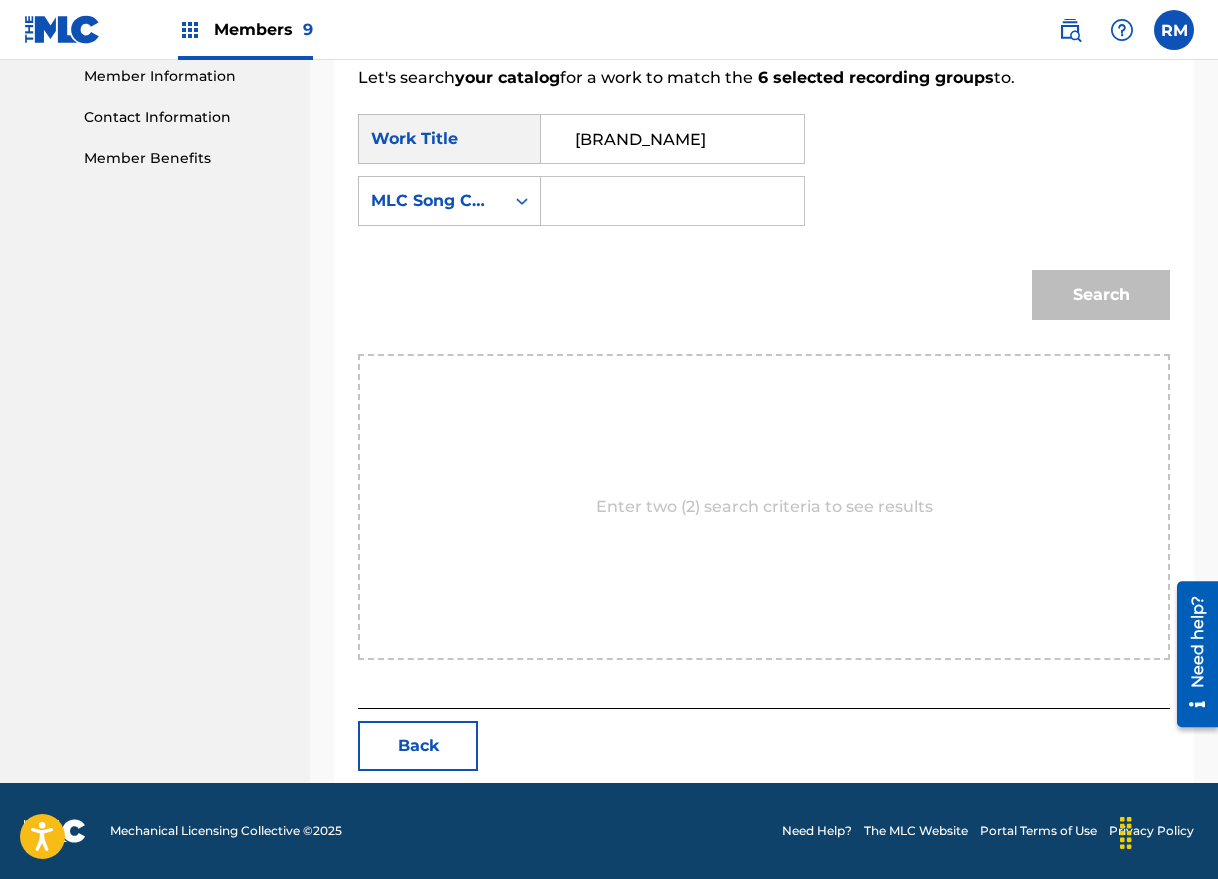 click on "Search" at bounding box center (764, 302) 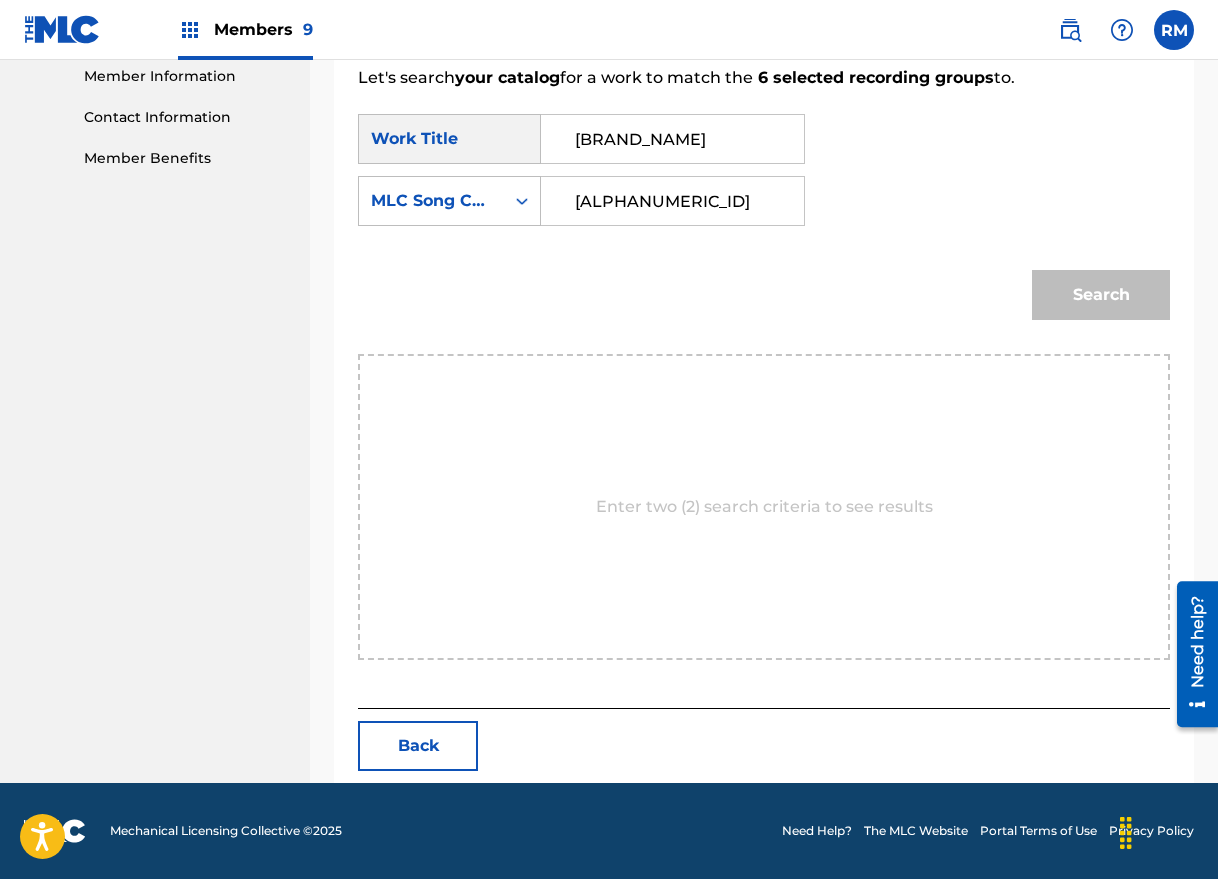type on "[ALPHANUMERIC_ID]" 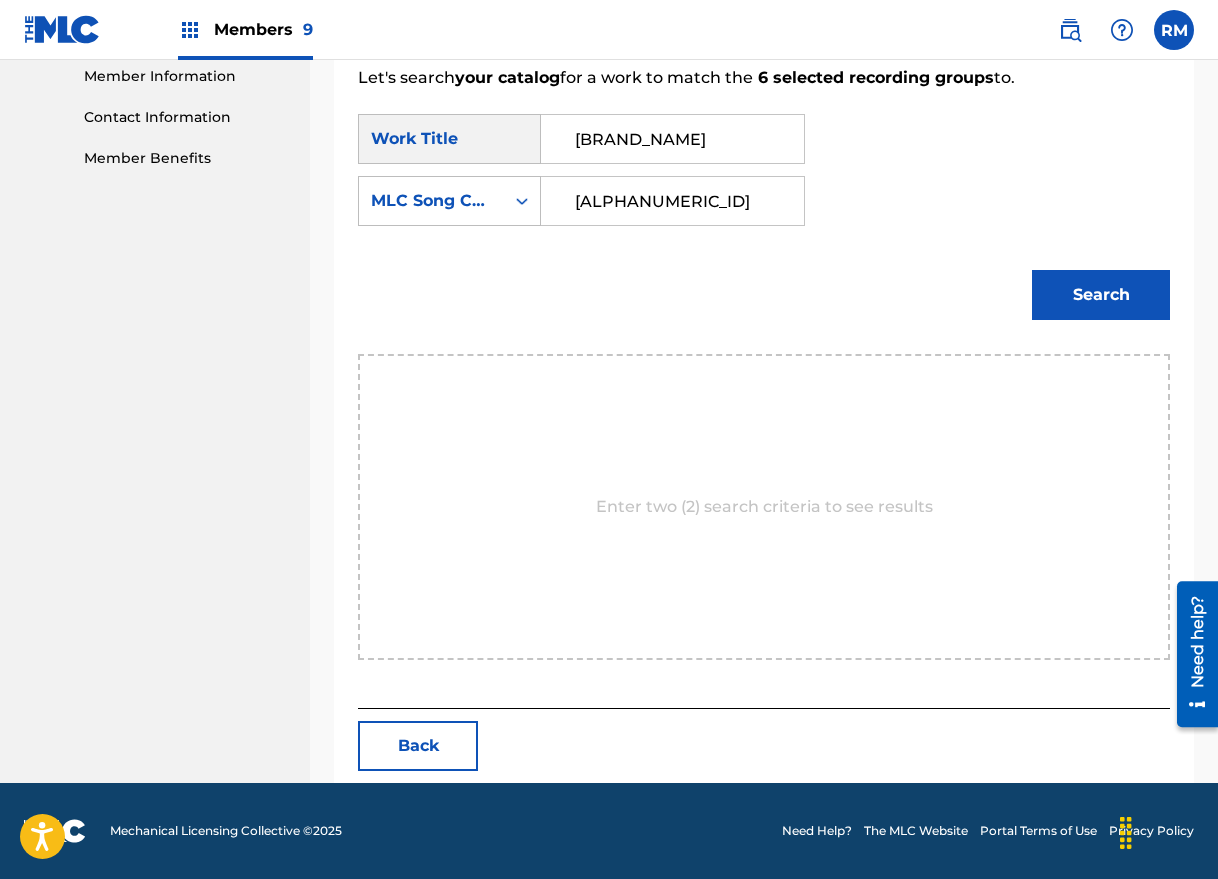 click on "Search" at bounding box center [1101, 295] 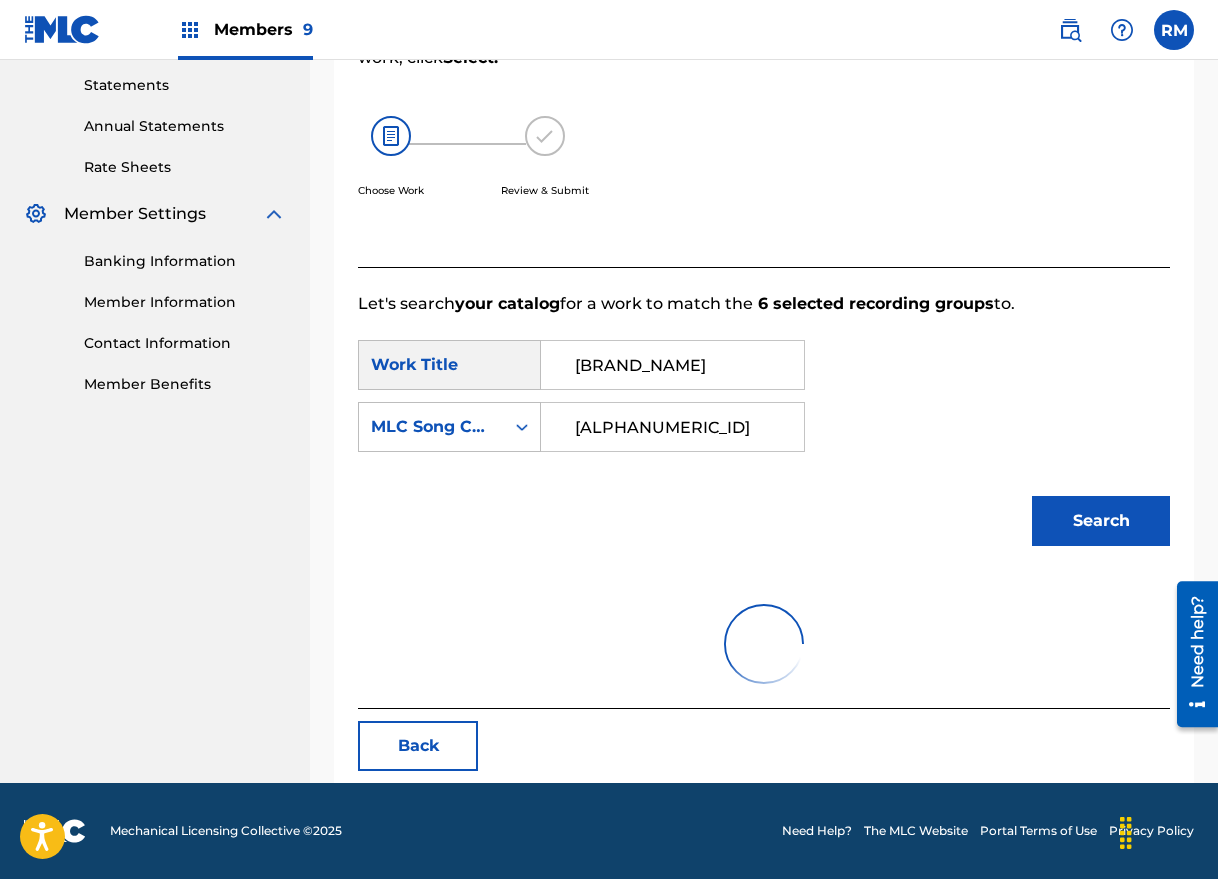 scroll, scrollTop: 504, scrollLeft: 0, axis: vertical 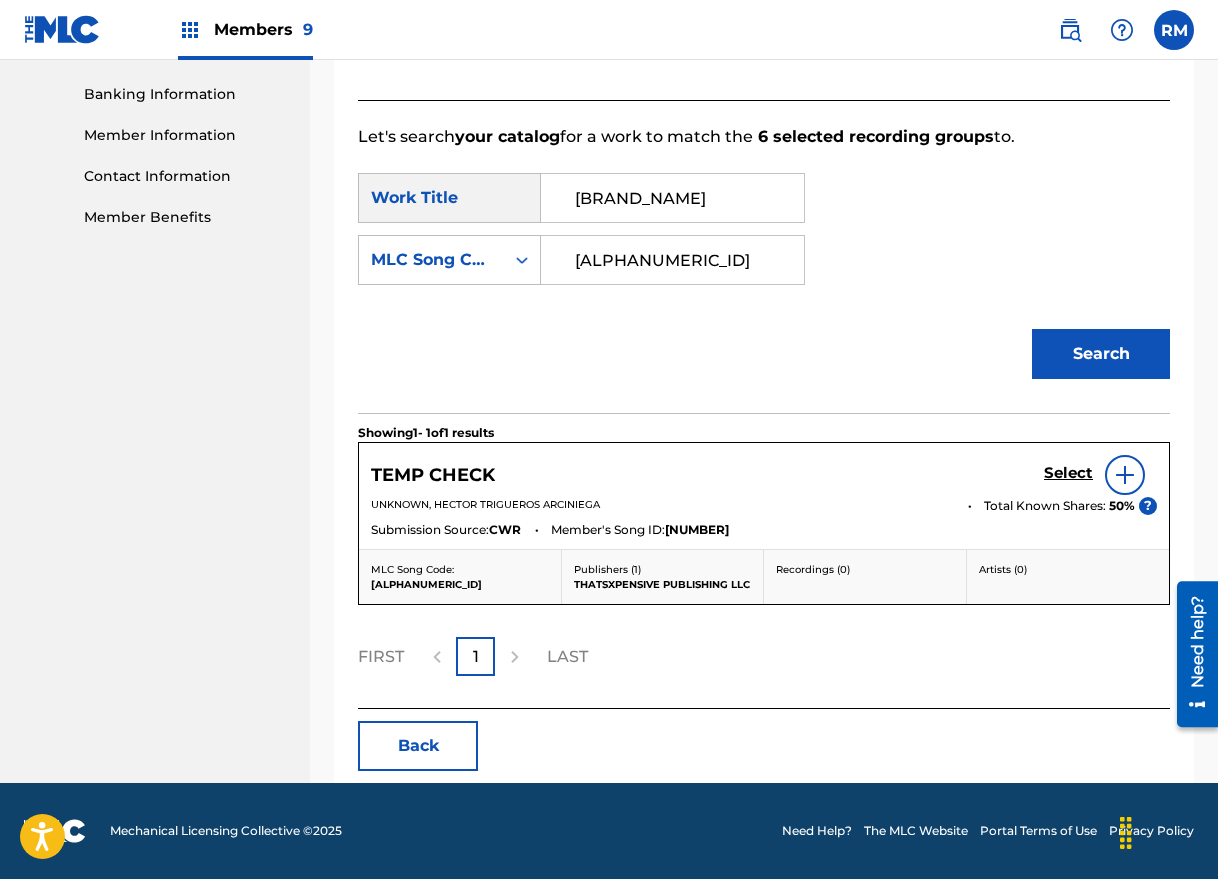click on "Select" at bounding box center (1068, 473) 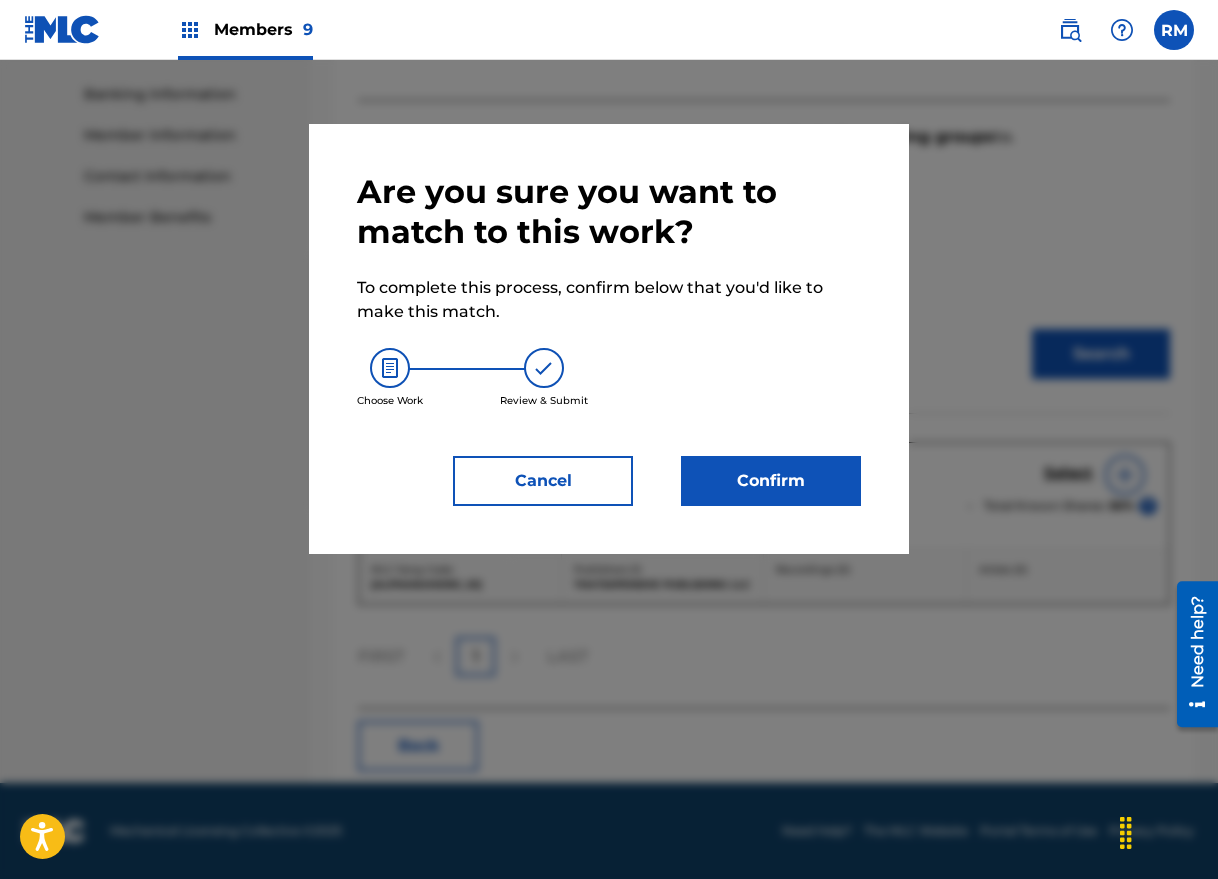click on "Confirm" at bounding box center [771, 481] 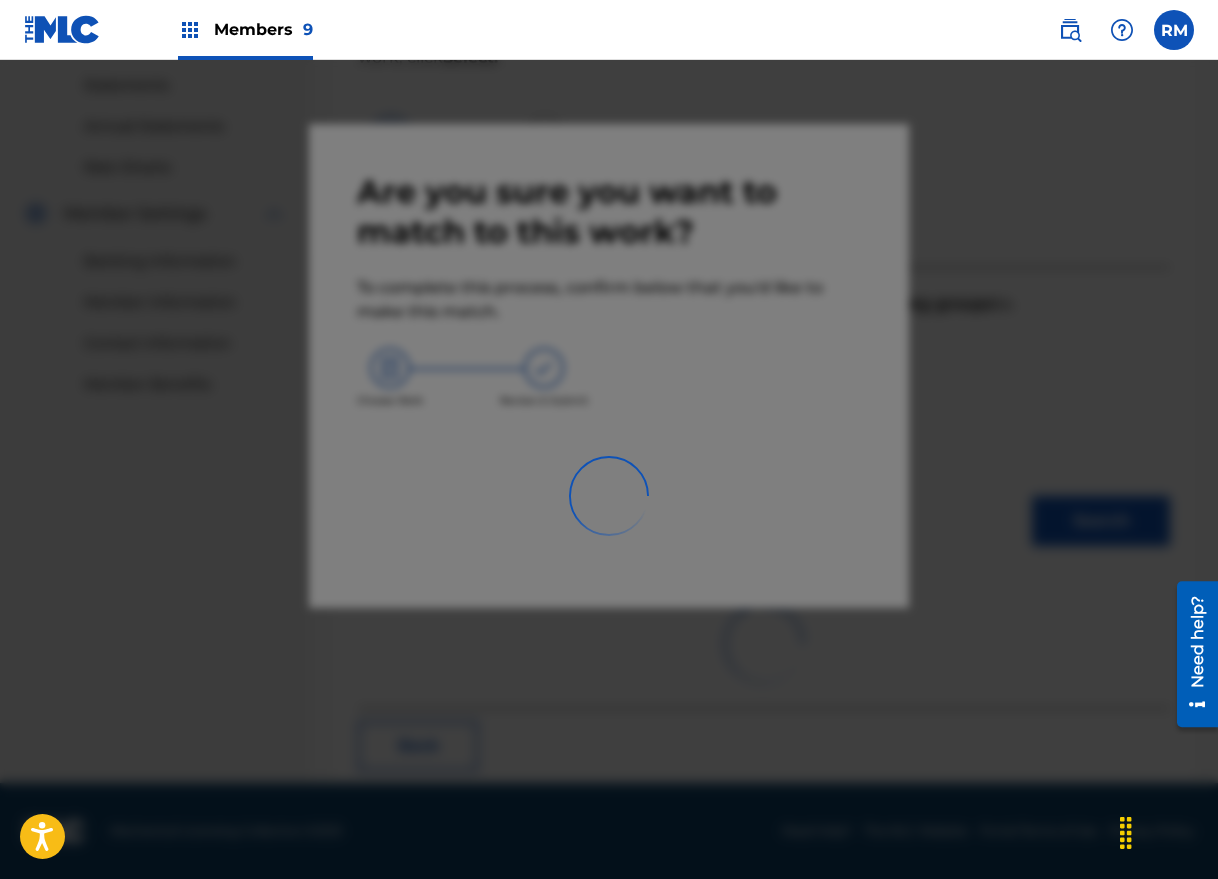 scroll, scrollTop: 63, scrollLeft: 0, axis: vertical 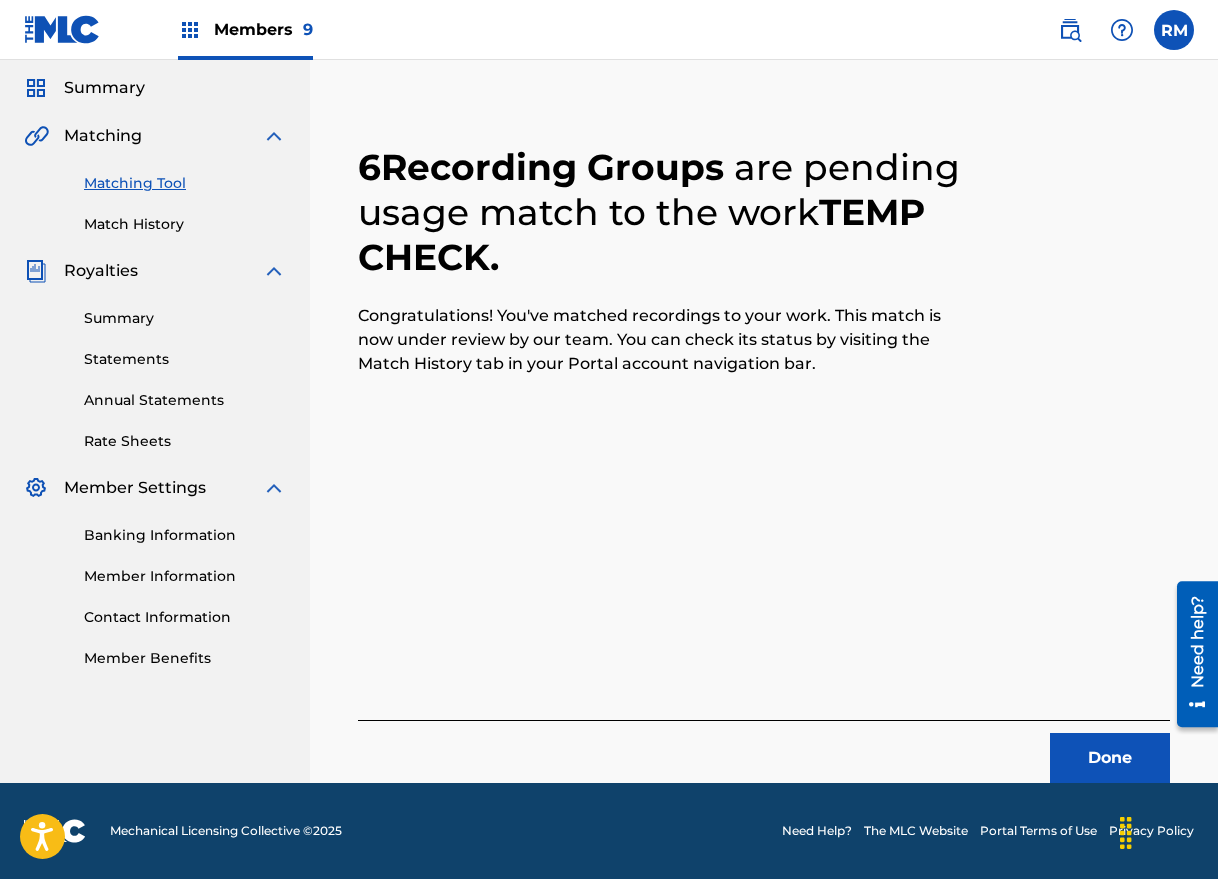 click on "Done" at bounding box center (1110, 758) 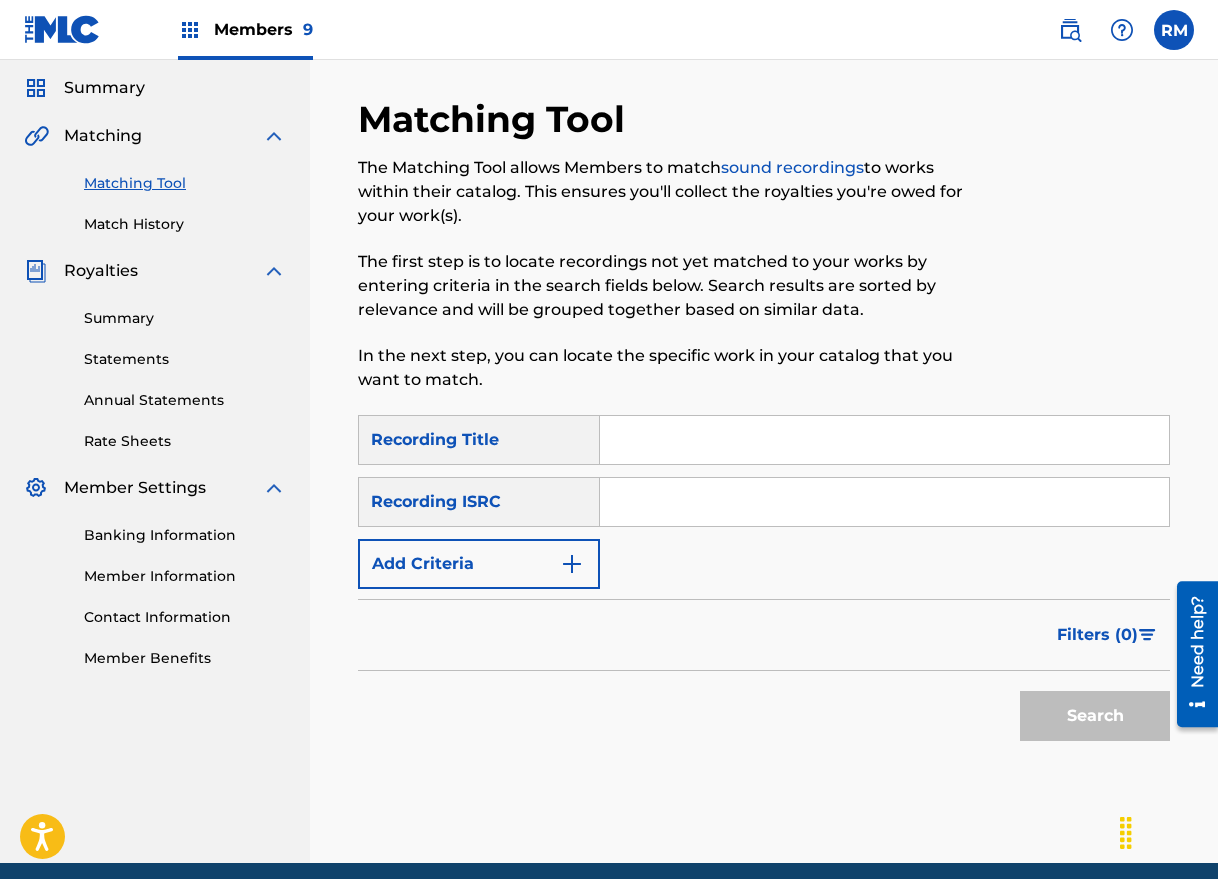click at bounding box center [884, 502] 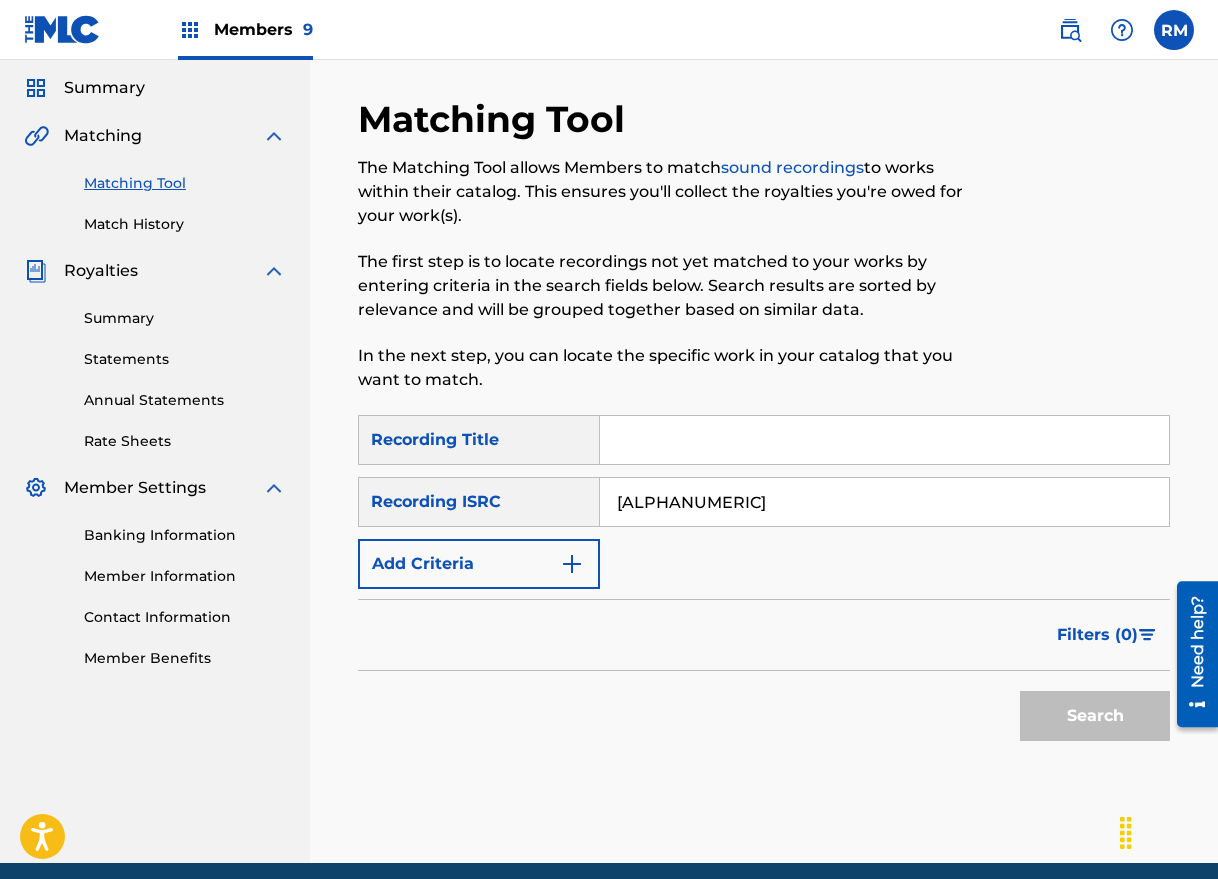 click at bounding box center (1076, 256) 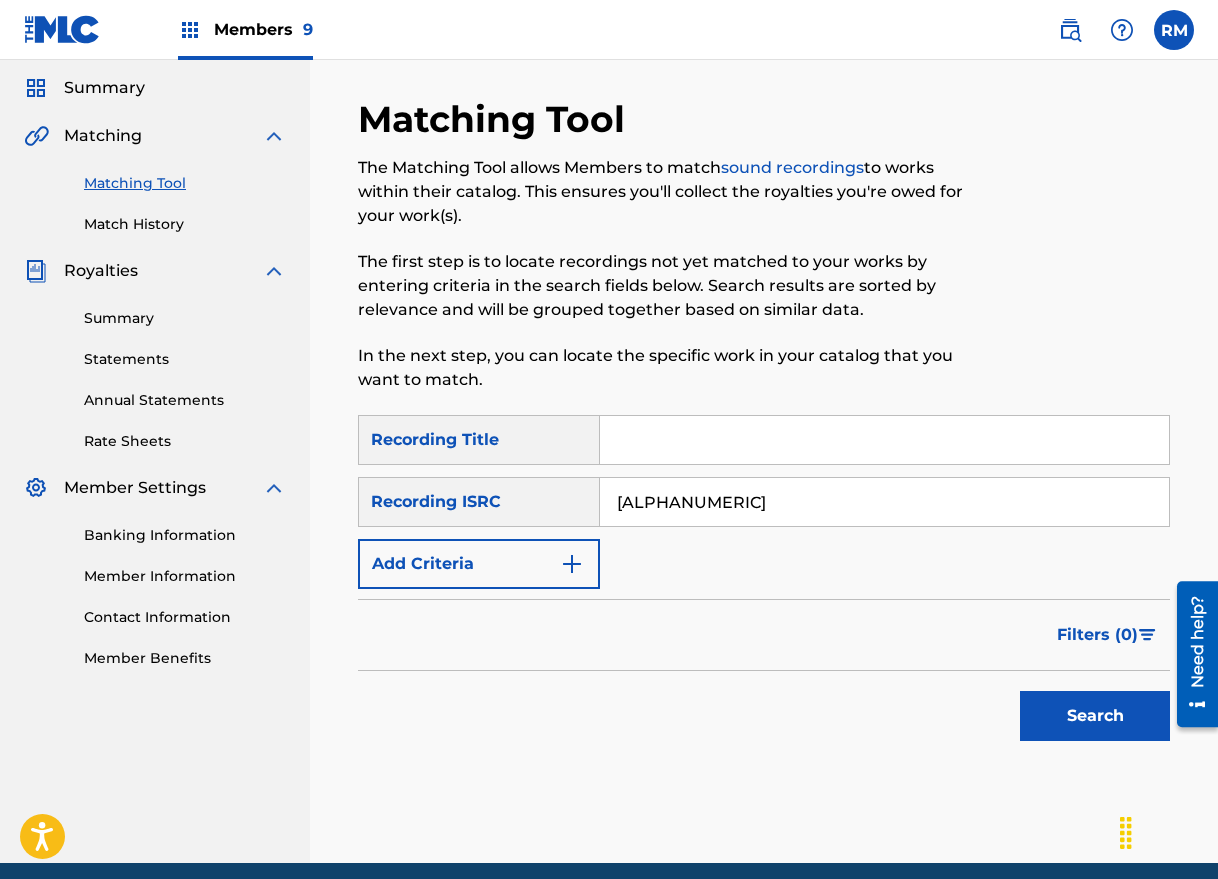 click on "Search" at bounding box center (1095, 716) 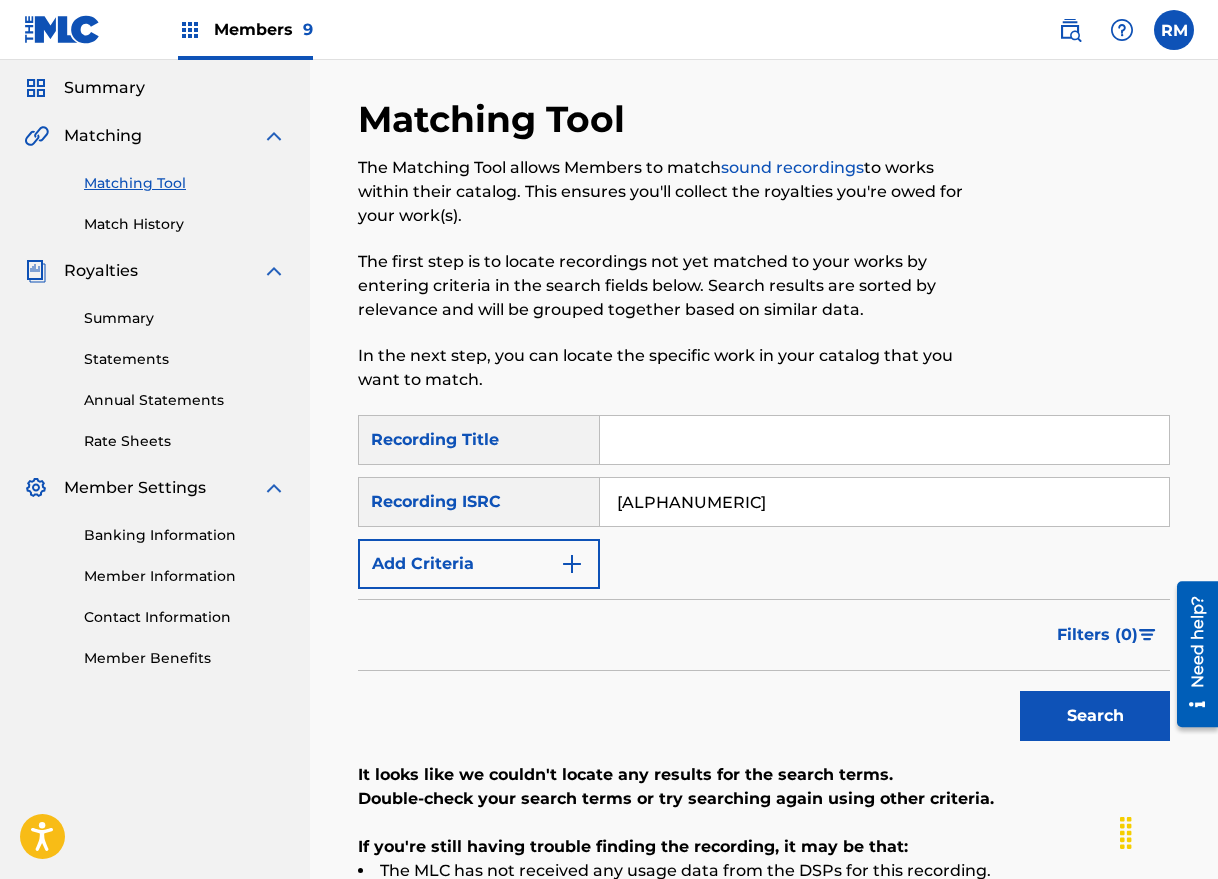 scroll, scrollTop: 359, scrollLeft: 0, axis: vertical 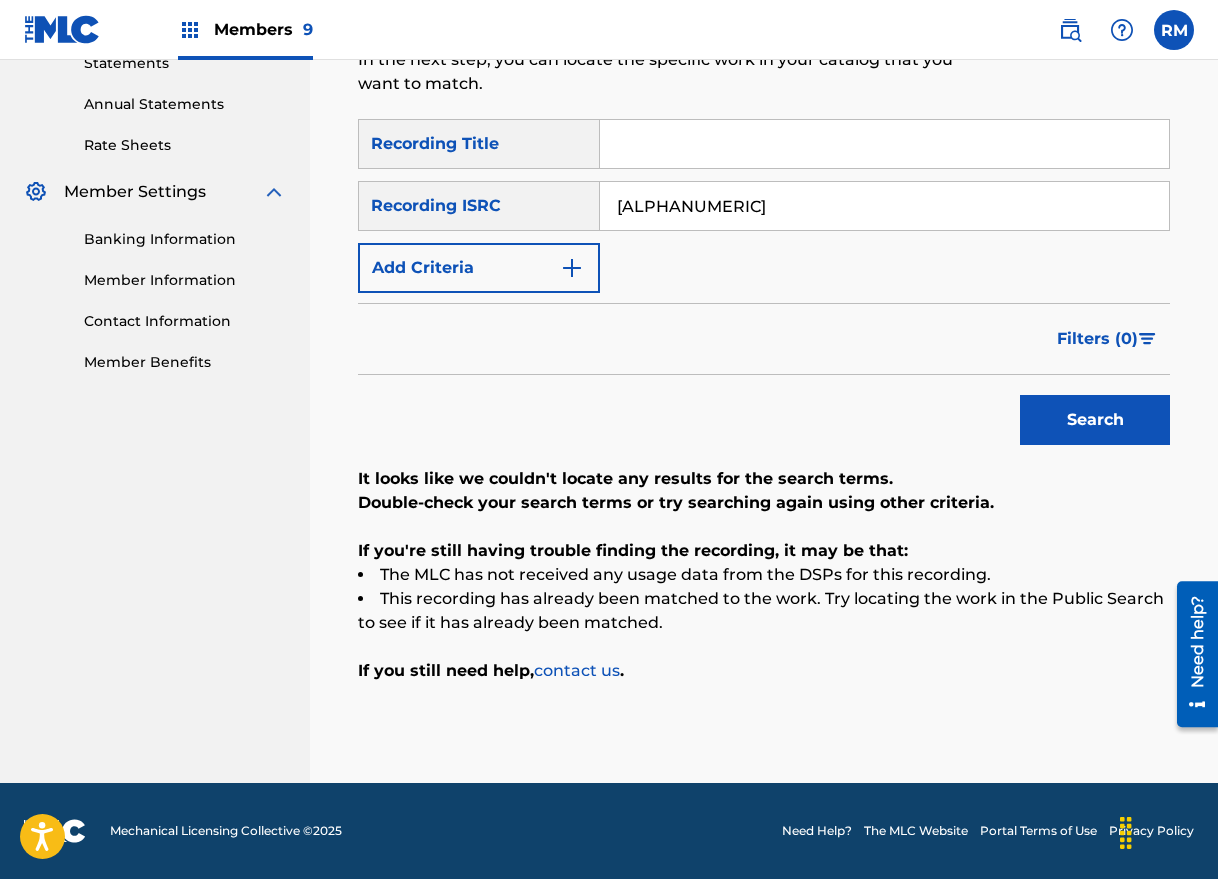 click on "[ALPHANUMERIC]" at bounding box center (884, 206) 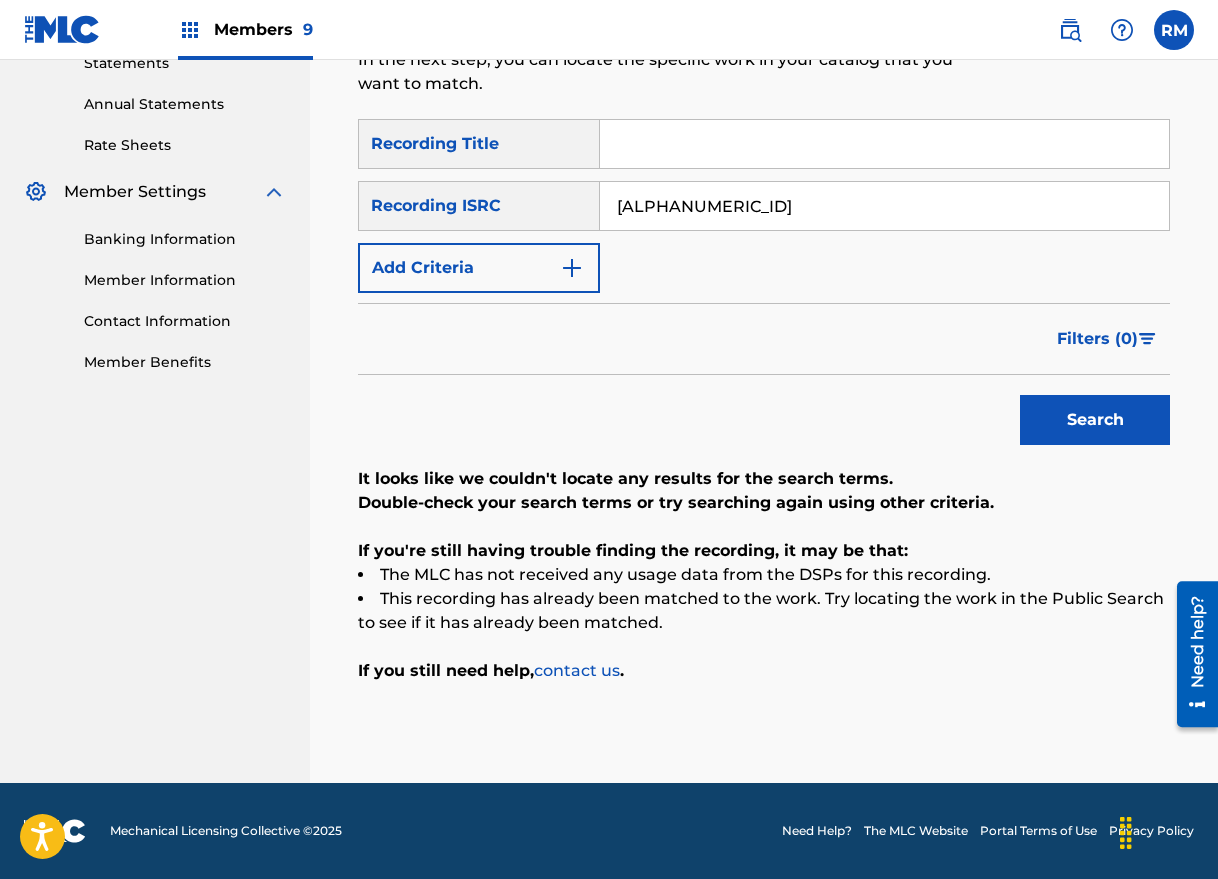 type on "[ALPHANUMERIC_ID]" 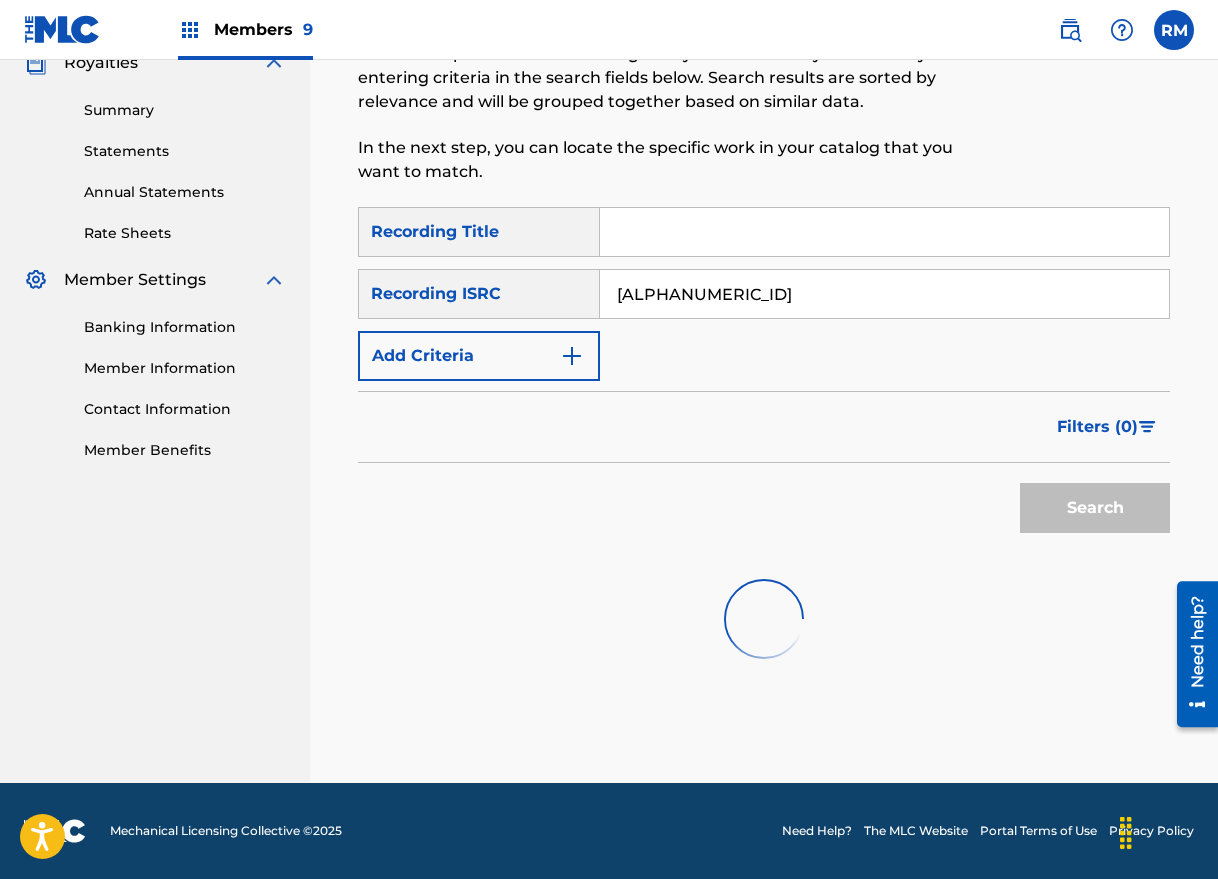 scroll, scrollTop: 279, scrollLeft: 0, axis: vertical 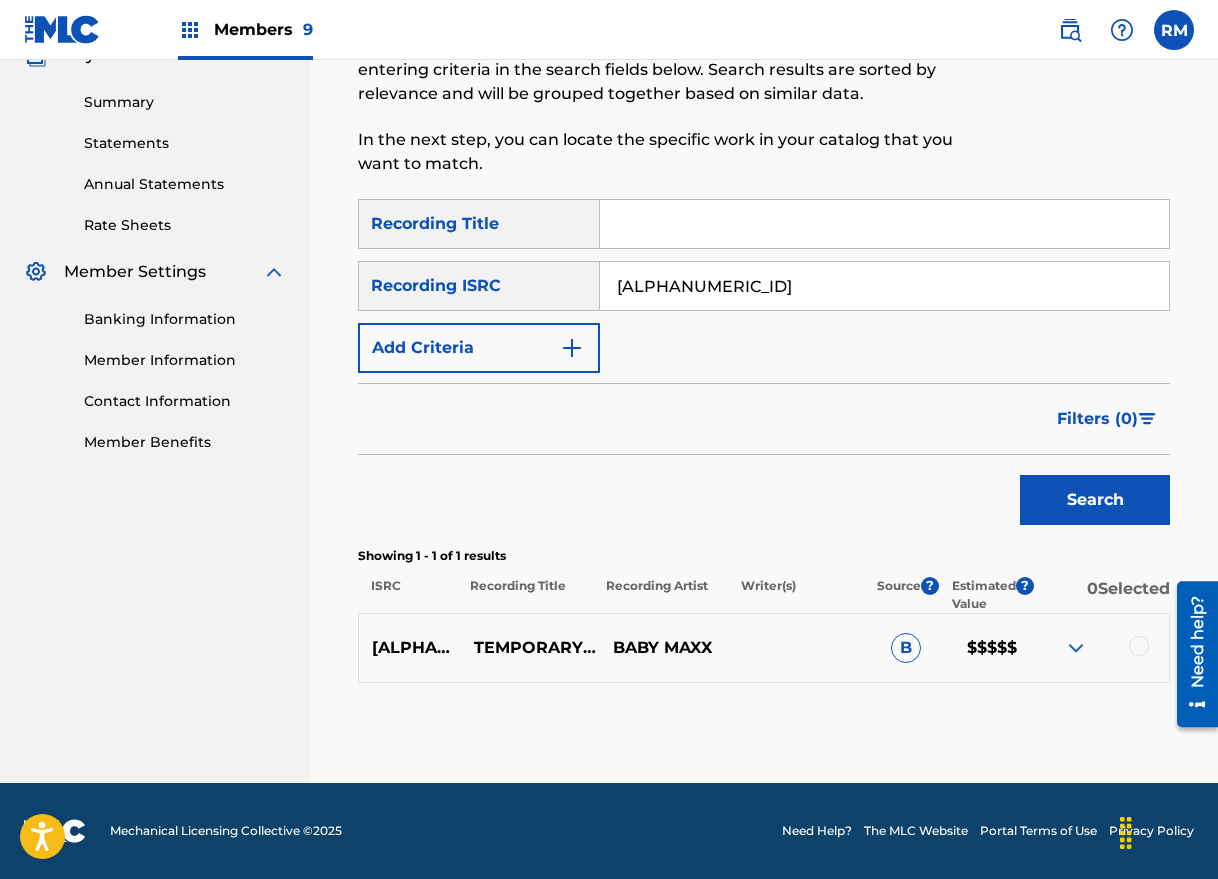 click at bounding box center (1139, 646) 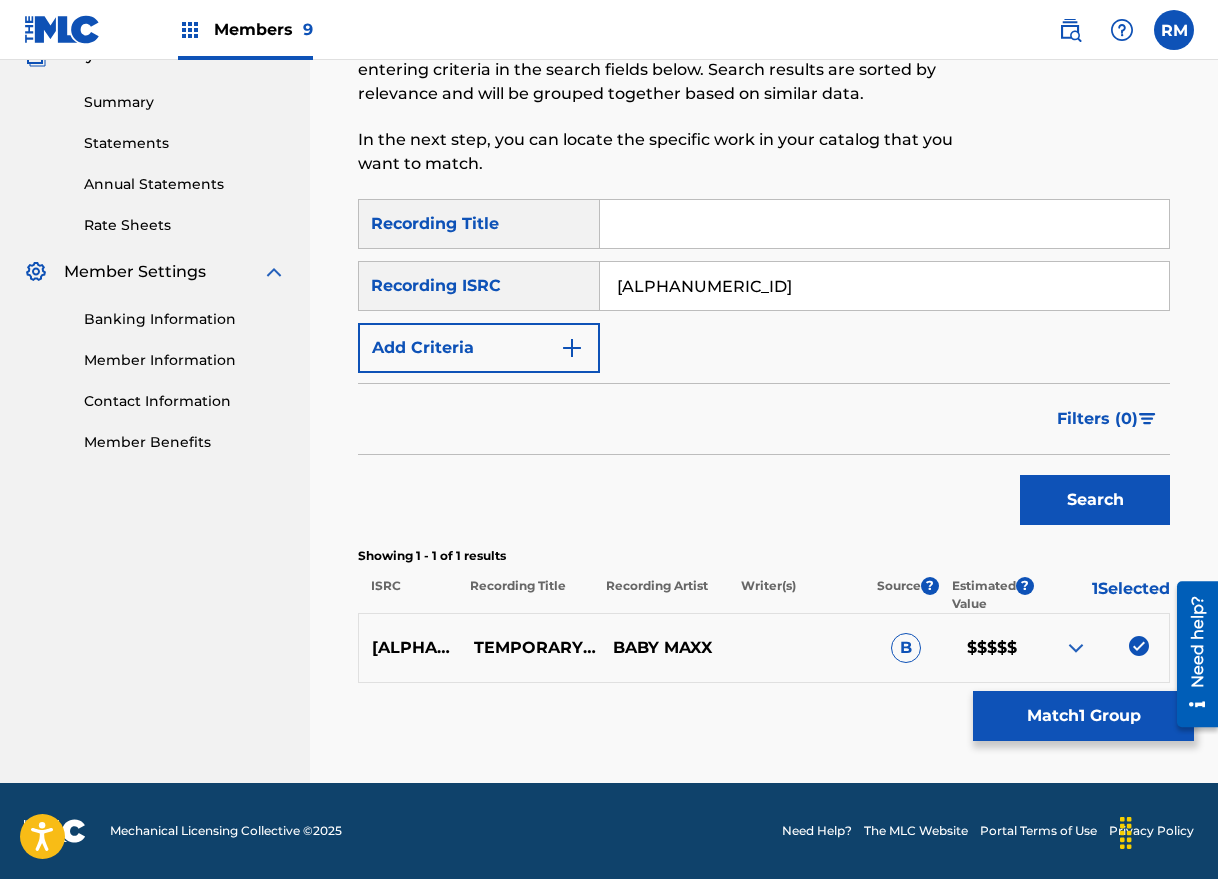 click on "Matching Tool The Matching Tool allows Members to match sound recordings to works within their catalog. This ensures you'll collect the royalties you're owed for your work(s). The first step is to locate recordings not yet matched to your works by entering criteria in the search fields below. Search results are sorted by relevance and will be grouped together based on similar data. In the next step, you can locate the specific work in your catalog that you want to match. SearchWithCriteria Recording Title SearchWithCriteria Recording ISRC [ALPHANUMERIC_ID] Add Criteria Filter Estimated Value All $$$$$ $$$$ $$$ $$ $ Source All Blanket License Historical Unmatched Remove Filters Apply Filters Filters ( 0 ) Search Showing 1 - 1 of 1 results ISRC Recording Title Recording Artist Writer(s) Source ? Estimated Value ? 1 Selected [ALPHANUMERIC_ID] [BRAND_NAME] [BRAND_NAME] [BRAND_NAME] Match 1 Group" at bounding box center (764, 332) 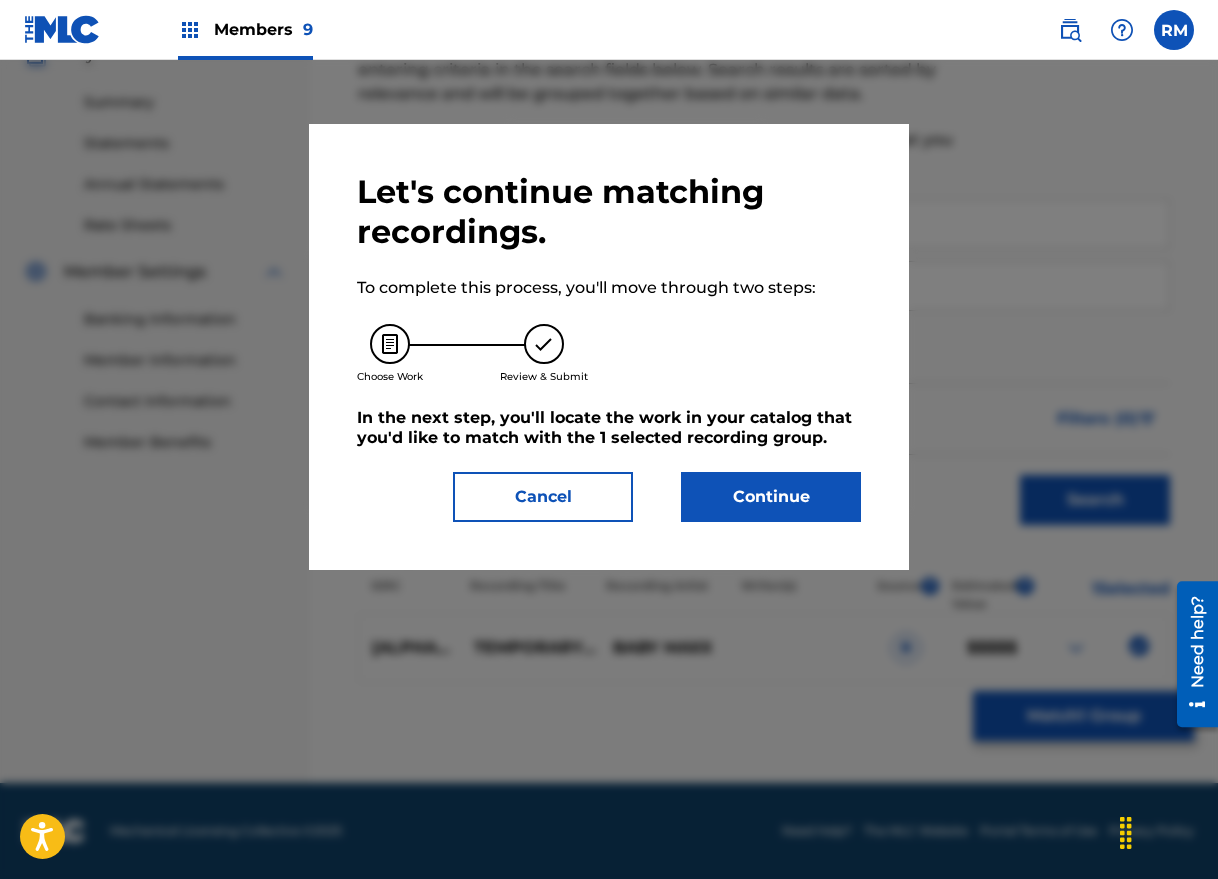 click on "Cancel" at bounding box center (543, 497) 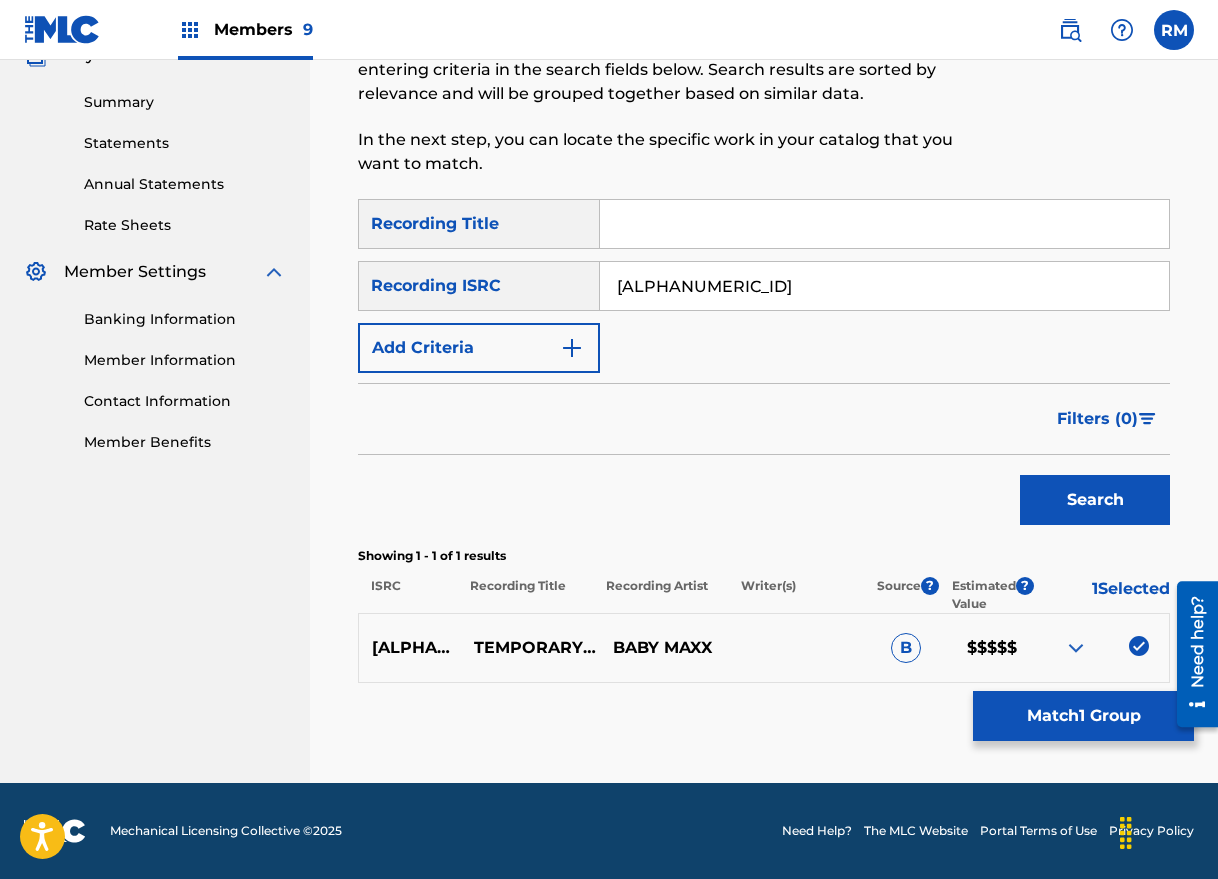 click on "Match  1 Group" at bounding box center (1083, 716) 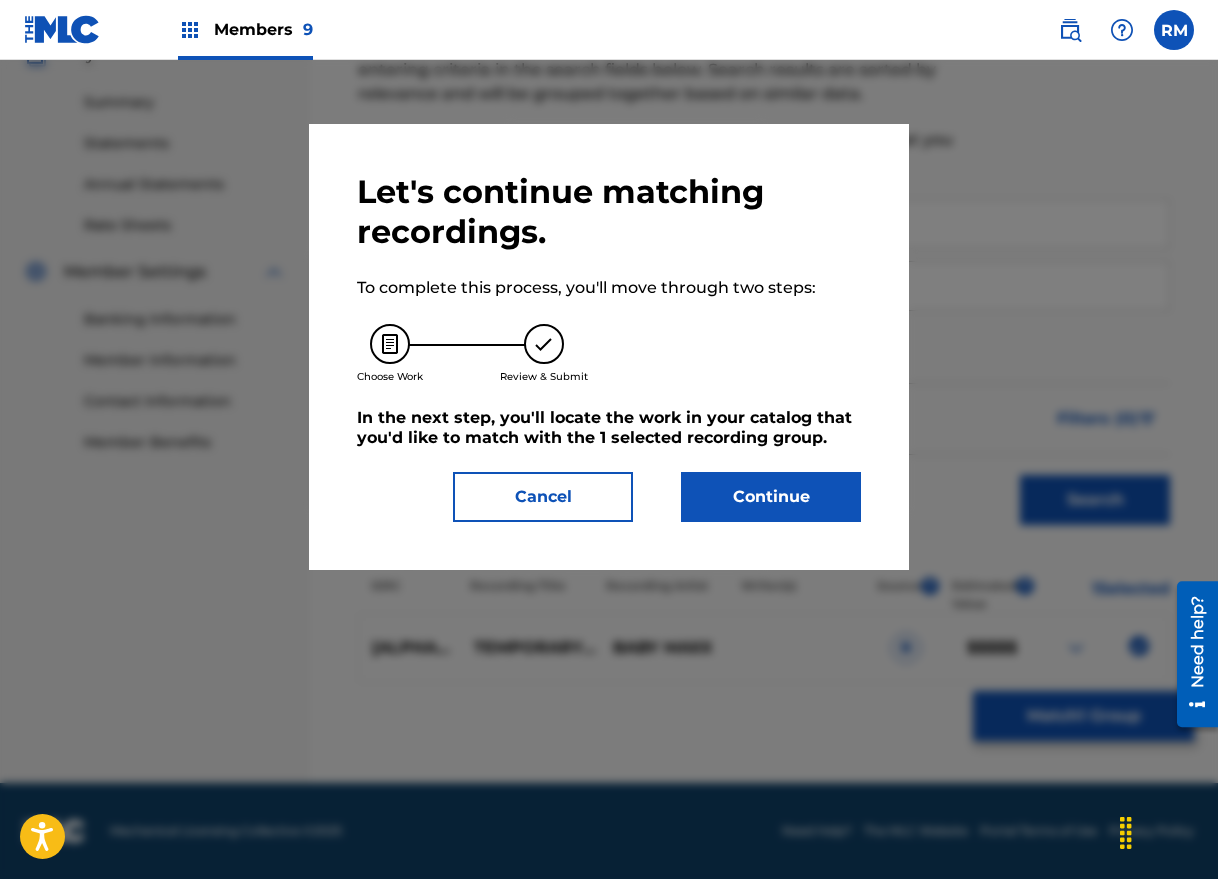 click on "Continue" at bounding box center [771, 497] 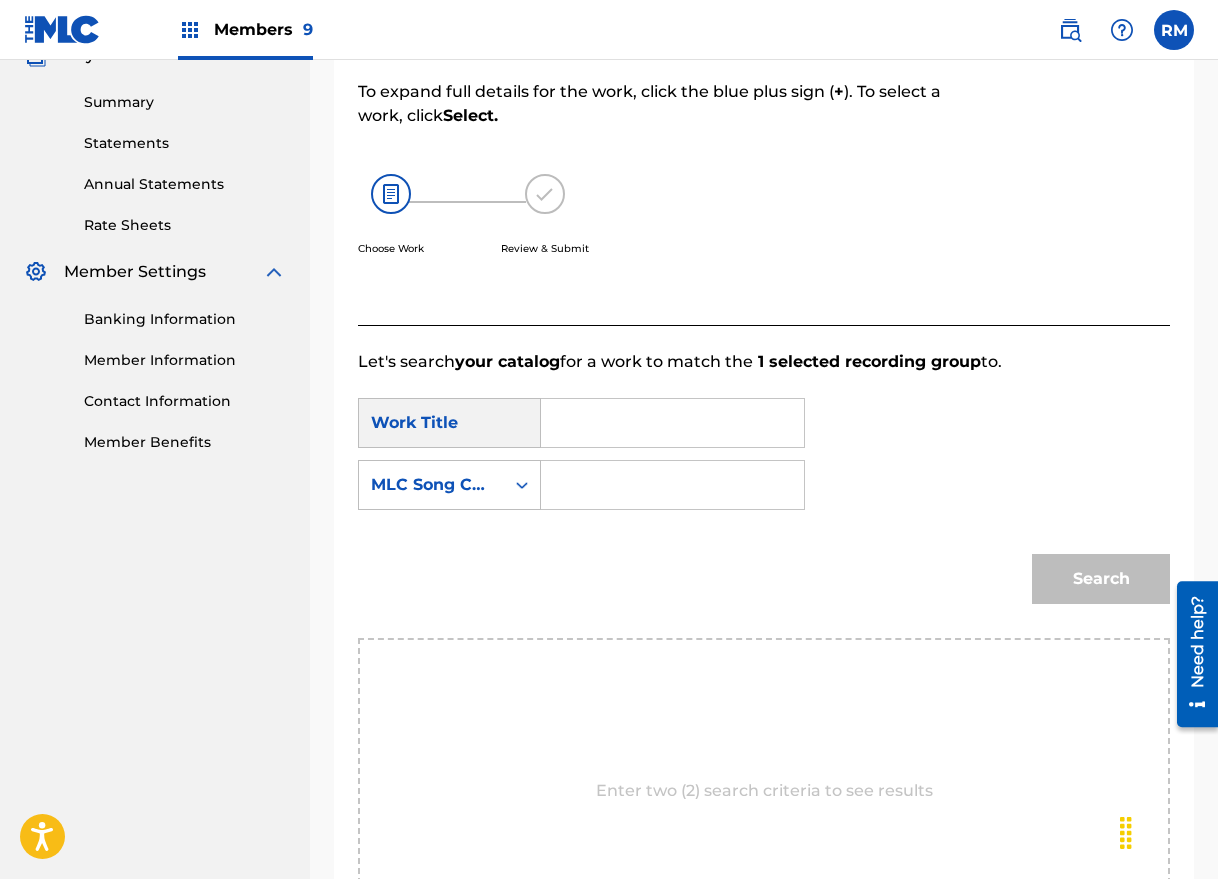click at bounding box center (672, 423) 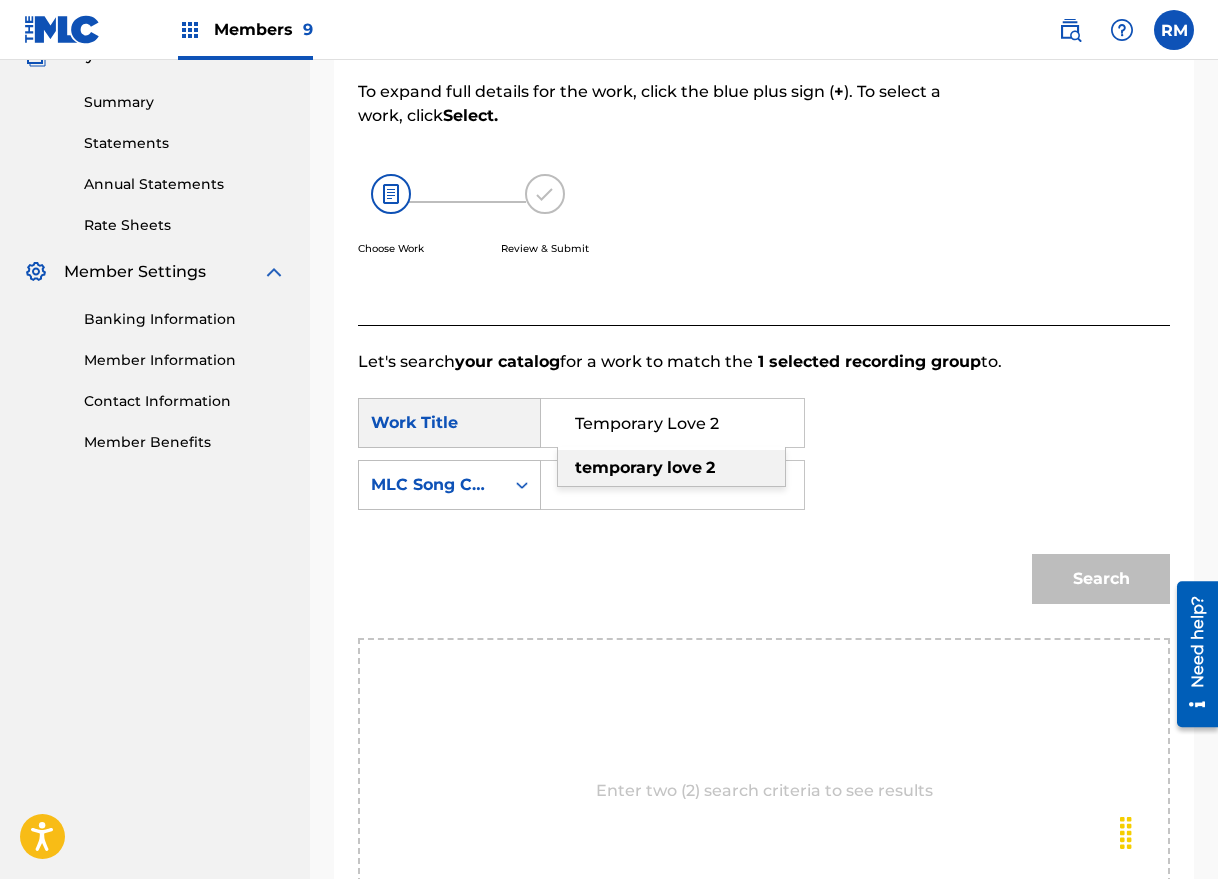 type on "Temporary Love 2" 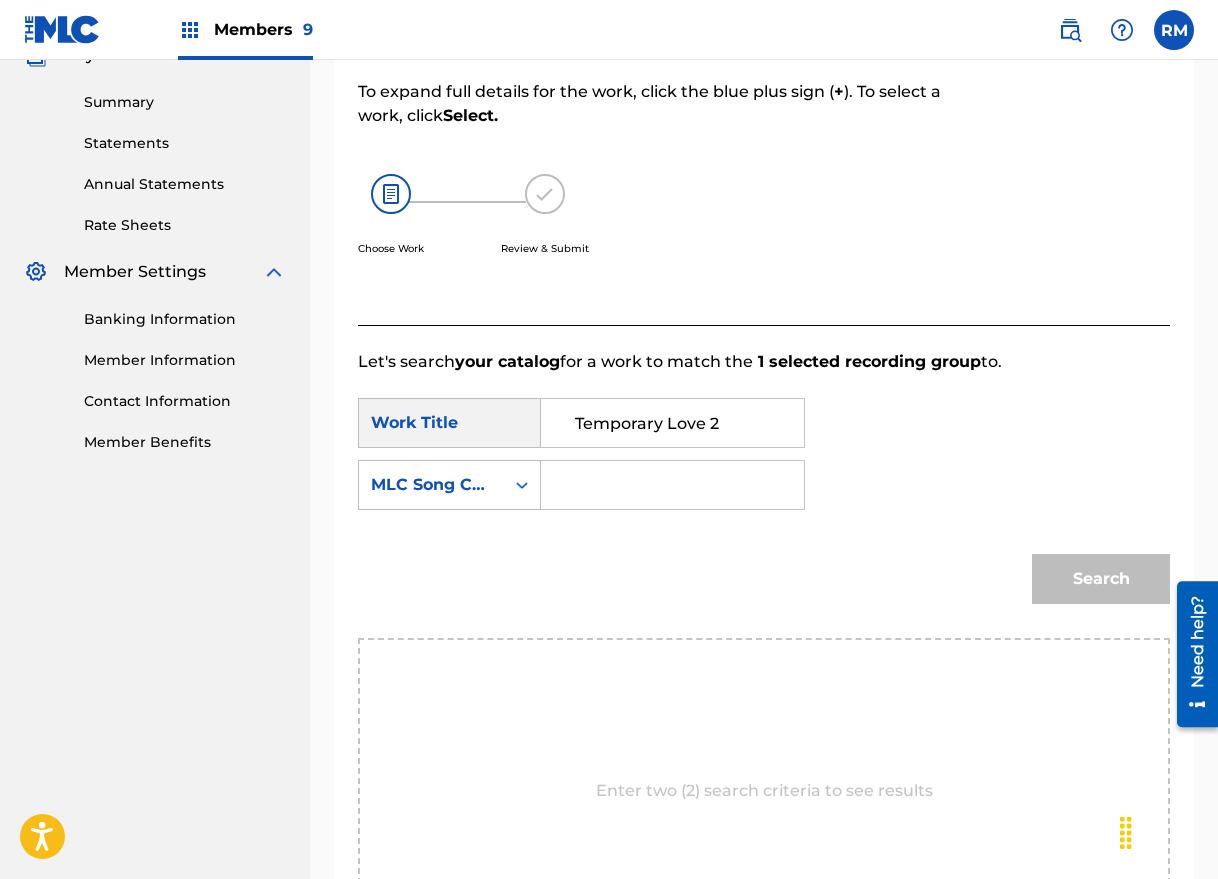 click at bounding box center [672, 485] 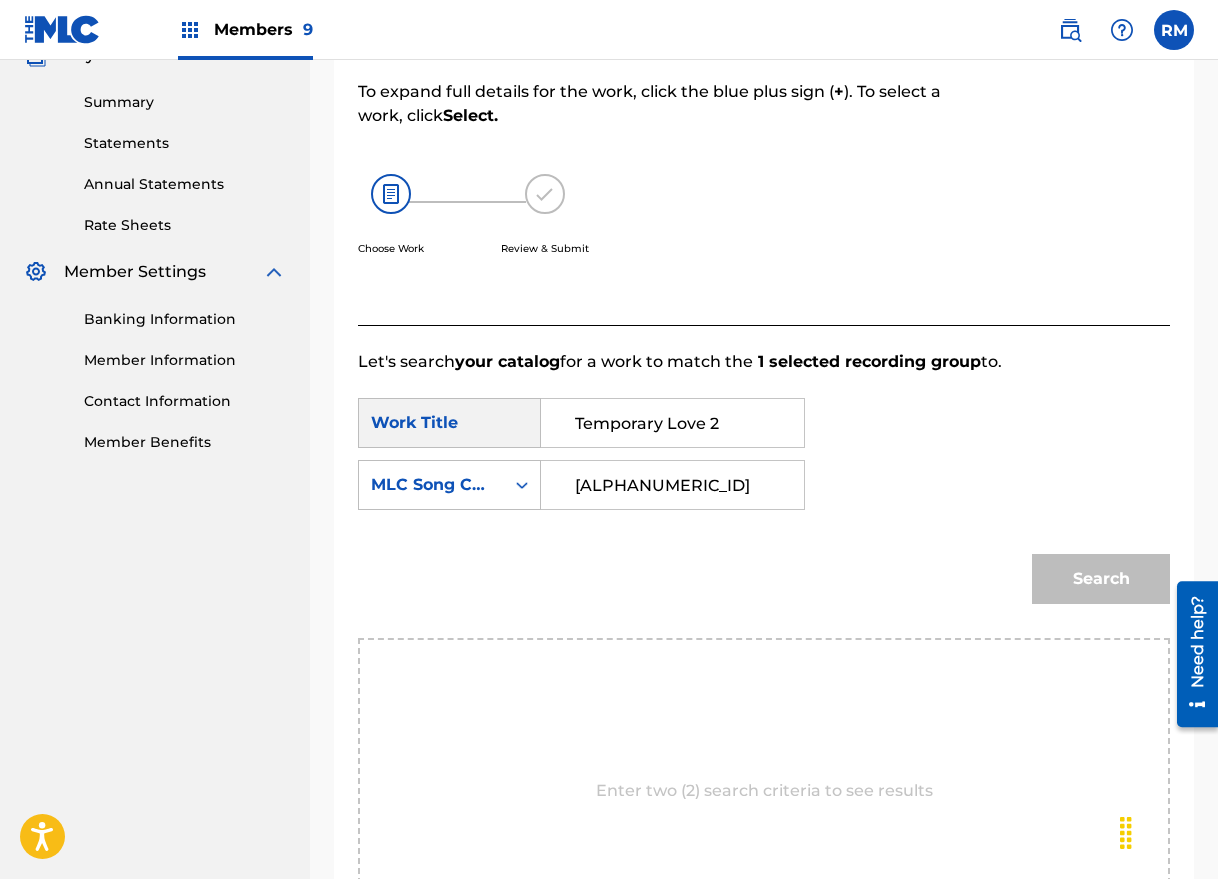 type on "[ALPHANUMERIC_ID]" 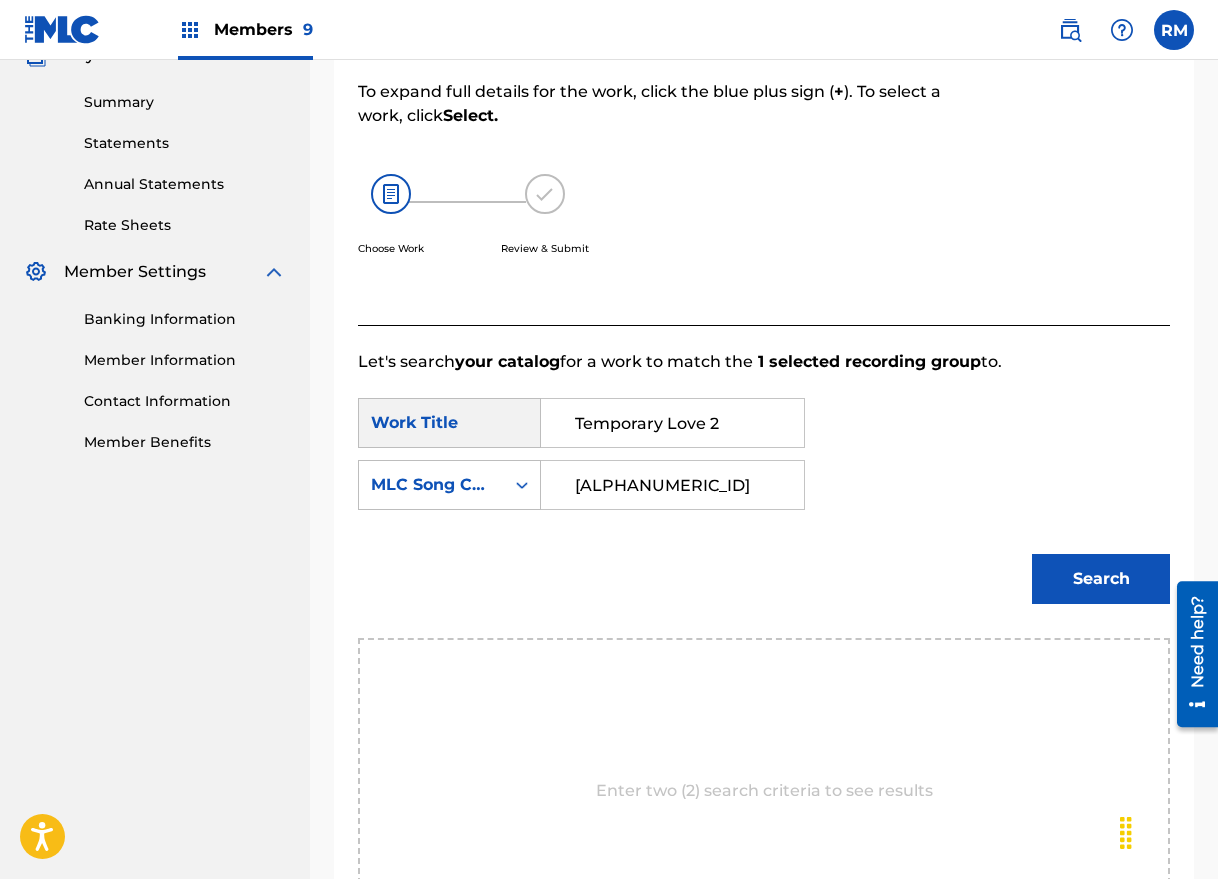 click on "Search" at bounding box center (1101, 579) 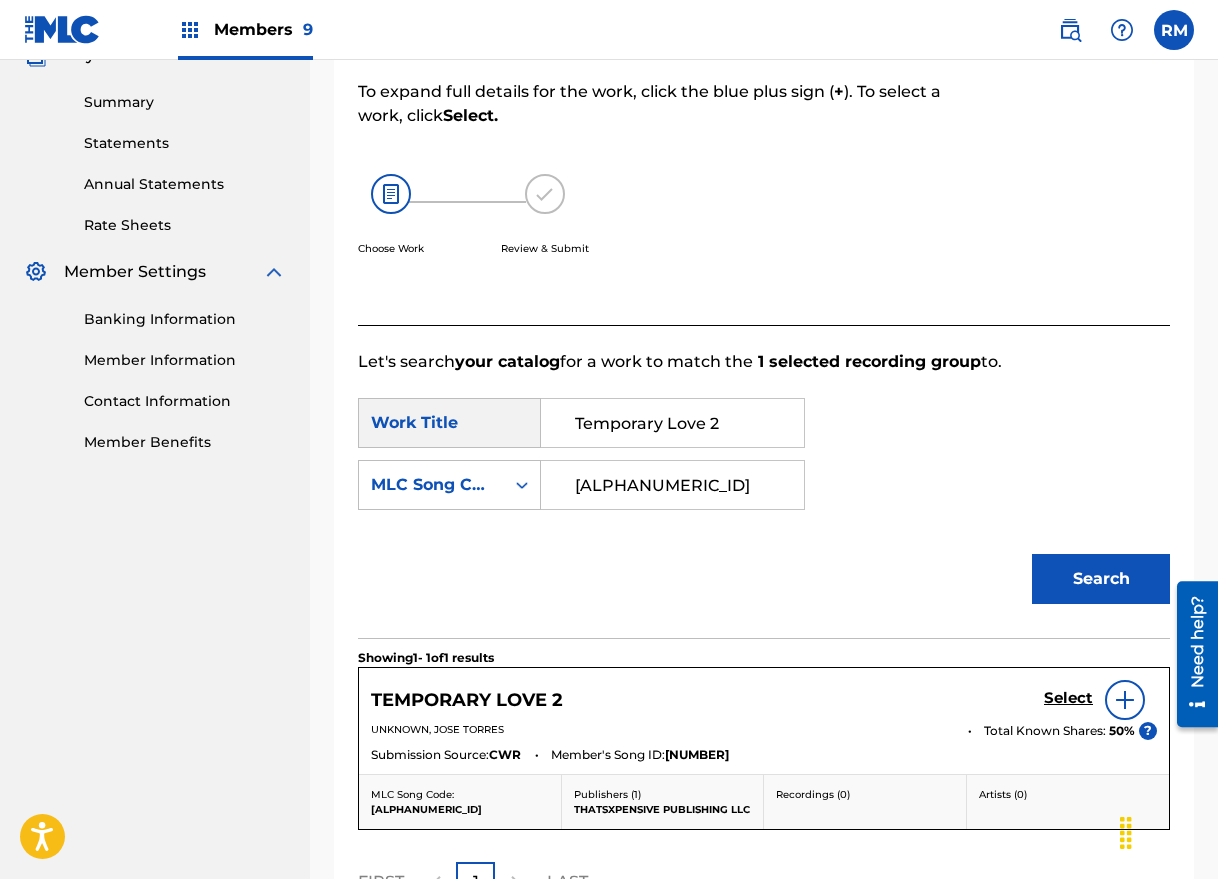 scroll, scrollTop: 504, scrollLeft: 0, axis: vertical 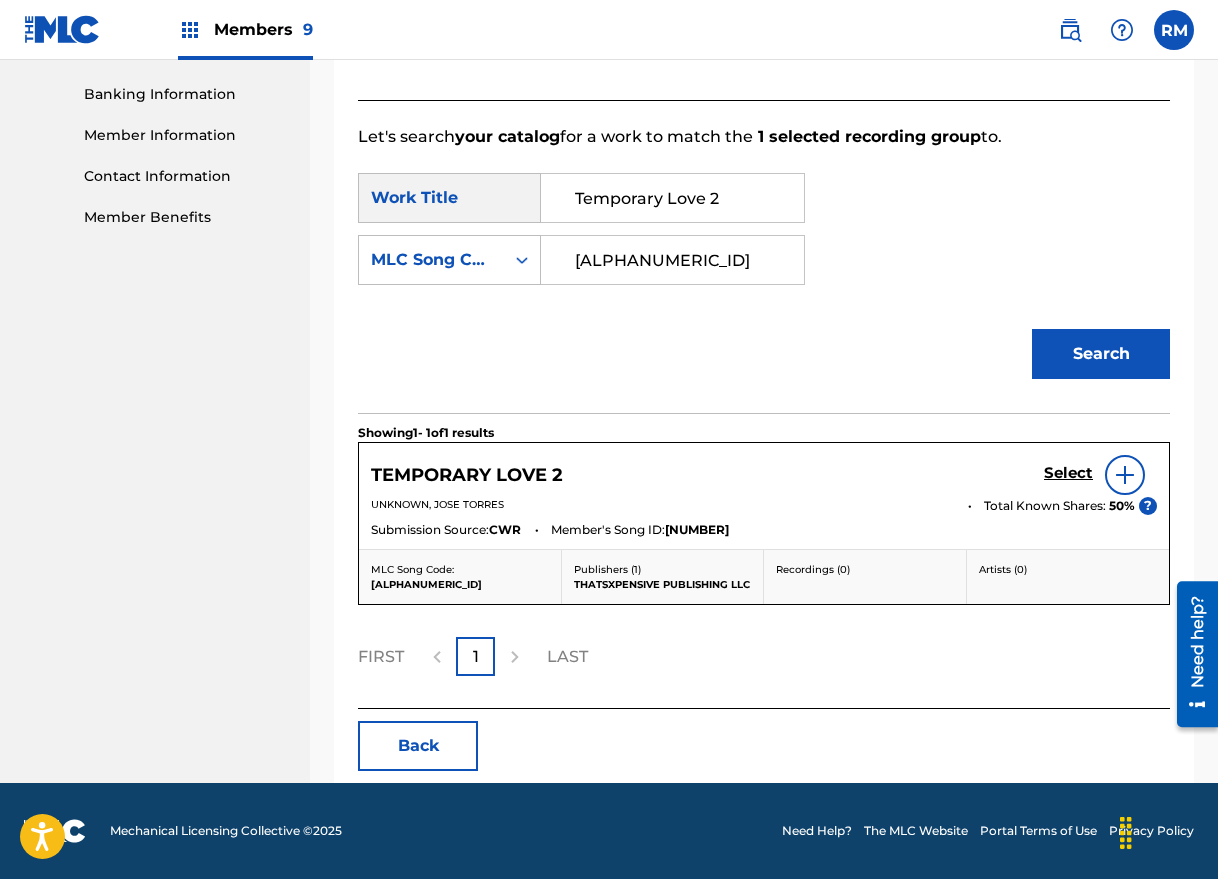 click on "Select" at bounding box center [1068, 473] 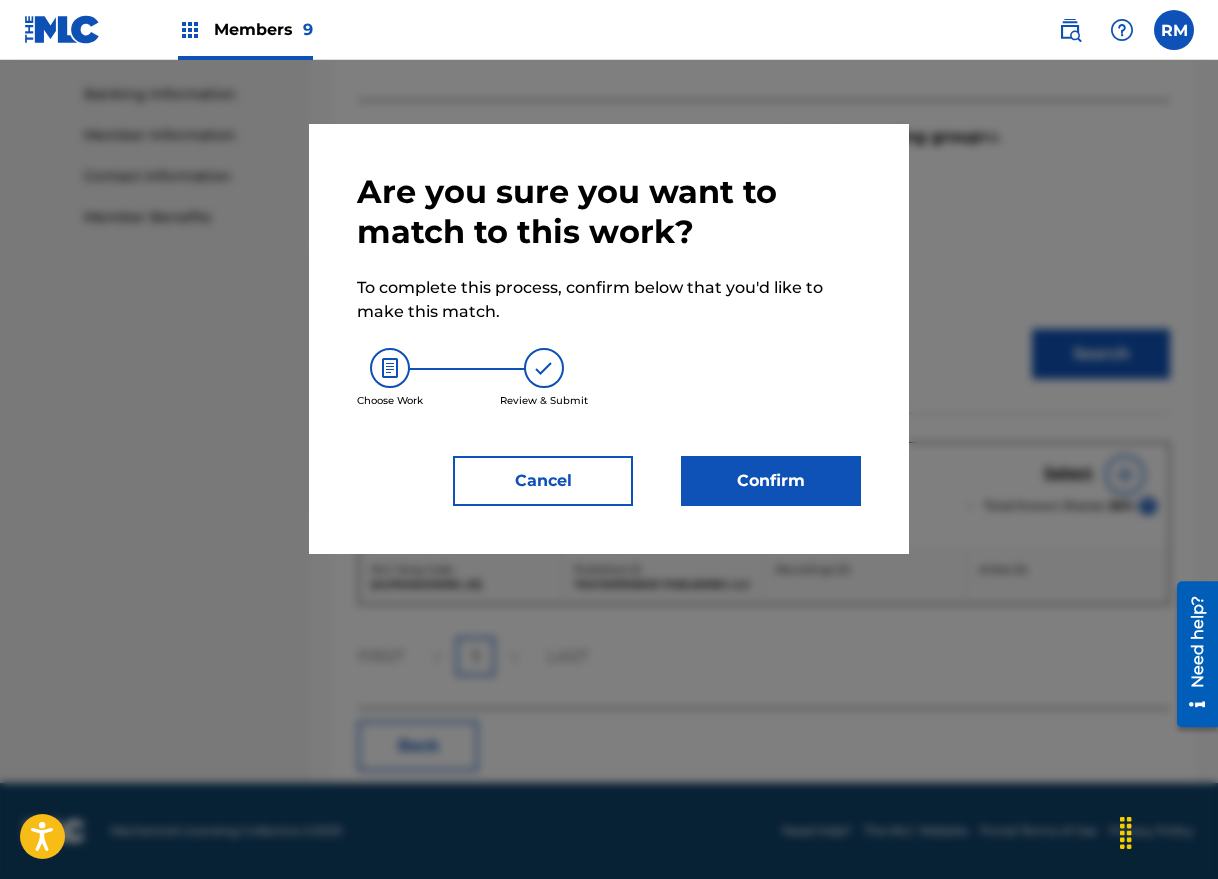 click on "Confirm" at bounding box center (771, 481) 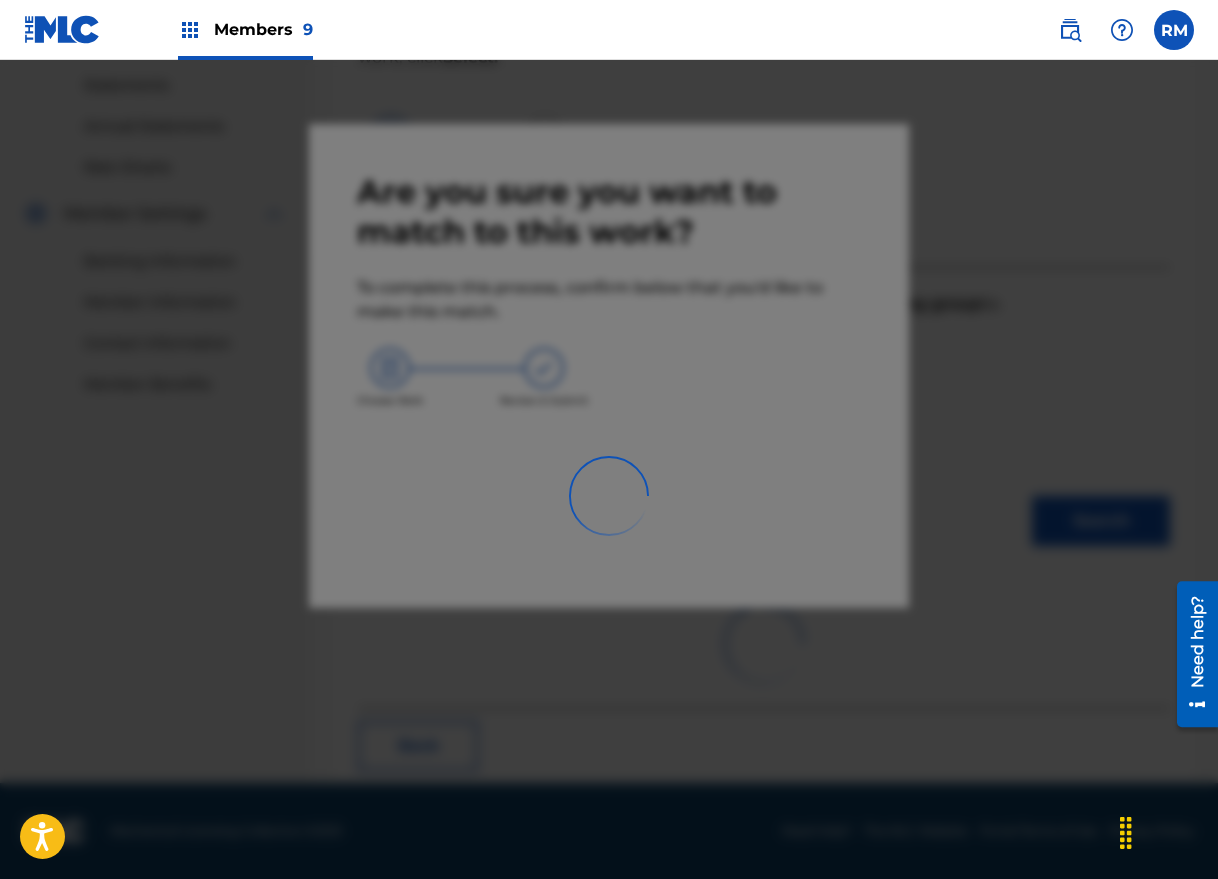 scroll, scrollTop: 63, scrollLeft: 0, axis: vertical 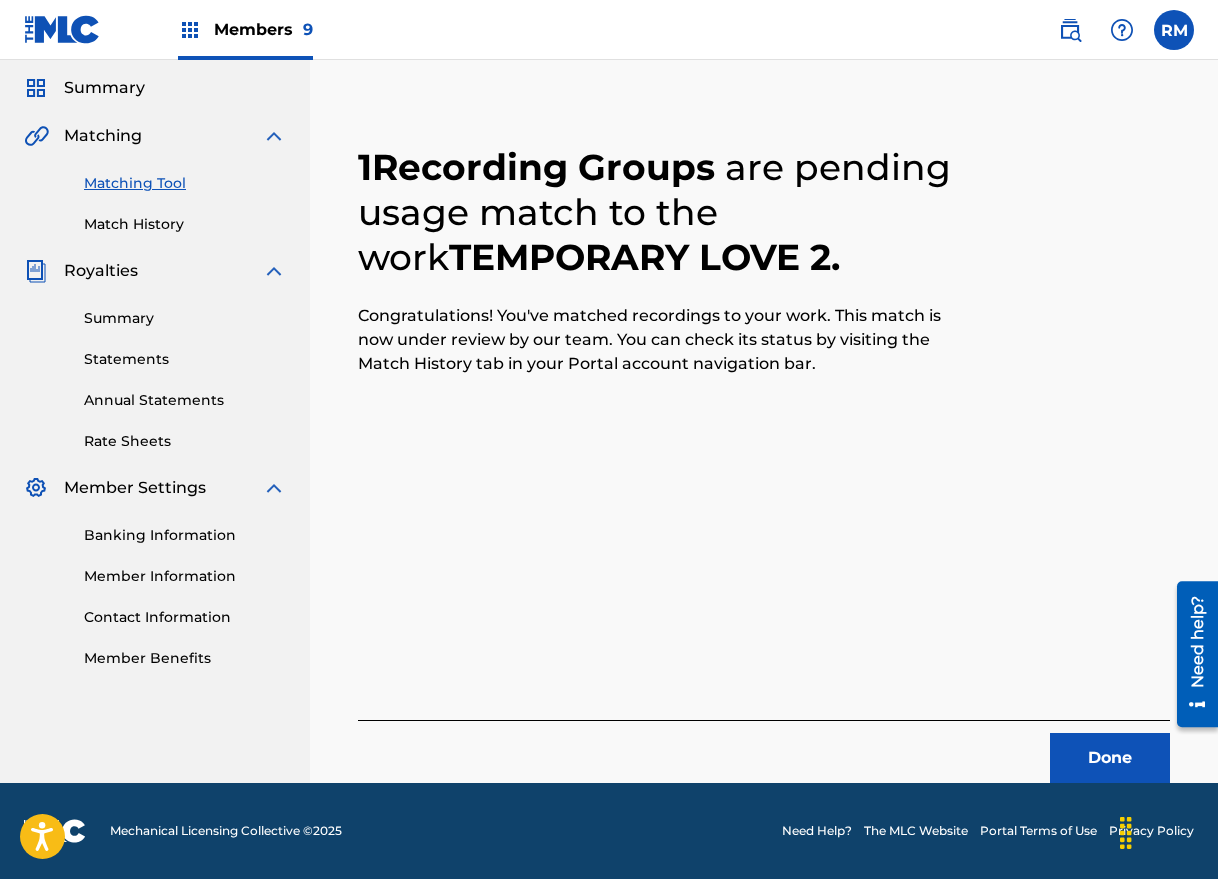 click on "Done" at bounding box center [1110, 758] 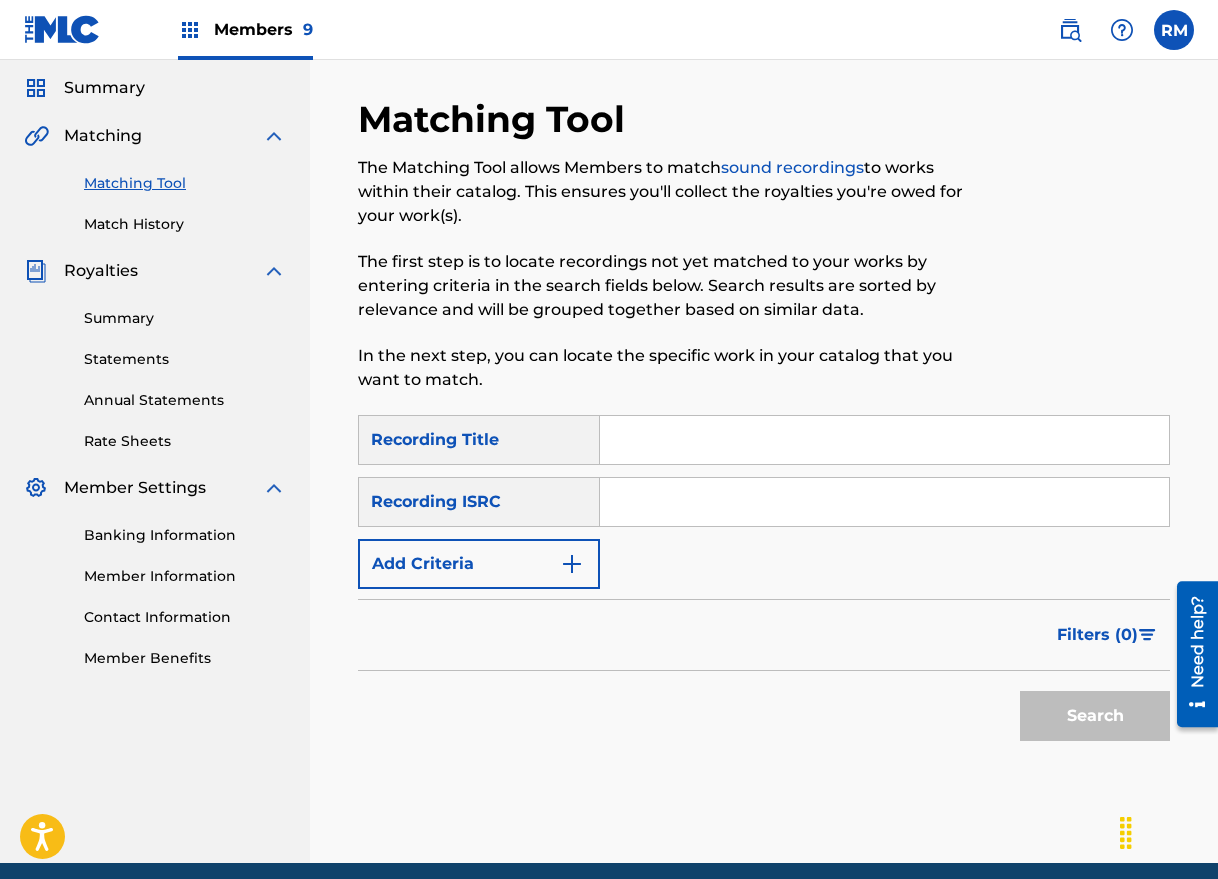 click at bounding box center (884, 502) 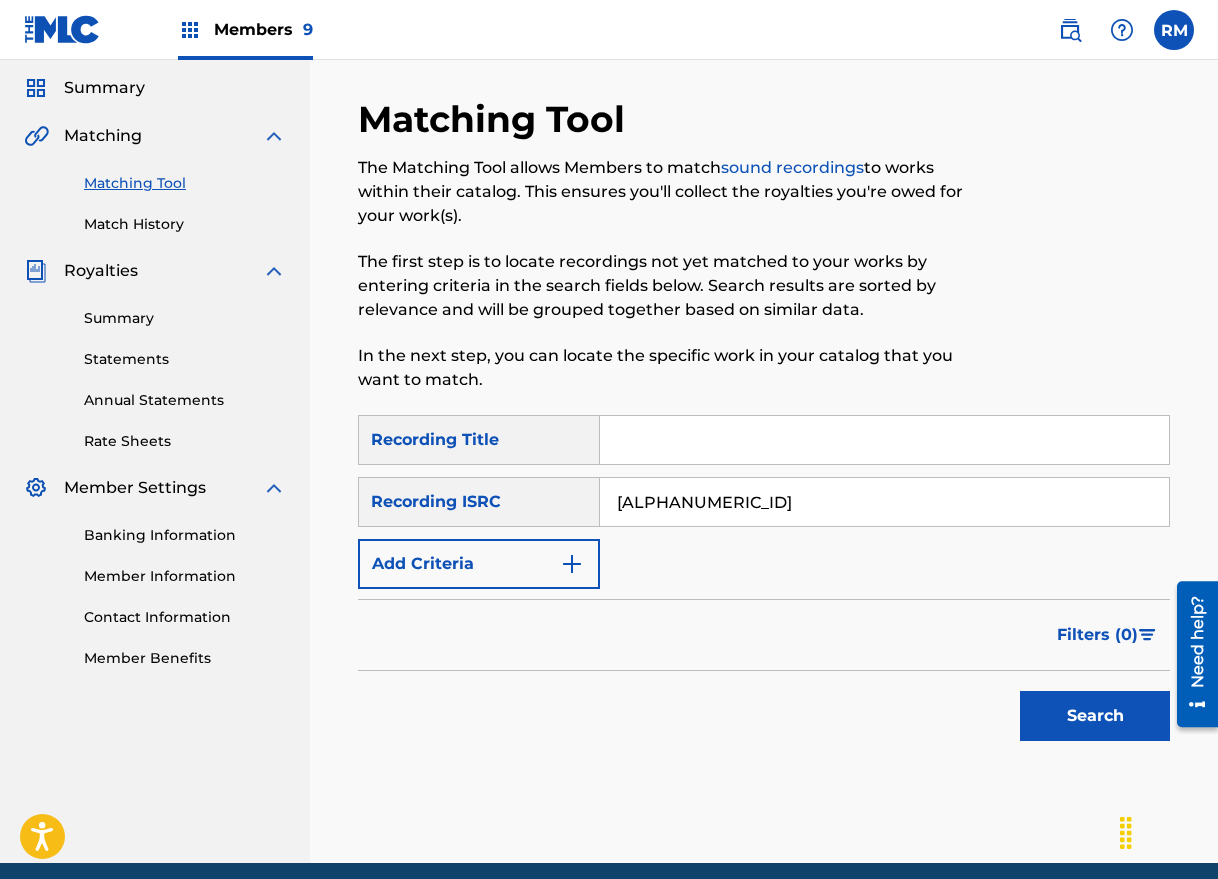 click at bounding box center [1076, 256] 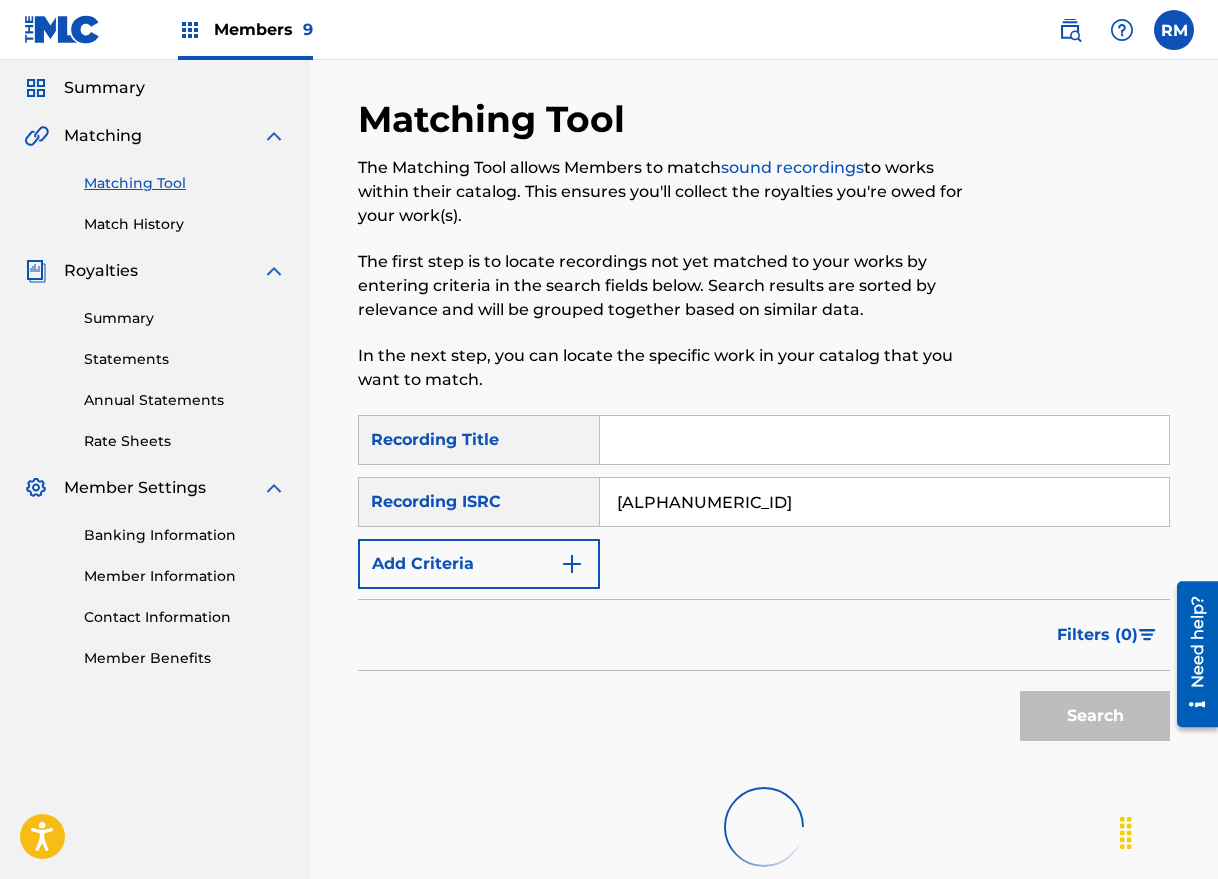 scroll, scrollTop: 271, scrollLeft: 0, axis: vertical 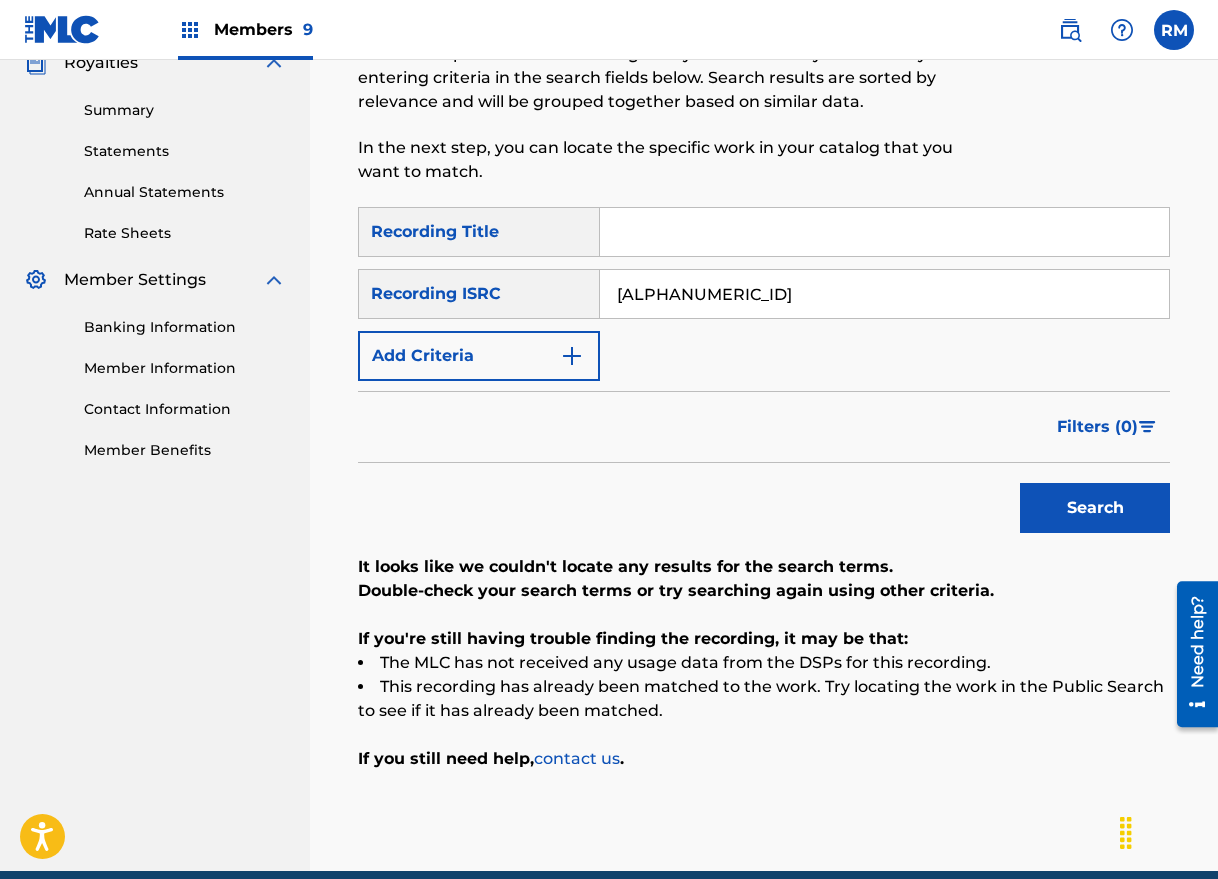 click on "[ALPHANUMERIC_ID]" at bounding box center (884, 294) 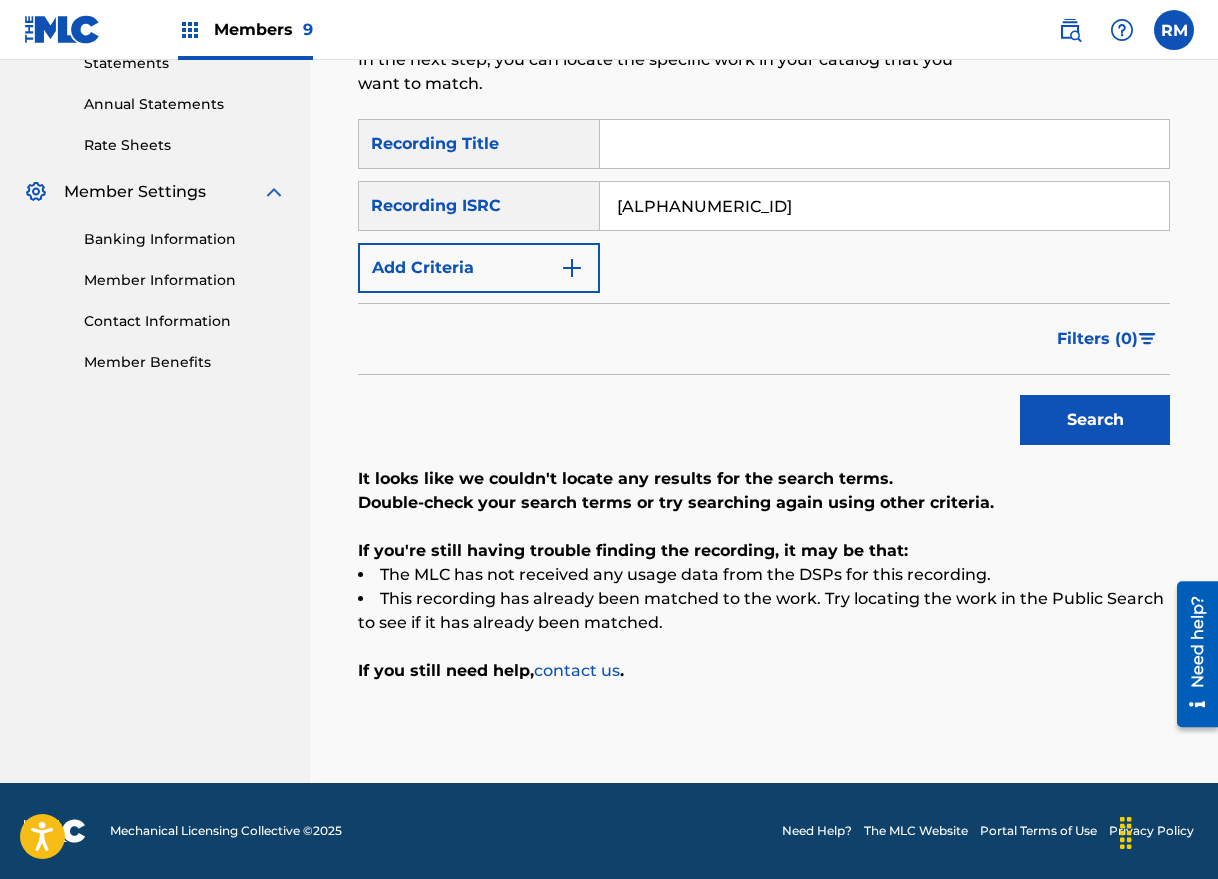 click on "[ALPHANUMERIC_ID]" at bounding box center (884, 206) 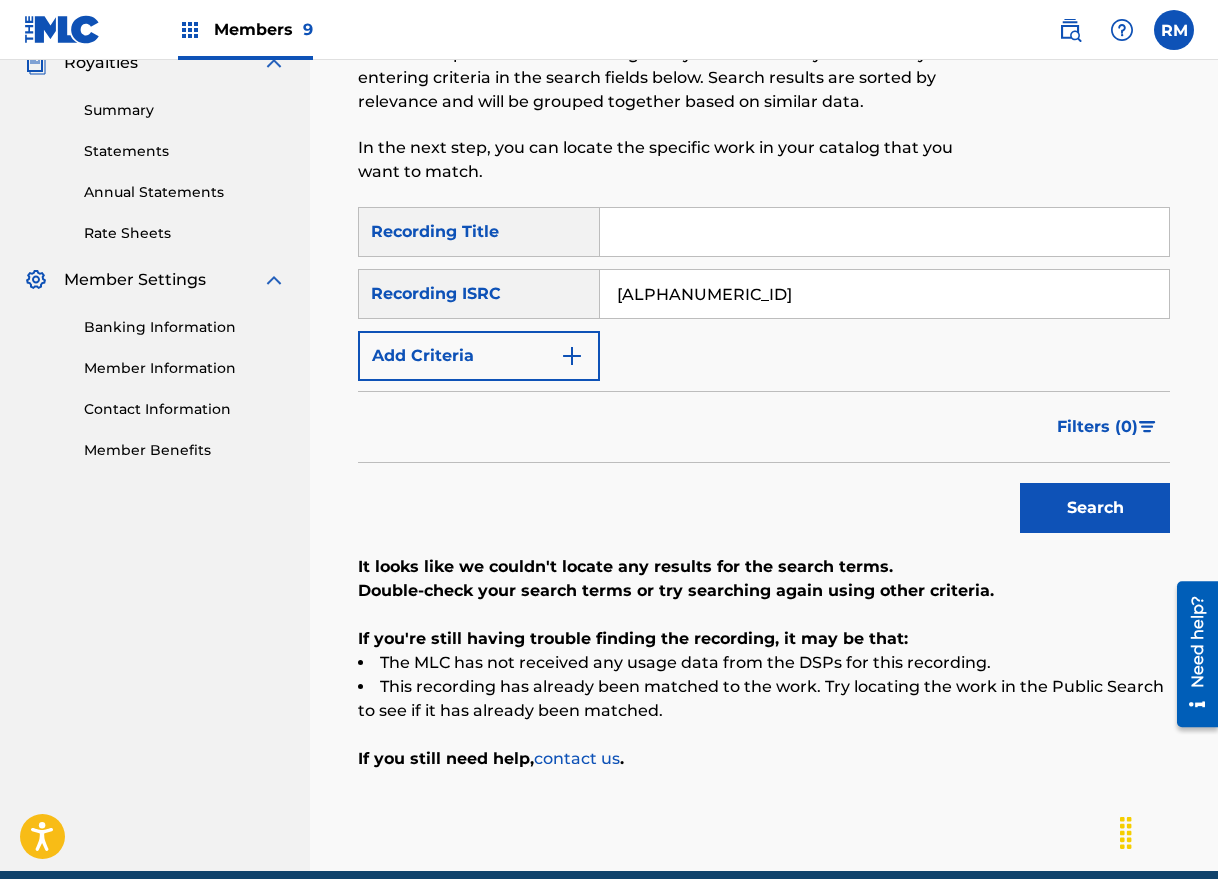 scroll, scrollTop: 359, scrollLeft: 0, axis: vertical 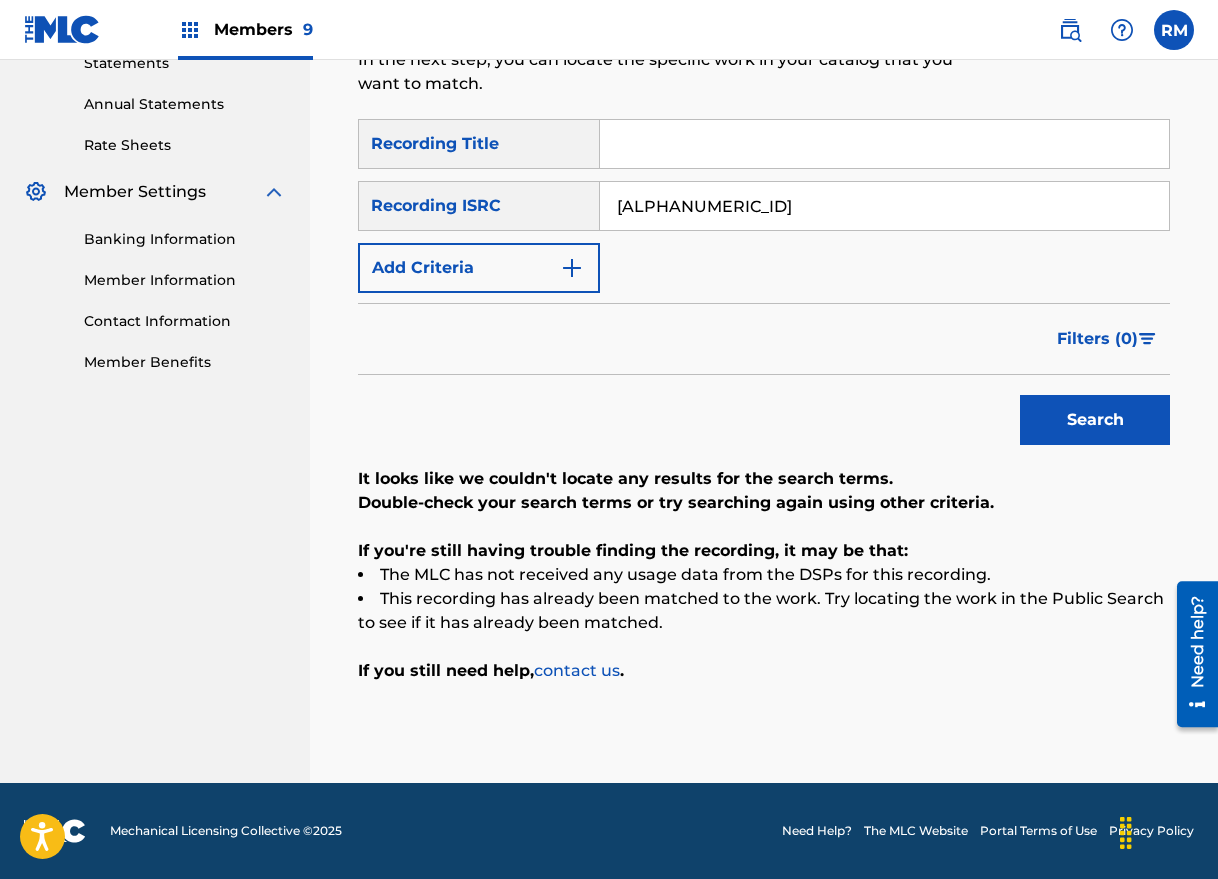 click on "[ALPHANUMERIC_ID]" at bounding box center (884, 206) 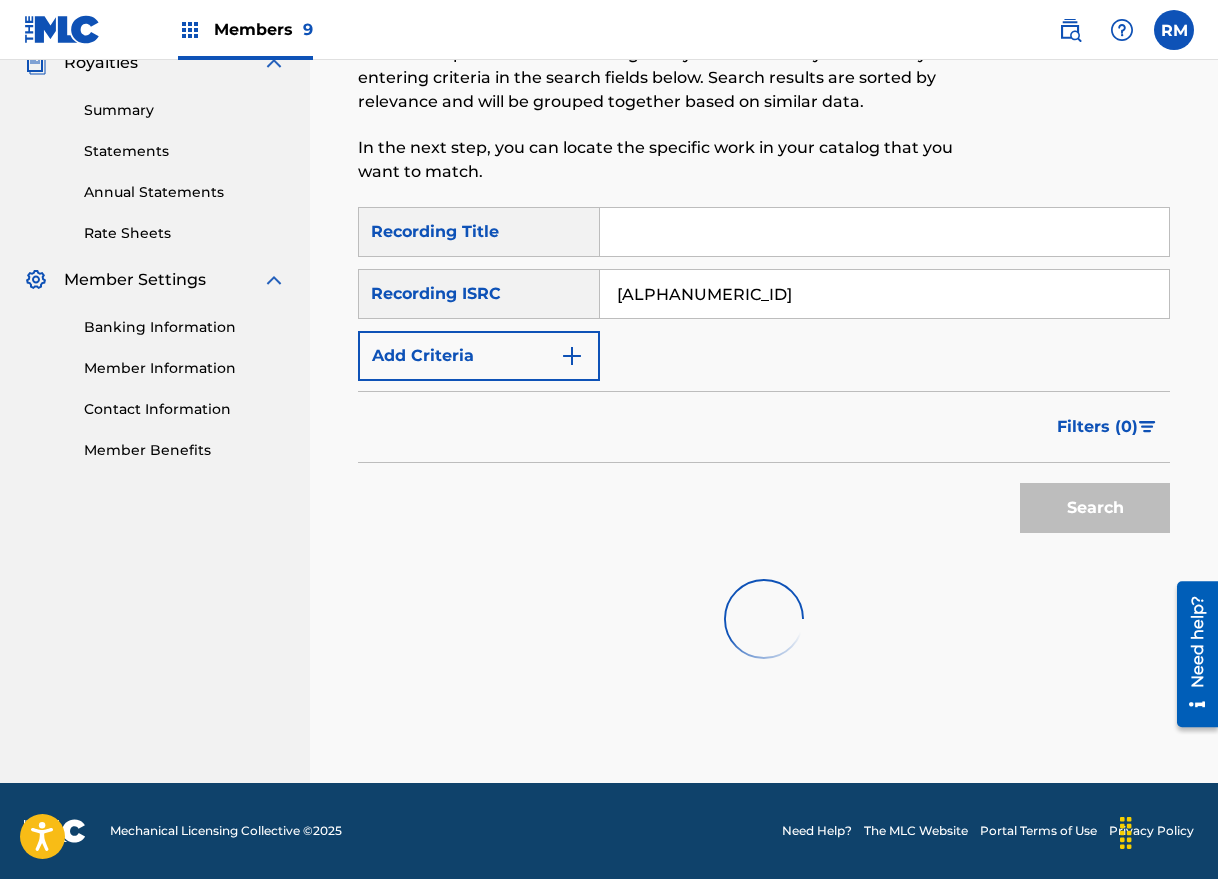 scroll, scrollTop: 359, scrollLeft: 0, axis: vertical 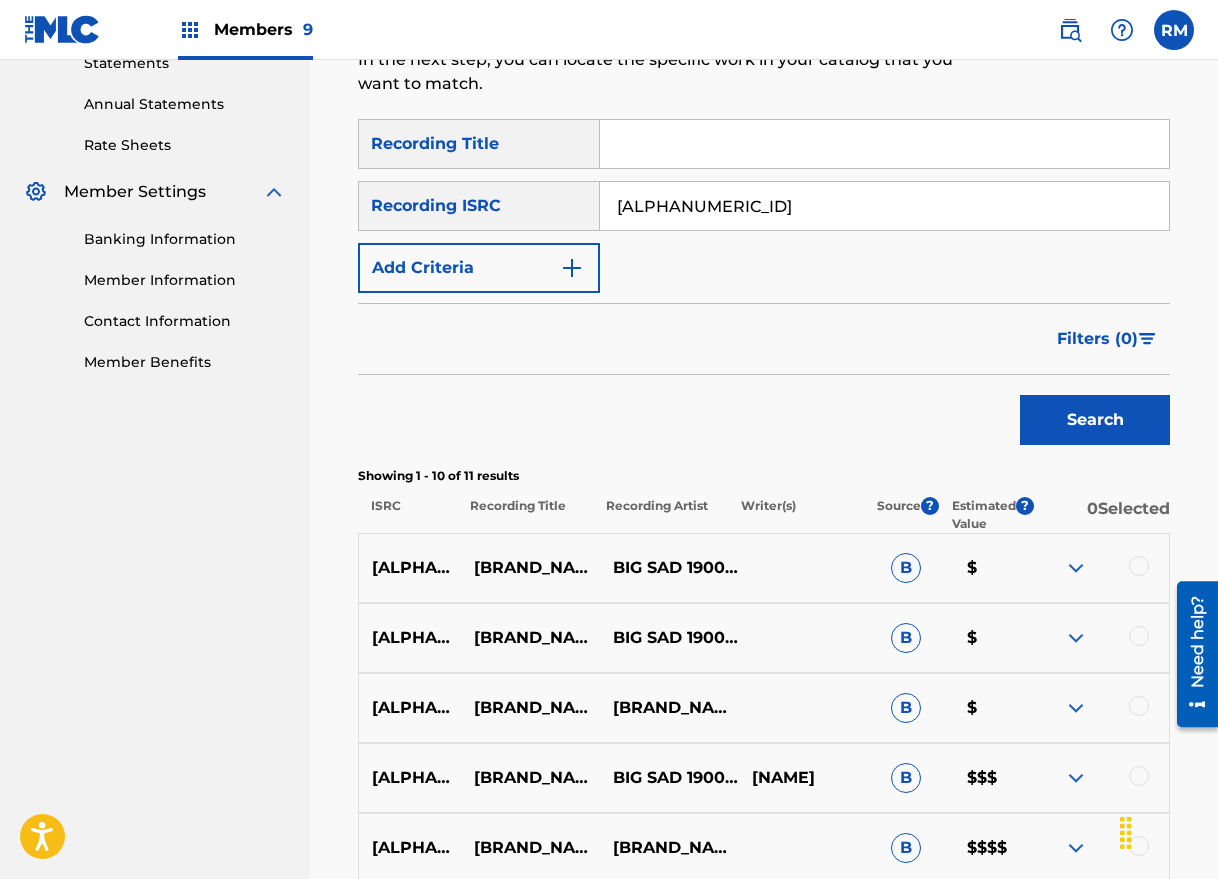 click at bounding box center (1139, 566) 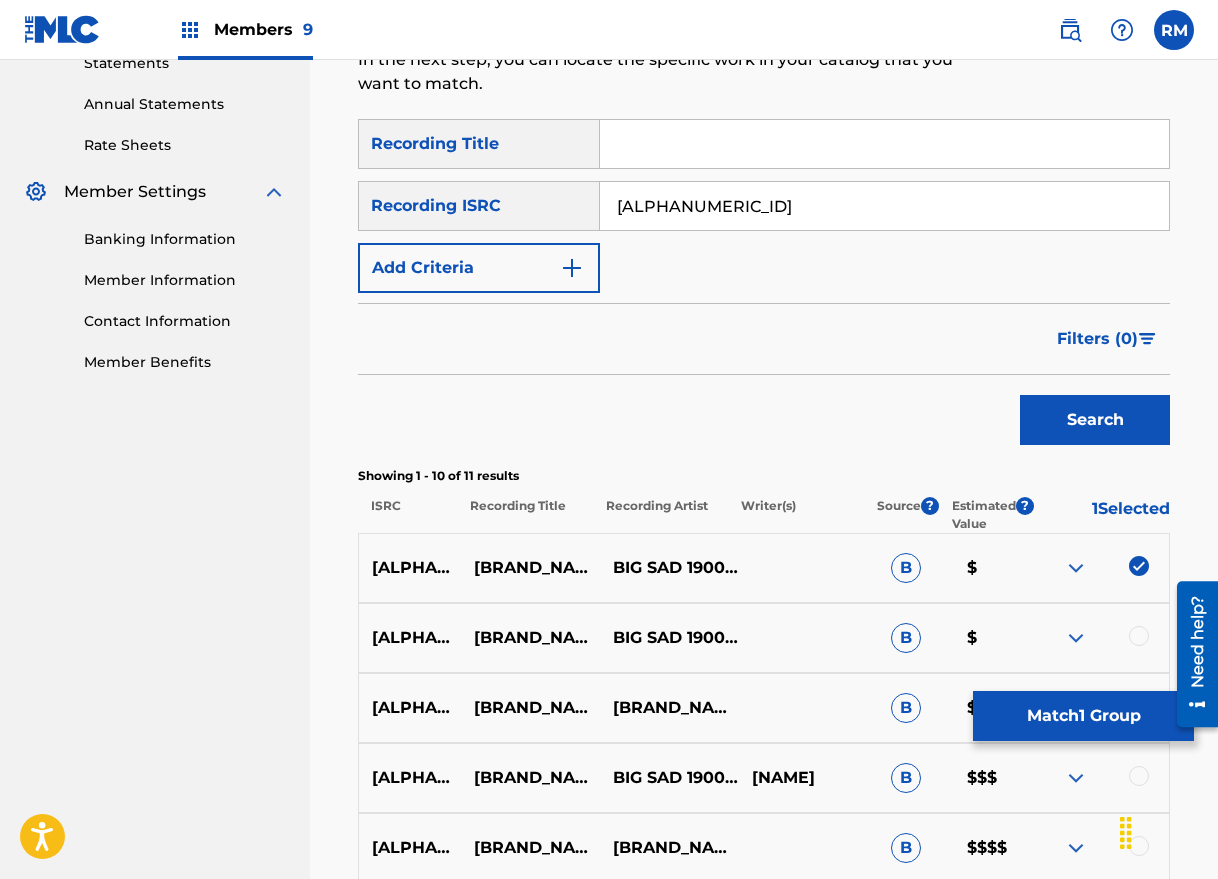 scroll, scrollTop: 859, scrollLeft: 0, axis: vertical 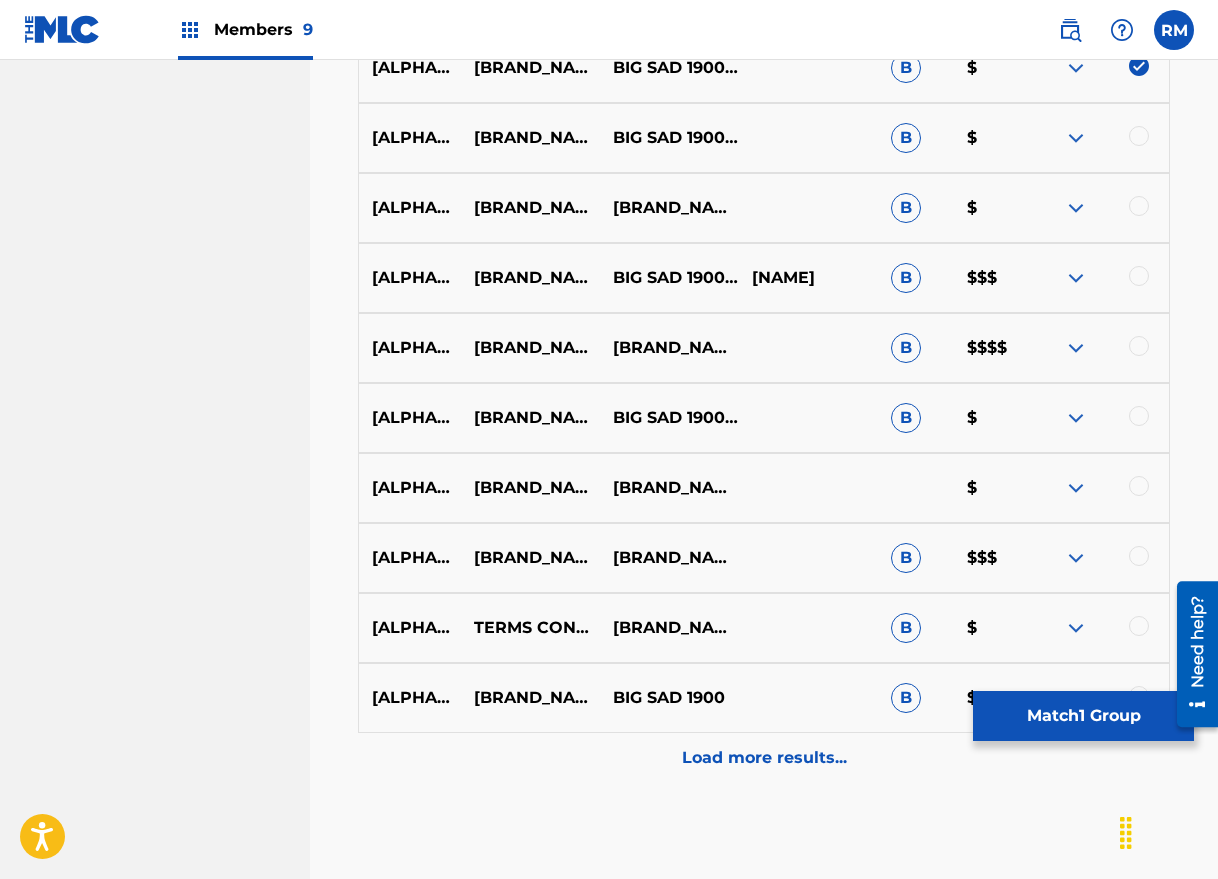 click at bounding box center (1139, 136) 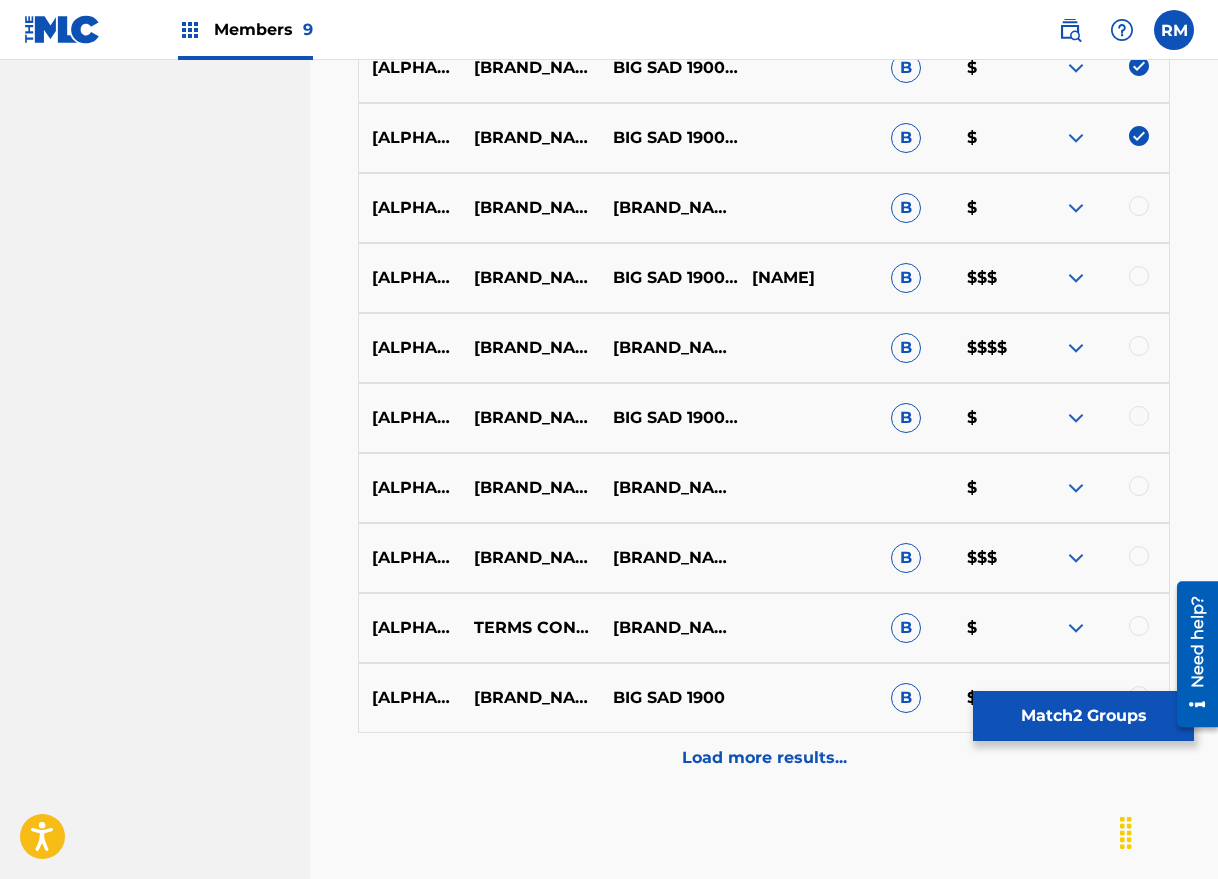 click at bounding box center [1139, 206] 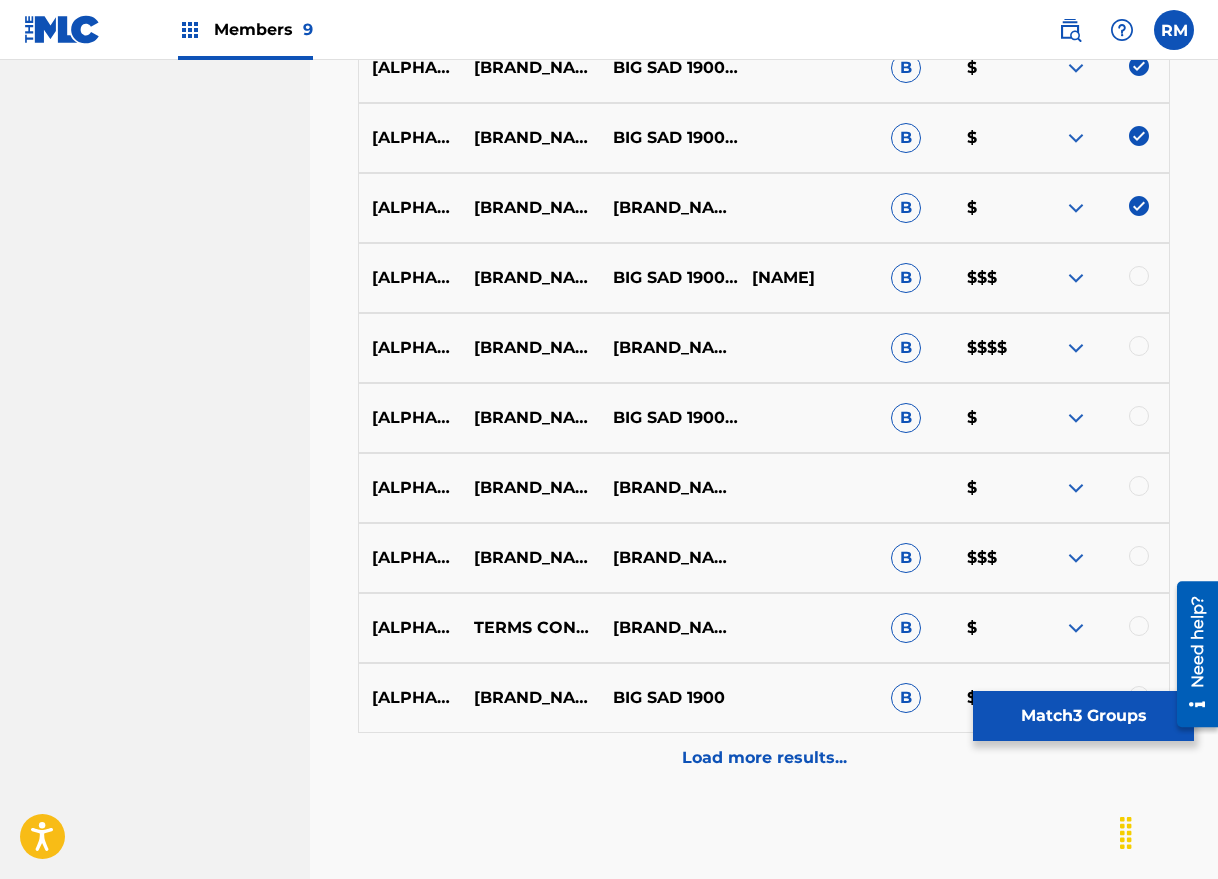 click at bounding box center (1139, 276) 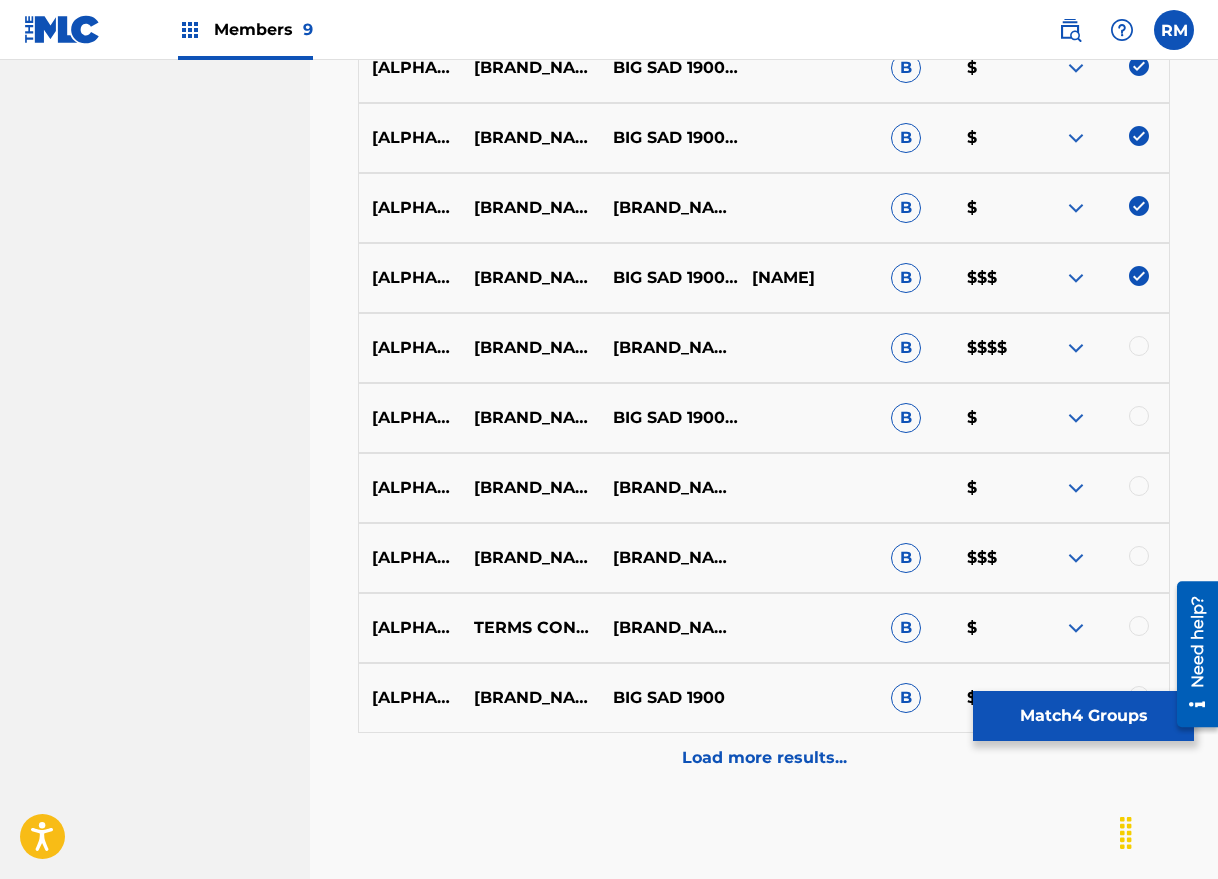 click at bounding box center [1139, 346] 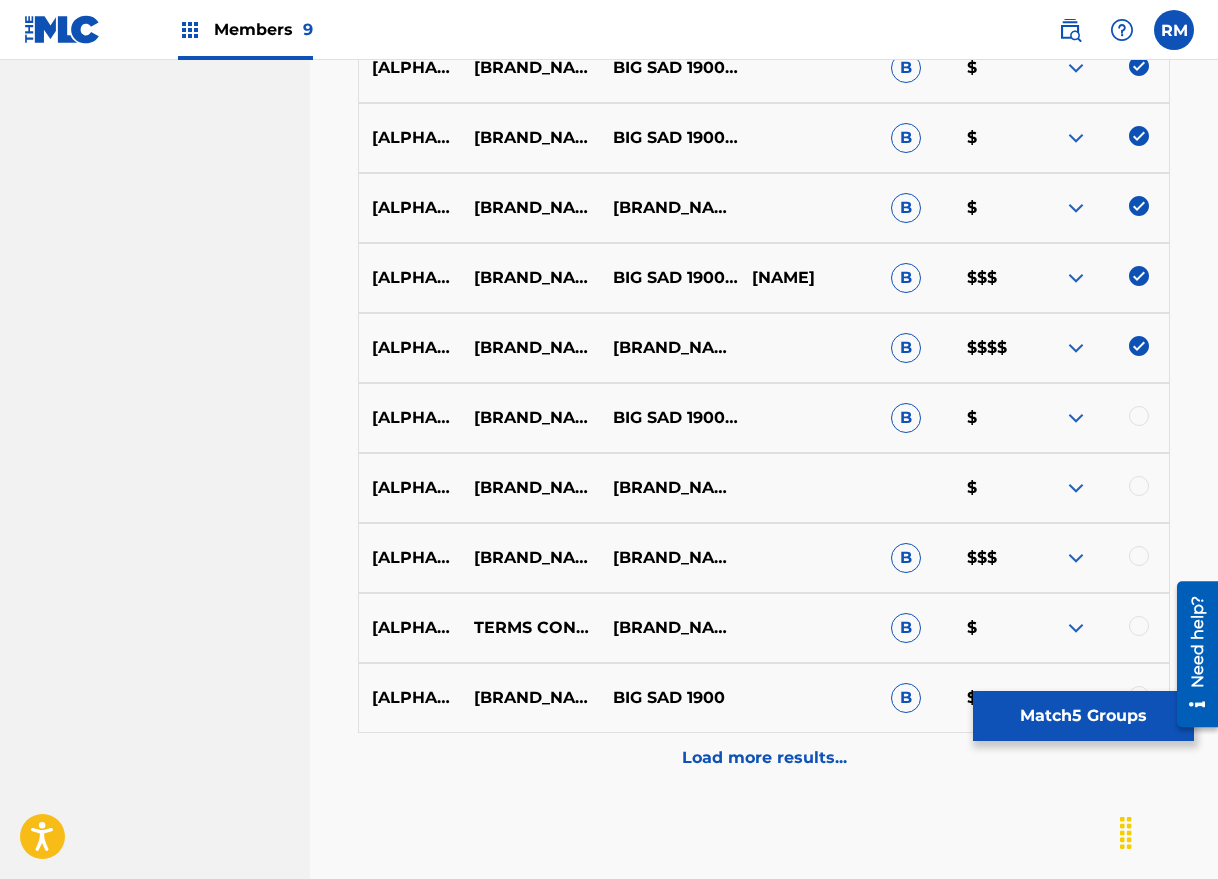 click at bounding box center (1139, 416) 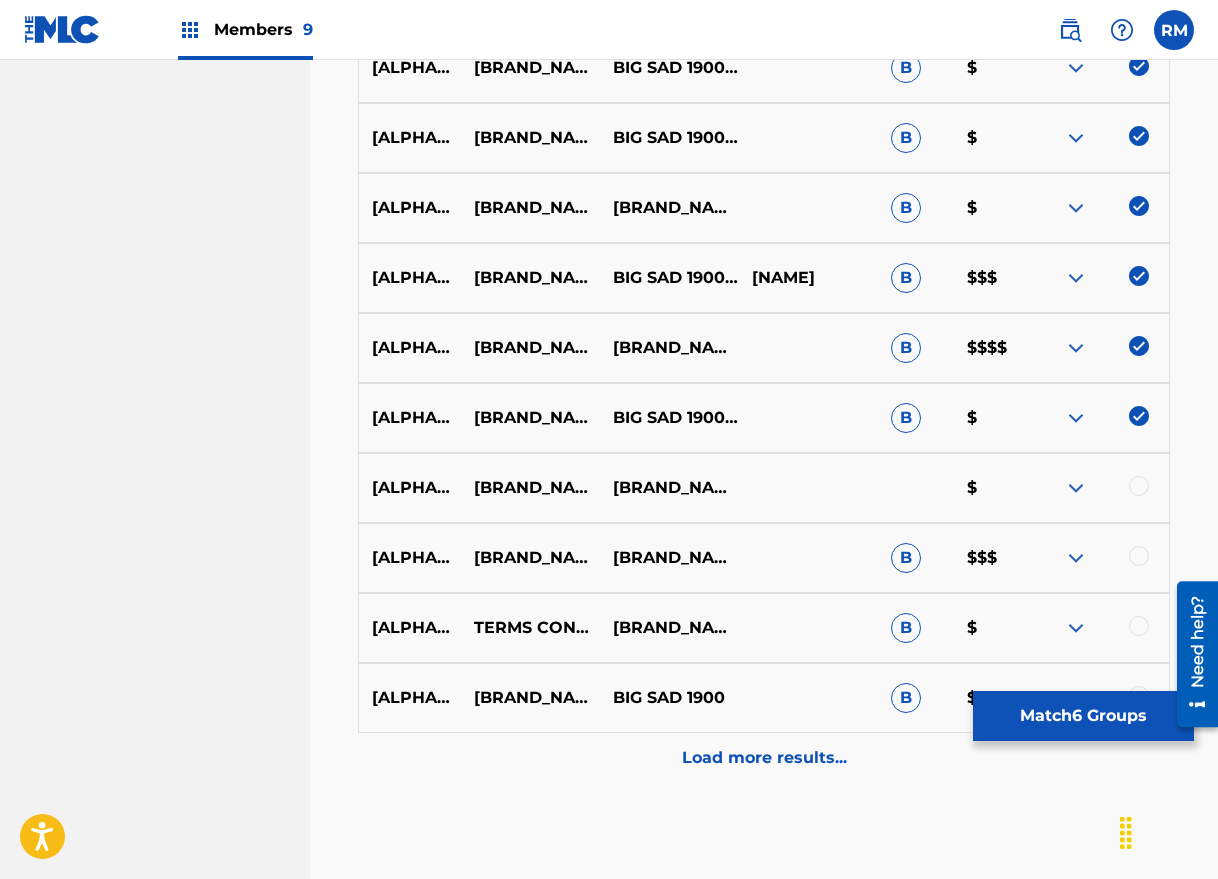 click at bounding box center [1139, 486] 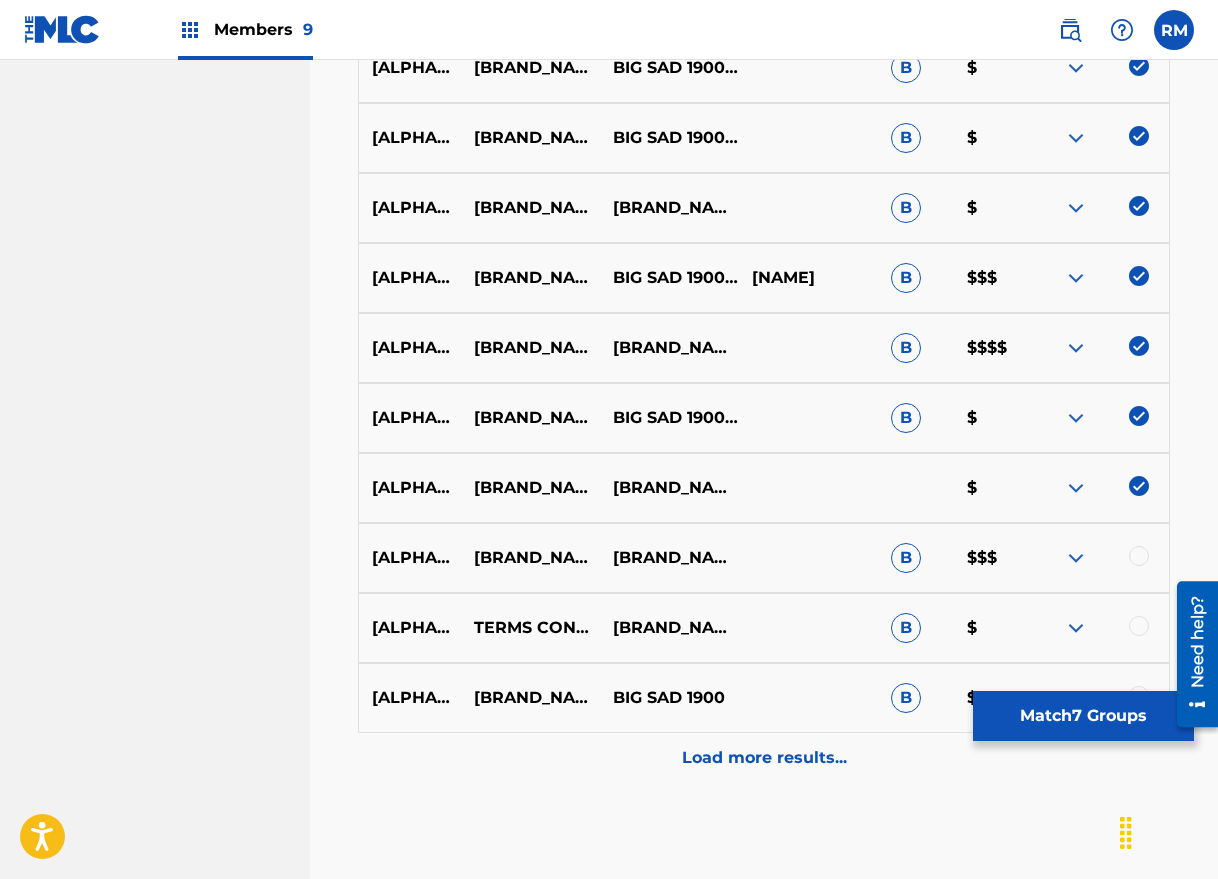 scroll, scrollTop: 959, scrollLeft: 0, axis: vertical 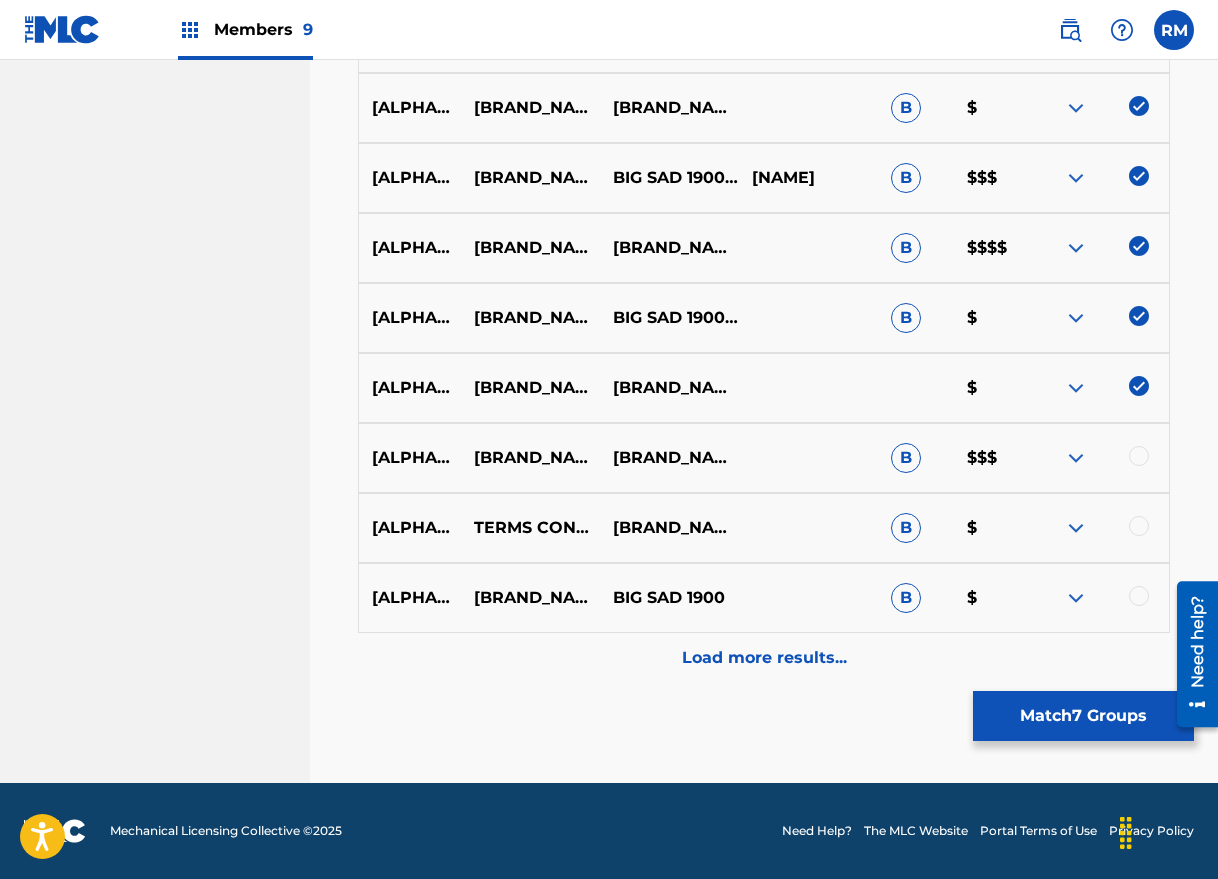 click on "Load more results..." at bounding box center [764, 658] 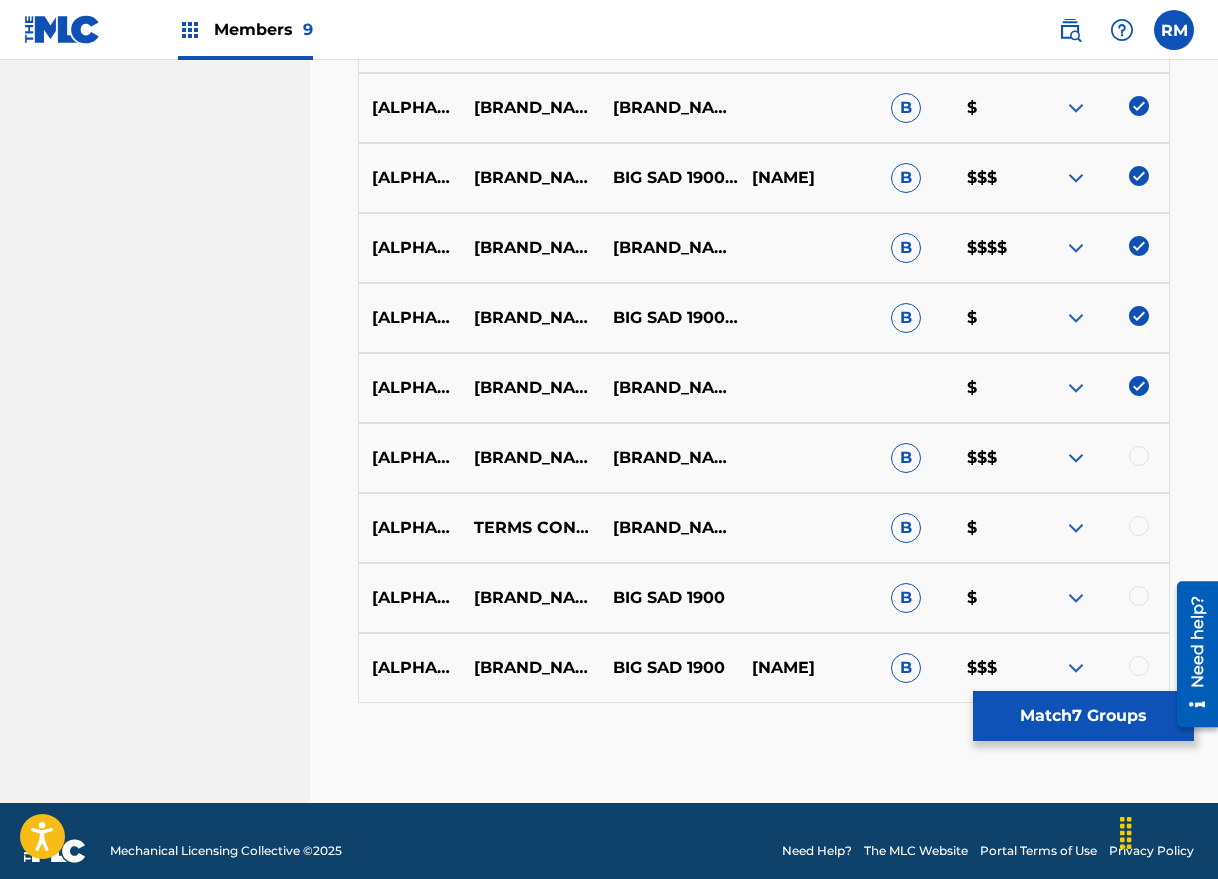scroll, scrollTop: 979, scrollLeft: 0, axis: vertical 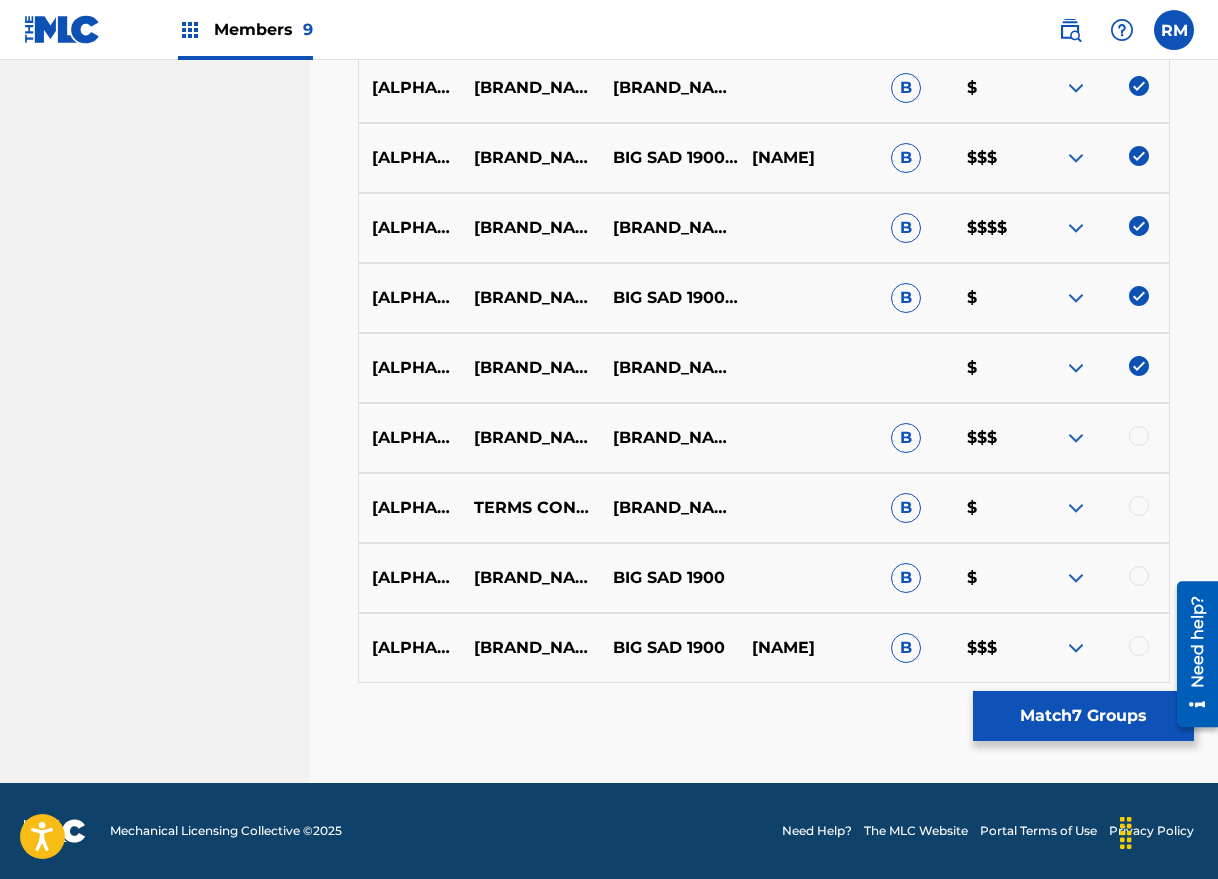 click at bounding box center [1139, 436] 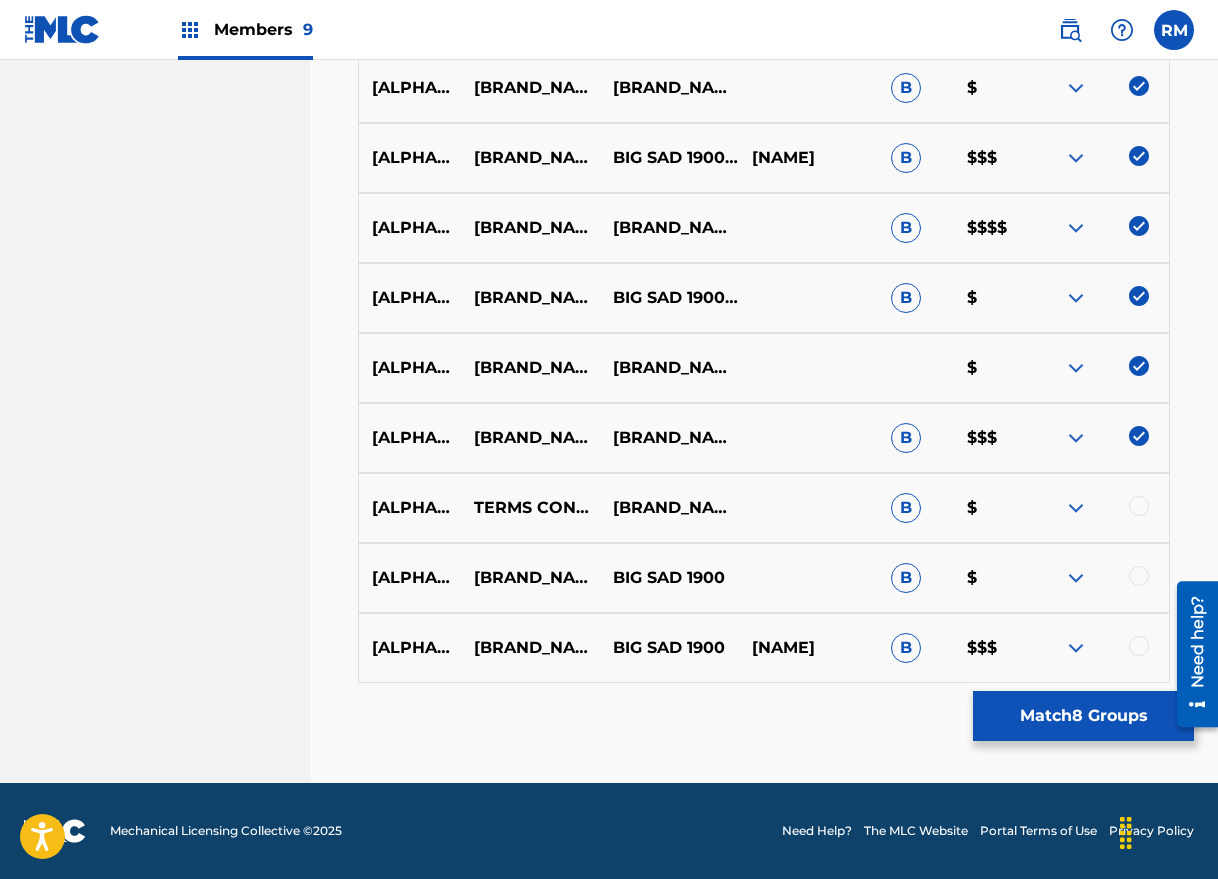 click at bounding box center [1139, 506] 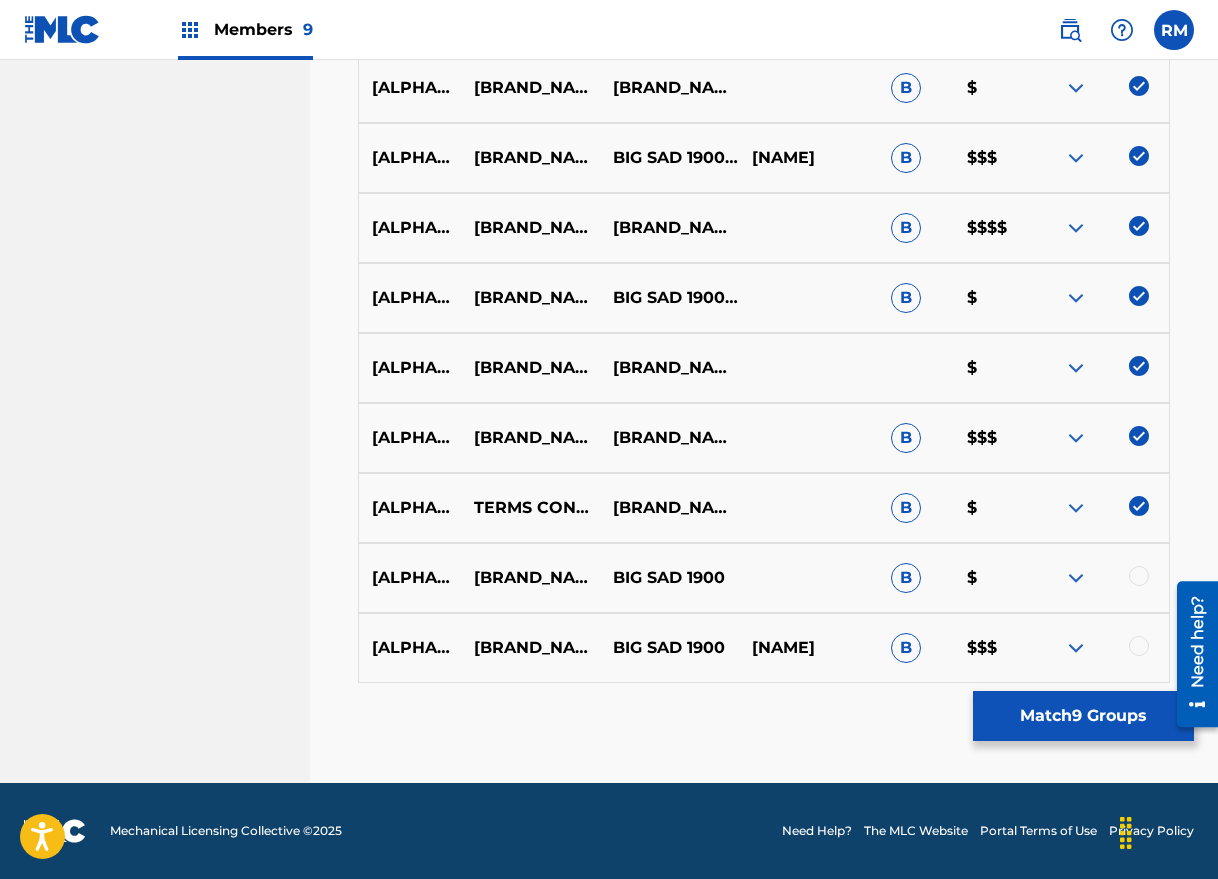 click at bounding box center [1139, 576] 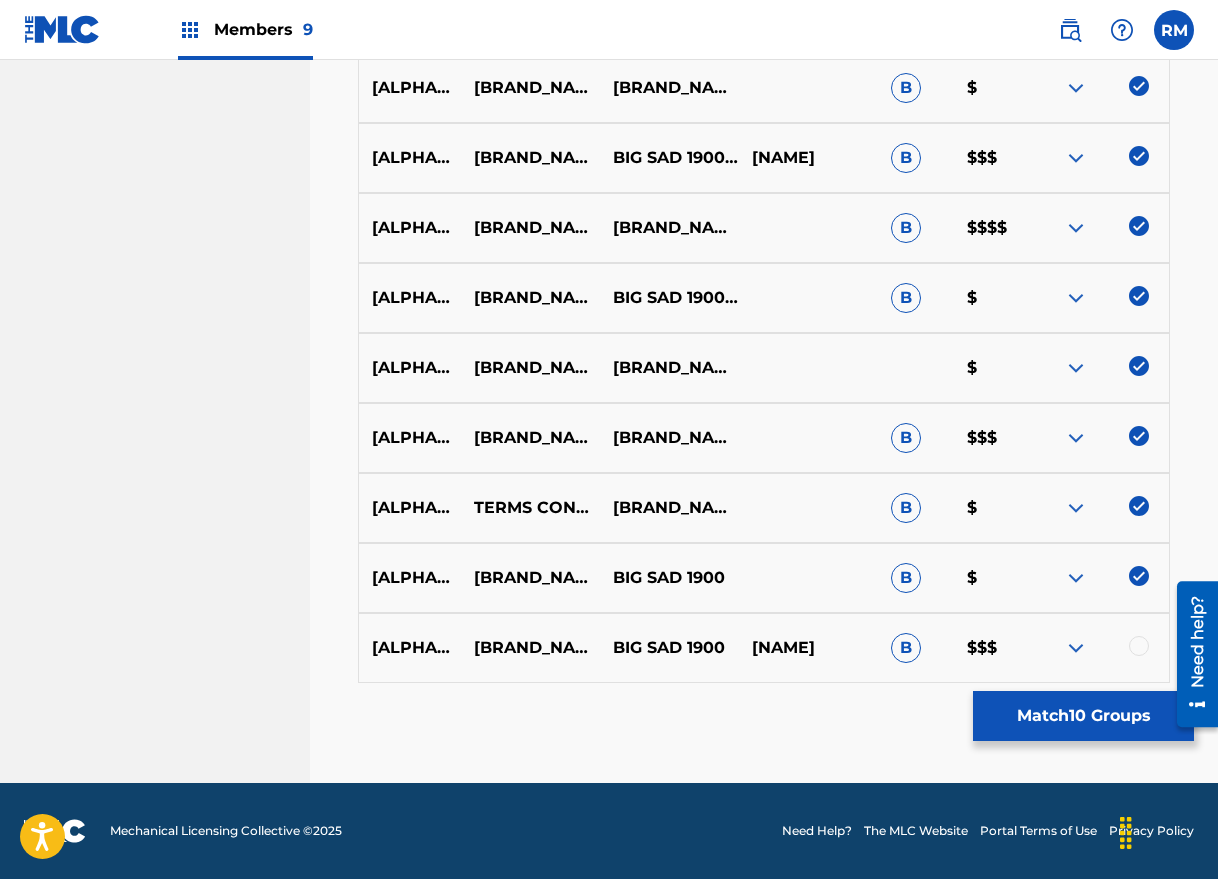 click at bounding box center [1139, 646] 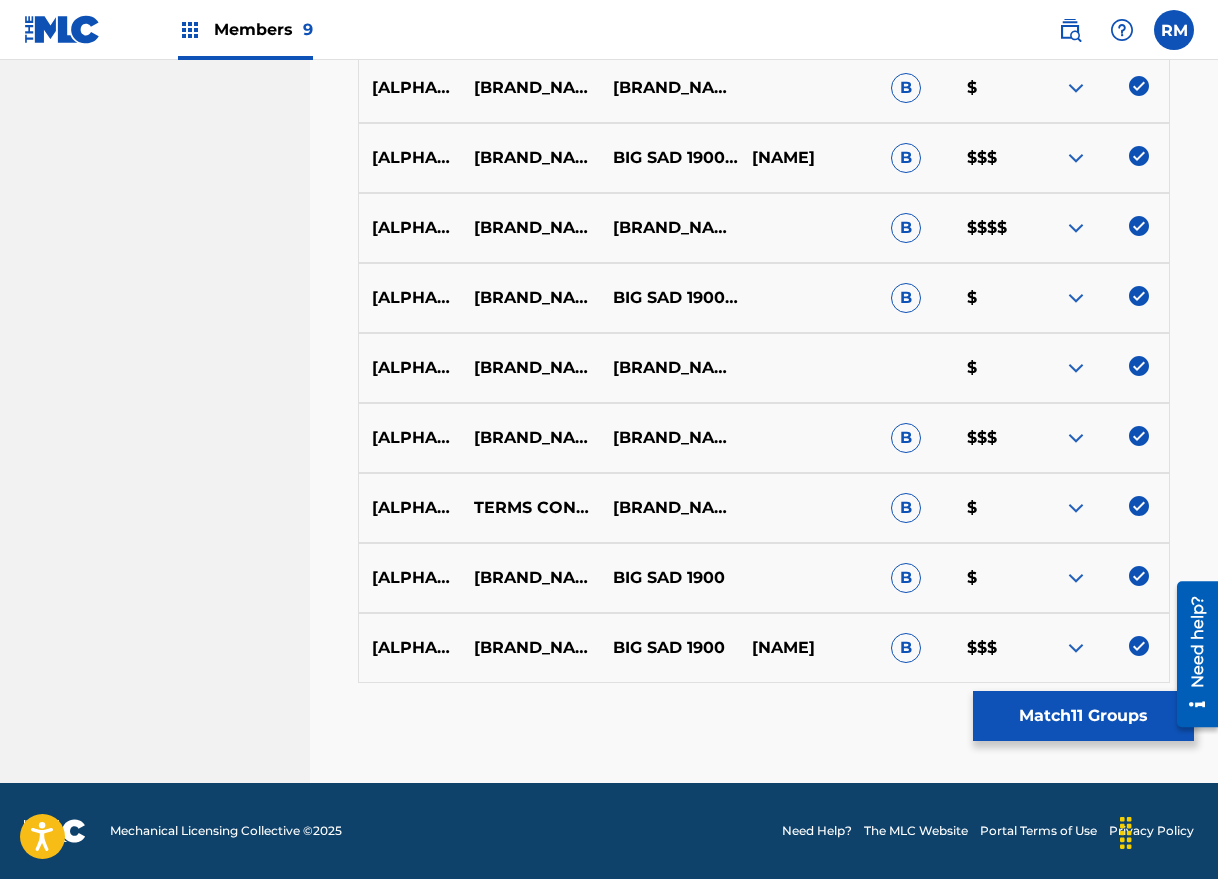 click on "Match  11 Groups" at bounding box center [1083, 716] 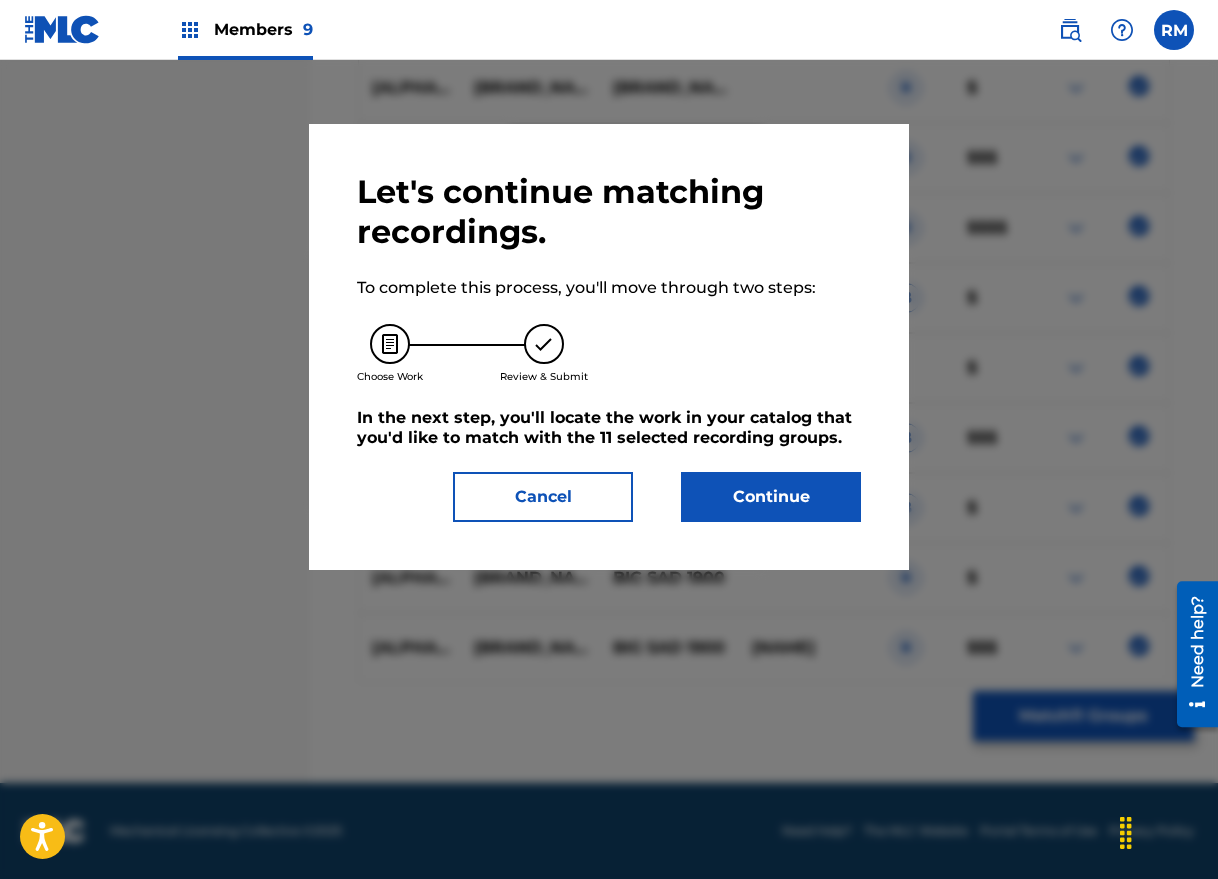 click on "Continue" at bounding box center (771, 497) 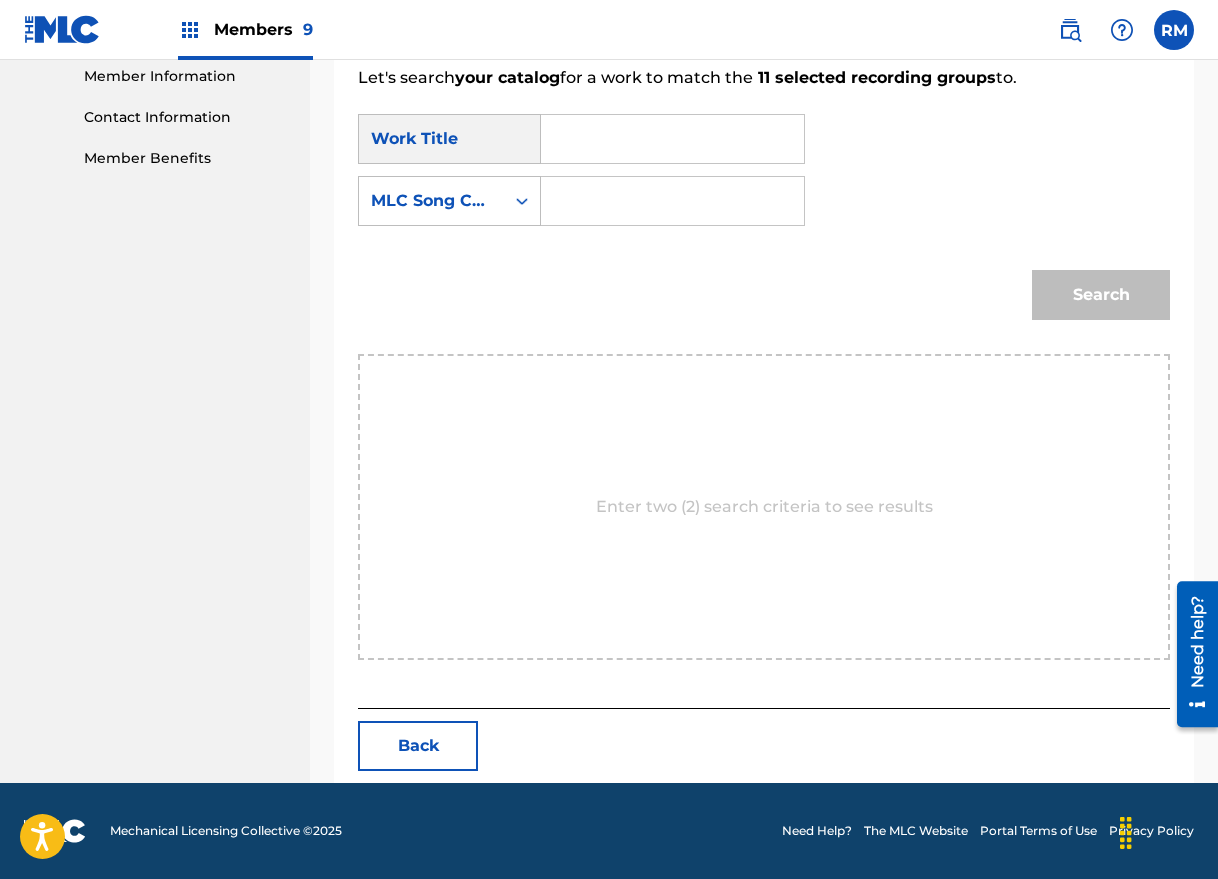 click at bounding box center (672, 139) 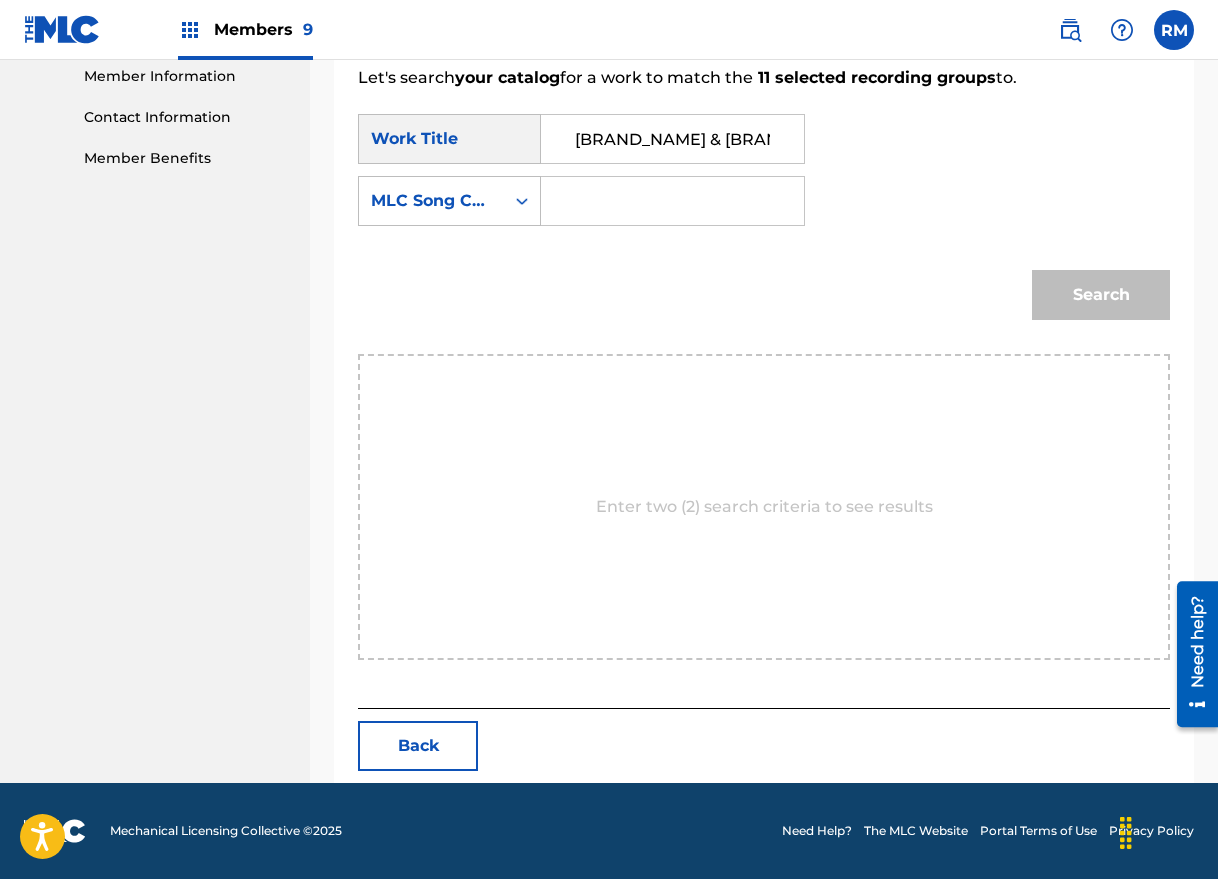 type on "[BRAND_NAME] & [BRAND_NAME]" 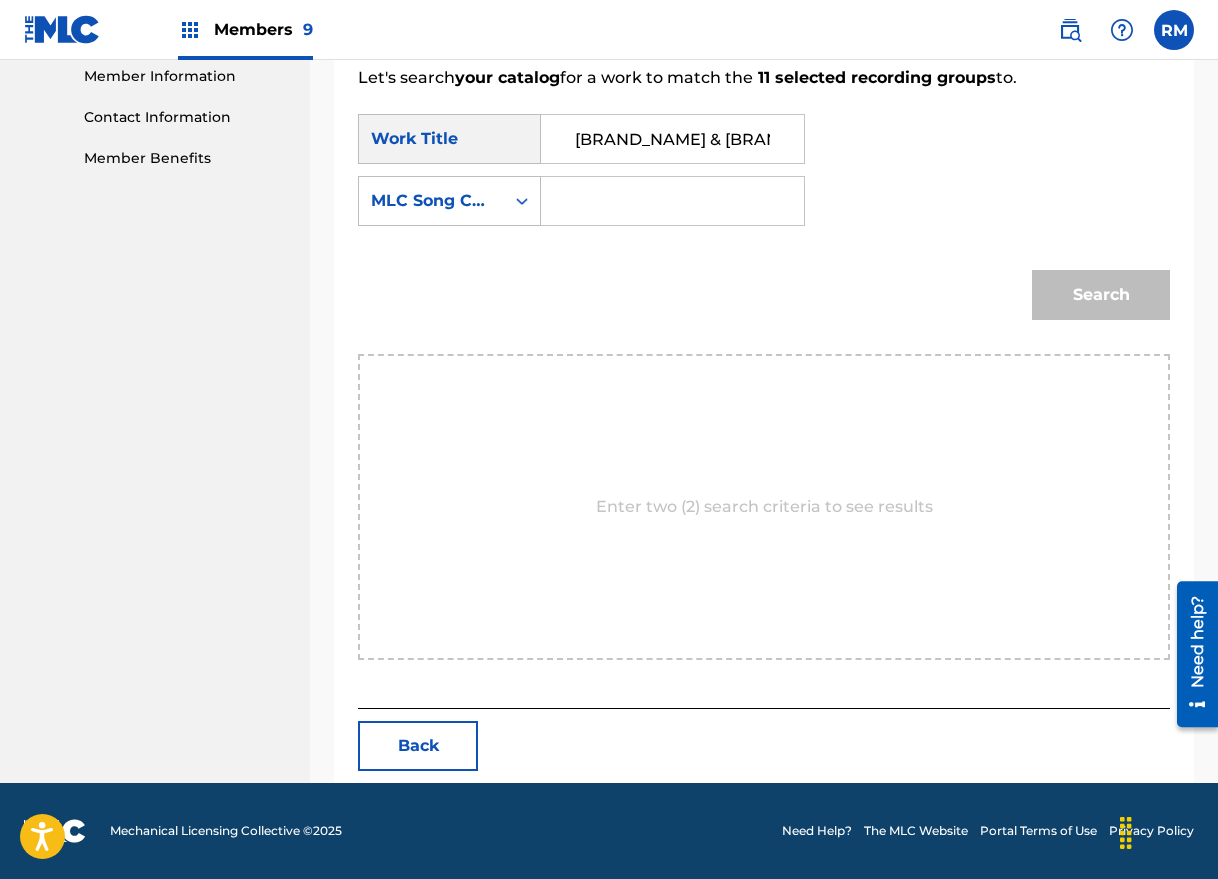 click on "SearchWithCriteriaef97eaa9-95ba-4df0-bb30-be27ebe3885c Work Title Terms & Conditions SearchWithCriteria9429071f-e43d-43b6-bc0d-503978e2ce99 MLC Song Code" at bounding box center [764, 176] 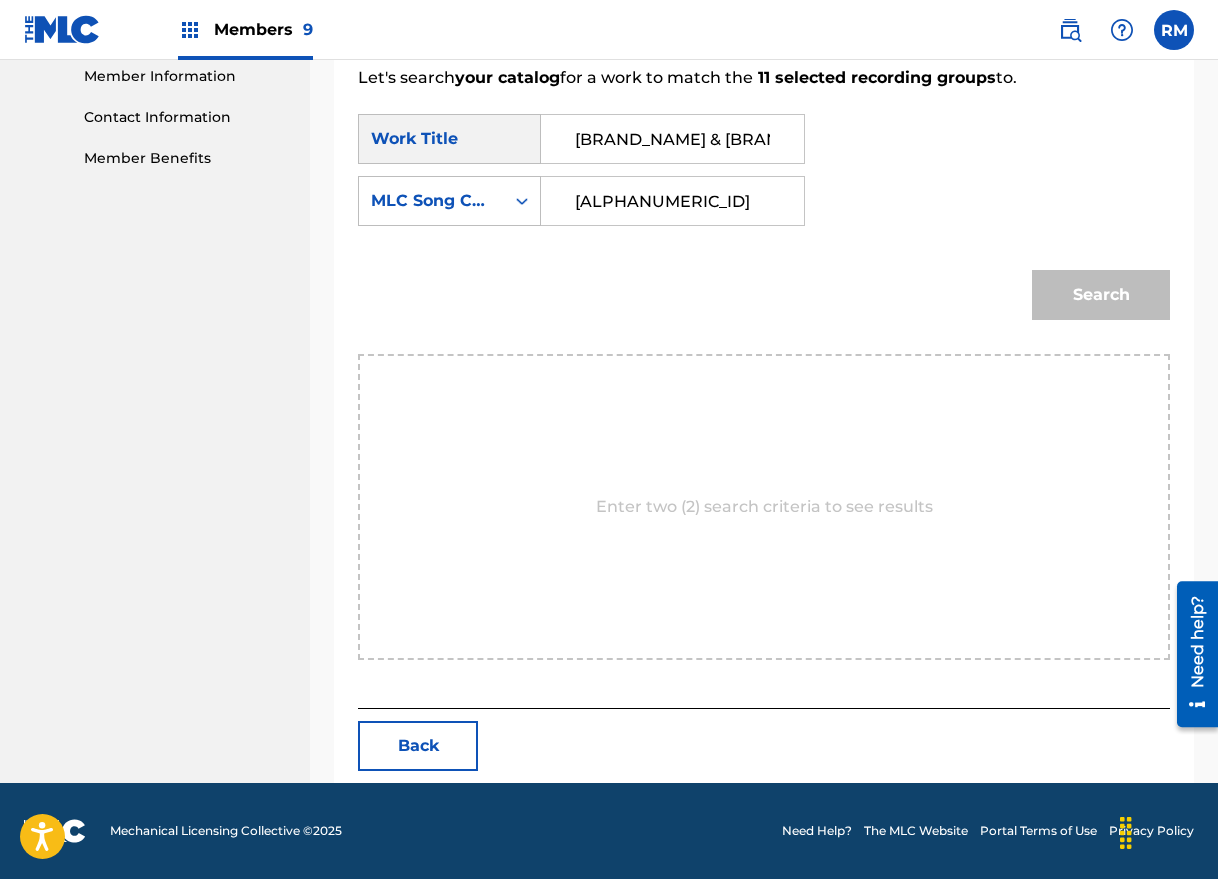 type on "[ALPHANUMERIC_ID]" 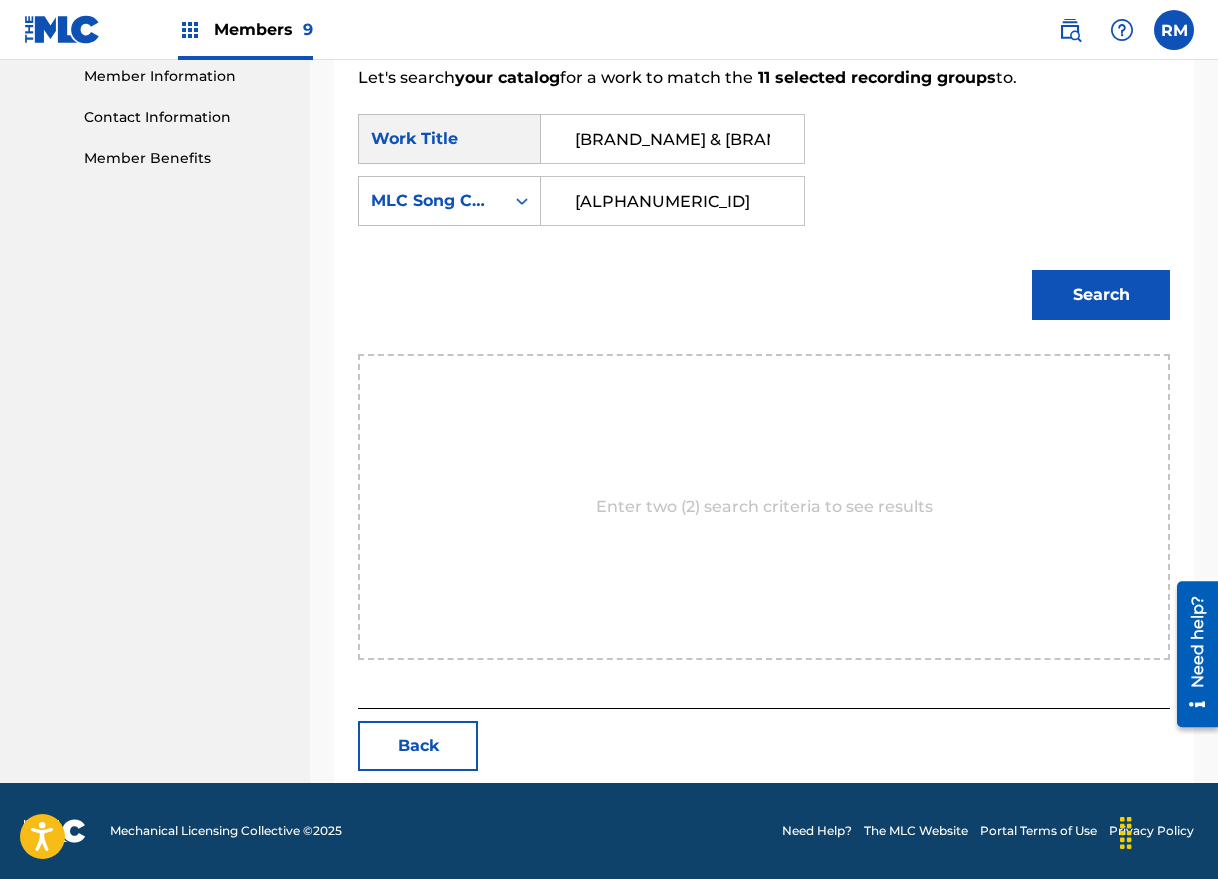 click on "Search" at bounding box center [1101, 295] 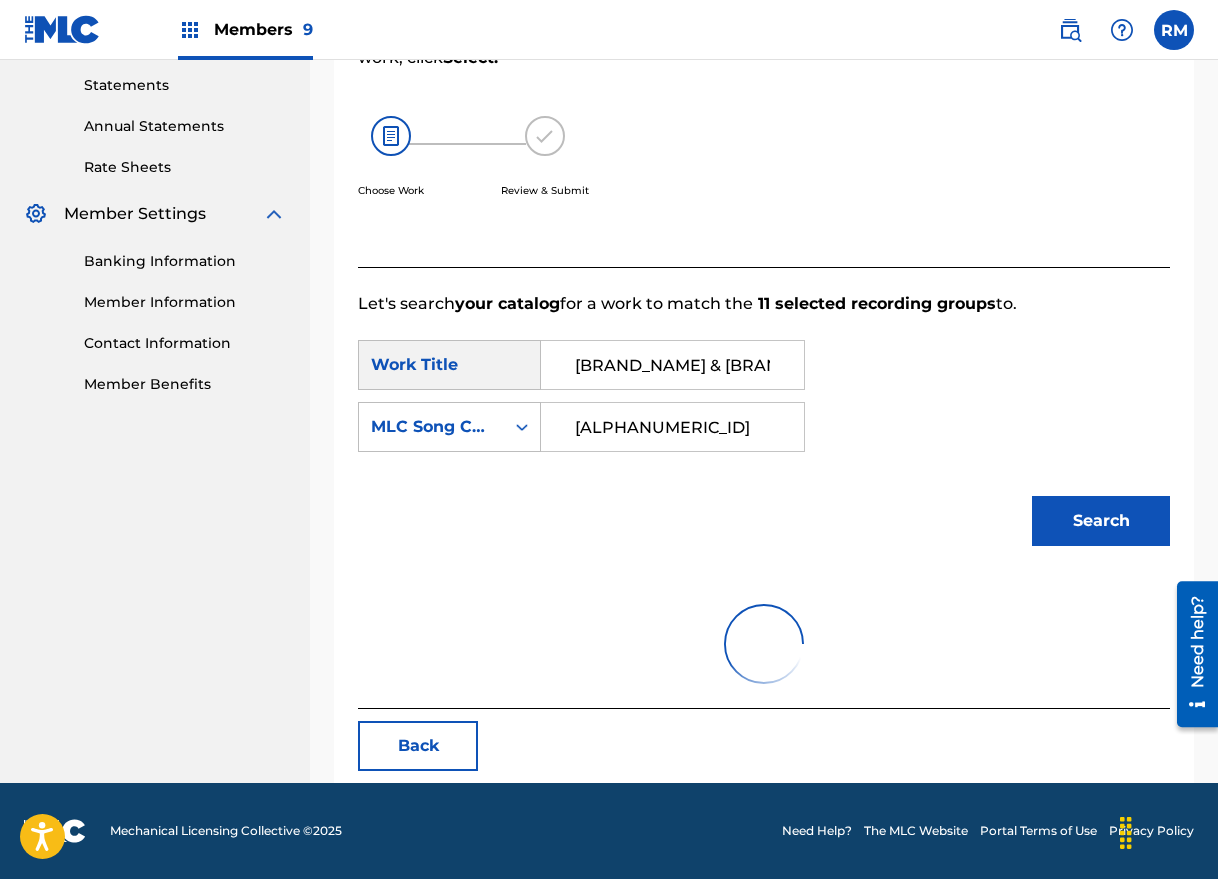 scroll, scrollTop: 504, scrollLeft: 0, axis: vertical 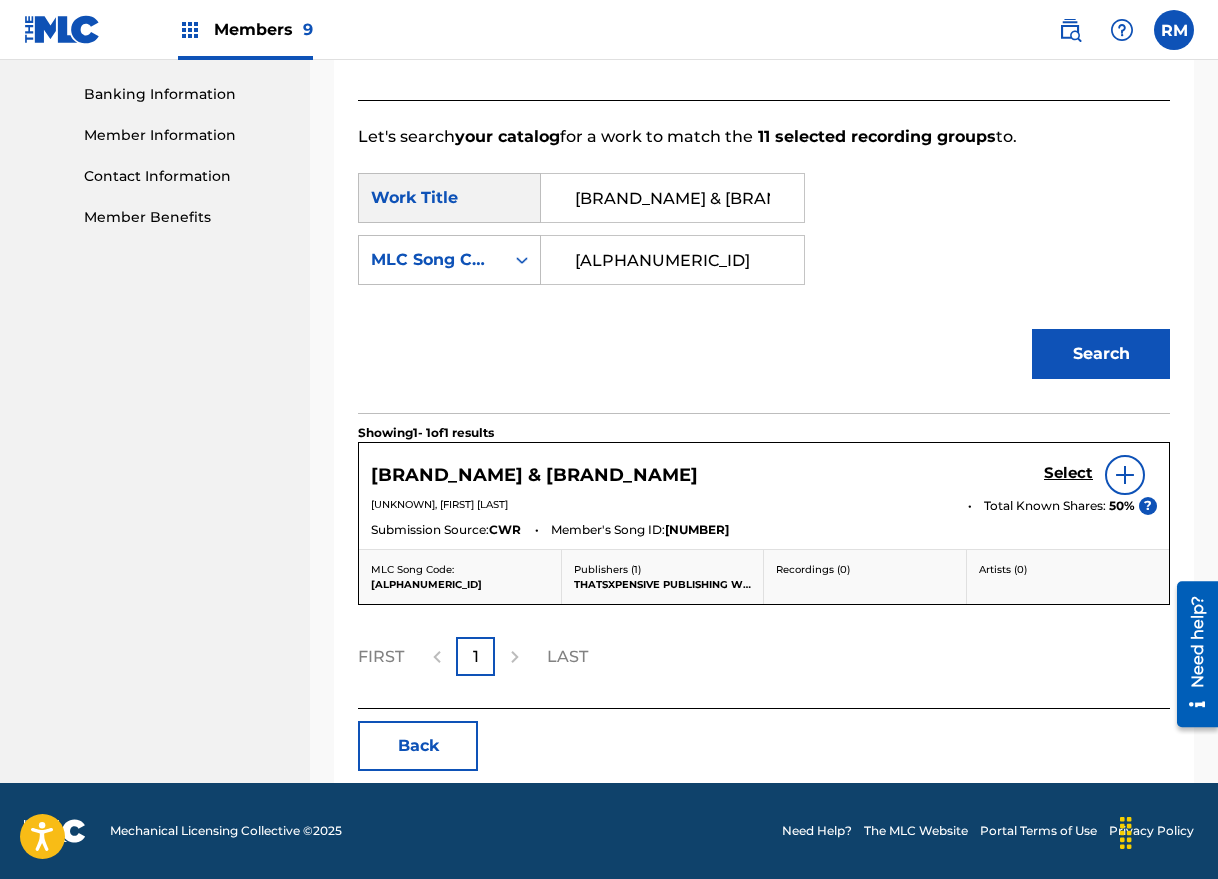 click on "Select" at bounding box center [1068, 473] 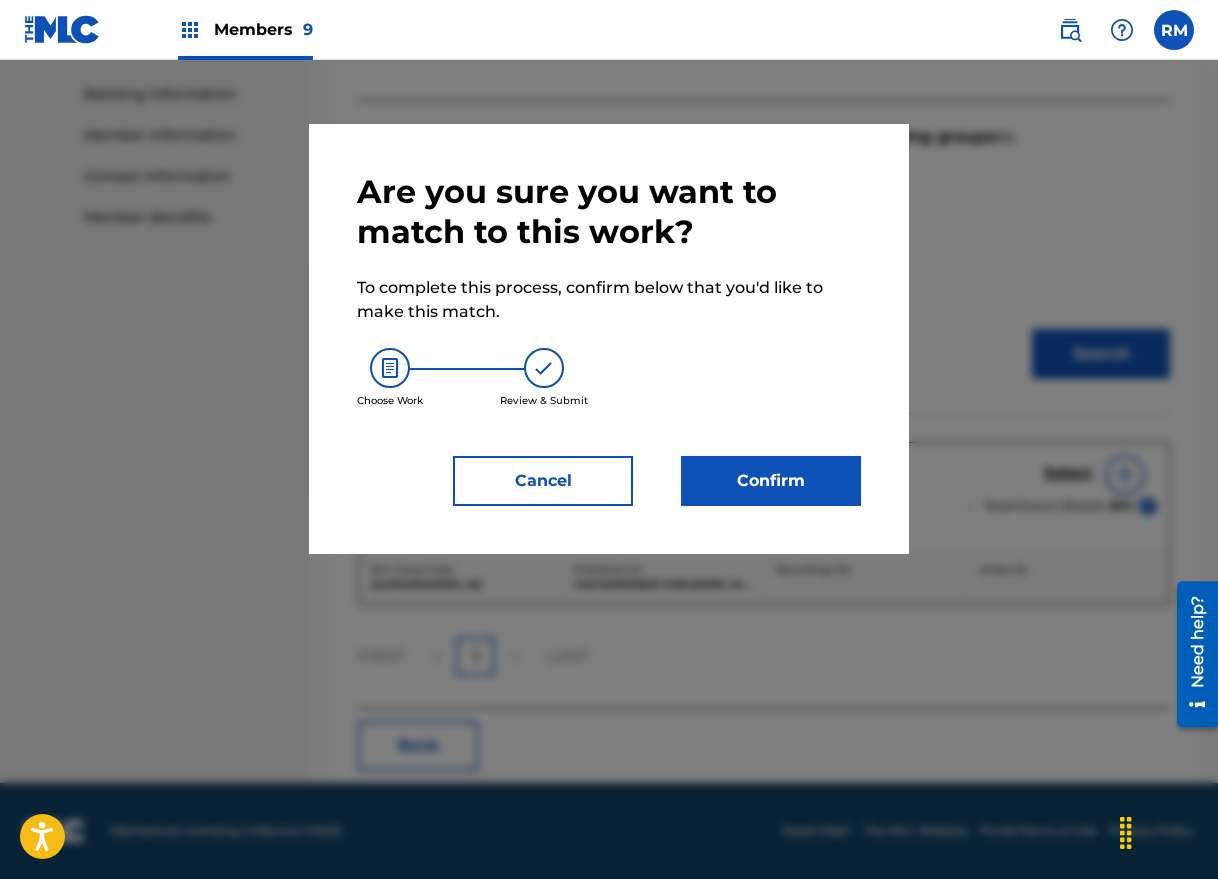 click on "Confirm" at bounding box center (771, 481) 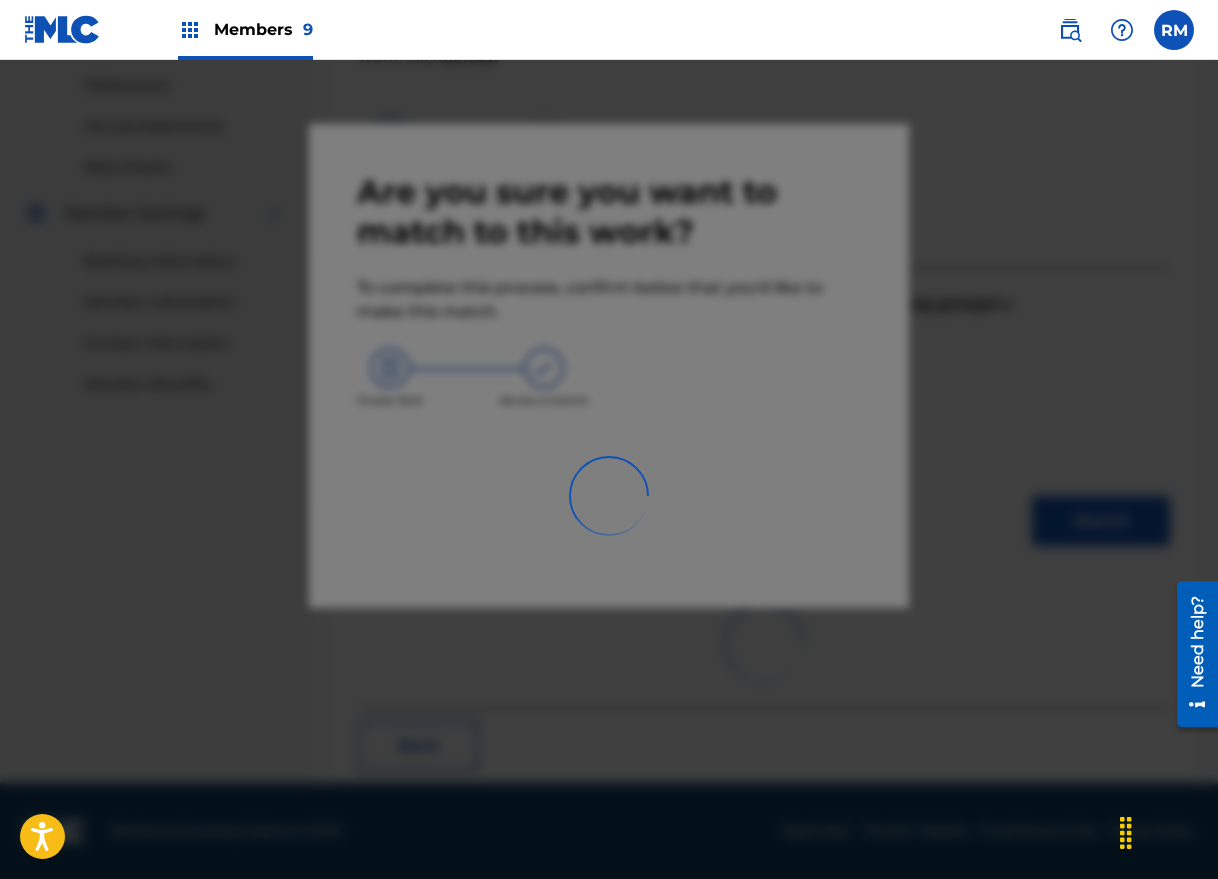 click at bounding box center (609, 499) 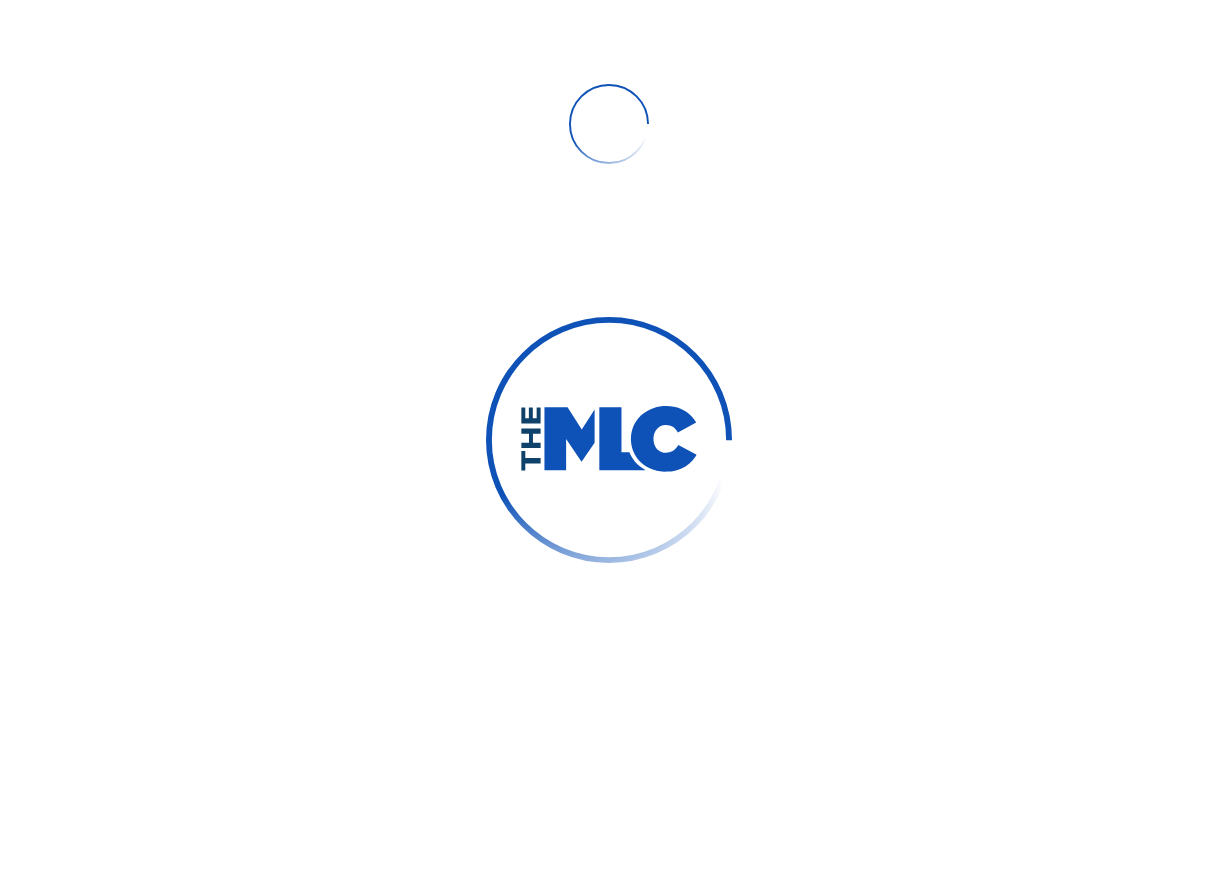 scroll, scrollTop: 0, scrollLeft: 0, axis: both 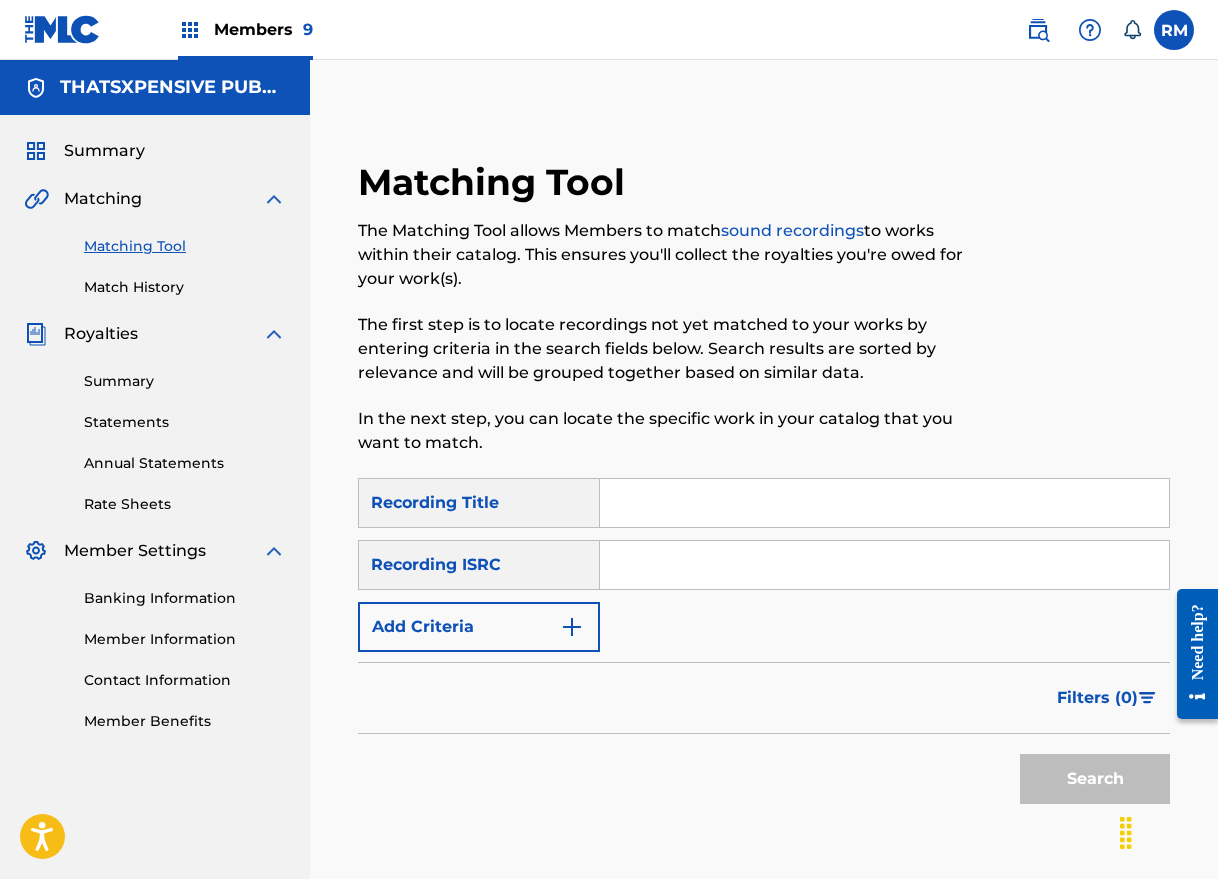 click on "Match History" at bounding box center [185, 287] 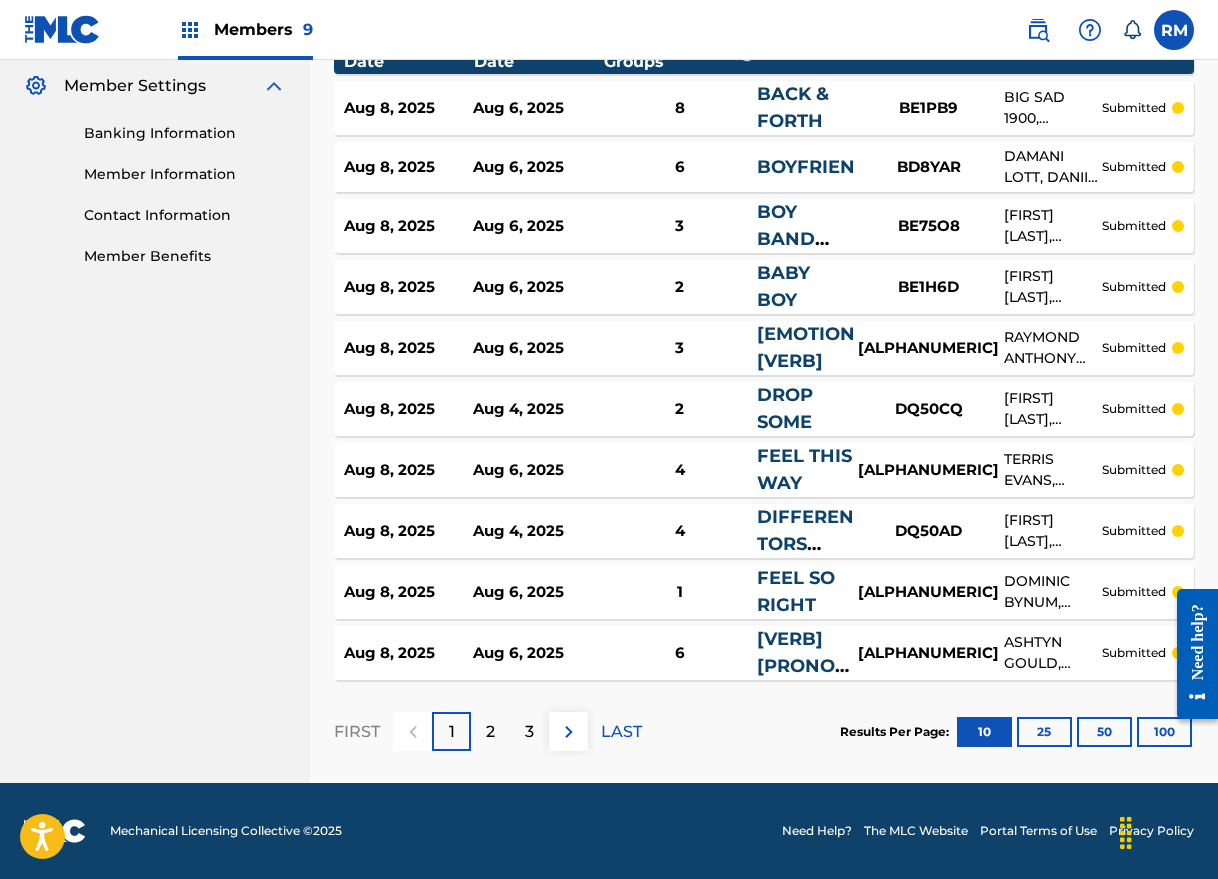 scroll, scrollTop: 0, scrollLeft: 0, axis: both 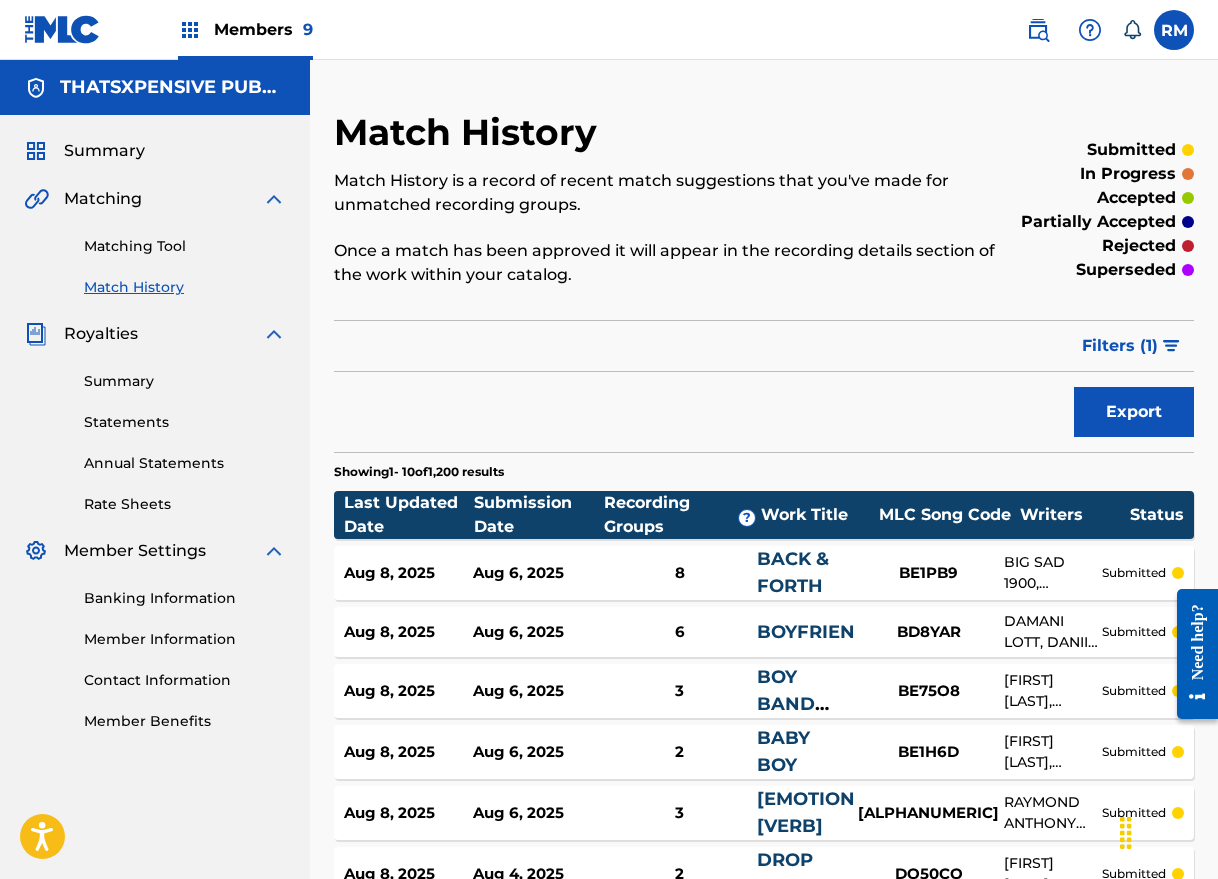 click on "Filters ( 1 )" at bounding box center [1132, 346] 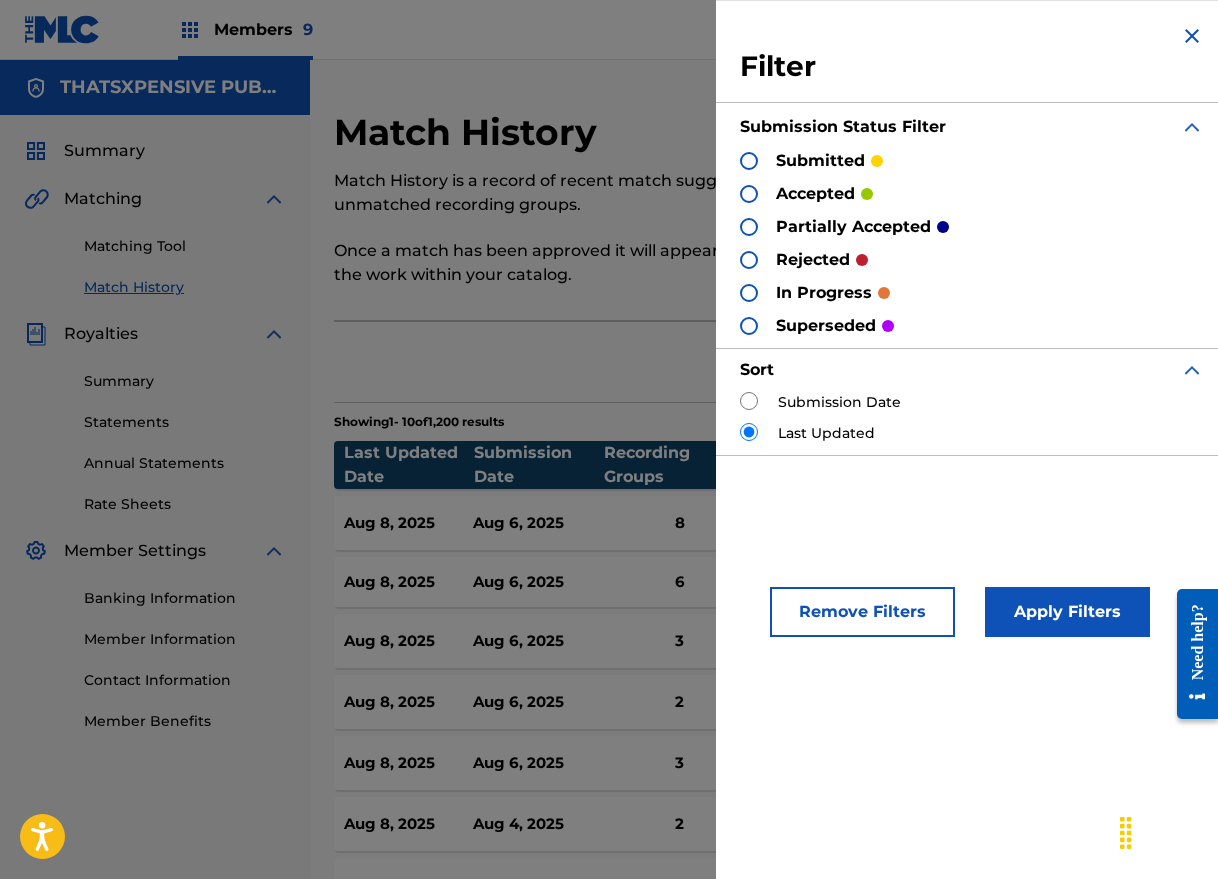 click on "Remove Filters" at bounding box center (862, 612) 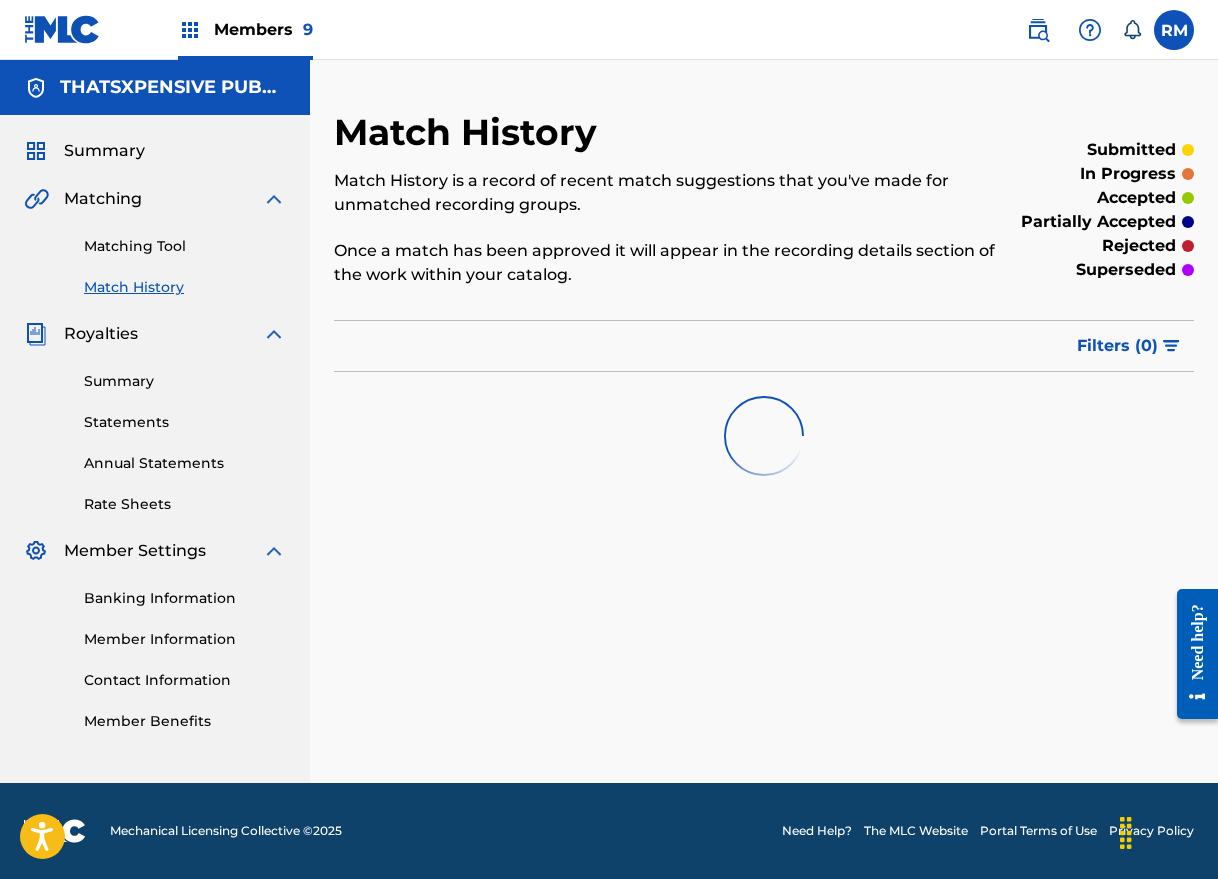 click on "Matching Tool" at bounding box center (185, 246) 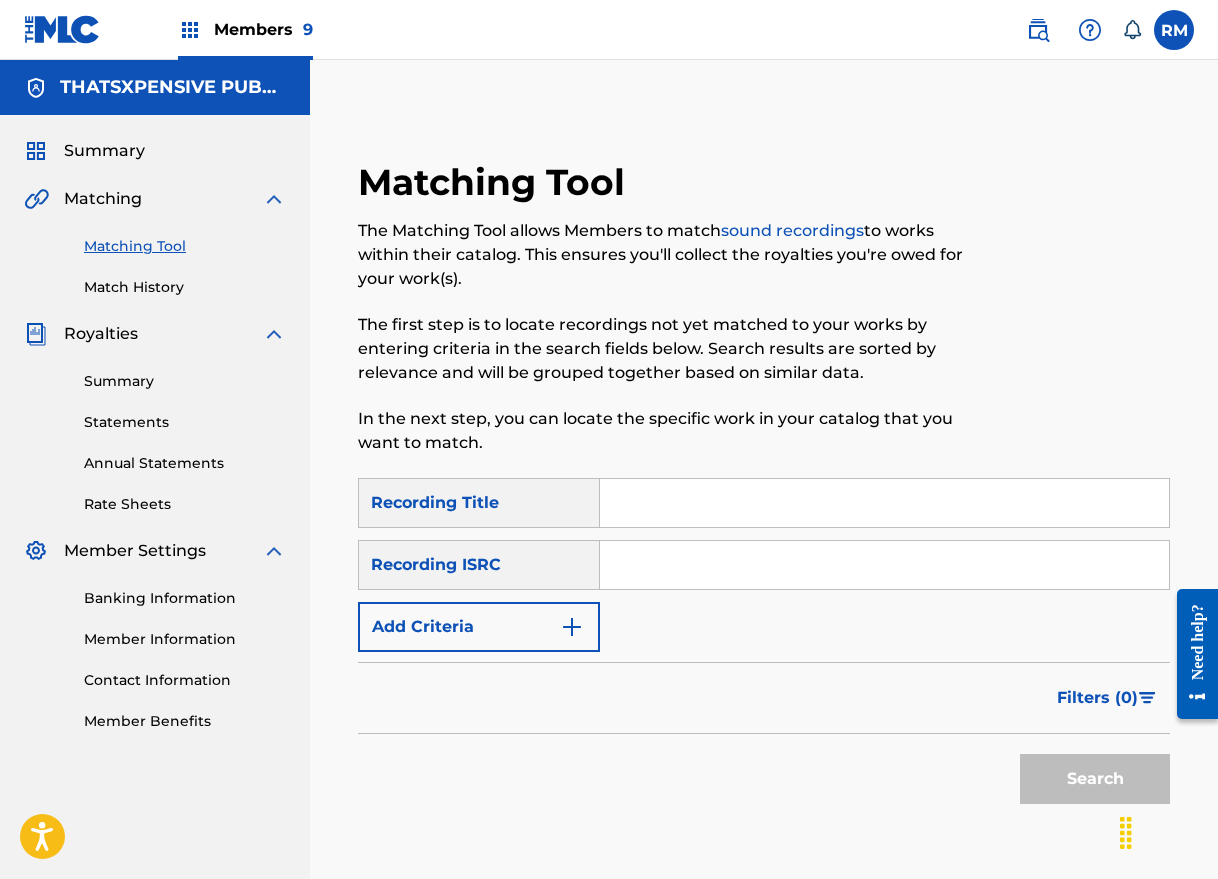 click on "Match History" at bounding box center [185, 287] 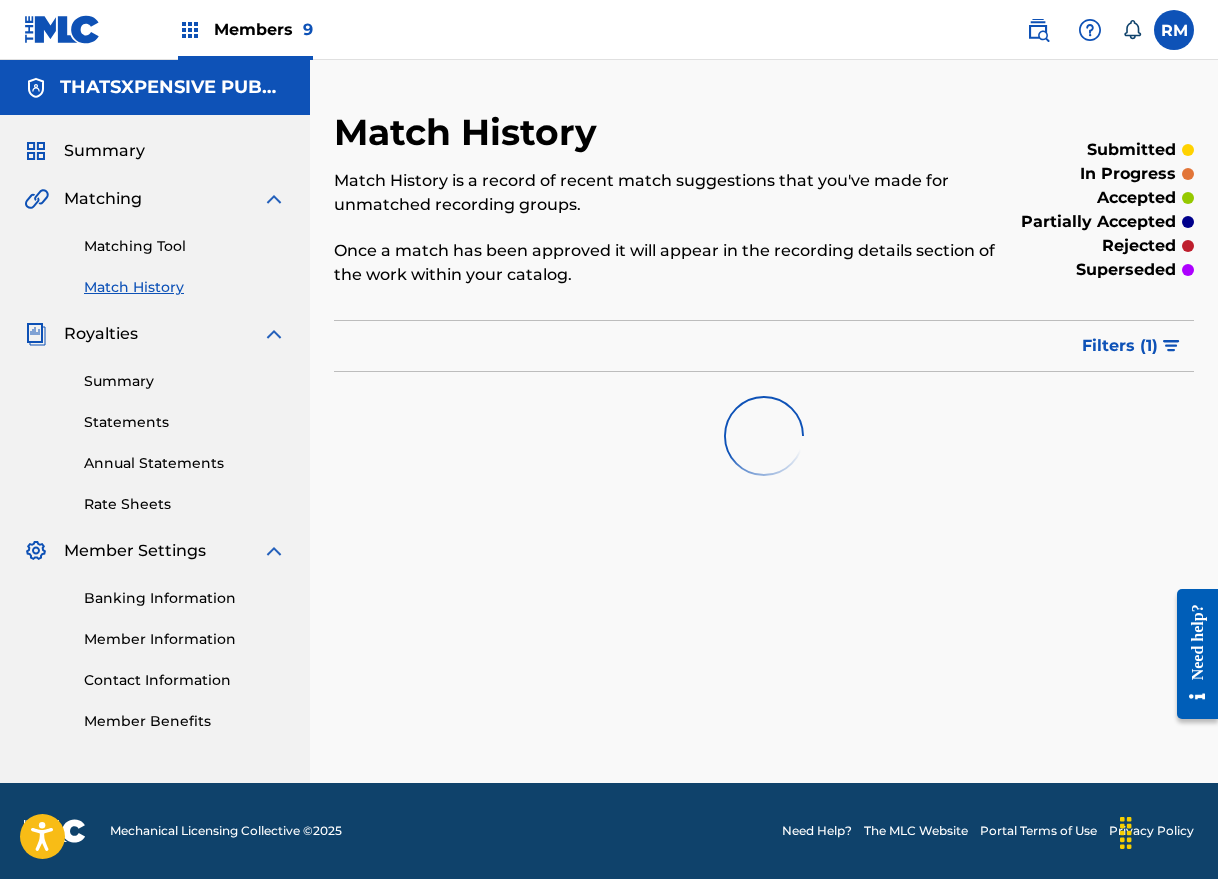click on "Filters ( 1 )" at bounding box center (1120, 346) 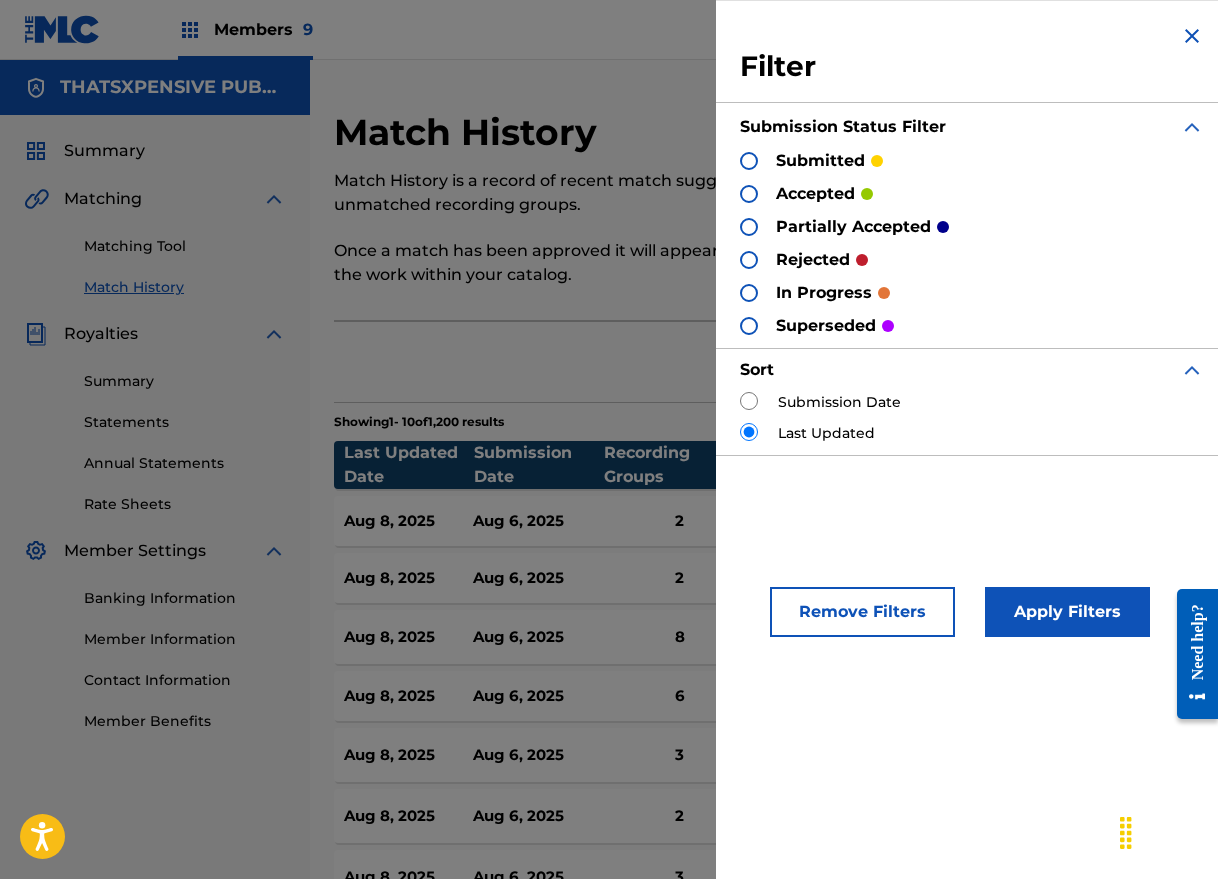 click at bounding box center [749, 401] 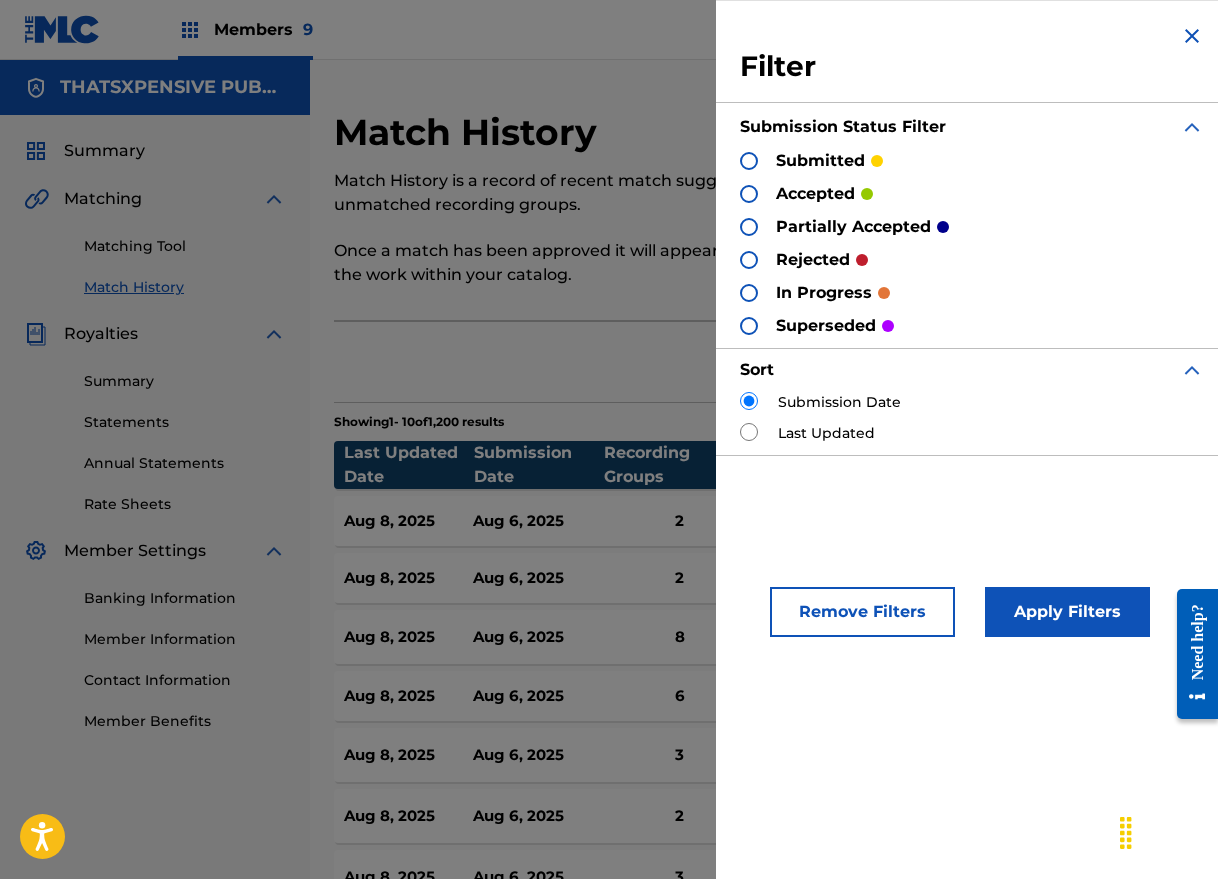 click on "Apply Filters" at bounding box center [1067, 612] 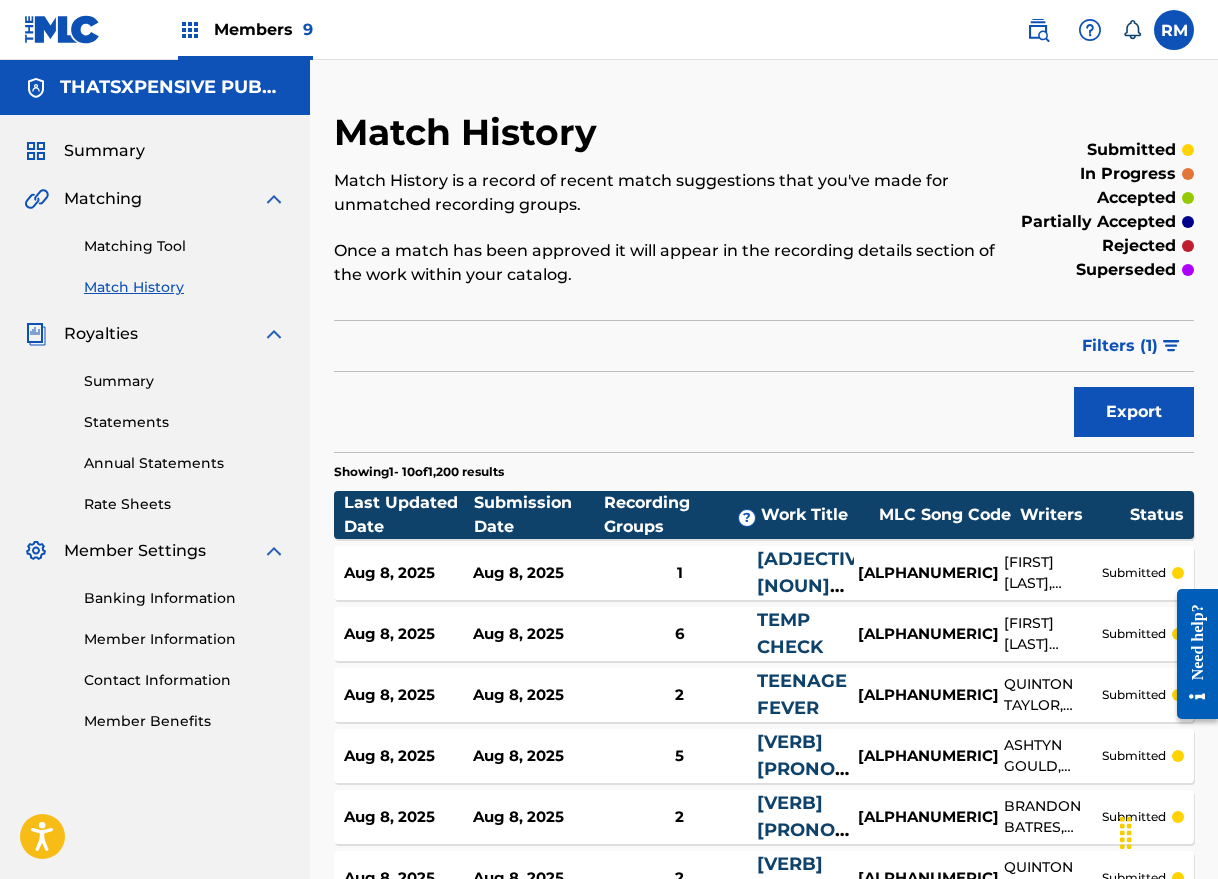 click on "Export" at bounding box center [764, 412] 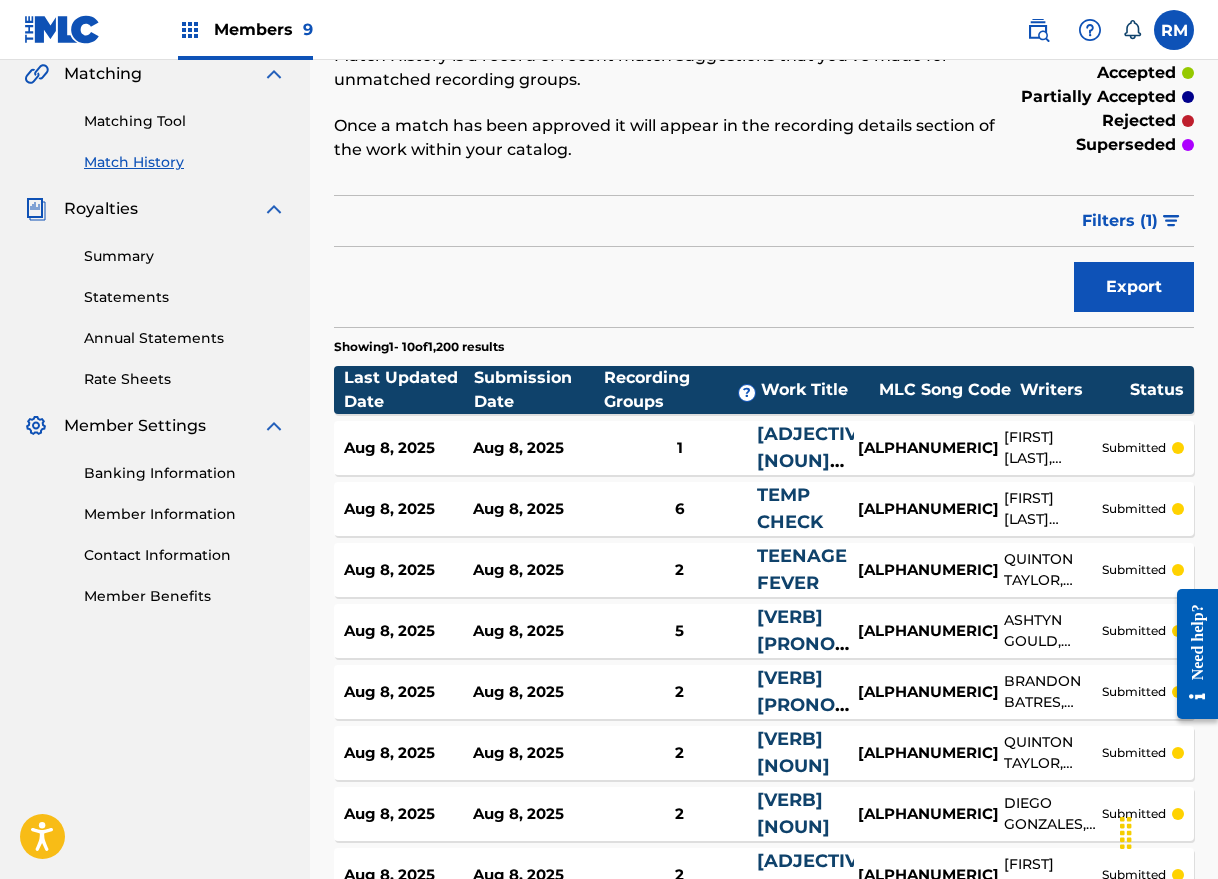 scroll, scrollTop: 0, scrollLeft: 0, axis: both 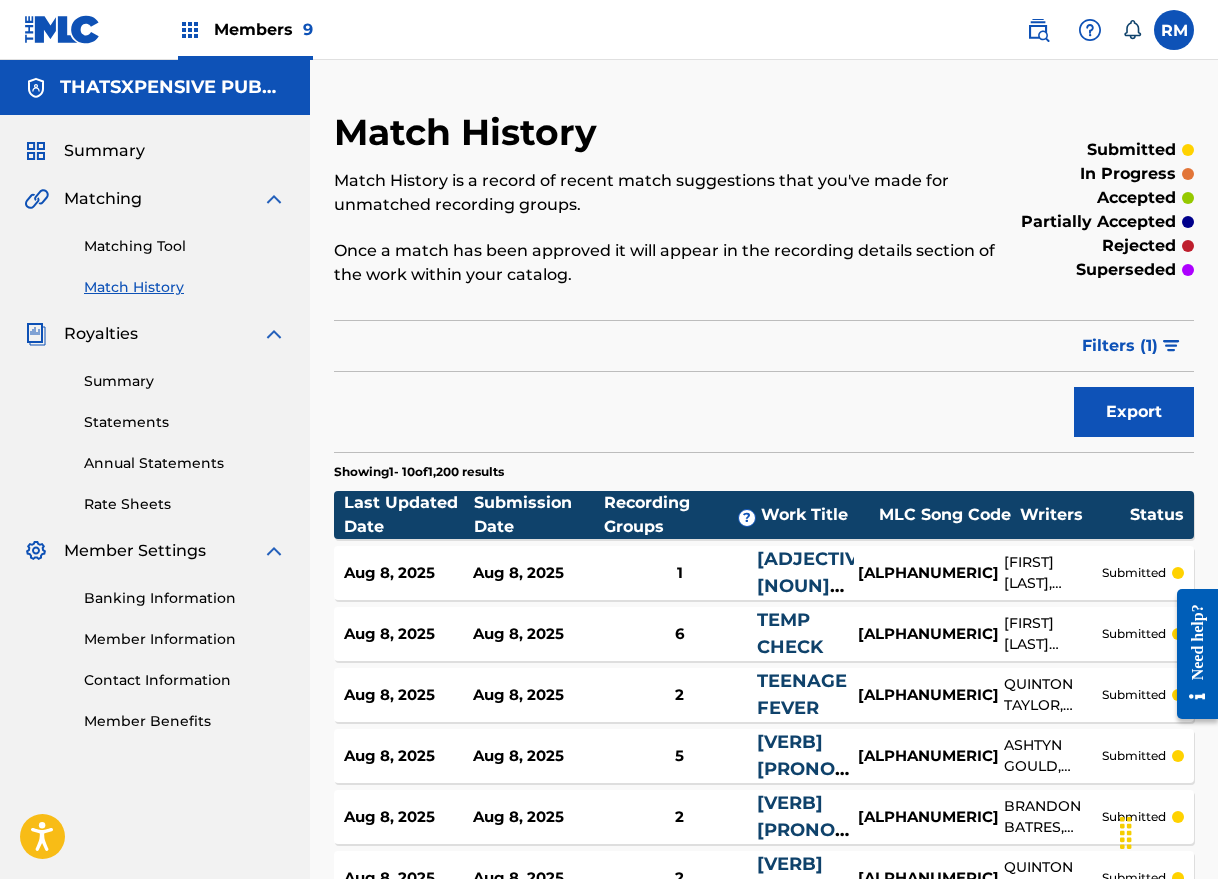 click on "Matching Tool" at bounding box center (185, 246) 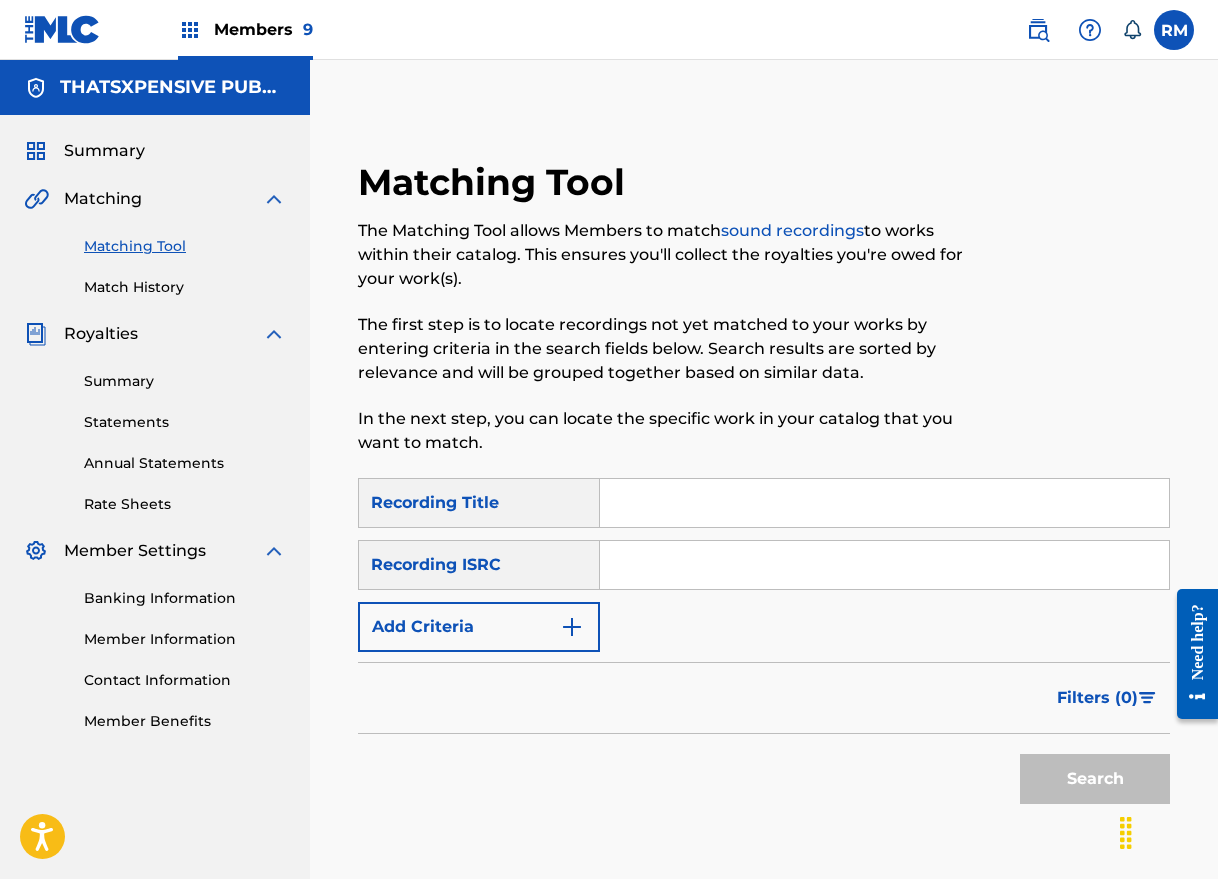 click at bounding box center [884, 565] 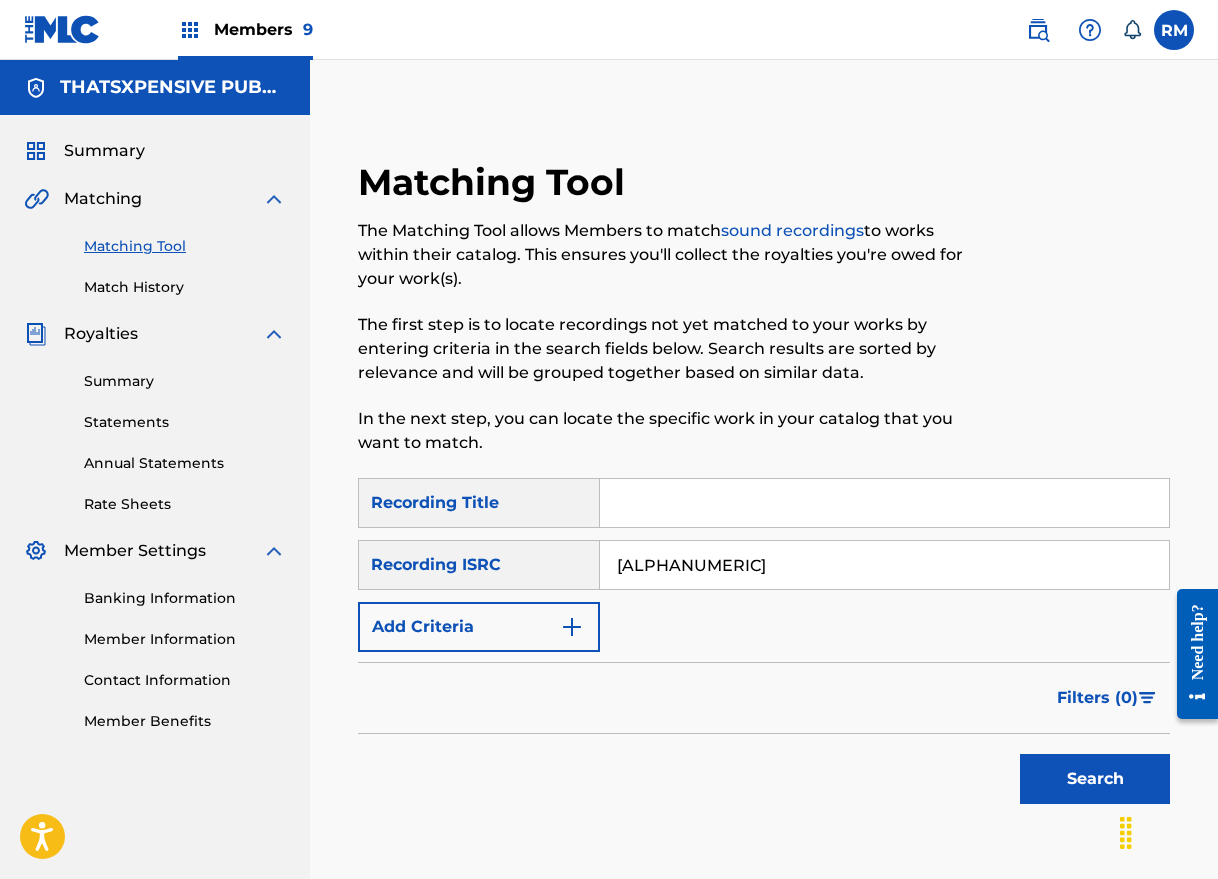 type on "[ALPHANUMERIC_ID]" 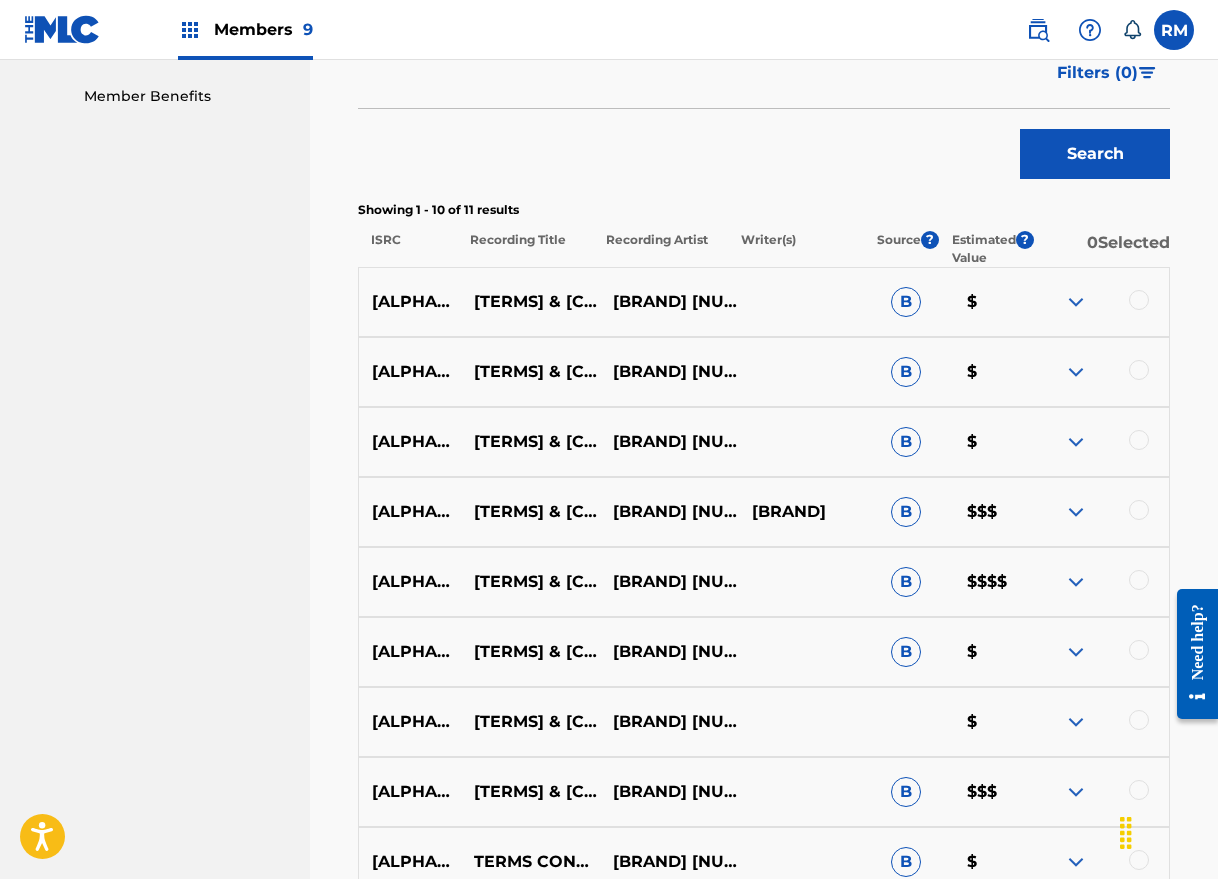 scroll, scrollTop: 750, scrollLeft: 0, axis: vertical 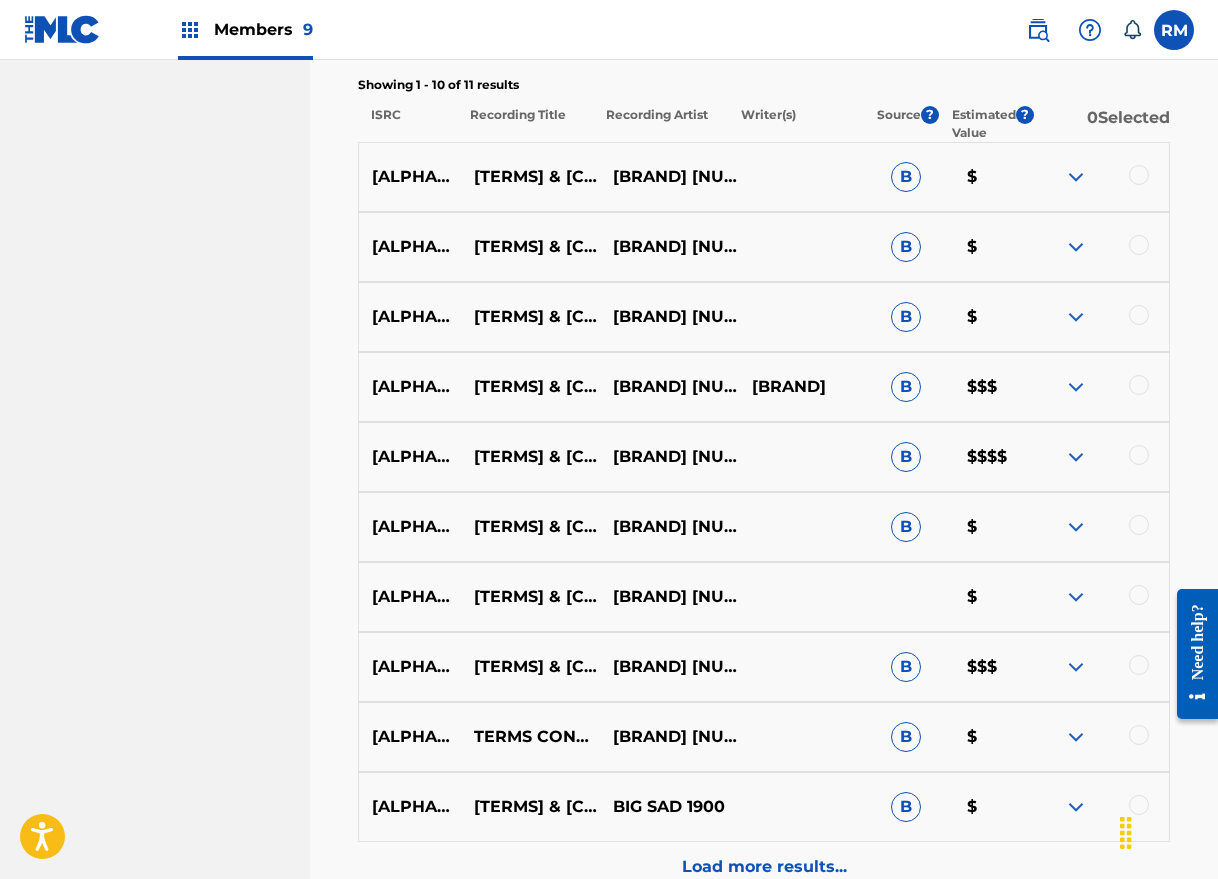 click at bounding box center [1139, 175] 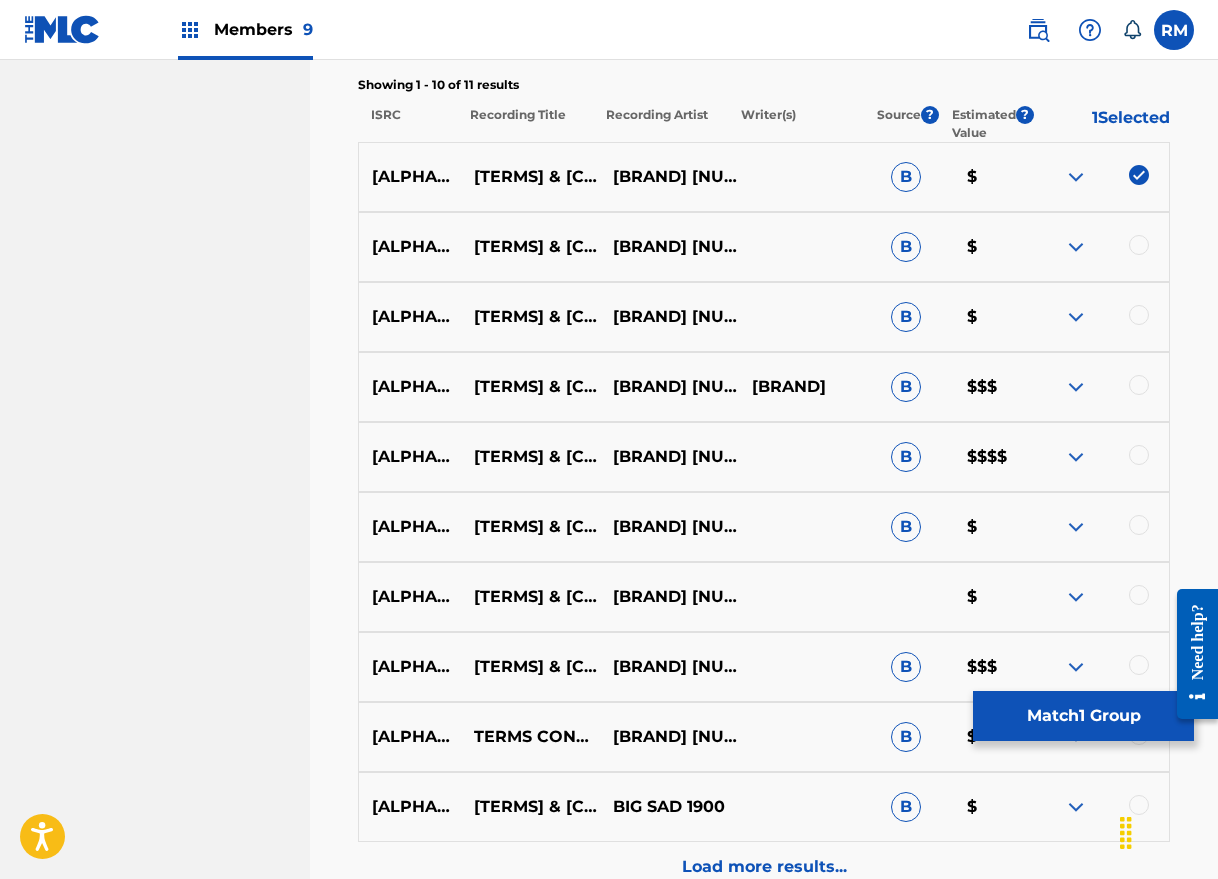 click at bounding box center [1139, 245] 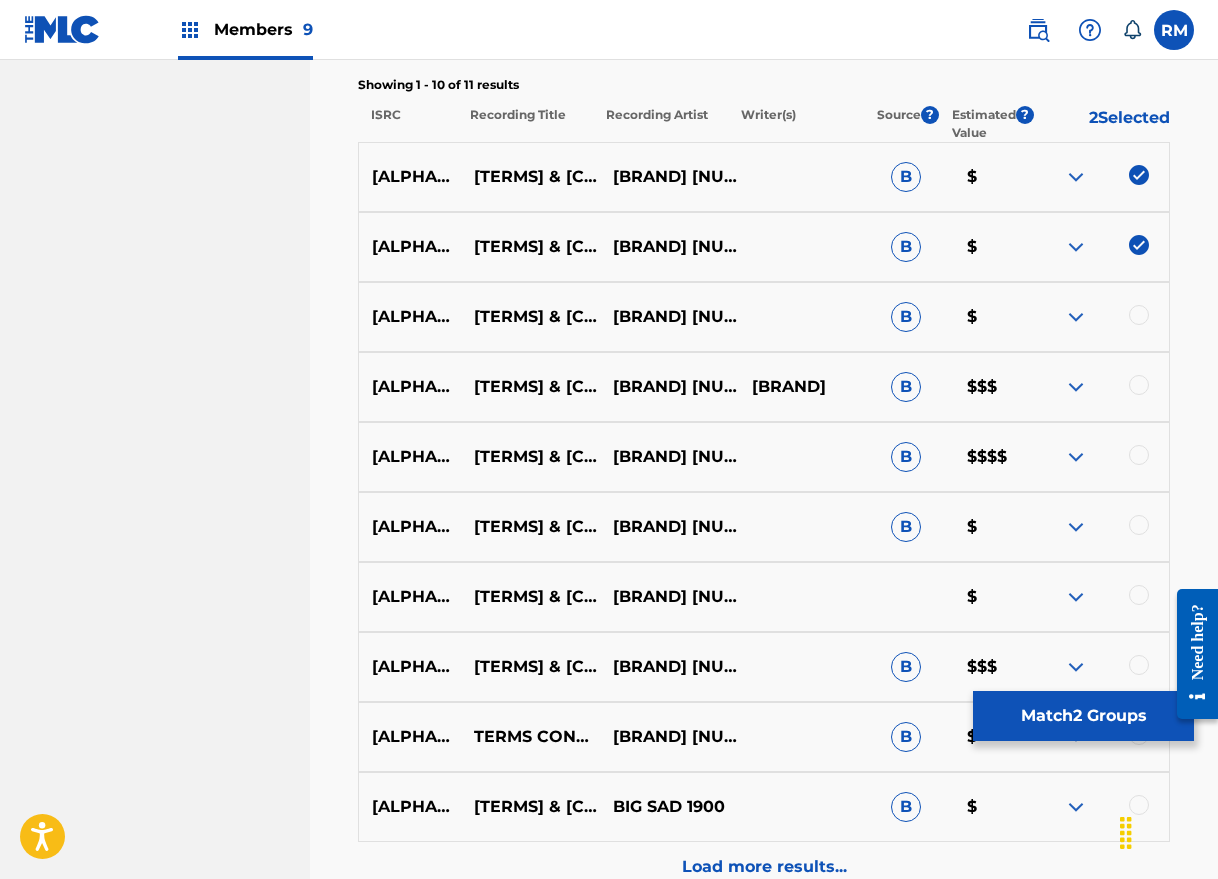 click at bounding box center (1139, 315) 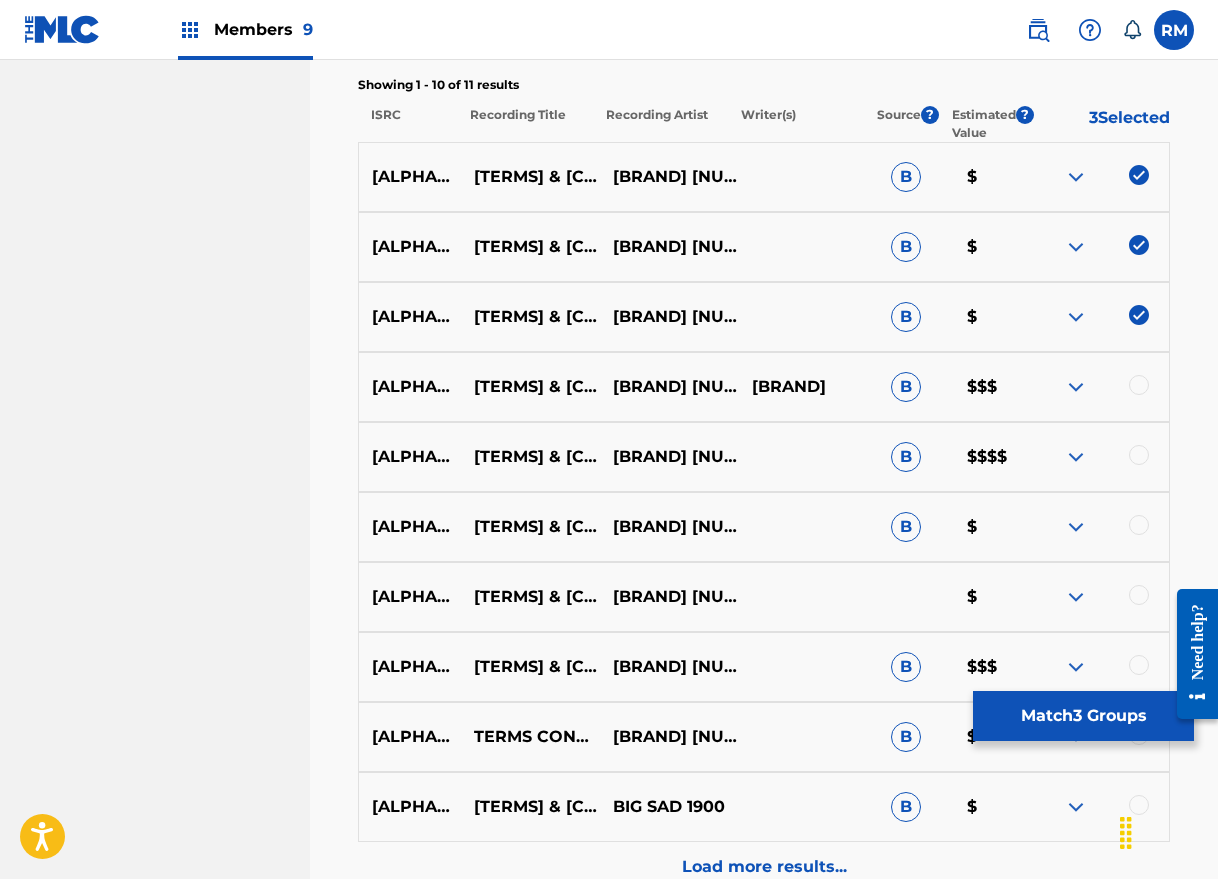 click at bounding box center (1099, 387) 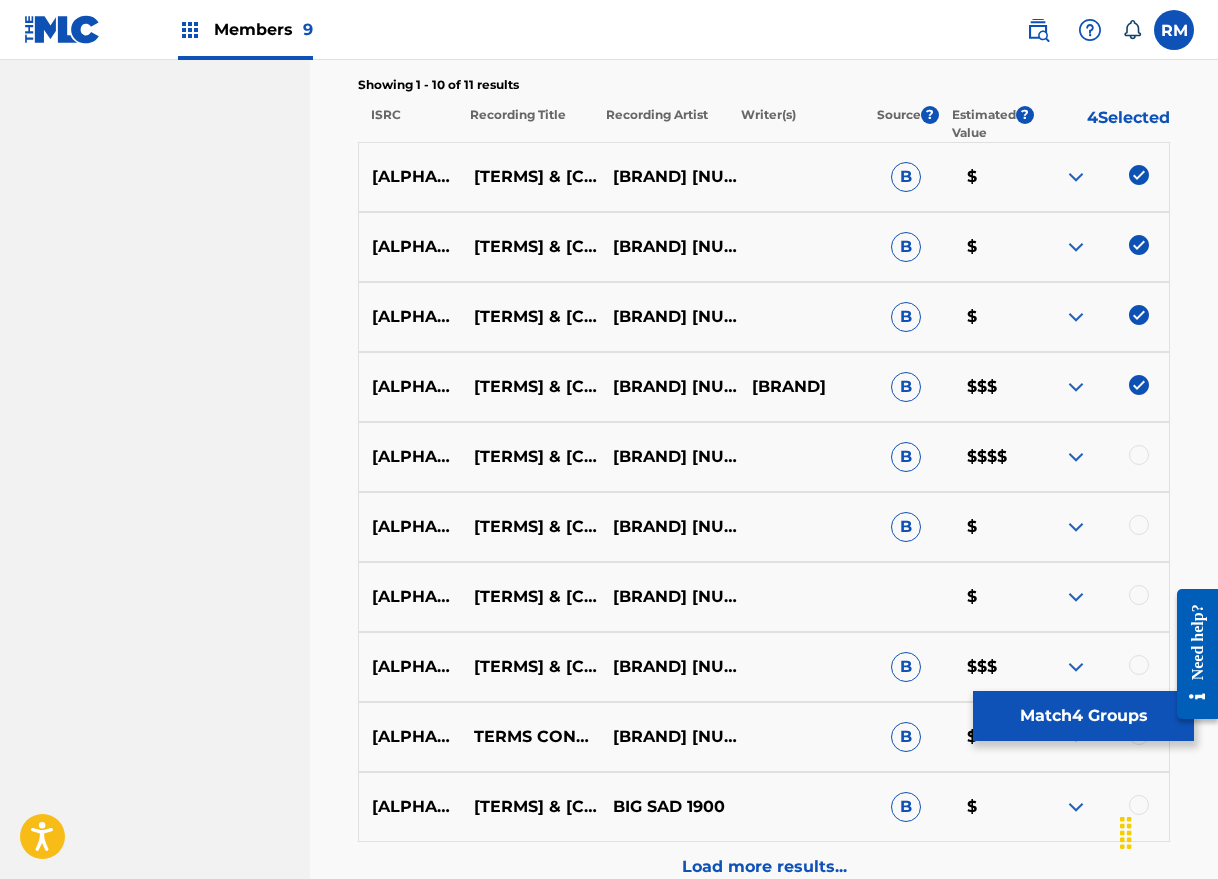 click at bounding box center (1139, 455) 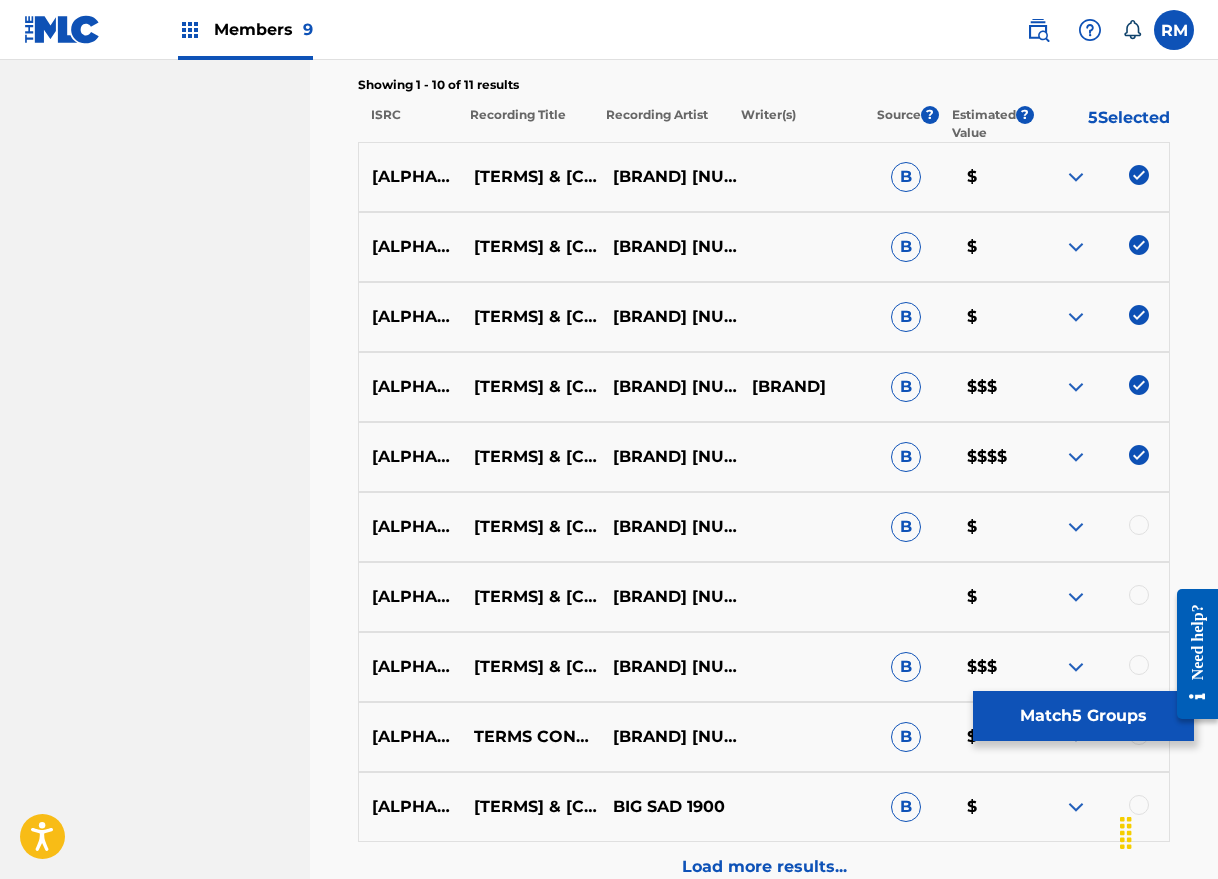scroll, scrollTop: 959, scrollLeft: 0, axis: vertical 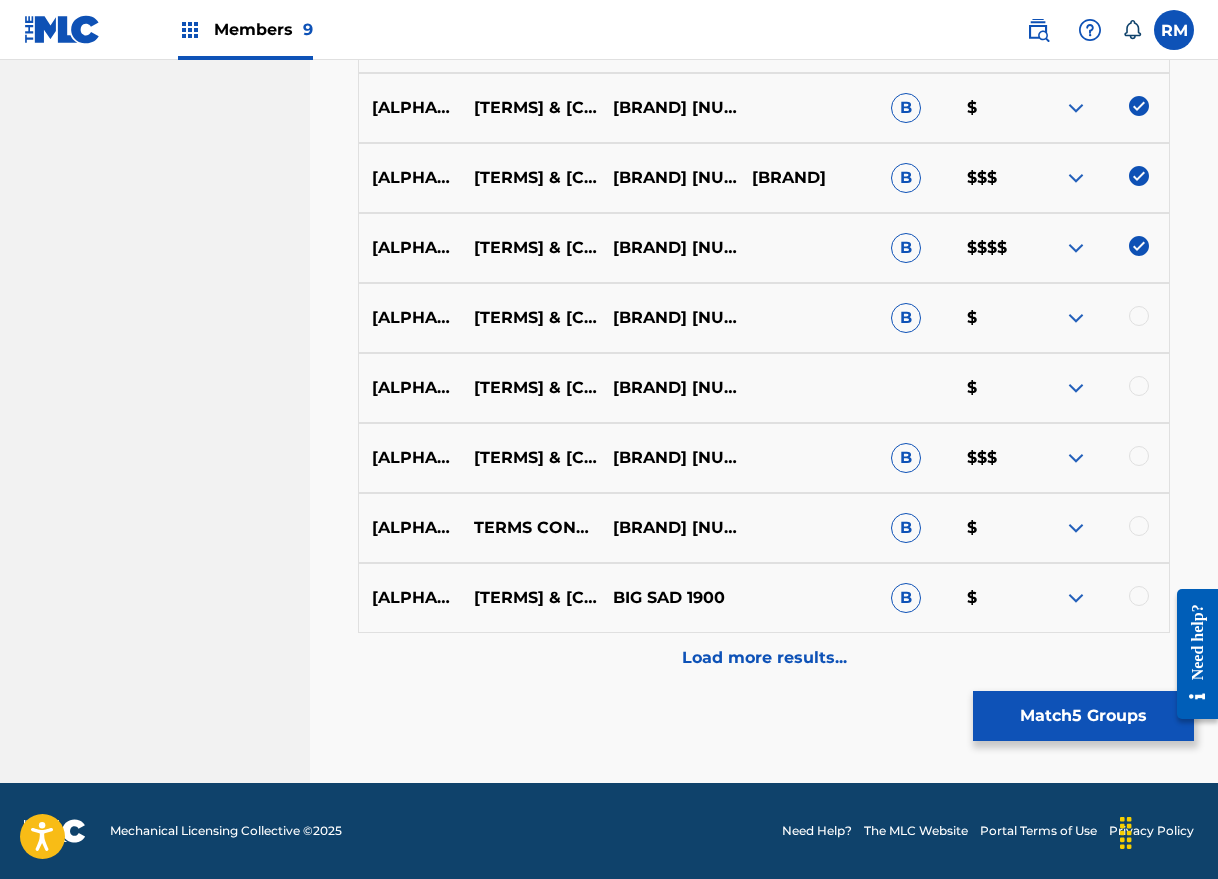 click at bounding box center [1139, 316] 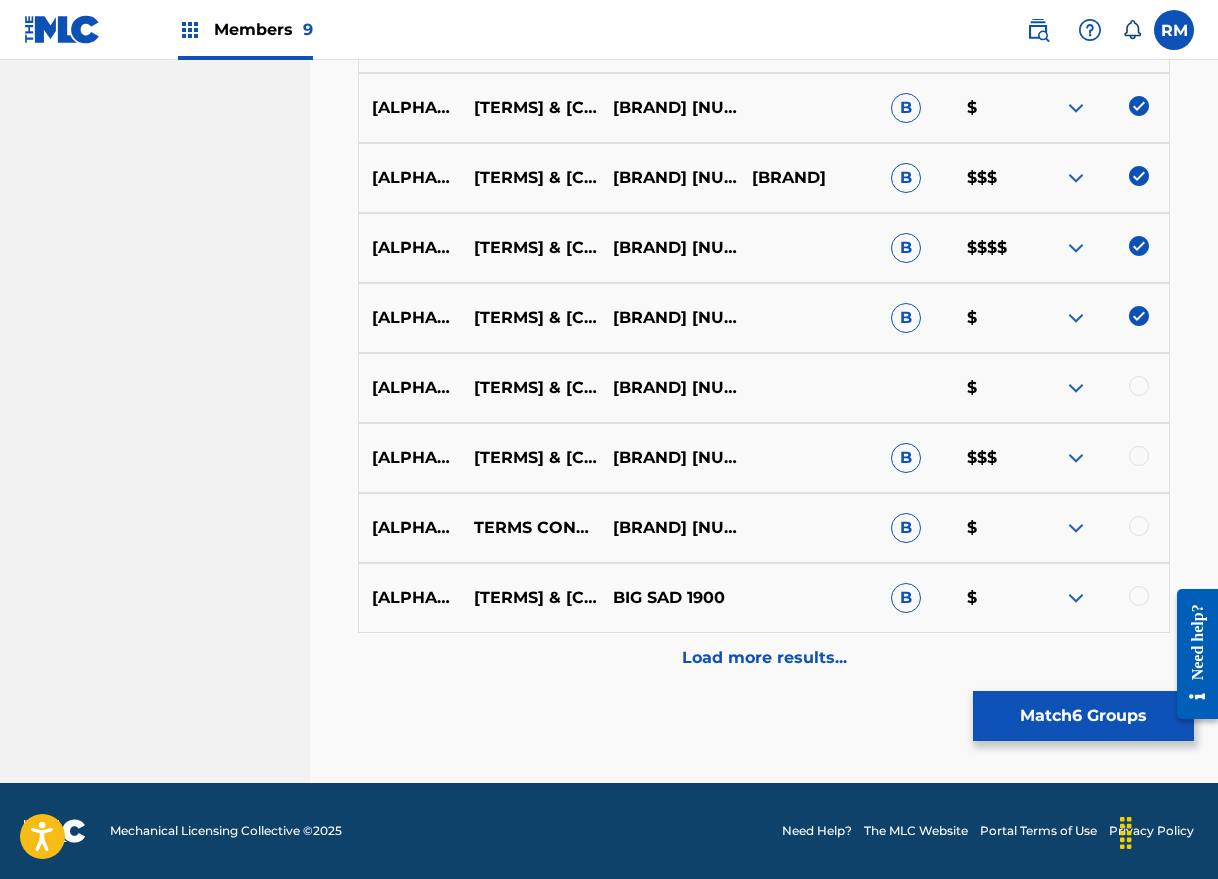 click at bounding box center (1139, 386) 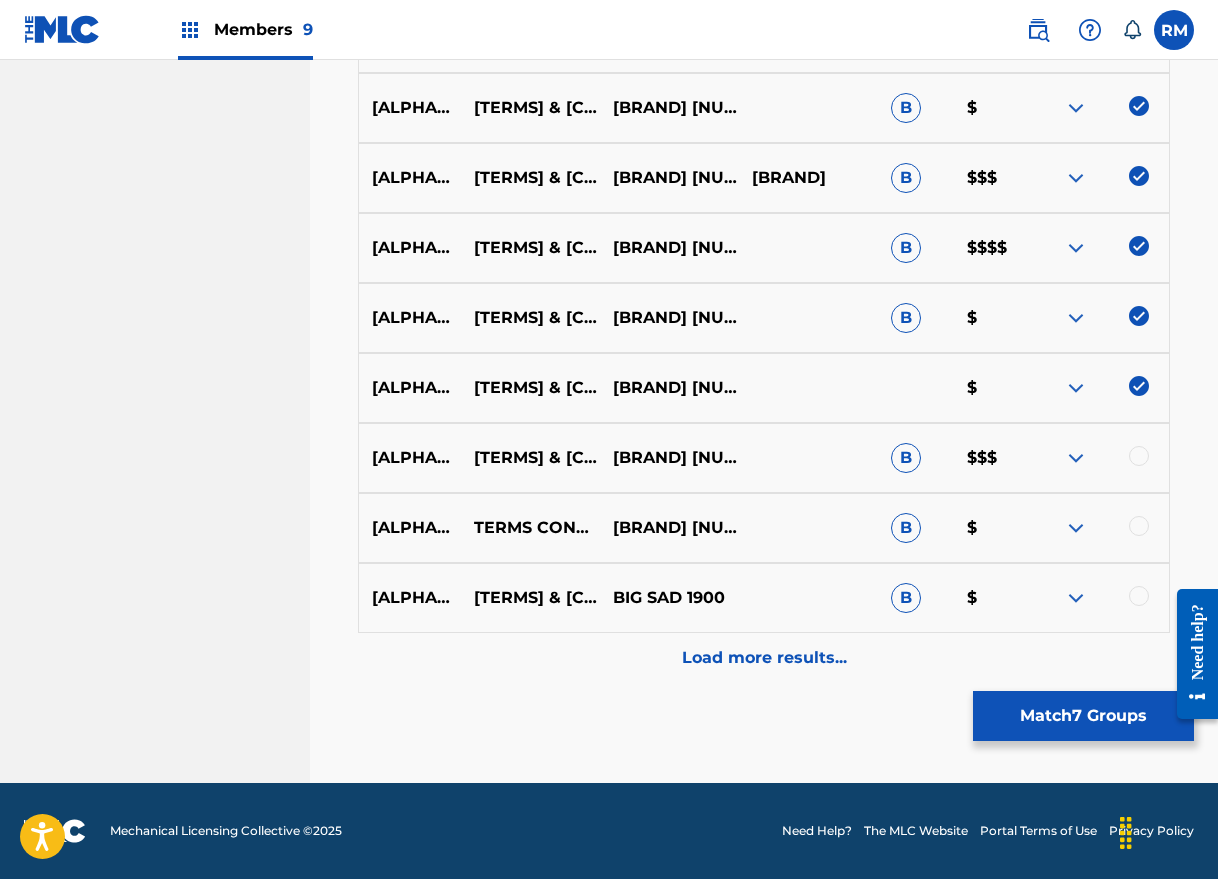click on "Load more results..." at bounding box center [764, 658] 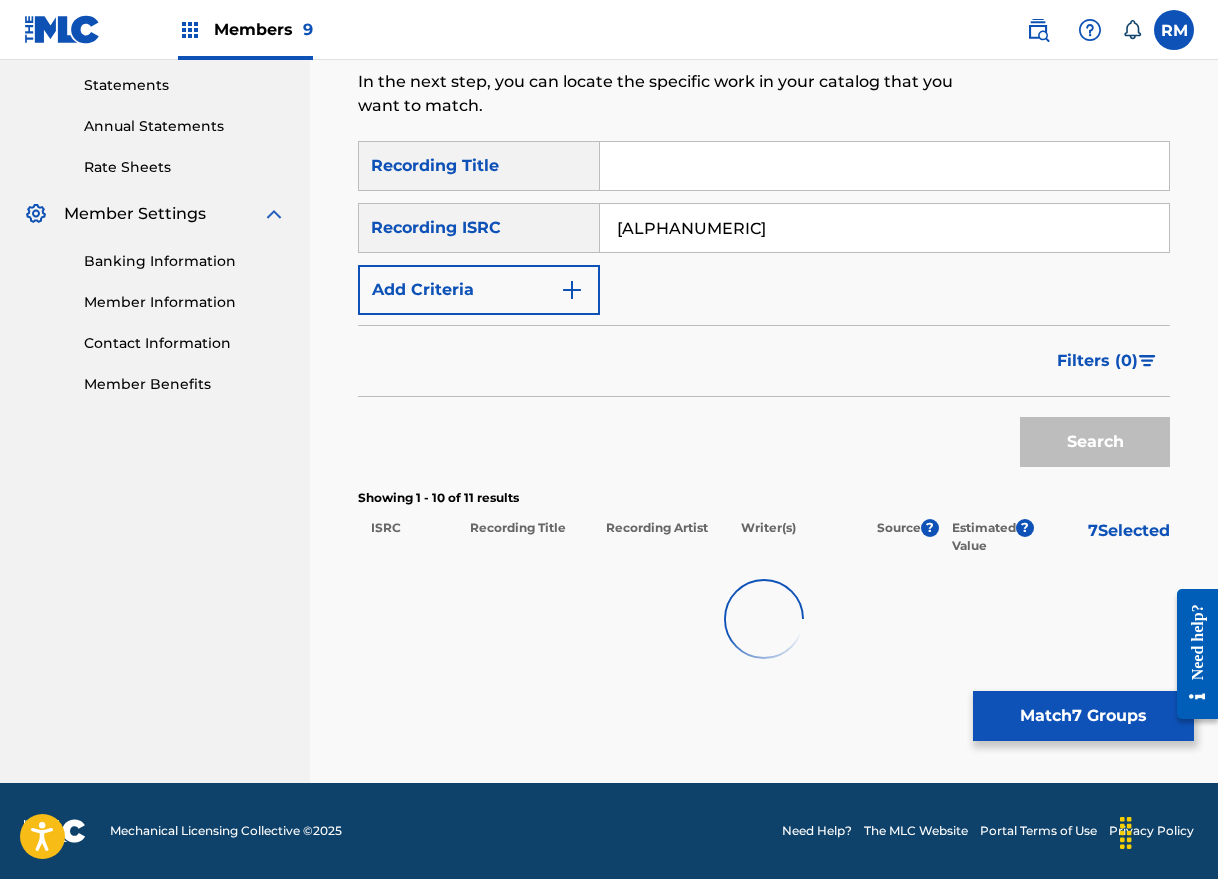 scroll, scrollTop: 959, scrollLeft: 0, axis: vertical 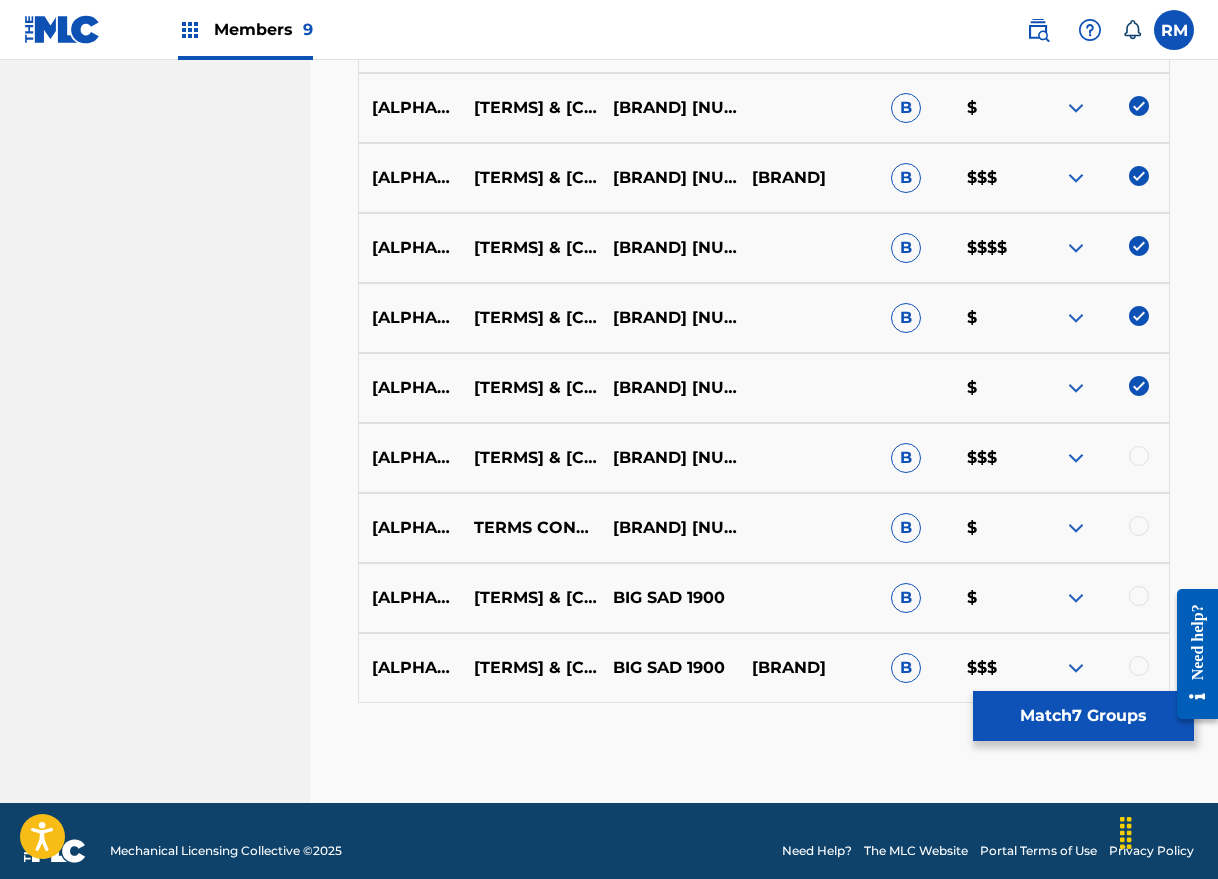 click at bounding box center (1139, 456) 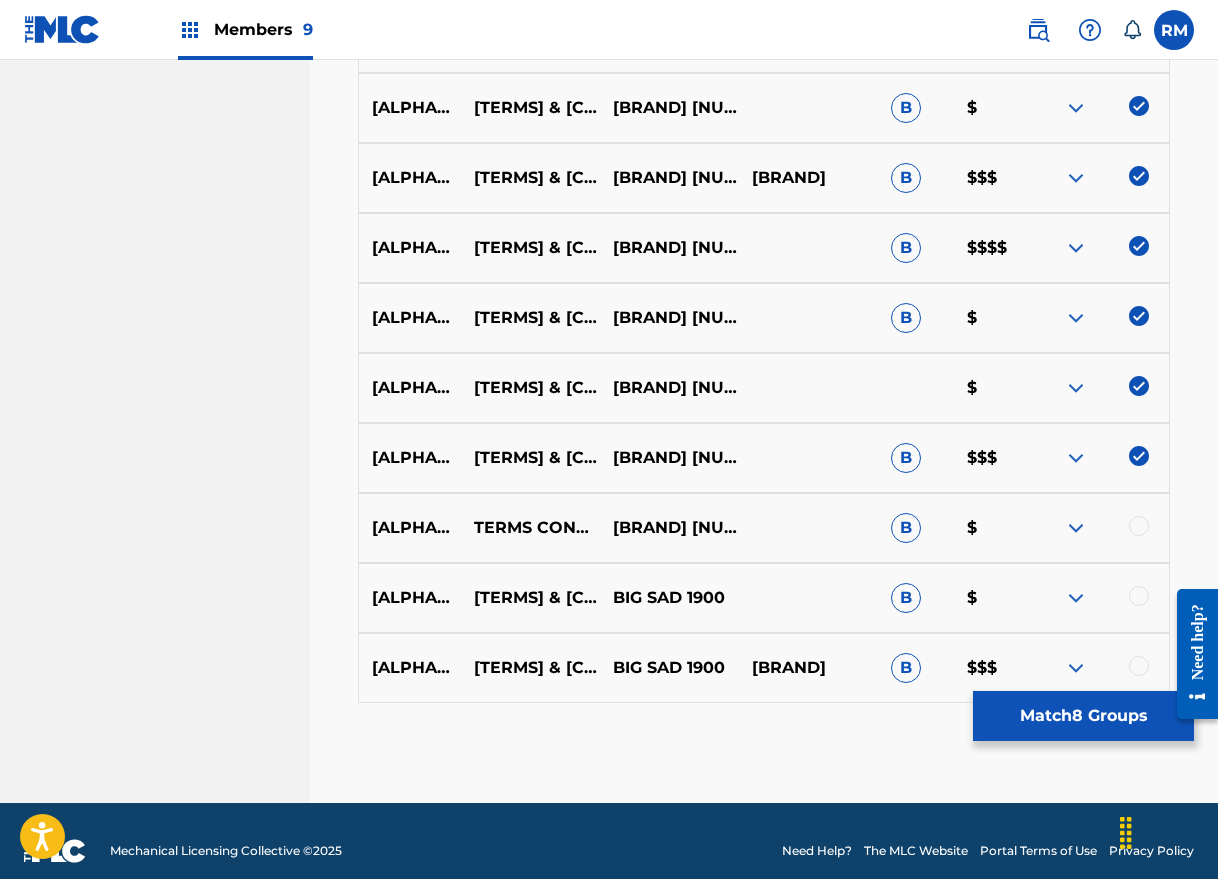 scroll, scrollTop: 979, scrollLeft: 0, axis: vertical 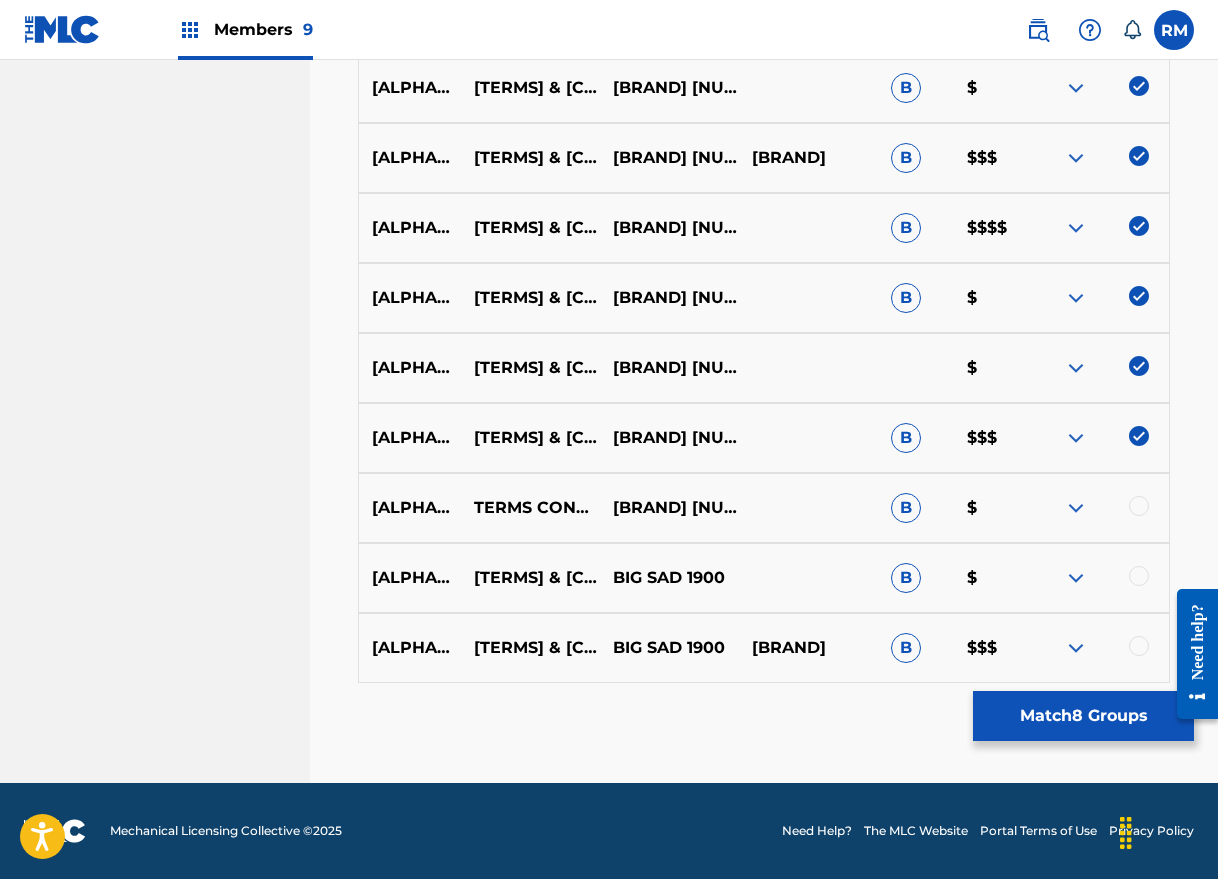 click at bounding box center [1139, 506] 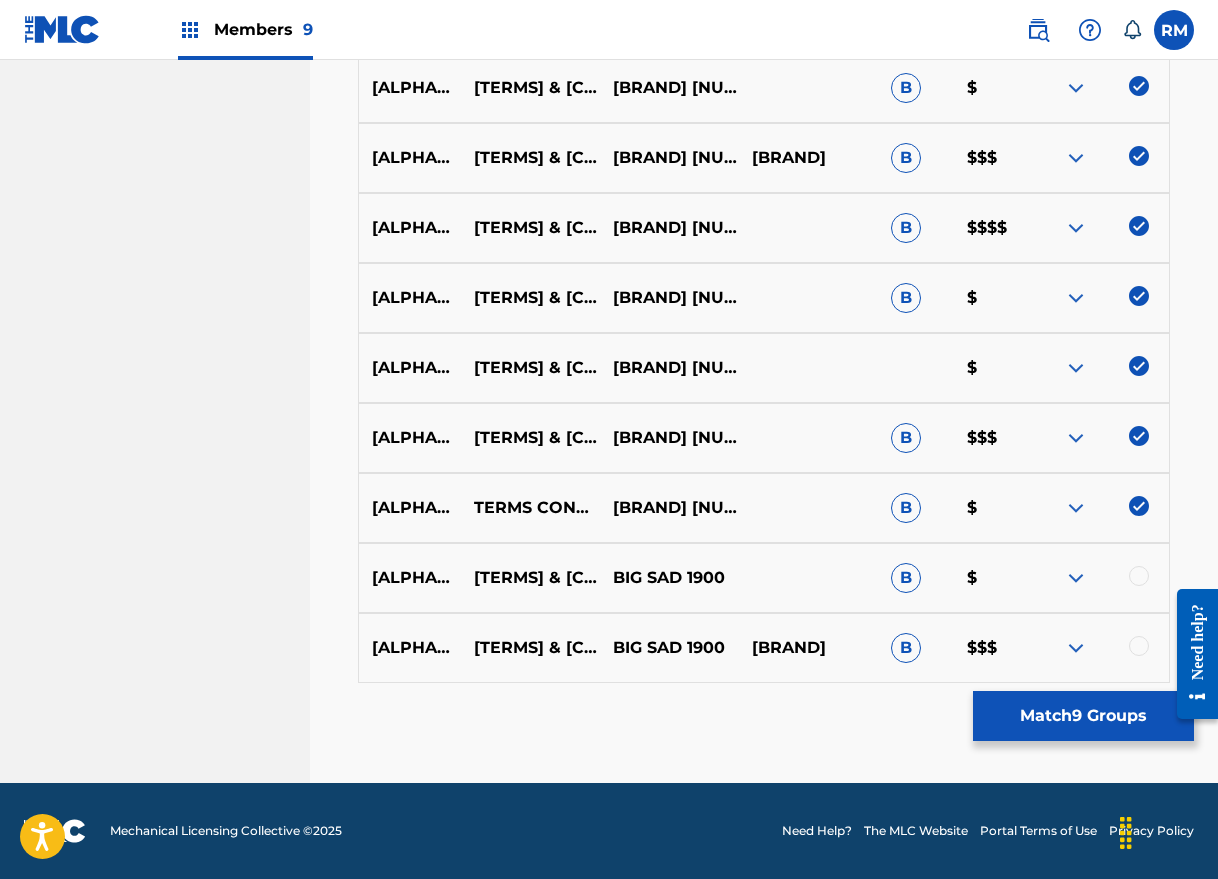 click at bounding box center [1139, 576] 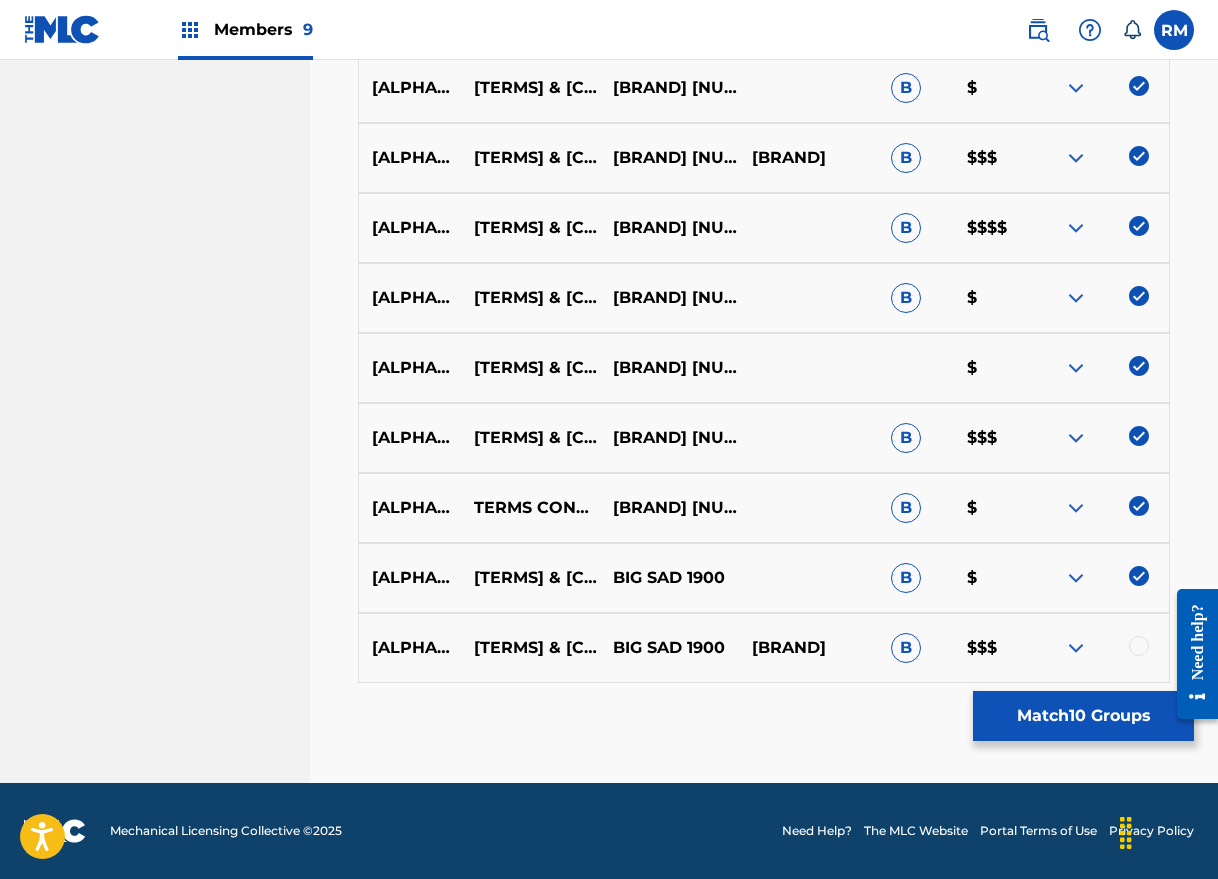 click at bounding box center [1139, 646] 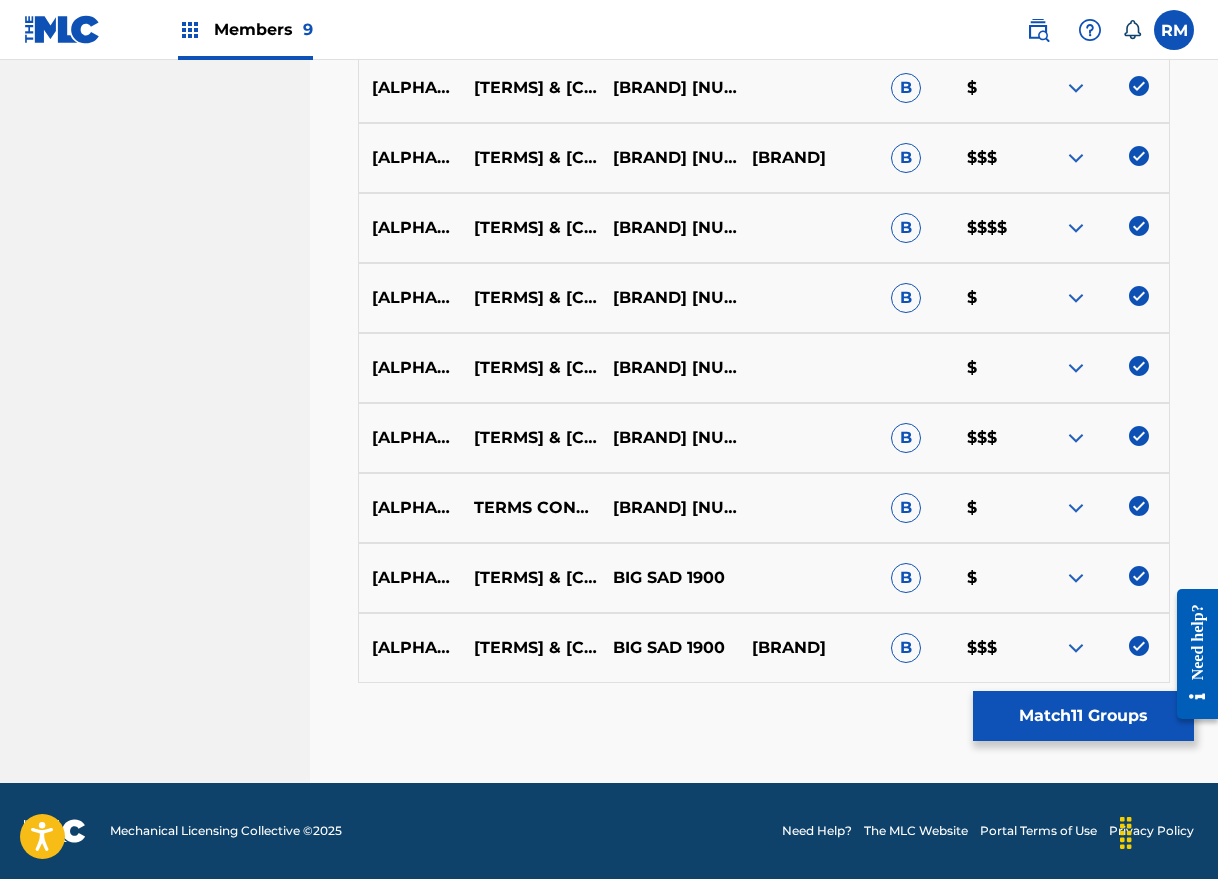 click on "Match  11 Groups" at bounding box center (1083, 716) 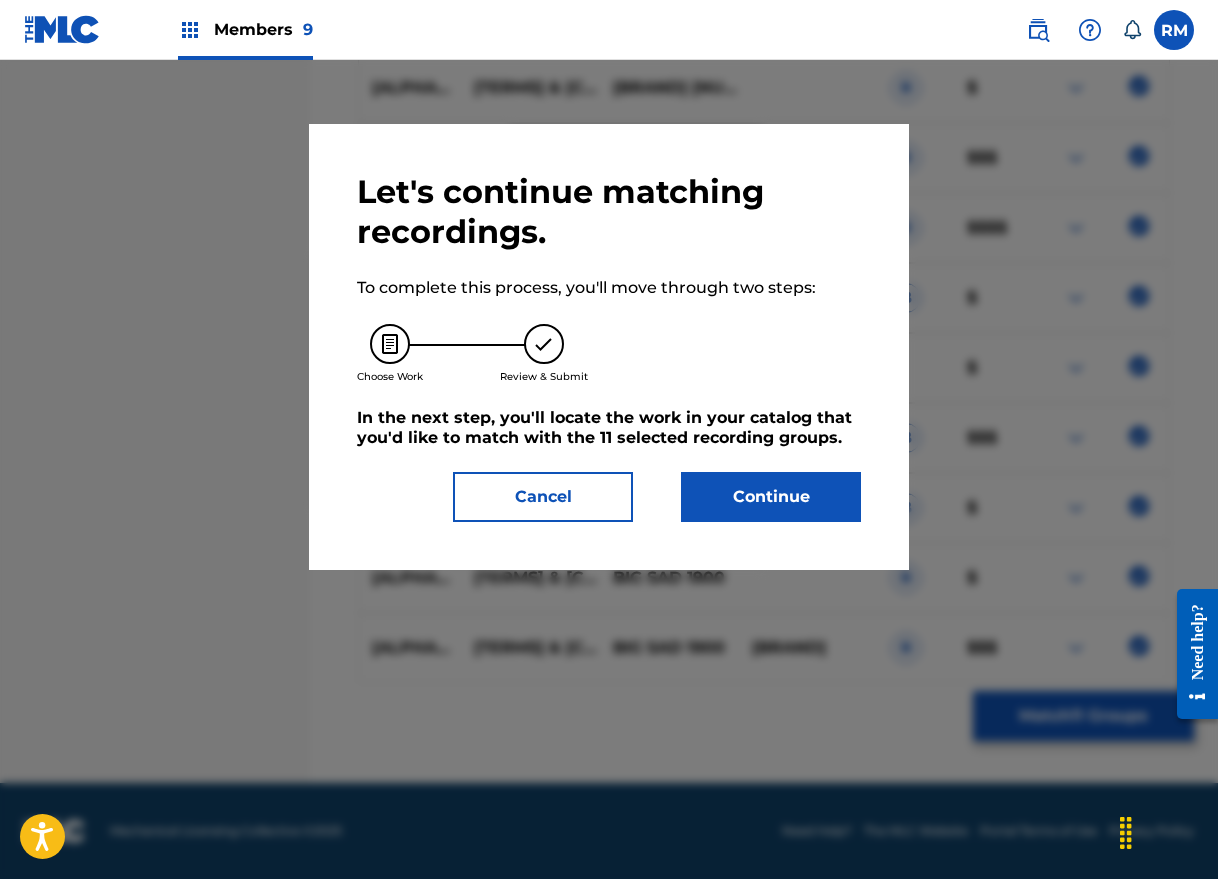 click on "Continue" at bounding box center [771, 497] 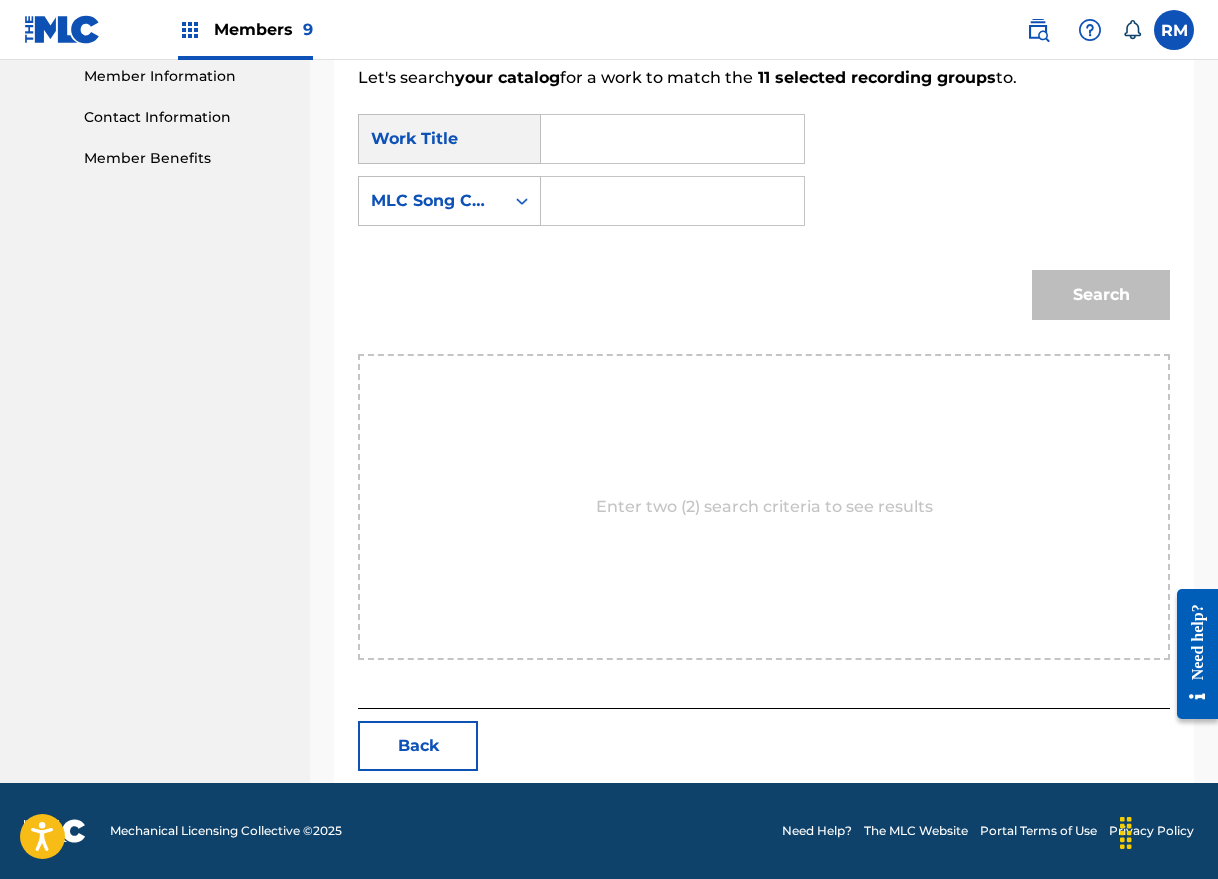click at bounding box center [672, 139] 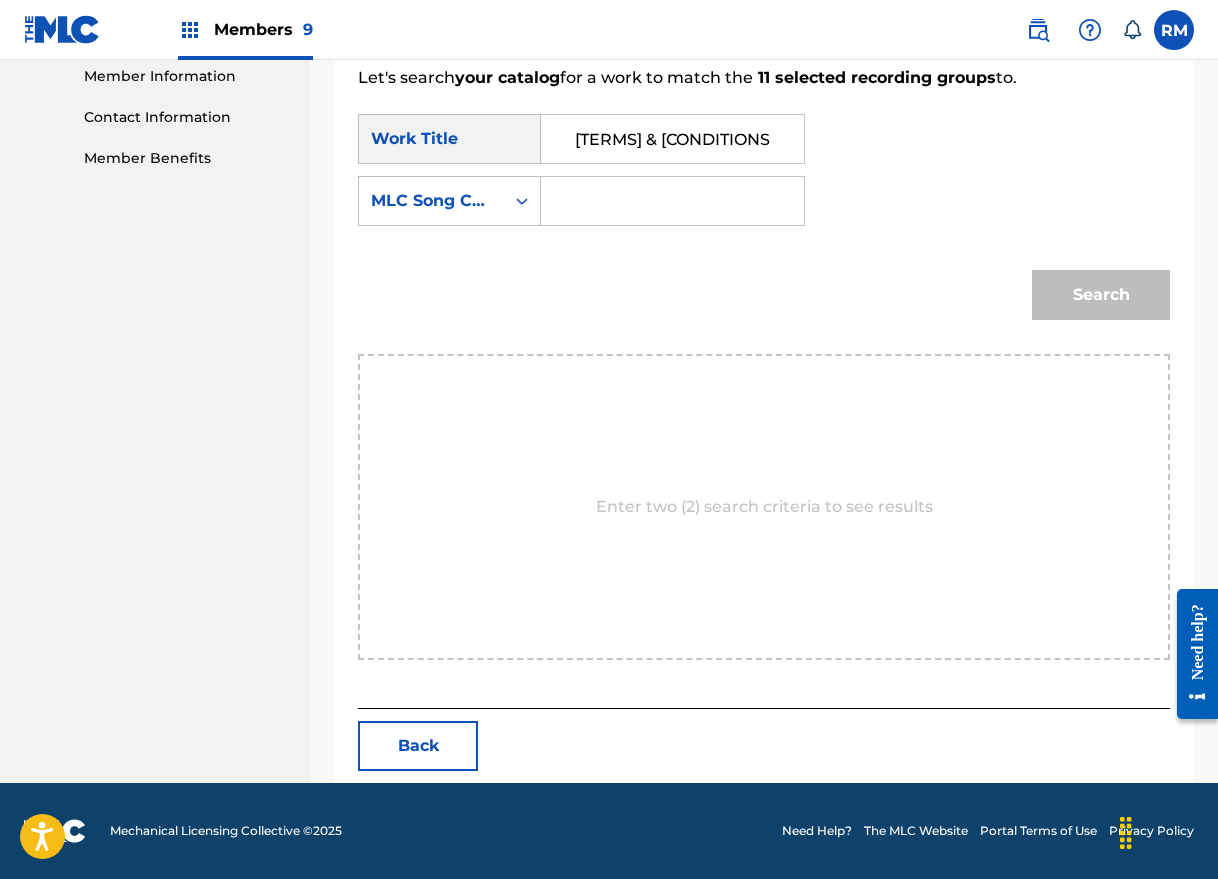 type on "[BRAND_NAME] & [BRAND_NAME]" 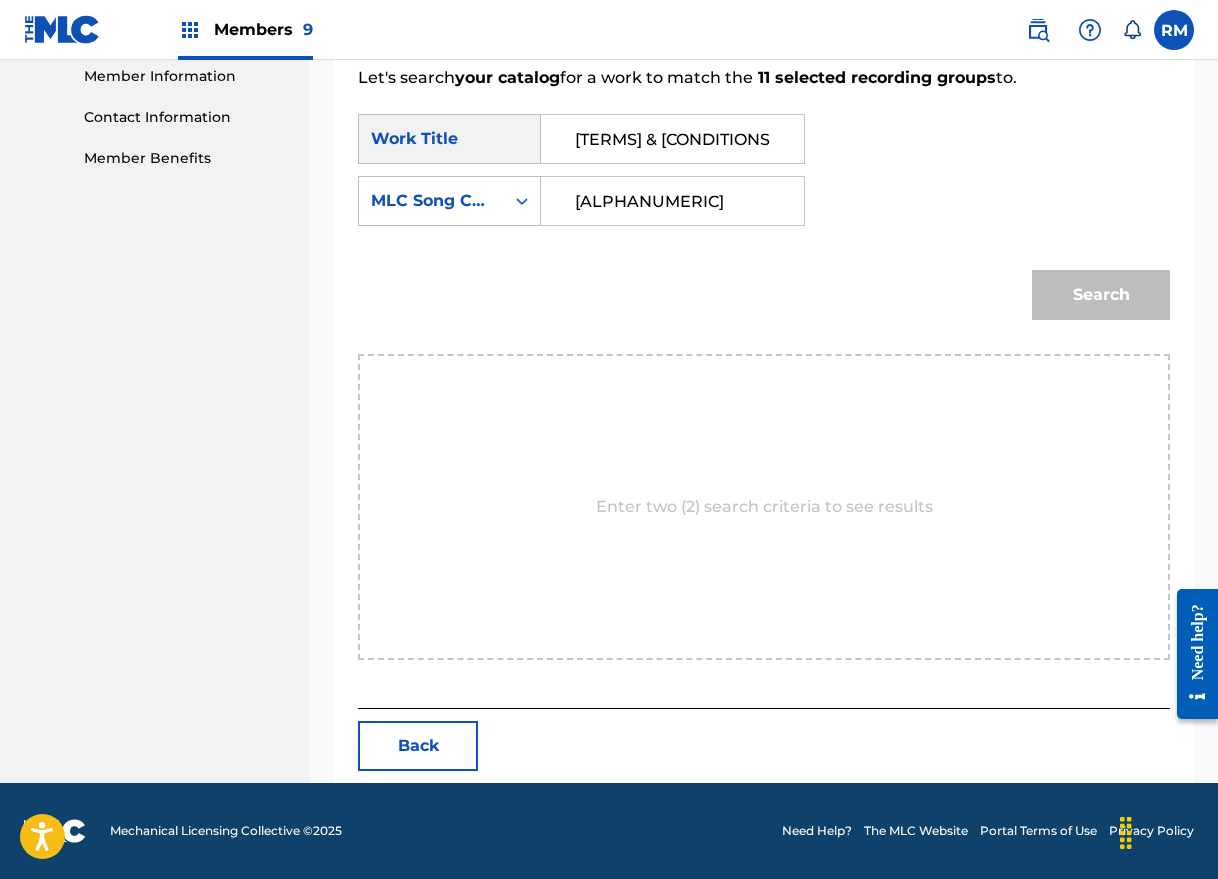 type on "[ALPHANUMERIC_ID]" 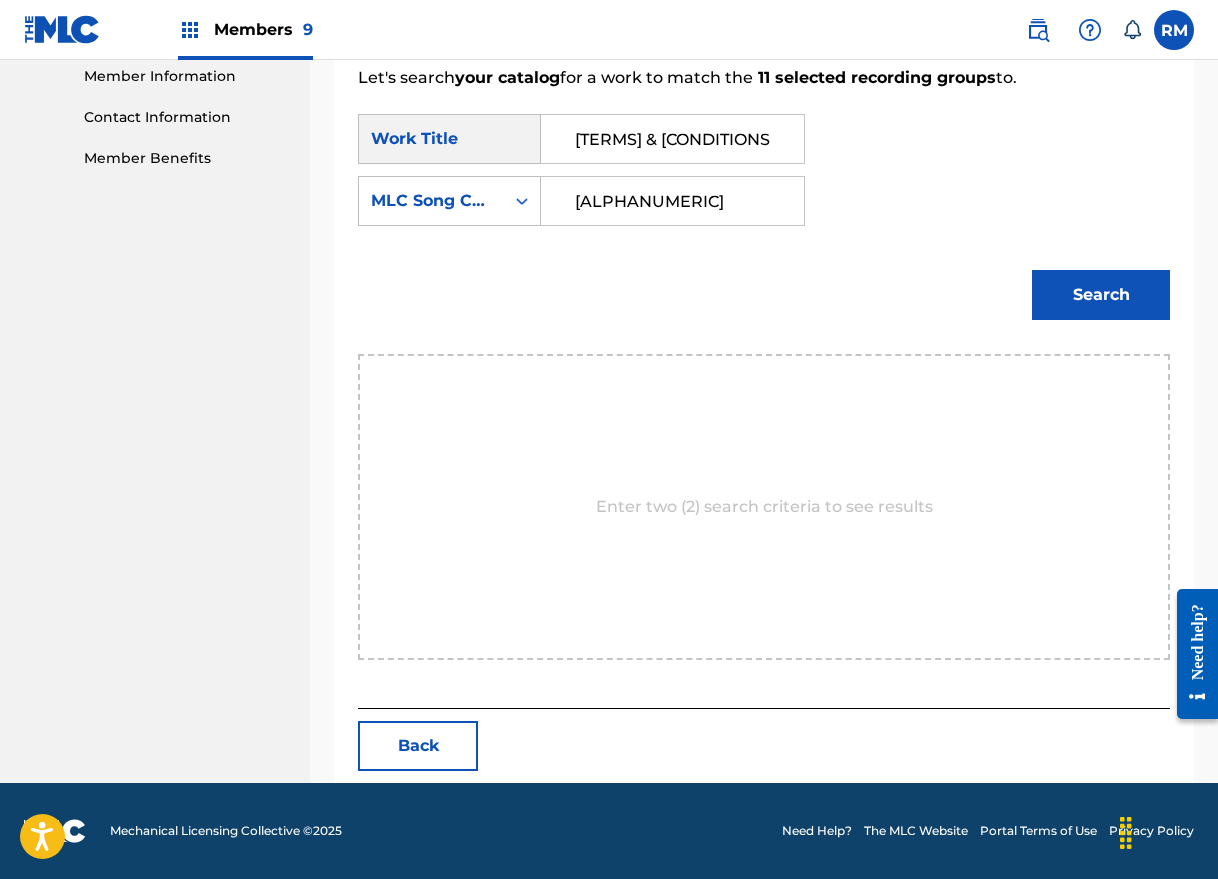 click on "Search" at bounding box center (1101, 295) 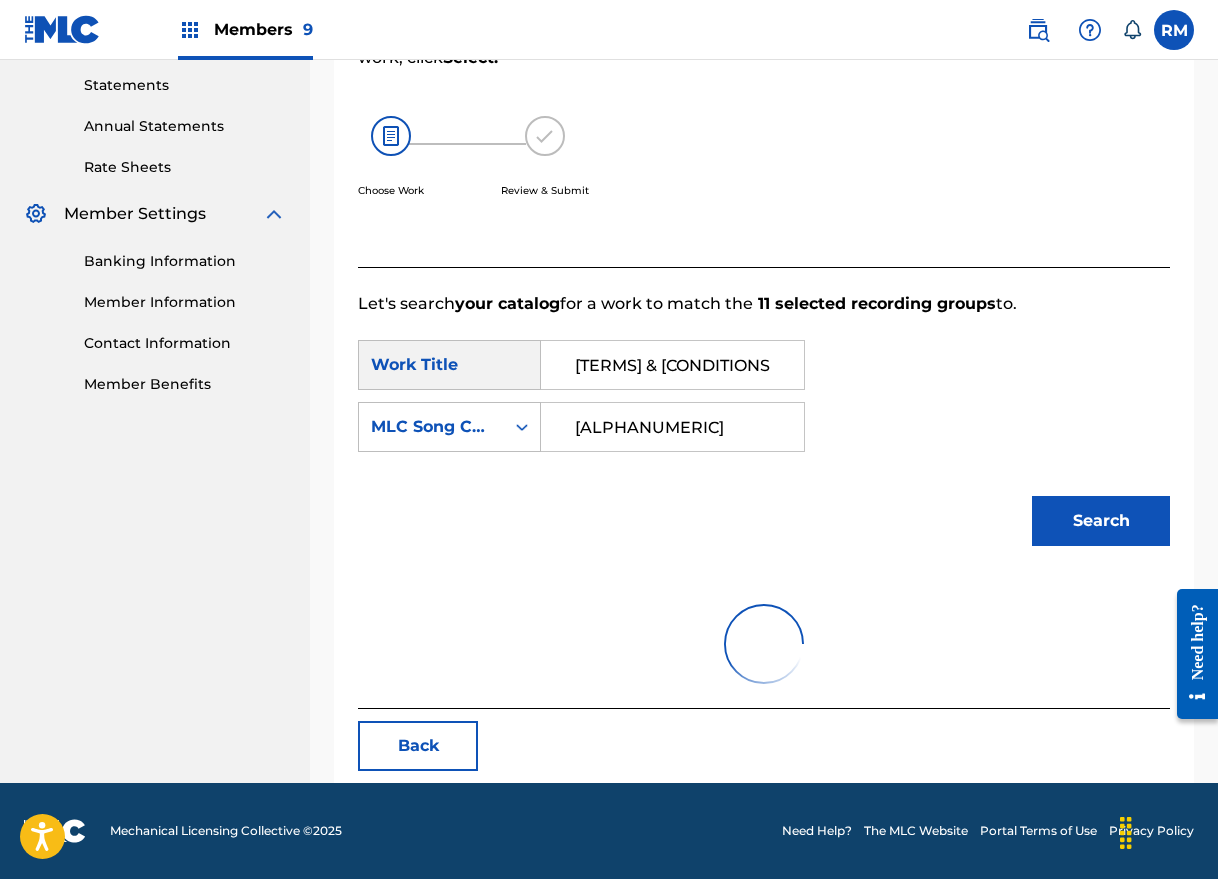scroll, scrollTop: 504, scrollLeft: 0, axis: vertical 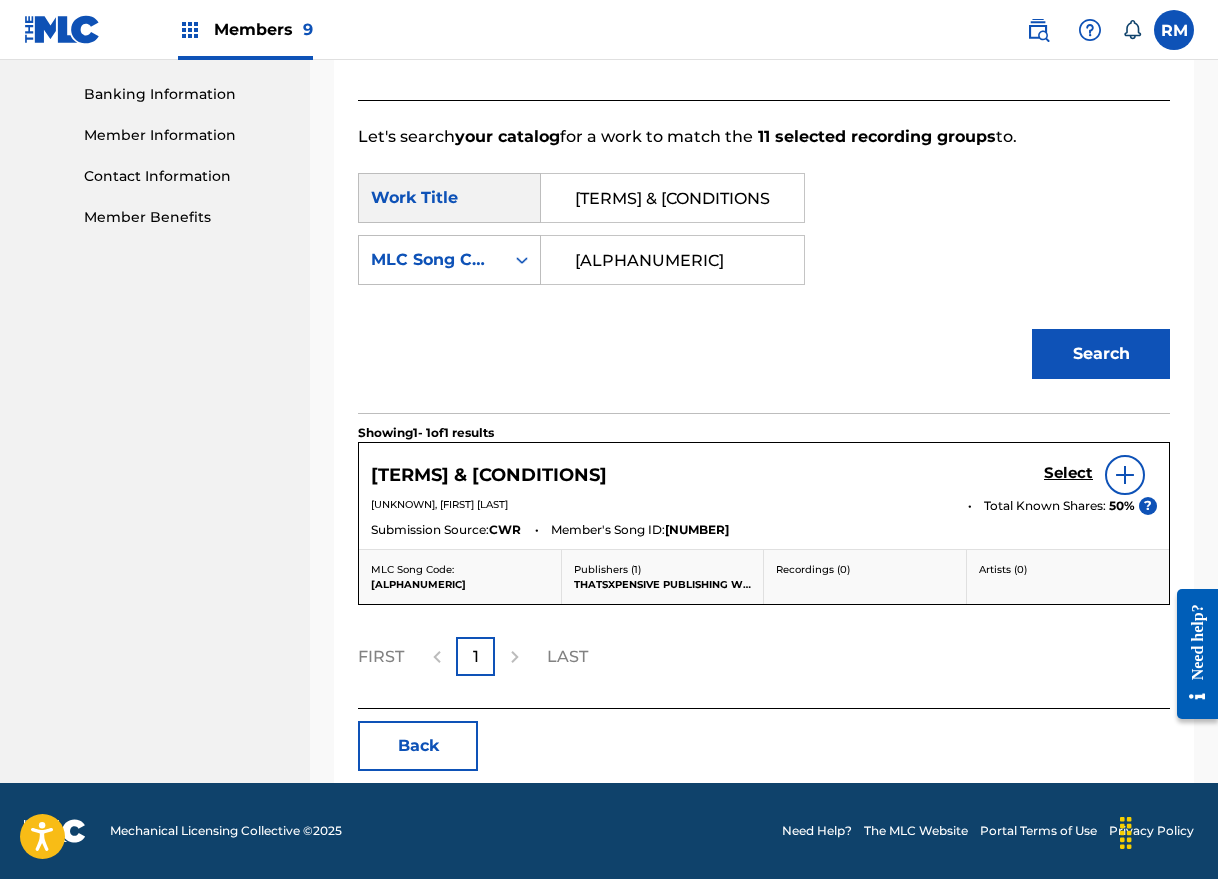 click on "Select" at bounding box center [1068, 473] 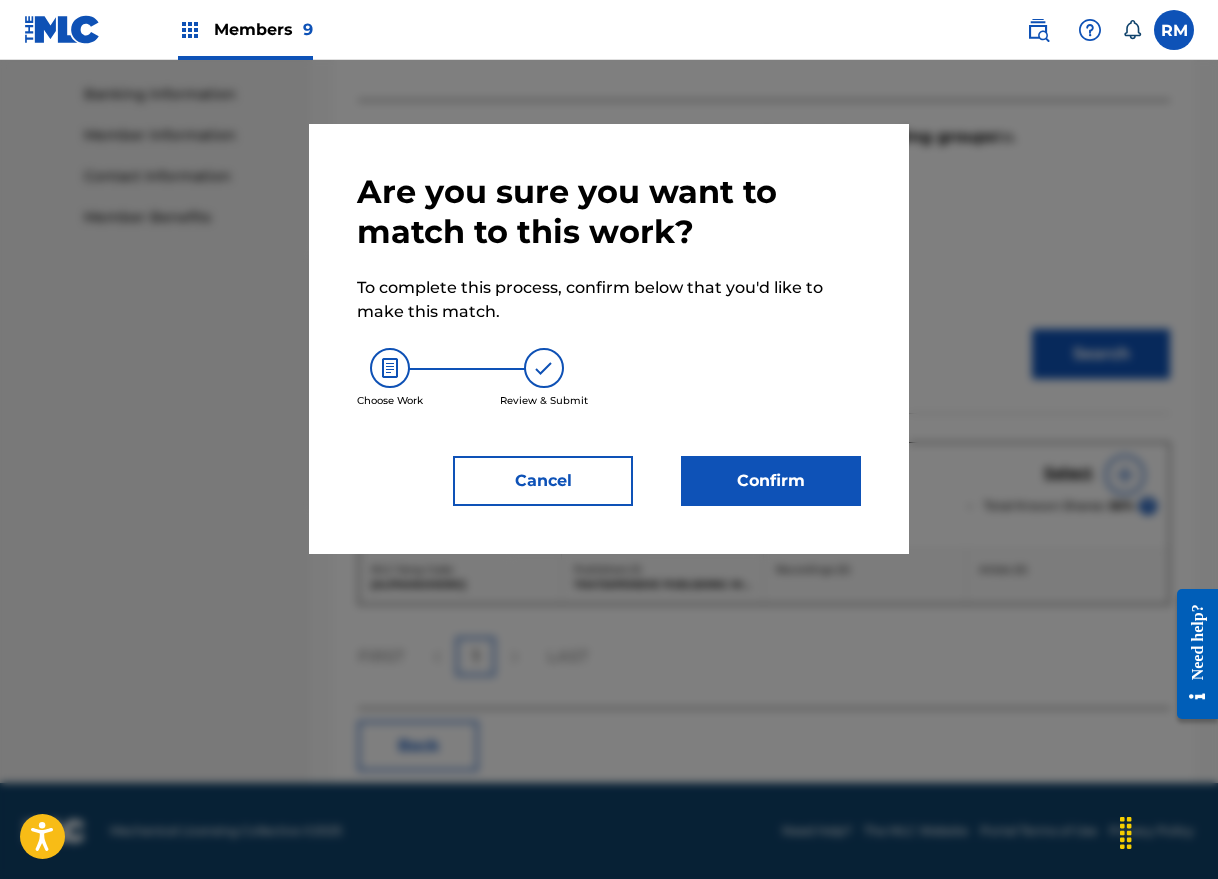 click on "Are you sure you want to match to this work? To complete this process, confirm below that you'd like to make this match. Choose Work Review & Submit Cancel Confirm" at bounding box center (609, 339) 